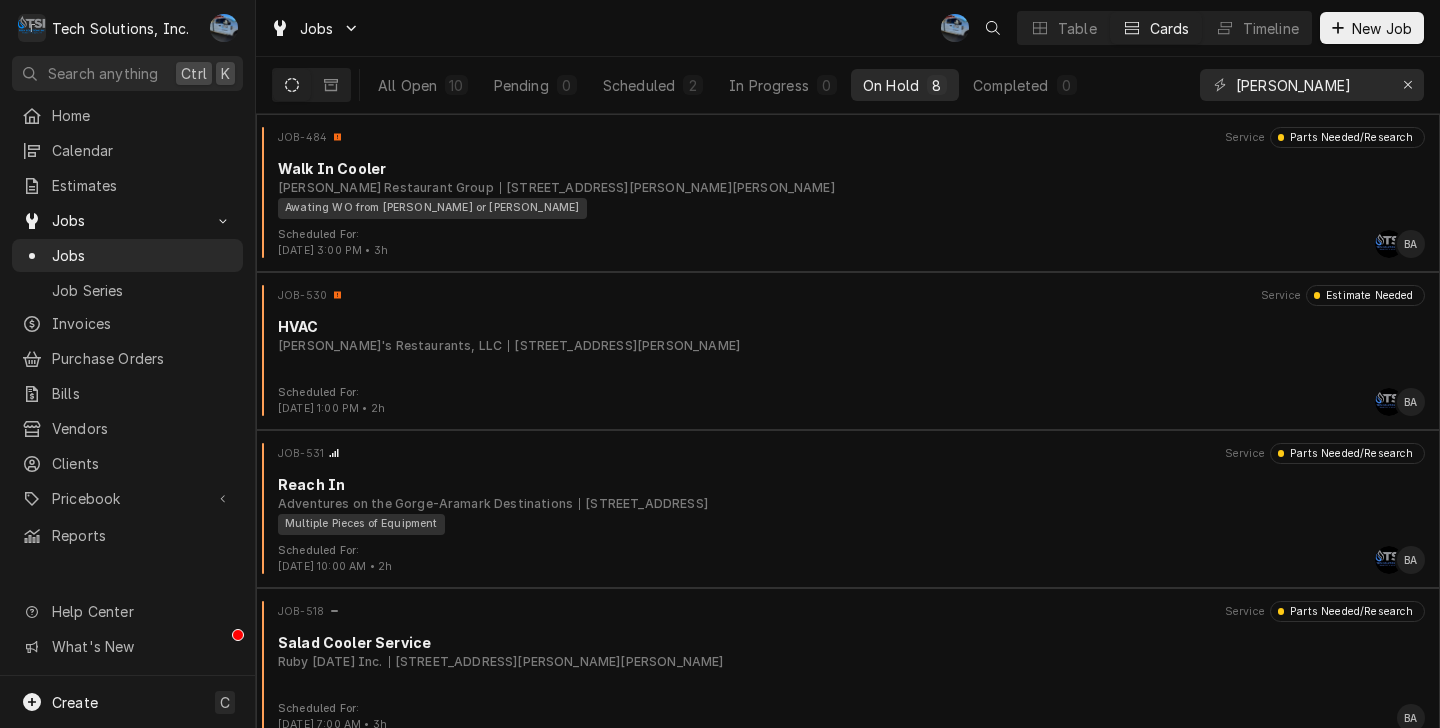 scroll, scrollTop: 0, scrollLeft: 0, axis: both 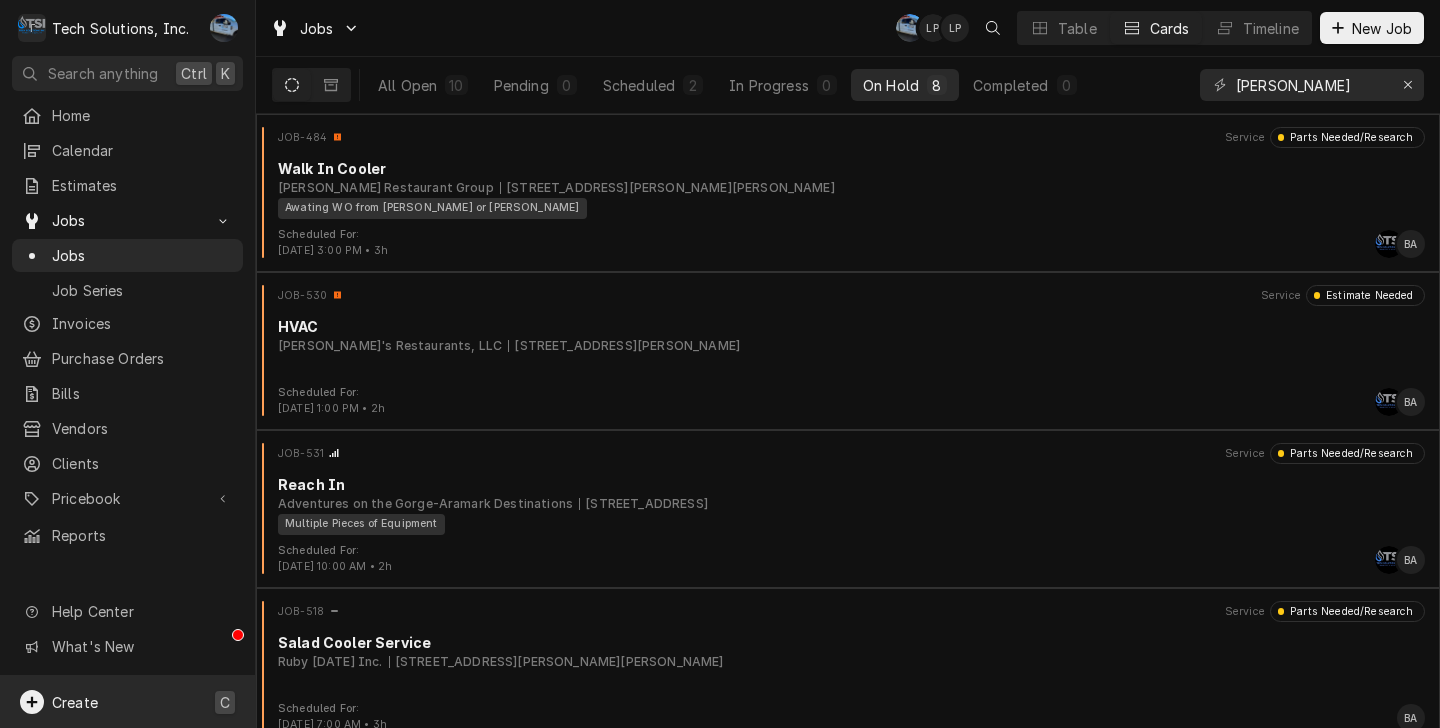 click 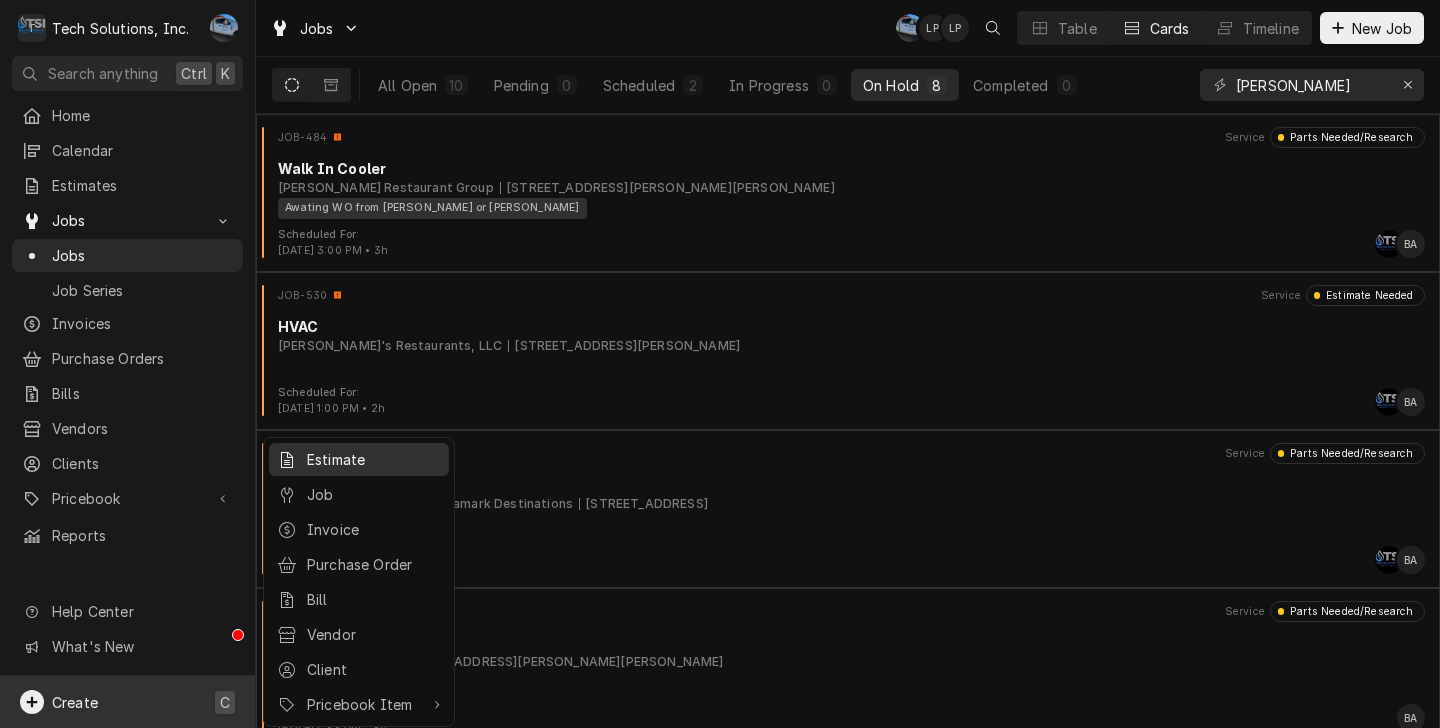 click on "Estimate" at bounding box center (374, 459) 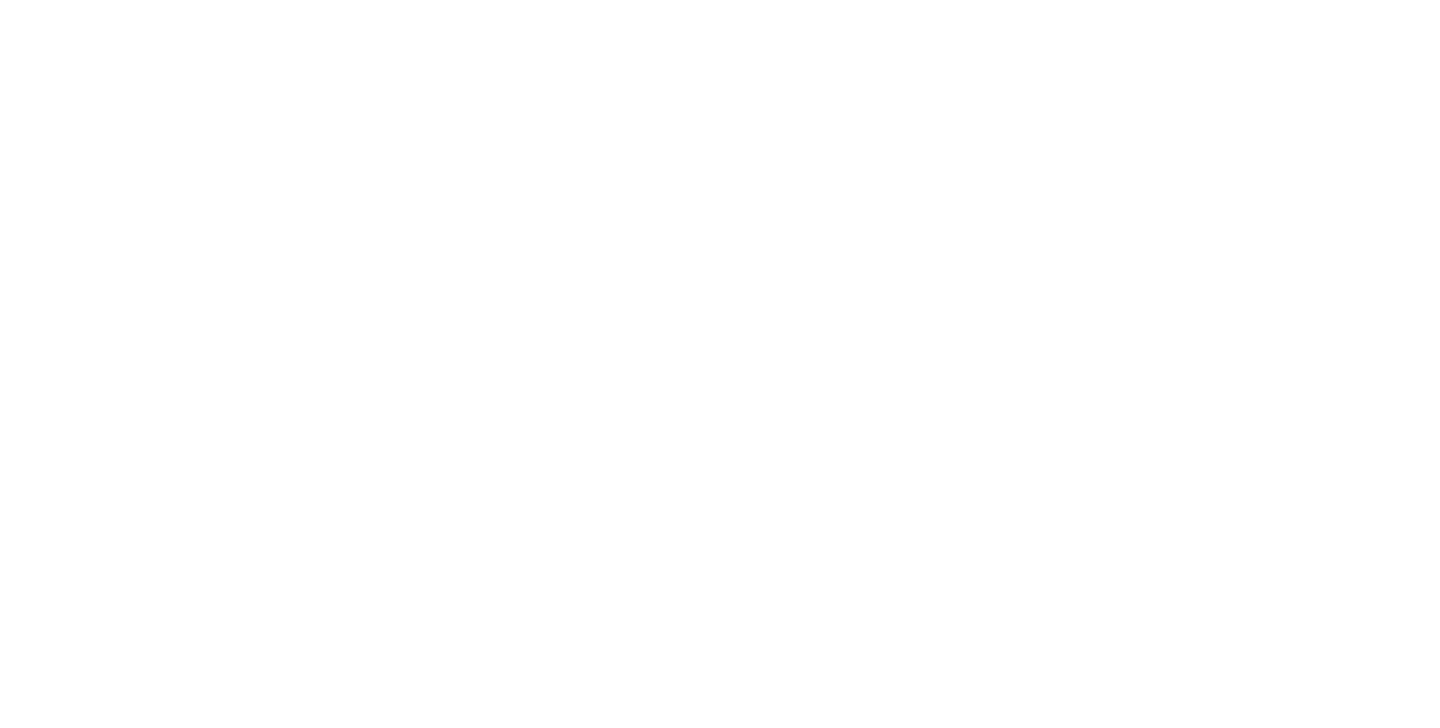 scroll, scrollTop: 0, scrollLeft: 0, axis: both 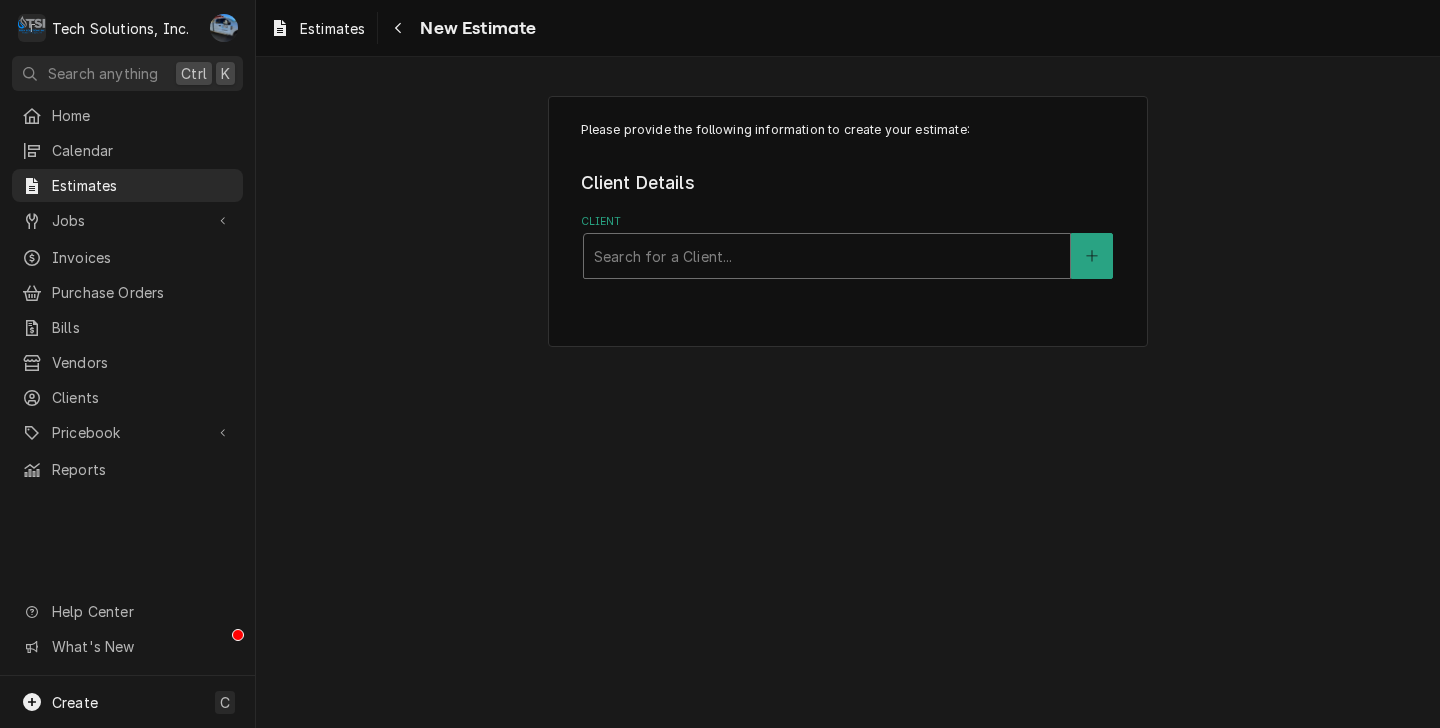 click at bounding box center (827, 256) 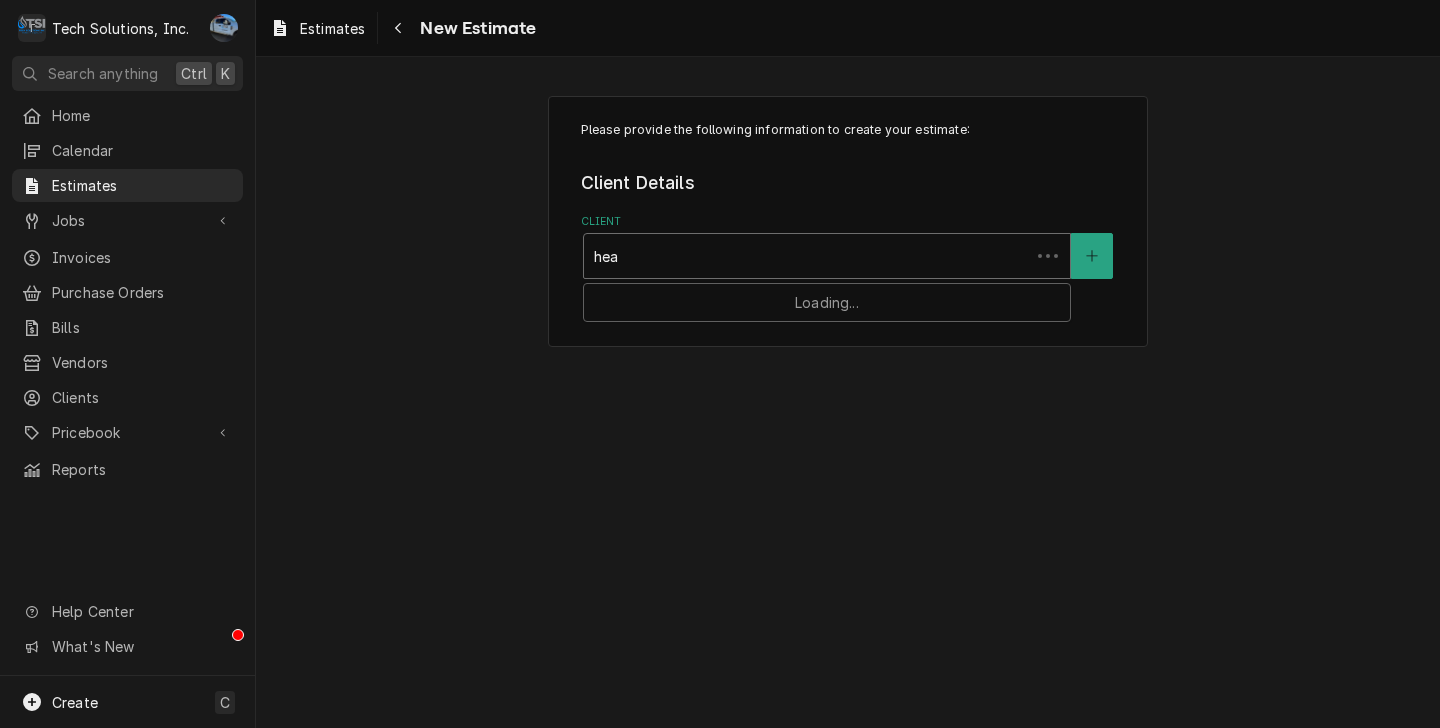 type on "head" 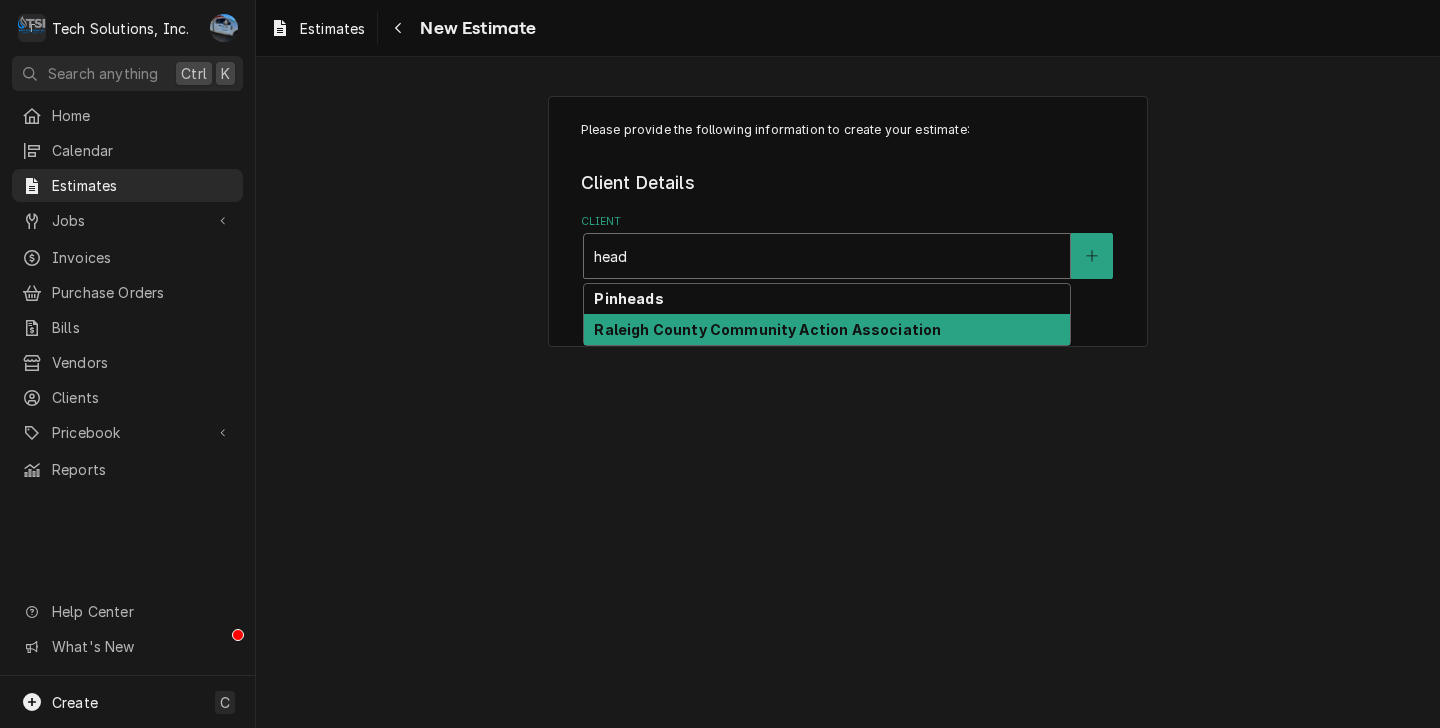 click on "Raleigh County Community Action Association" at bounding box center (767, 329) 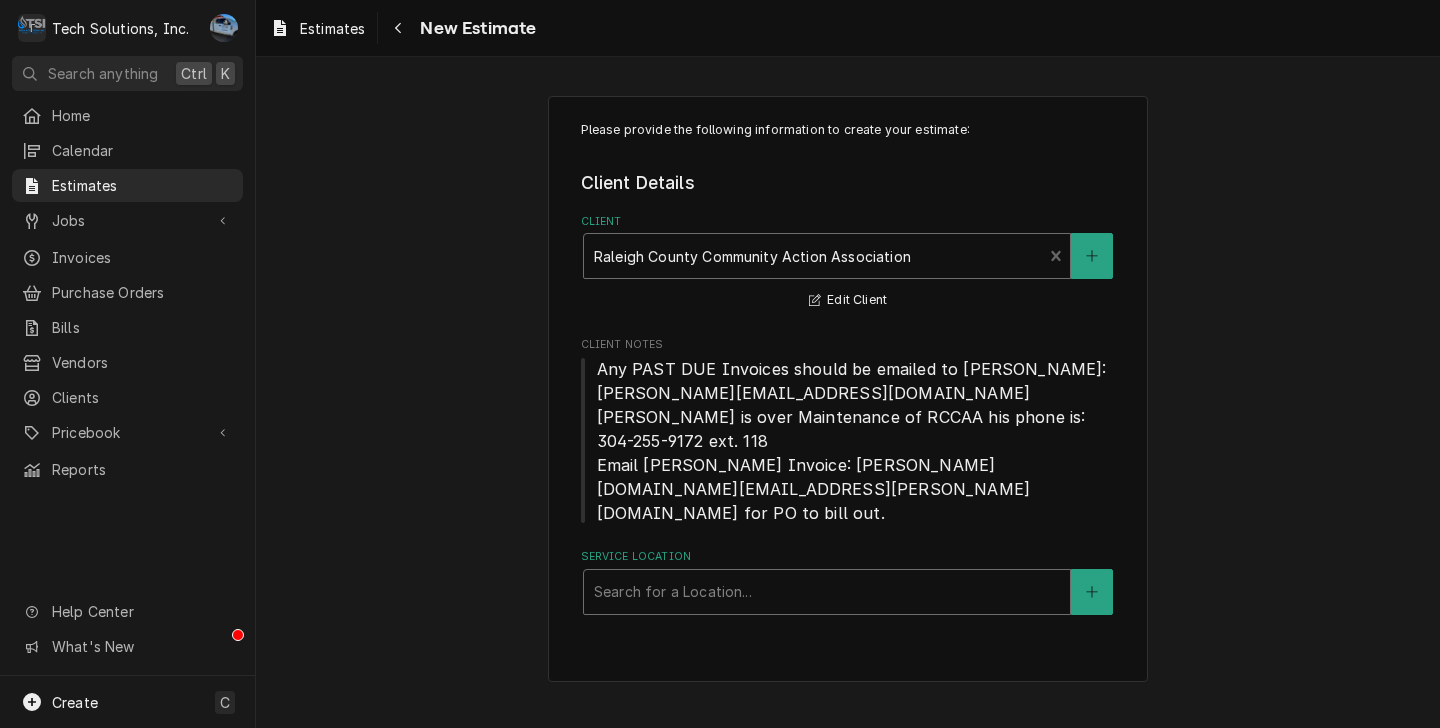 click at bounding box center [827, 592] 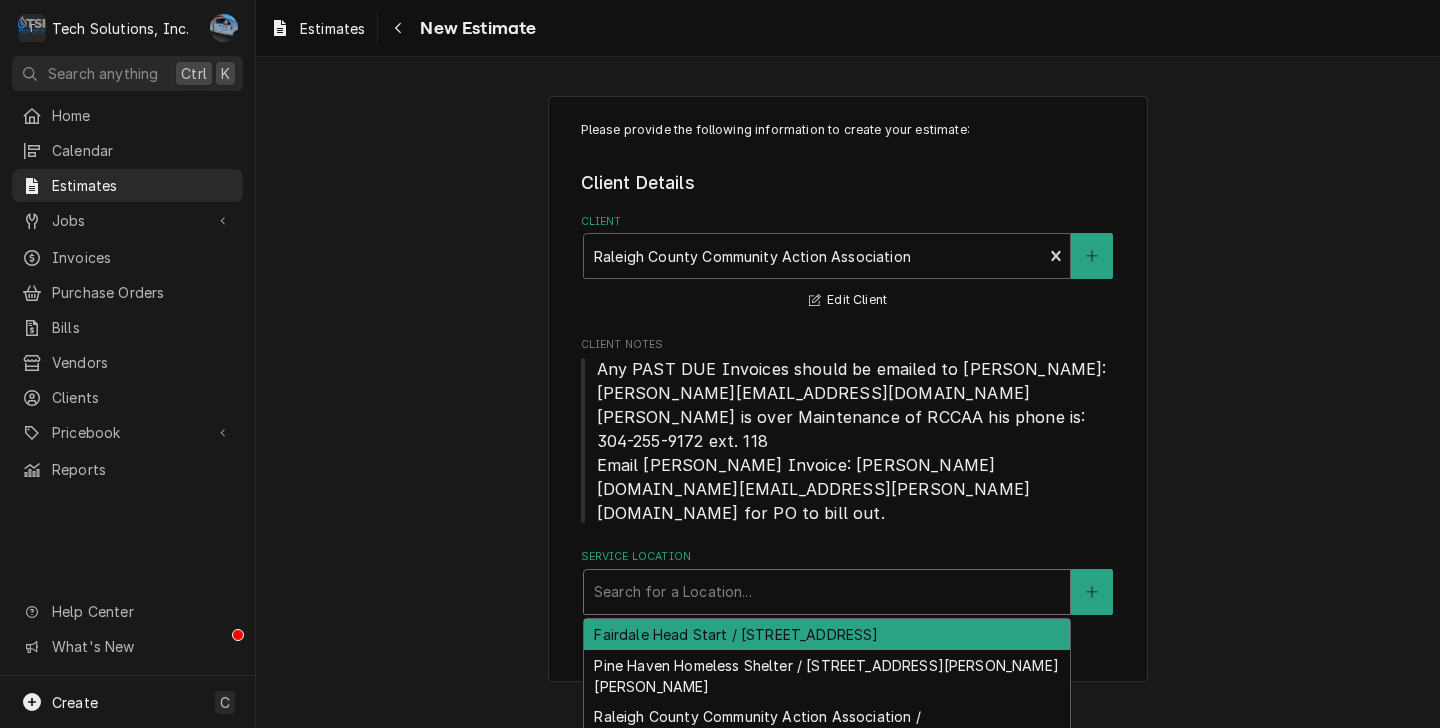 scroll, scrollTop: 35, scrollLeft: 0, axis: vertical 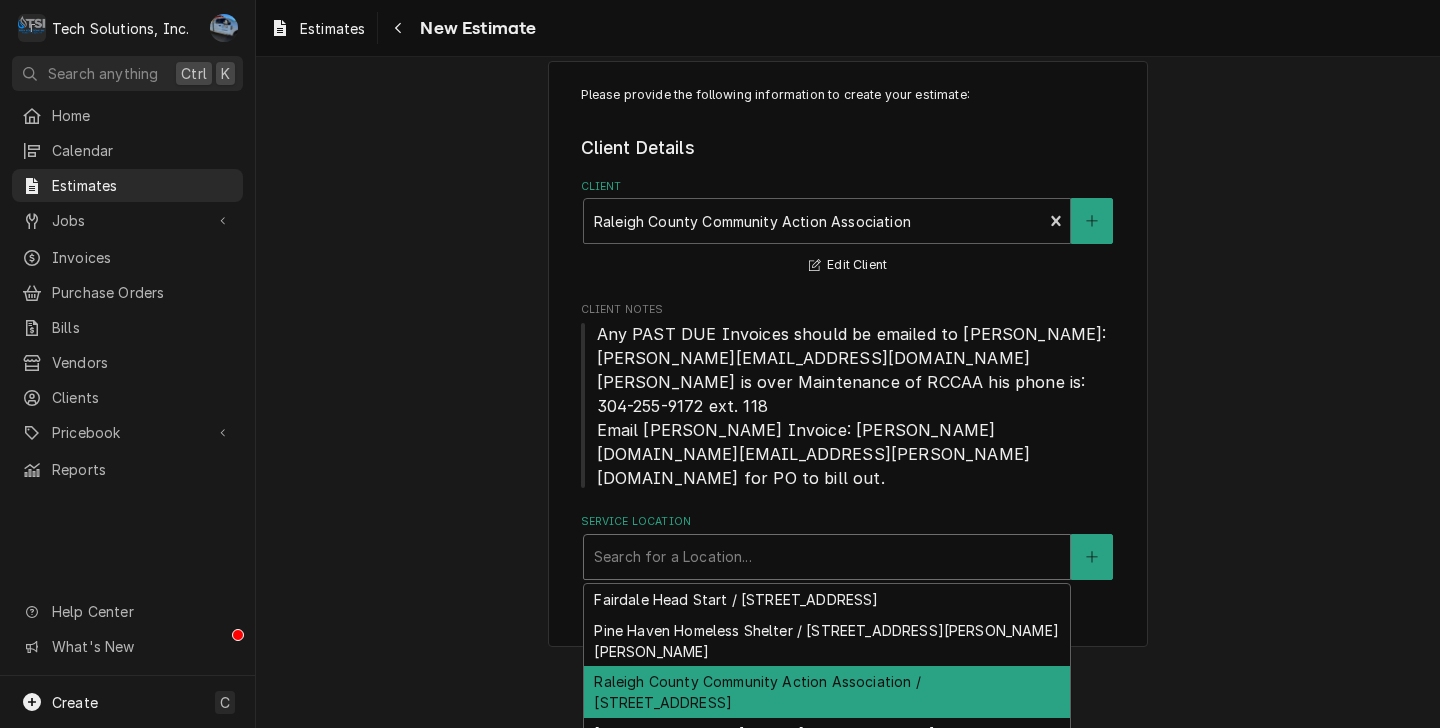 click on "Raleigh County Community Action Association / 111 Willow Lane, Beckley, WV 25801" at bounding box center (827, 692) 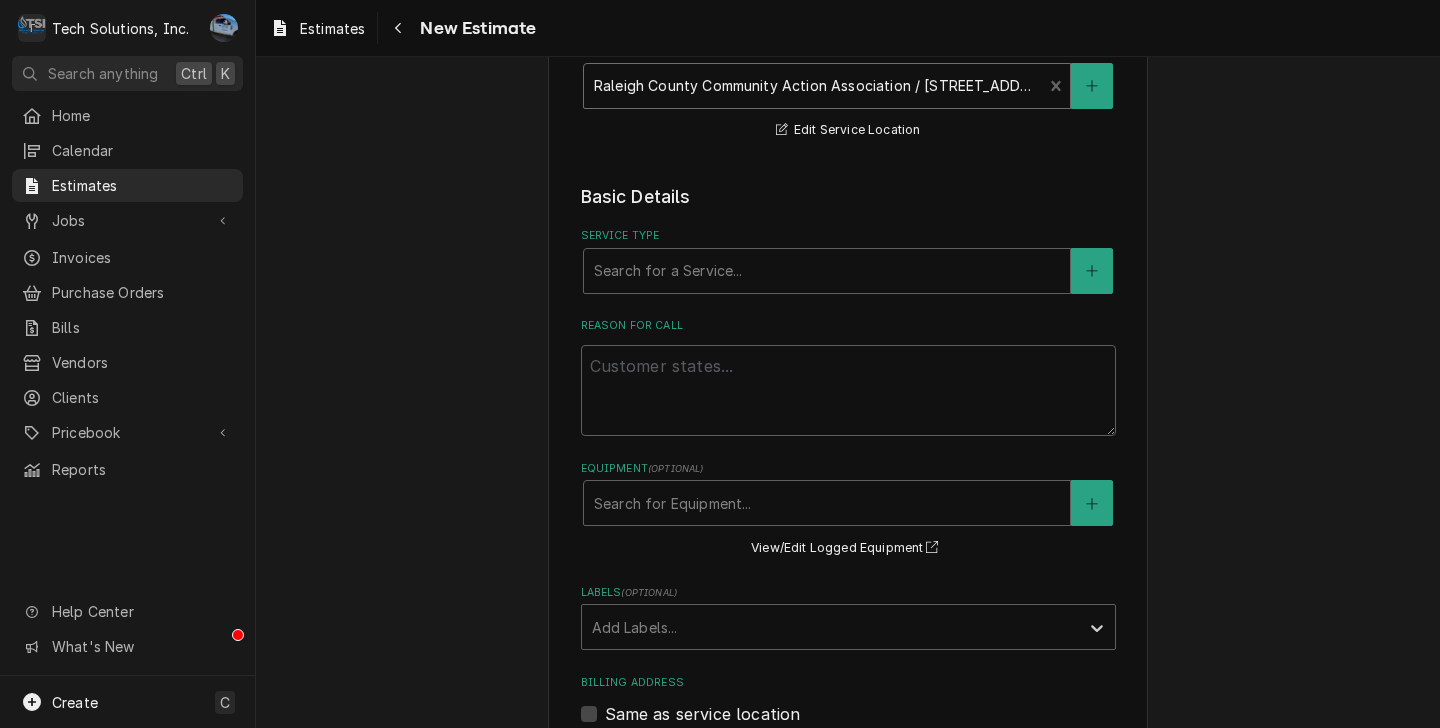 scroll, scrollTop: 516, scrollLeft: 0, axis: vertical 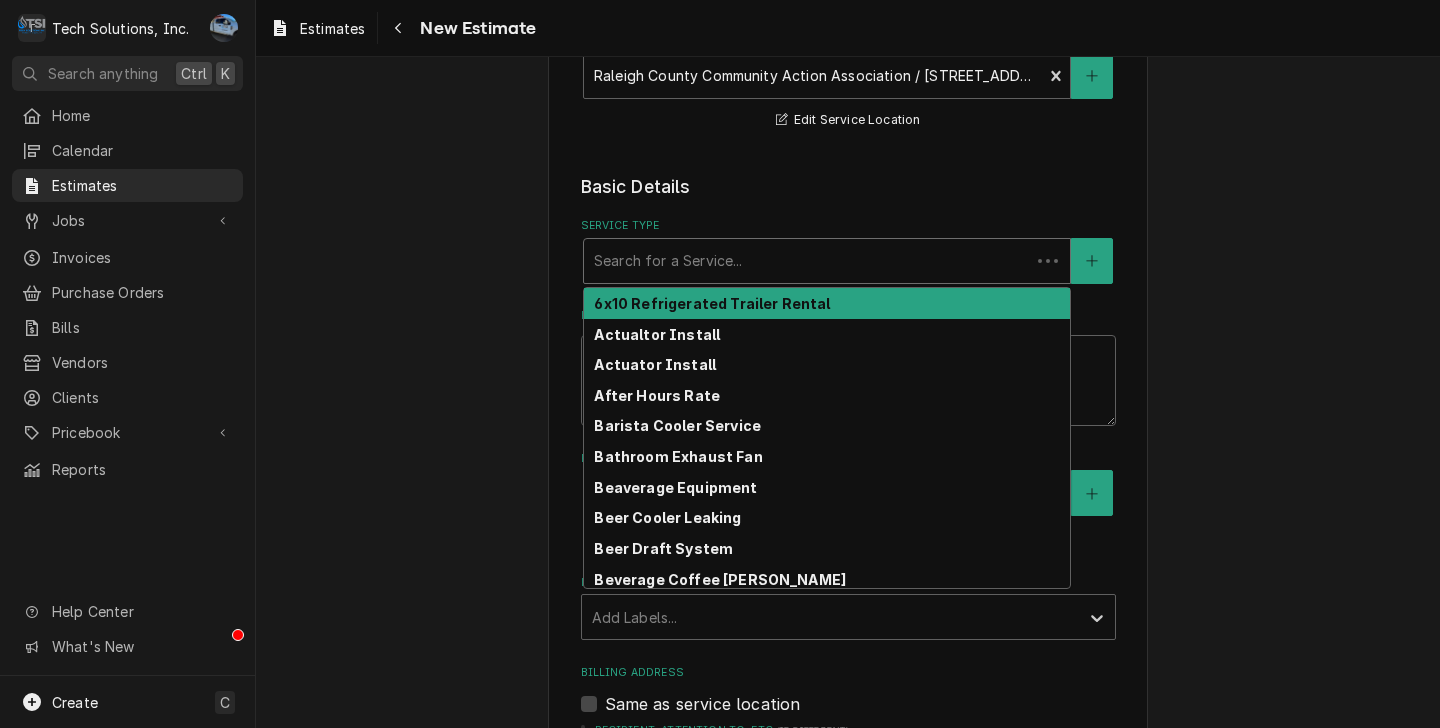 click at bounding box center [807, 261] 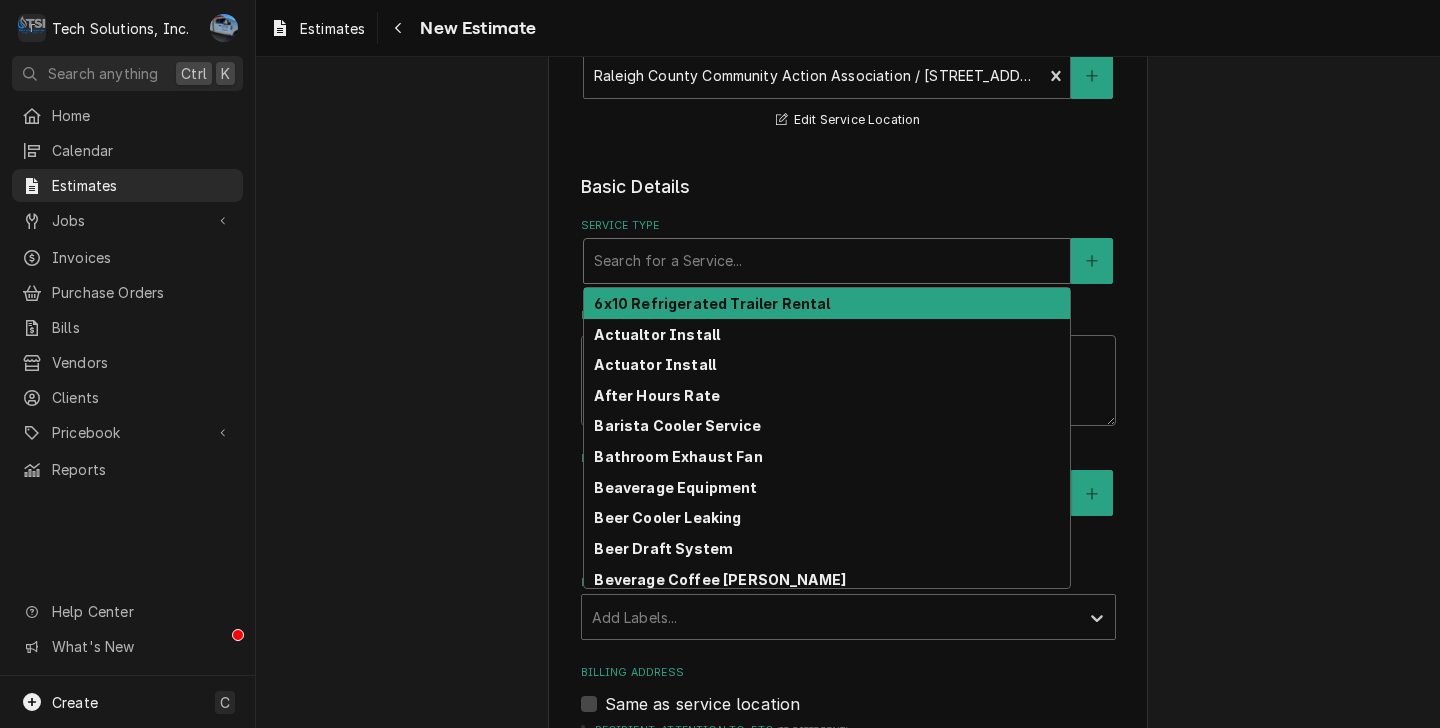 type on "x" 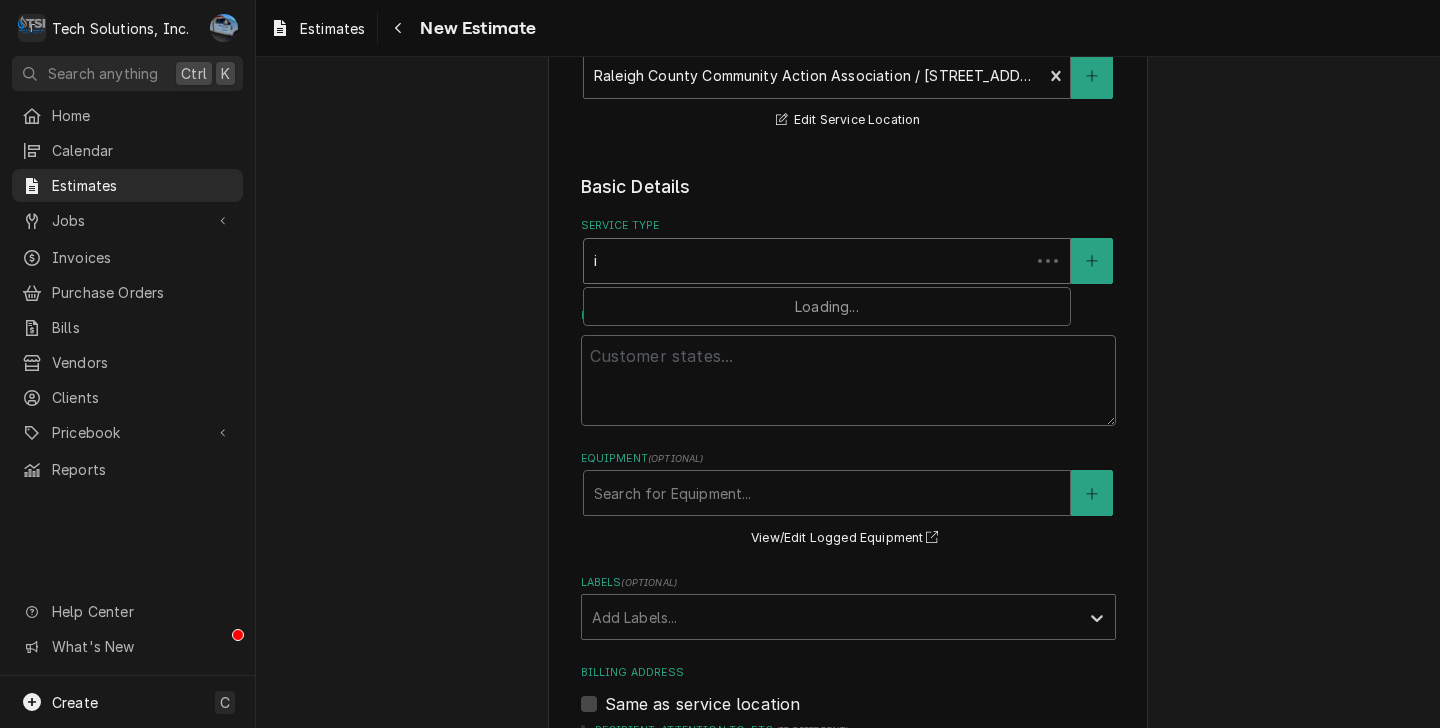 type on "x" 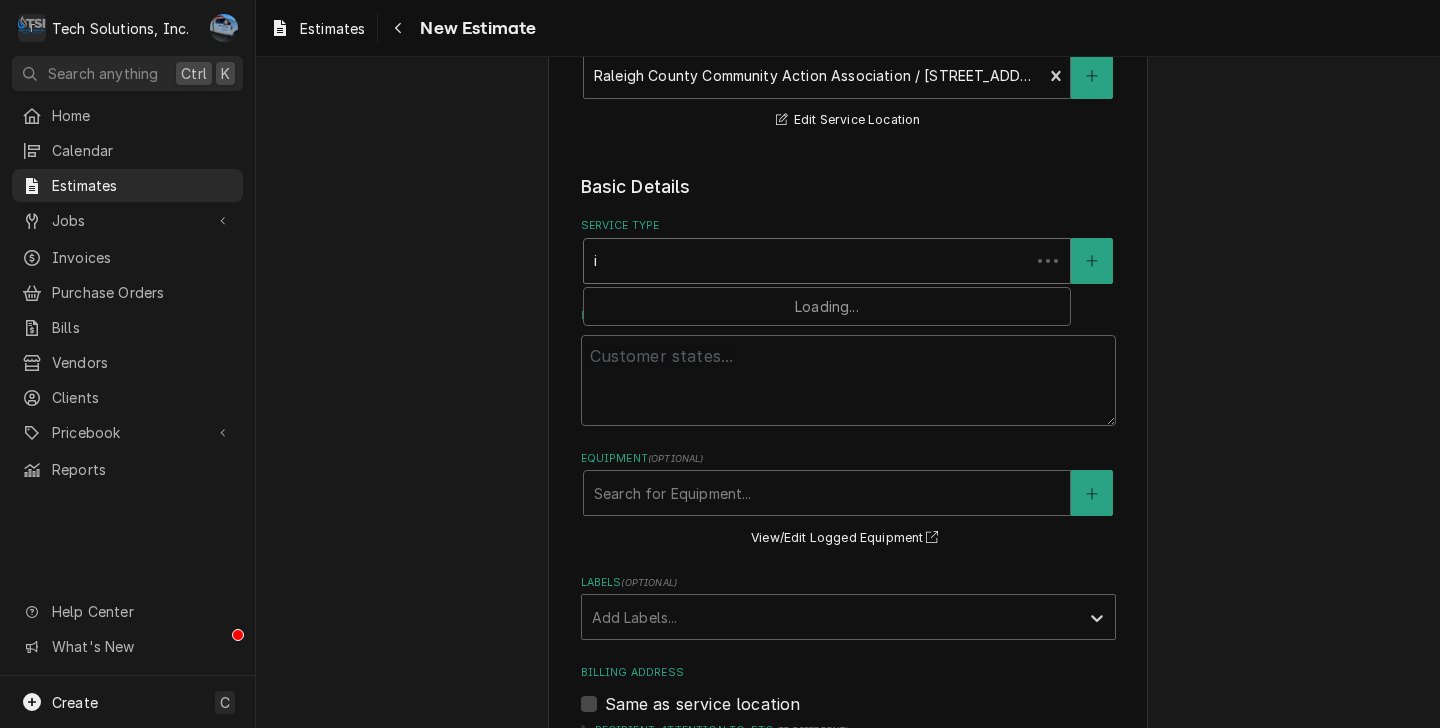 type on "ic" 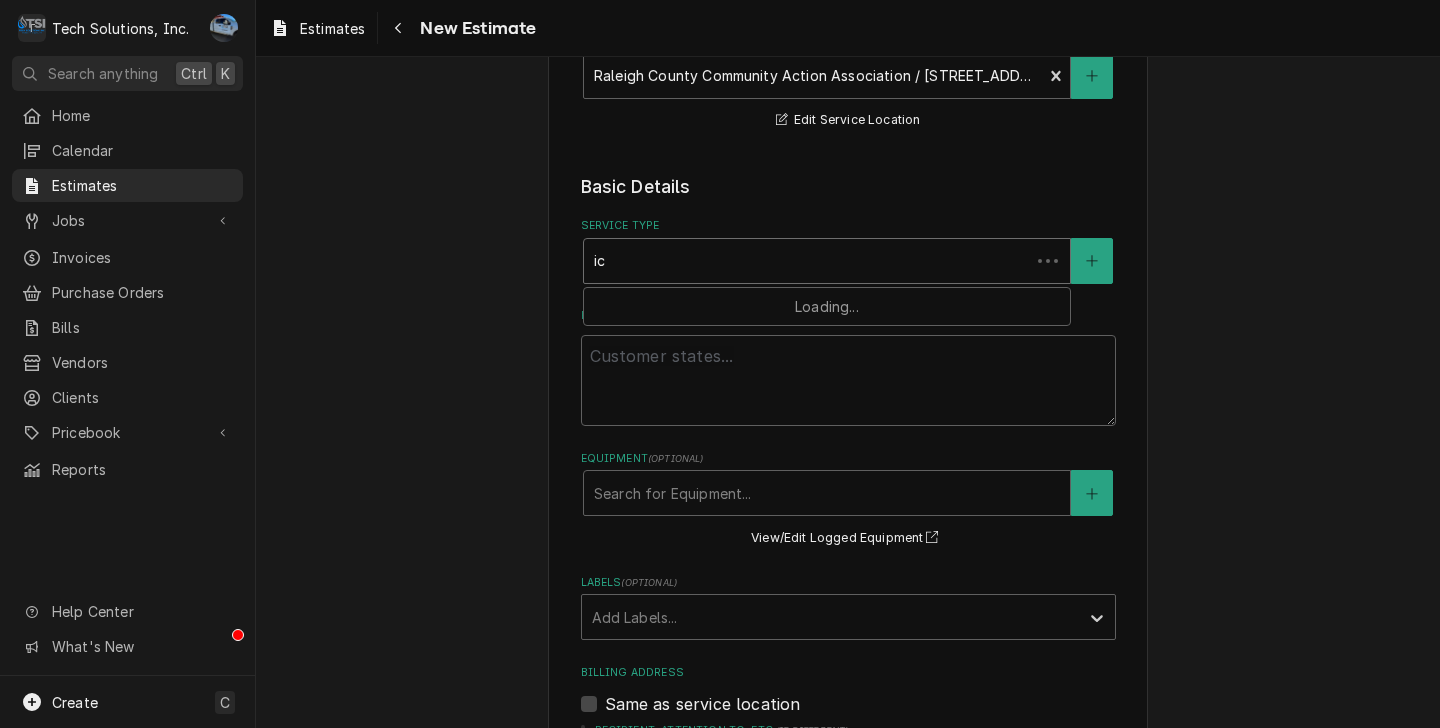 type on "x" 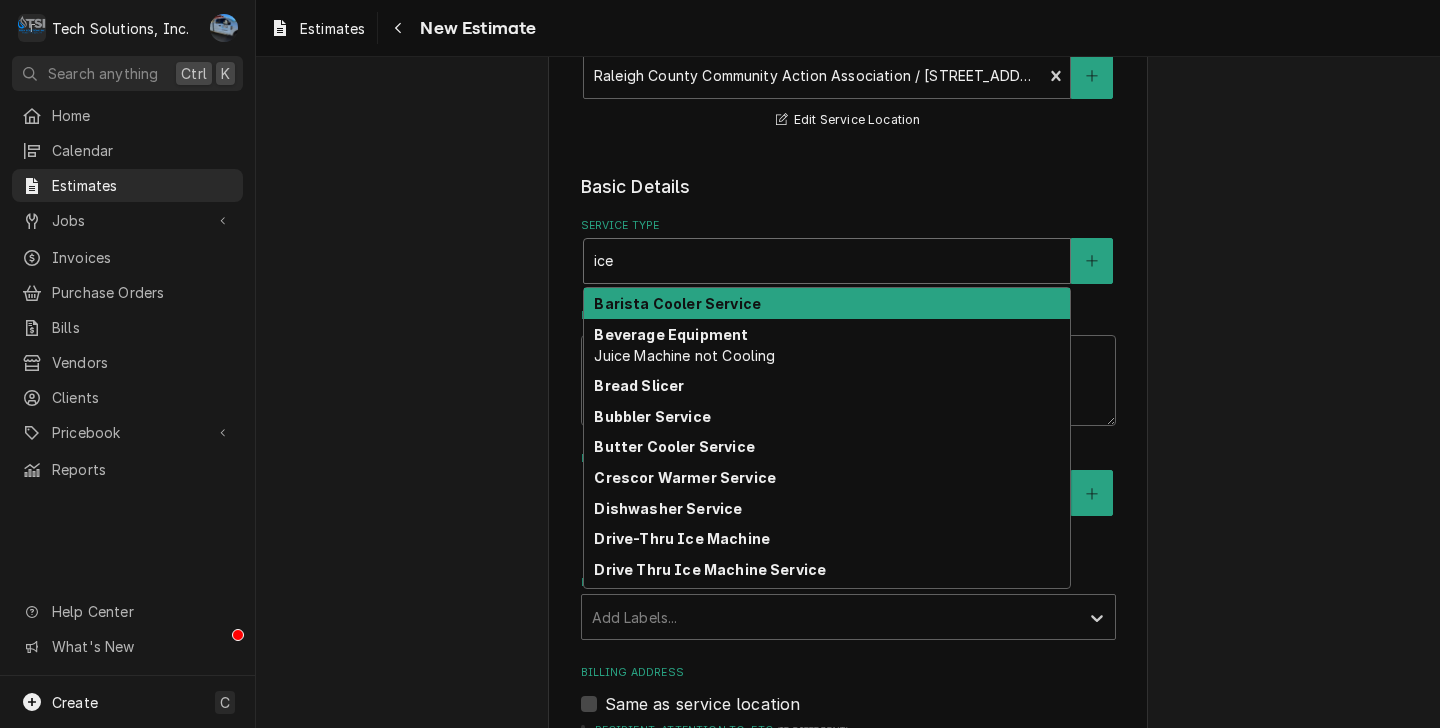 type on "x" 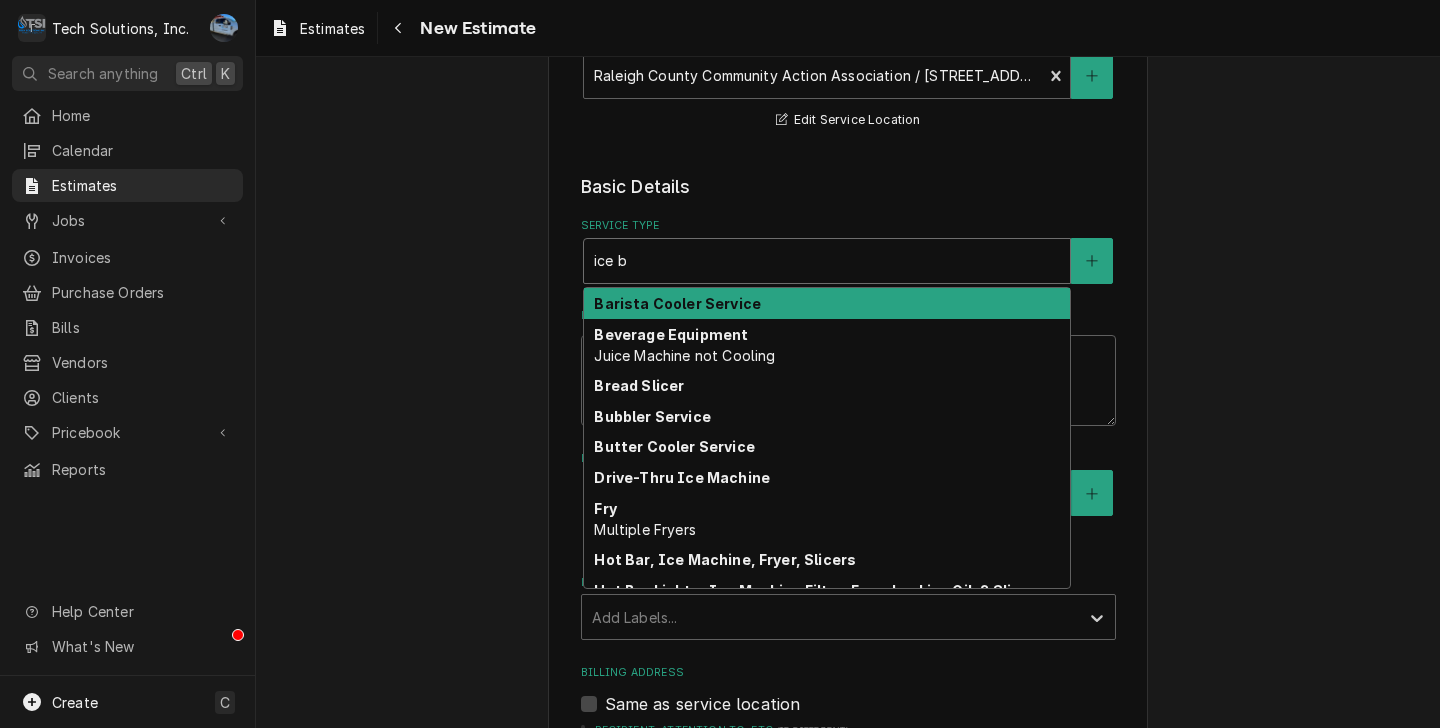 type on "x" 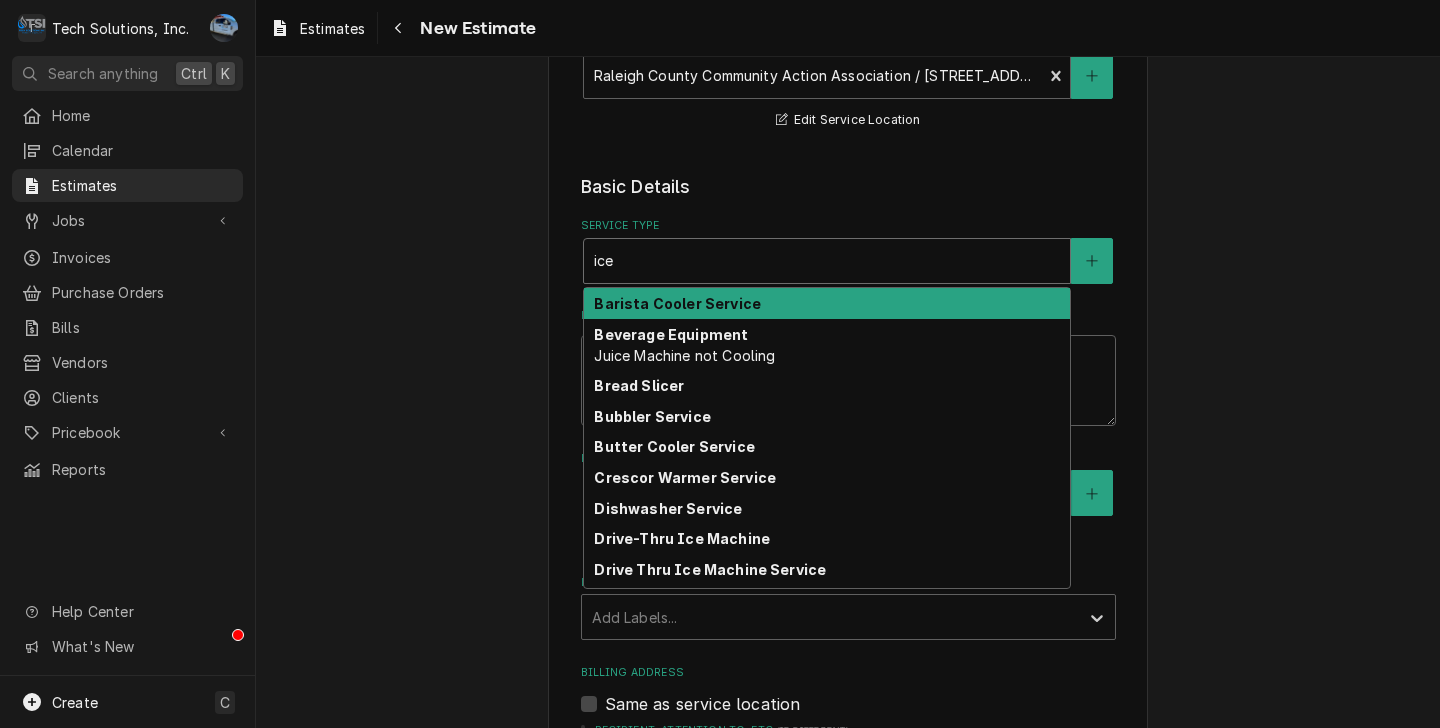 type on "x" 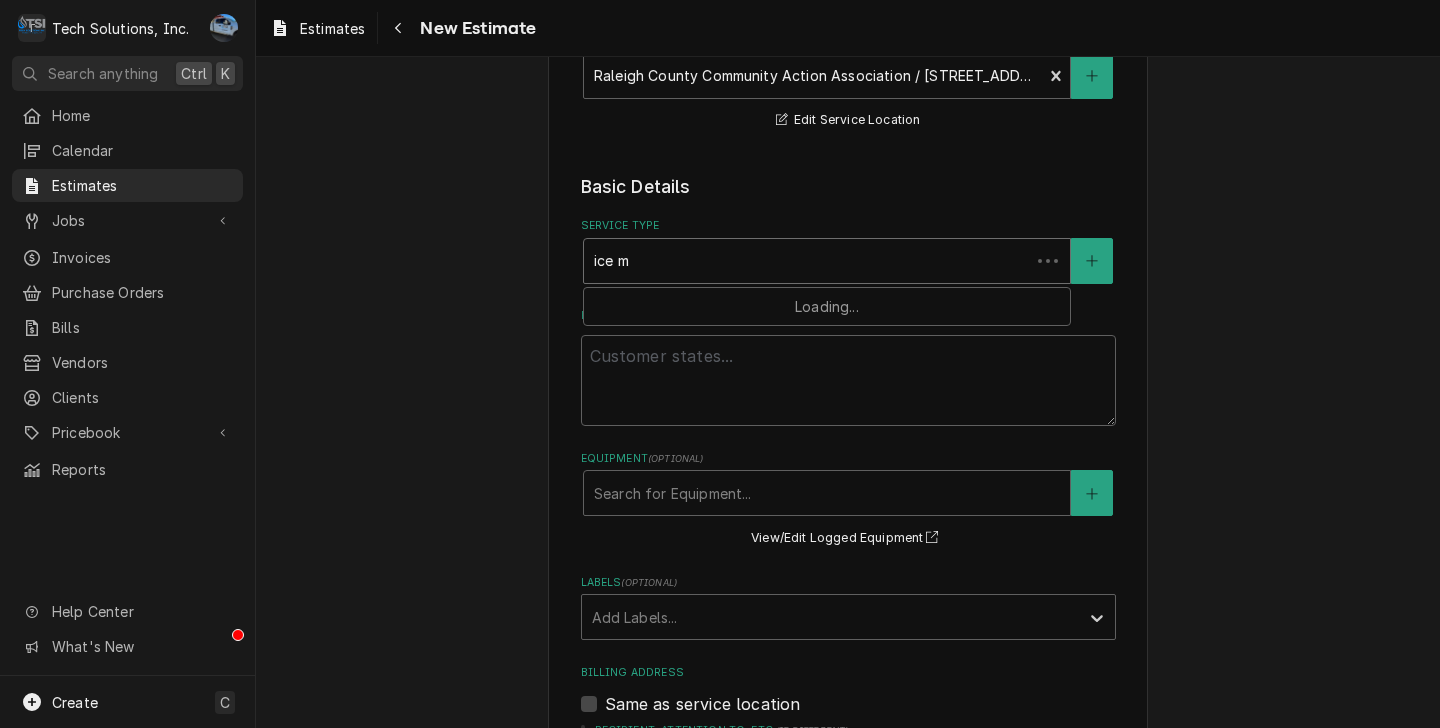 type on "x" 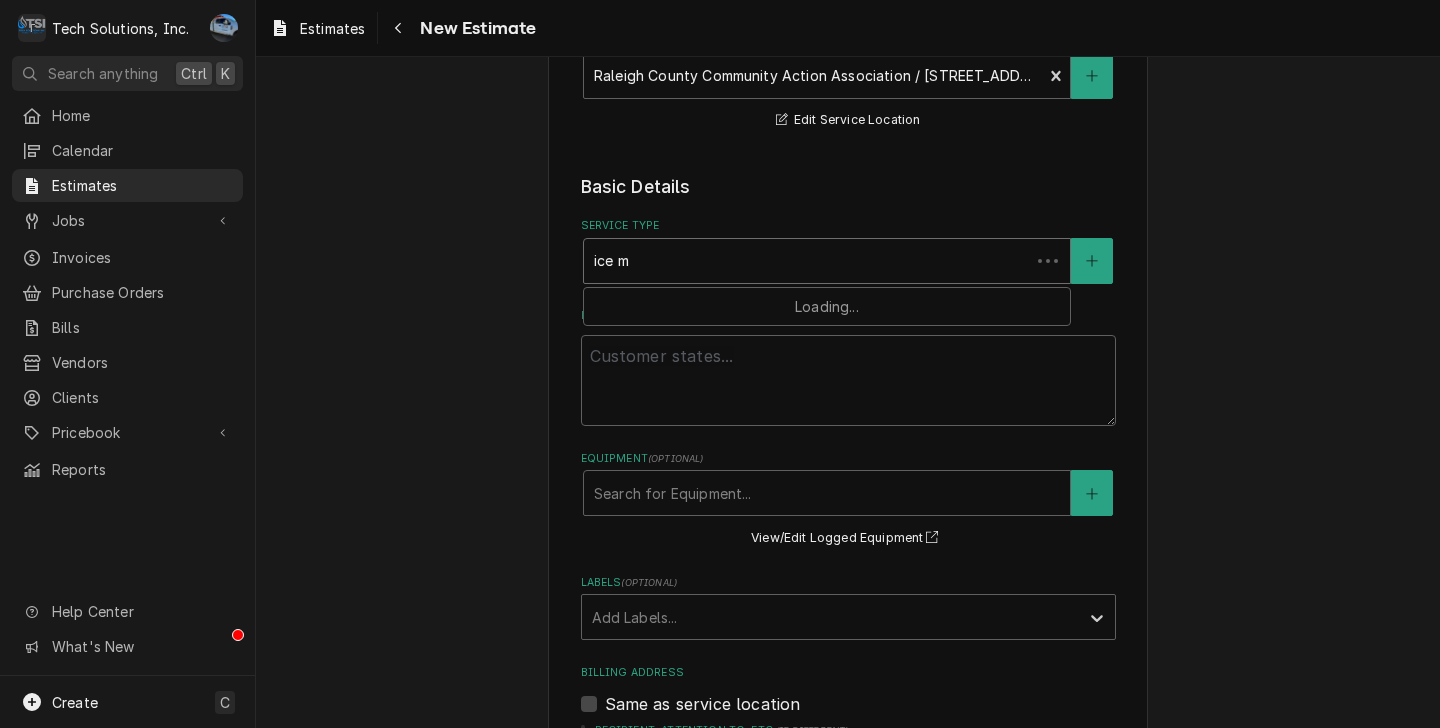 type on "ice ma" 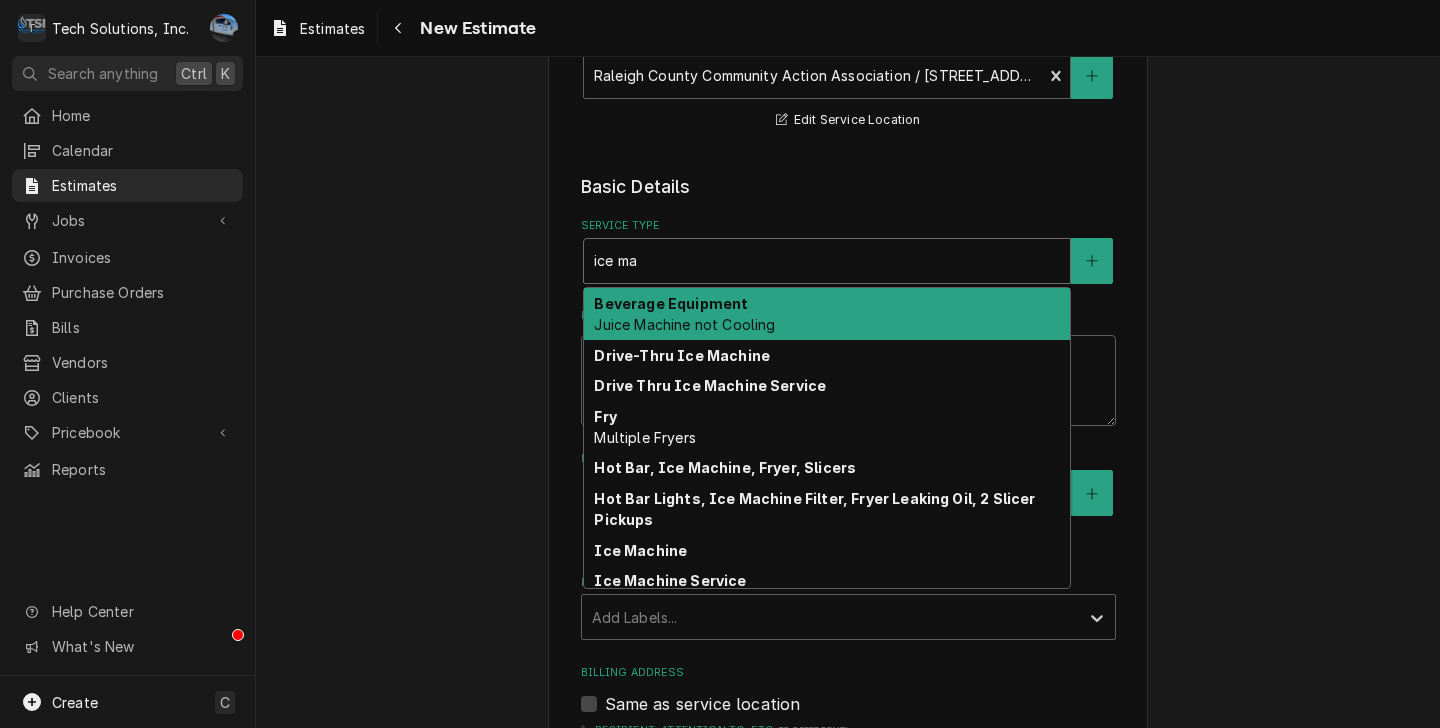 type on "x" 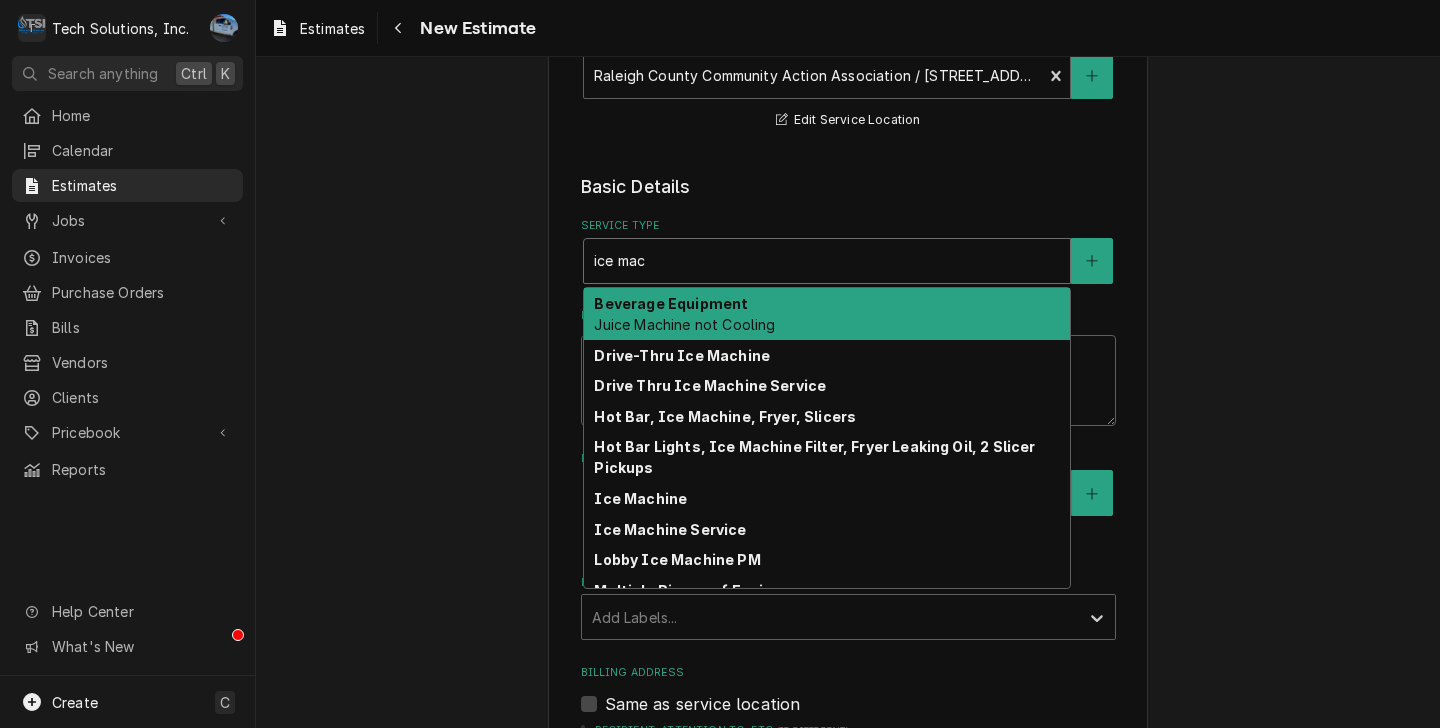 type on "x" 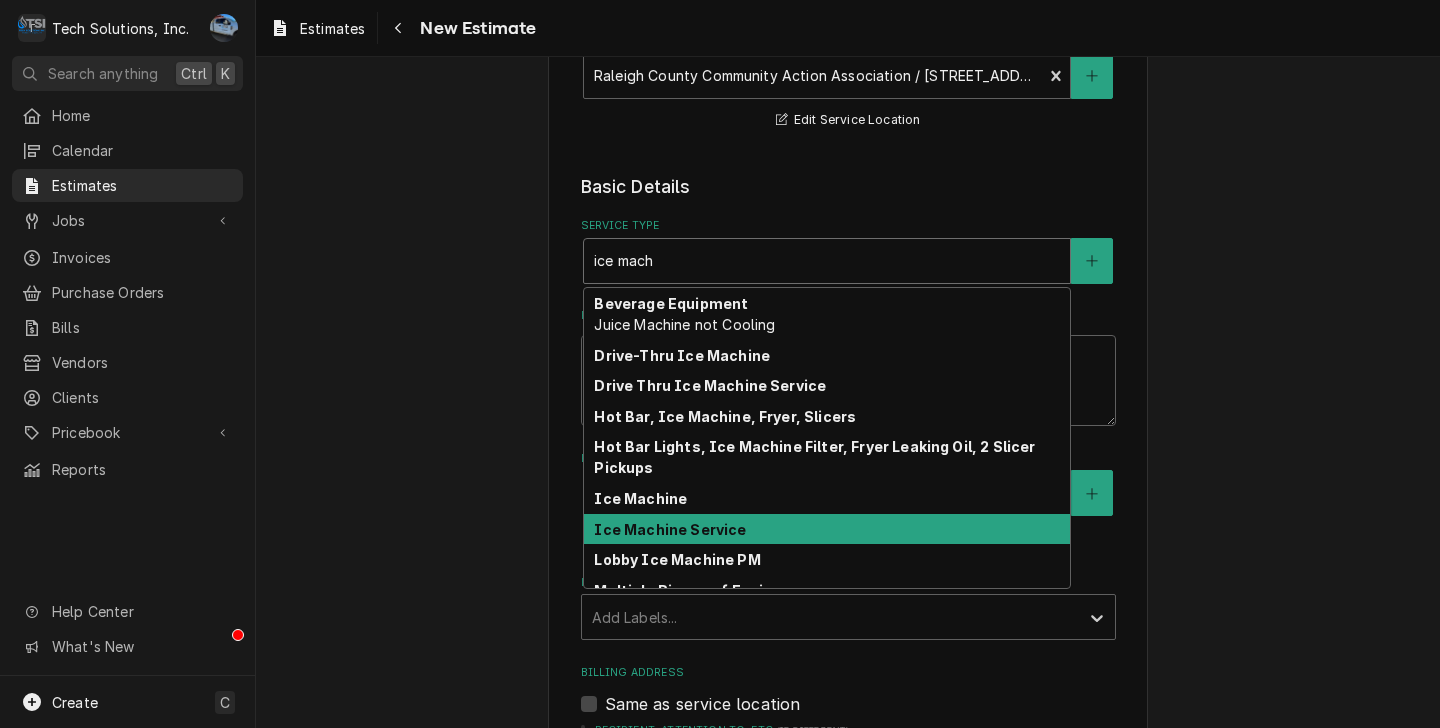 click on "Ice Machine Service" at bounding box center [827, 529] 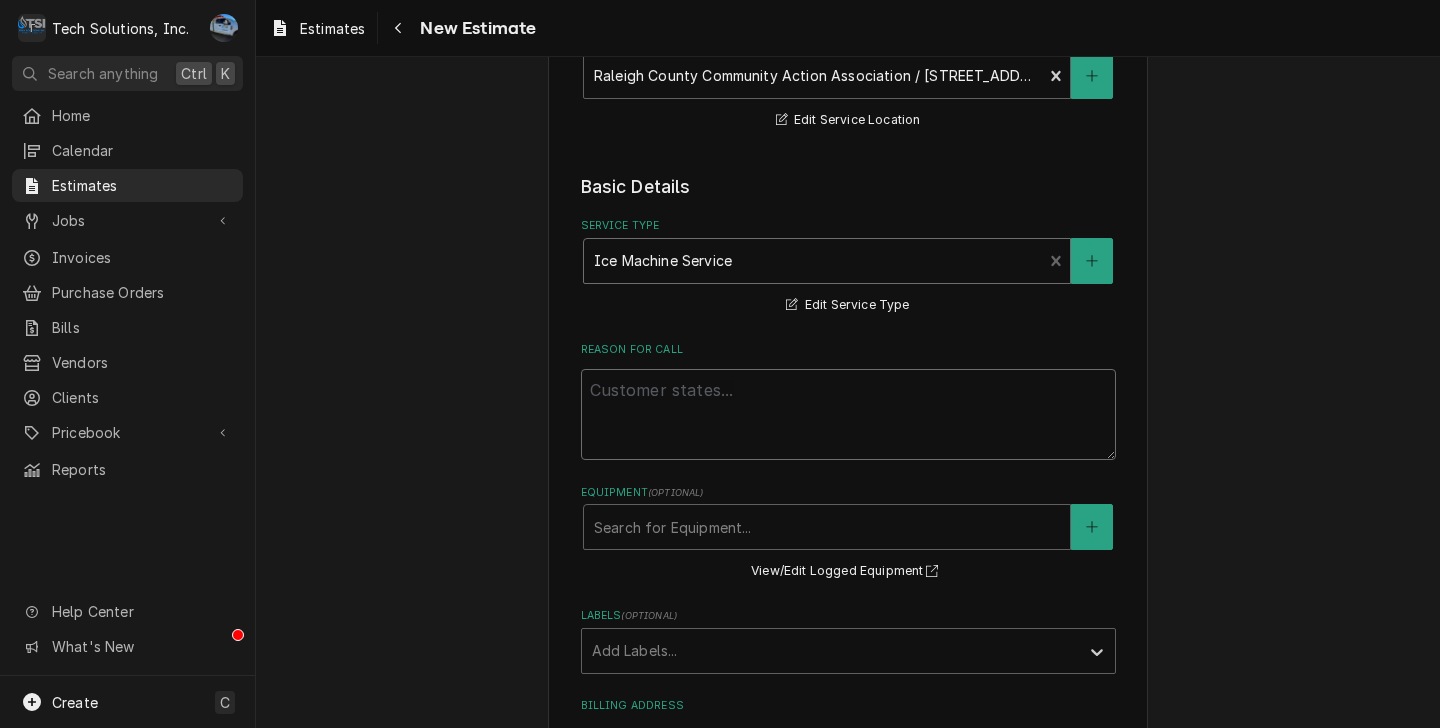 click on "Reason For Call" at bounding box center [848, 414] 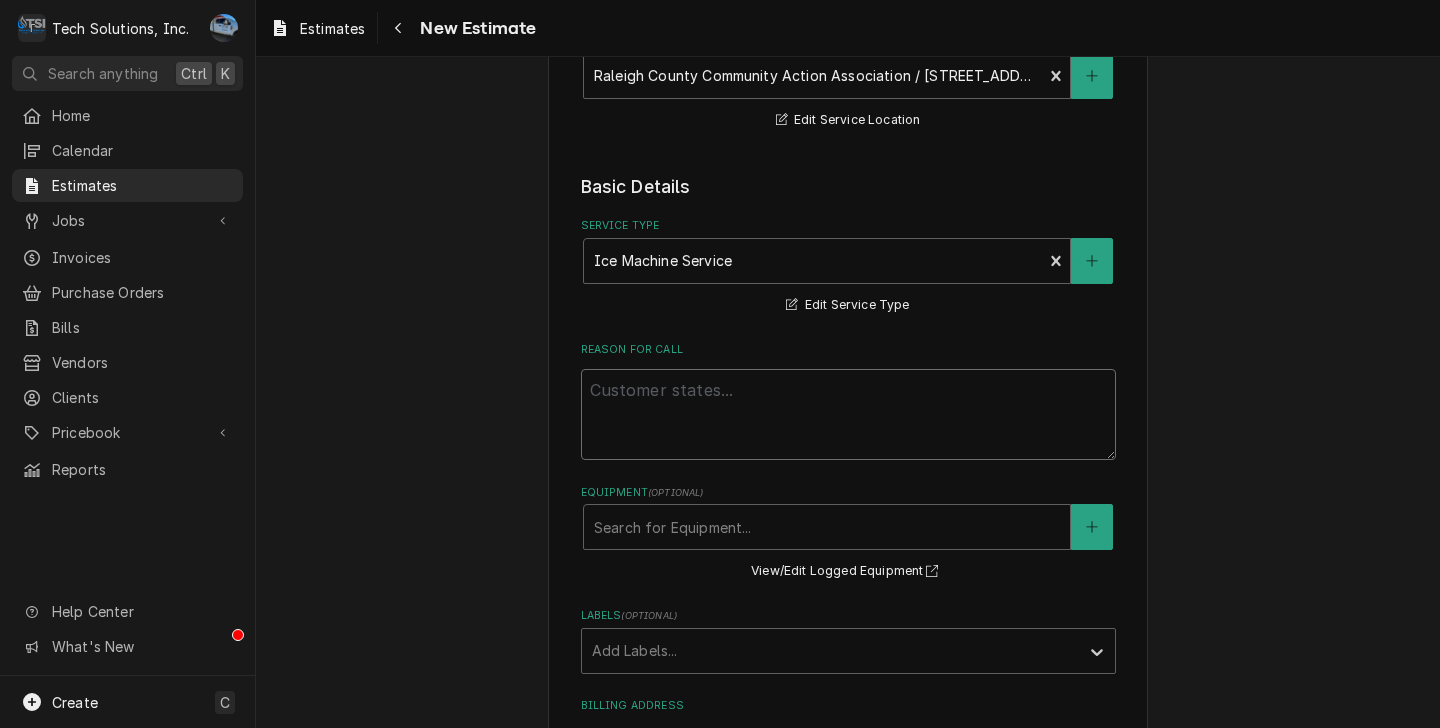 type on "x" 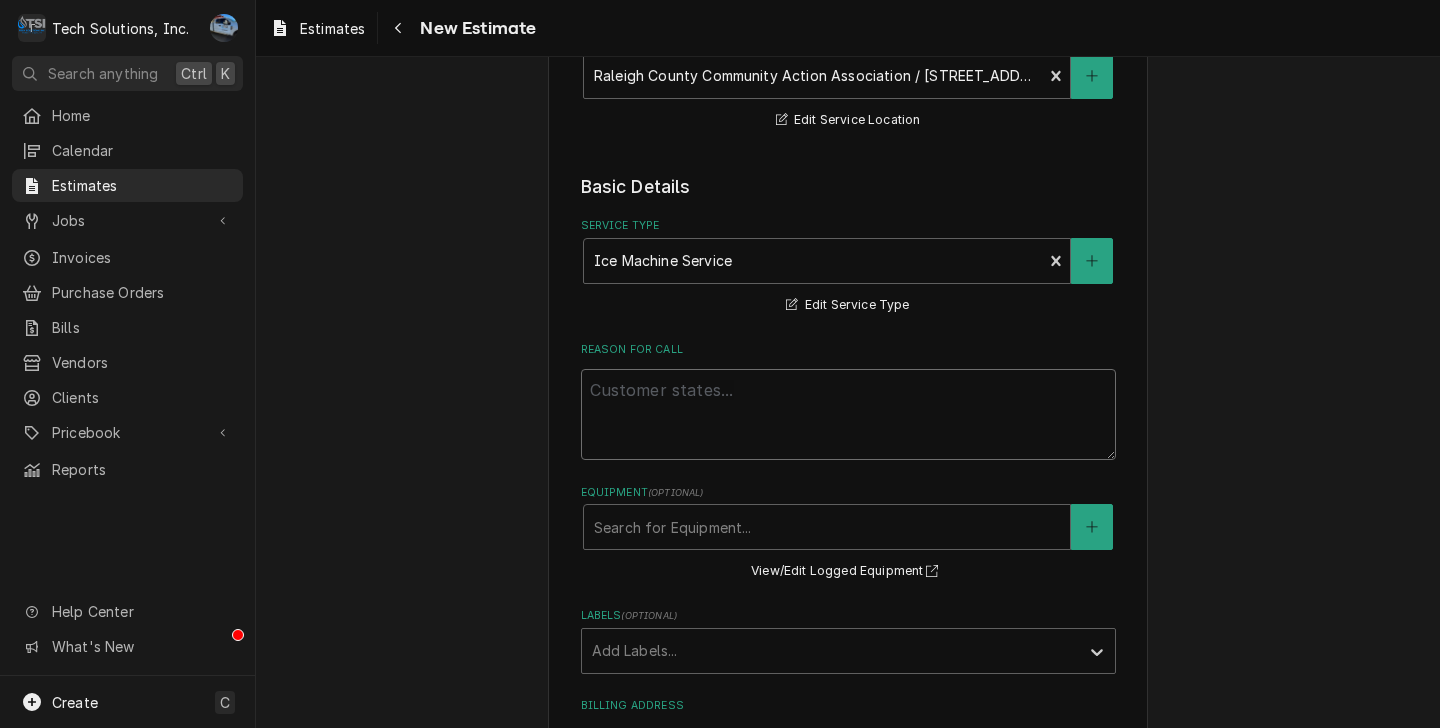 type on "U" 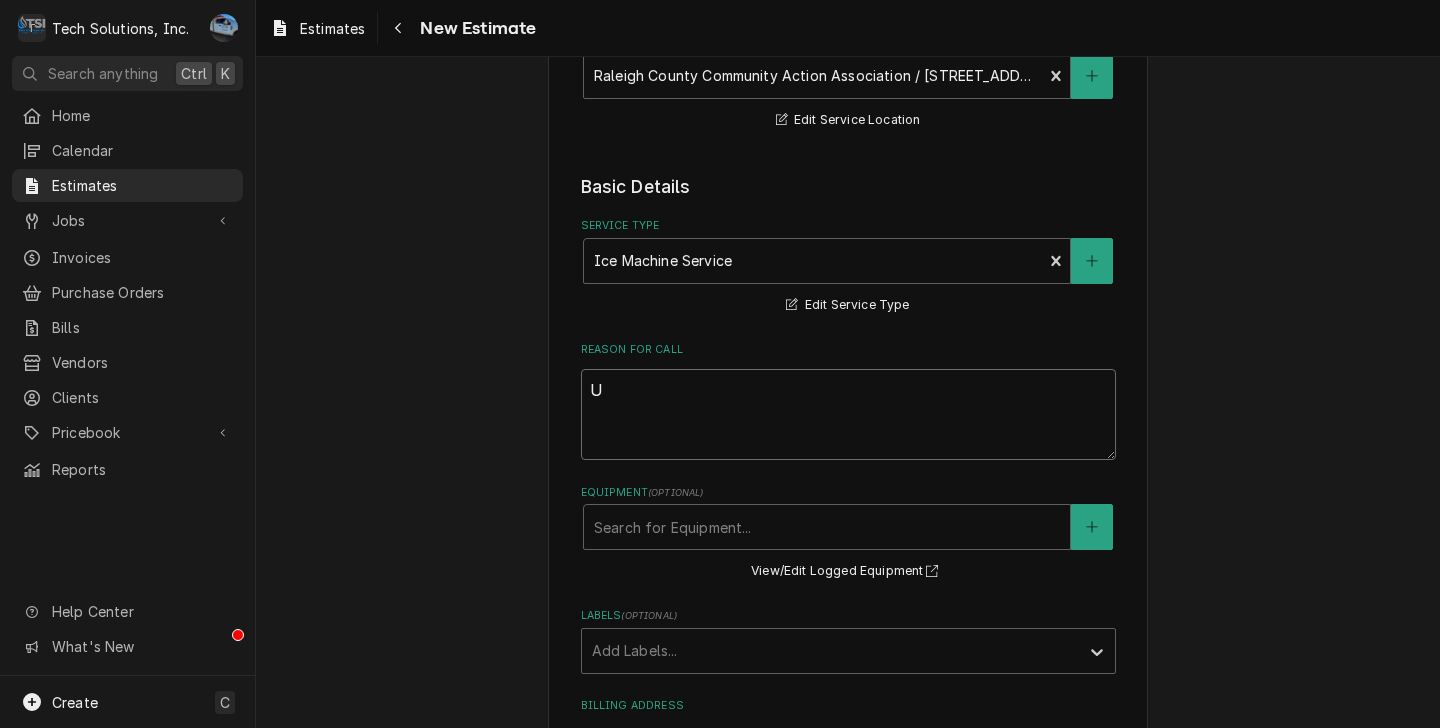 type on "x" 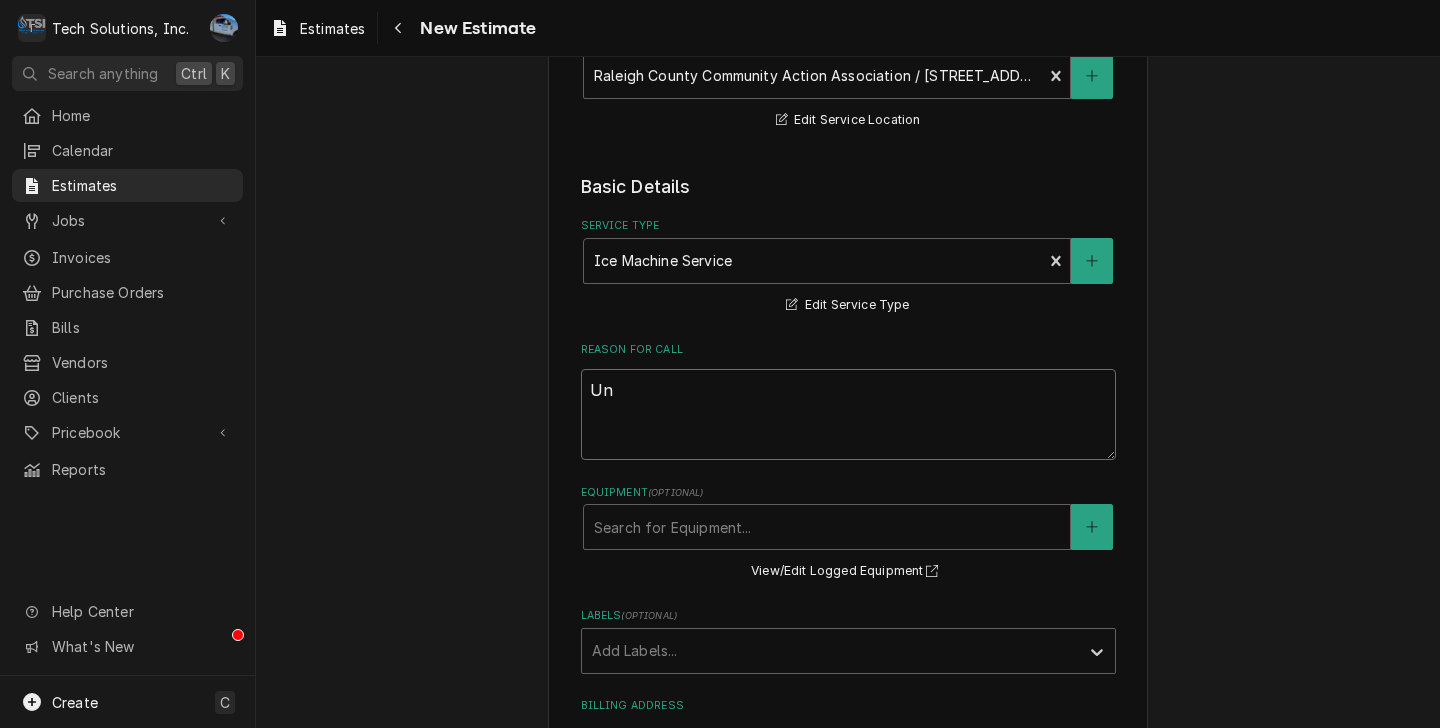type on "x" 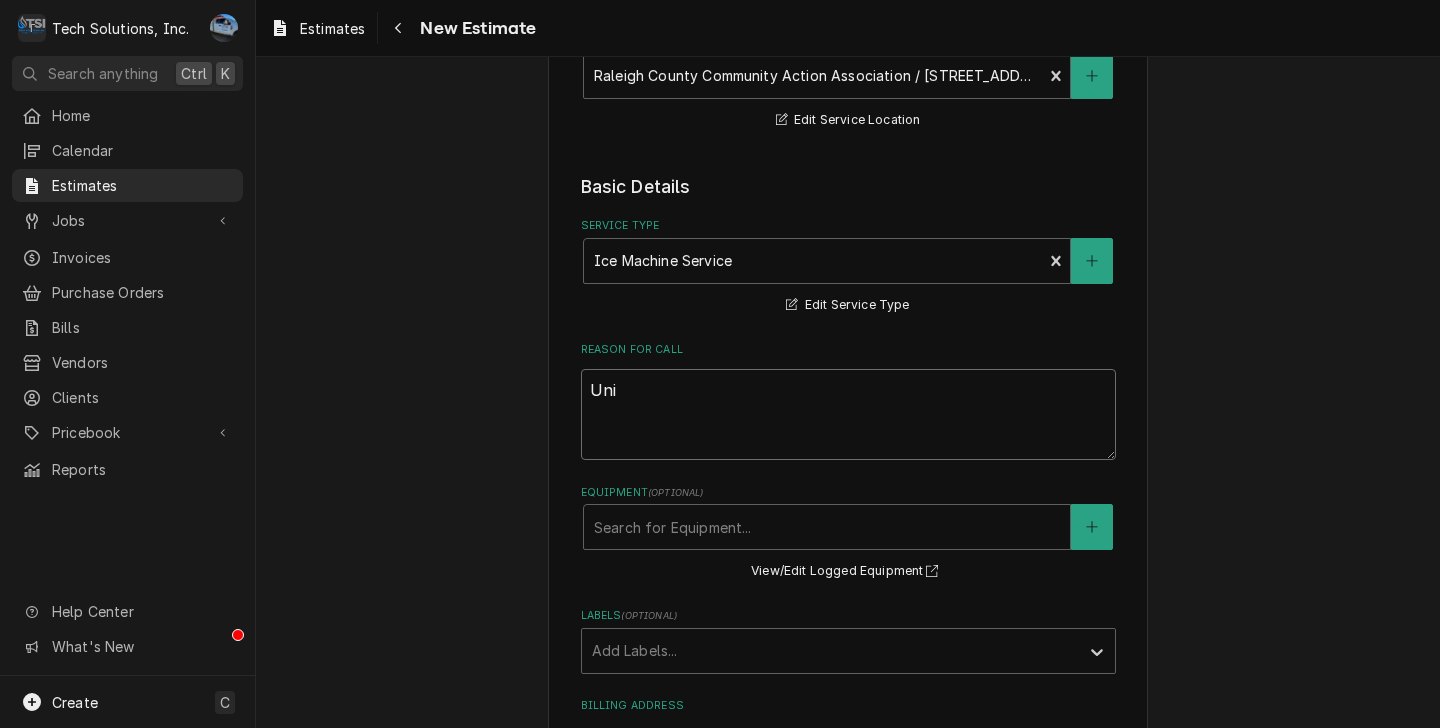 type on "x" 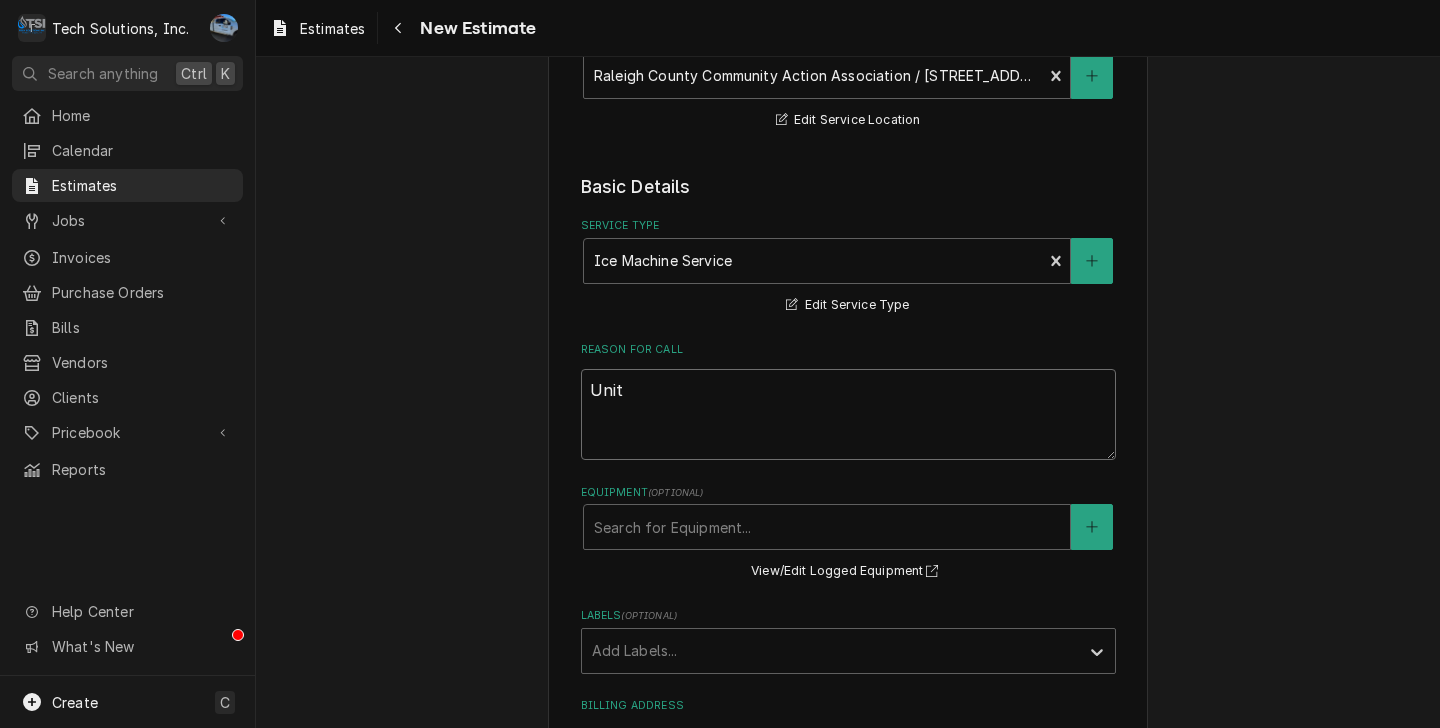 type on "x" 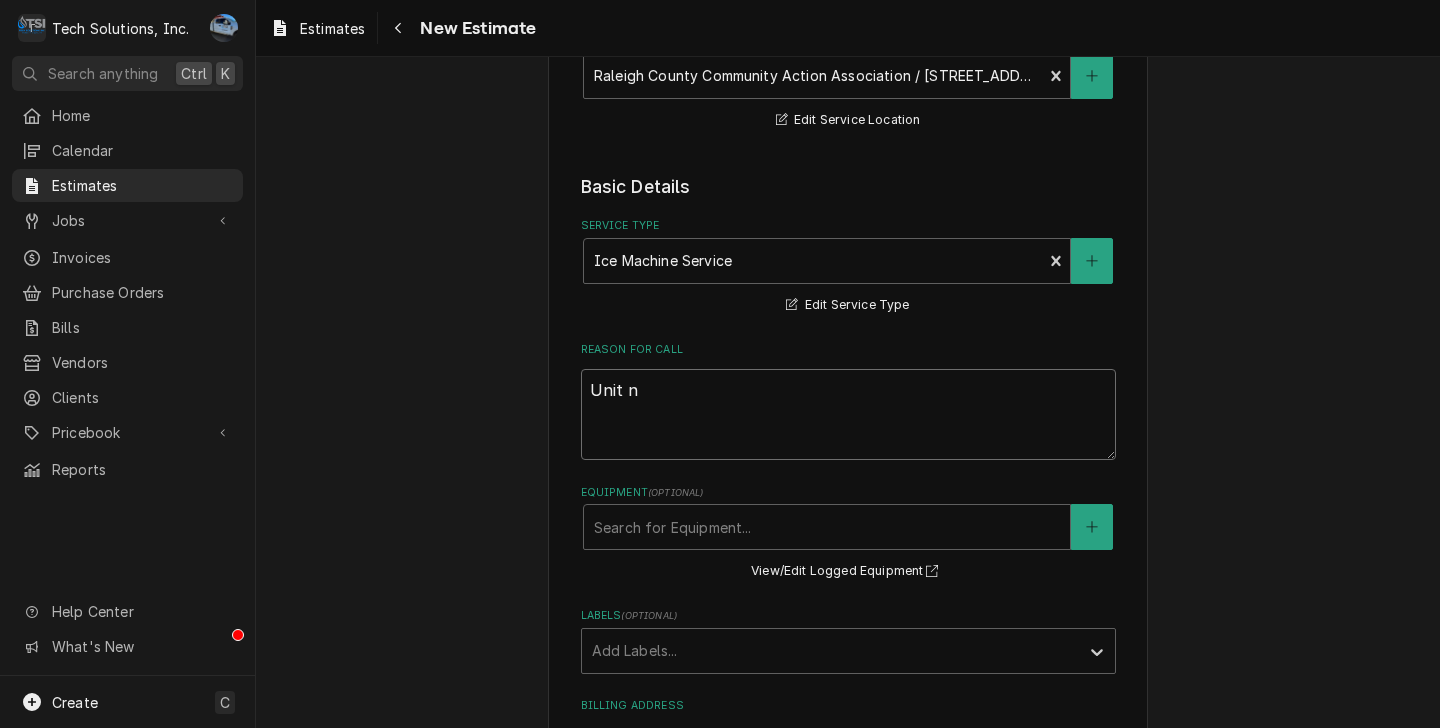 type on "x" 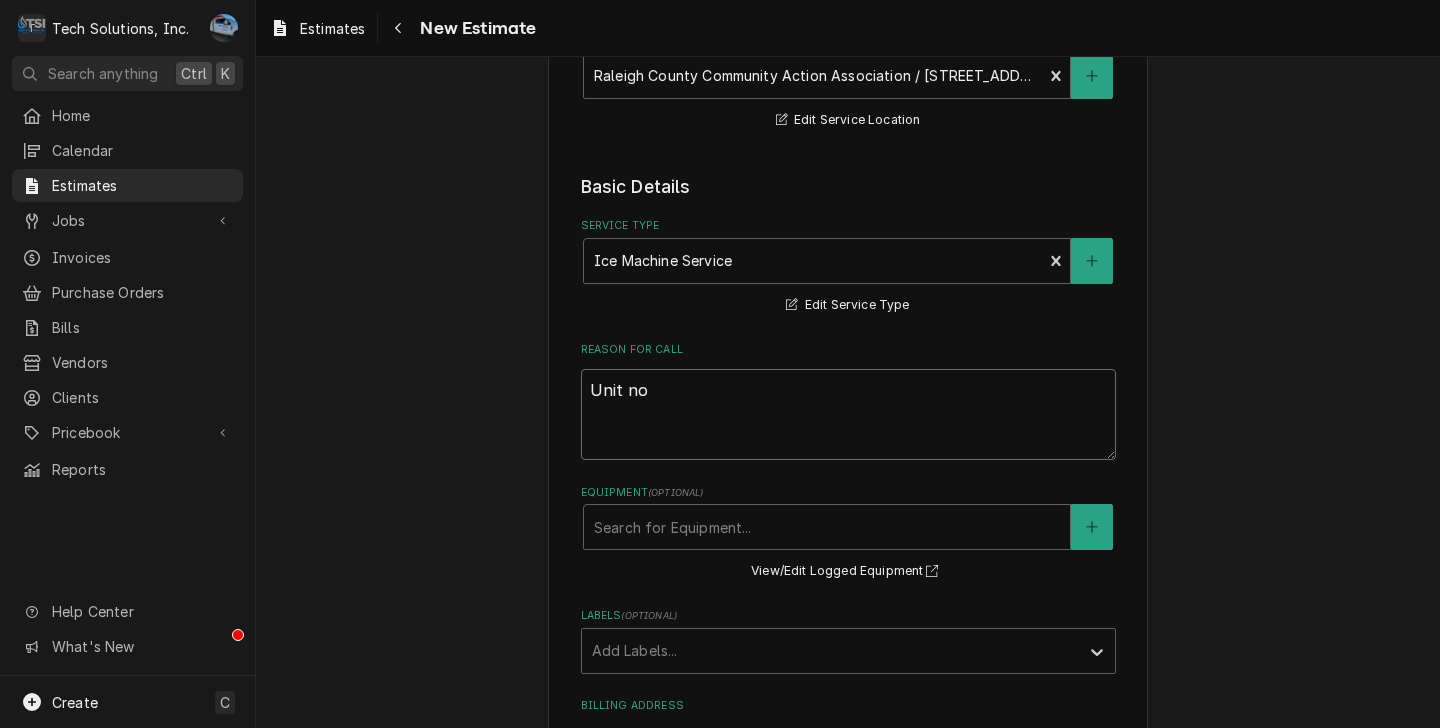 type on "x" 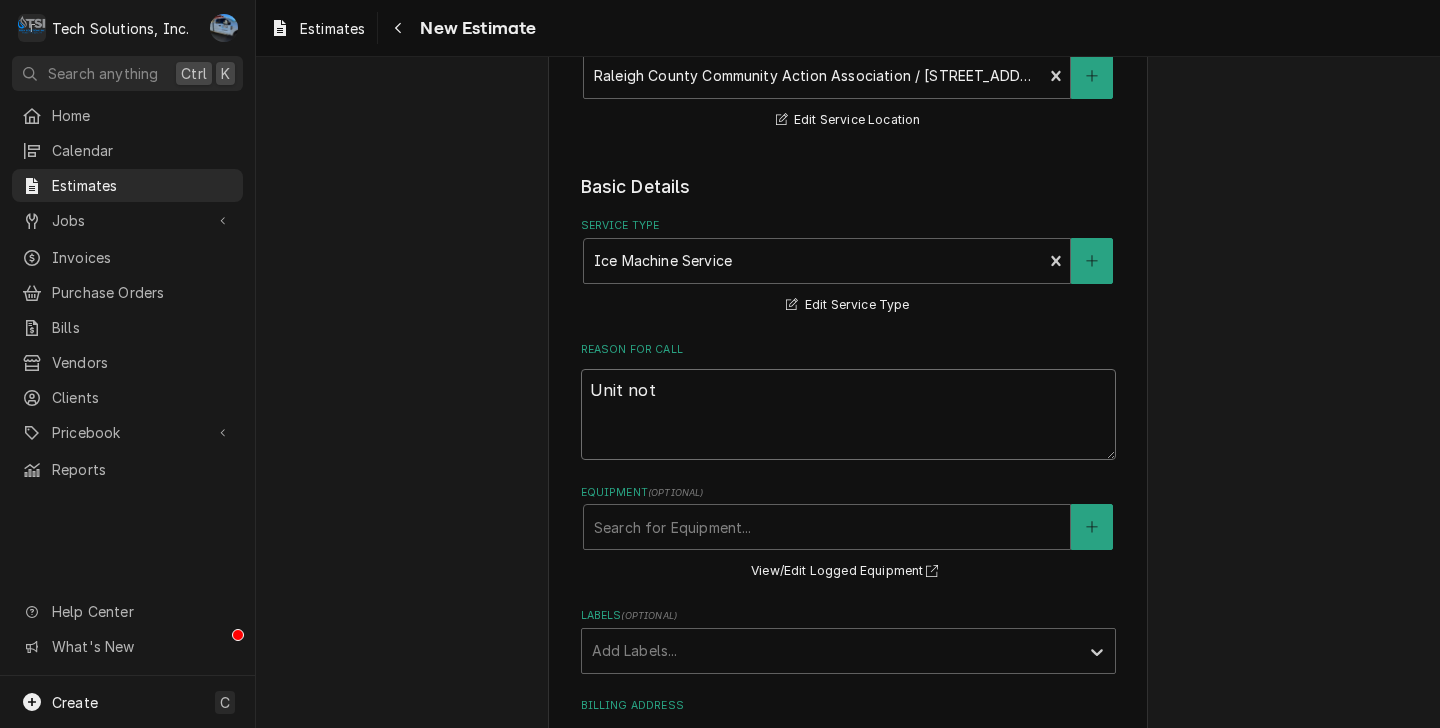 type on "x" 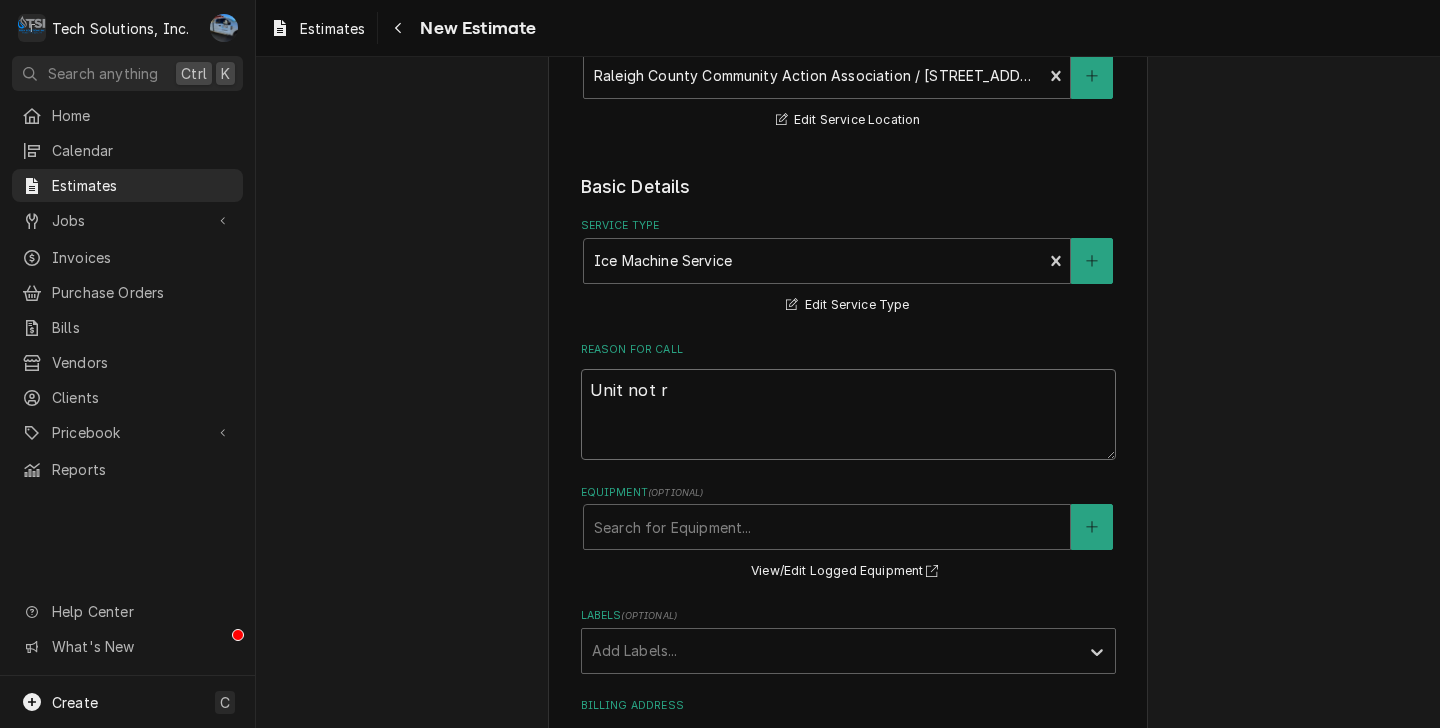 type on "x" 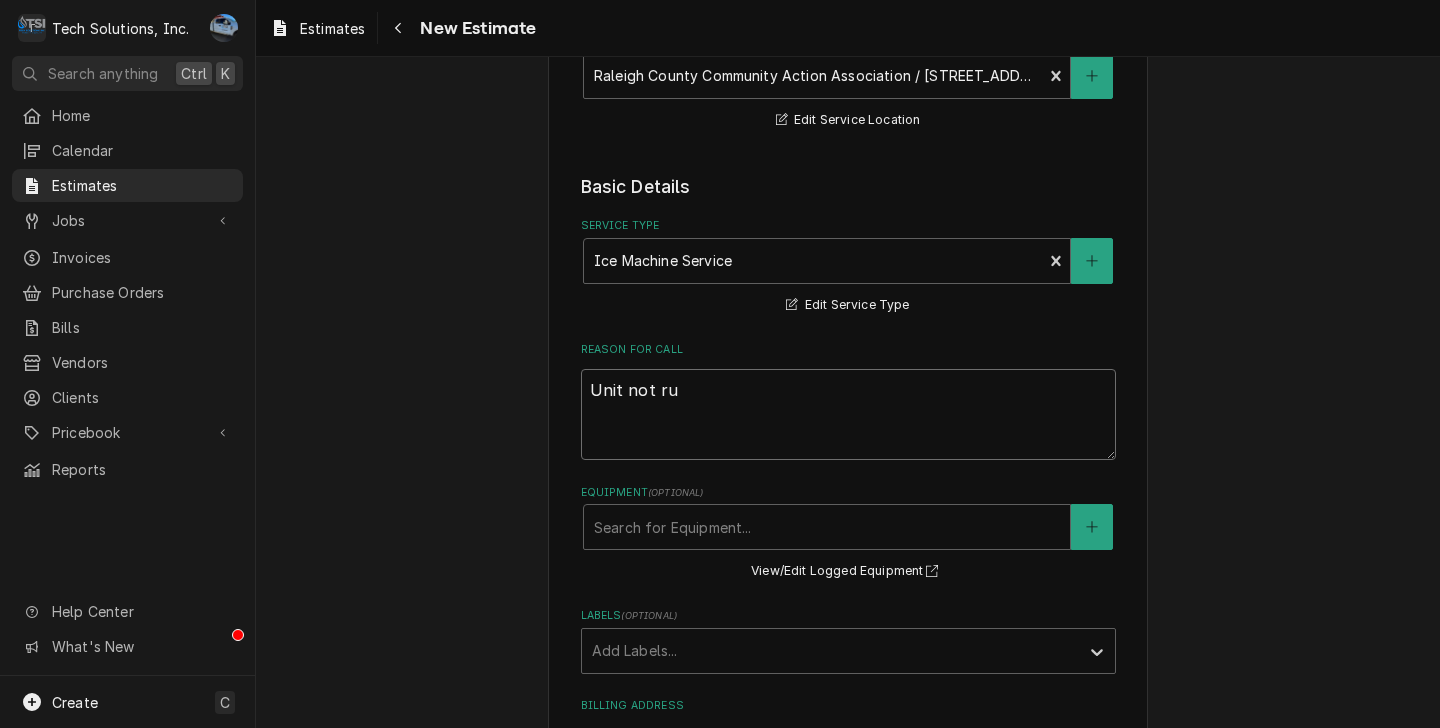 type on "x" 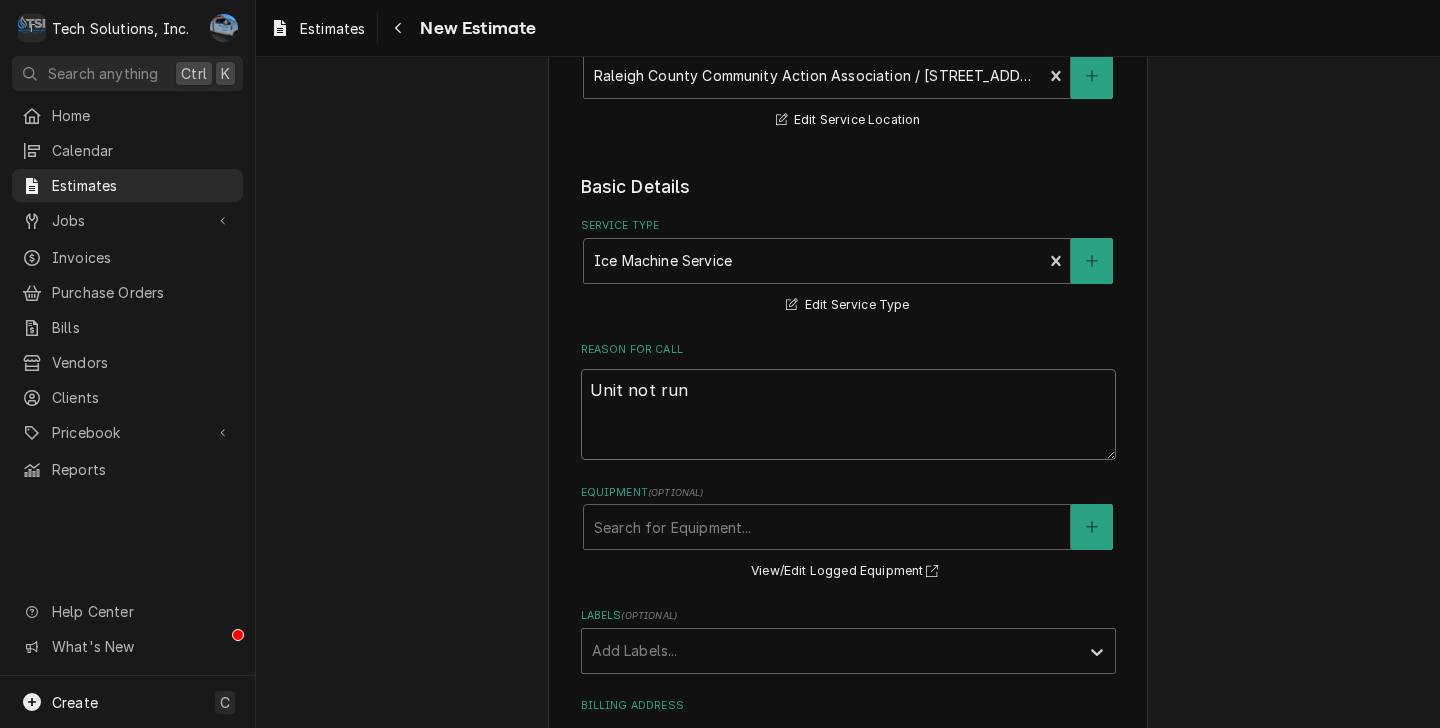 type on "x" 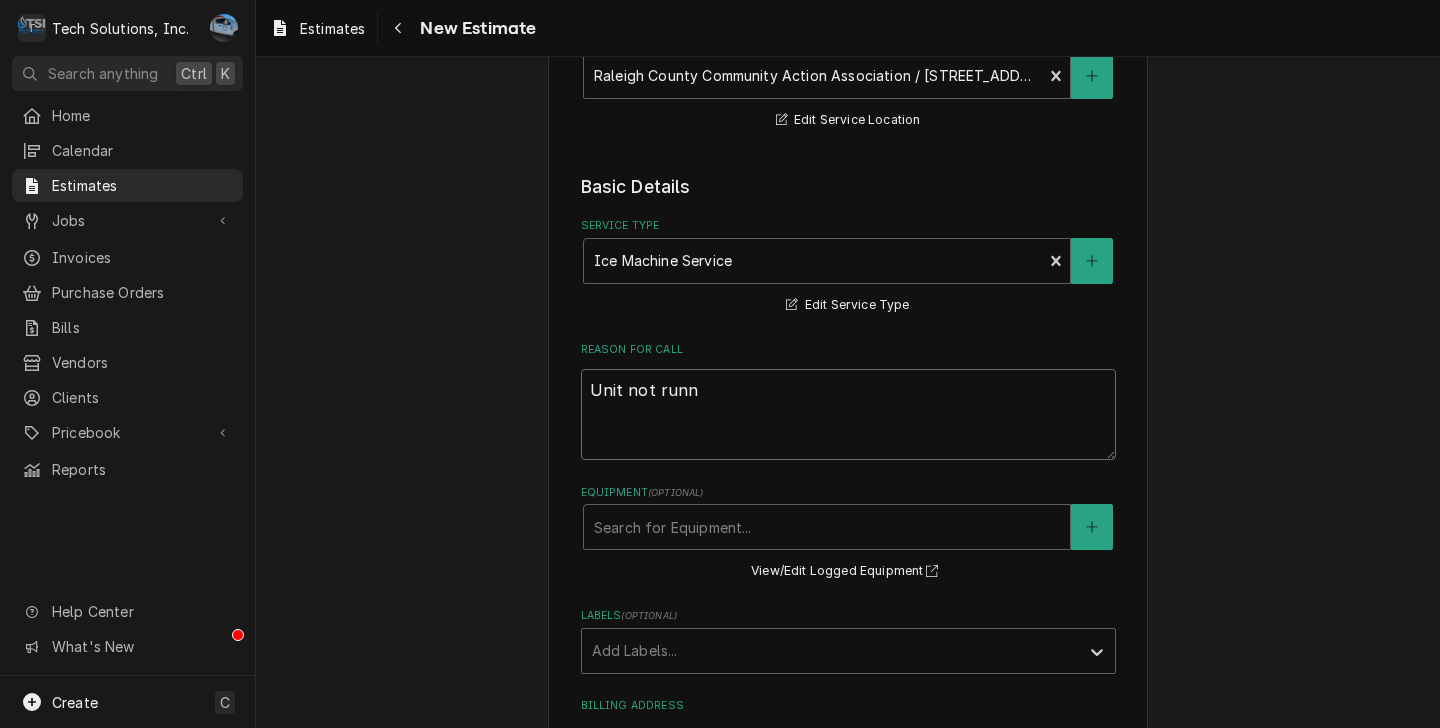type on "x" 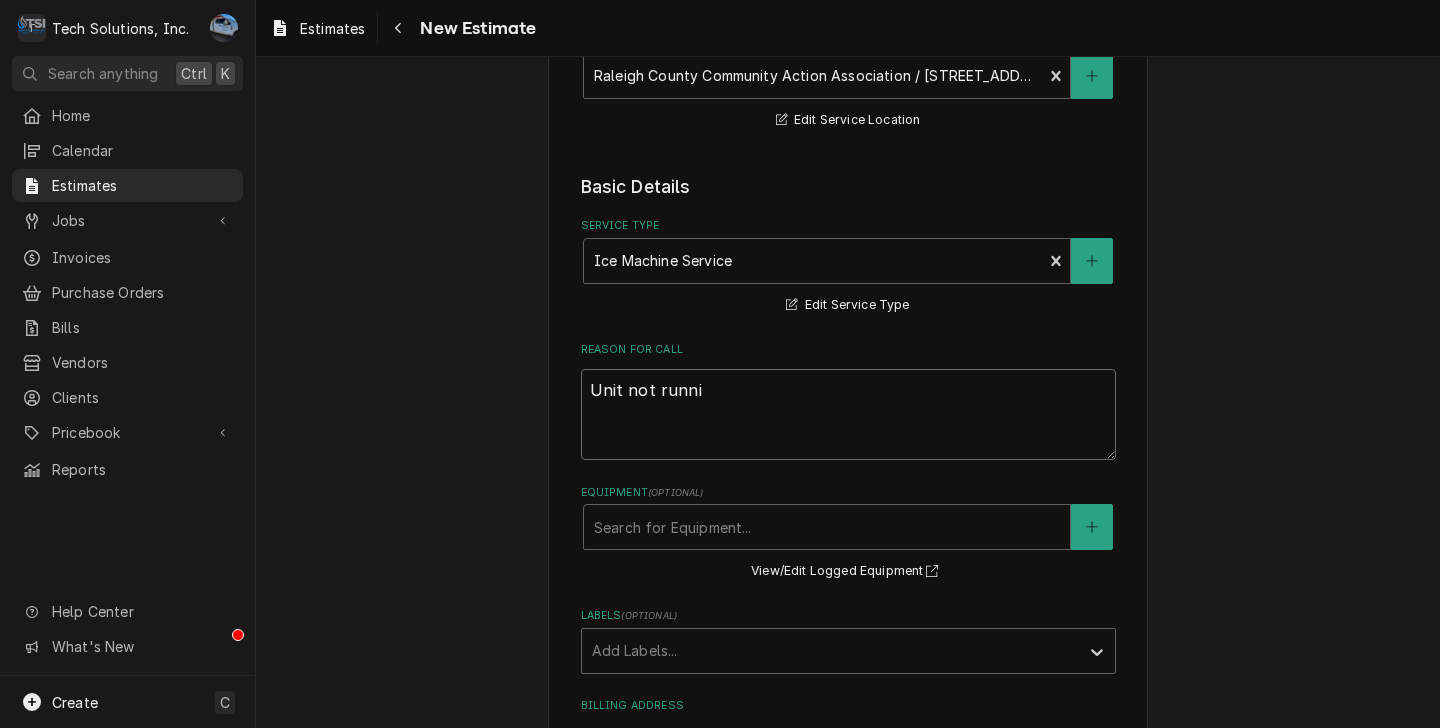 type on "x" 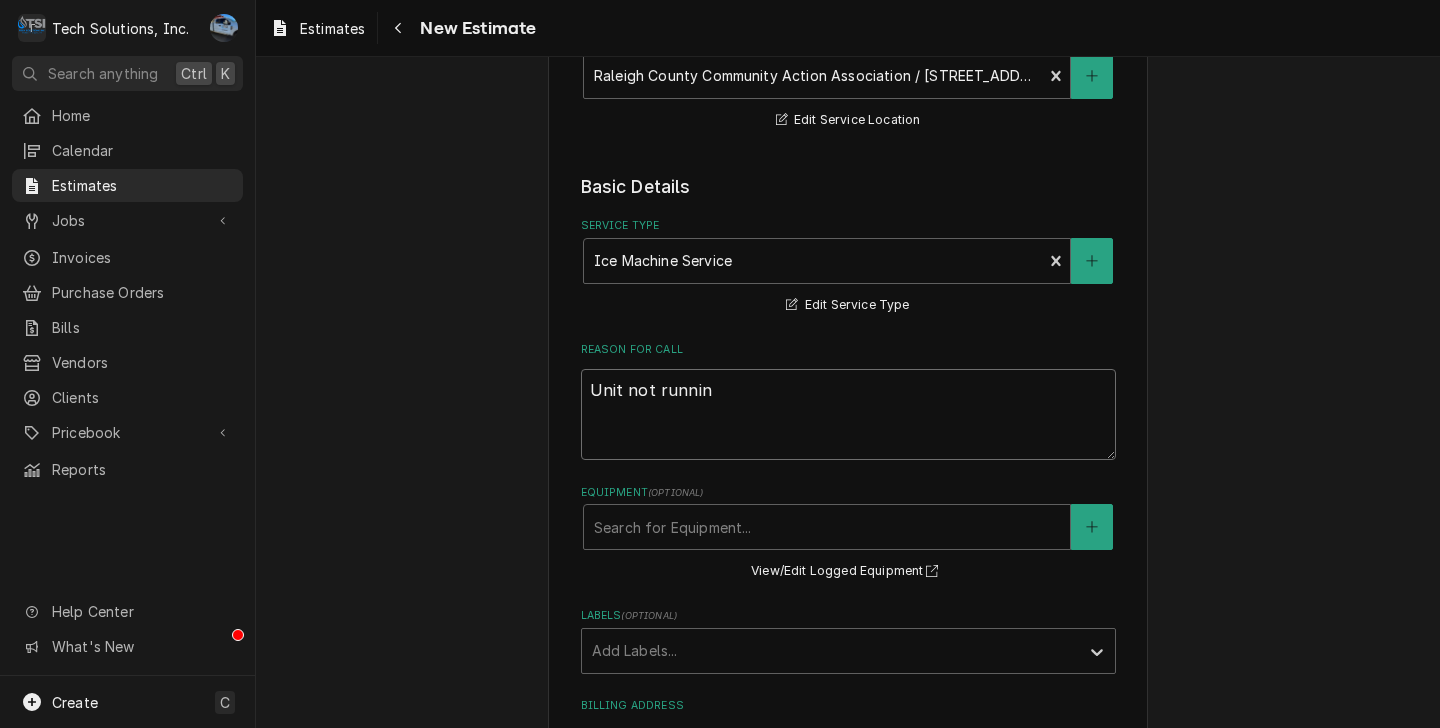 type on "x" 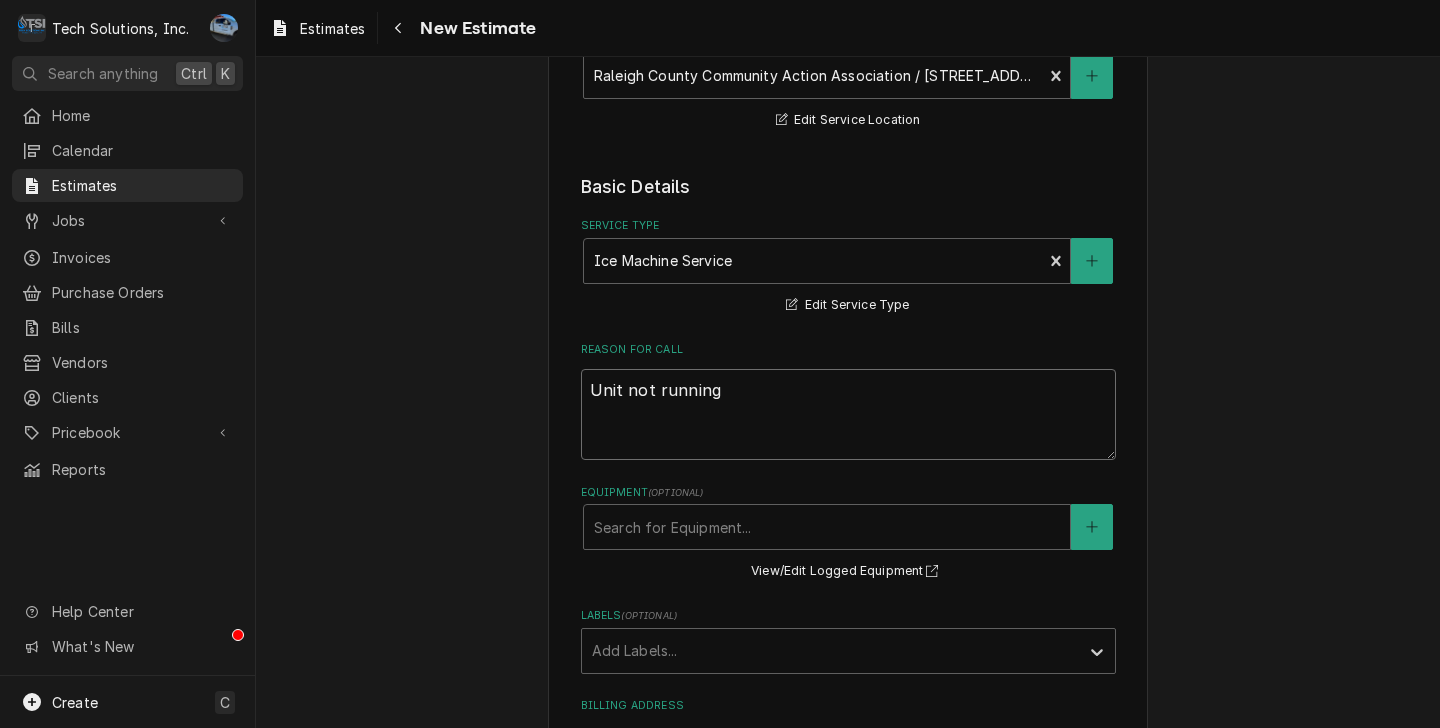 type on "x" 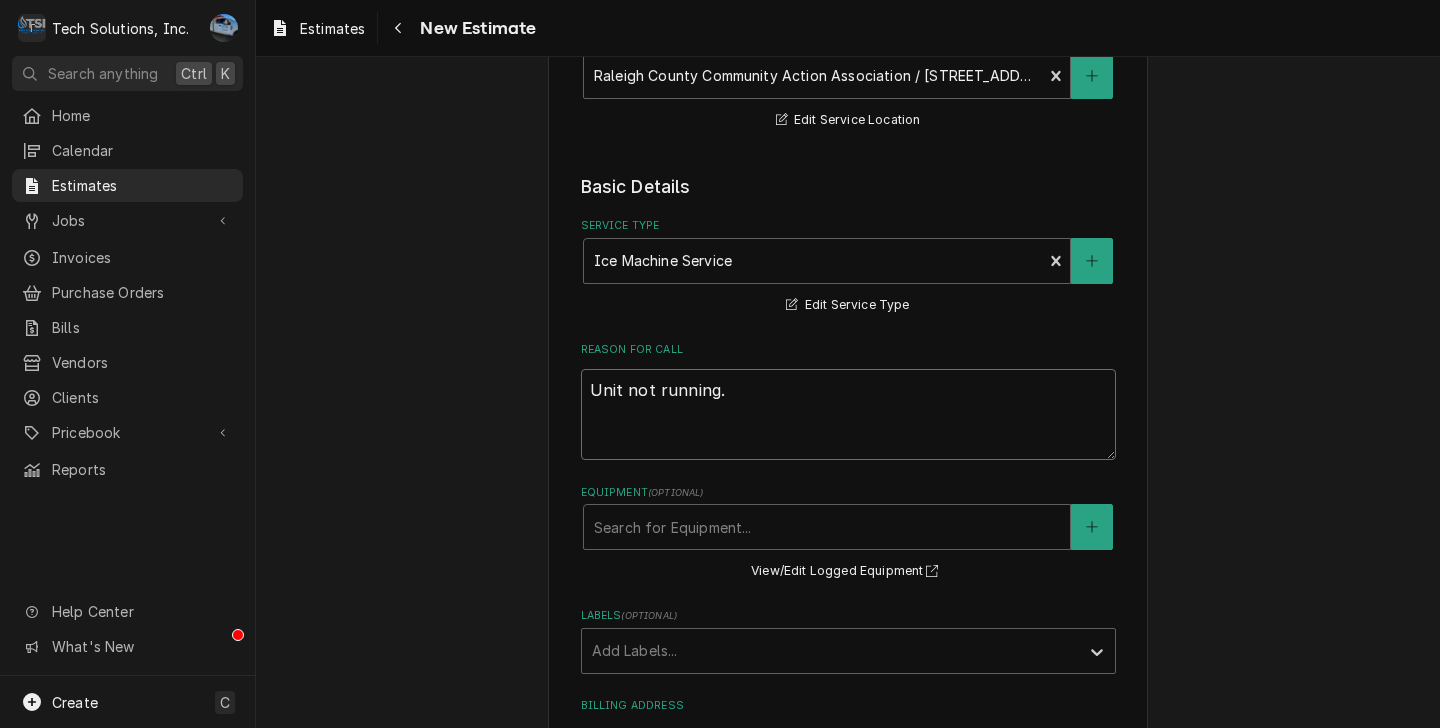 type on "x" 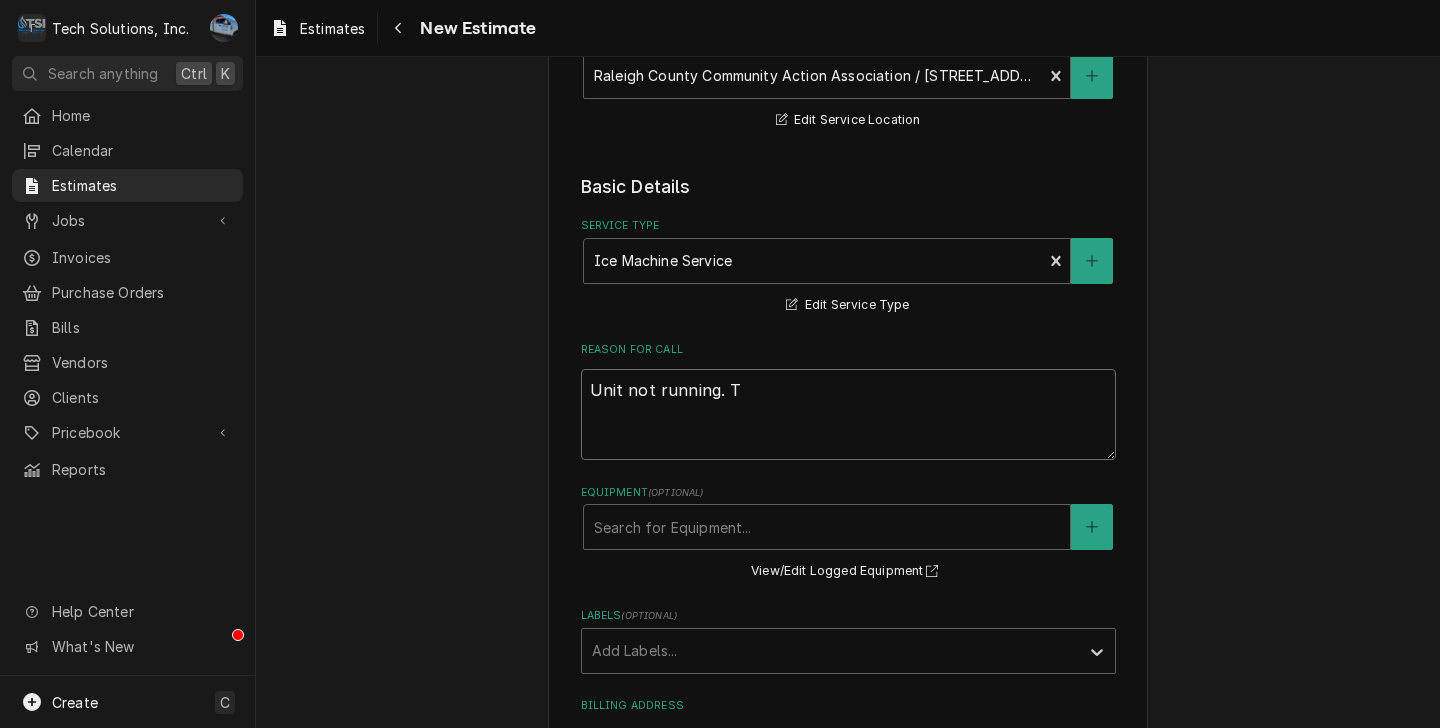 type on "x" 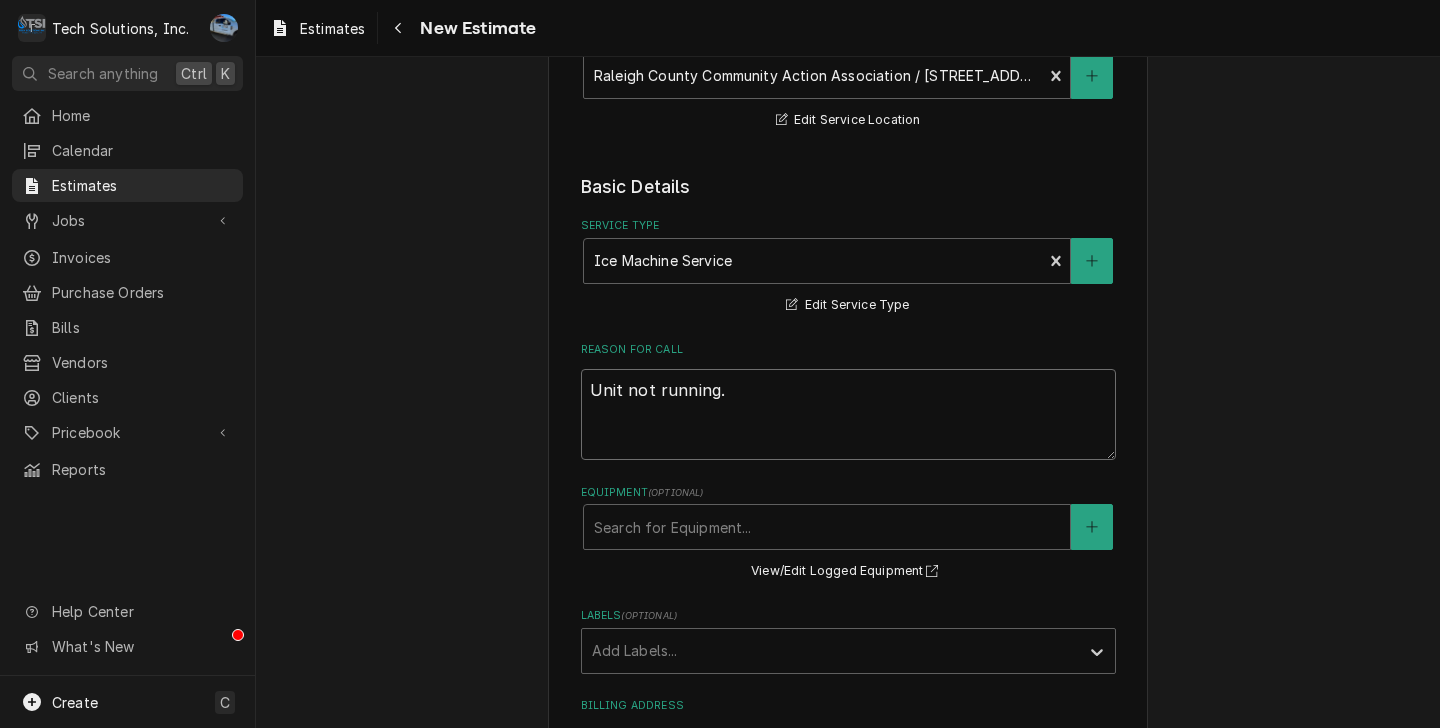 type on "x" 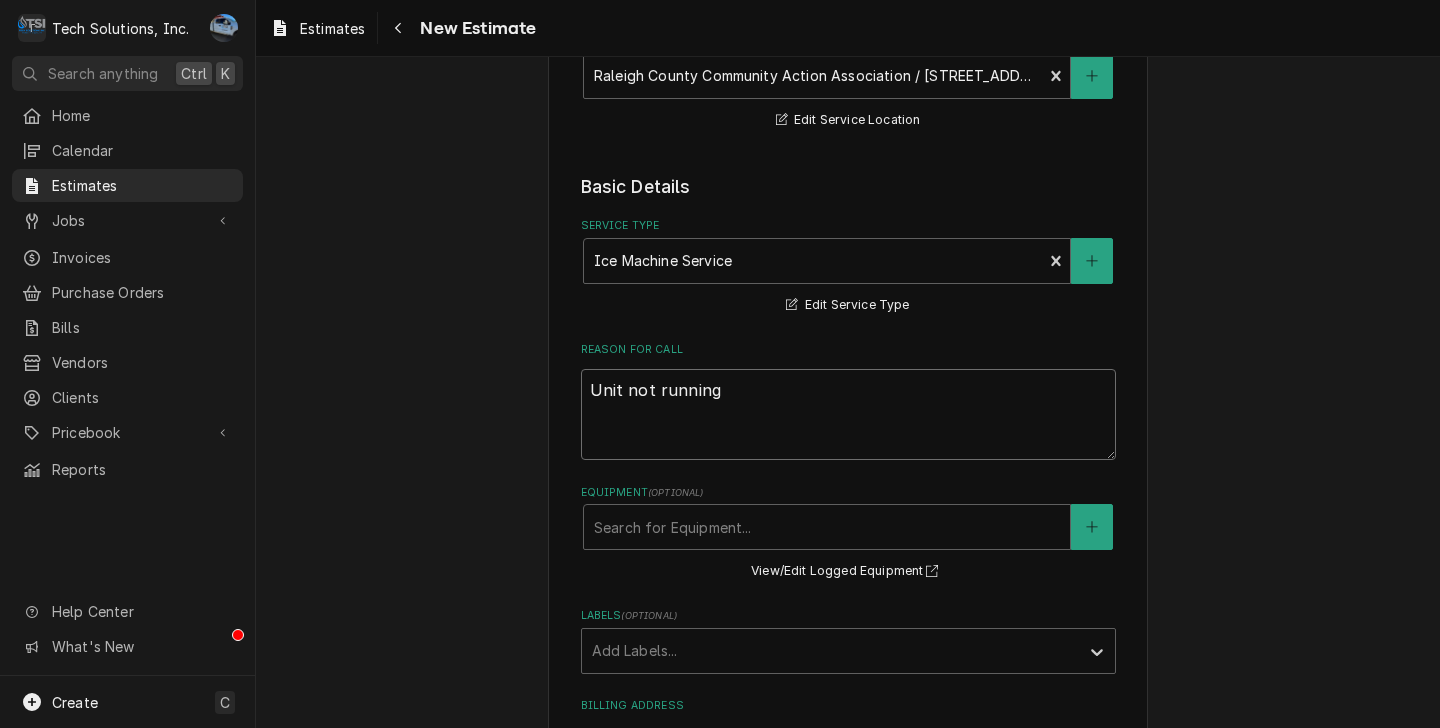 type on "x" 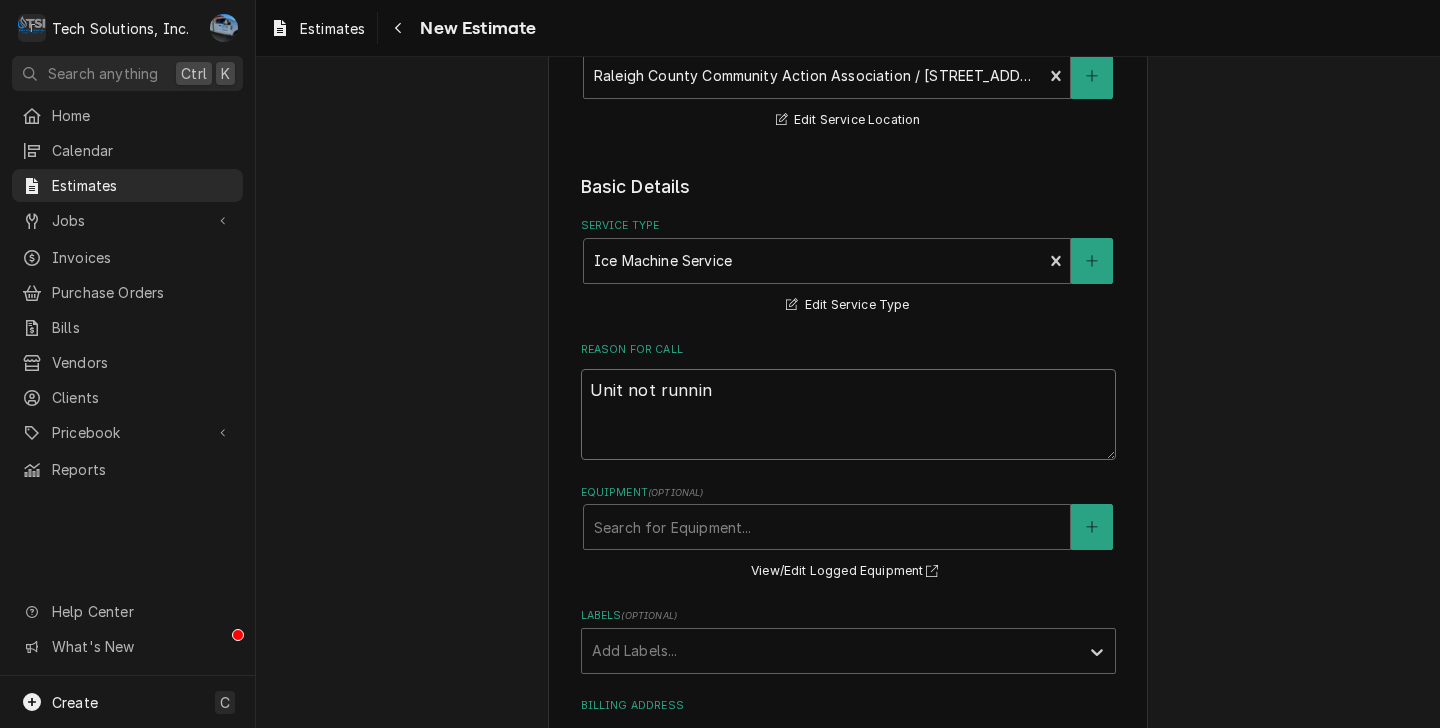 type on "x" 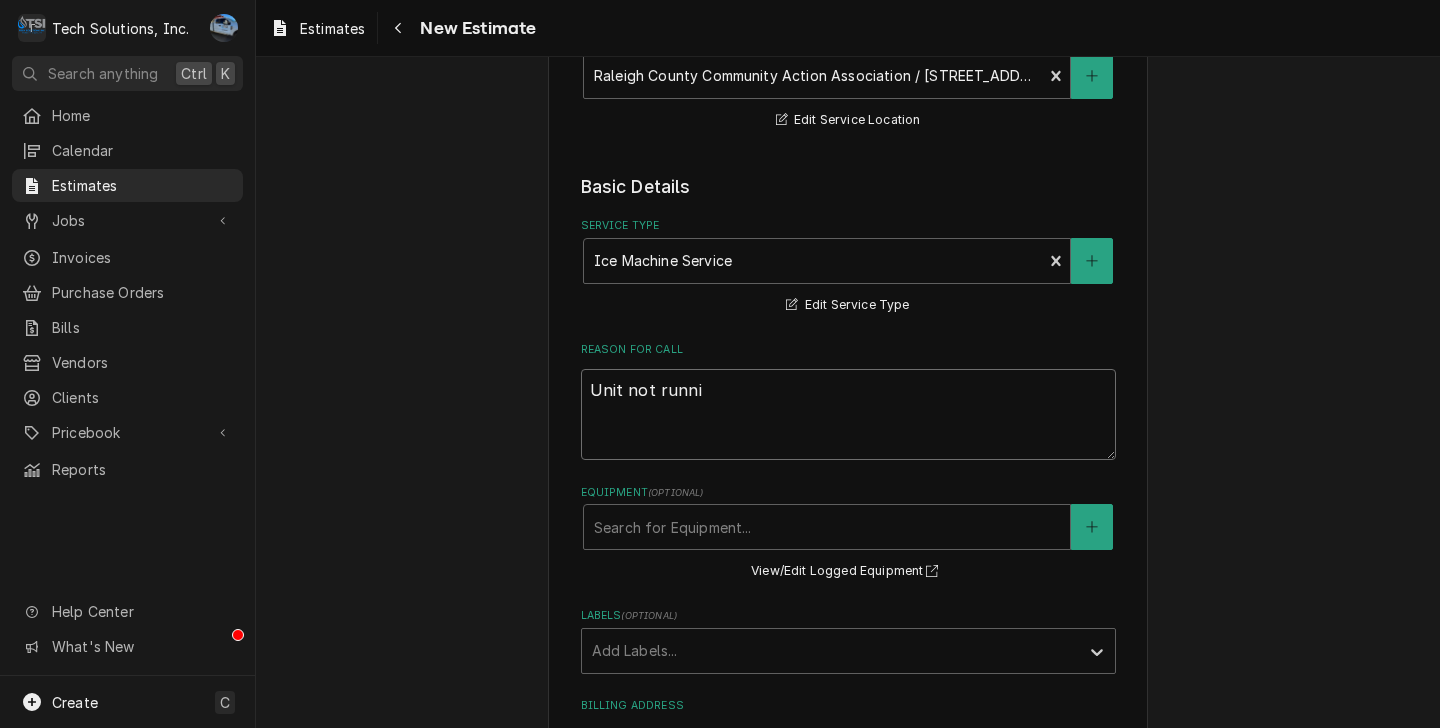 type on "x" 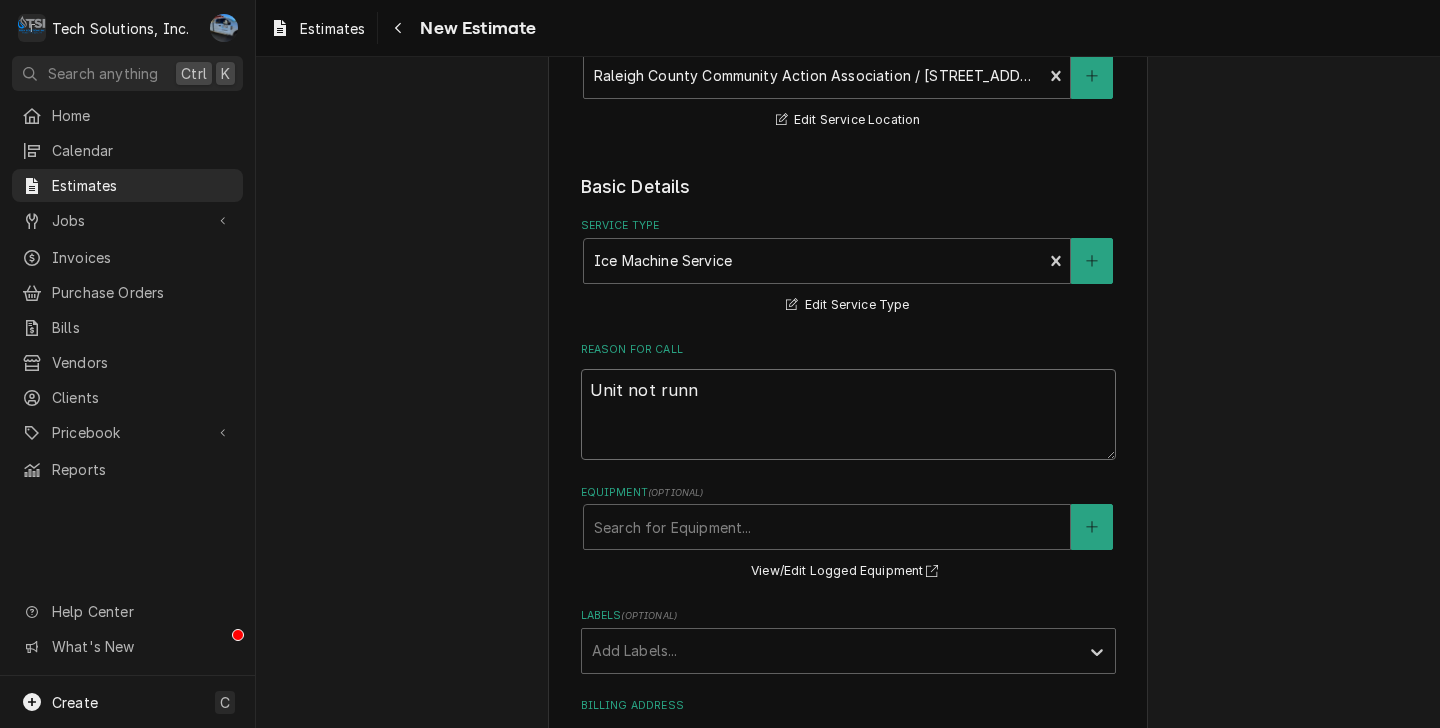 type on "x" 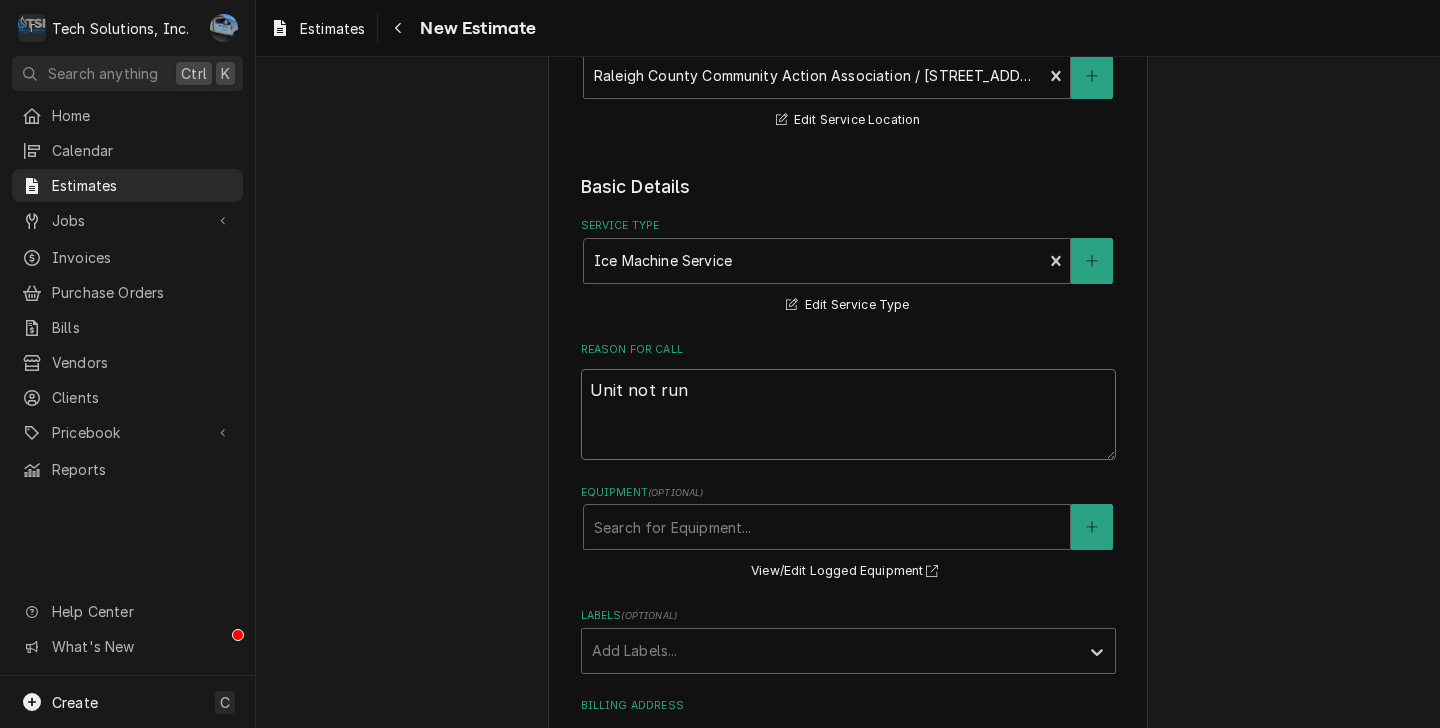 type on "x" 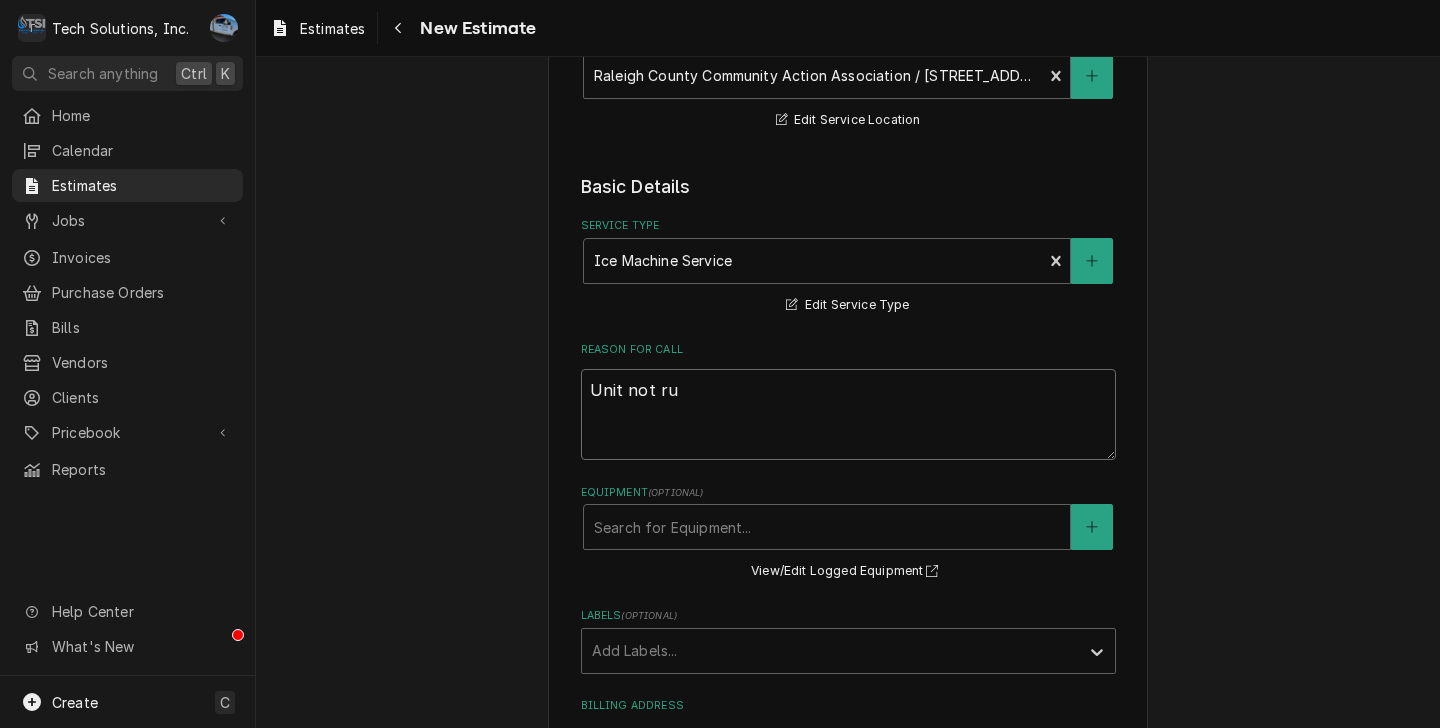 type on "x" 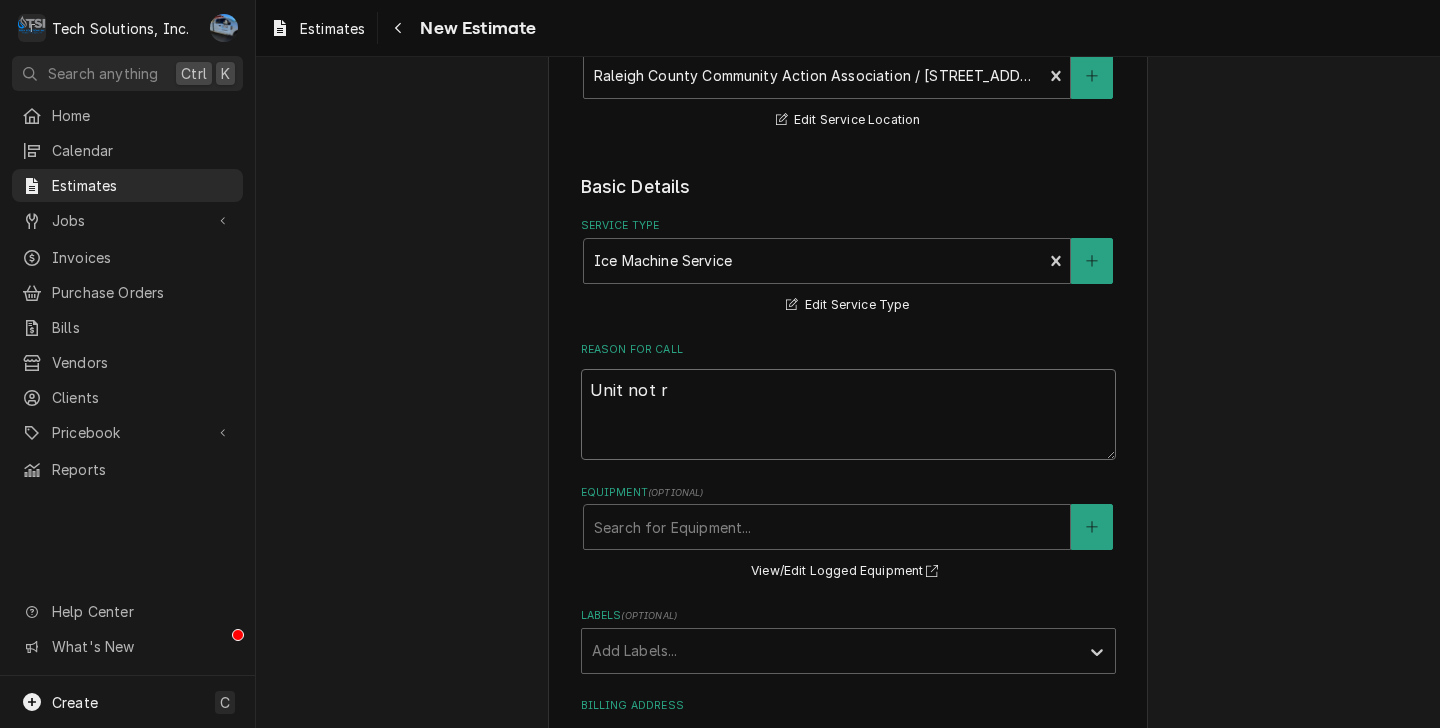 type on "x" 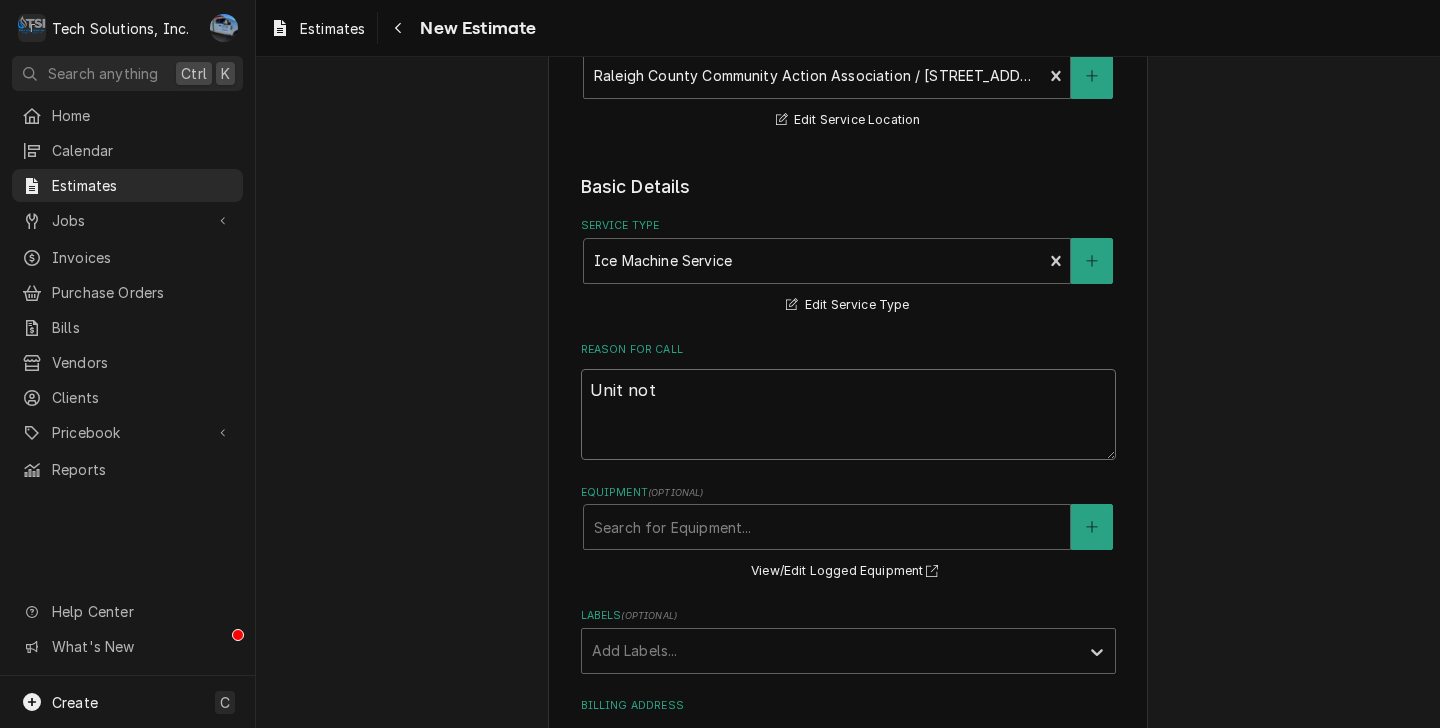 type on "x" 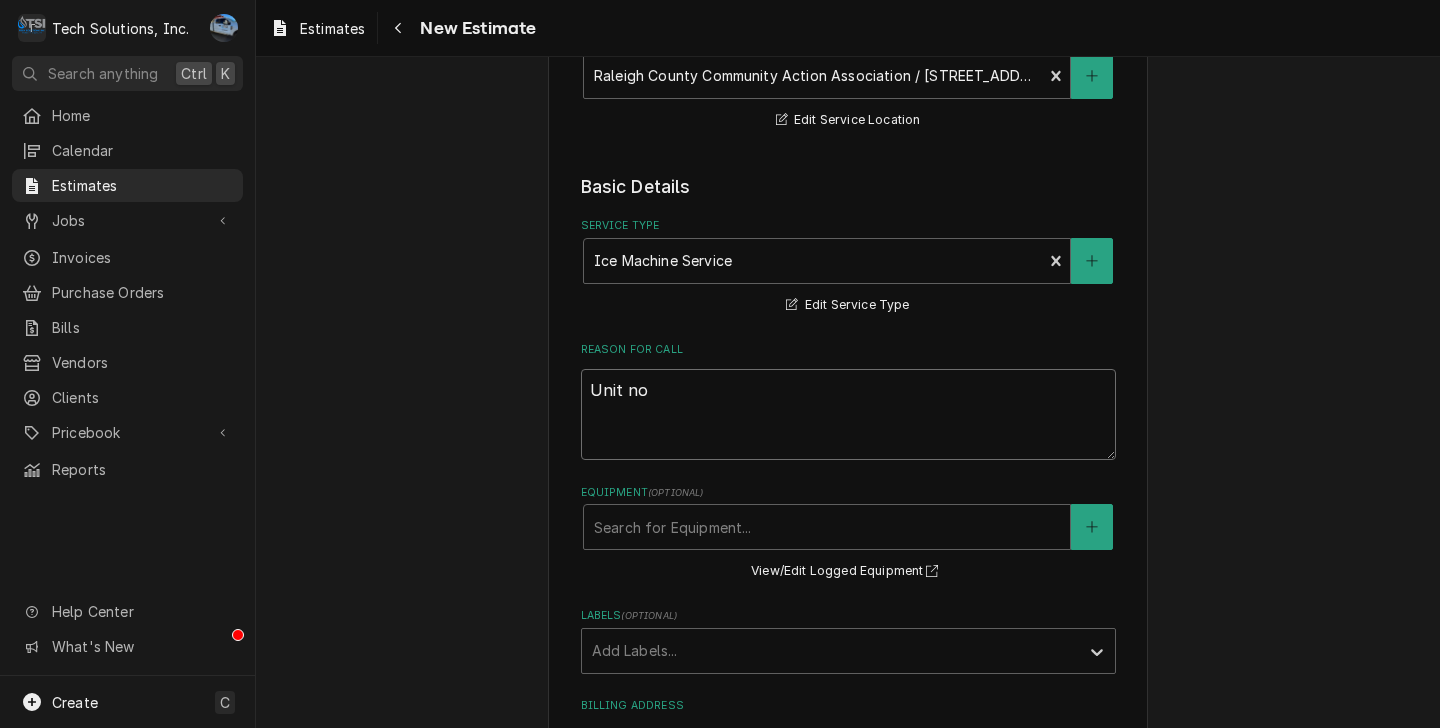 type on "x" 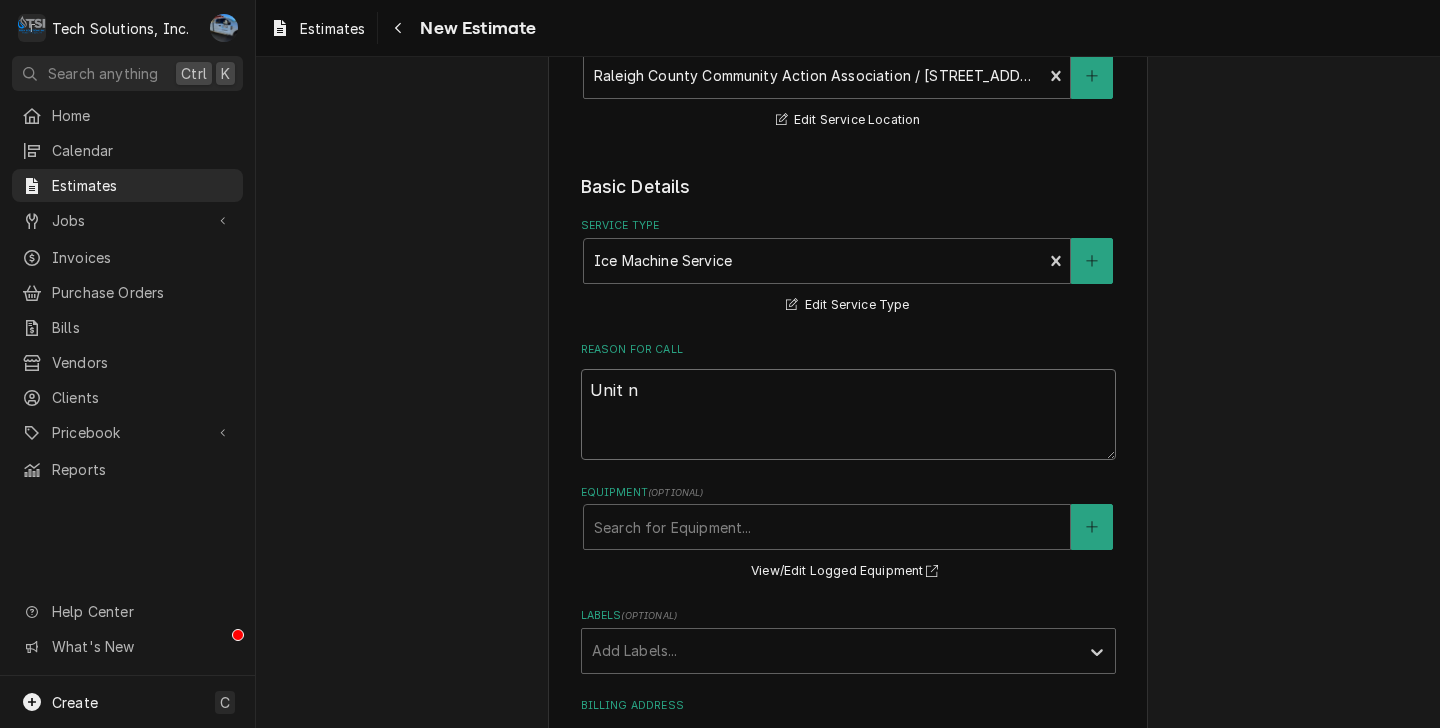 type on "x" 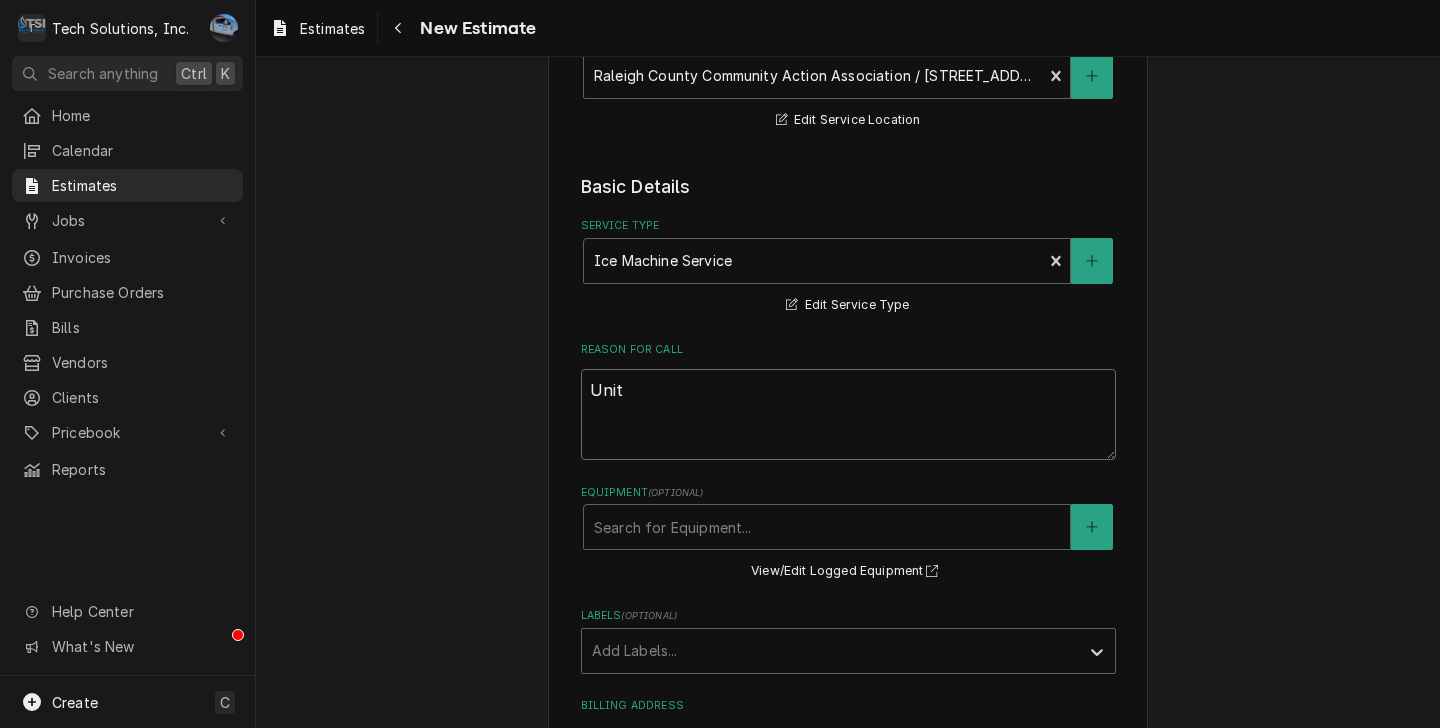type on "x" 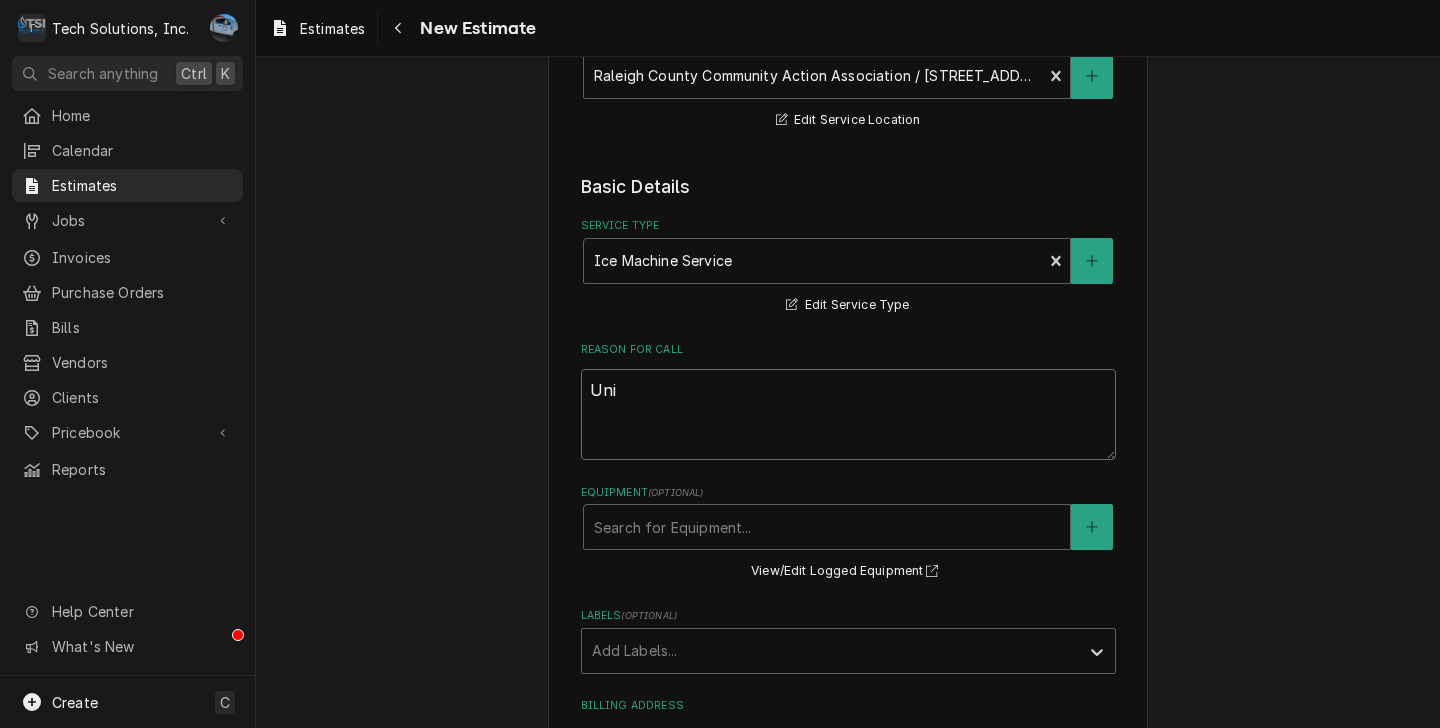 type on "x" 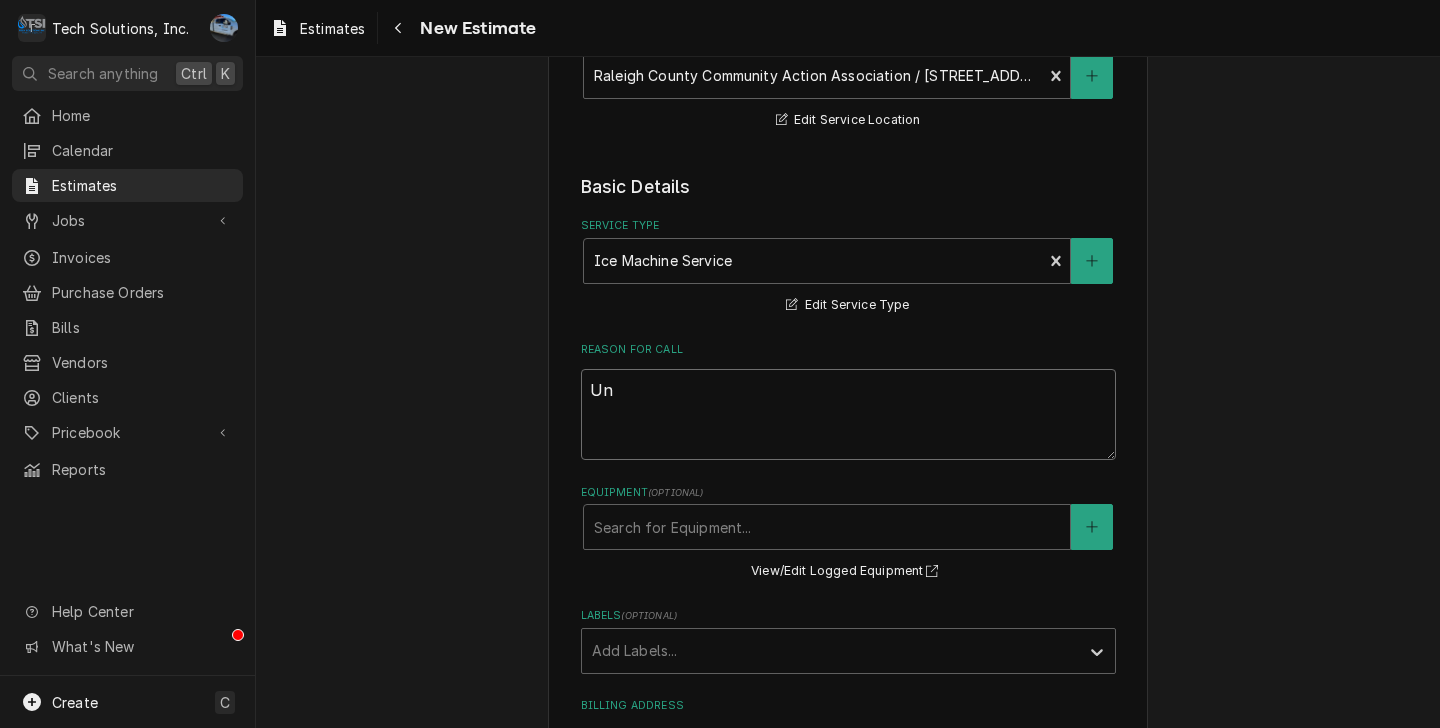 type on "x" 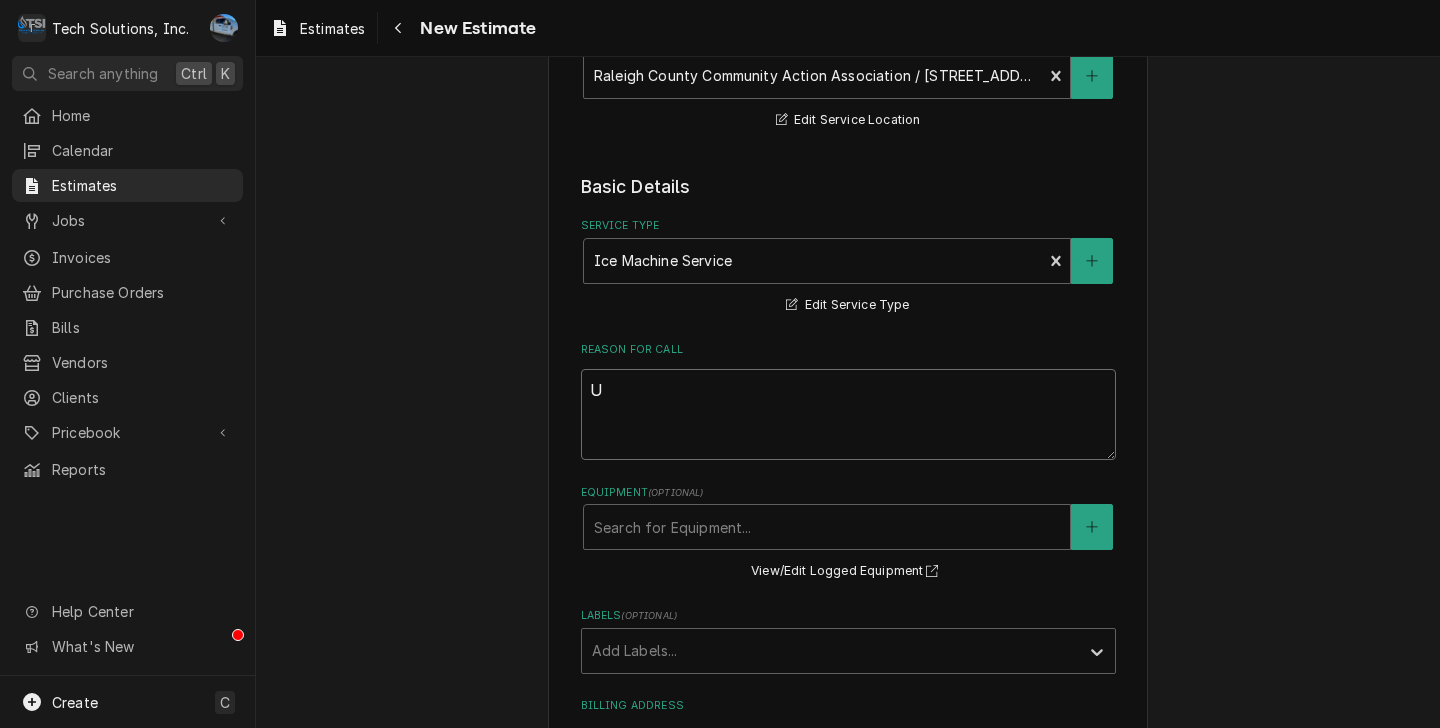 type on "x" 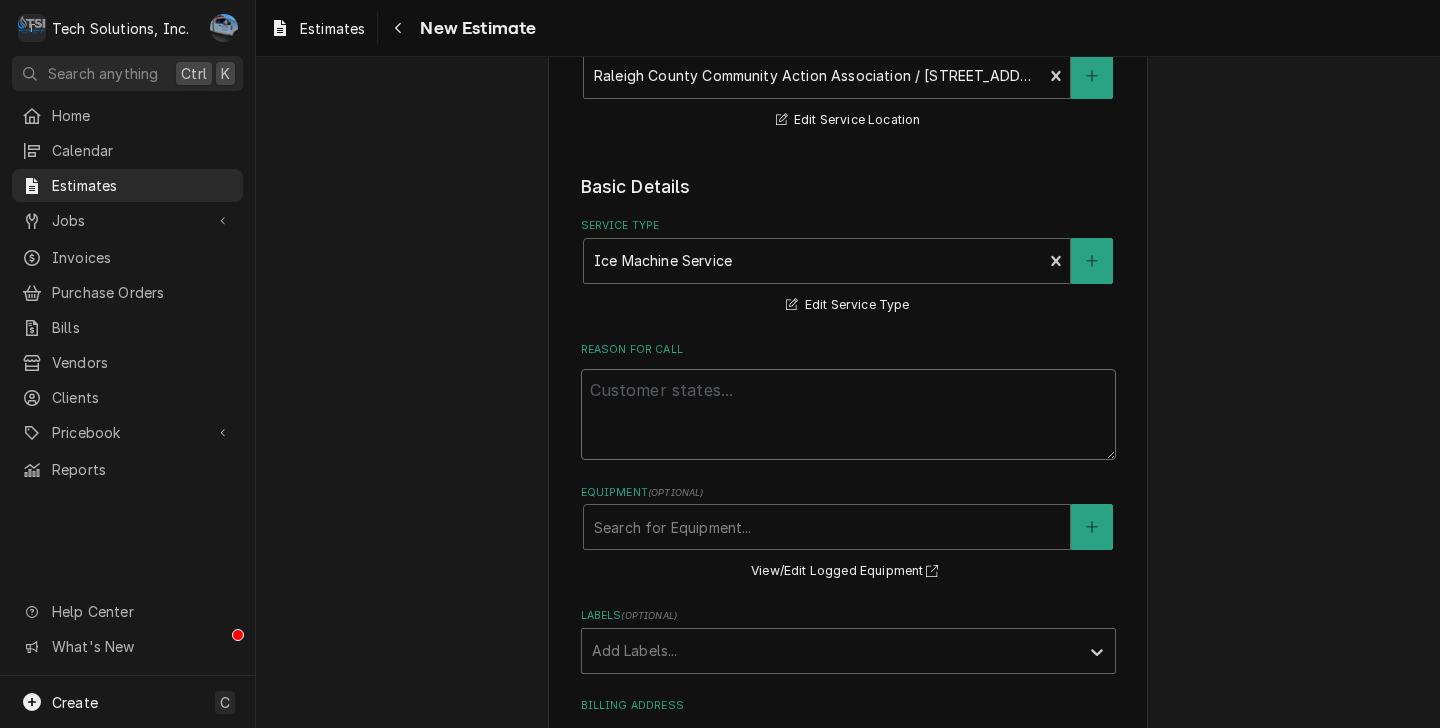 type on "x" 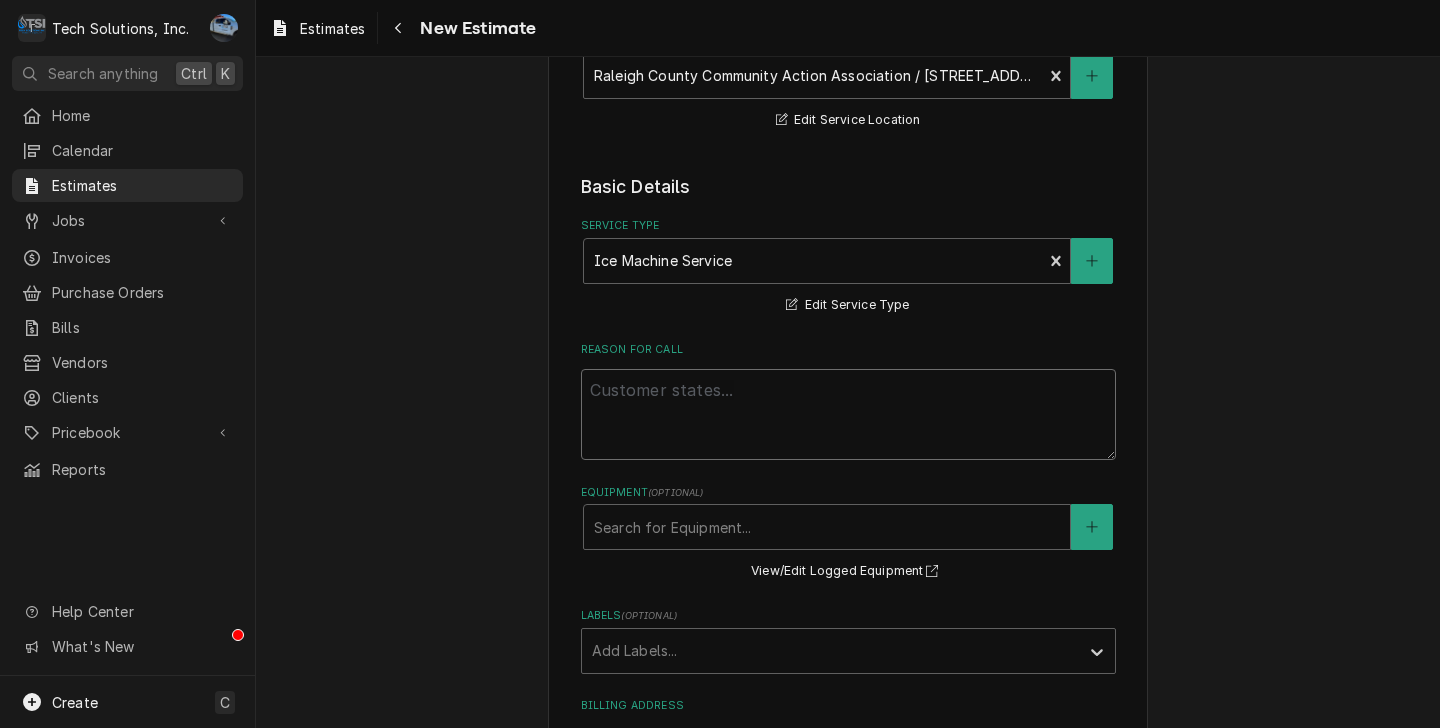 type on "I" 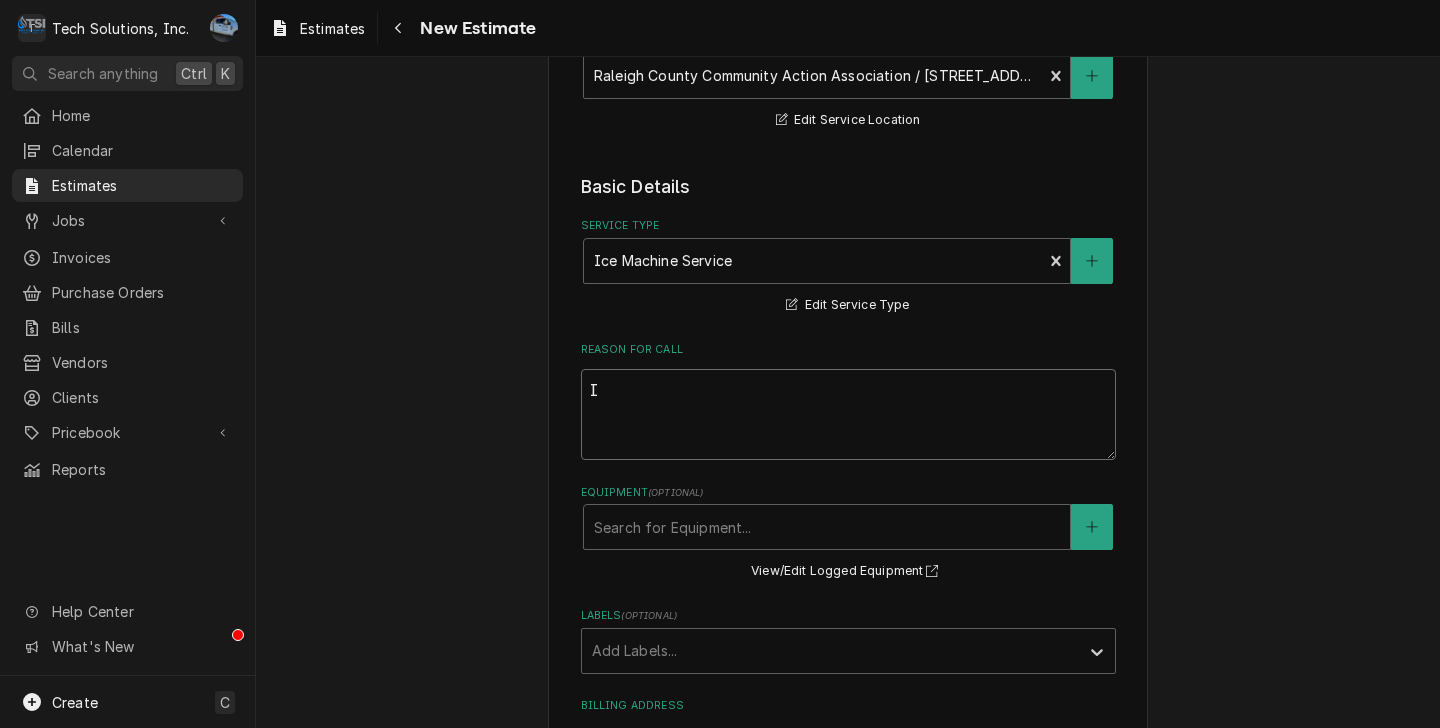 type on "x" 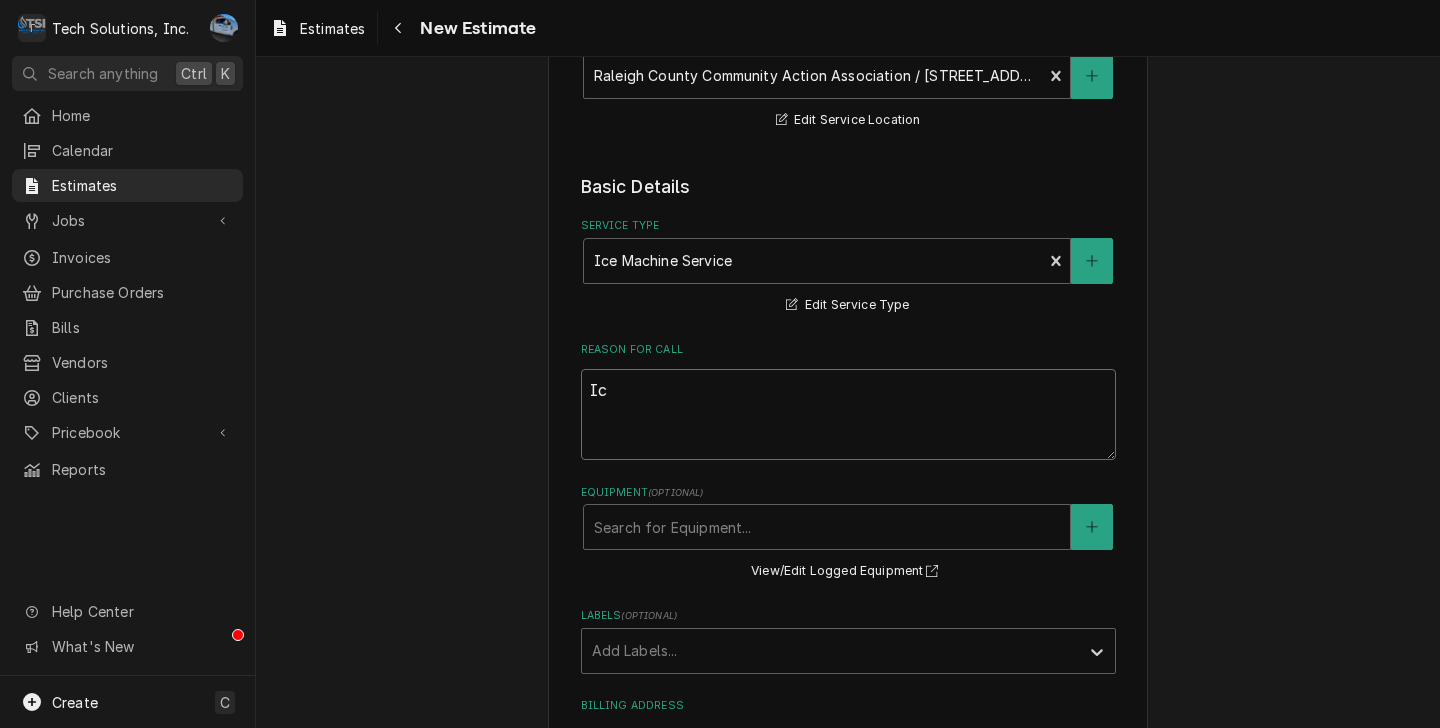 type on "x" 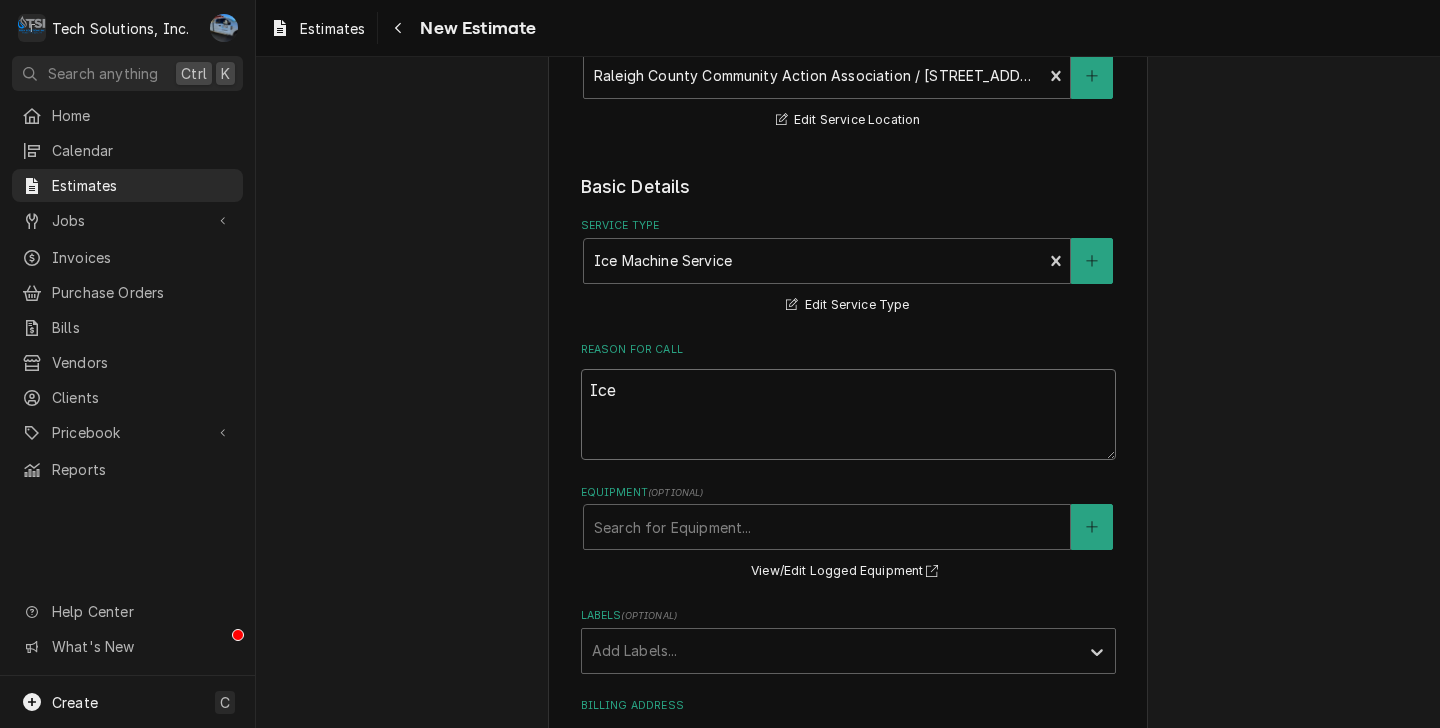 type on "x" 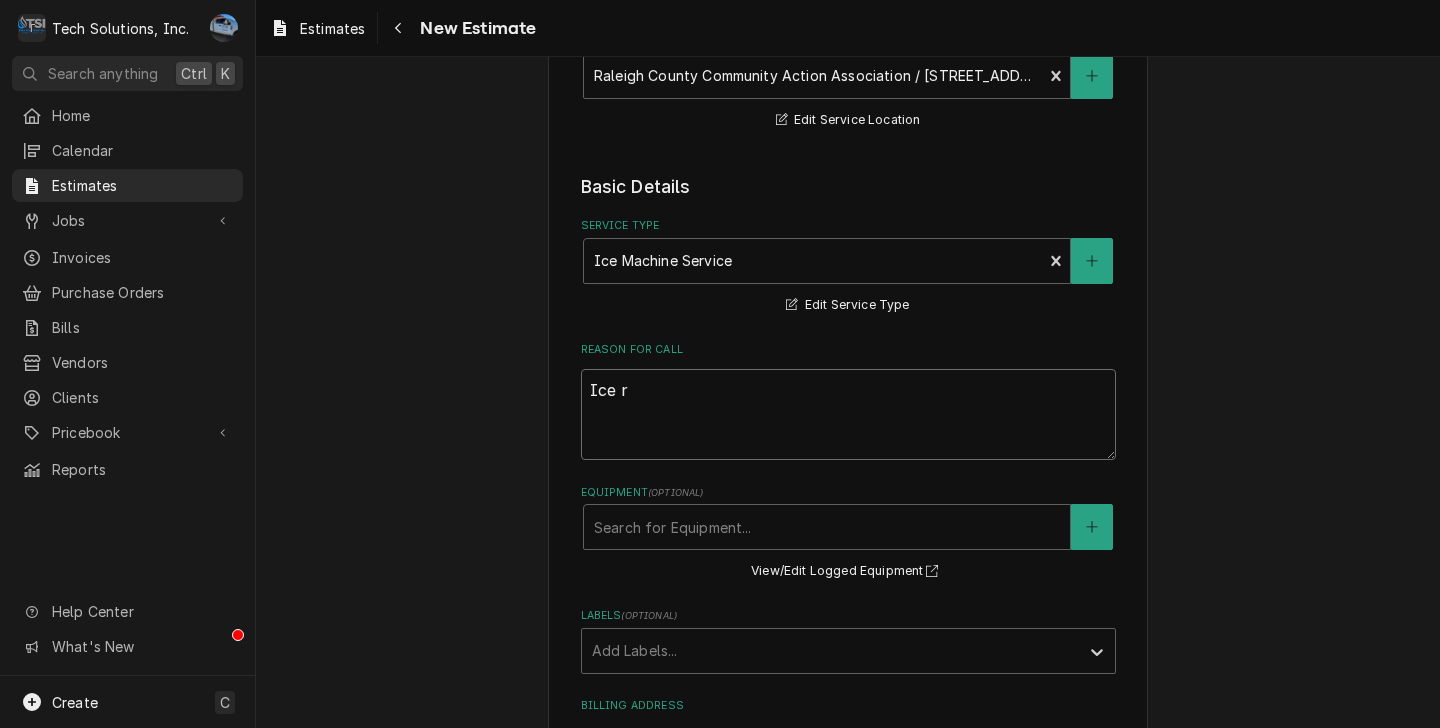 type on "x" 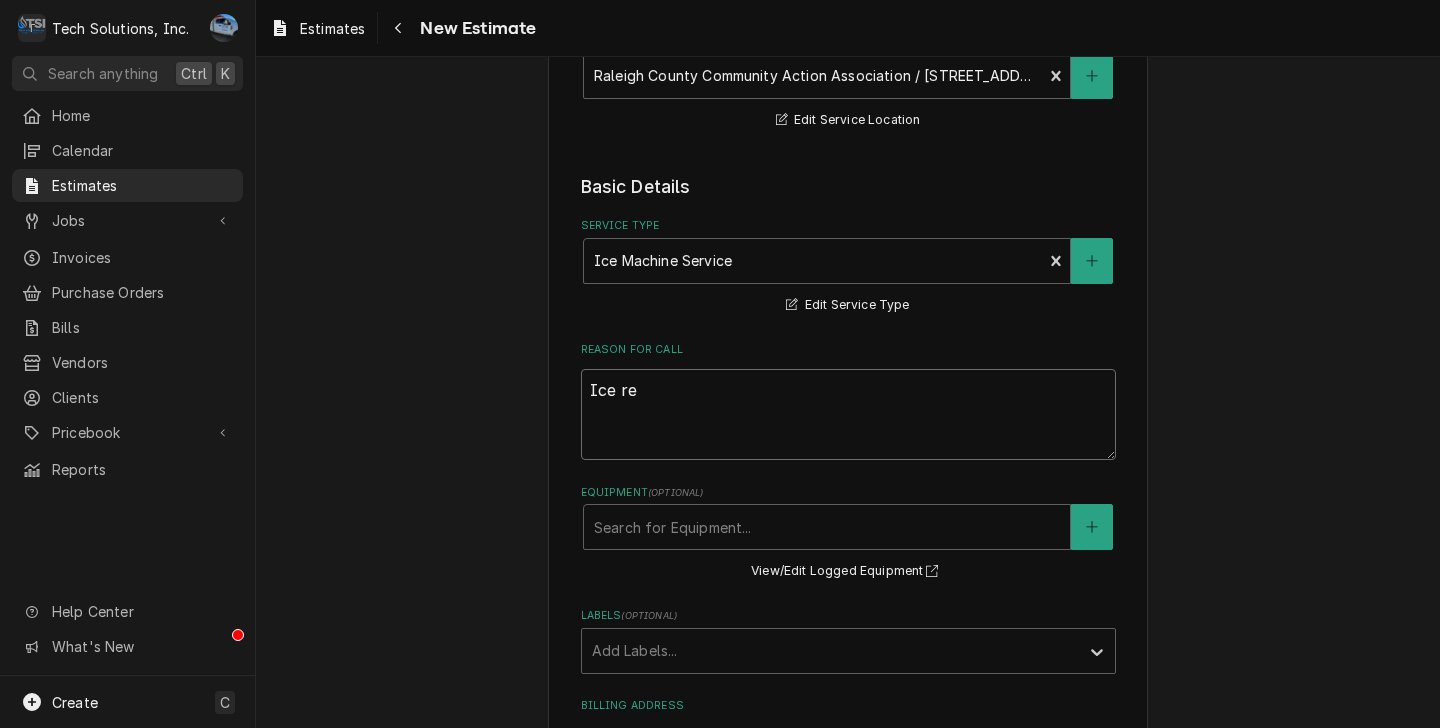 type on "x" 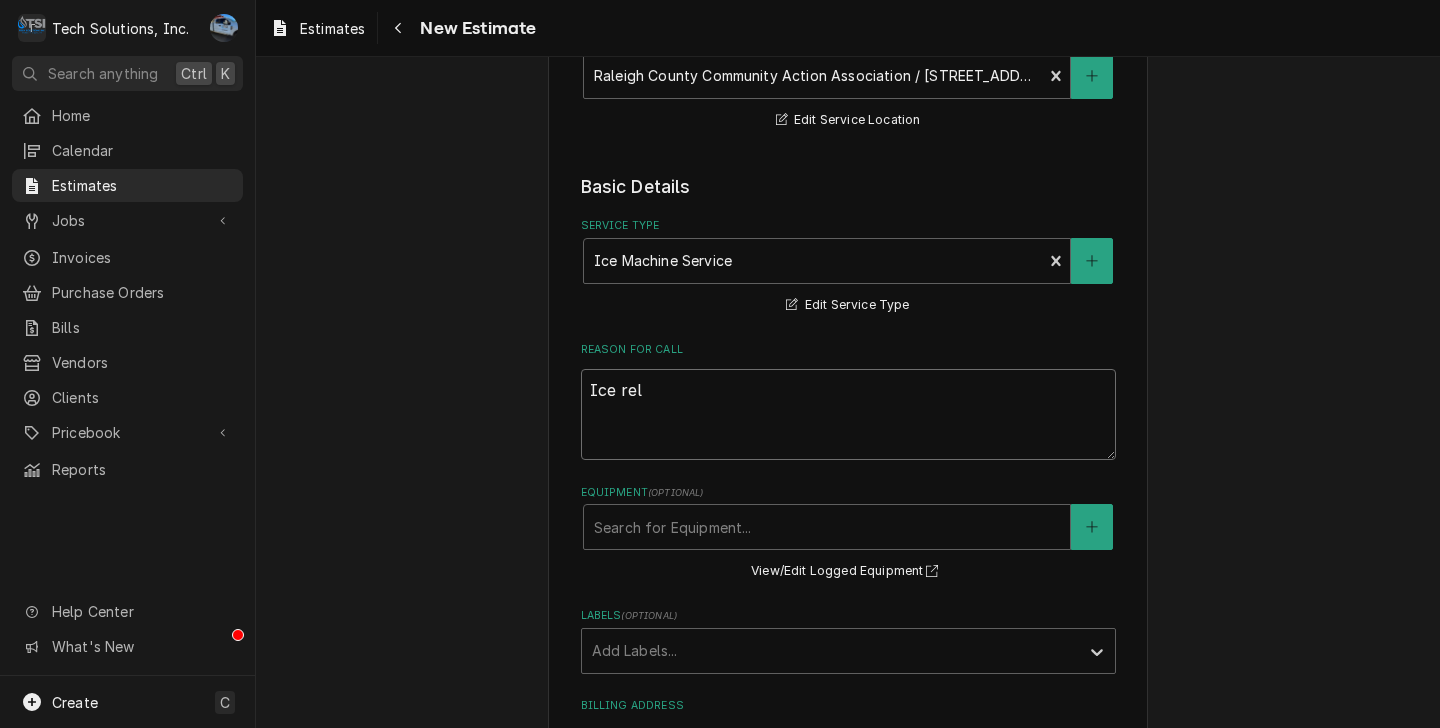 type on "x" 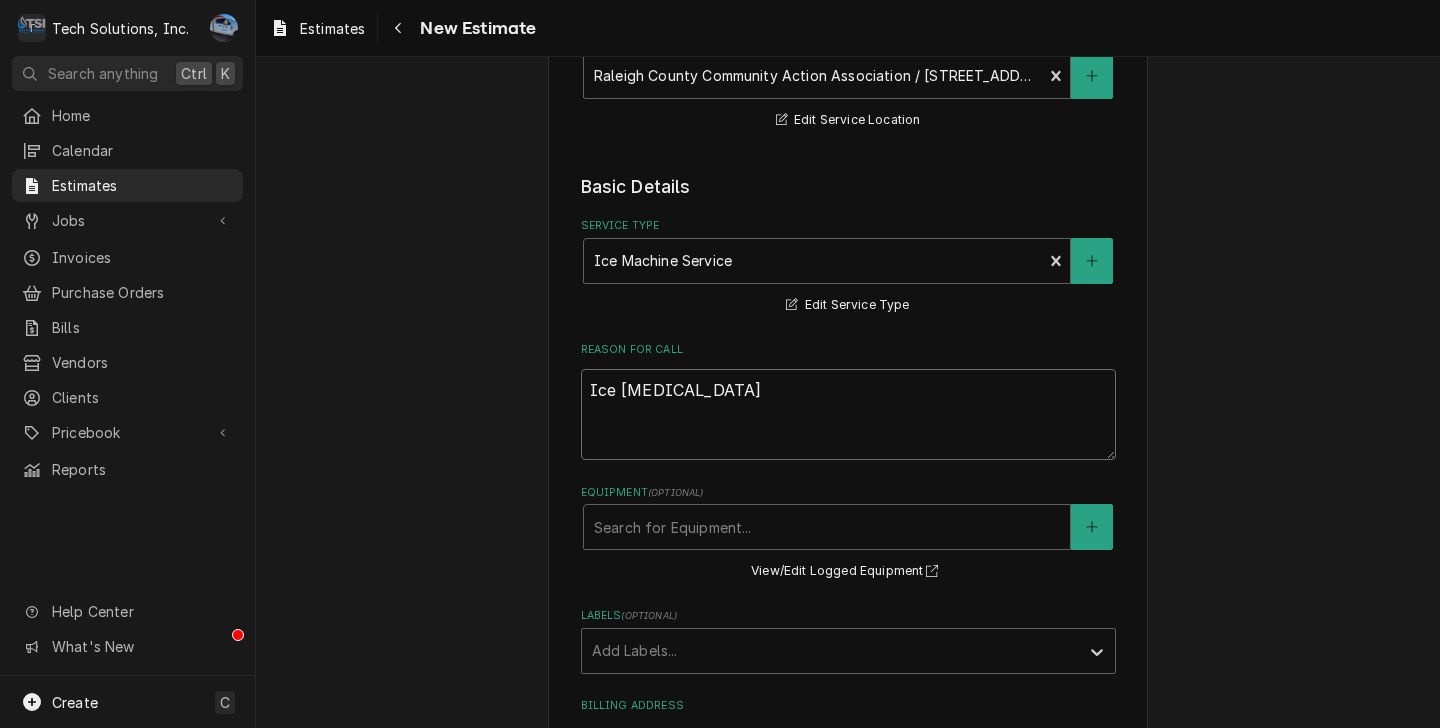 type on "x" 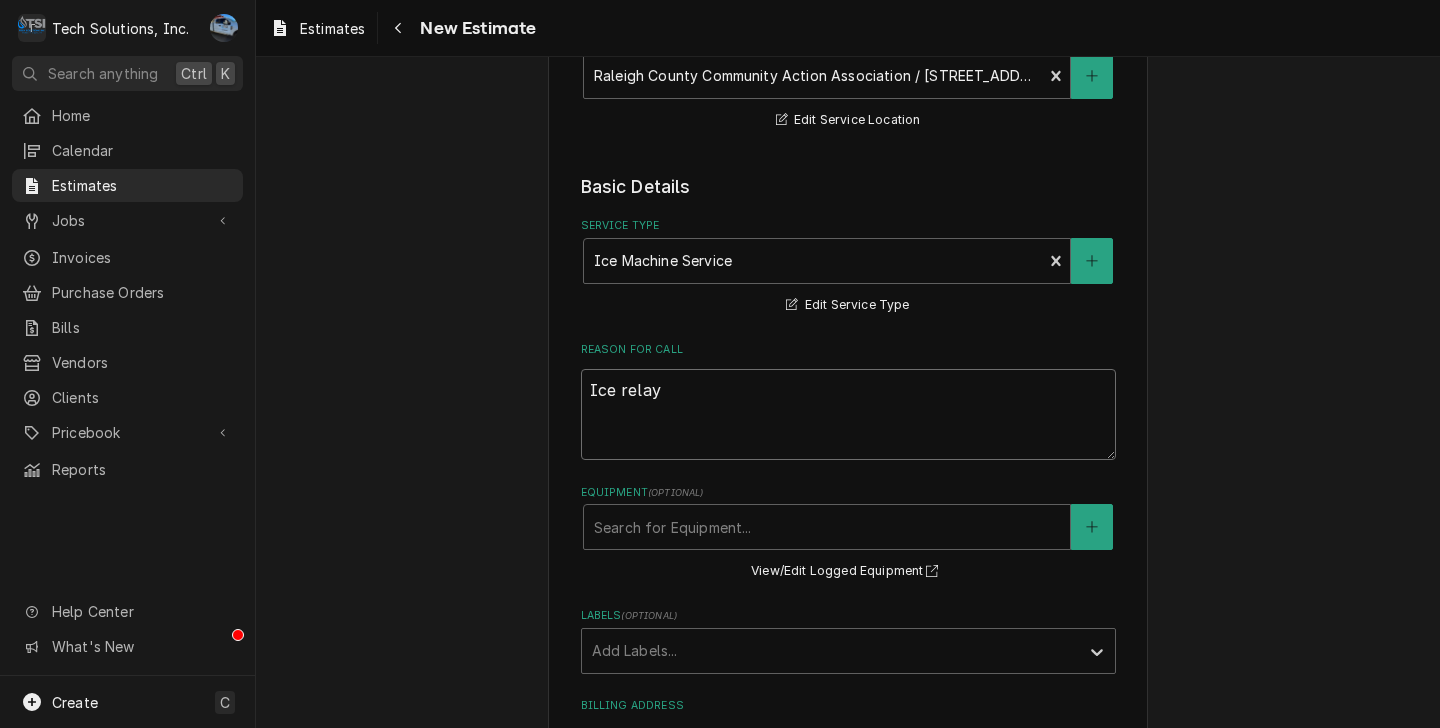type on "x" 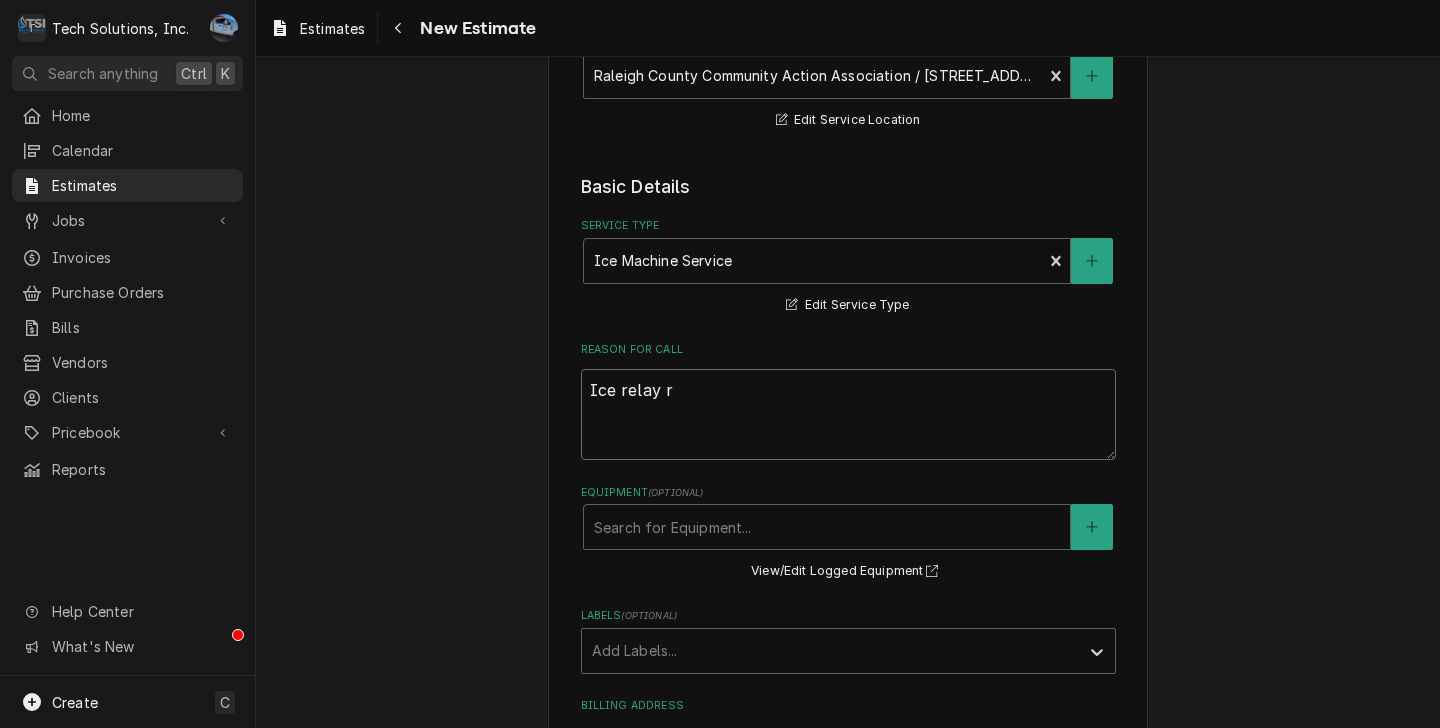 type on "x" 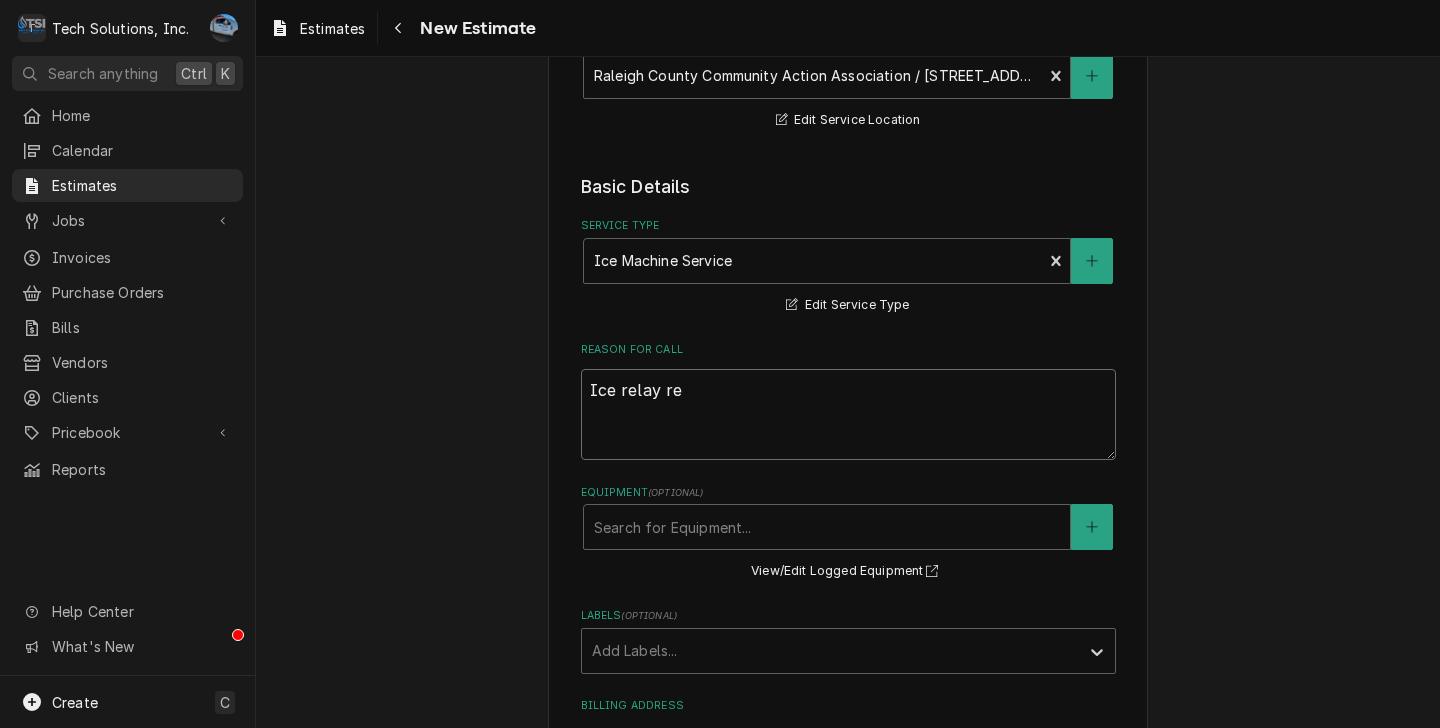 type on "x" 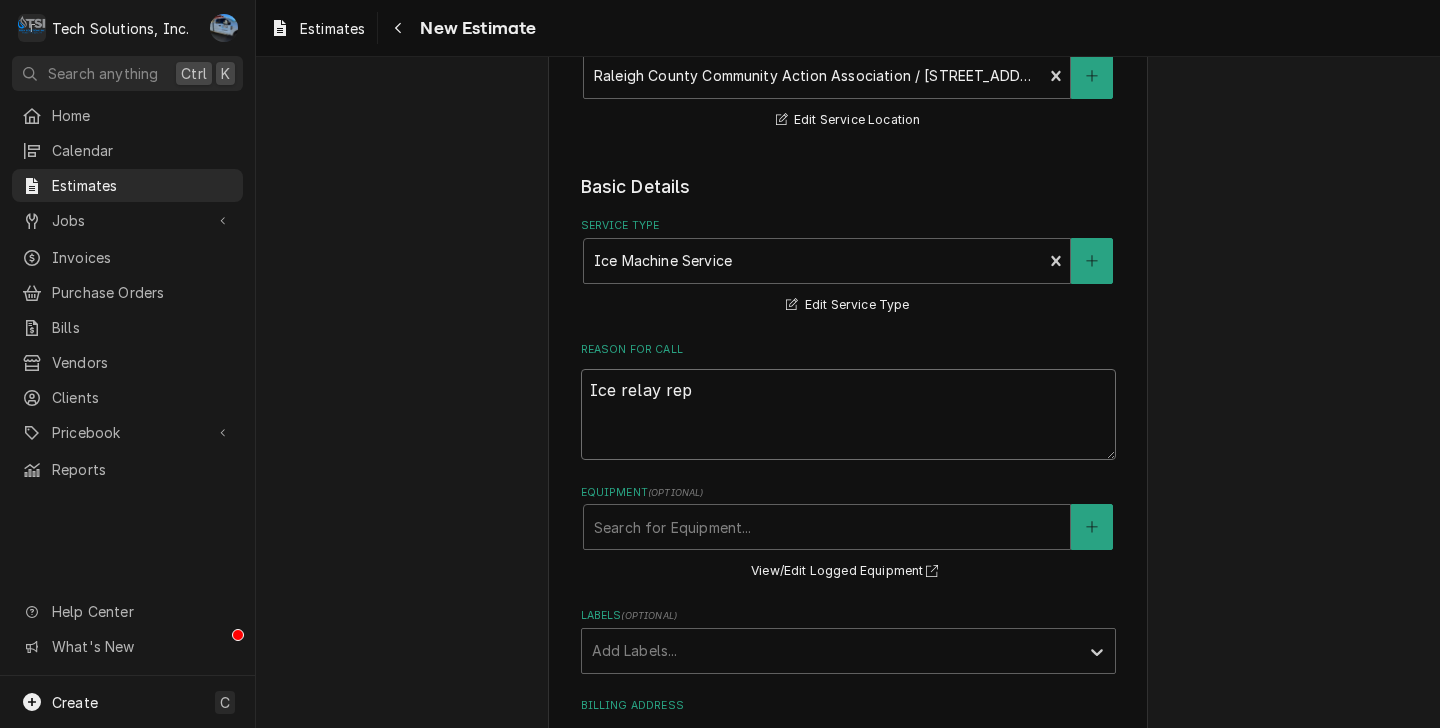 type on "x" 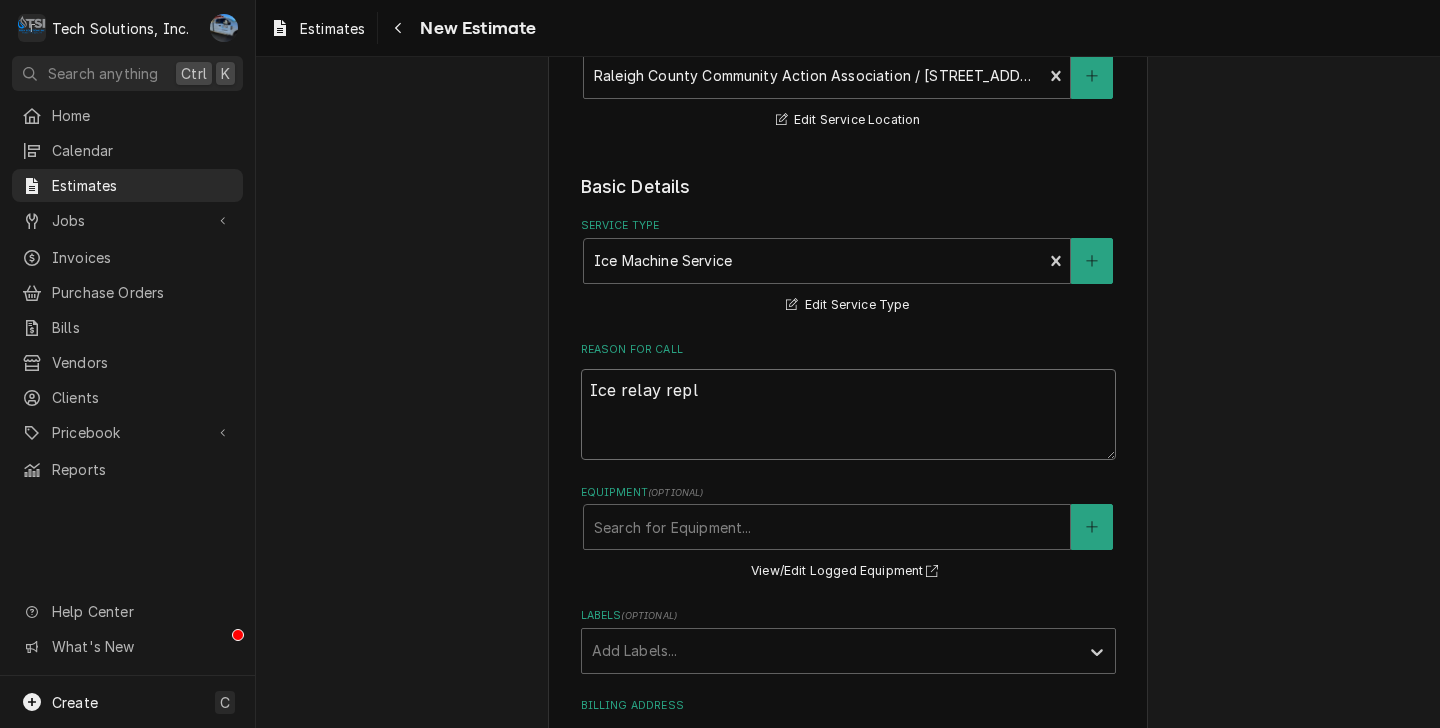 type on "x" 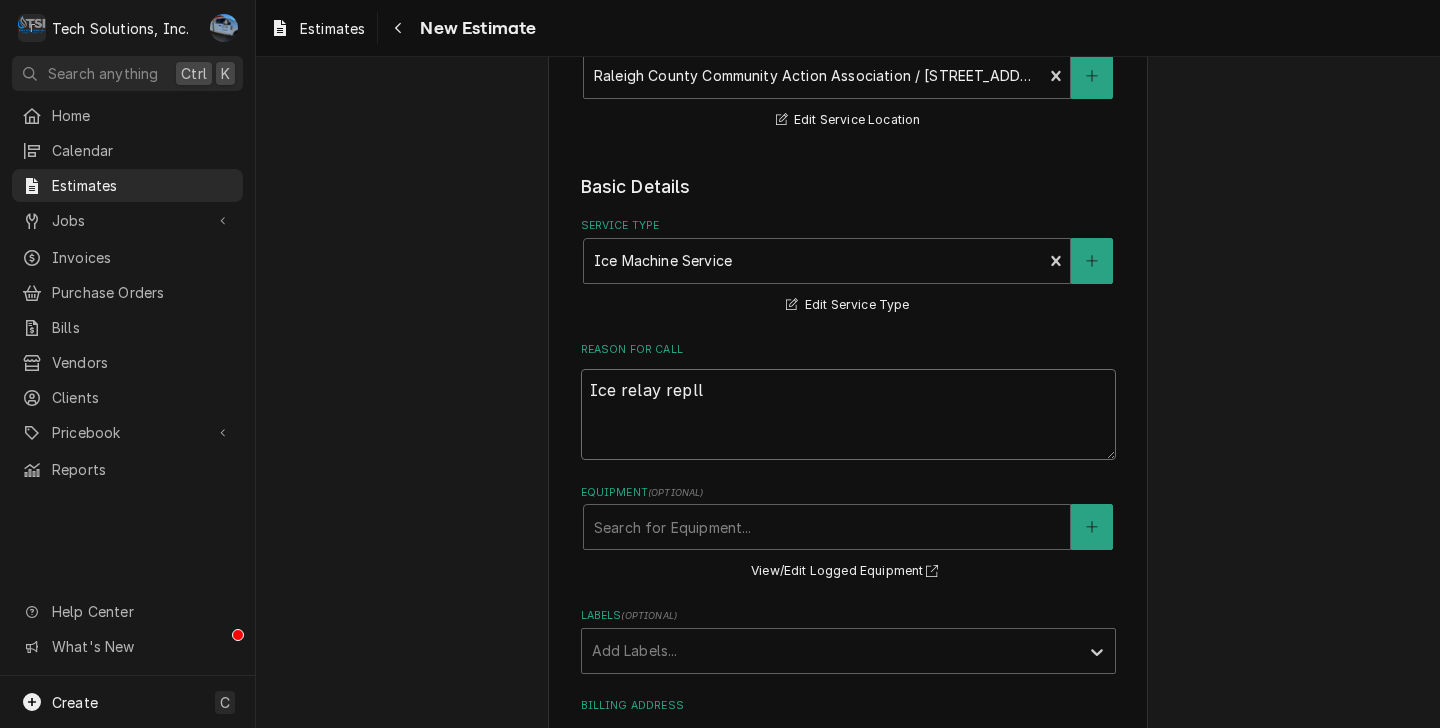 type on "x" 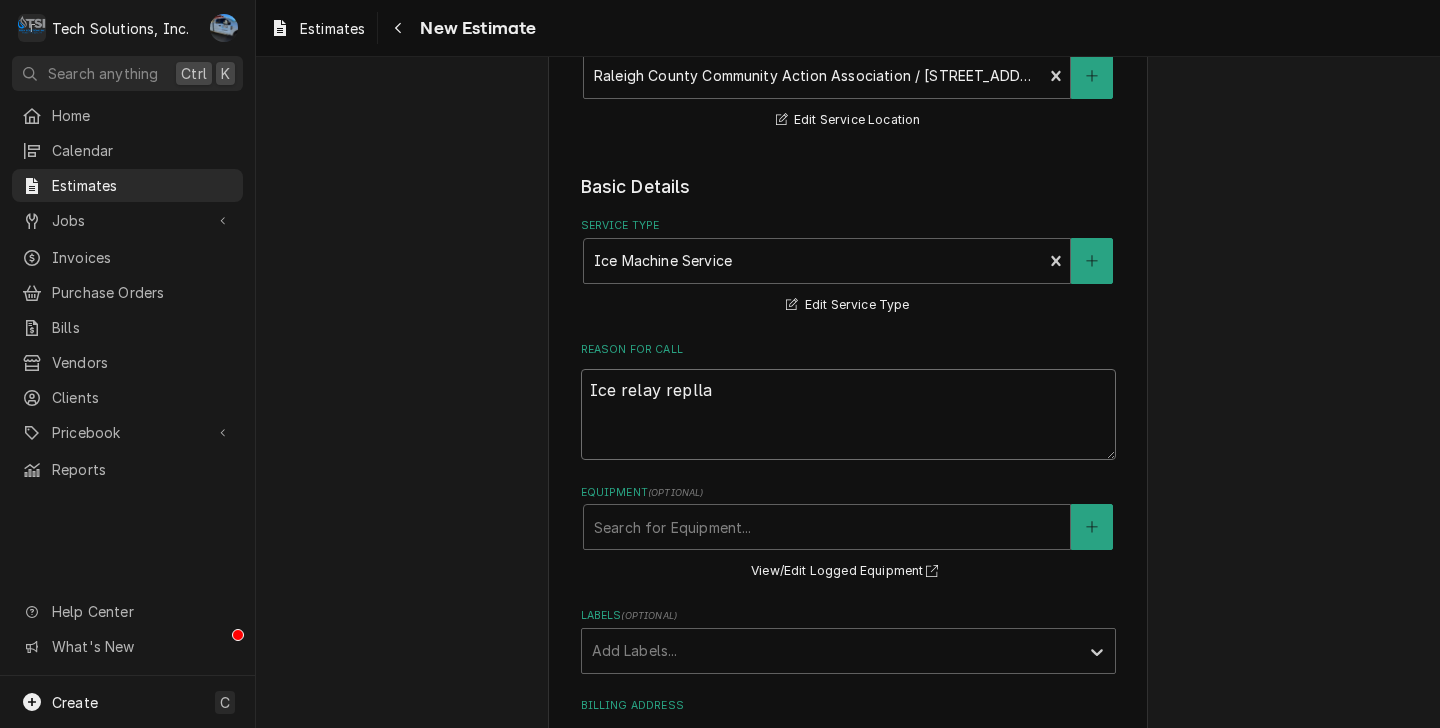 type on "x" 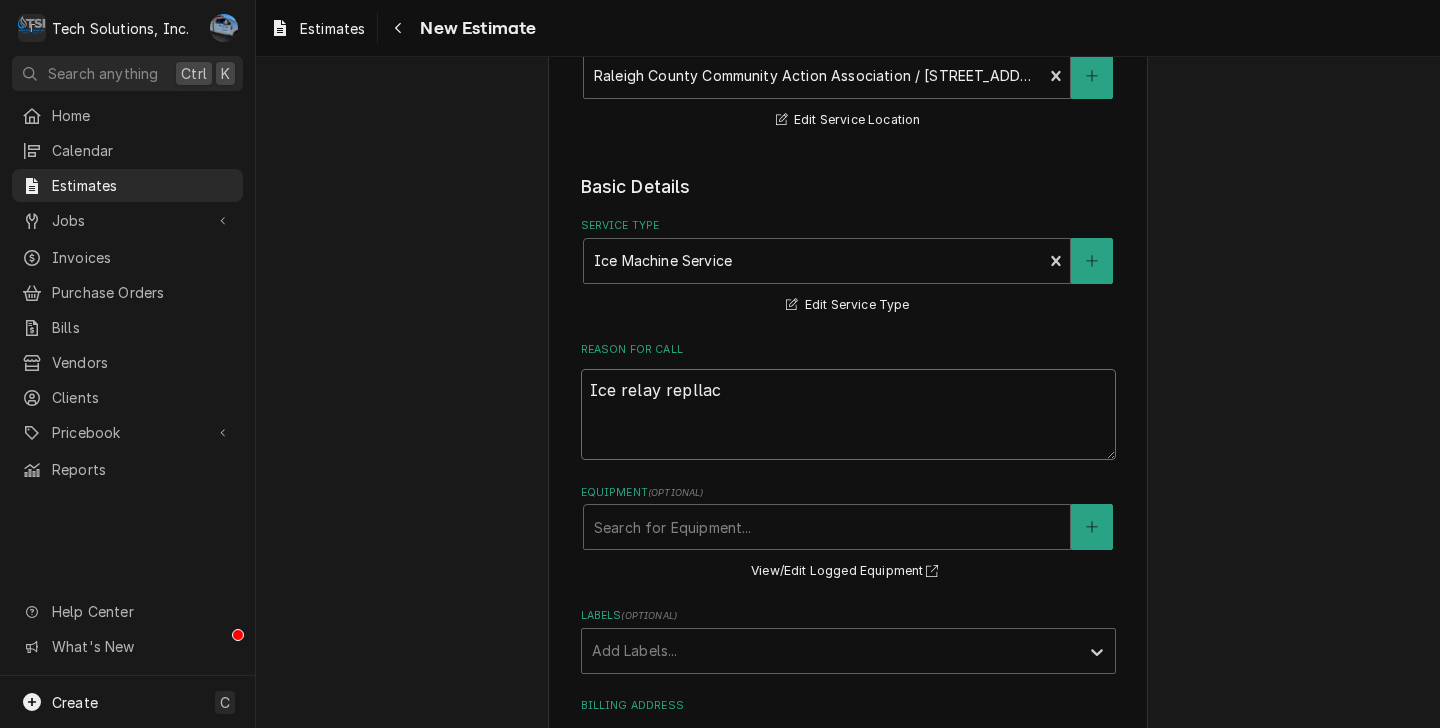 type on "x" 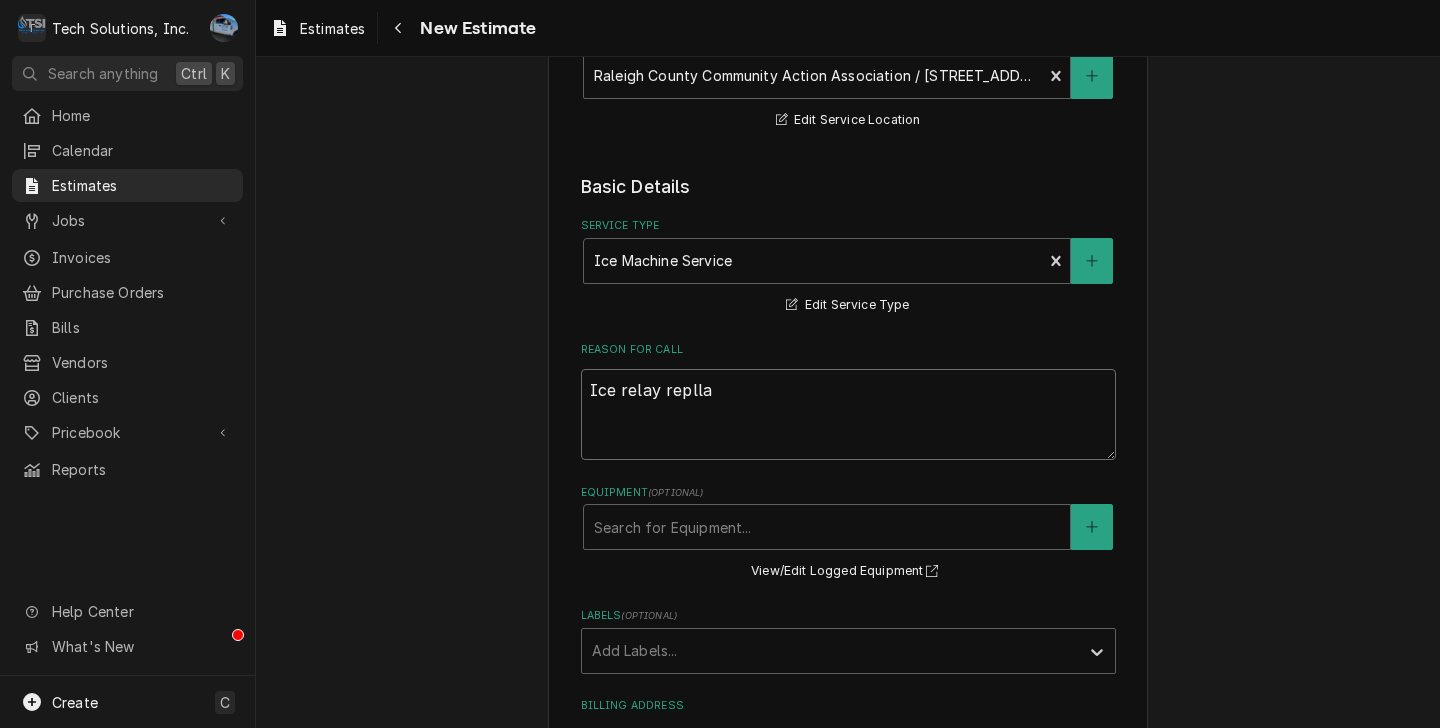 type on "x" 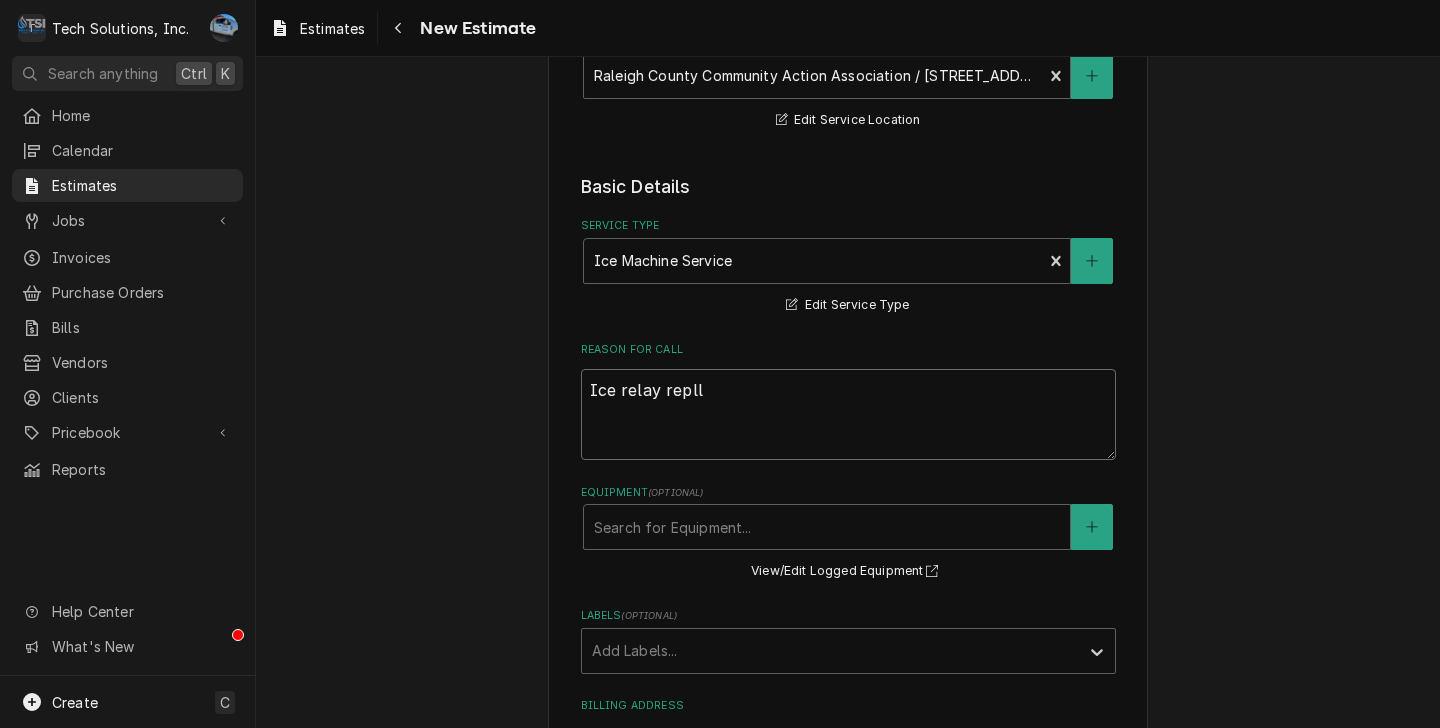 type on "x" 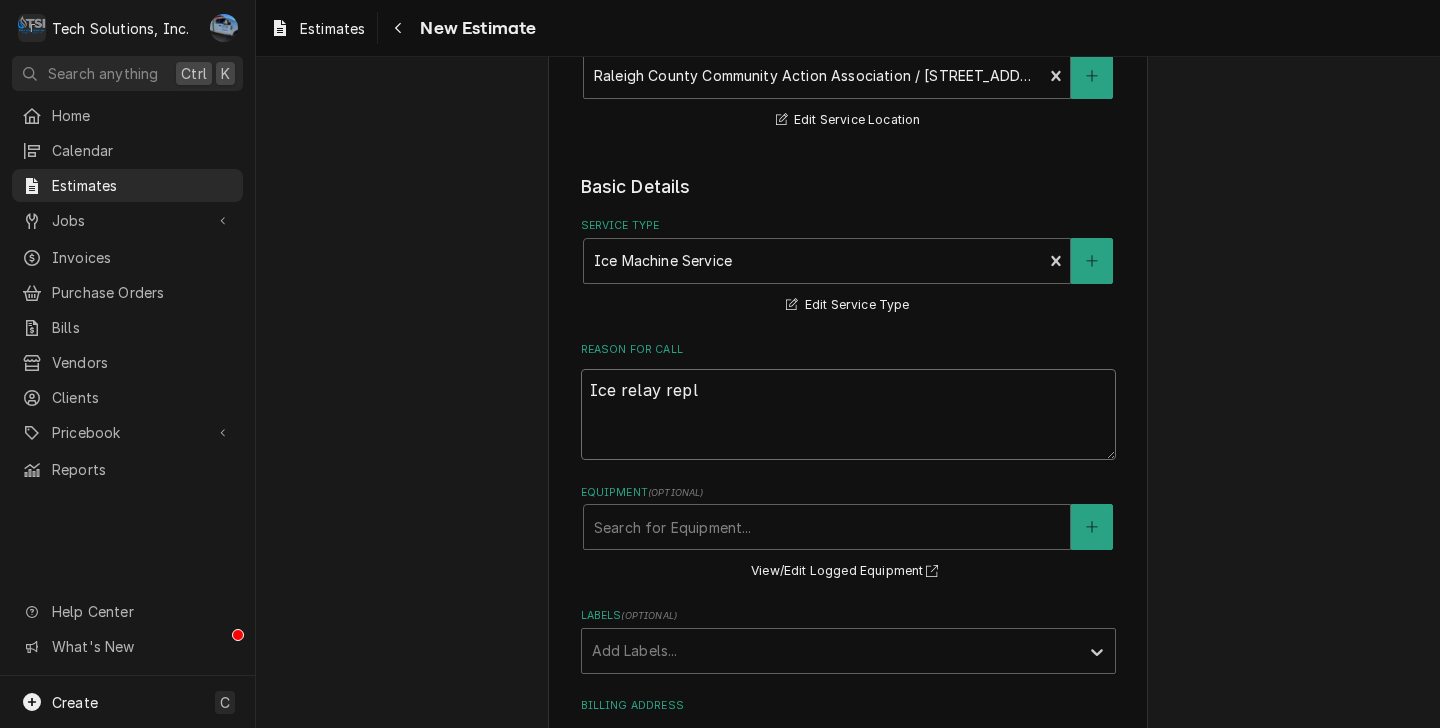 type on "x" 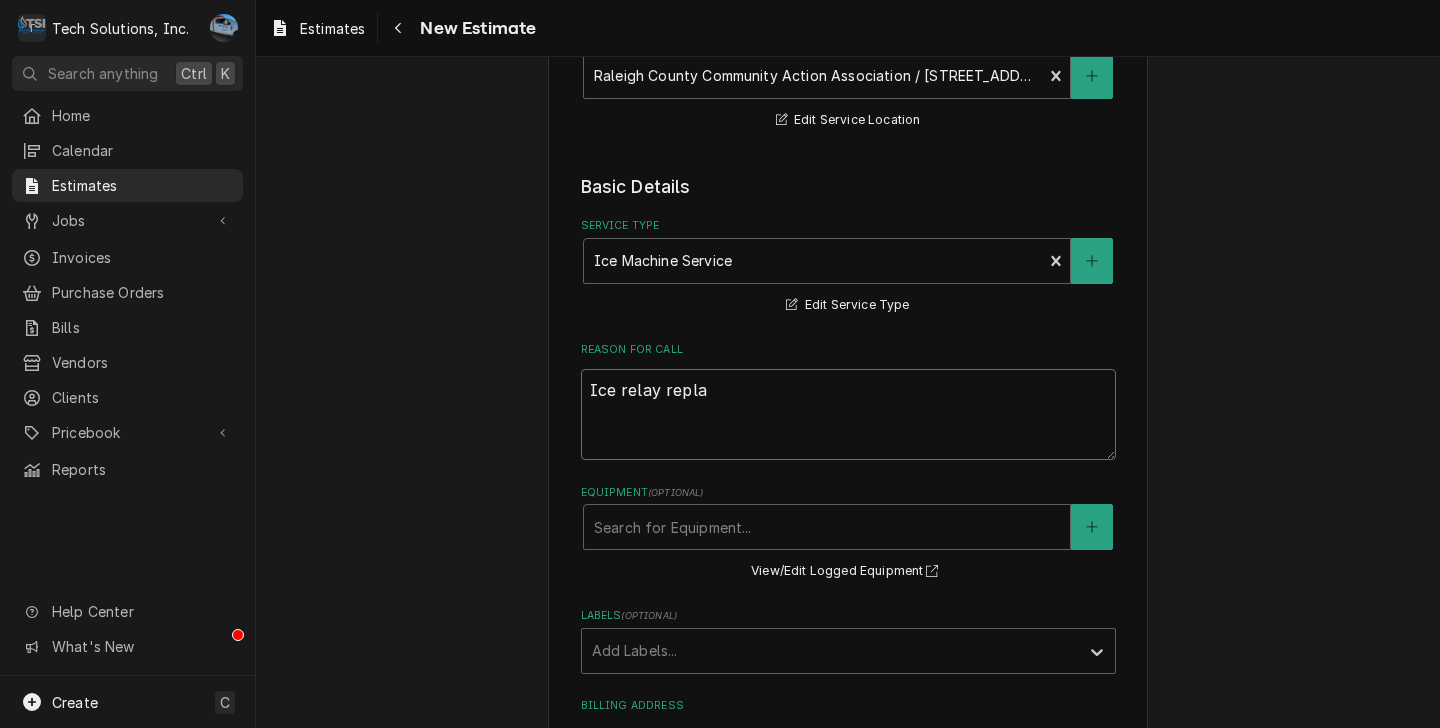 type on "x" 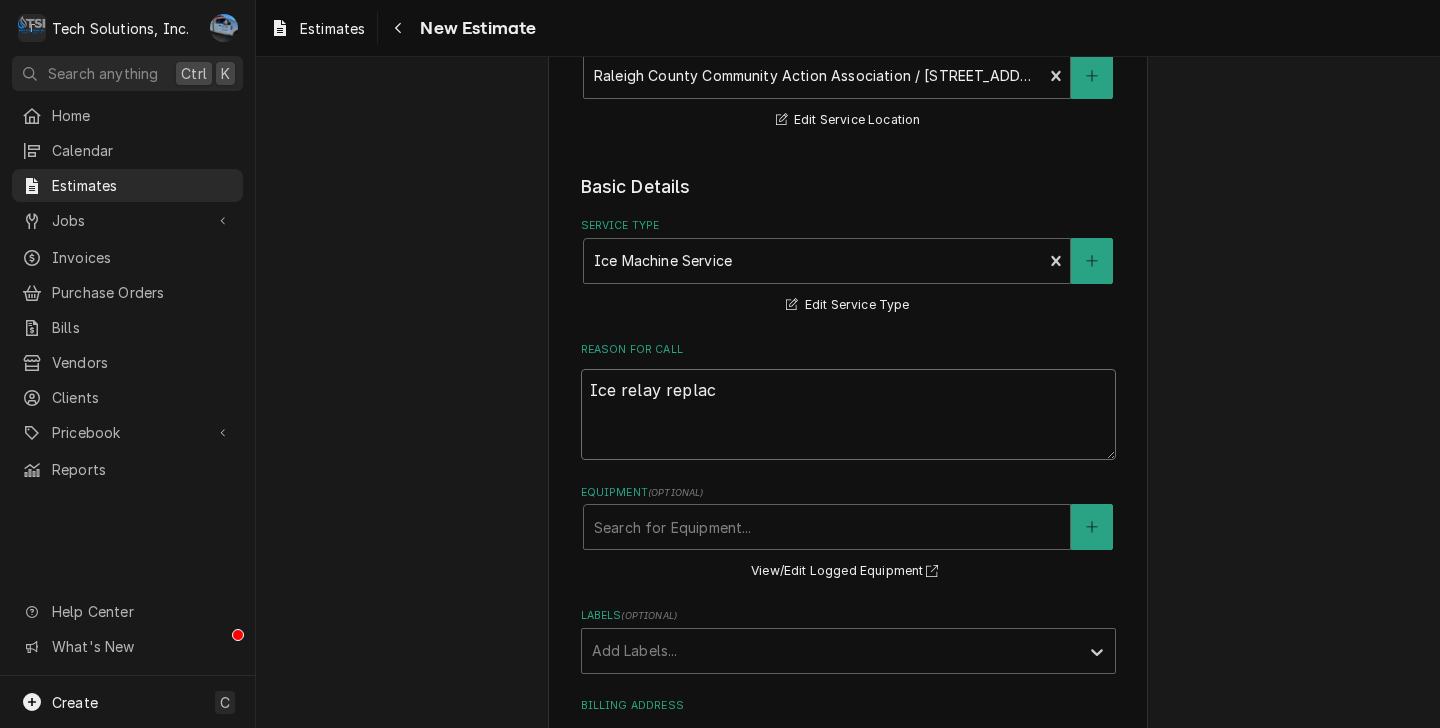 type on "x" 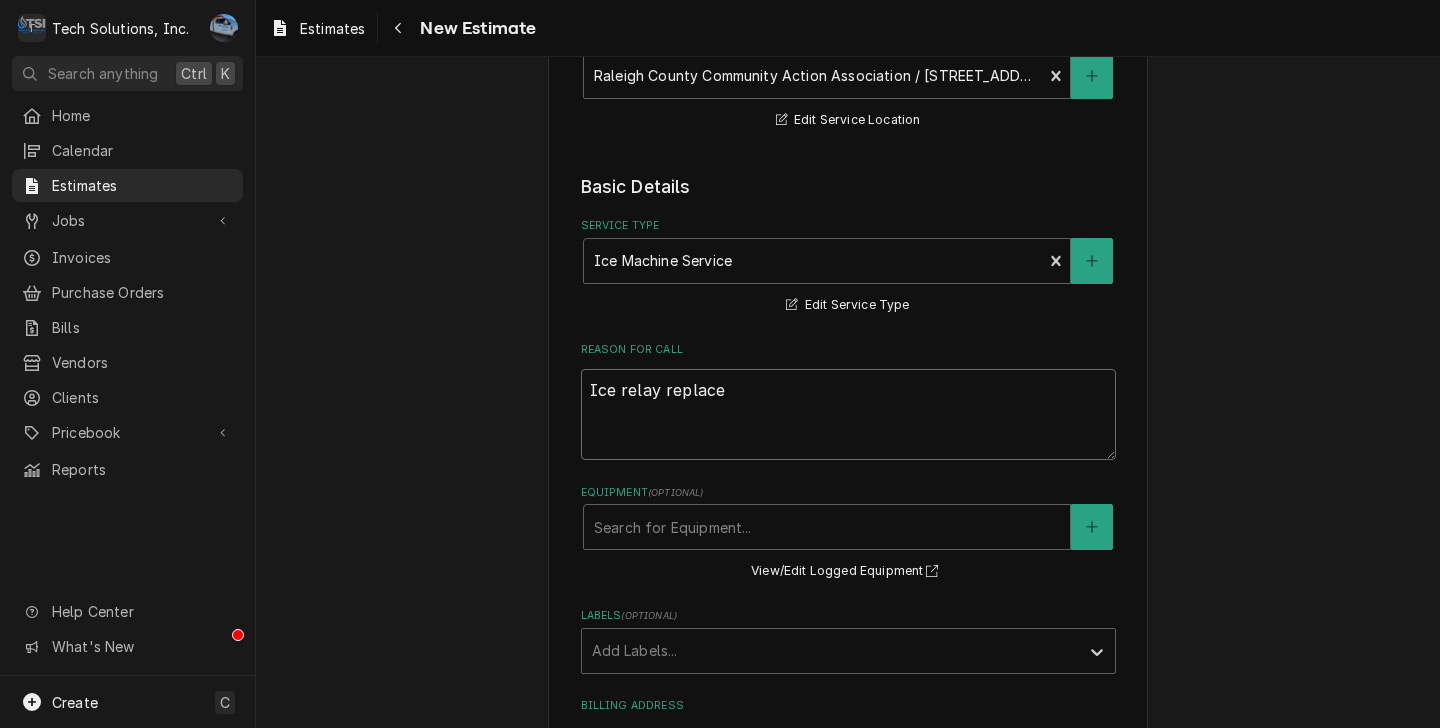 type on "x" 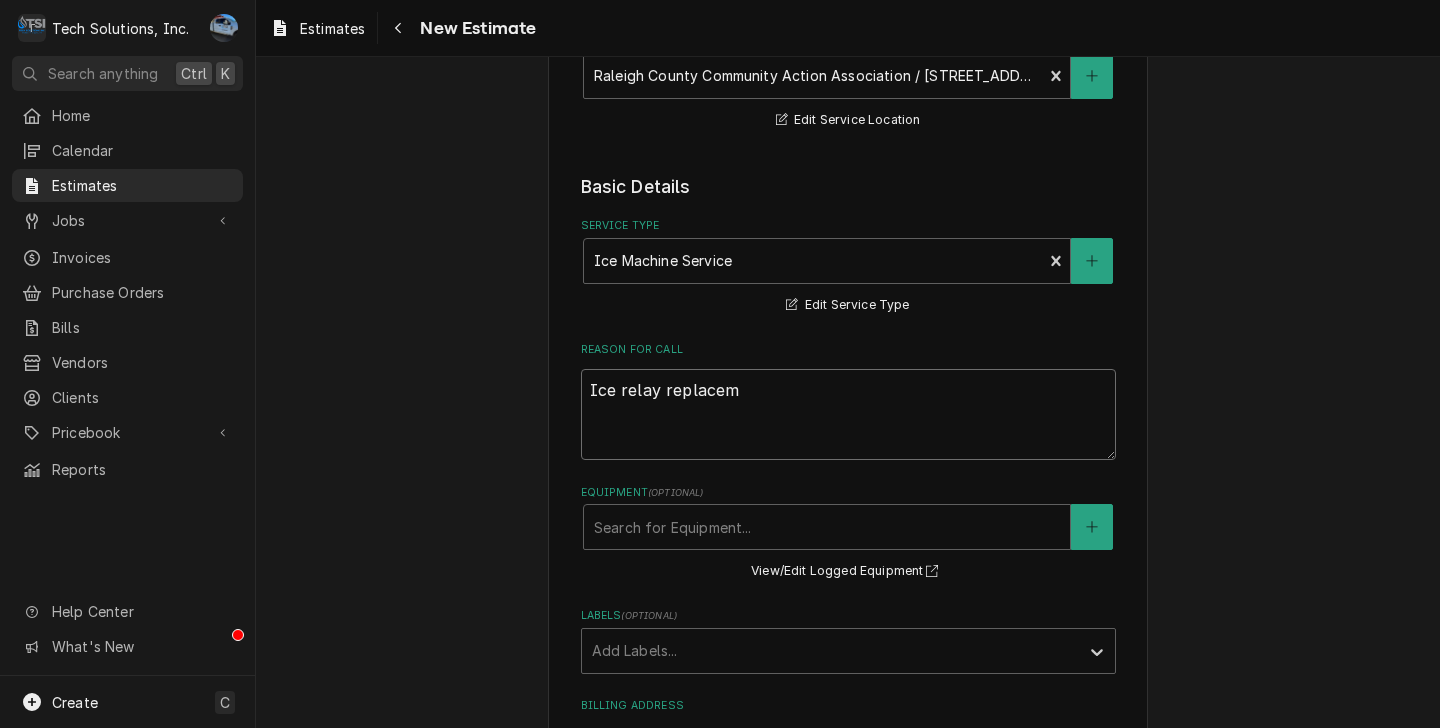 type on "x" 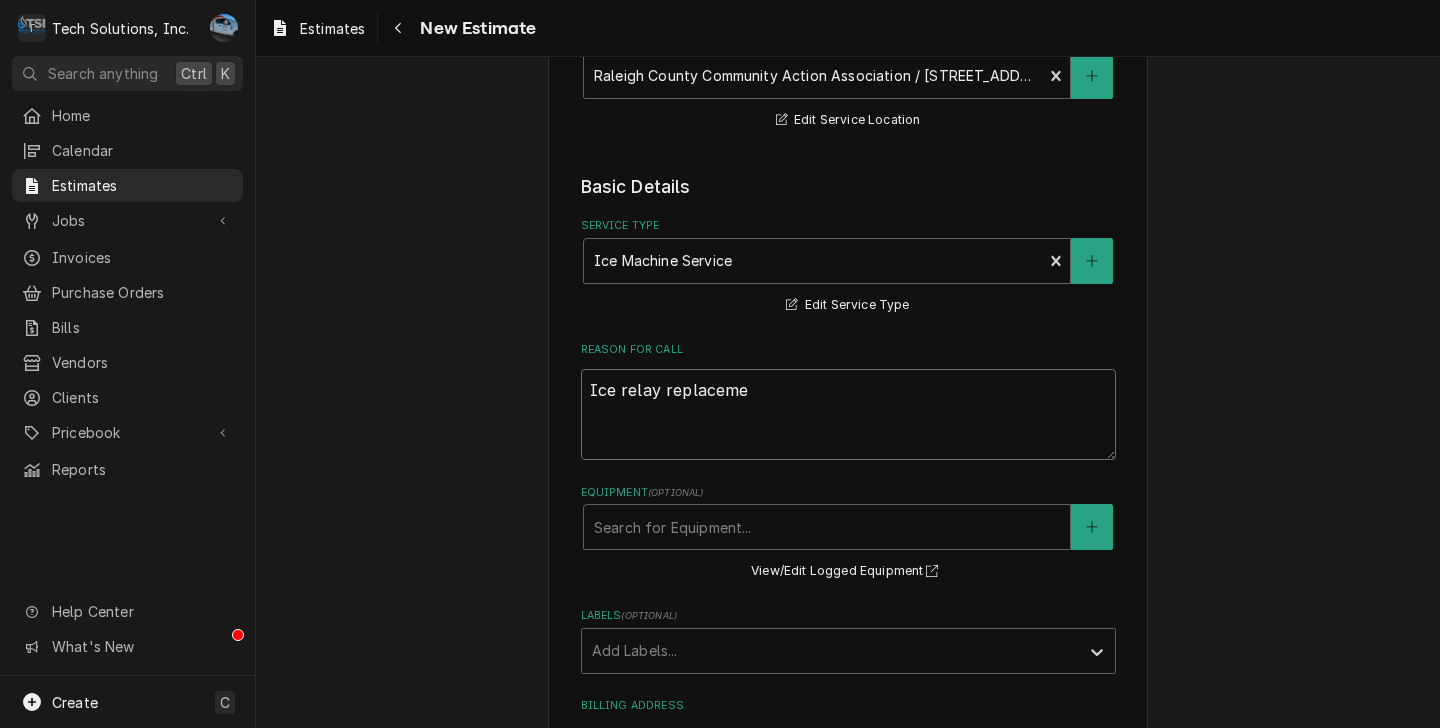 type on "x" 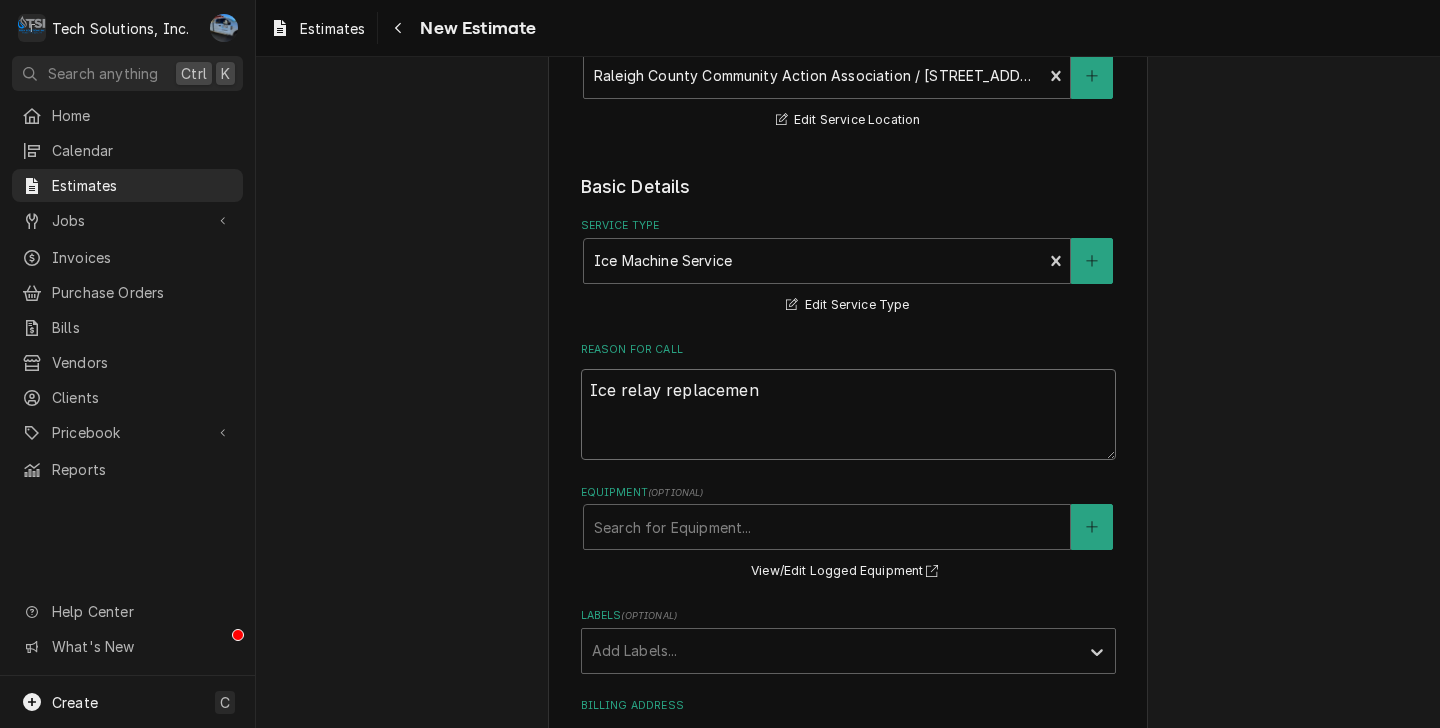 type on "x" 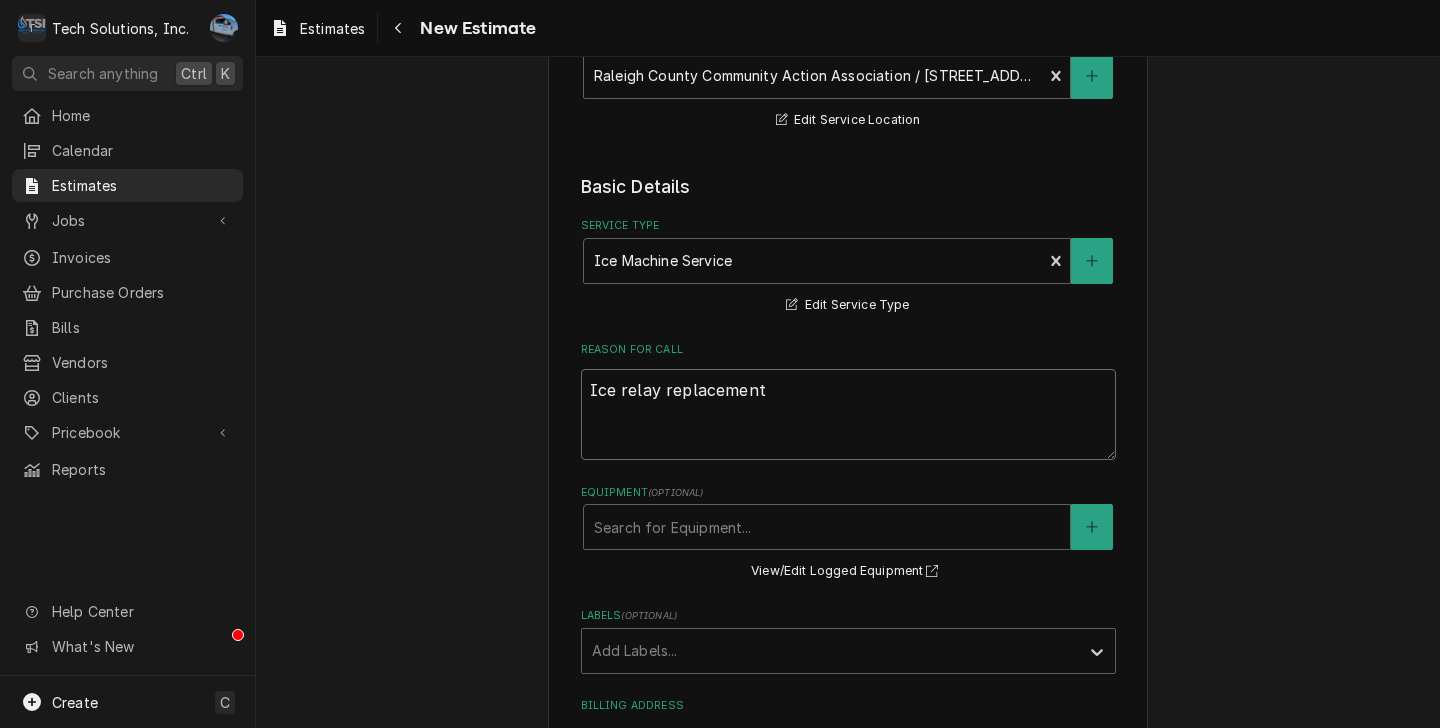 type on "x" 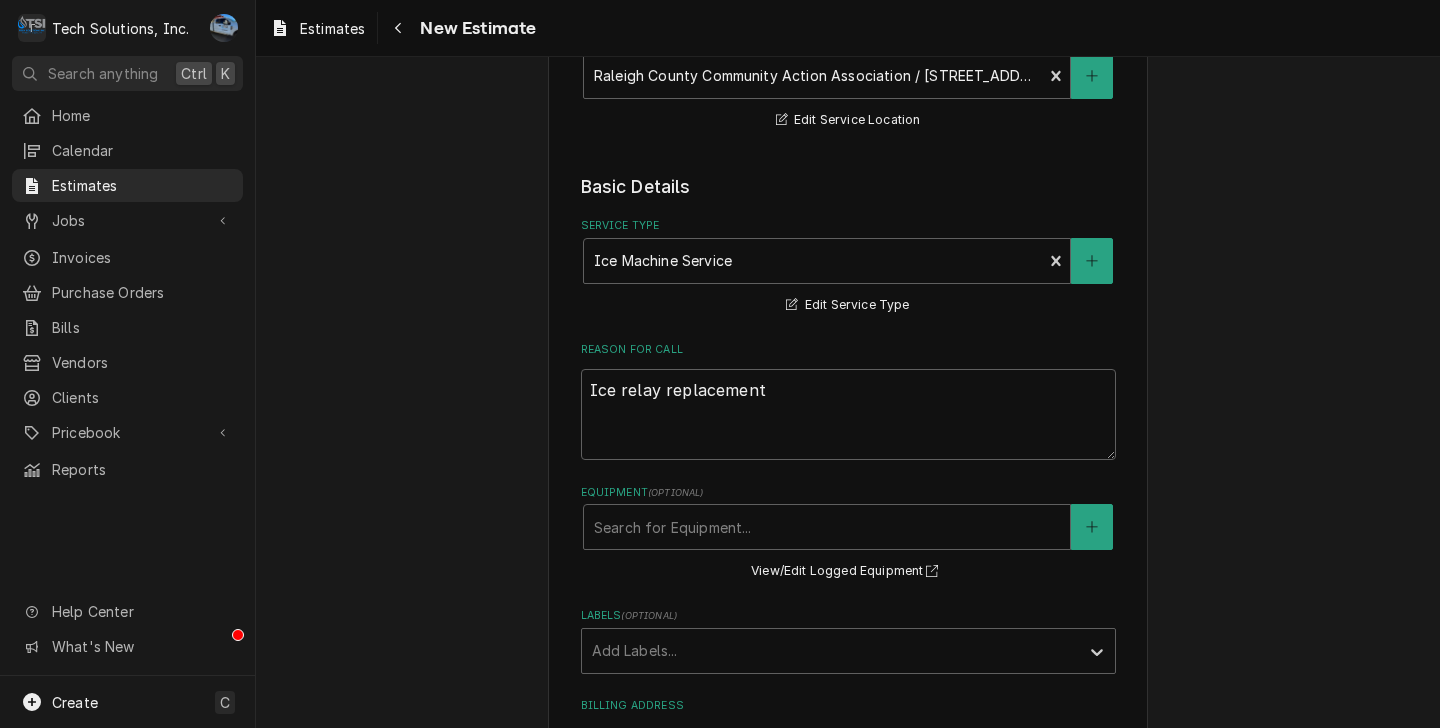 click on "Please provide the following information to create your estimate: Client Details Client Raleigh County Community Action Association Edit Client Client Notes Any PAST DUE Invoices should be emailed to Dee Spencer:
Dee@RCCAA.Org
Rick Gunnoe is over Maintenance of RCCAA his phone is: 304-255-9172 ext. 118
Email Andrea Lilly Invoice: Andrea.Lilly@rccaa.org for PO to bill out. Service Location Raleigh County Community Action Association / 111 Willow Lane, Beckley, WV 25801 Edit Service Location Basic Details Service Type Ice Machine Service Edit Service Type Reason For Call Ice relay replacement Equipment  ( optional ) Search for Equipment... View/Edit Logged Equipment    Labels  ( optional ) Add Labels... Billing Address Same as service location Recipient, Attention To, etc.  ( if different ) Street Address PO Box 3066 East Beckley Station Apartment, Suite, etc. City Beckley State/Province WV Postal Code 25801 Issue Date 2025-07-29 Expiration Date Payment Methods Accept Online Card Payments" at bounding box center [848, 563] 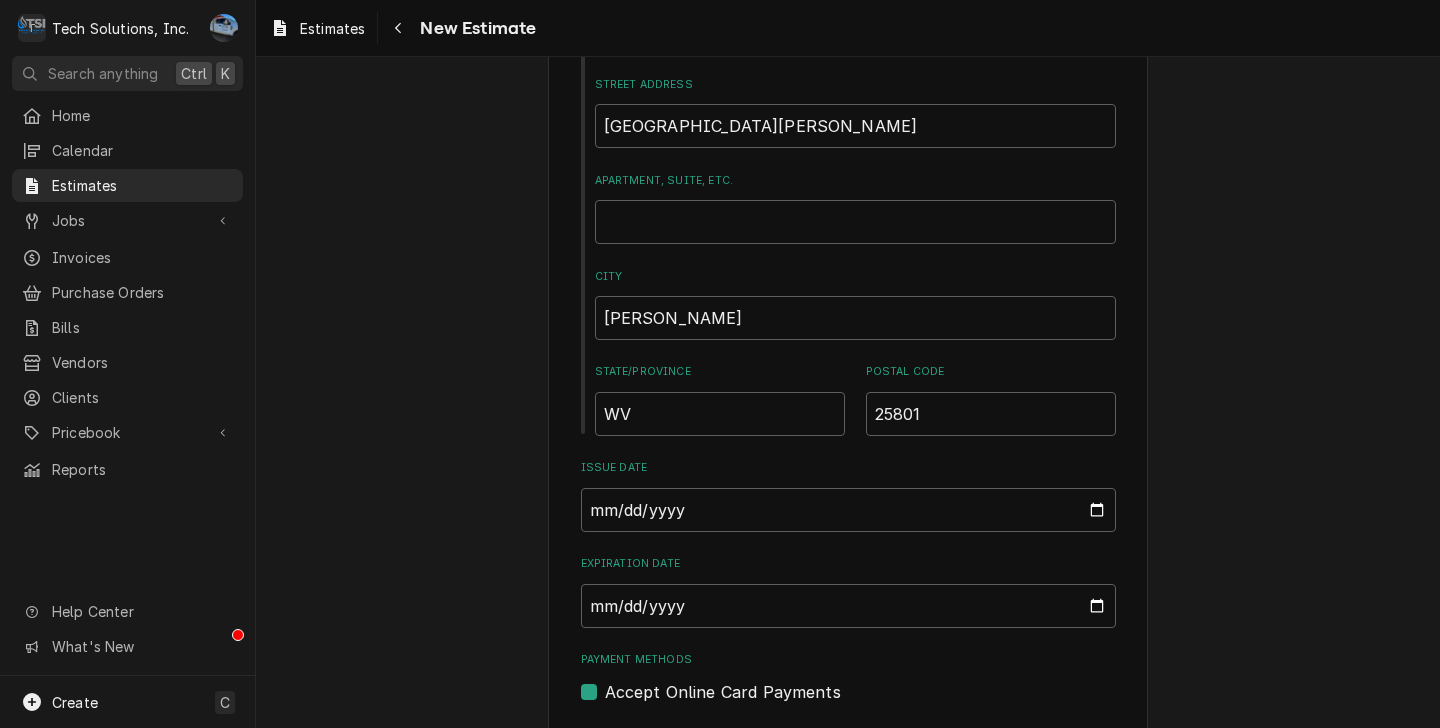 scroll, scrollTop: 1333, scrollLeft: 0, axis: vertical 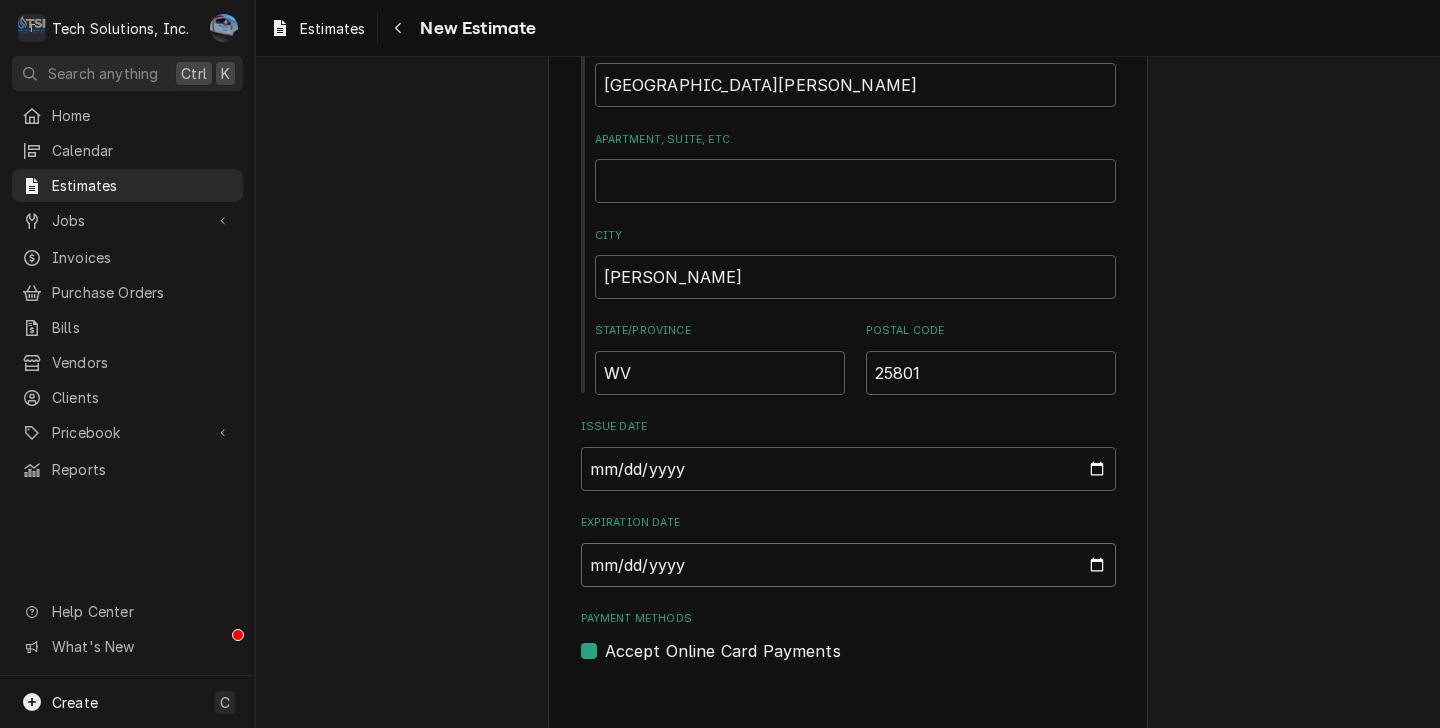 click on "Expiration Date" at bounding box center (848, 565) 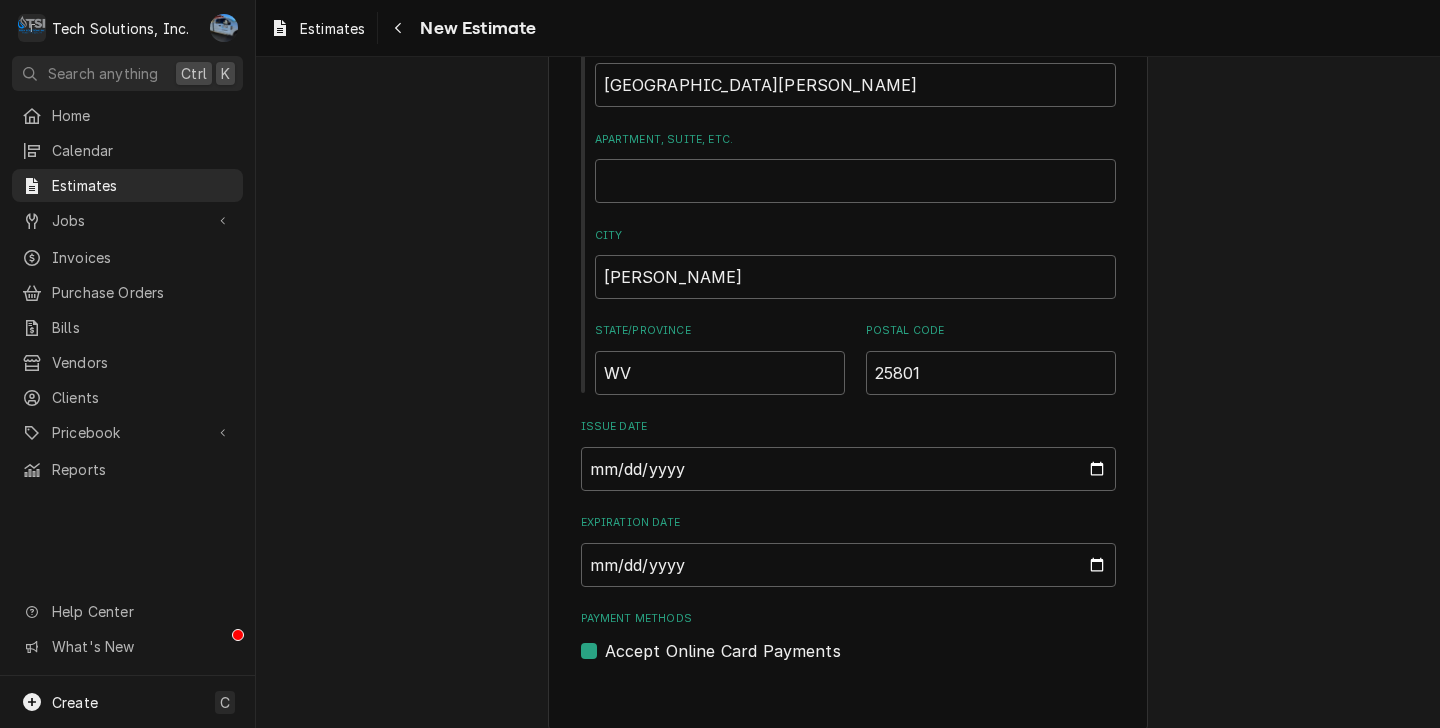 click on "Please provide the following information to create your estimate: Client Details Client Raleigh County Community Action Association Edit Client Client Notes Any PAST DUE Invoices should be emailed to Dee Spencer:
Dee@RCCAA.Org
Rick Gunnoe is over Maintenance of RCCAA his phone is: 304-255-9172 ext. 118
Email Andrea Lilly Invoice: Andrea.Lilly@rccaa.org for PO to bill out. Service Location Raleigh County Community Action Association / 111 Willow Lane, Beckley, WV 25801 Edit Service Location Basic Details Service Type Ice Machine Service Edit Service Type Reason For Call Ice relay replacement Equipment  ( optional ) Search for Equipment... View/Edit Logged Equipment    Labels  ( optional ) Add Labels... Billing Address Same as service location Recipient, Attention To, etc.  ( if different ) Street Address PO Box 3066 East Beckley Station Apartment, Suite, etc. City Beckley State/Province WV Postal Code 25801 Issue Date 2025-07-29 Expiration Date Payment Methods Accept Online Card Payments" at bounding box center (848, -254) 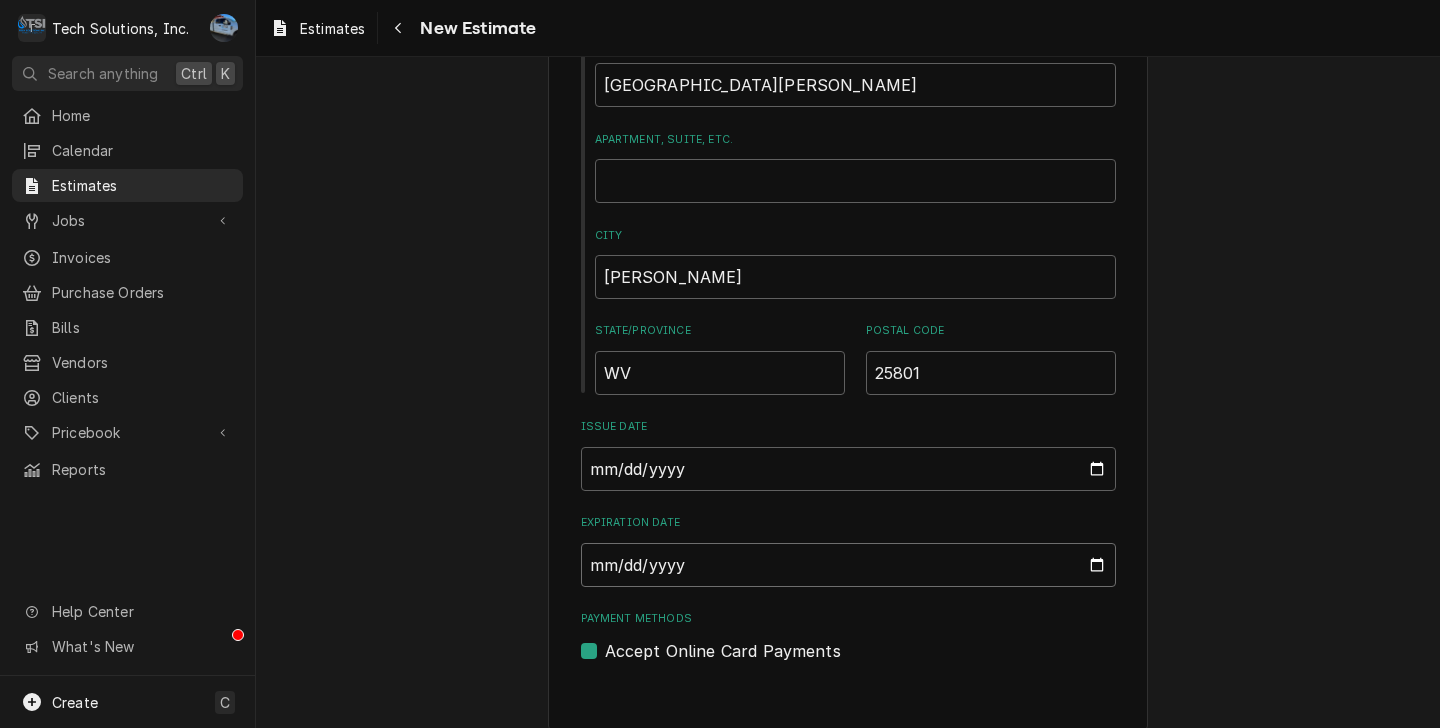click on "Expiration Date" at bounding box center [848, 565] 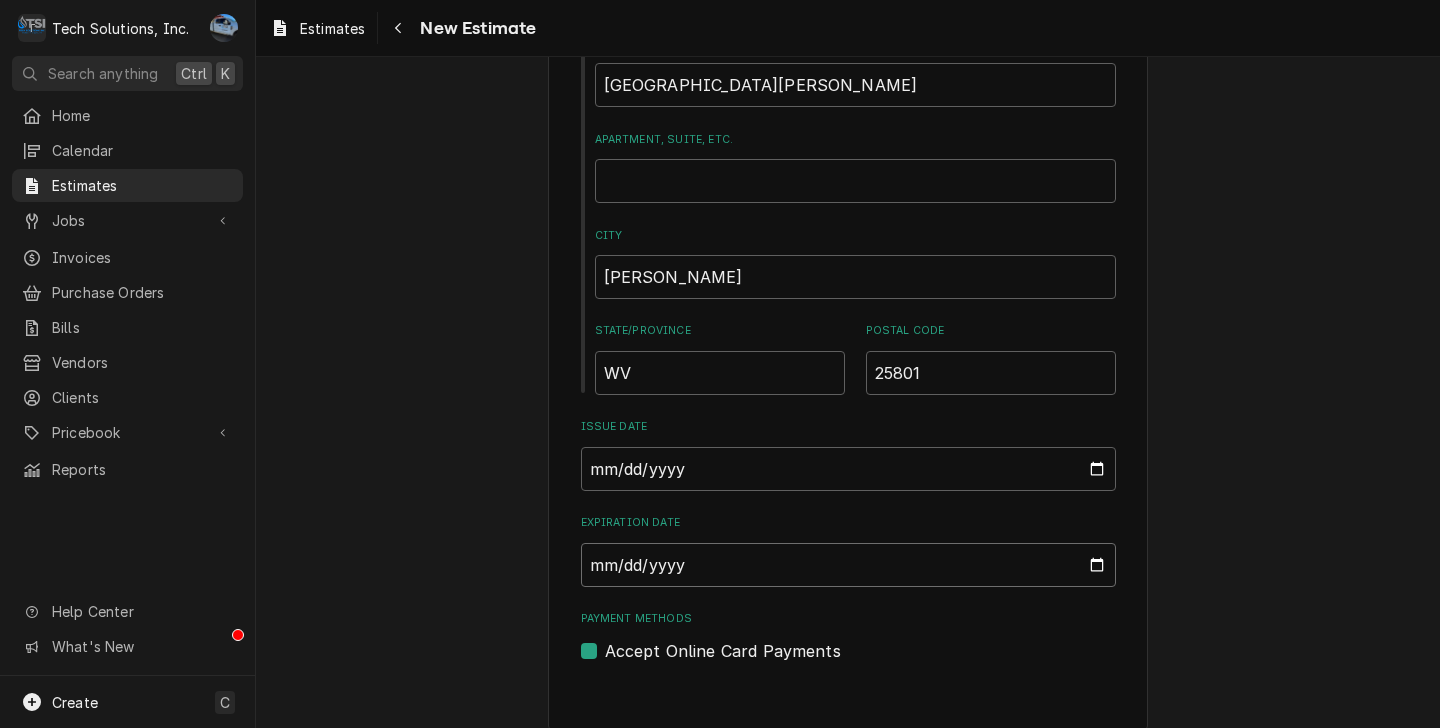 type on "x" 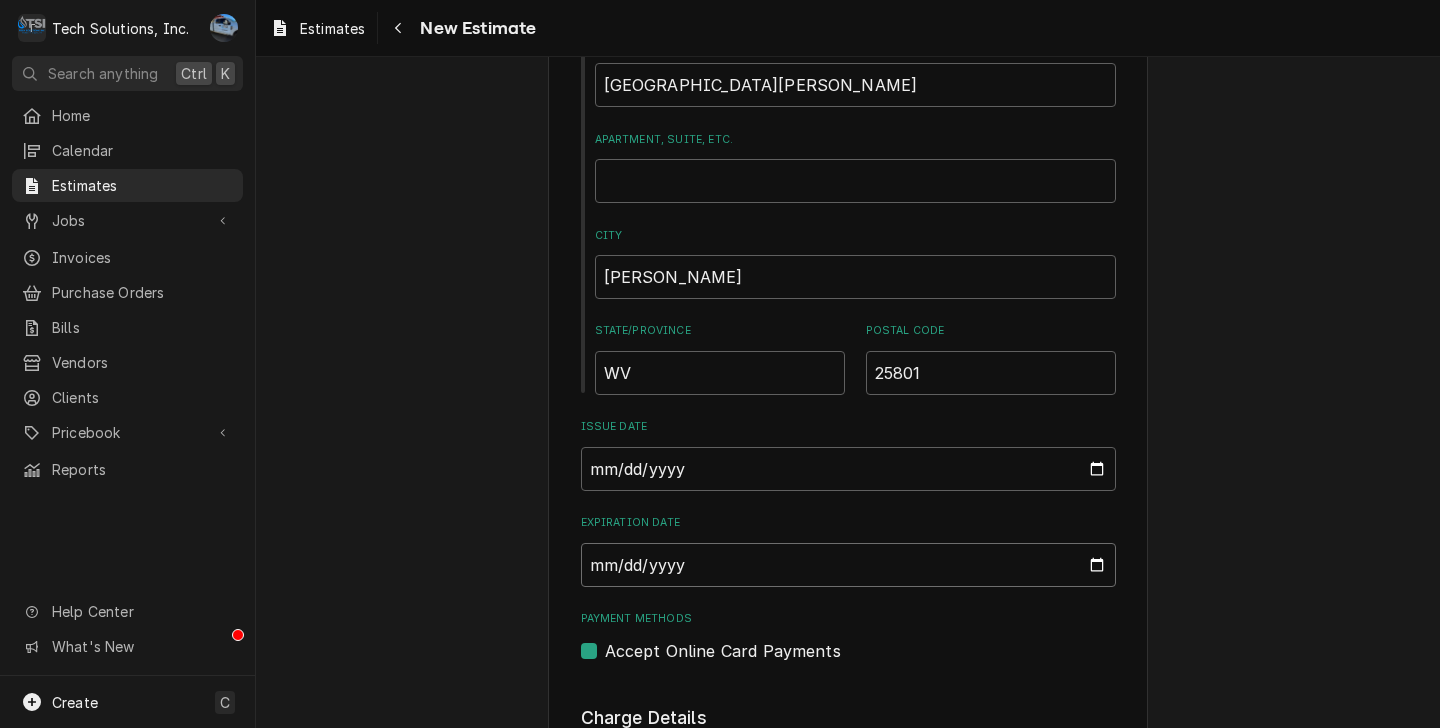 type on "x" 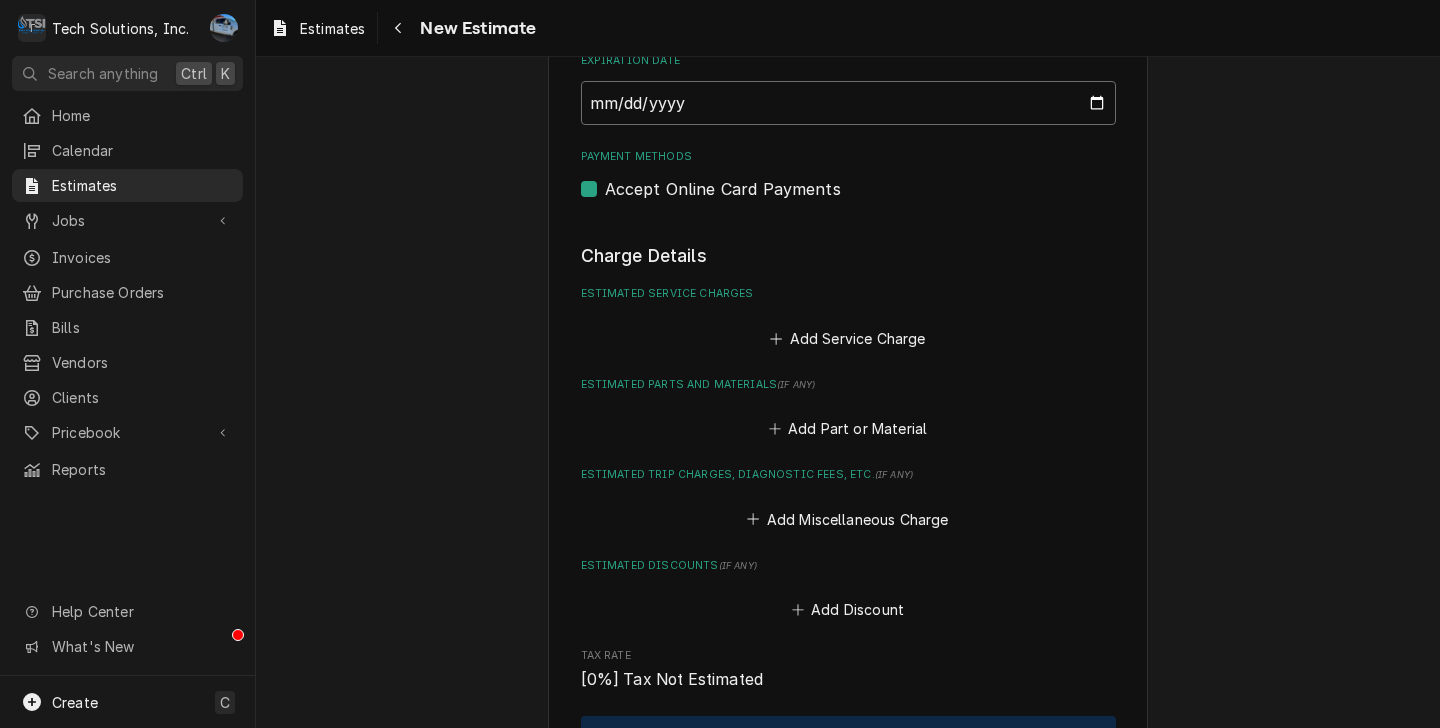 scroll, scrollTop: 1802, scrollLeft: 0, axis: vertical 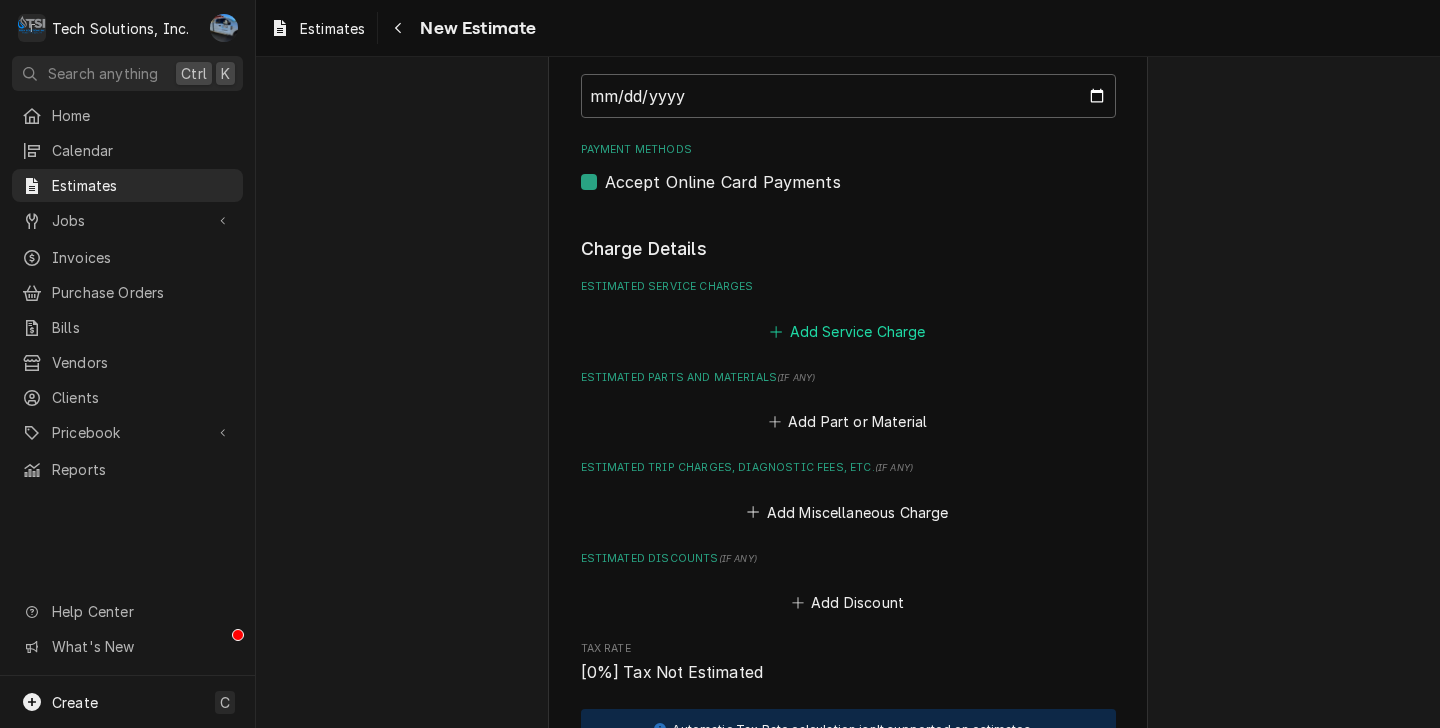 click on "Add Service Charge" at bounding box center [848, 331] 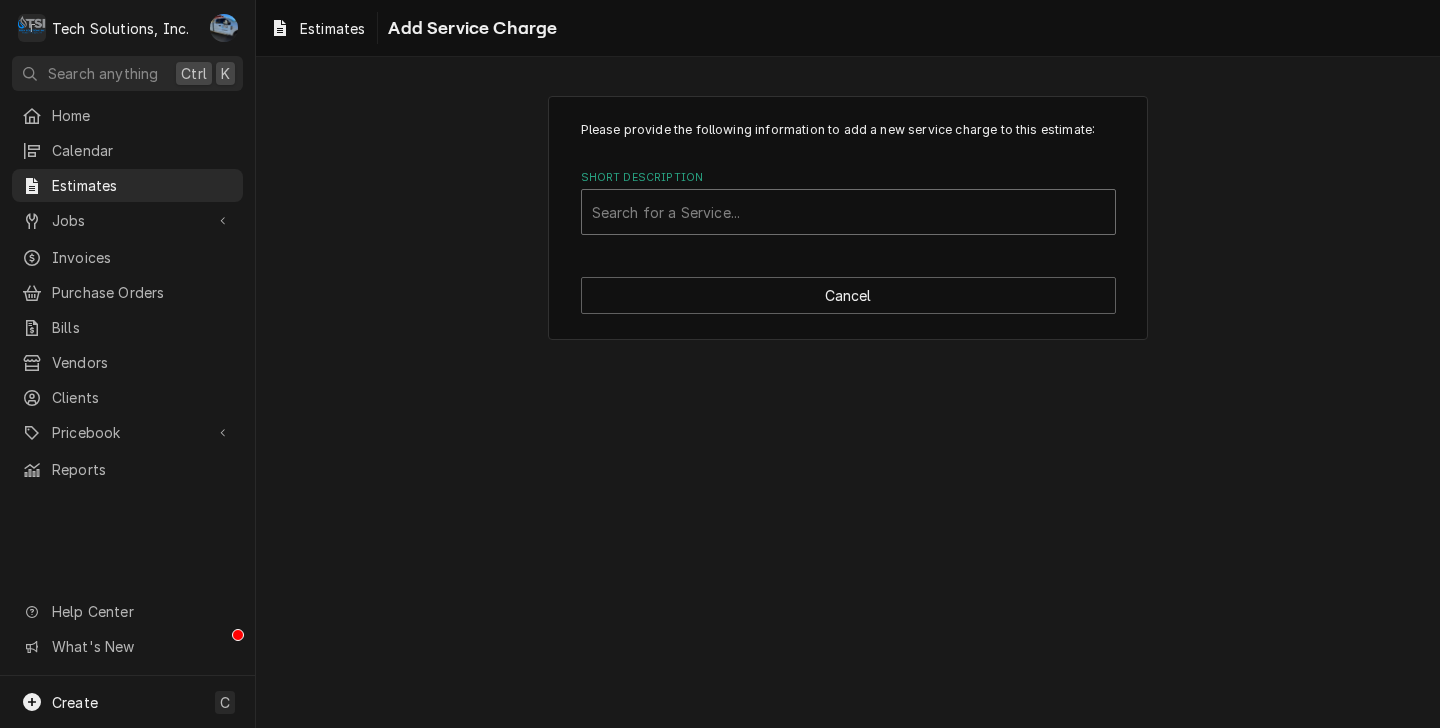 click at bounding box center (848, 212) 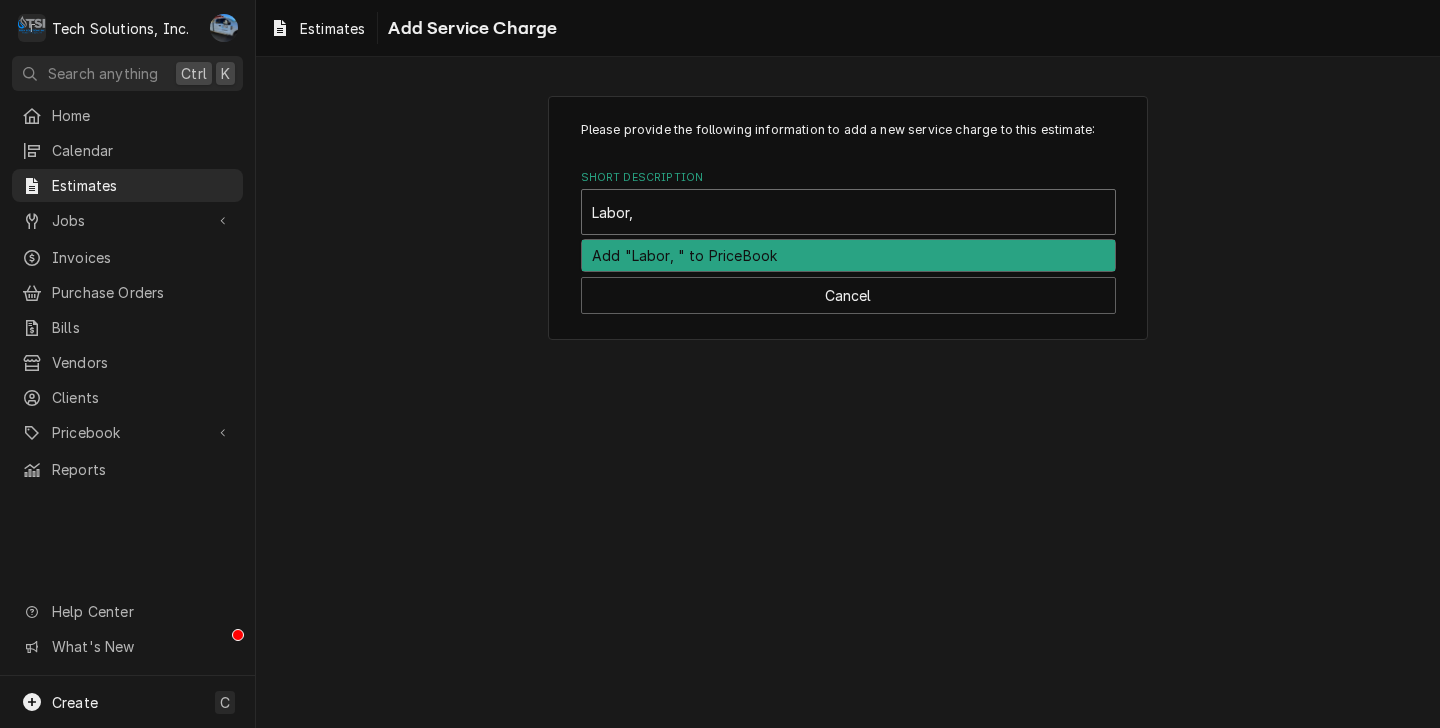 type on "Labor" 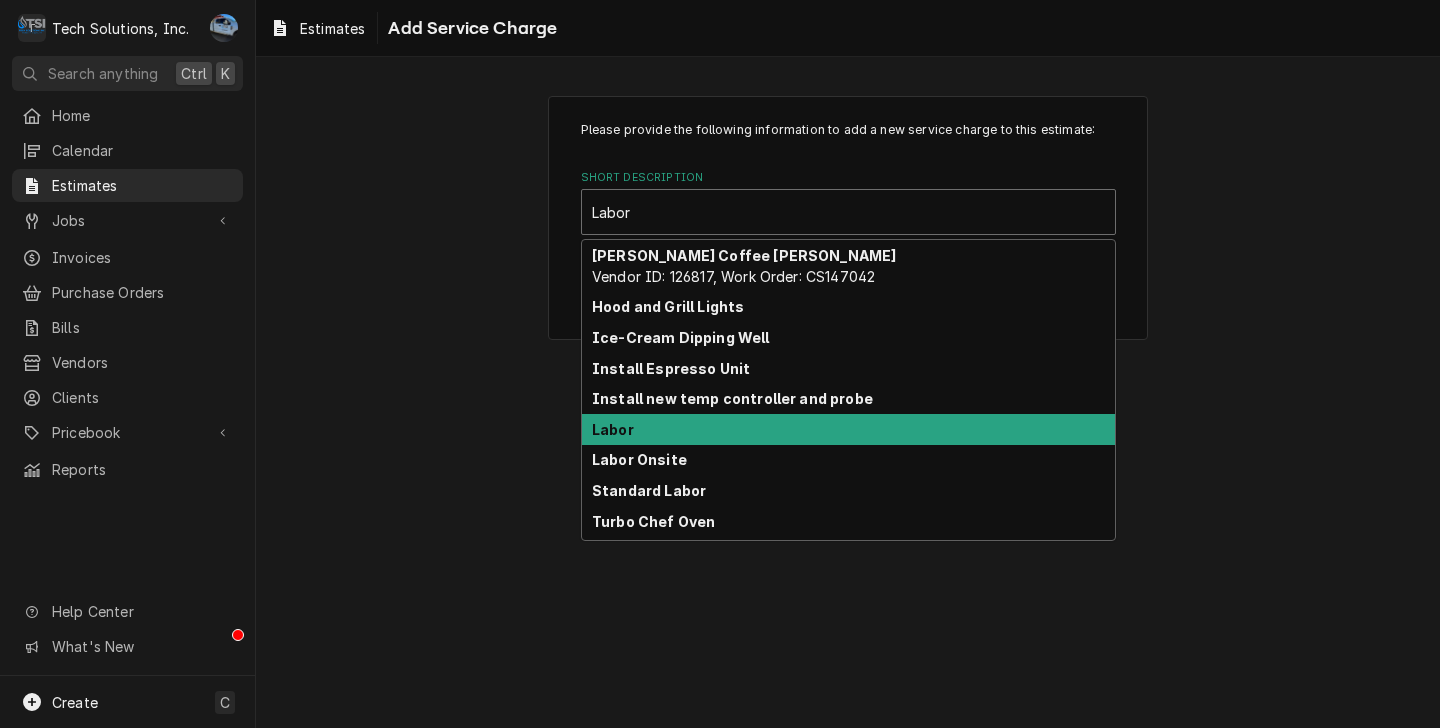click on "Labor" at bounding box center (848, 429) 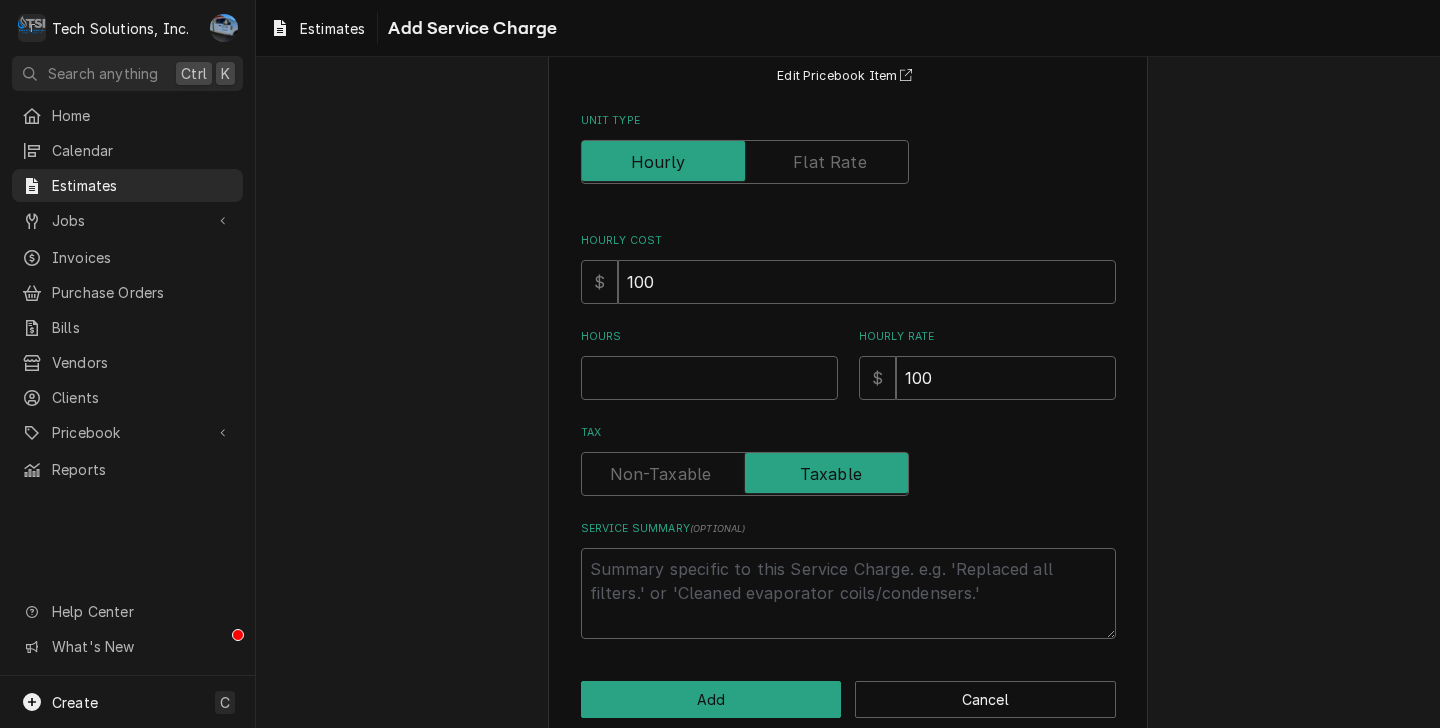scroll, scrollTop: 216, scrollLeft: 0, axis: vertical 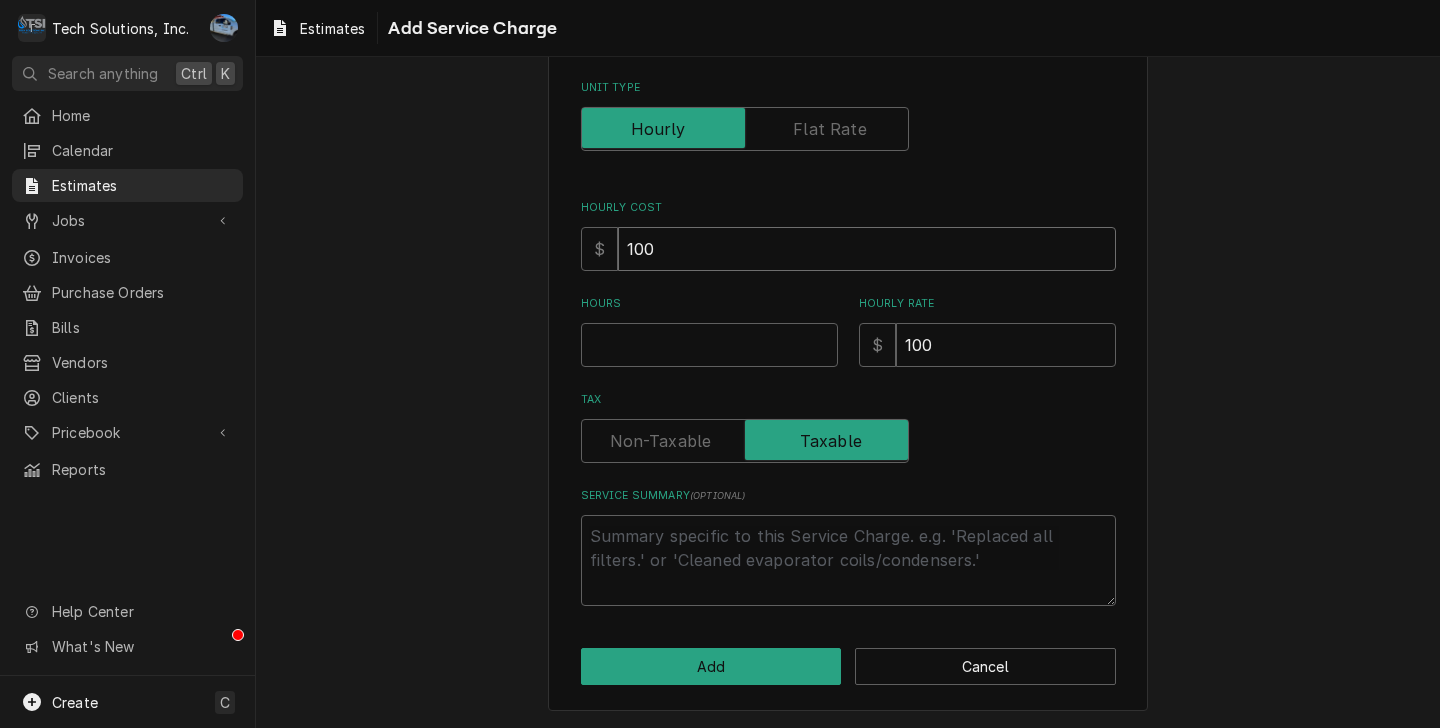 click on "100" at bounding box center (867, 249) 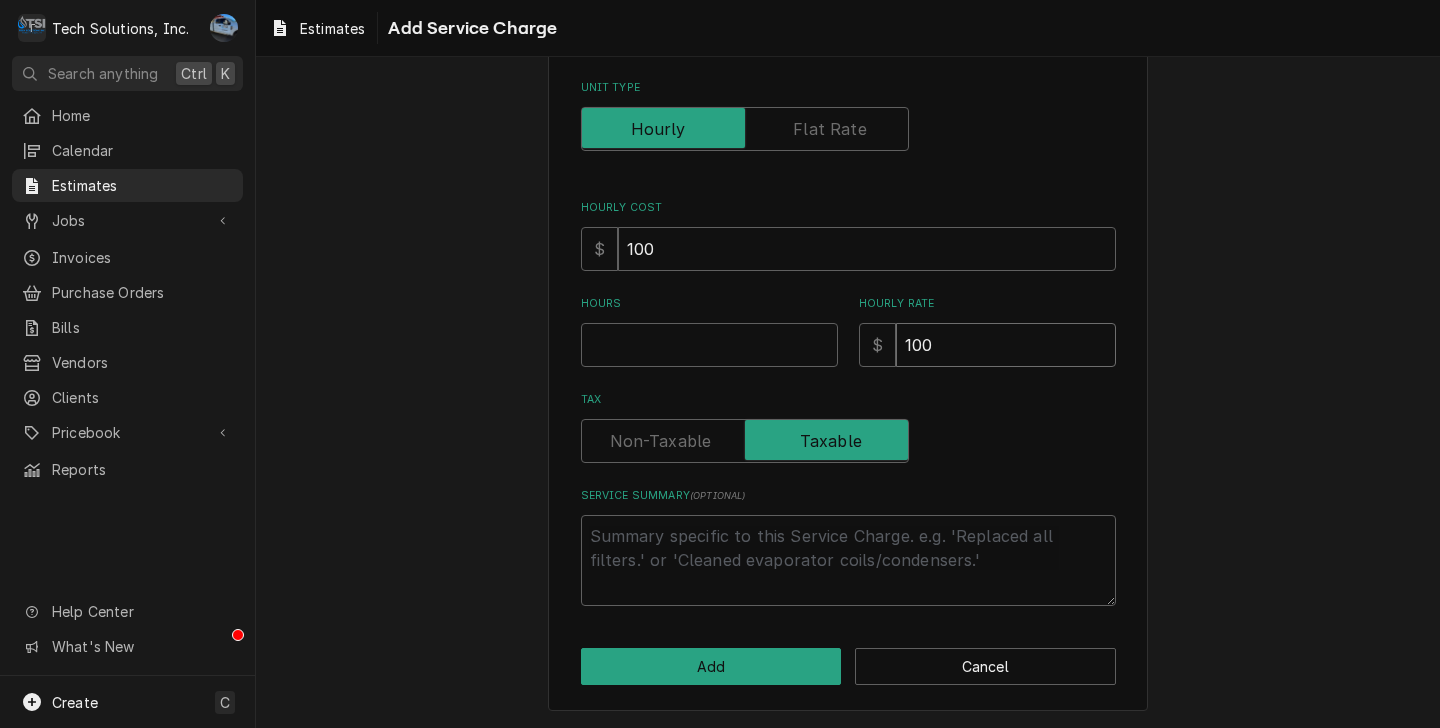 click on "100" at bounding box center (1006, 345) 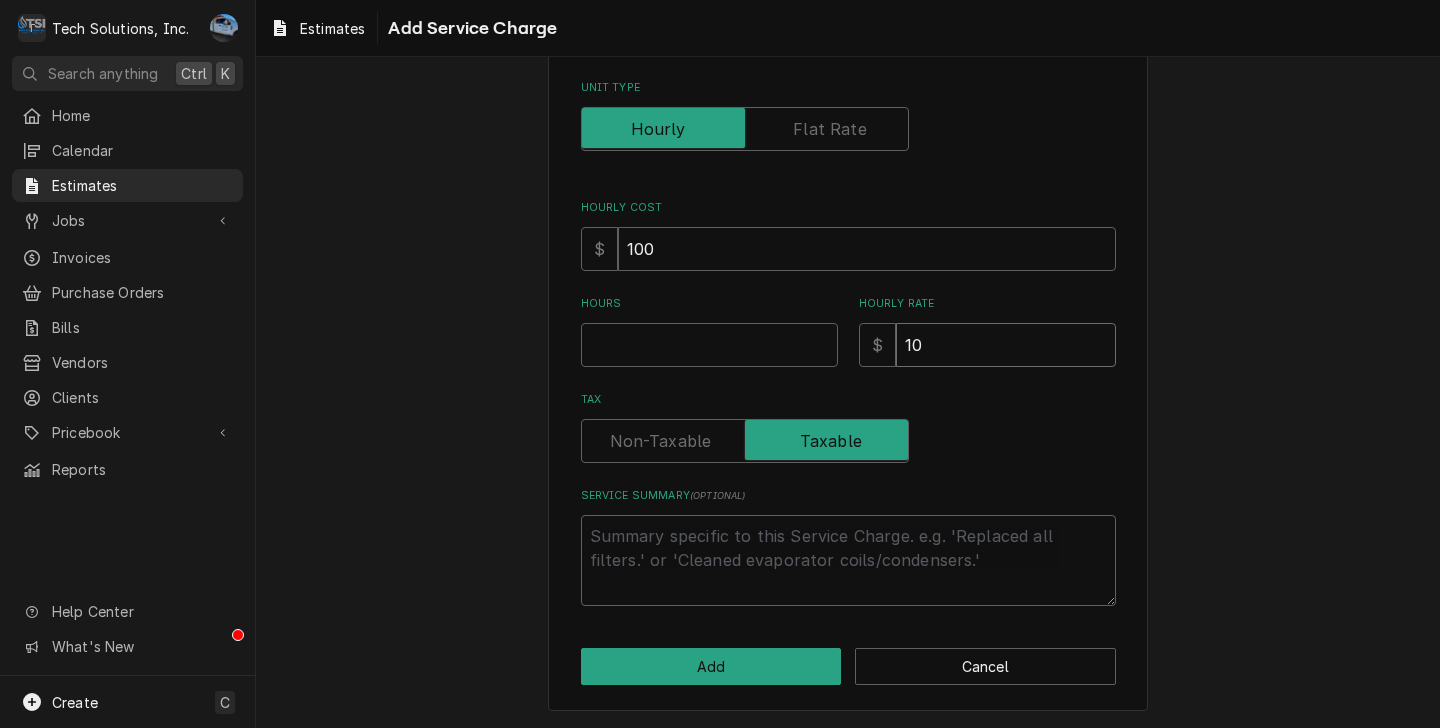 type on "x" 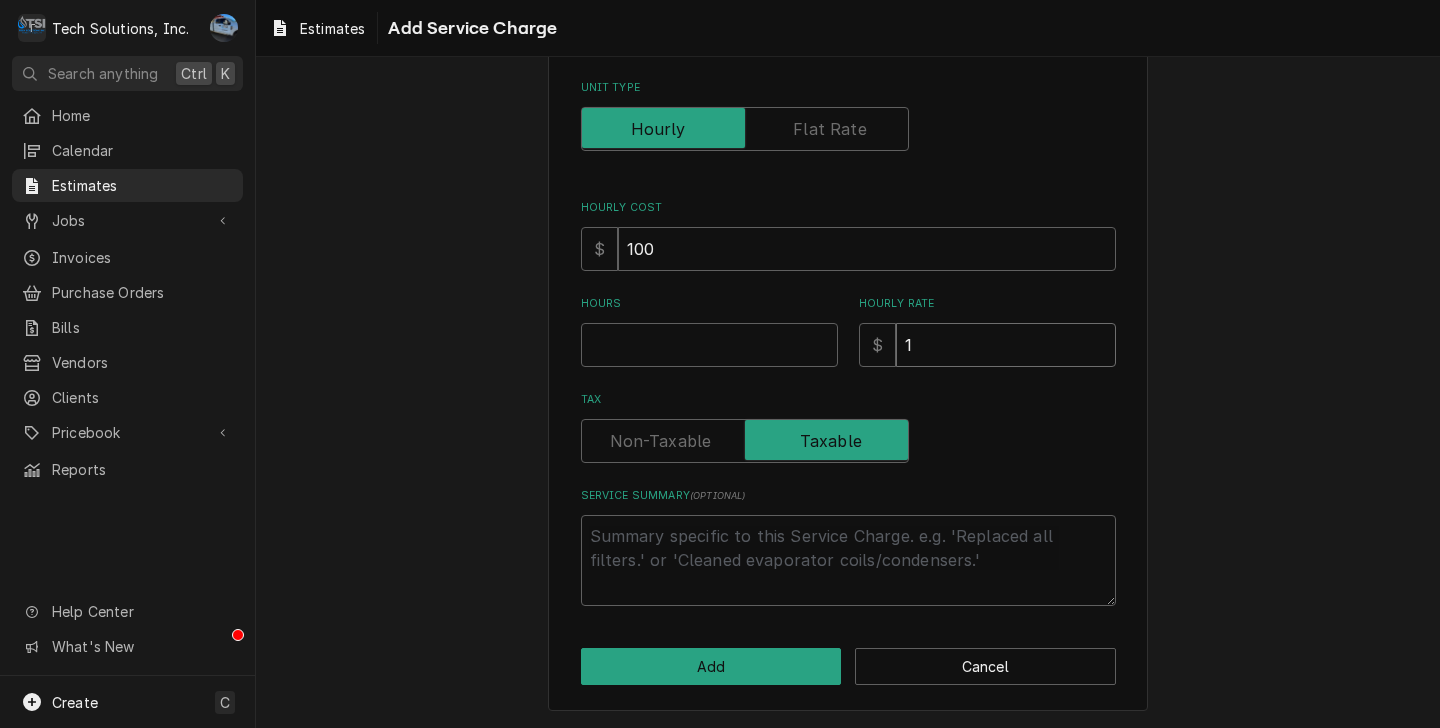 type on "x" 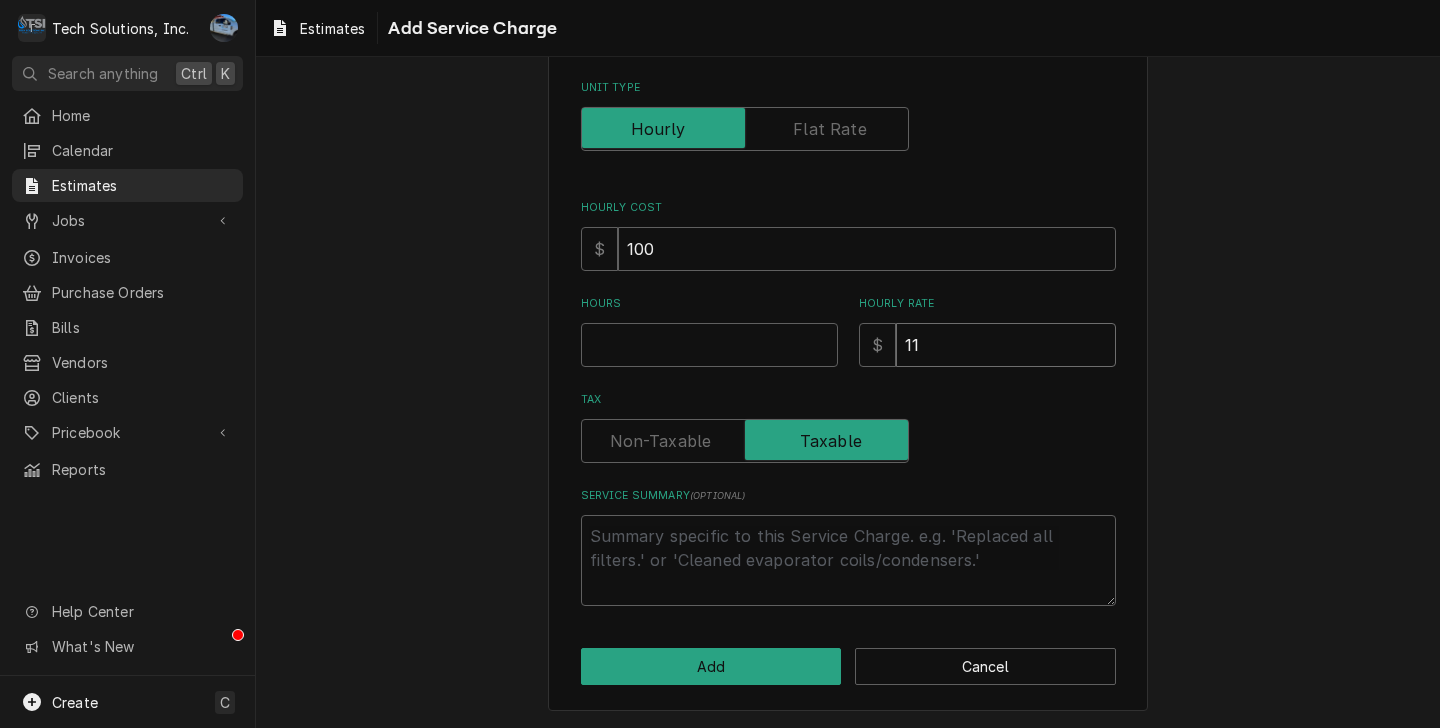 type on "x" 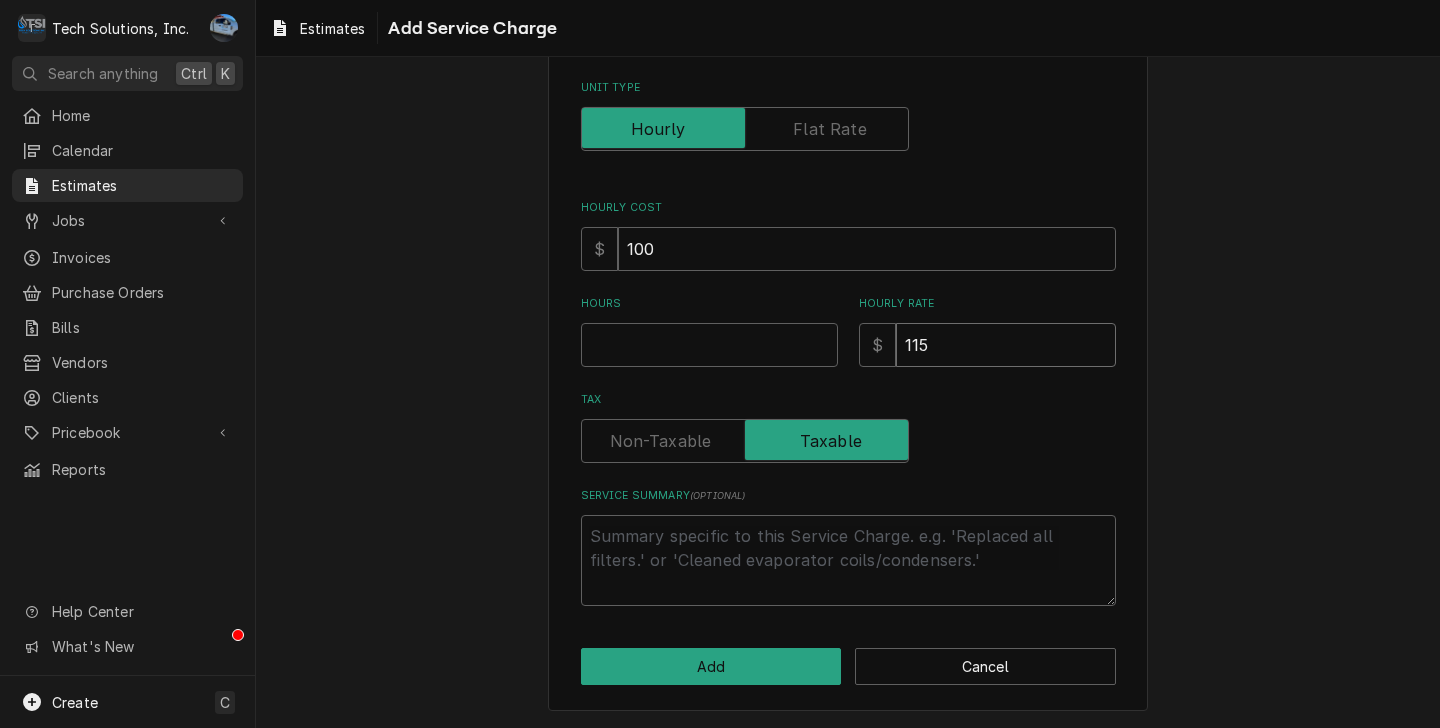 type on "x" 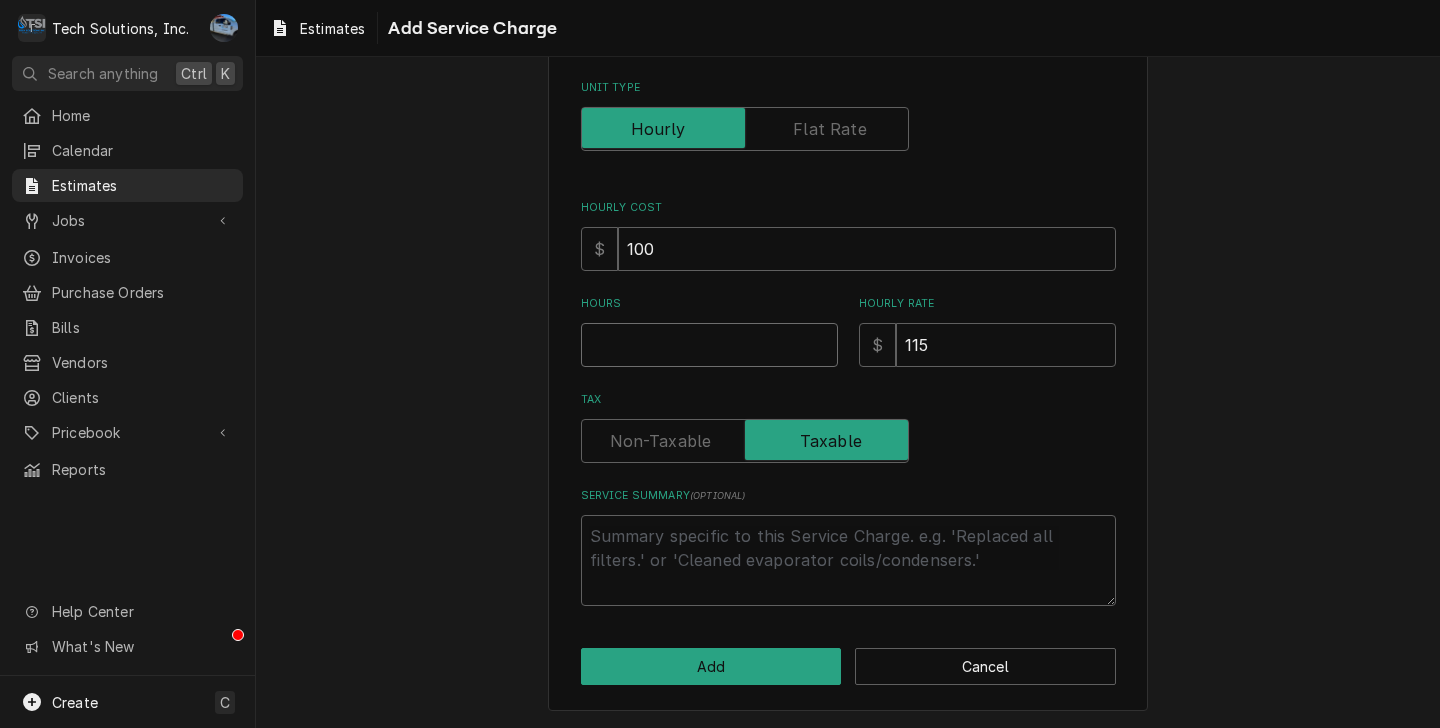 click on "Hours" at bounding box center (709, 345) 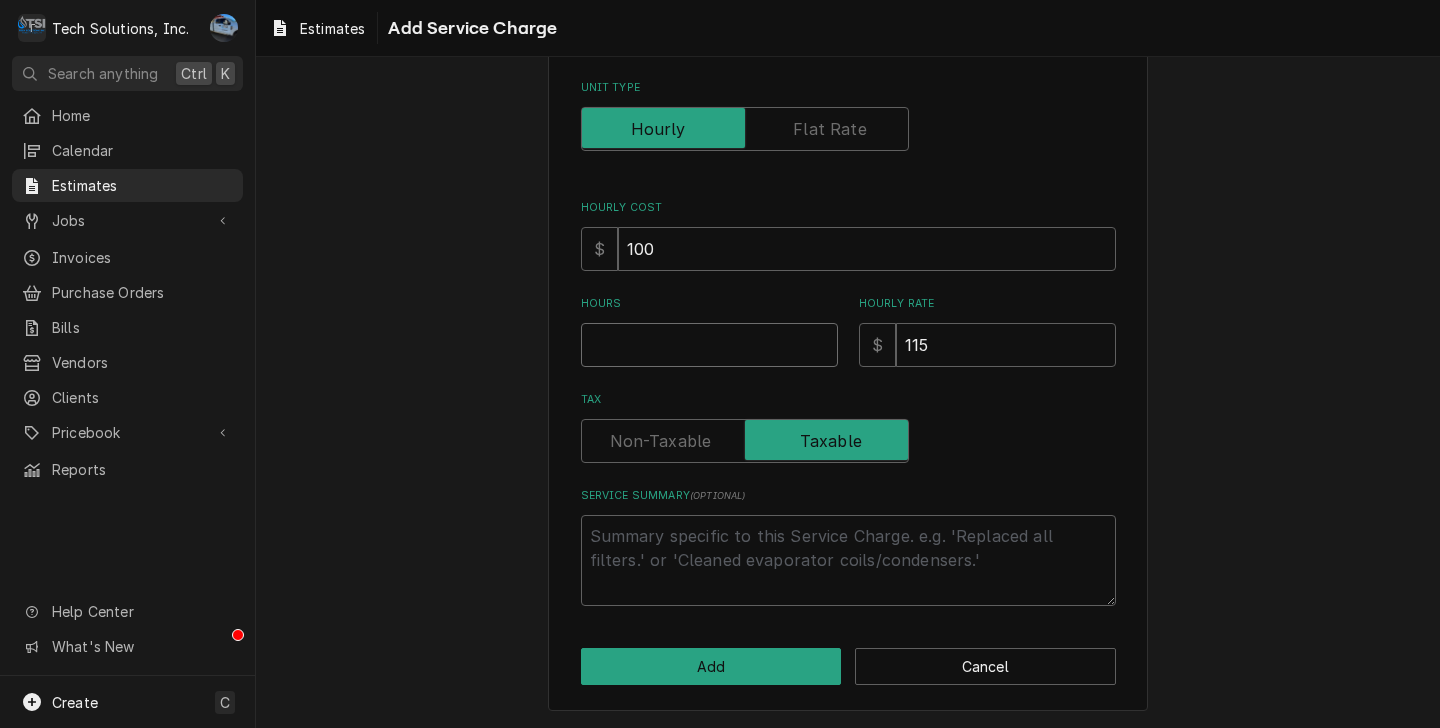 type on "x" 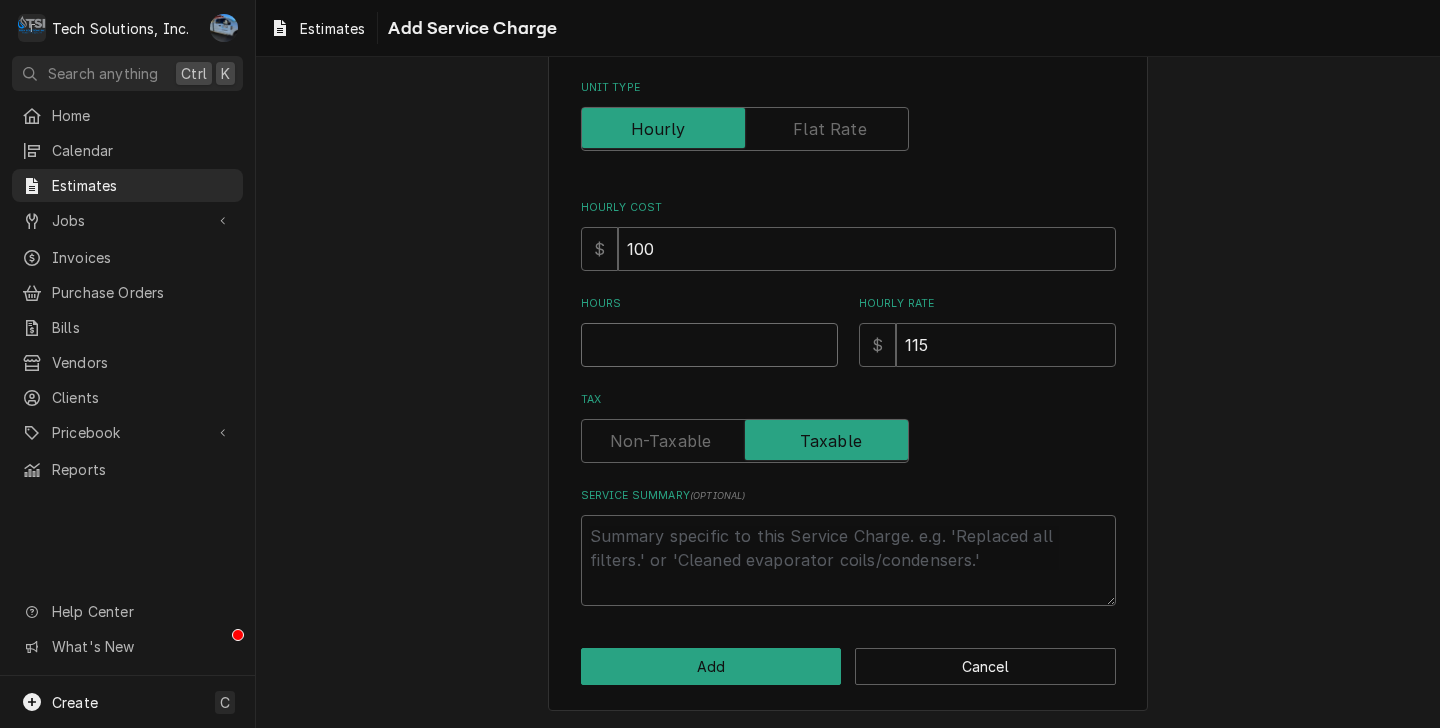 type on "3" 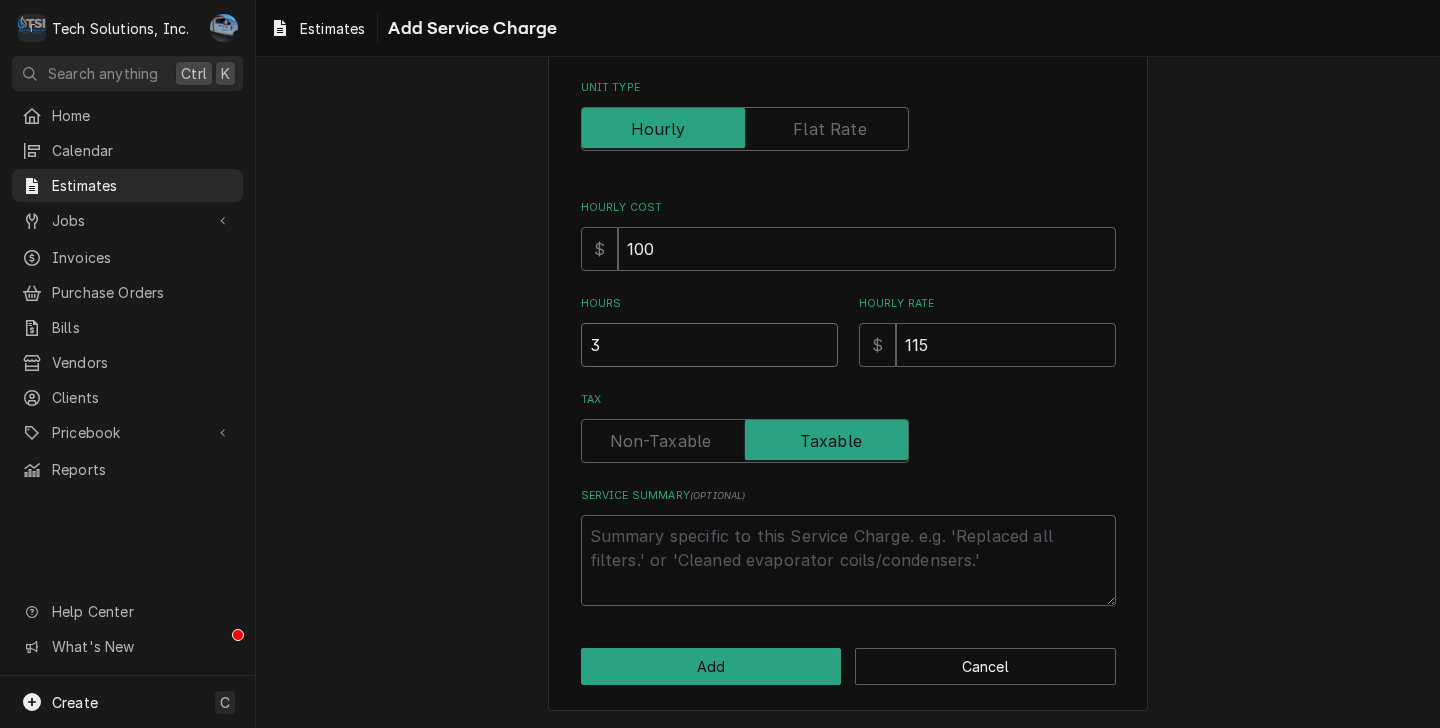 type on "x" 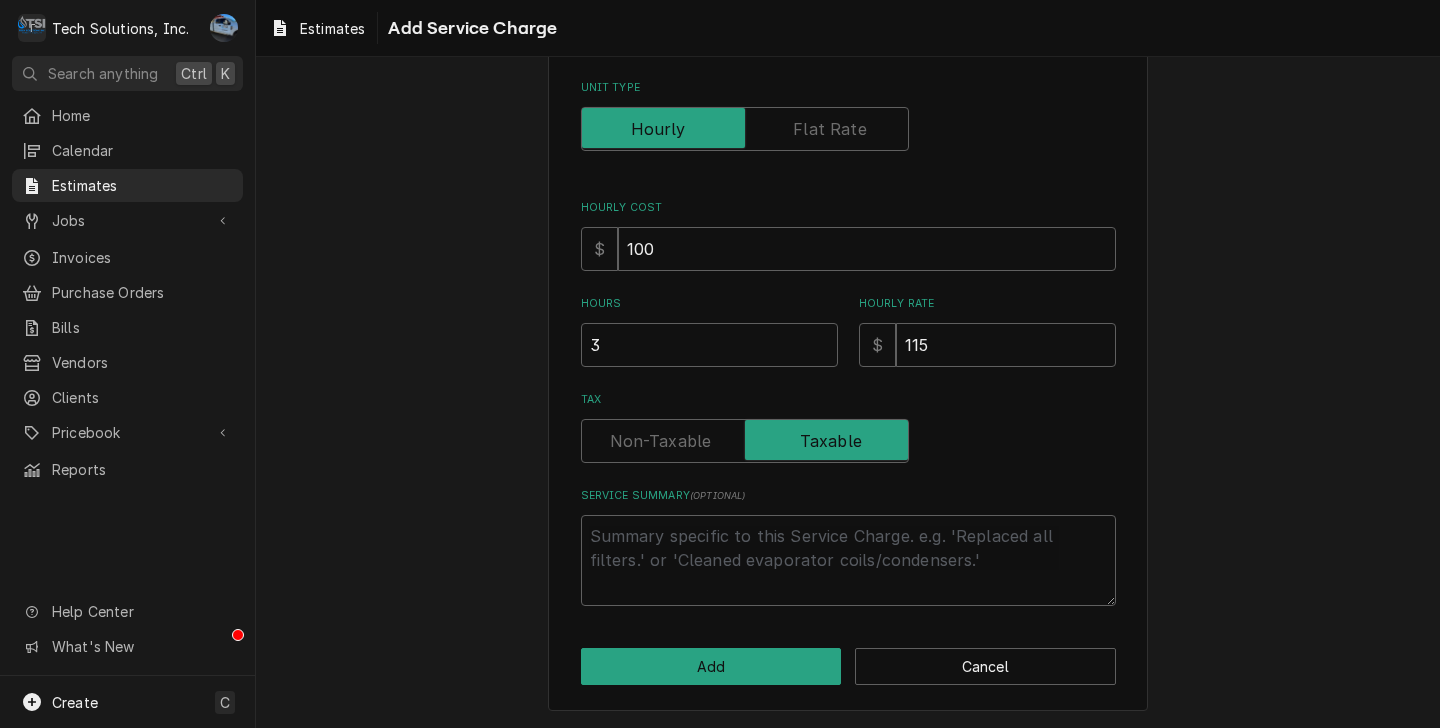 click on "Please provide the following information to add a new service charge to this estimate: Short Description Labor Edit Pricebook Item    Unit Type Hourly Cost $ 100 Hours 3 Hourly Rate $ 115 Tax Service Summary  ( optional ) Add Cancel" at bounding box center [848, 296] 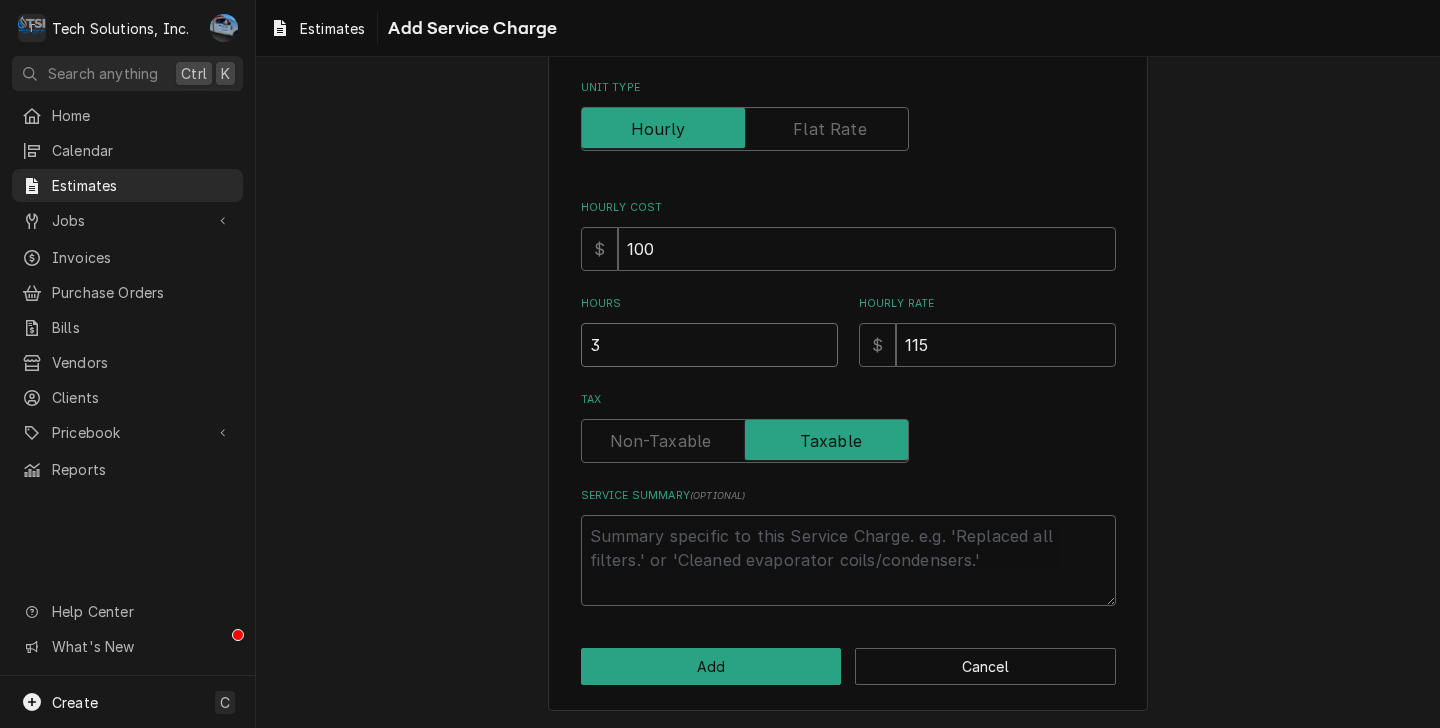 click on "3" at bounding box center [709, 345] 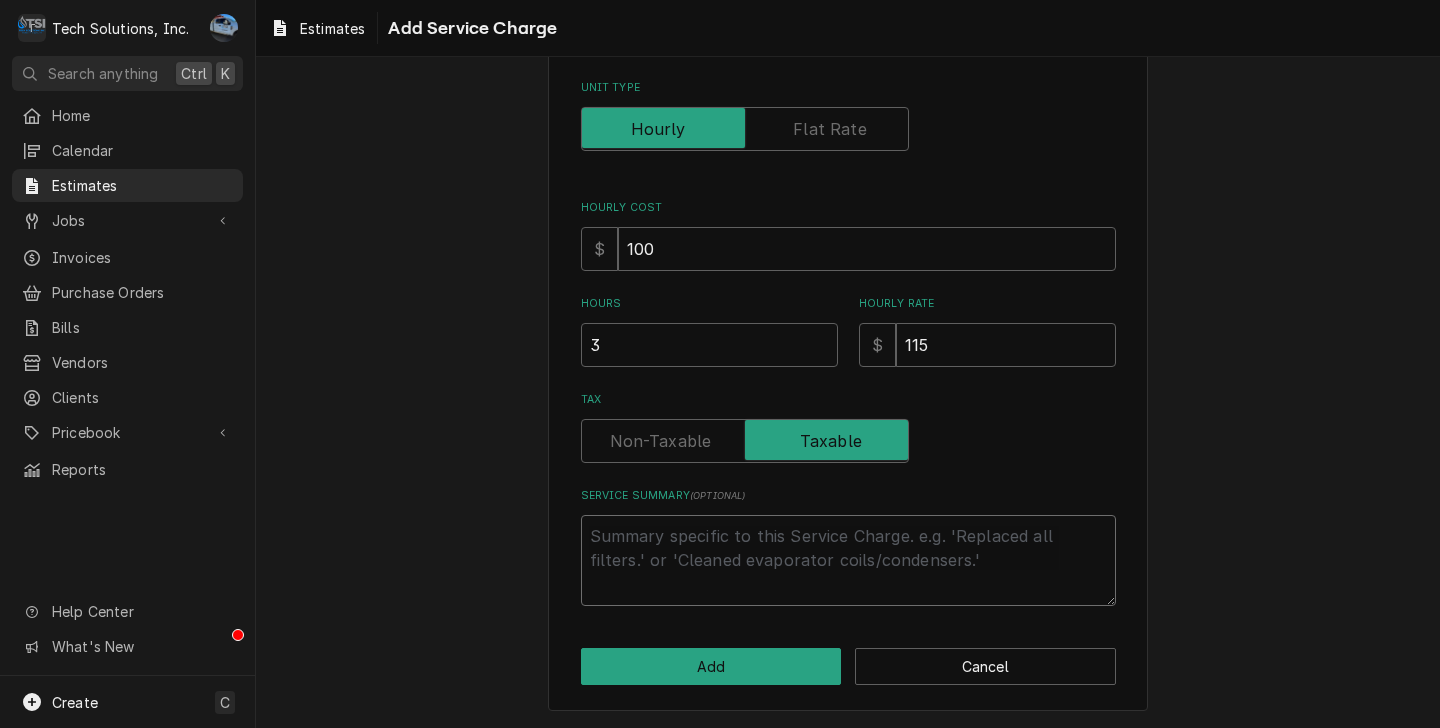 click on "Service Summary  ( optional )" at bounding box center (848, 560) 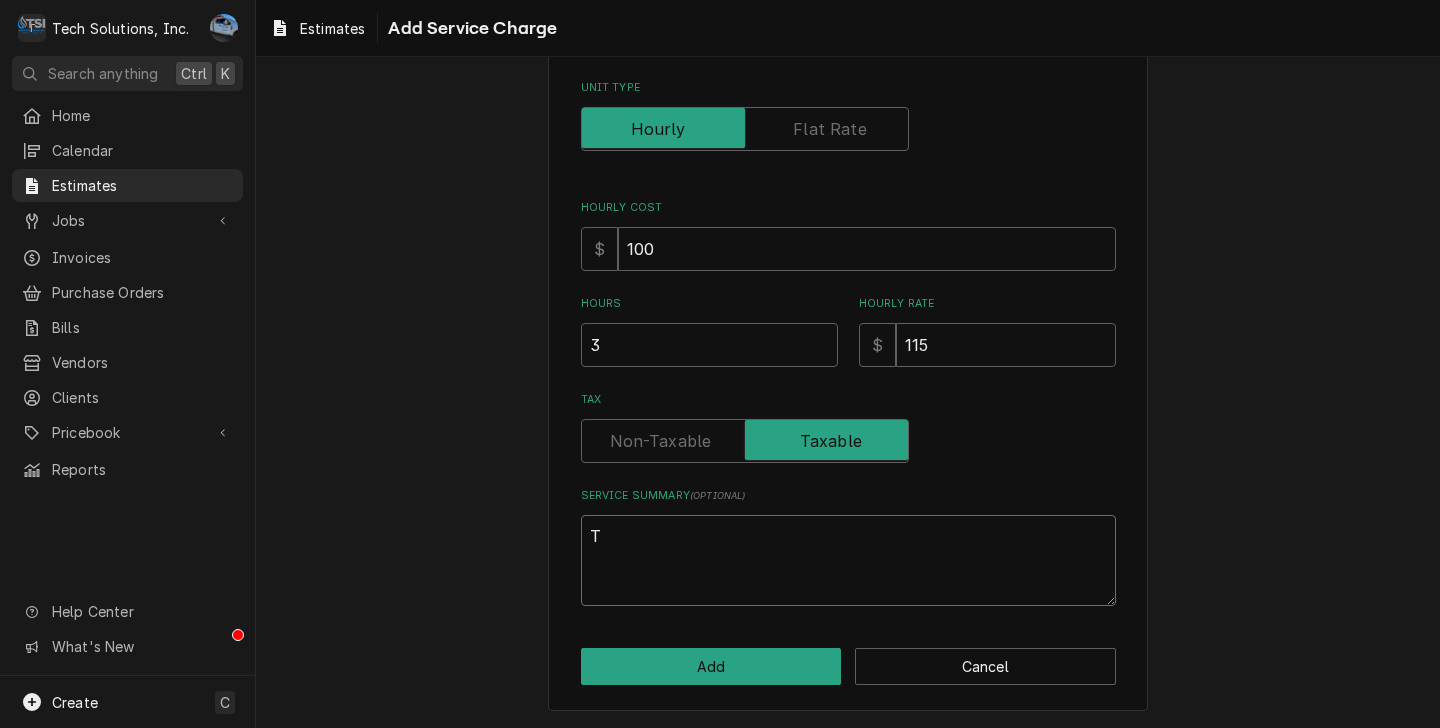 type on "x" 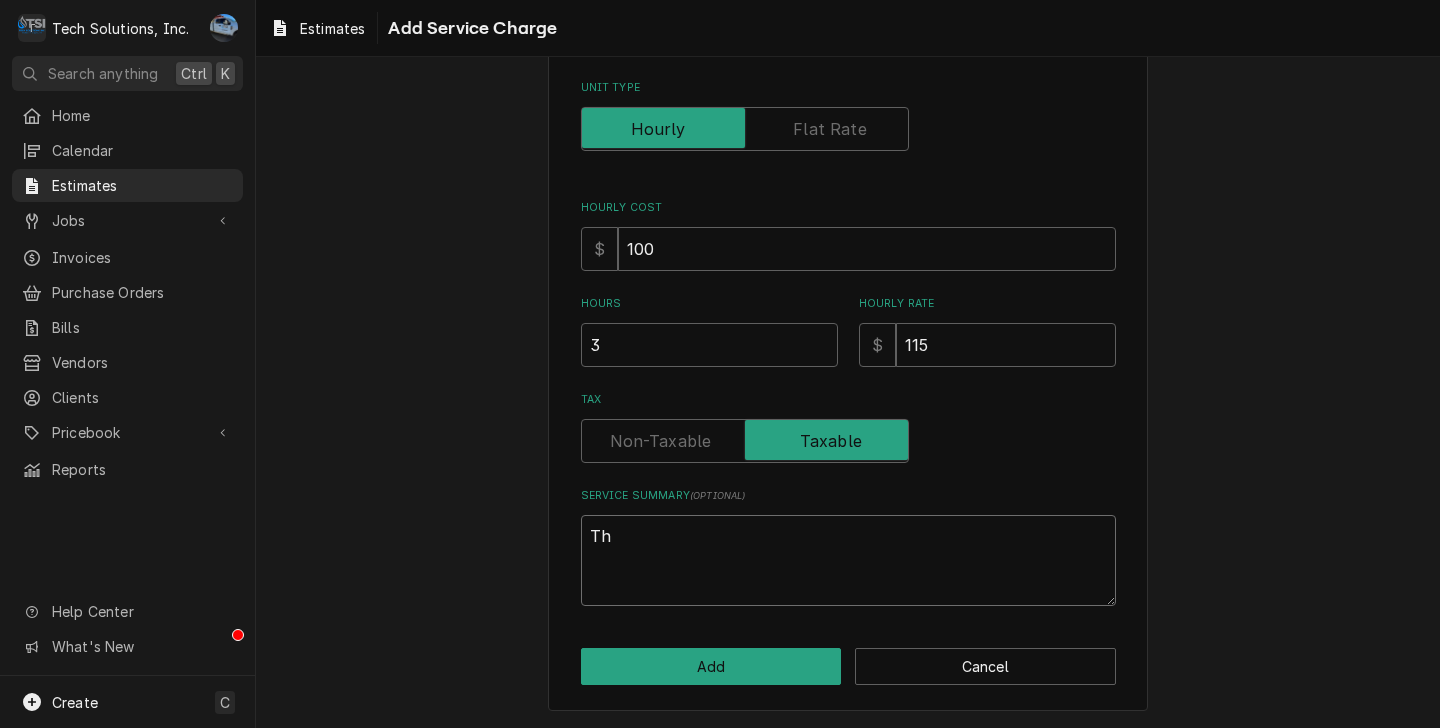 type on "x" 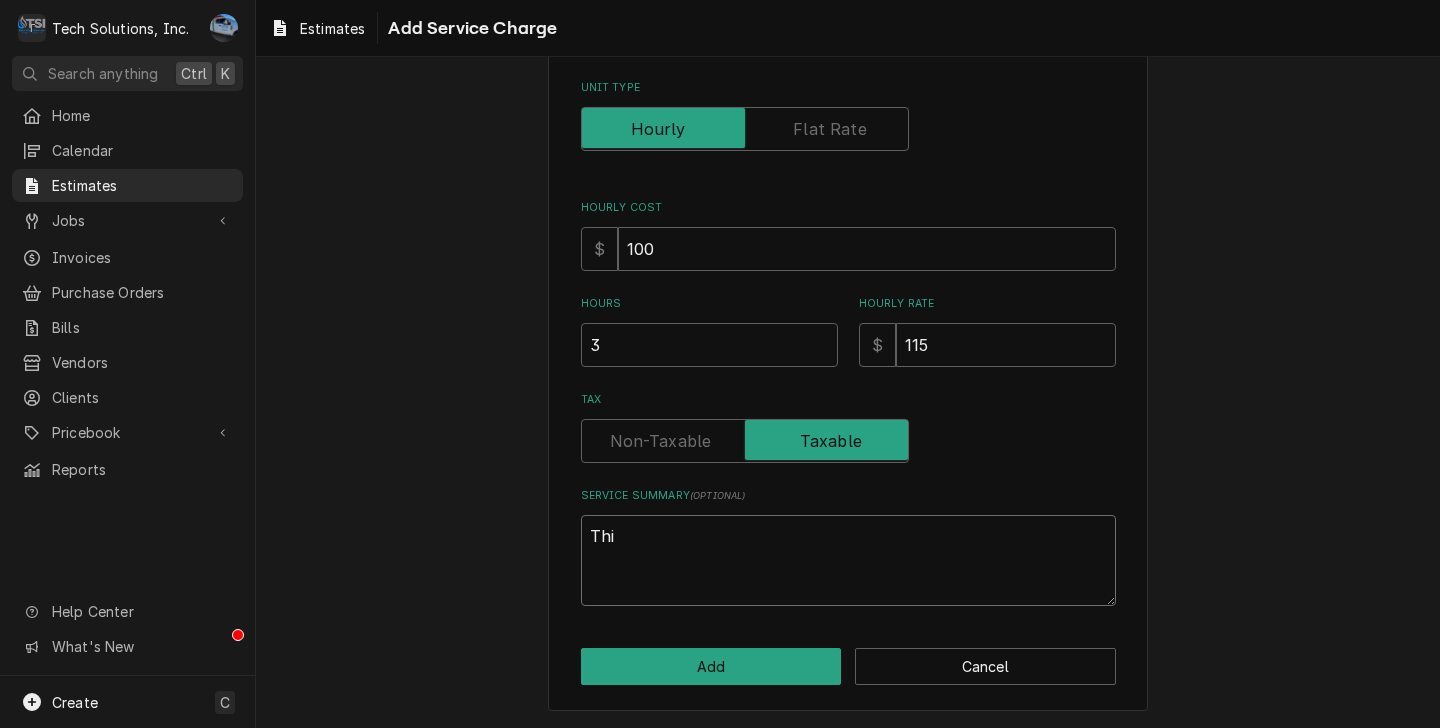 type on "x" 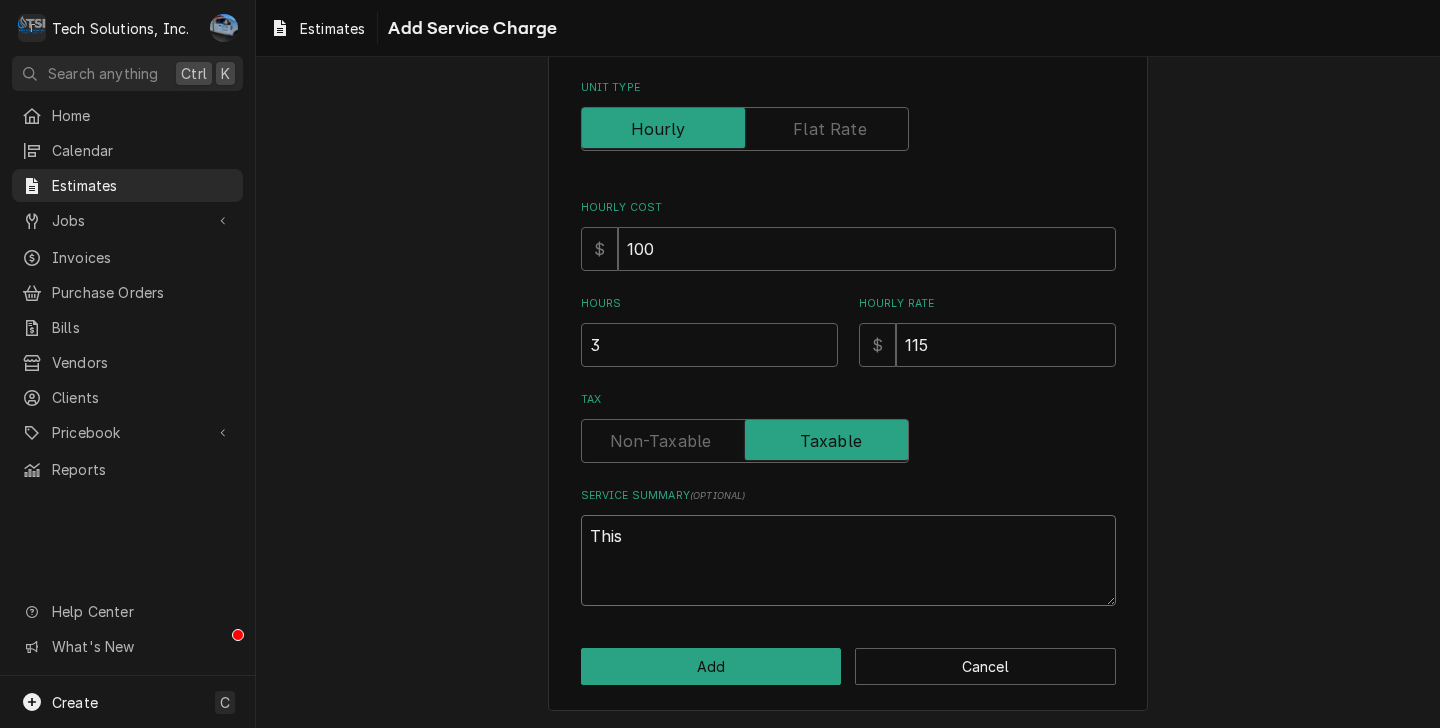 type on "x" 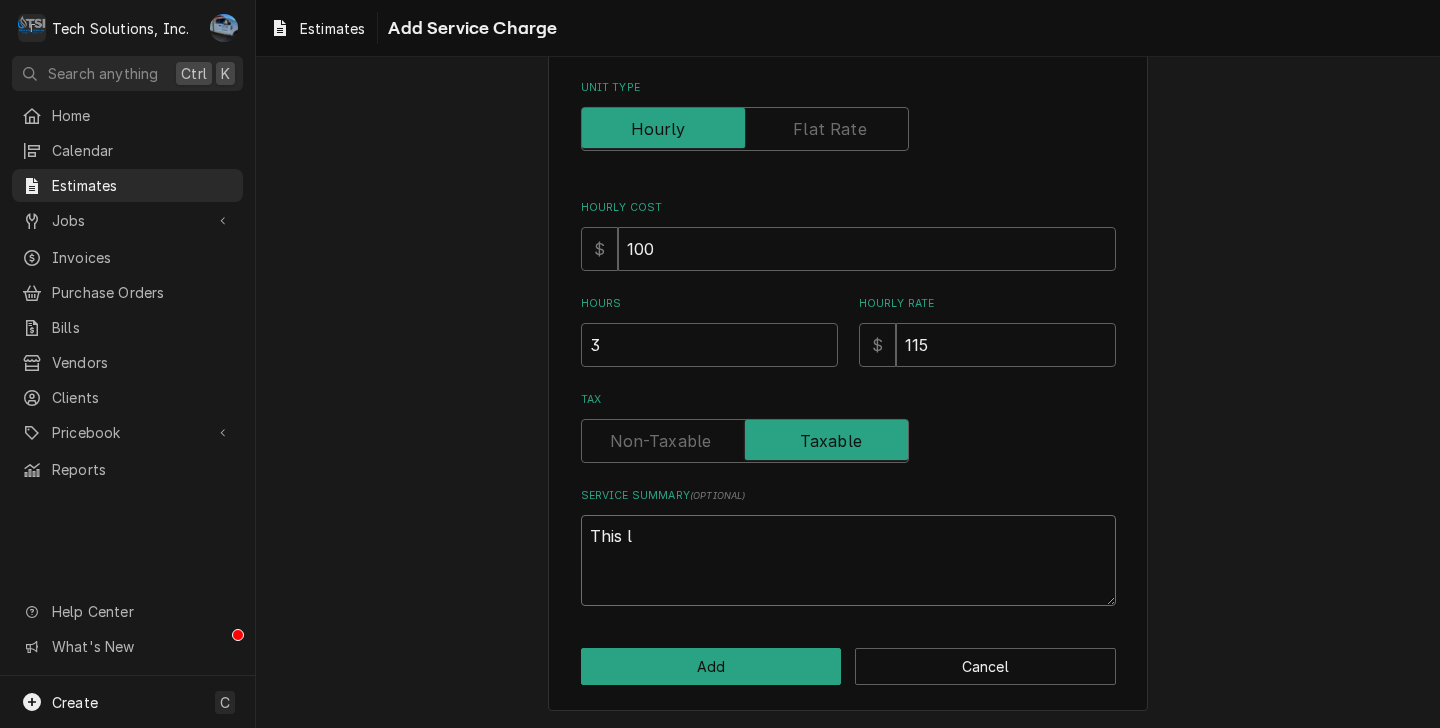 type on "x" 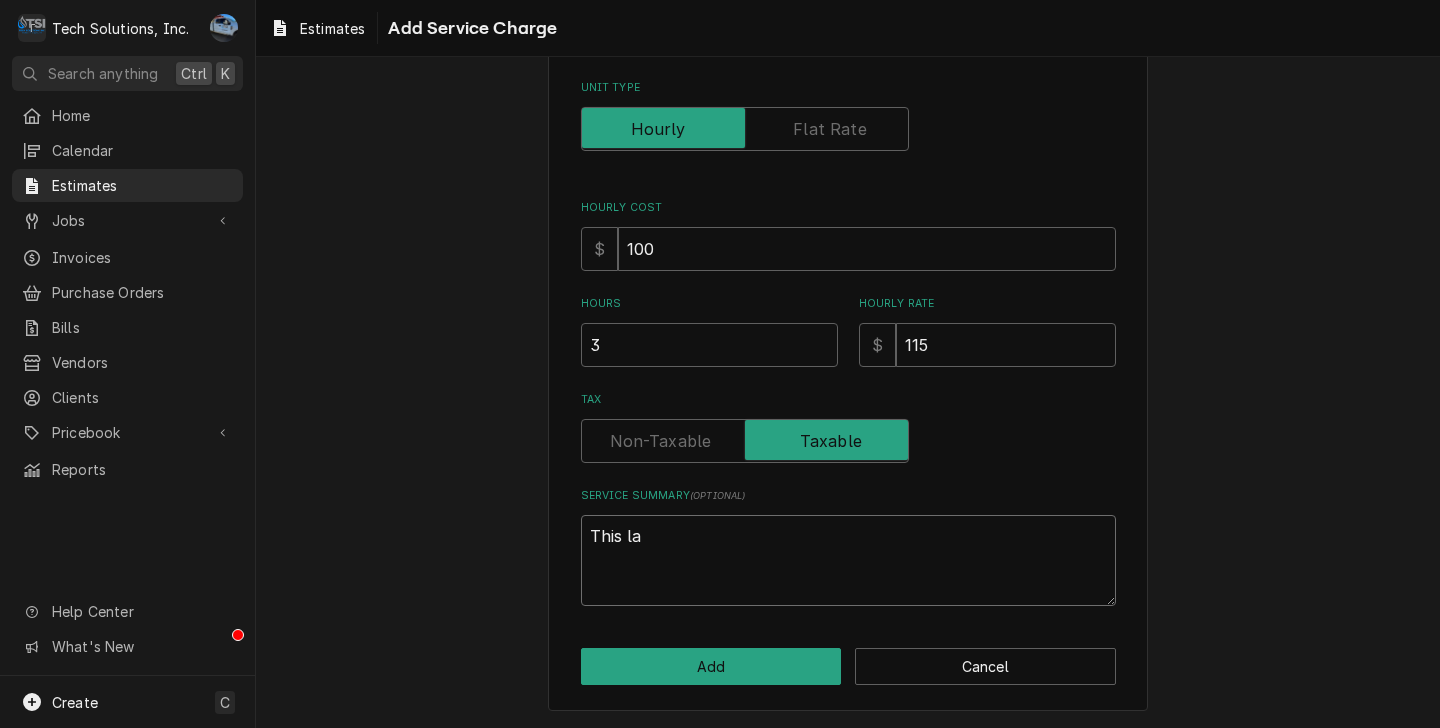 type on "x" 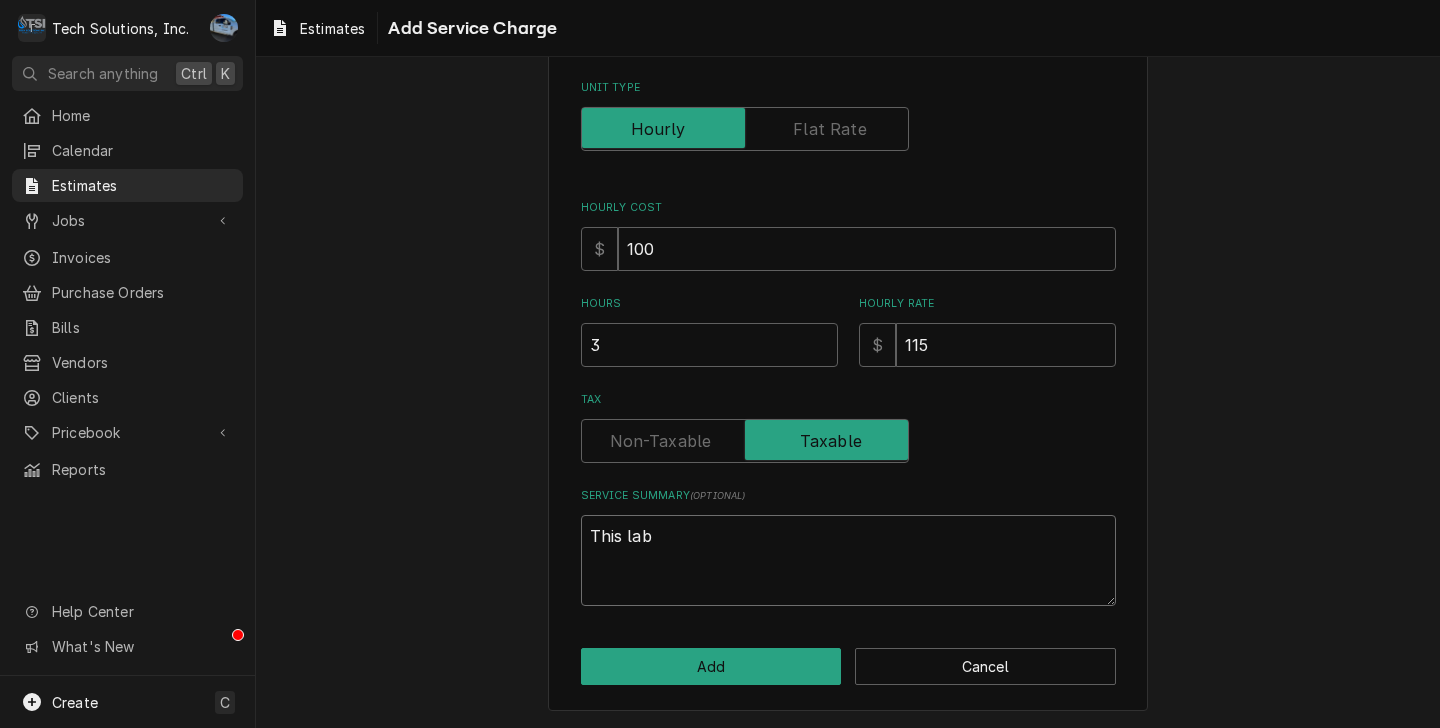 type on "x" 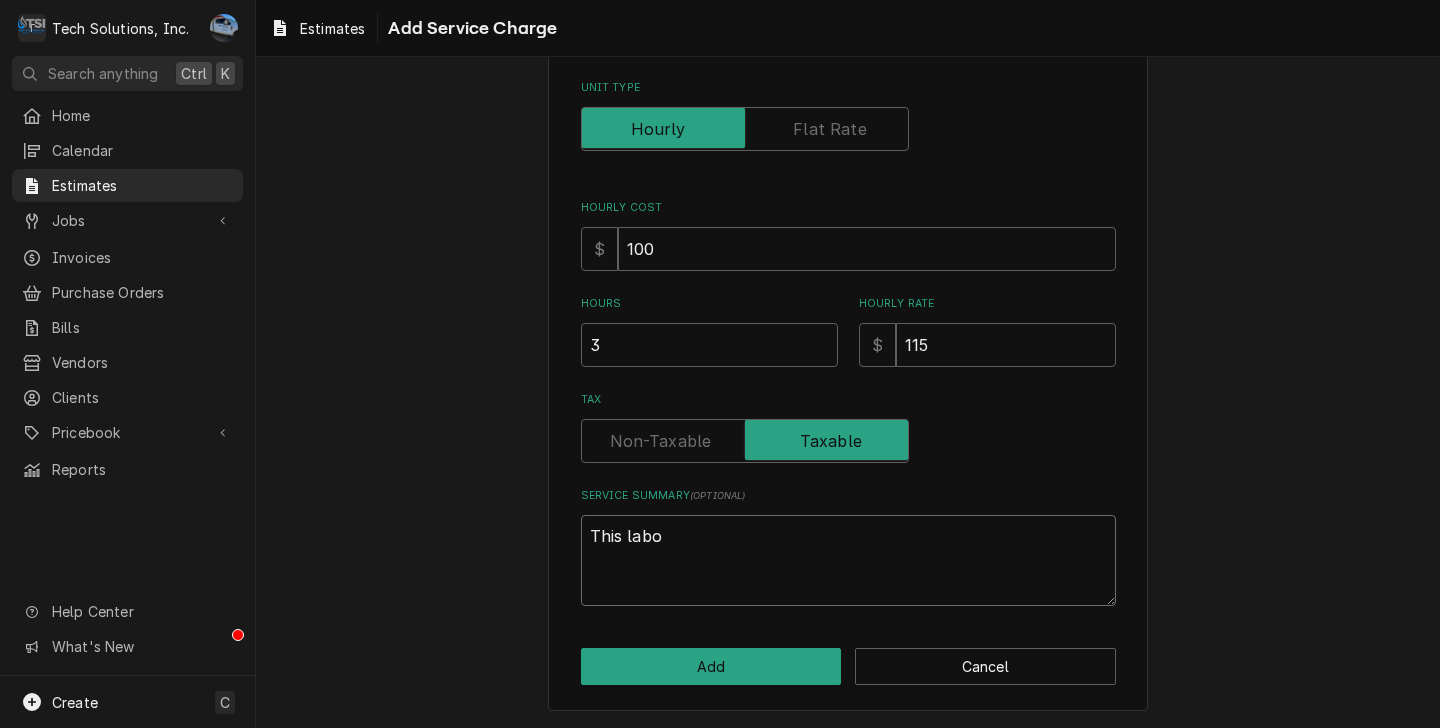 type on "x" 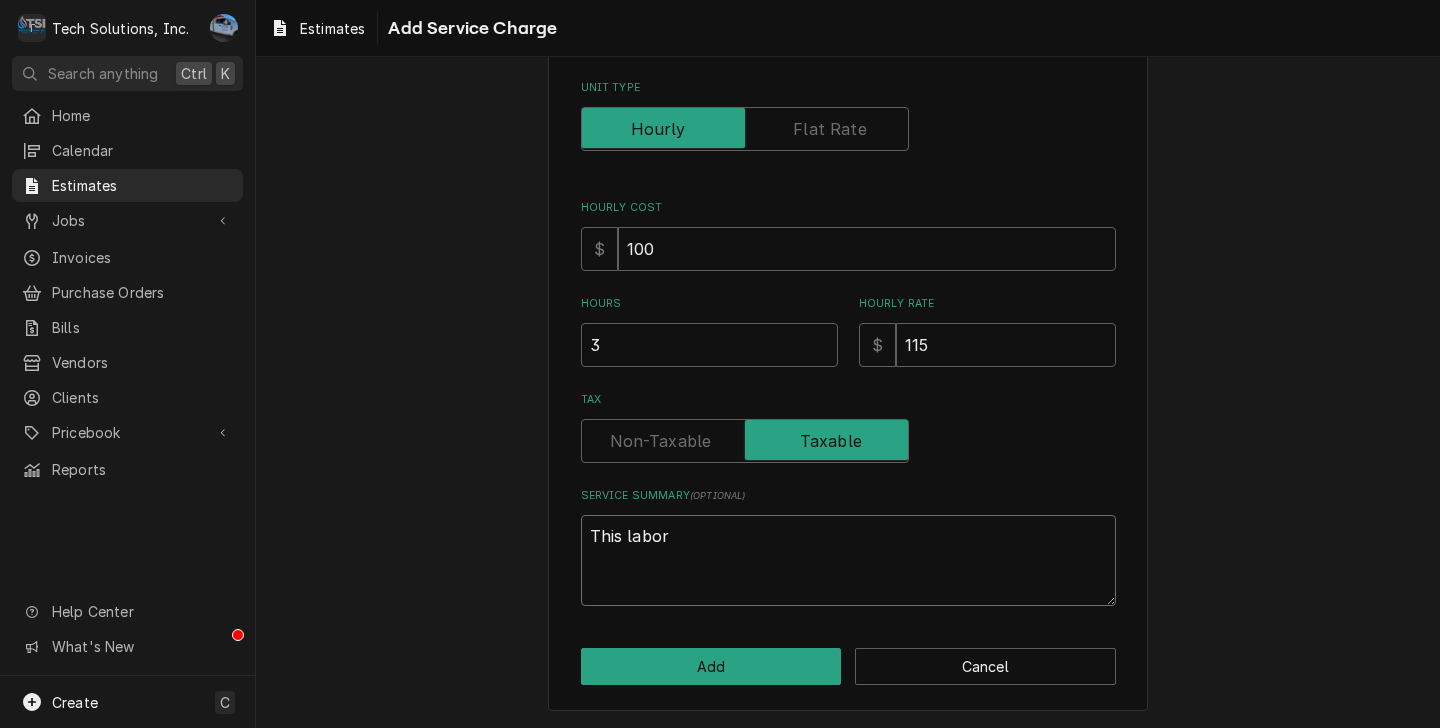 type on "x" 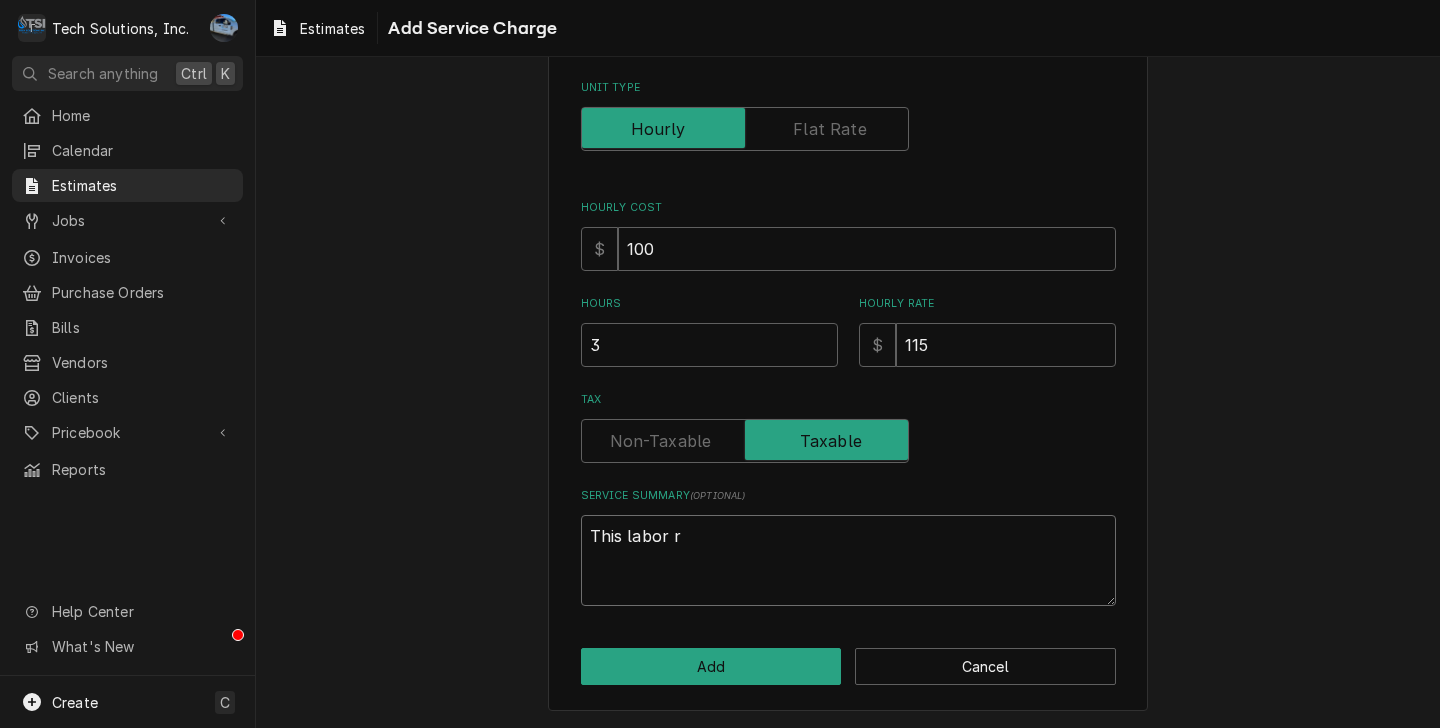 type on "x" 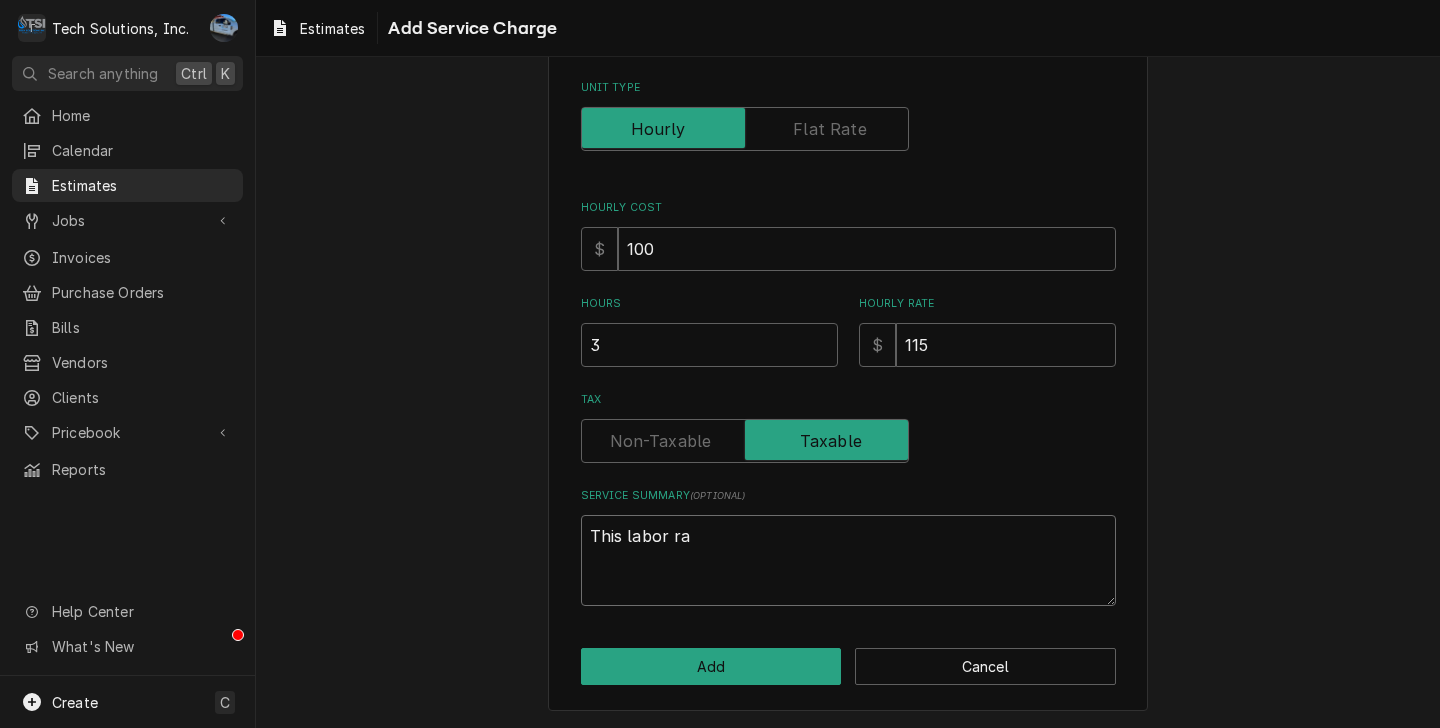 type on "x" 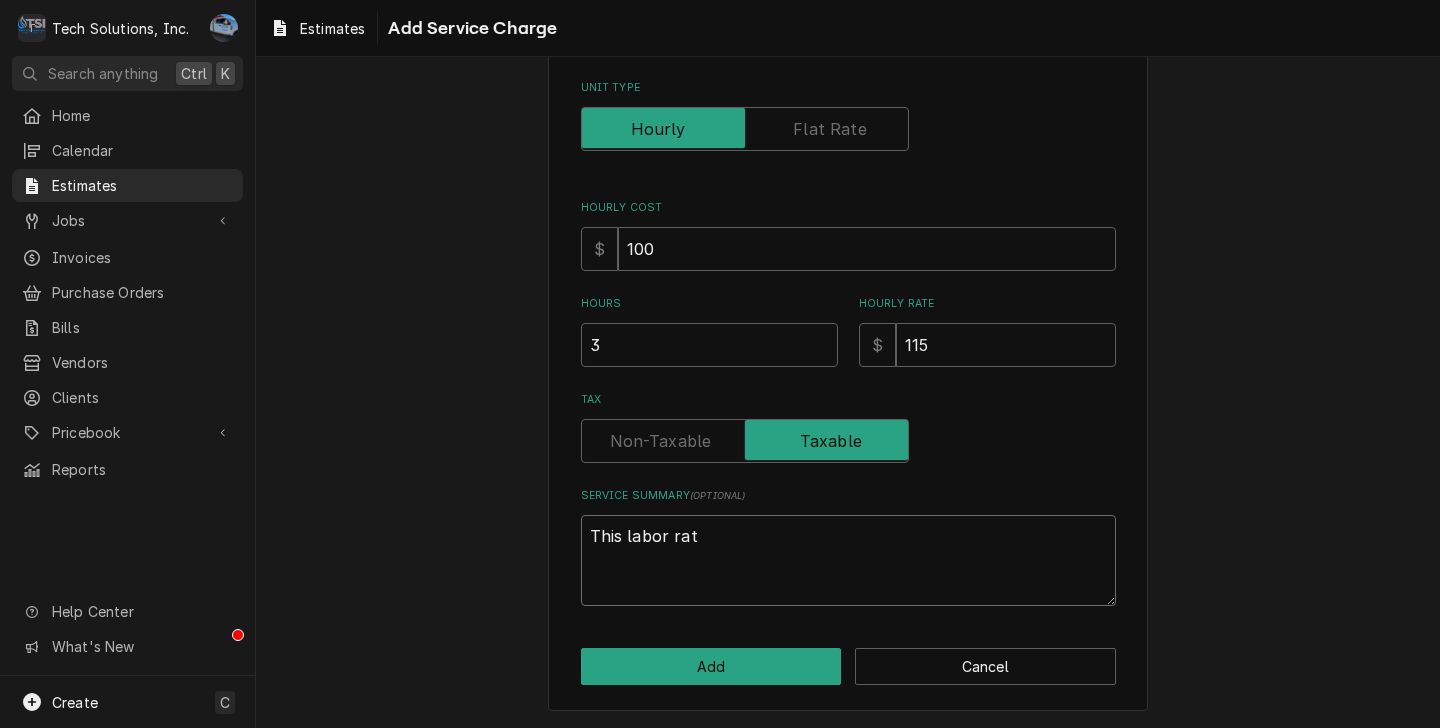 type on "This labor rate" 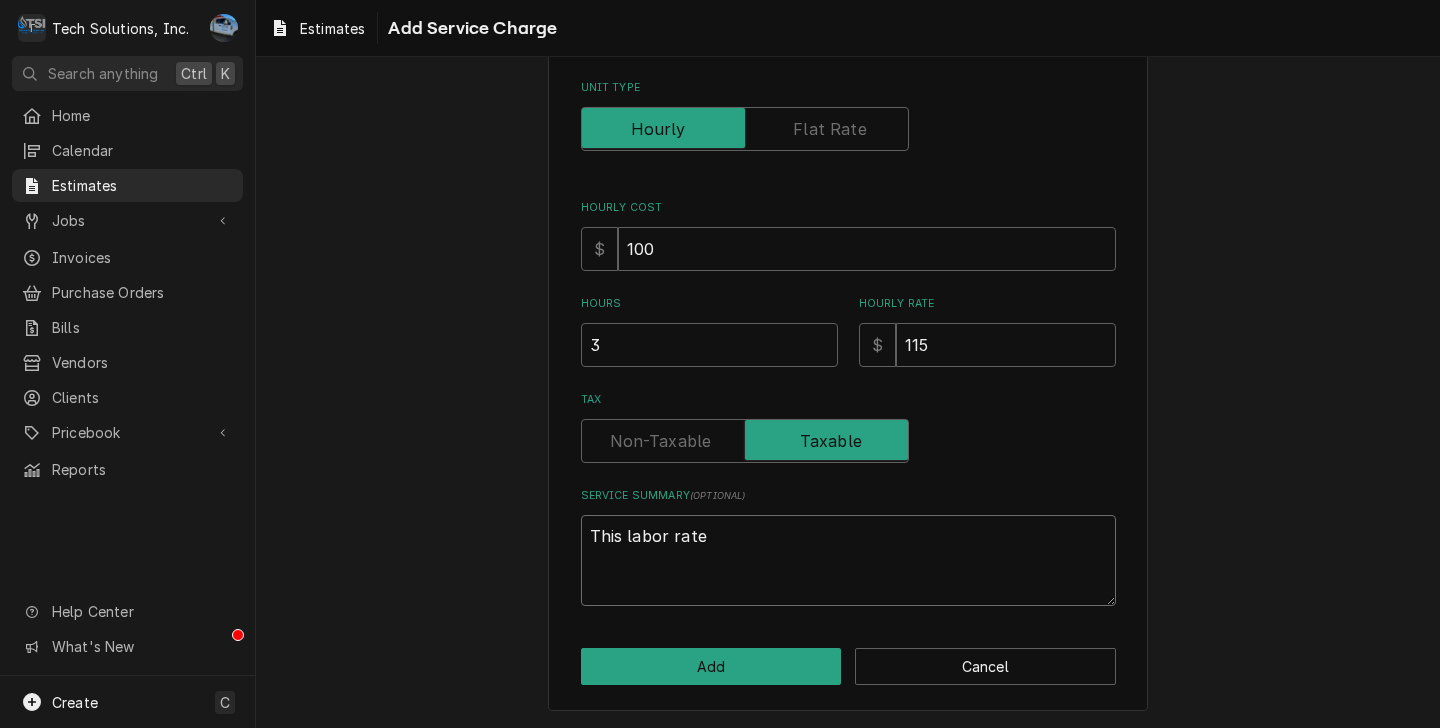 type 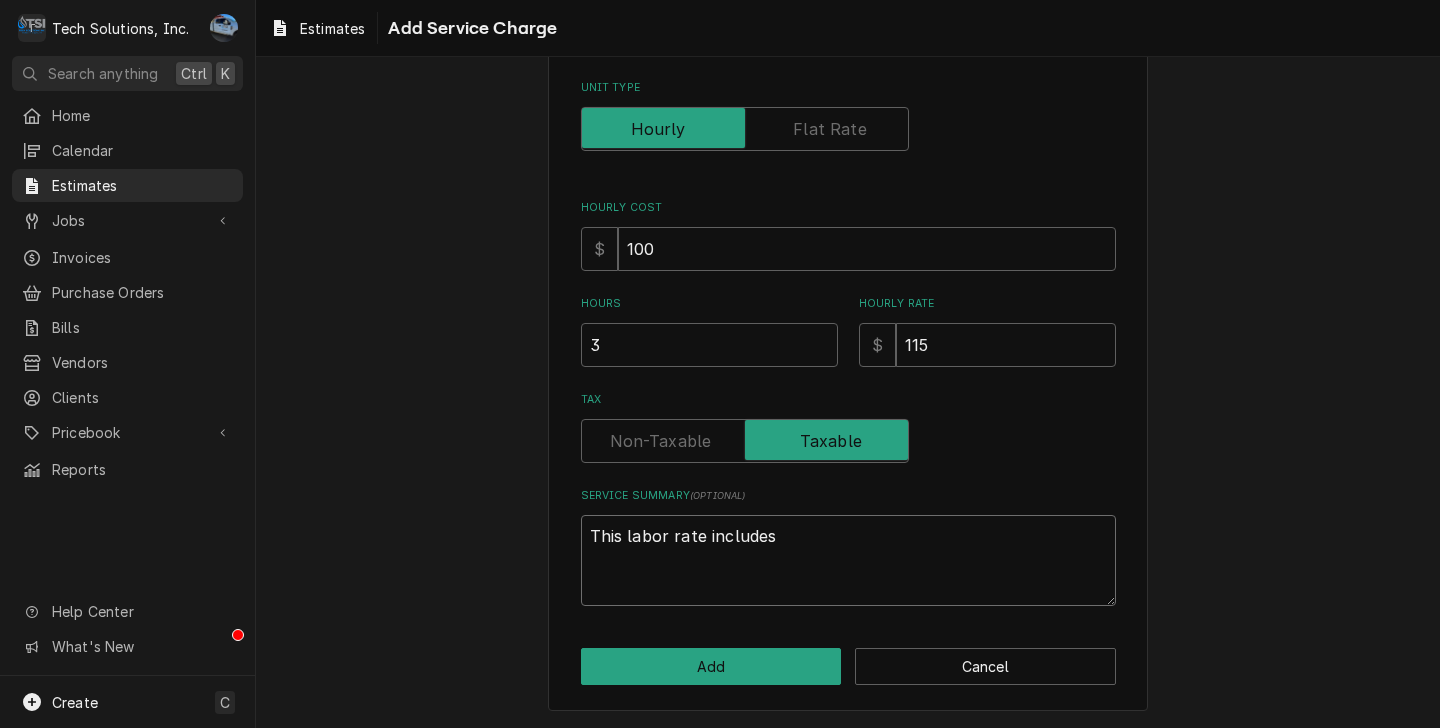 click on "This labor rate includes" at bounding box center (848, 560) 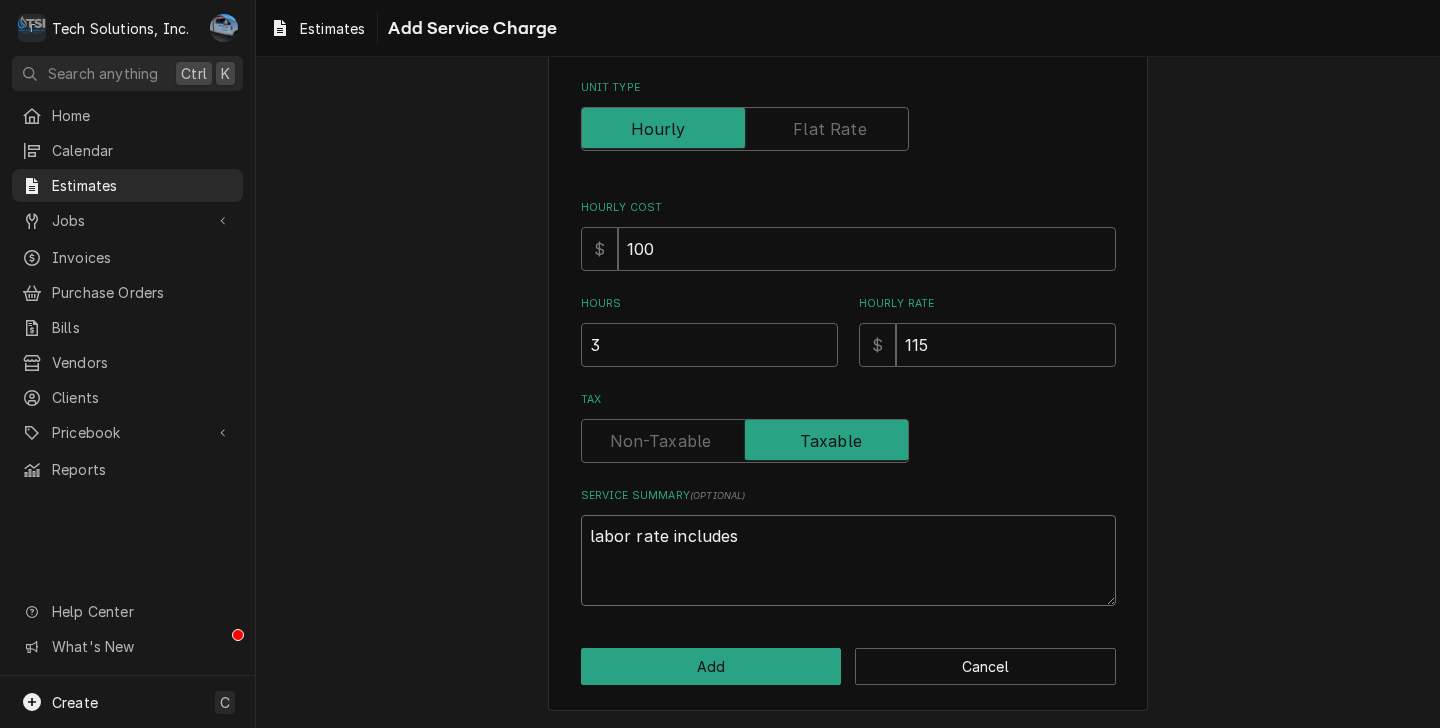 click on "labor rate includes" at bounding box center (848, 560) 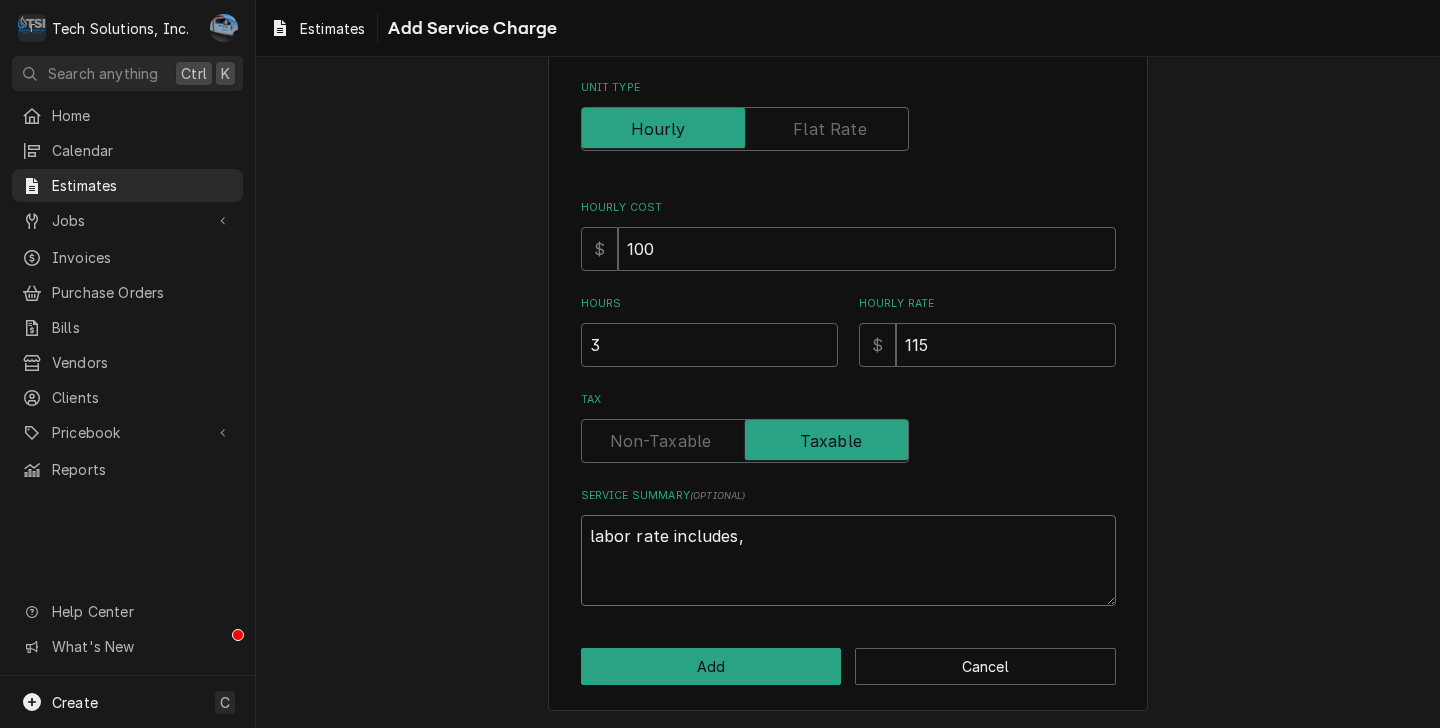 click on "labor rate includes," at bounding box center (848, 560) 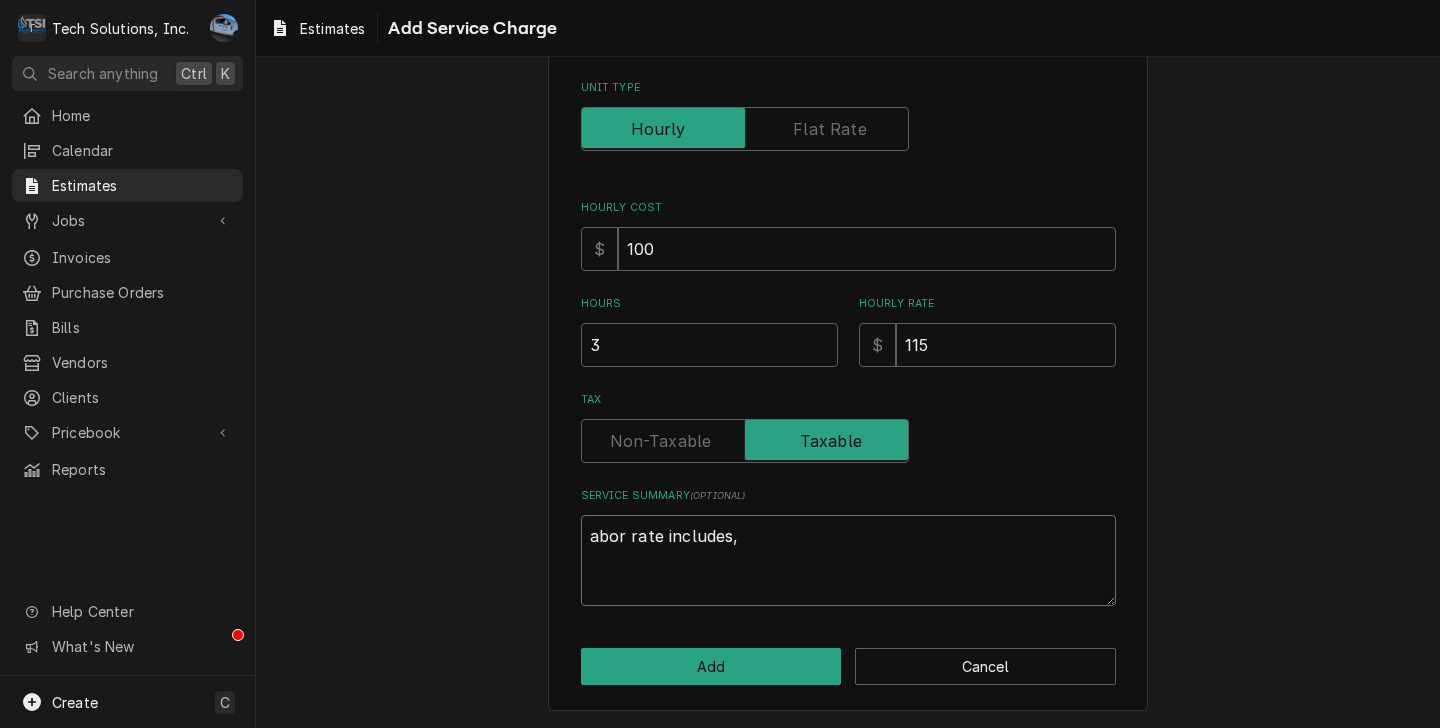 click on "abor rate includes," at bounding box center (848, 560) 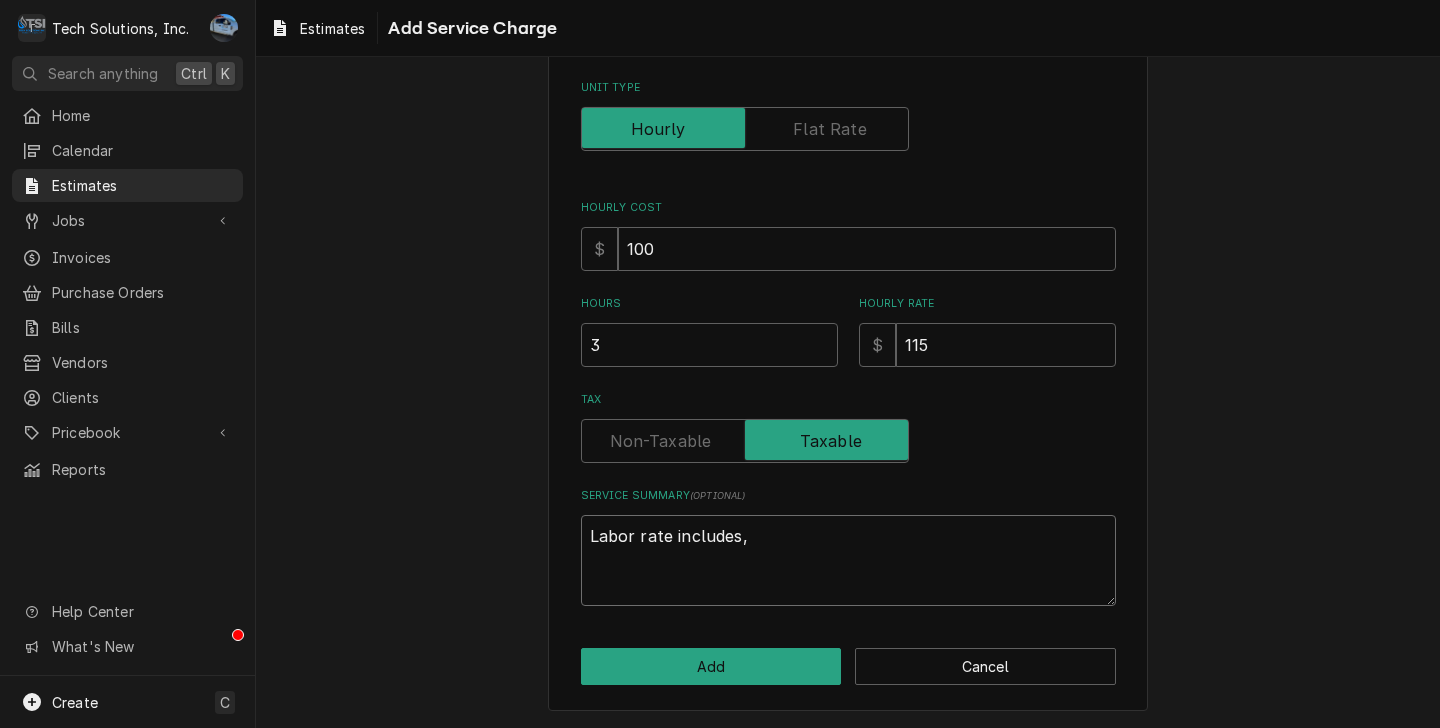 click on "Labor rate includes," at bounding box center (848, 560) 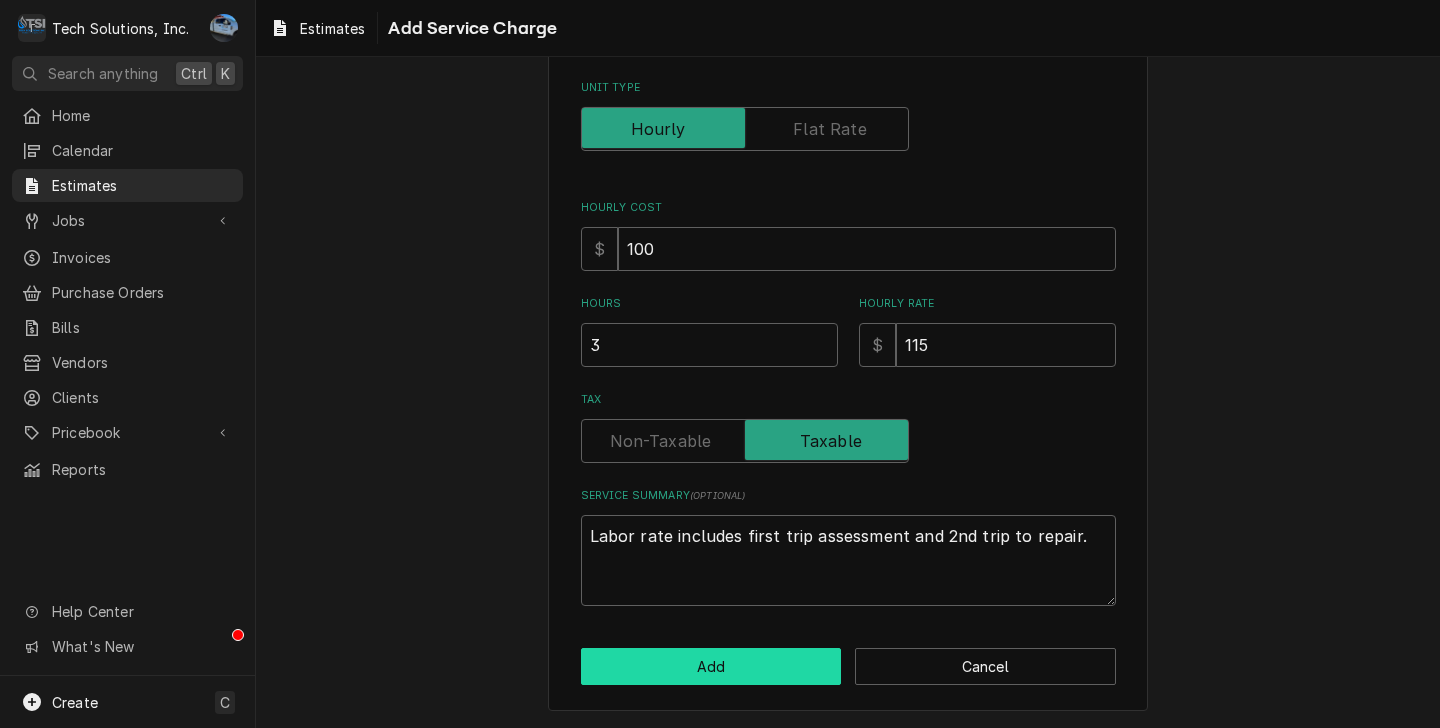 click on "Add" at bounding box center [711, 666] 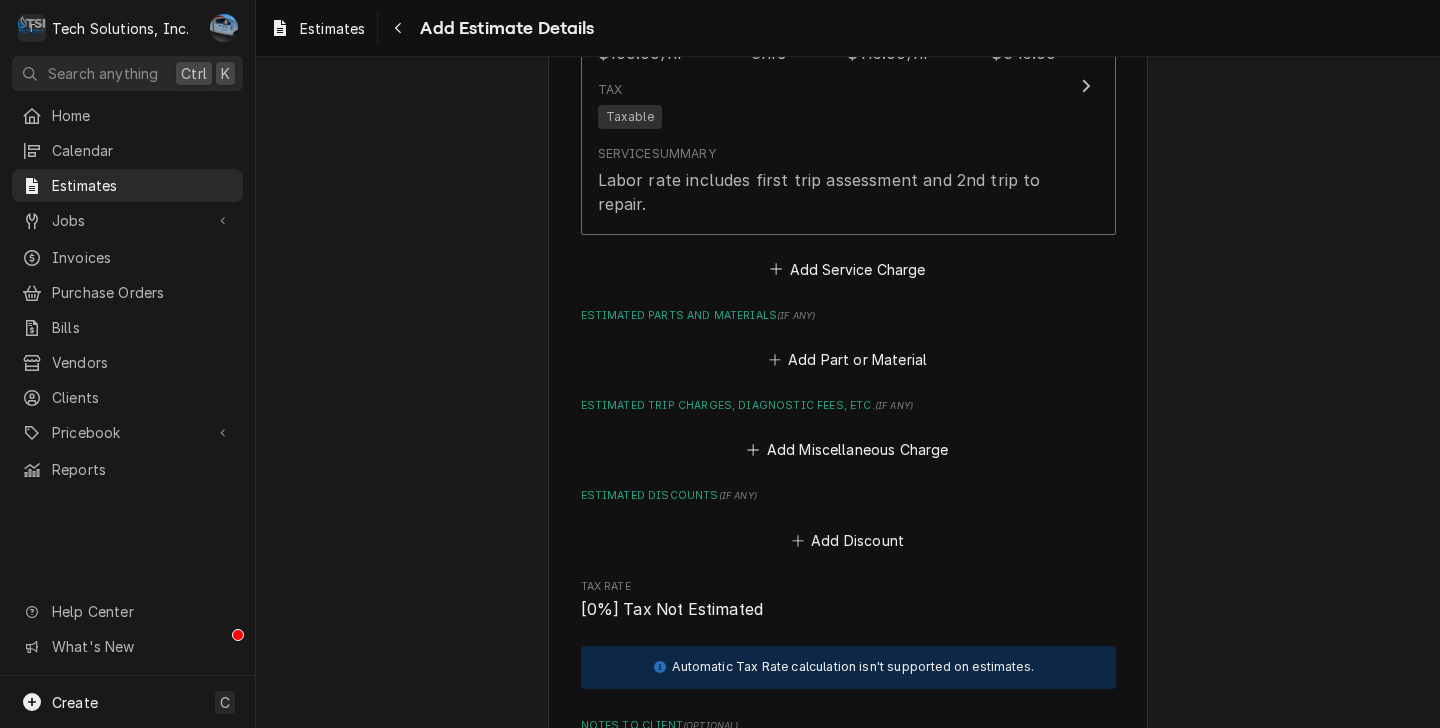 scroll, scrollTop: 2172, scrollLeft: 0, axis: vertical 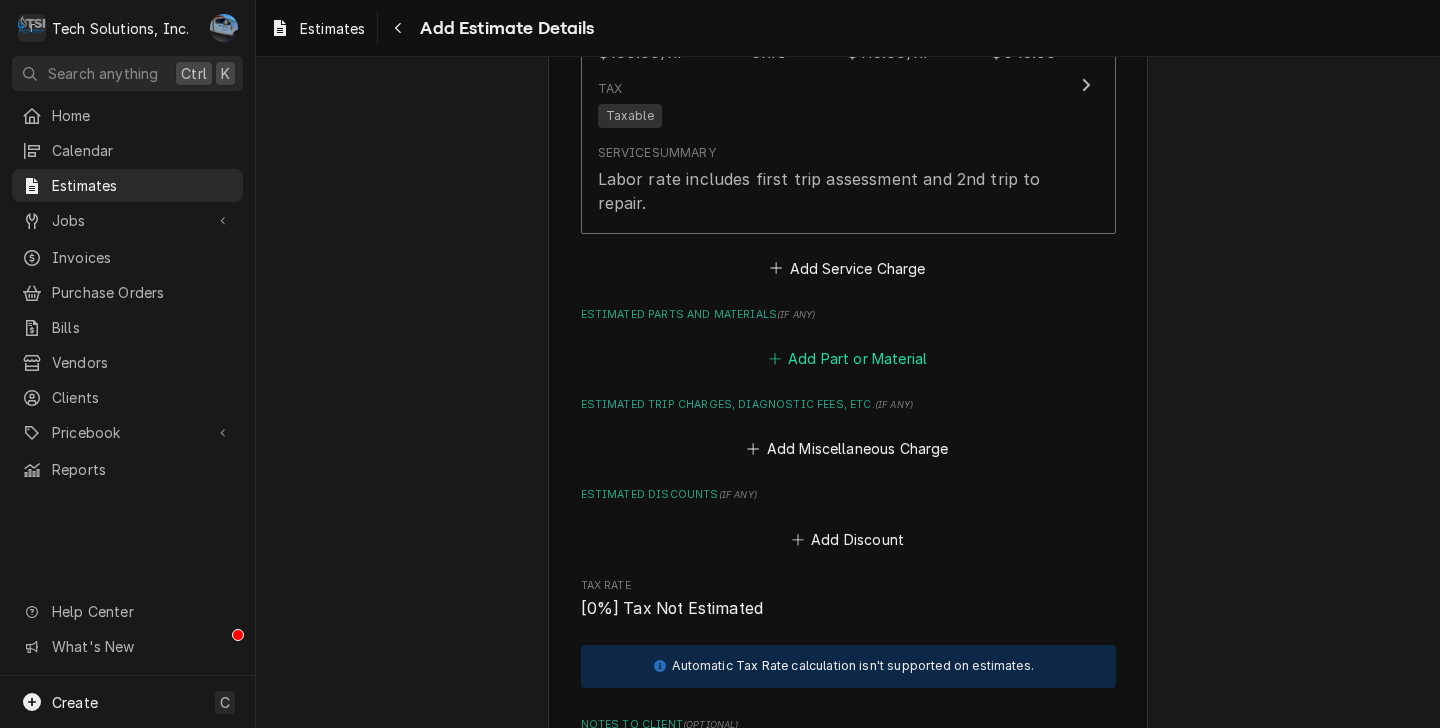 click on "Add Part or Material" at bounding box center [847, 359] 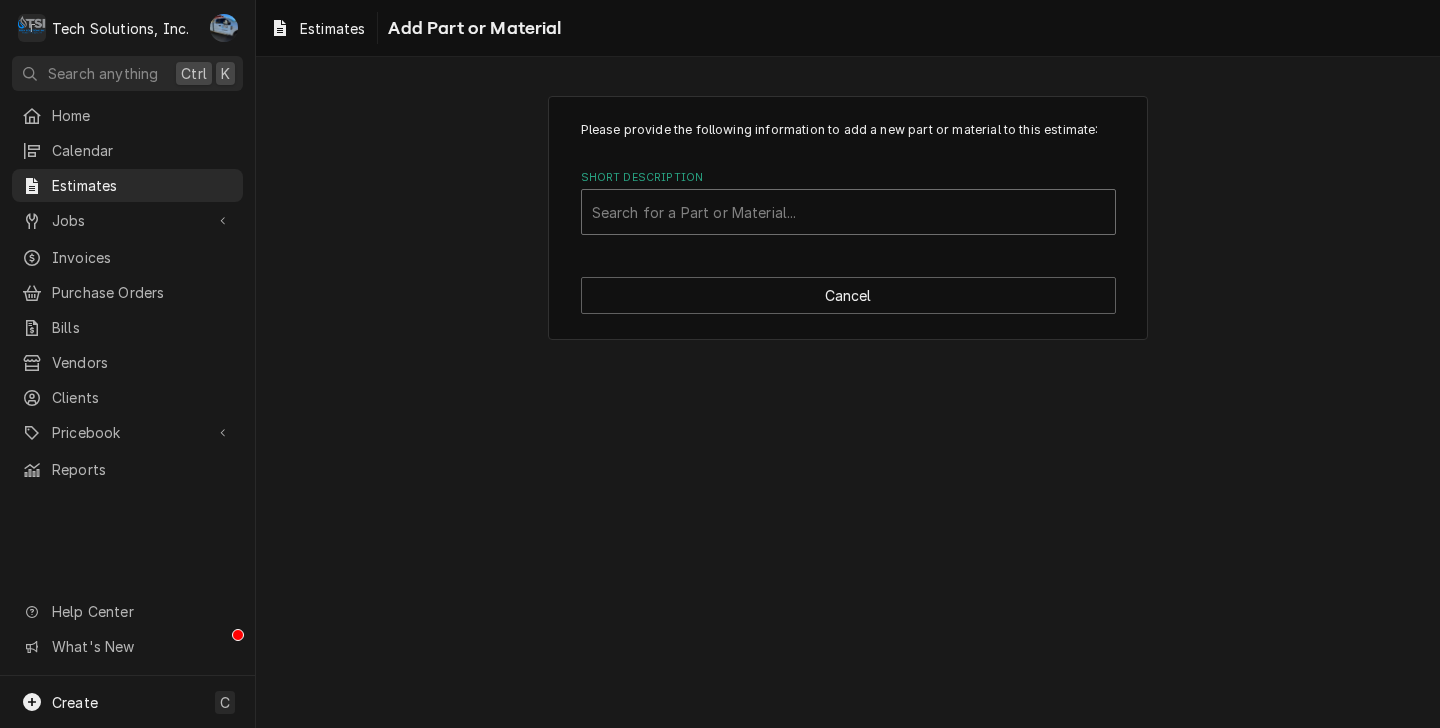 click at bounding box center [848, 212] 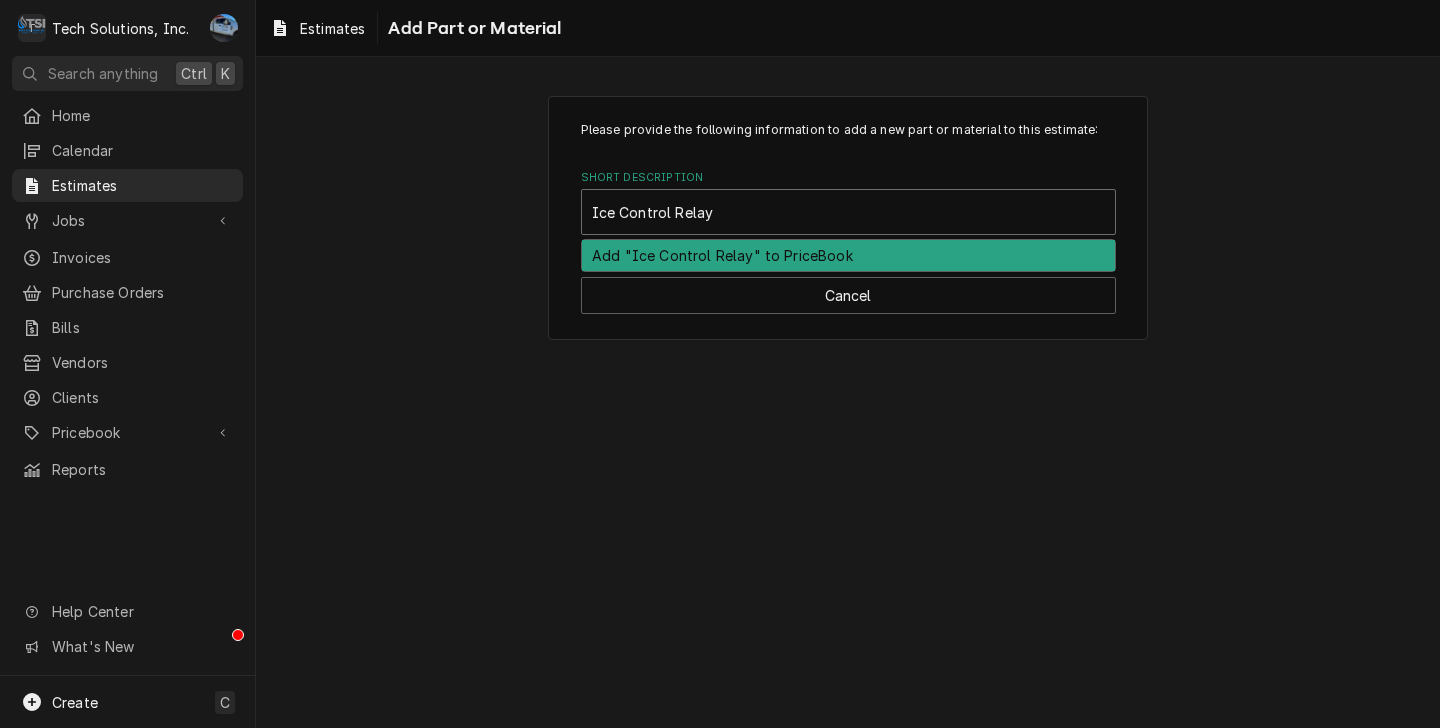 click on "Add "Ice Control Relay" to PriceBook" at bounding box center [848, 255] 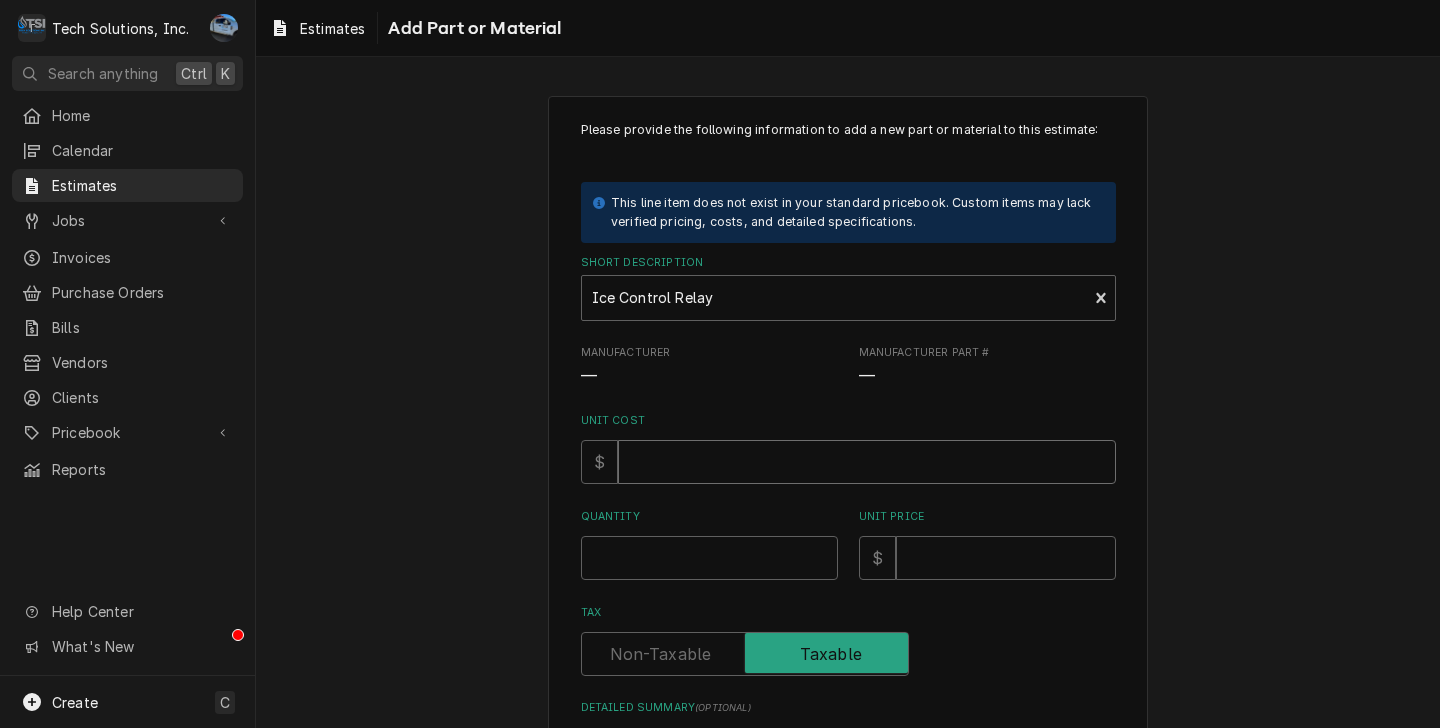 click on "Unit Cost" at bounding box center [867, 462] 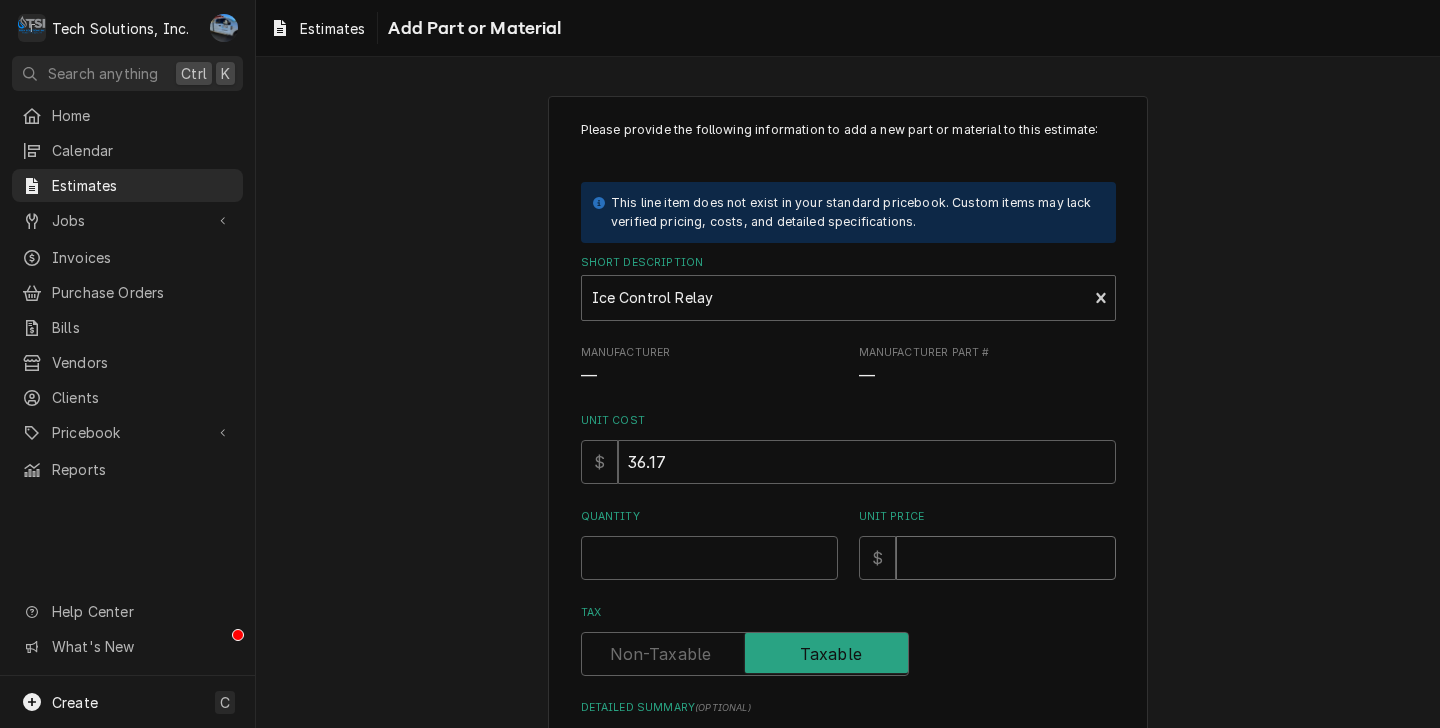click on "Unit Price" at bounding box center [1006, 558] 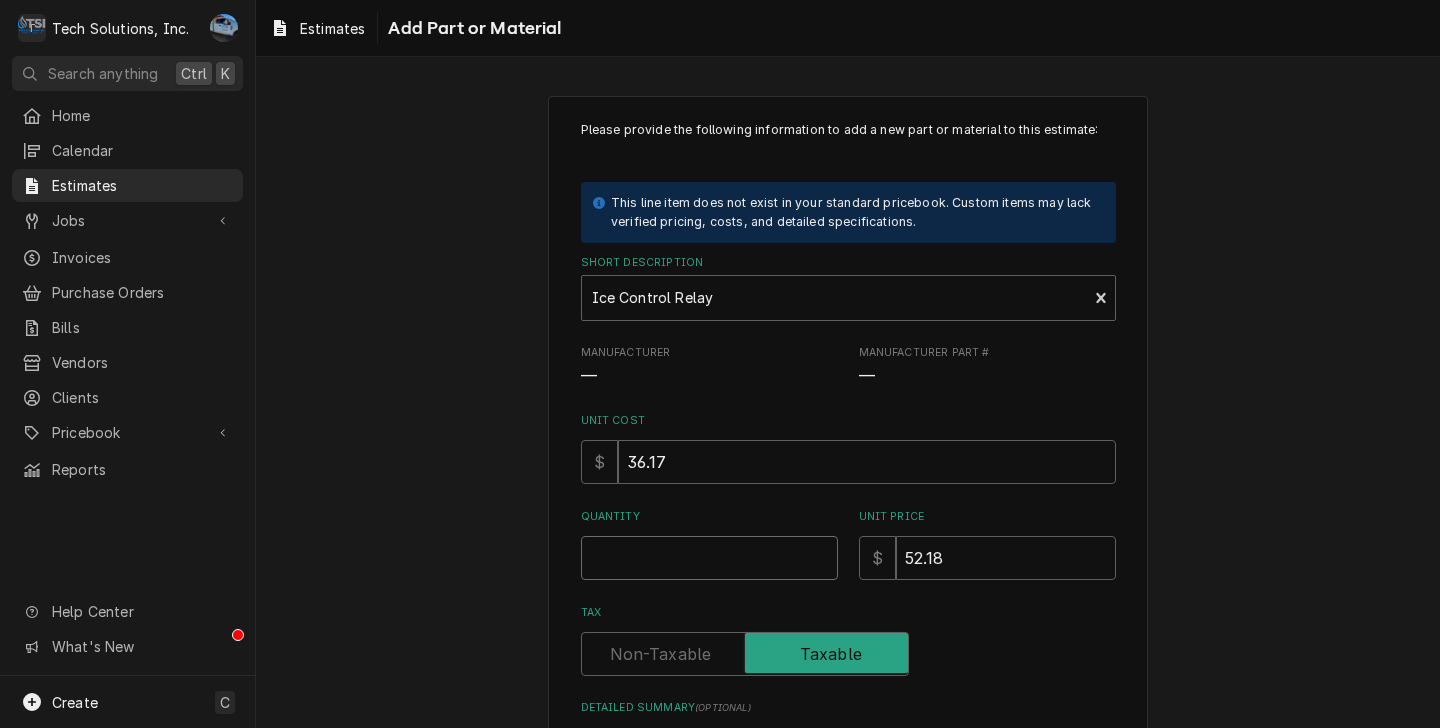 click on "Quantity" at bounding box center [709, 558] 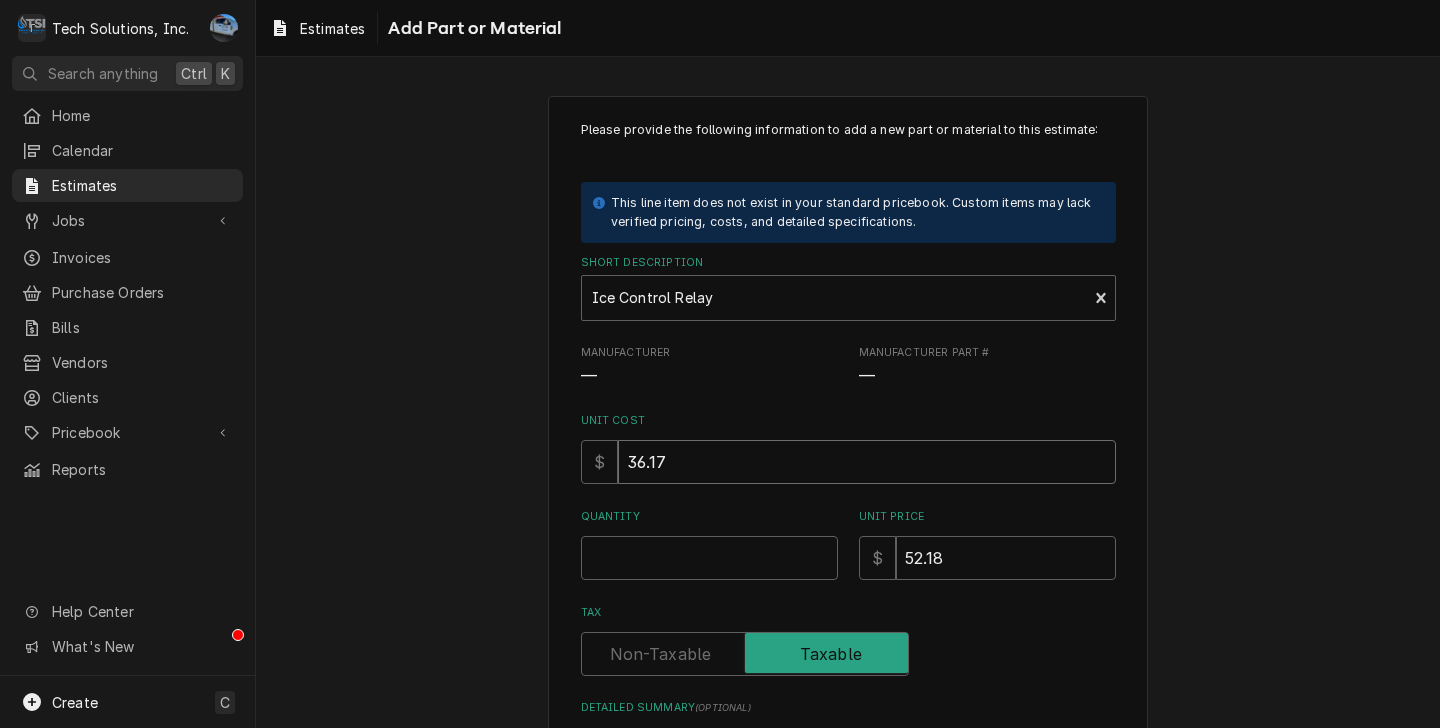 click on "36.17" at bounding box center (867, 462) 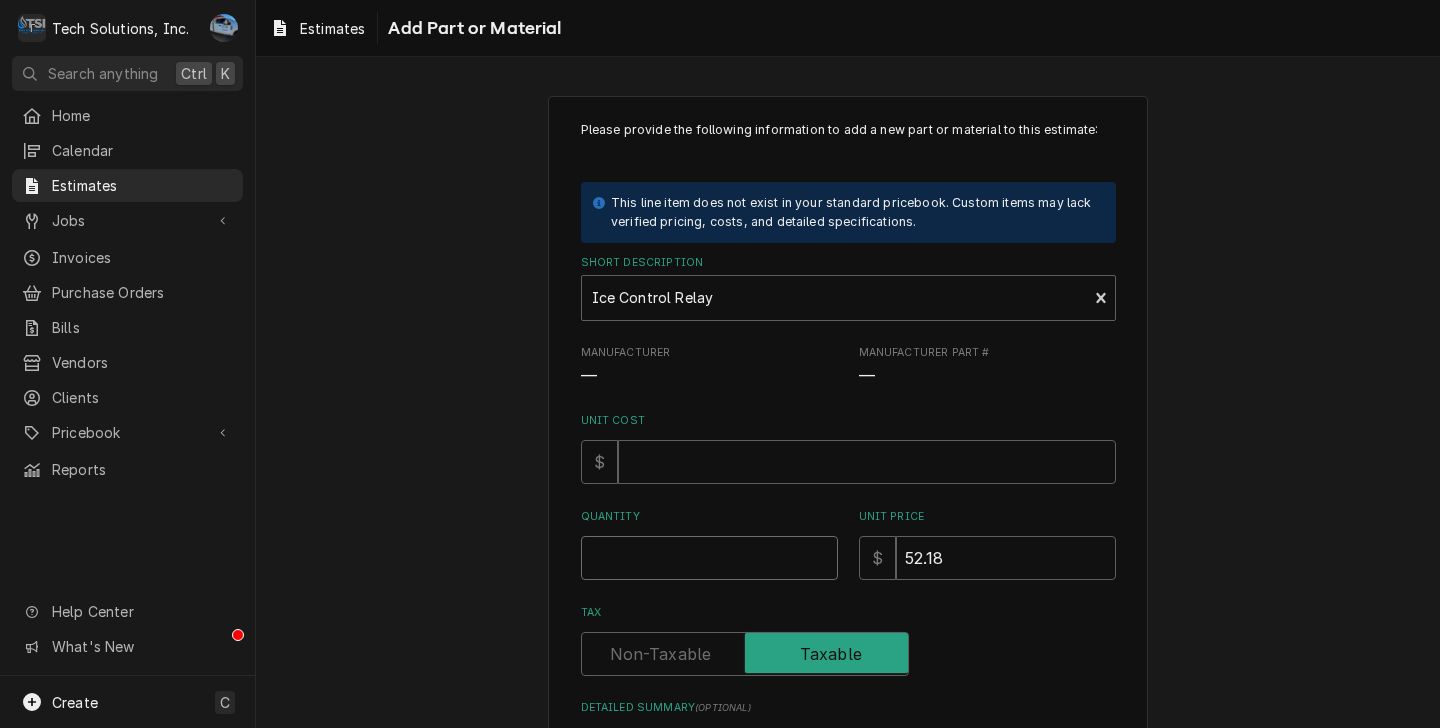 click on "Quantity" at bounding box center (709, 558) 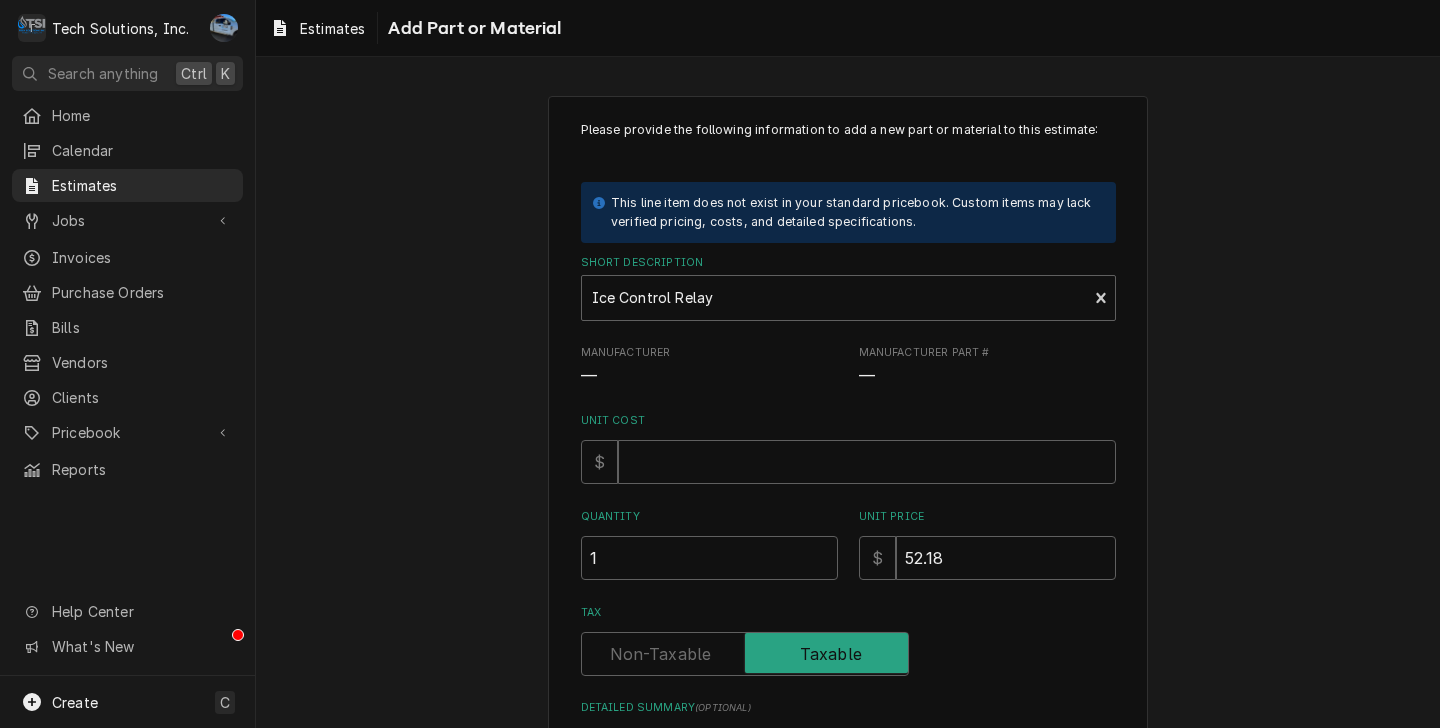 scroll, scrollTop: 215, scrollLeft: 0, axis: vertical 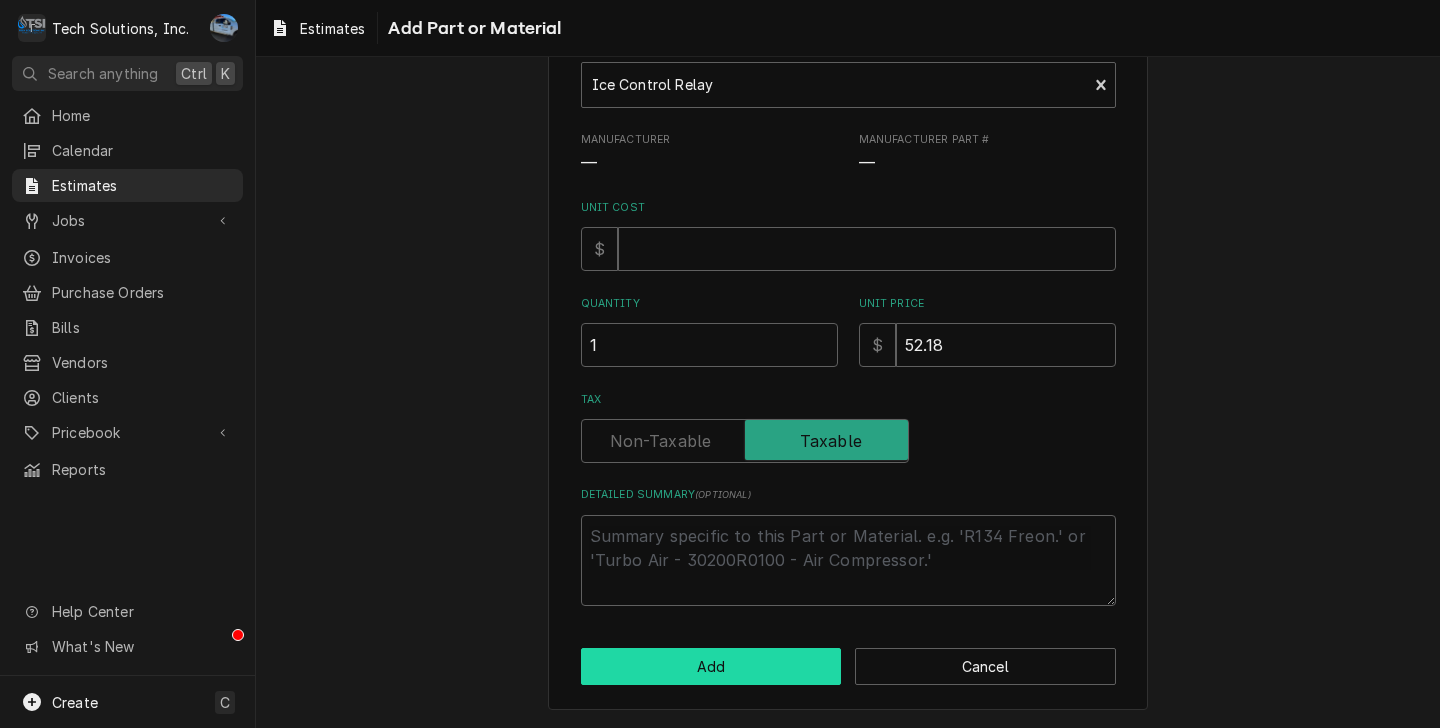 click on "Add" at bounding box center [711, 666] 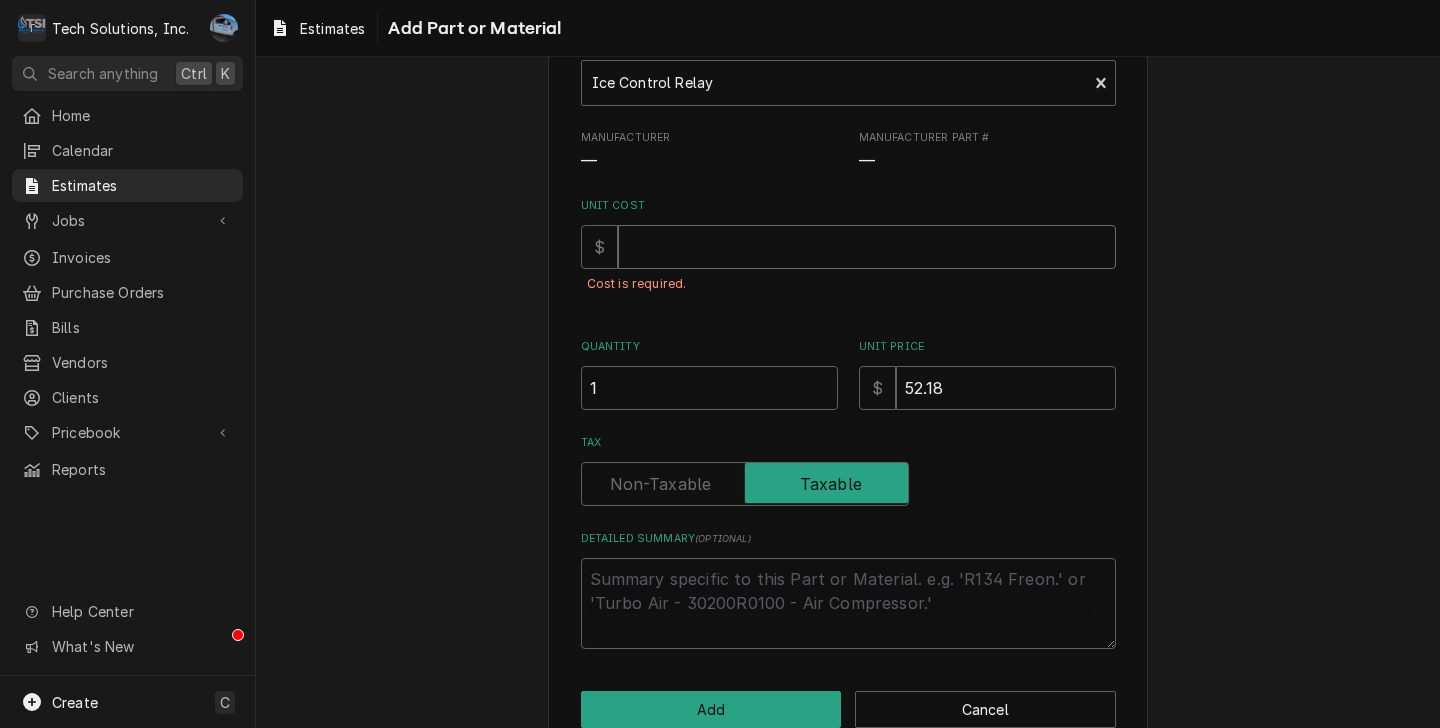 click on "Unit Cost" at bounding box center (867, 247) 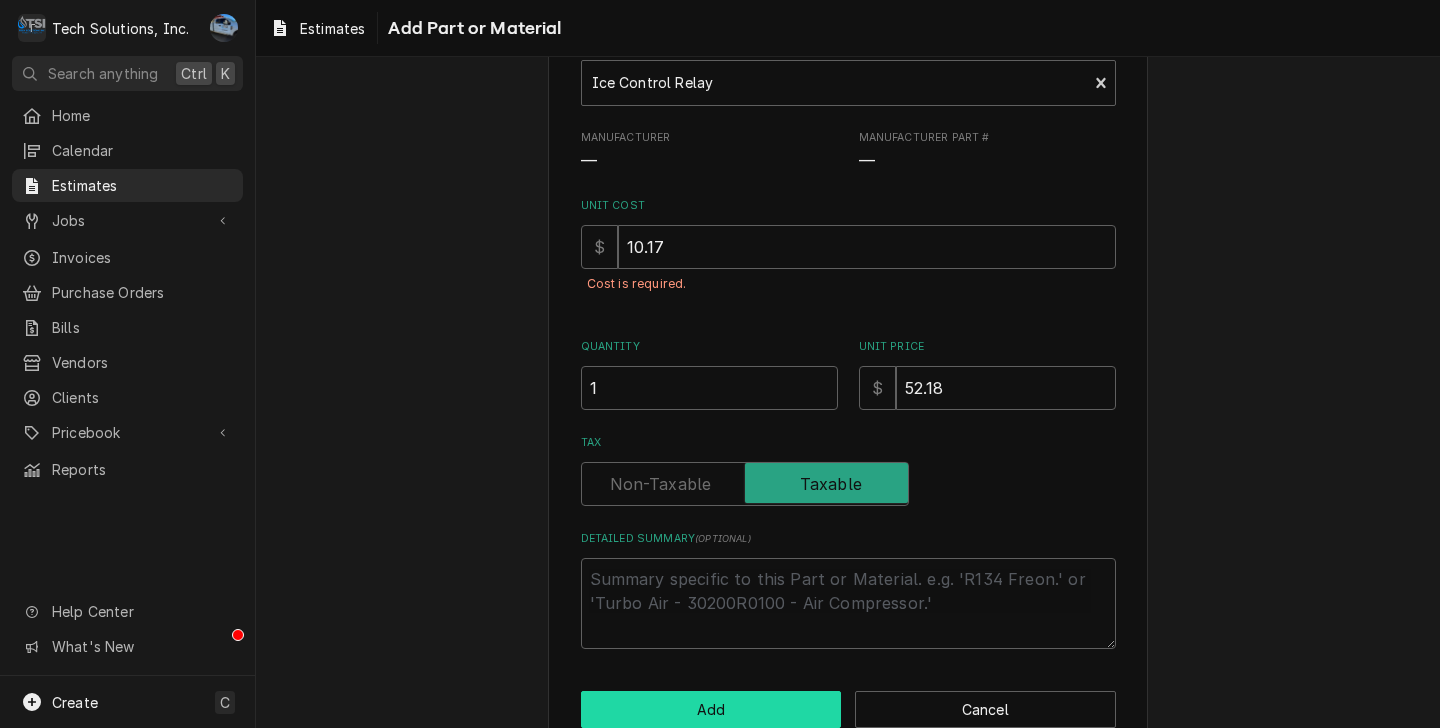 click on "Add" at bounding box center (711, 709) 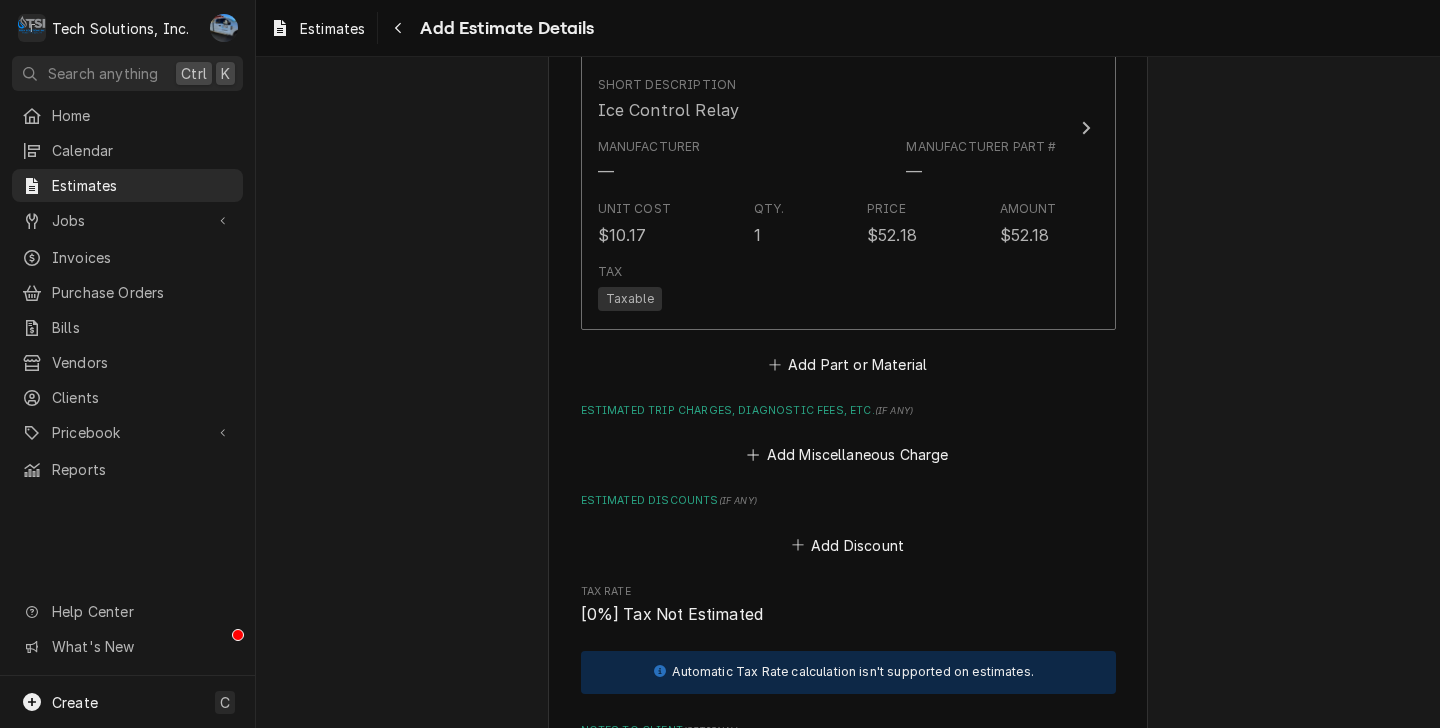 scroll, scrollTop: 2582, scrollLeft: 0, axis: vertical 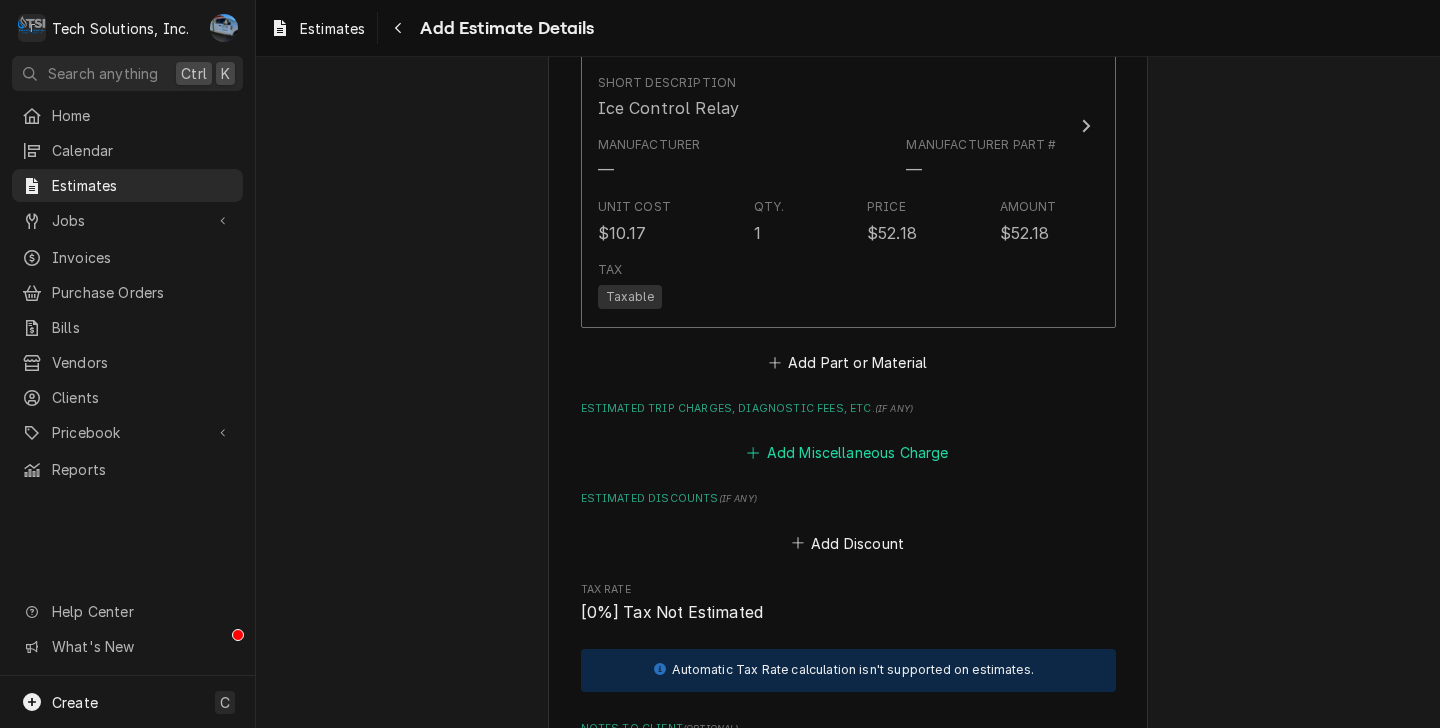 click on "Add Miscellaneous Charge" at bounding box center (848, 453) 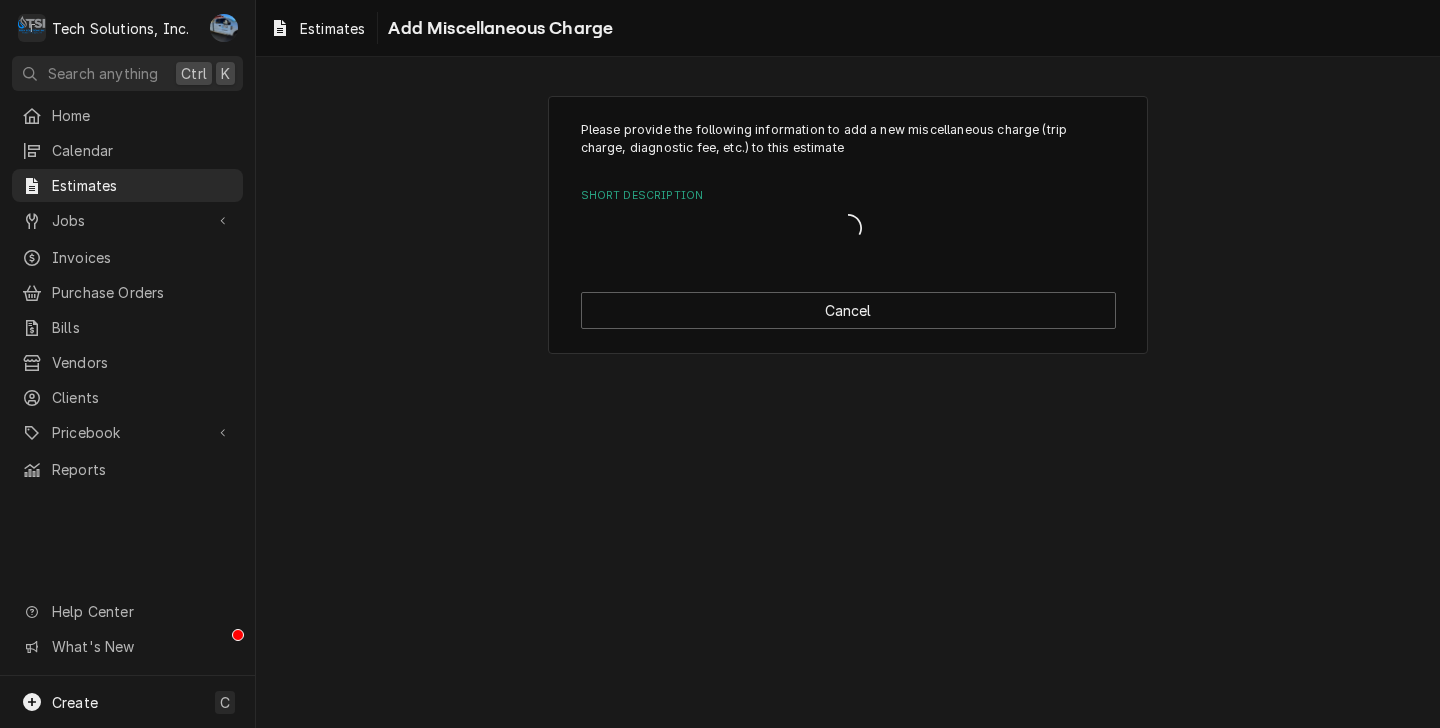 scroll, scrollTop: 0, scrollLeft: 0, axis: both 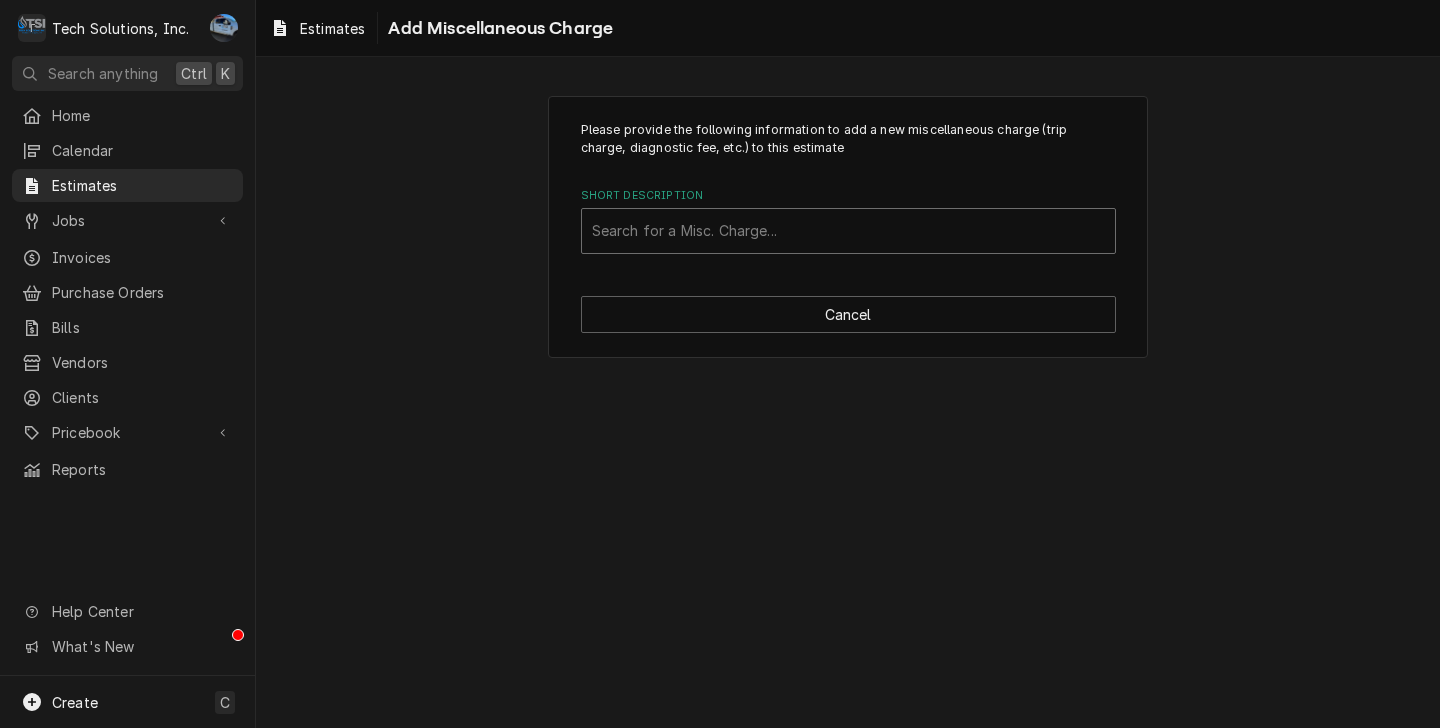 click at bounding box center (848, 231) 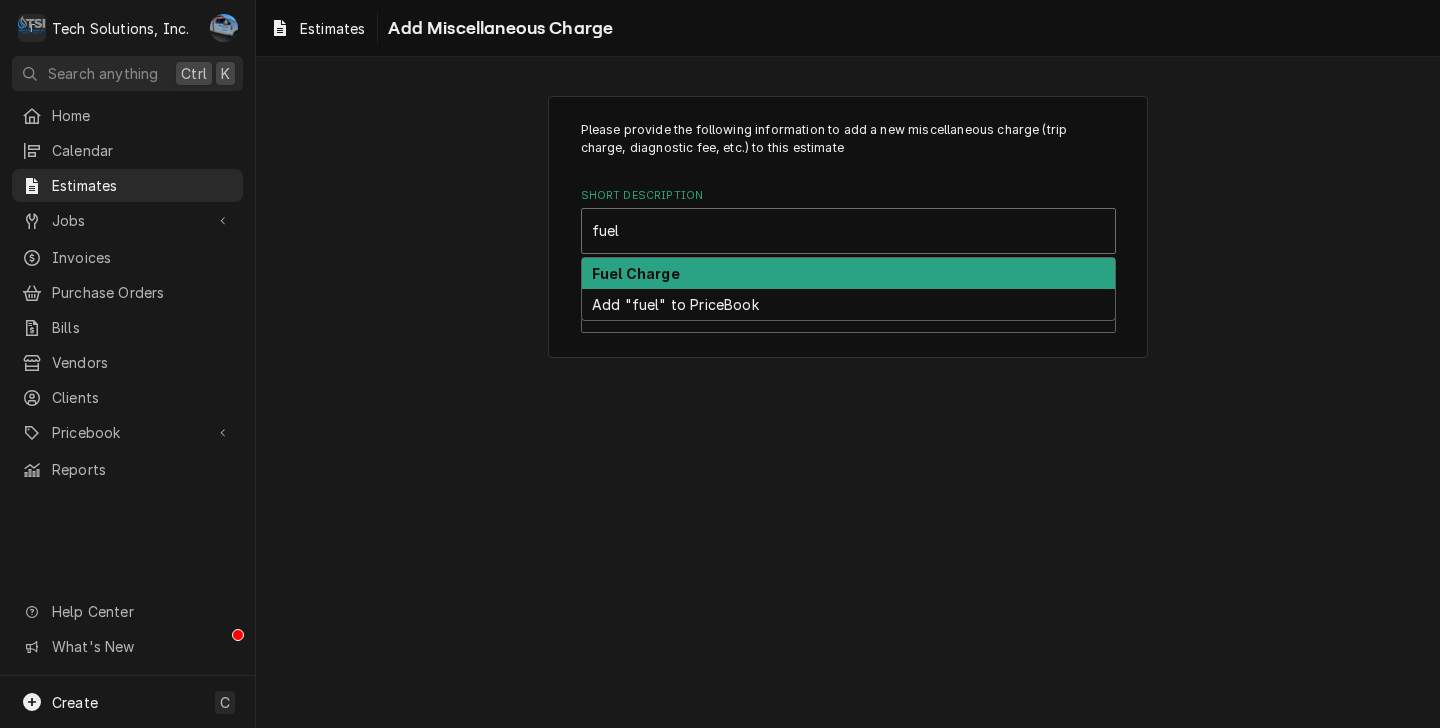 click on "Fuel Charge" at bounding box center [848, 273] 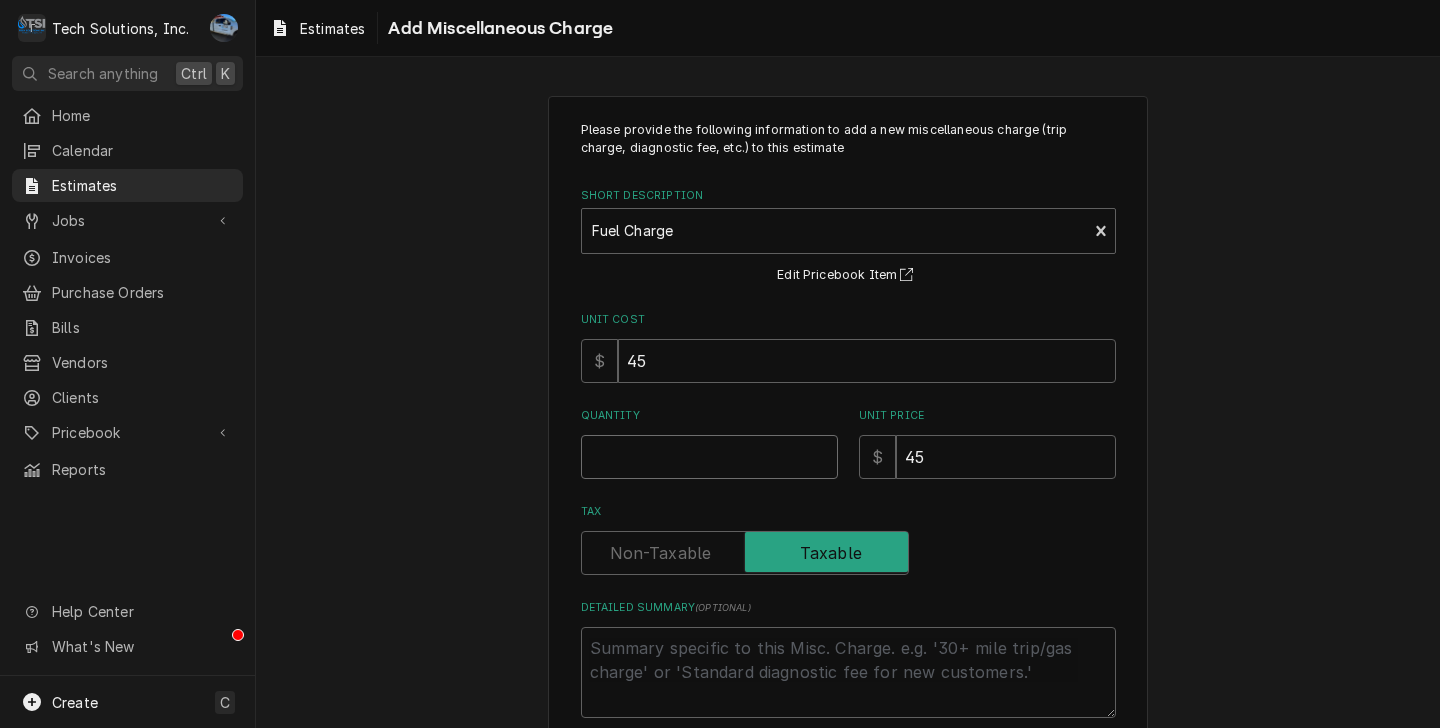 click on "Quantity" at bounding box center (709, 457) 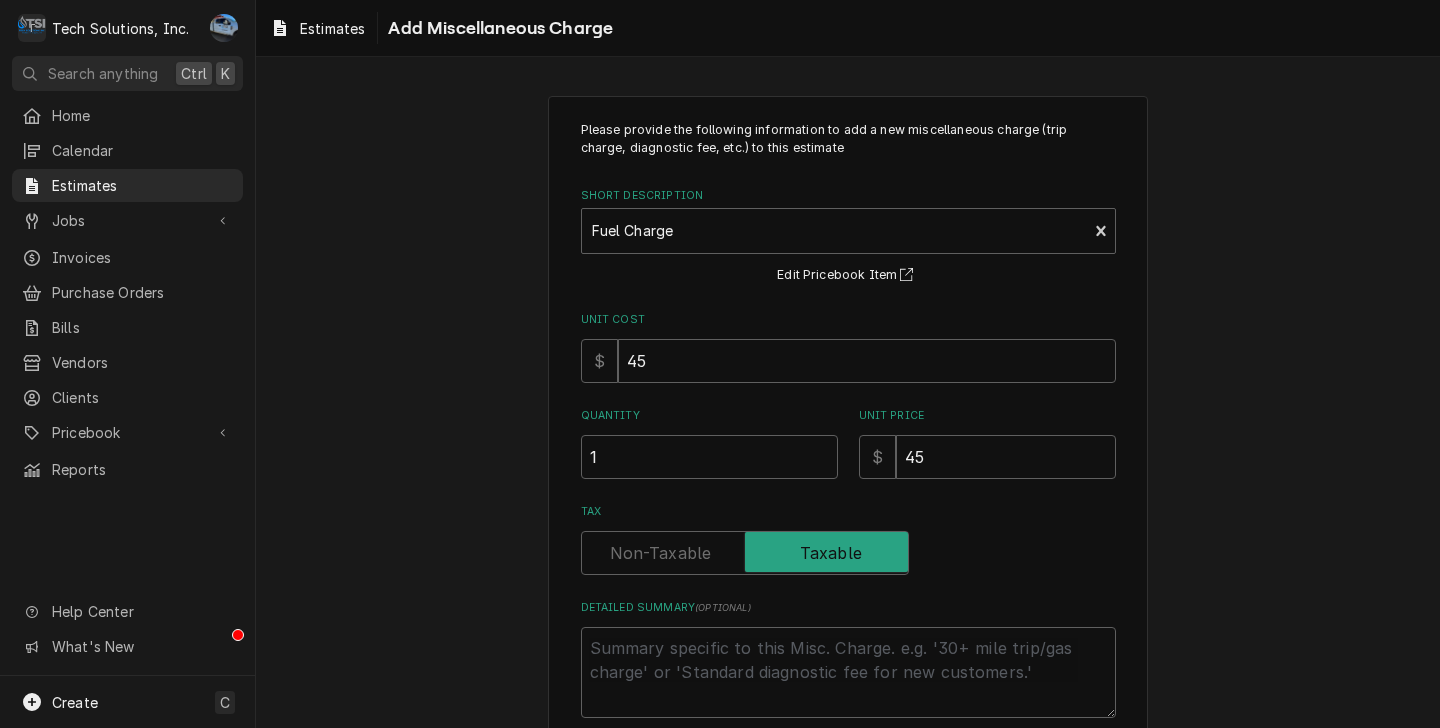 click on "Please provide the following information to add a new miscellaneous charge (trip charge, diagnostic fee, etc.) to this estimate Short Description Fuel Charge Edit Pricebook Item    Unit Cost $ 45 Quantity 1 Unit Price $ 45 Tax Detailed Summary  ( optional ) Add Cancel" at bounding box center (848, 459) 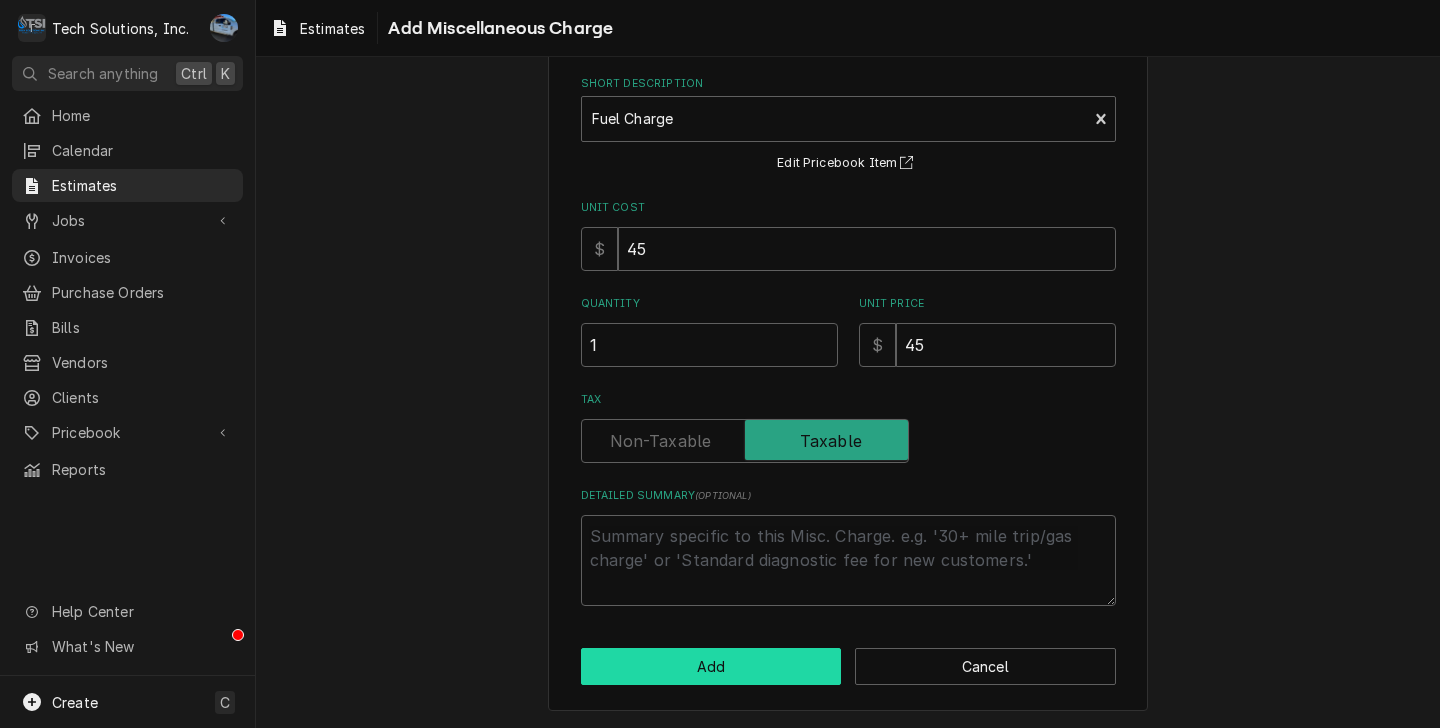 click on "Add" at bounding box center (711, 666) 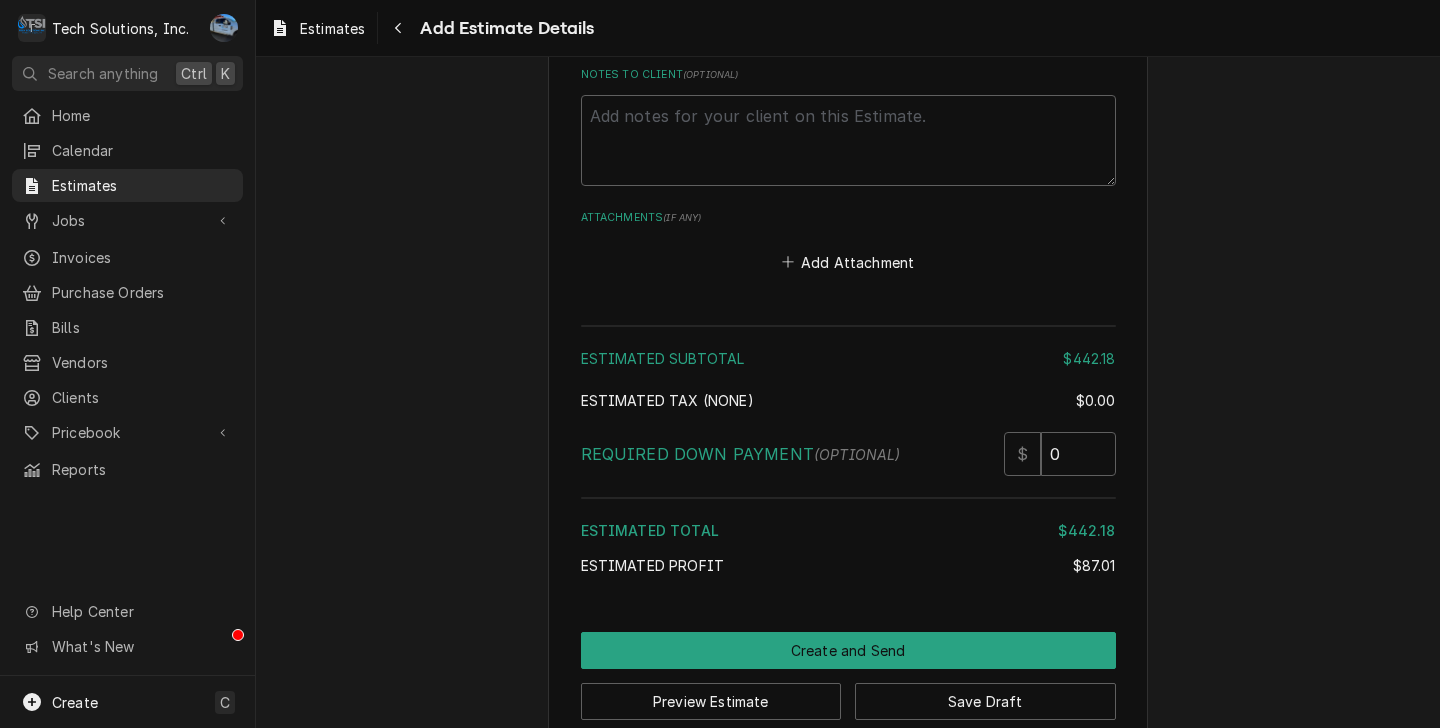 scroll, scrollTop: 3475, scrollLeft: 0, axis: vertical 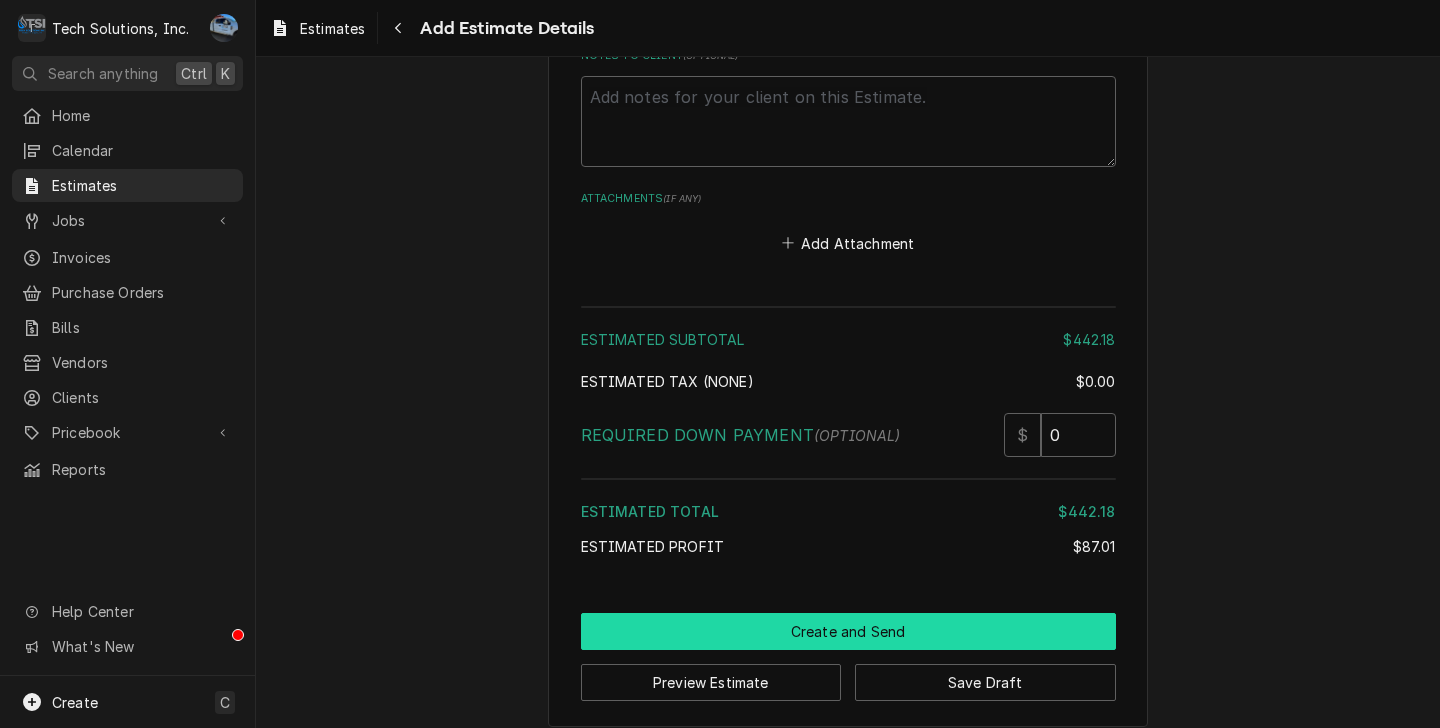 click on "Create and Send" at bounding box center [848, 631] 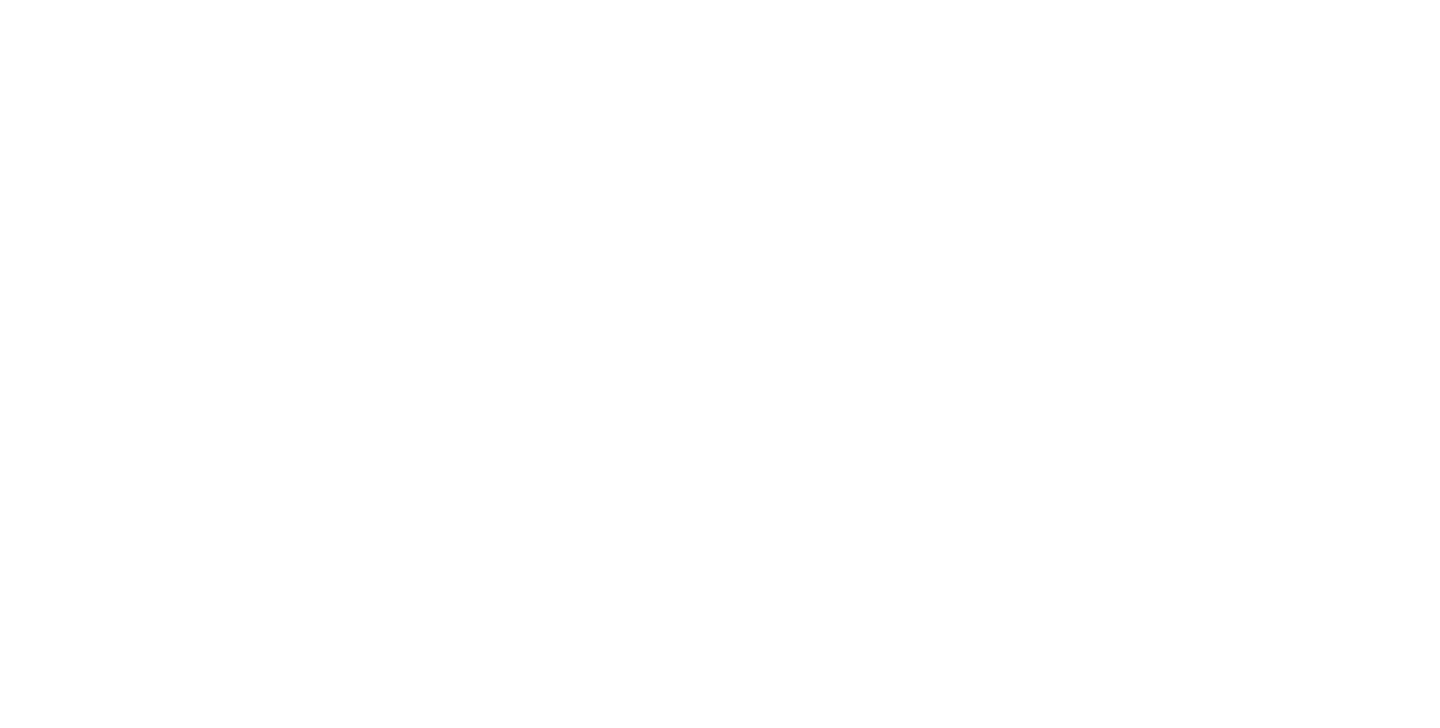 scroll, scrollTop: 0, scrollLeft: 0, axis: both 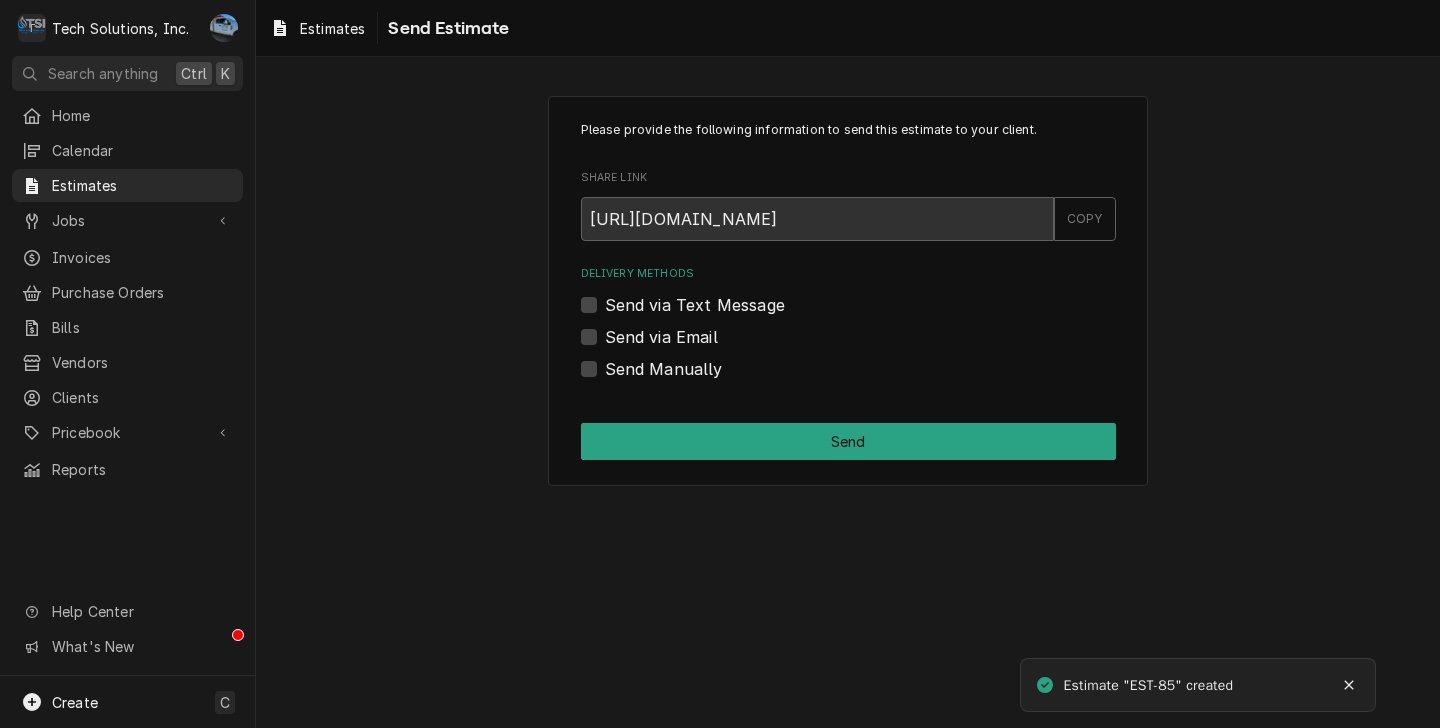 click on "Send via Email" at bounding box center (661, 337) 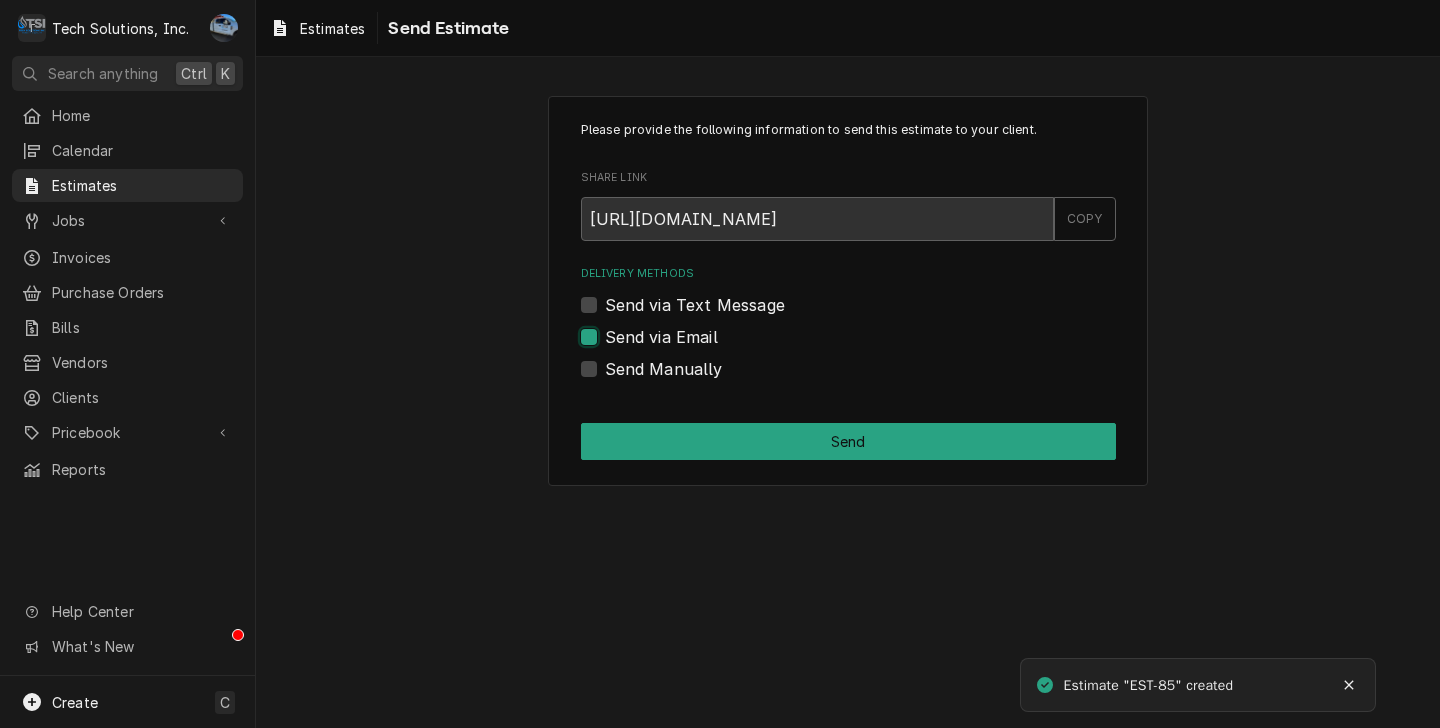 checkbox on "true" 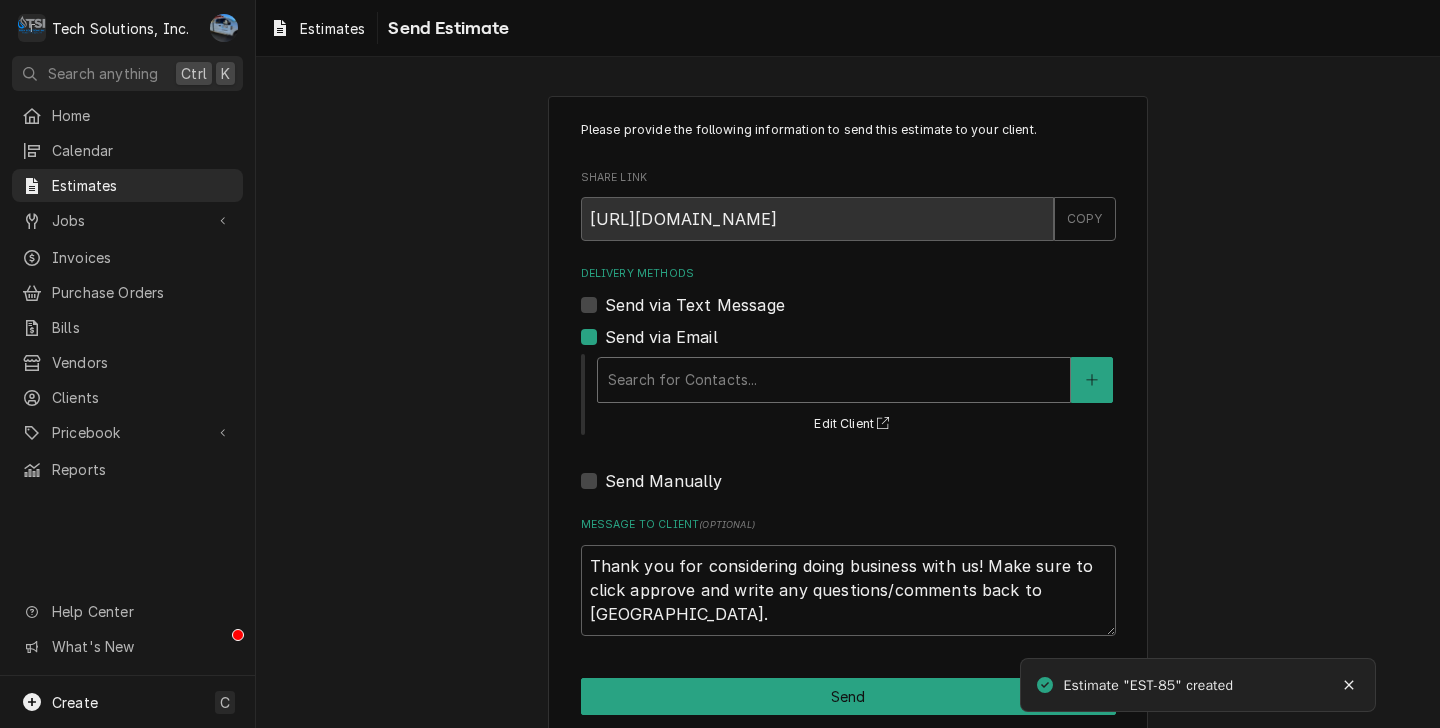 click at bounding box center (834, 380) 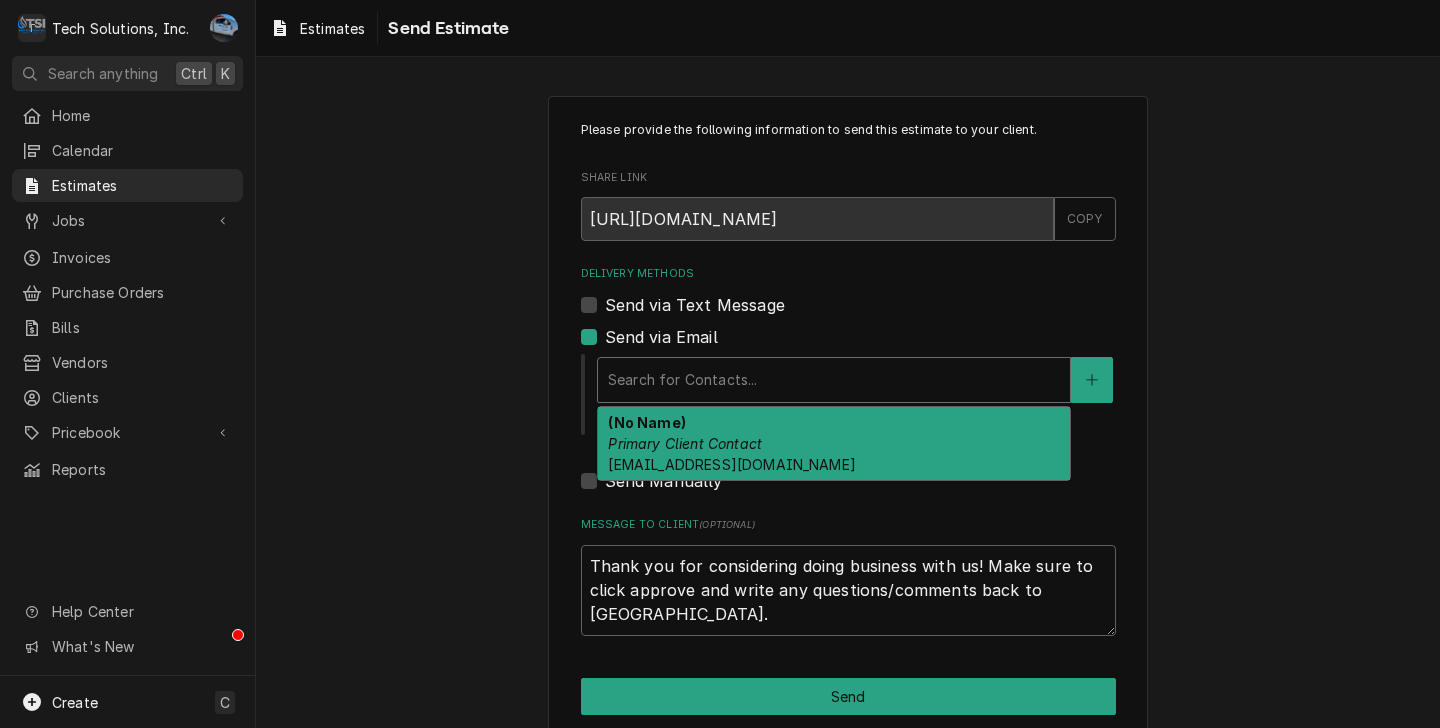 type on "x" 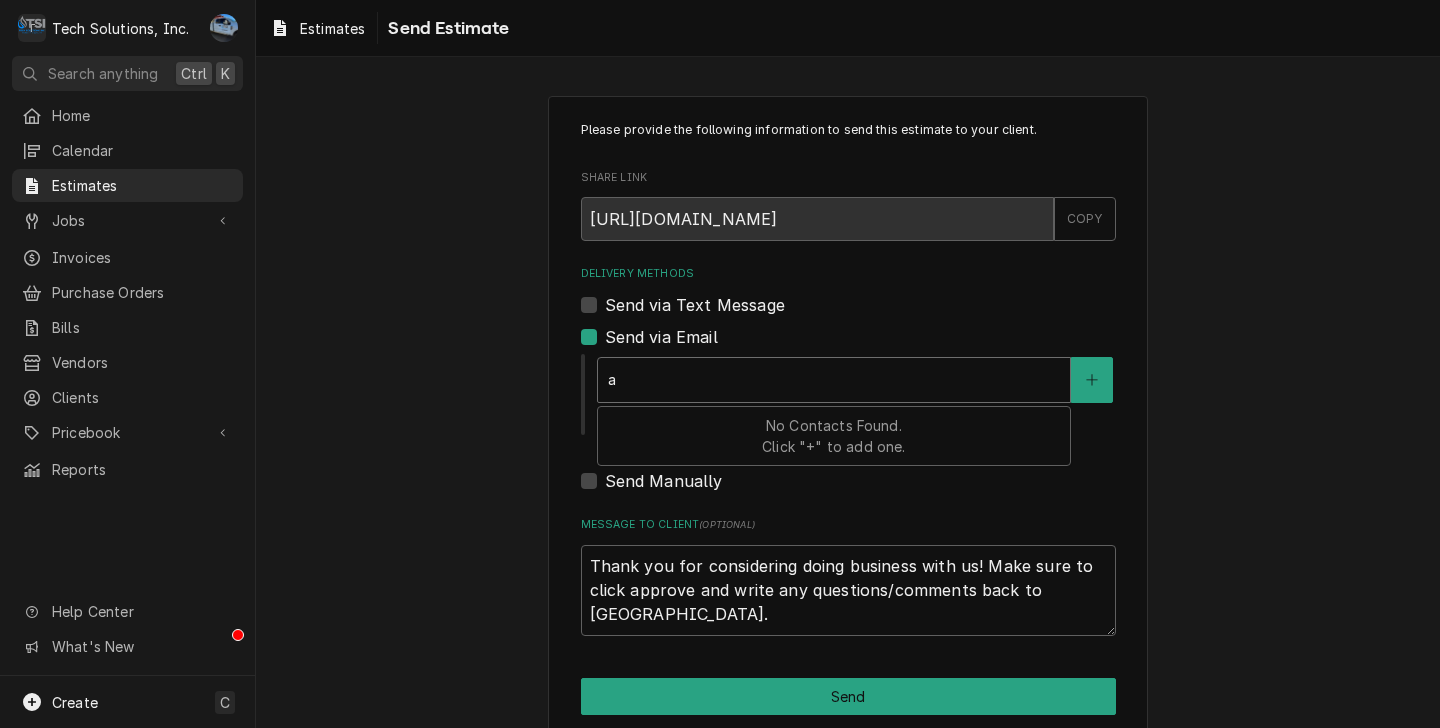 type on "x" 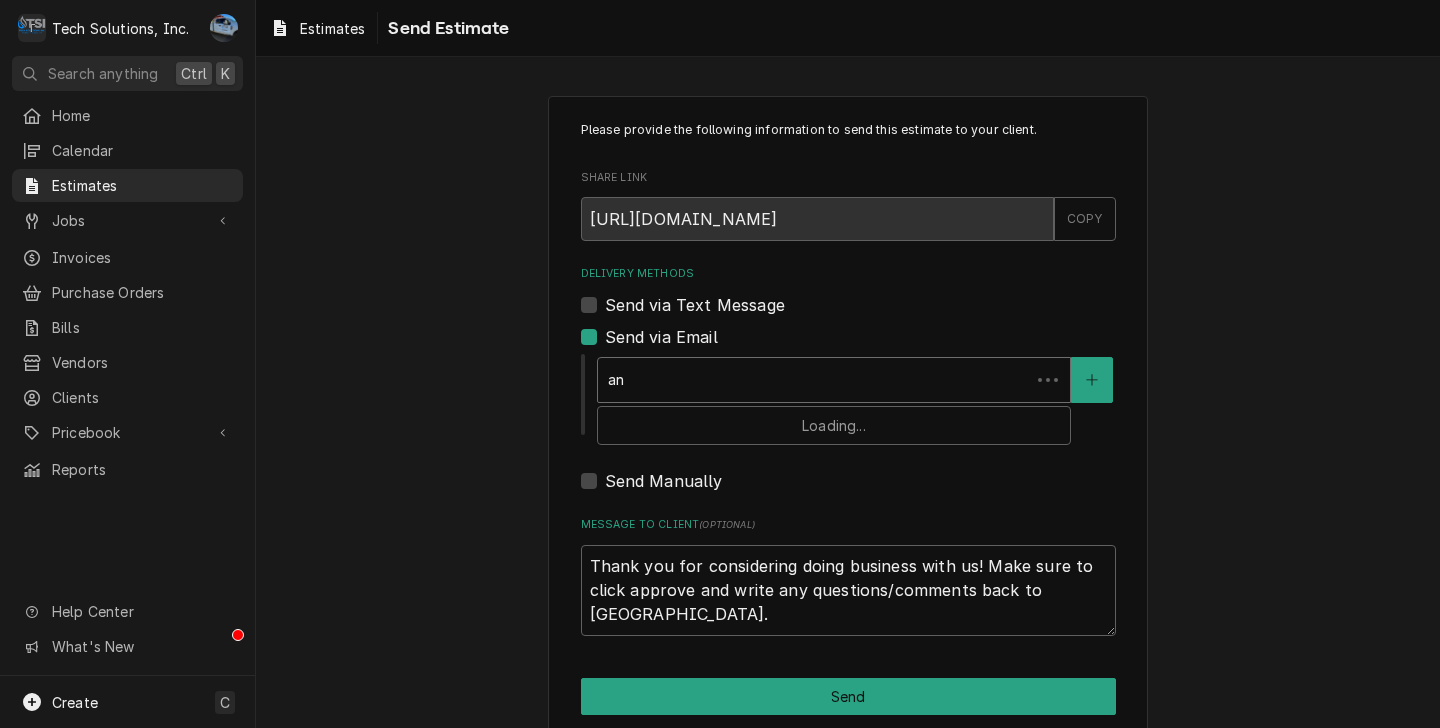 type on "x" 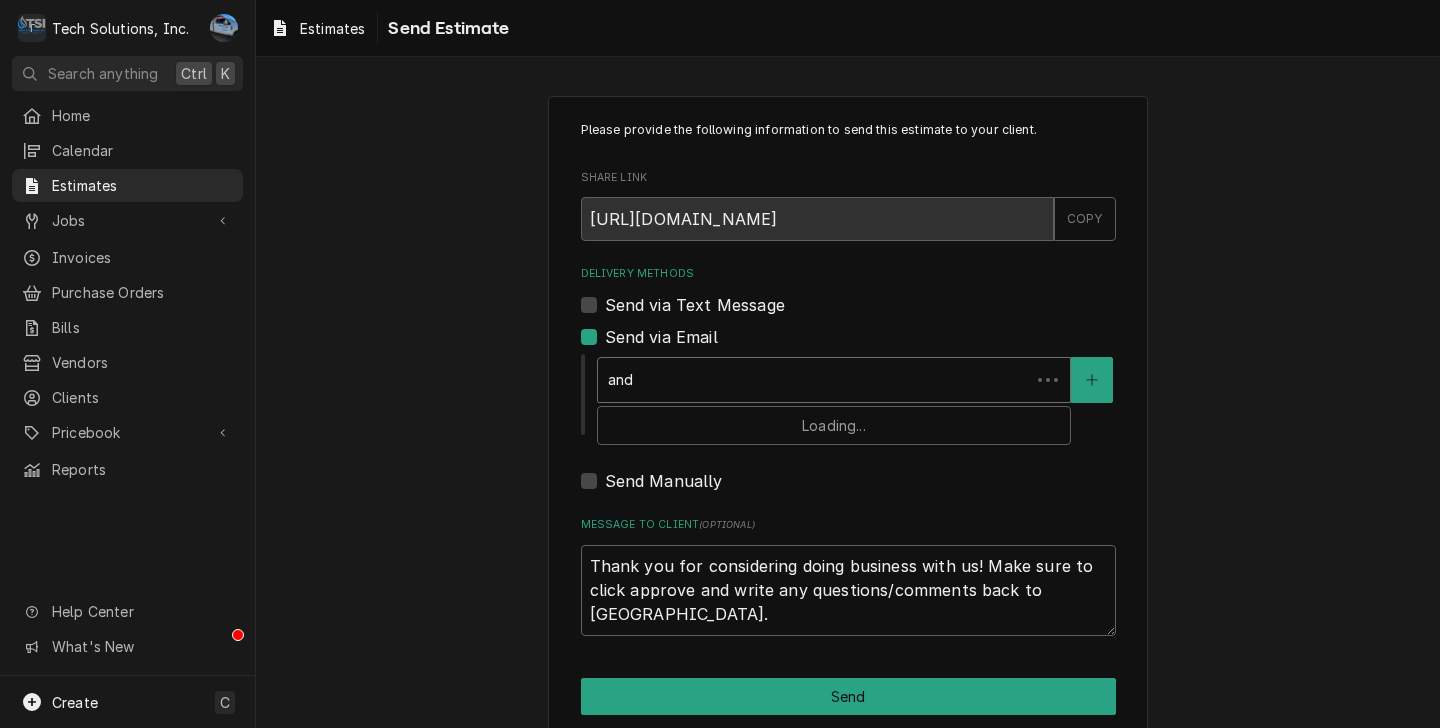 type on "x" 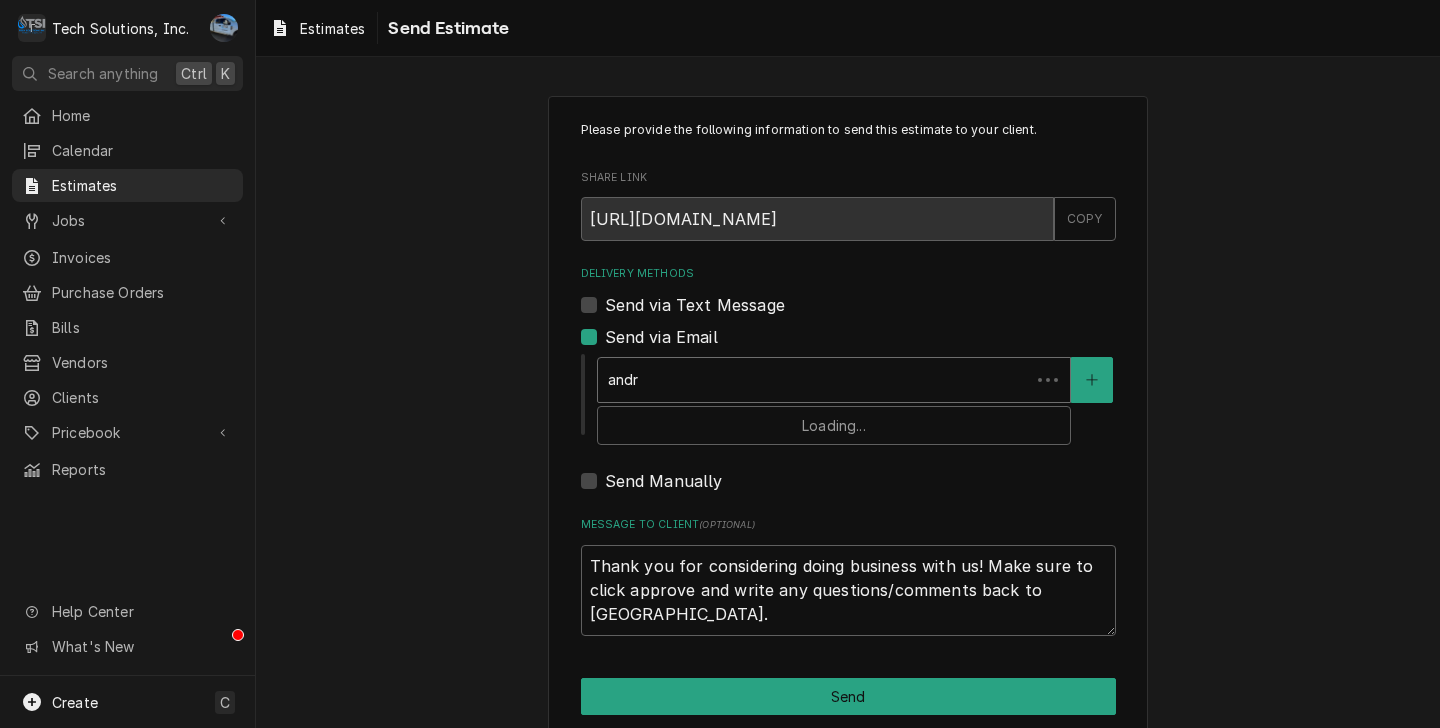 type on "x" 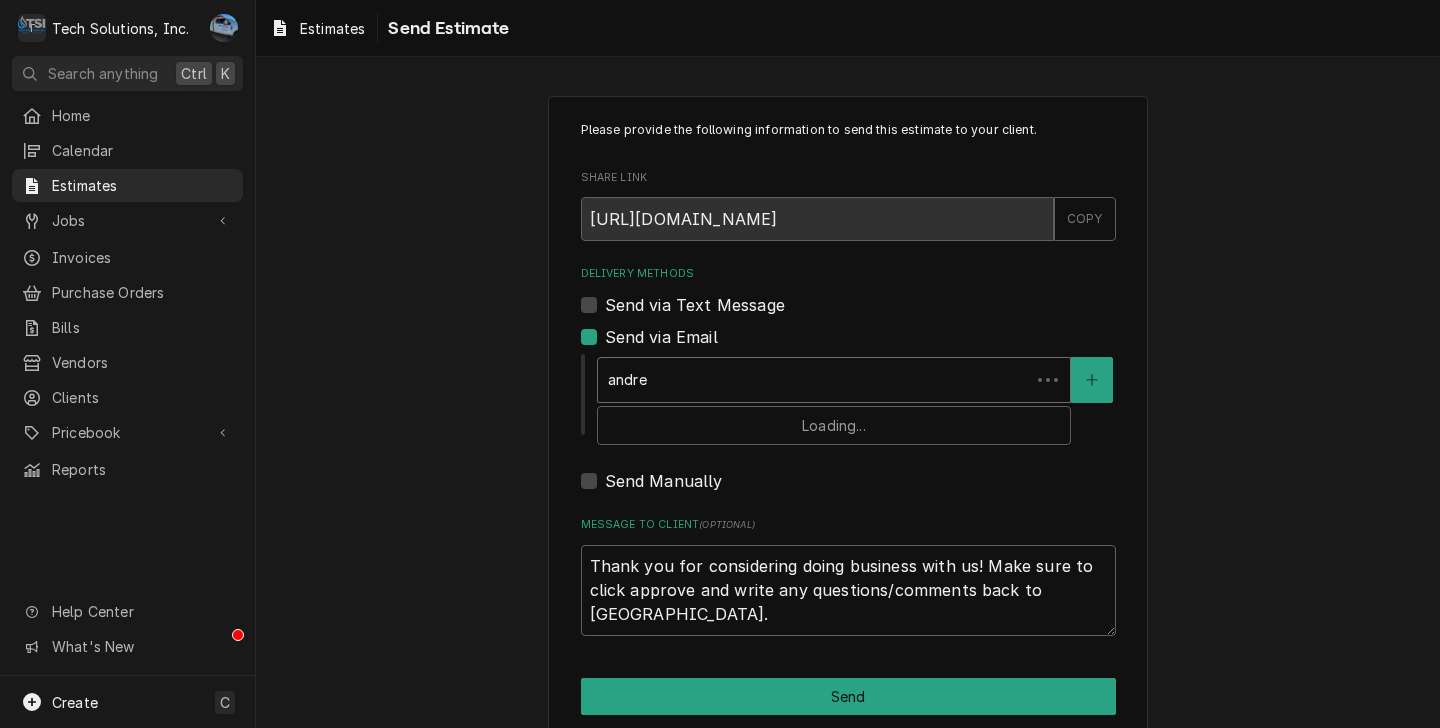 type on "x" 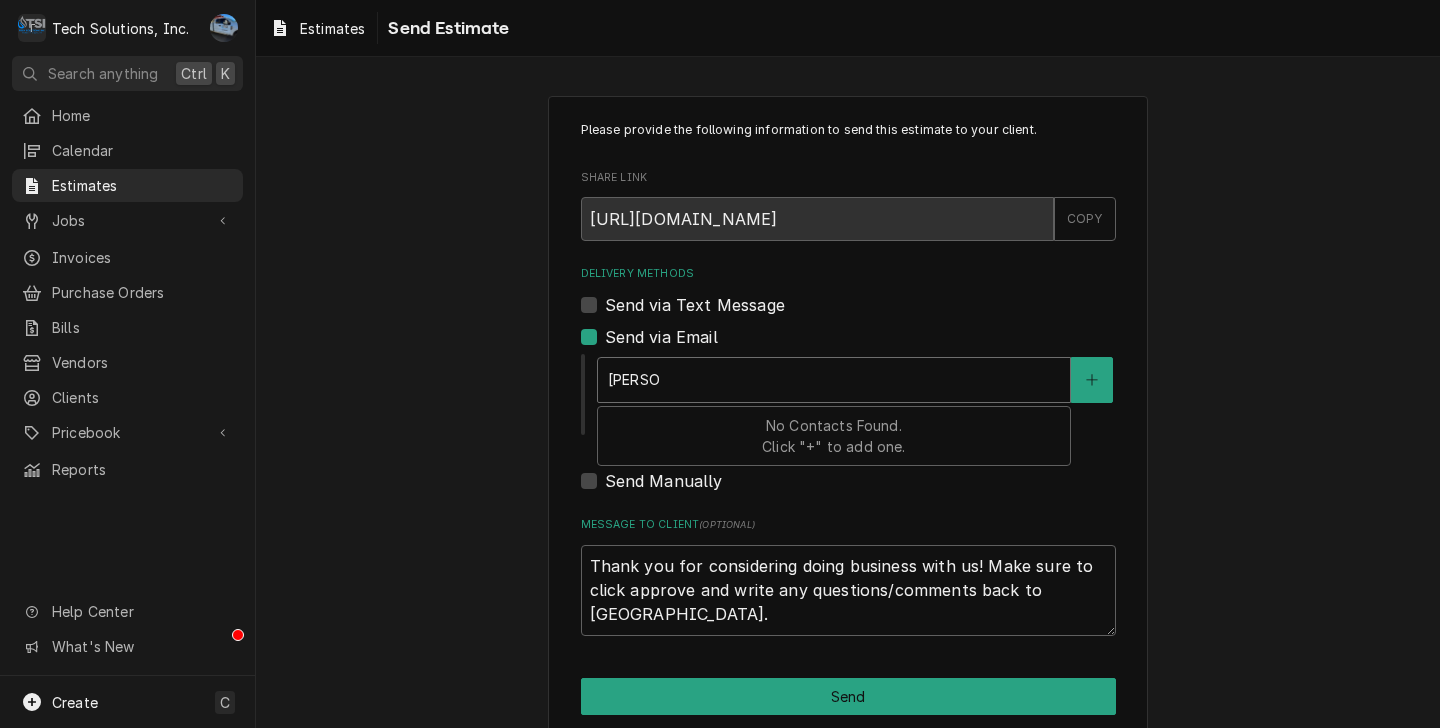type on "x" 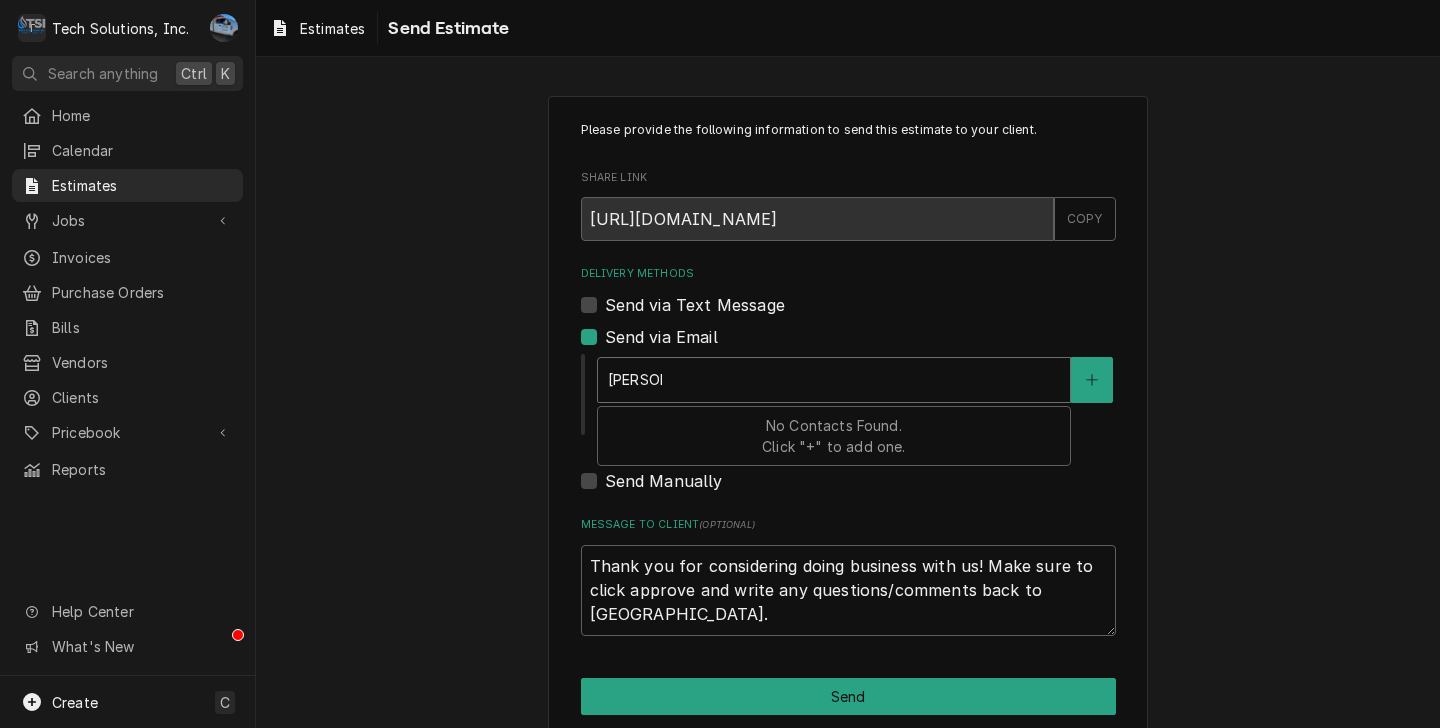 type on "x" 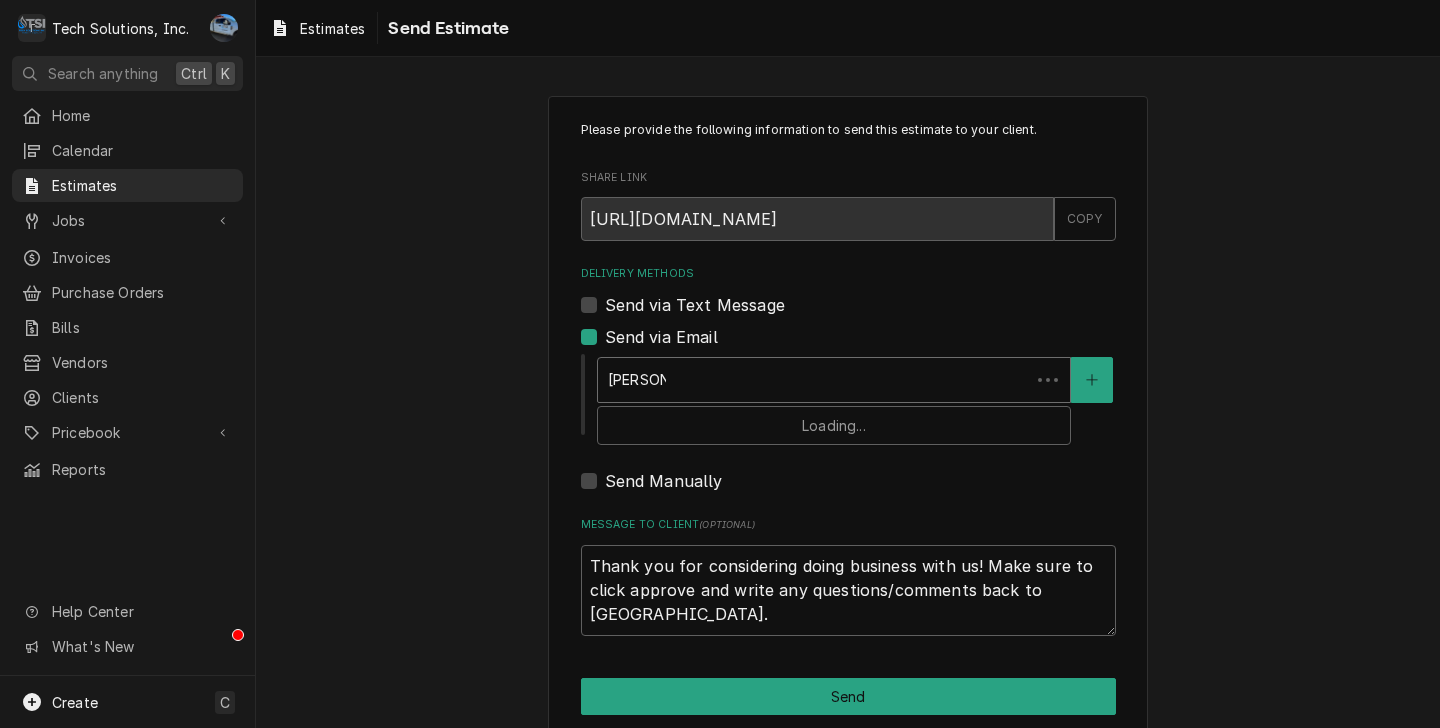 type on "x" 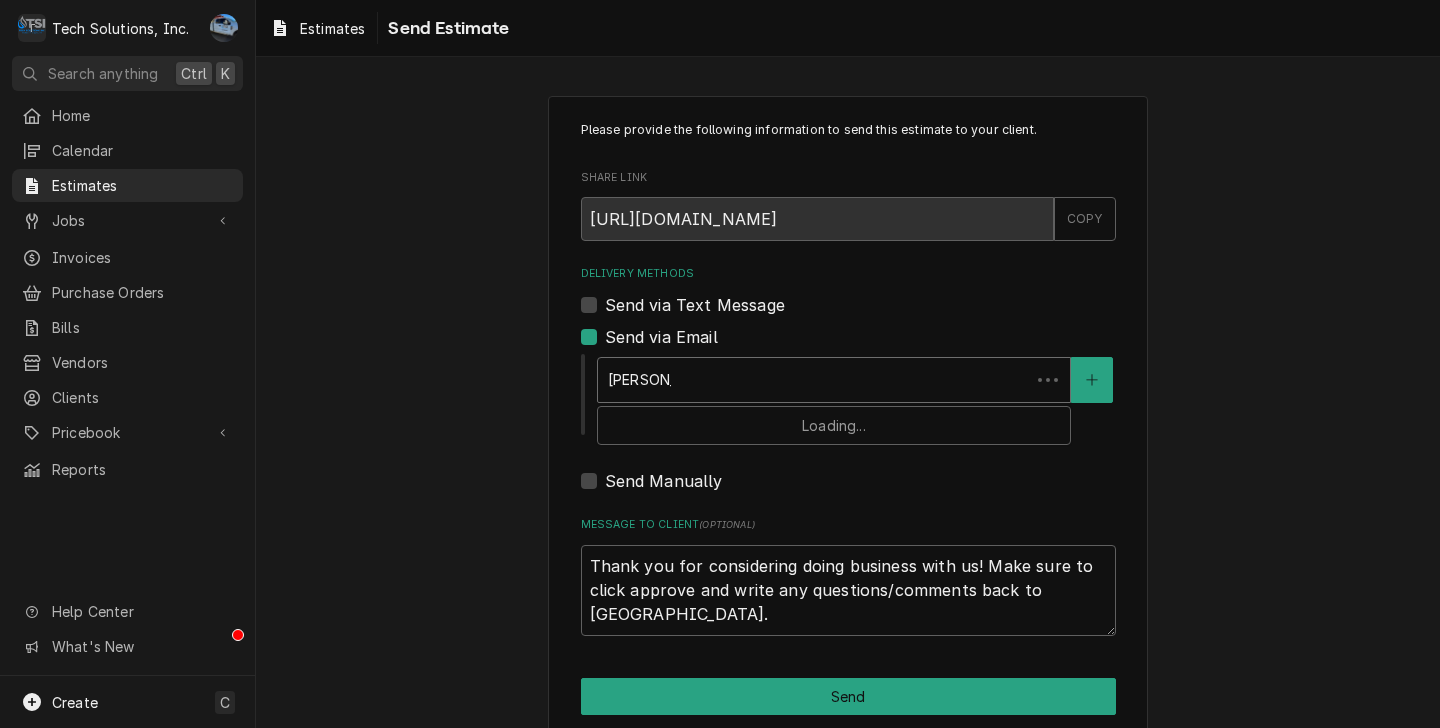 type on "x" 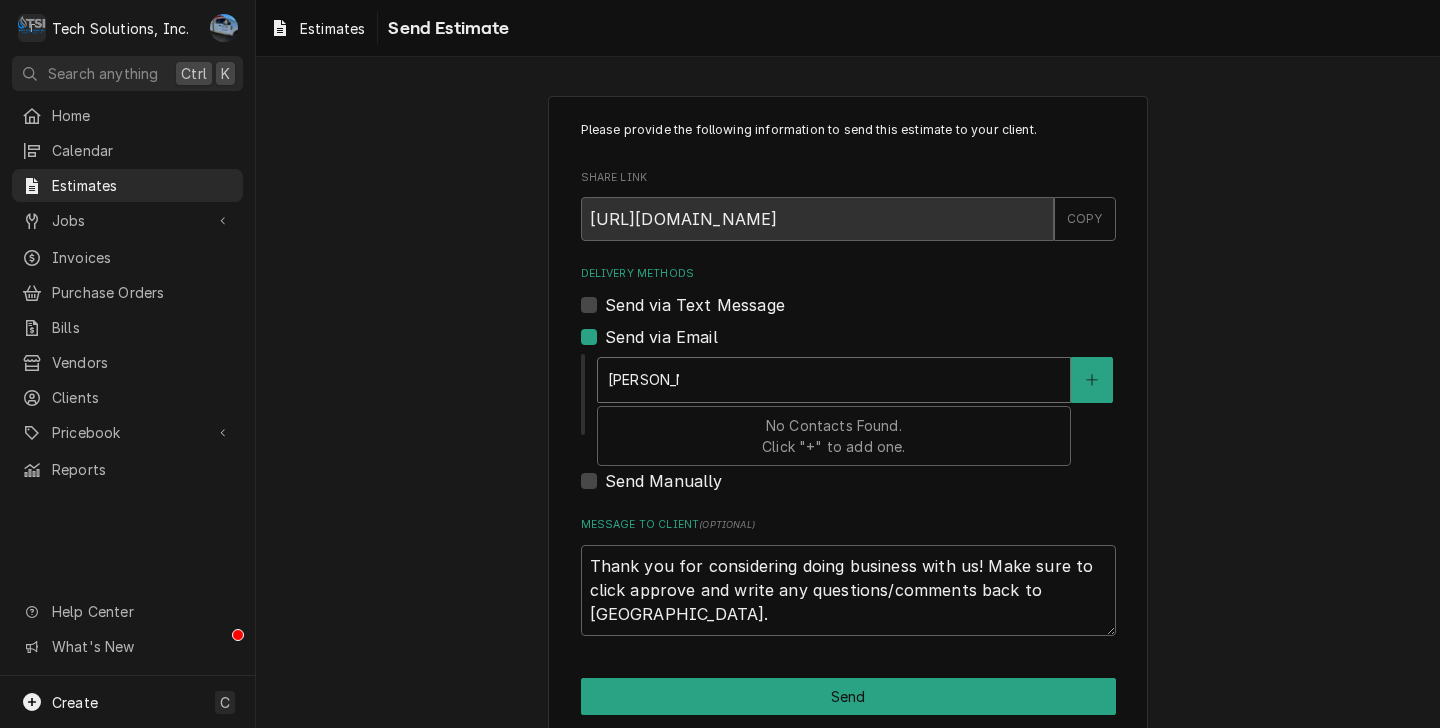 type on "x" 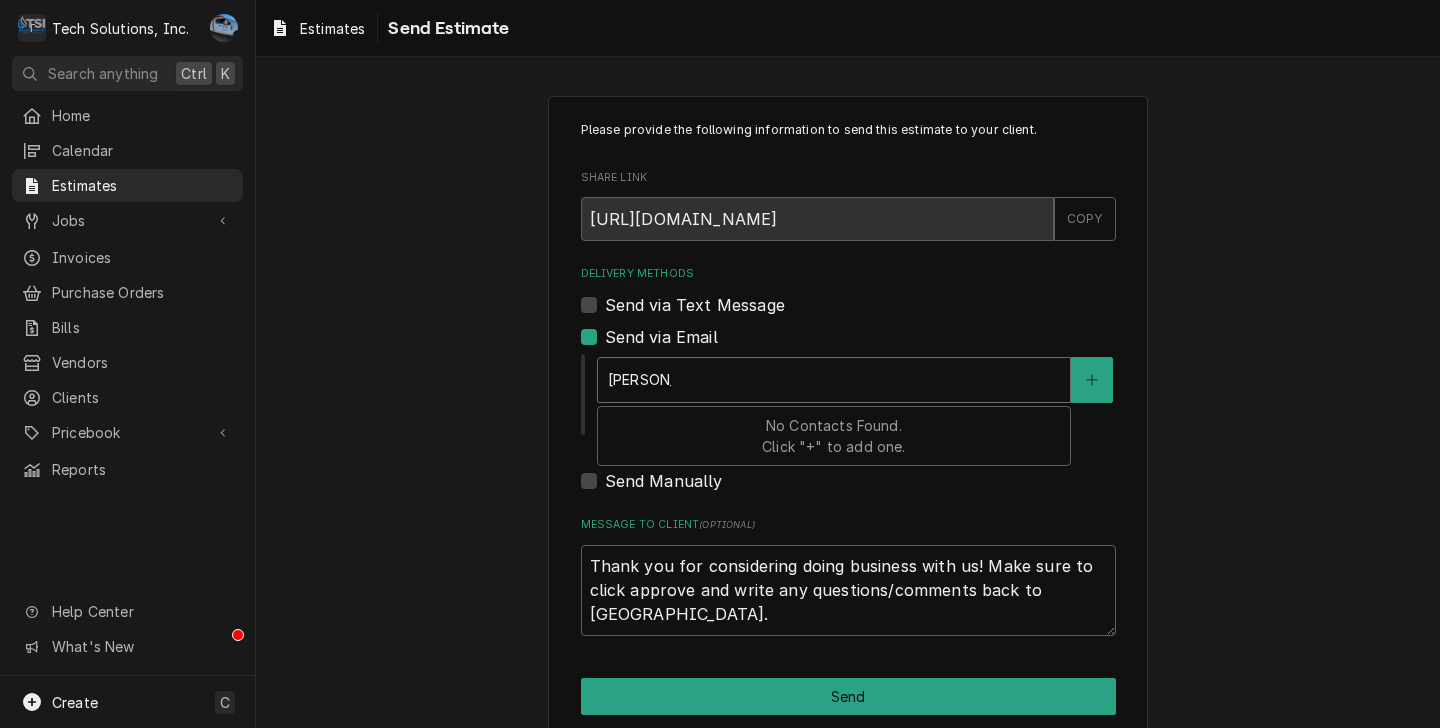 type on "x" 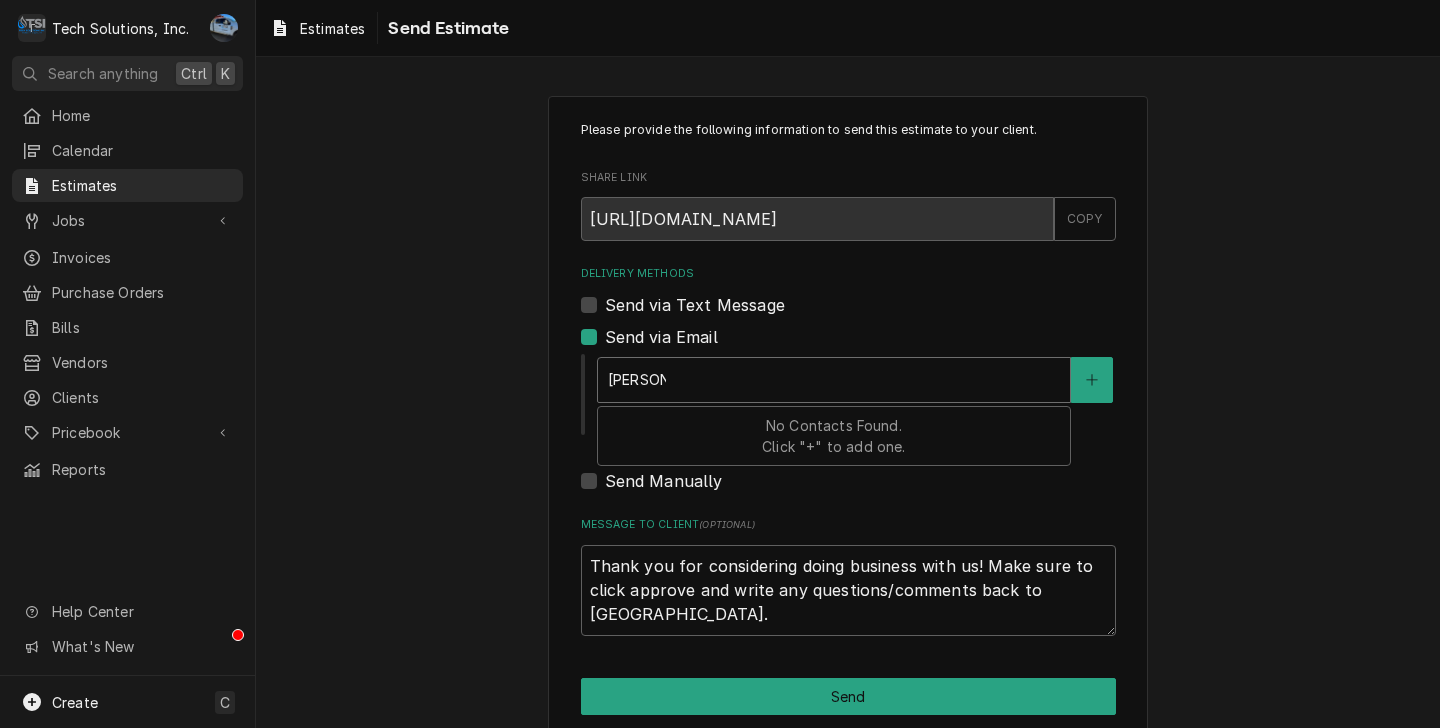 type on "x" 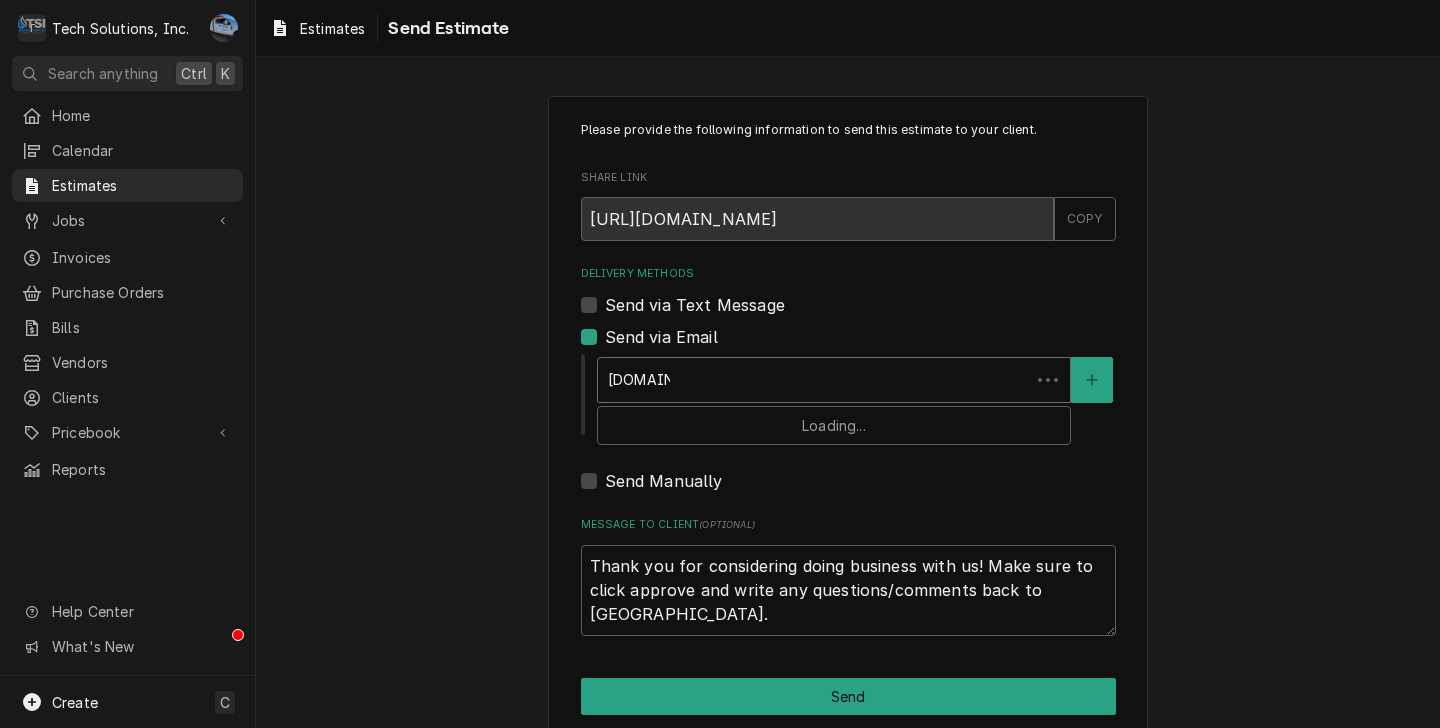 type on "x" 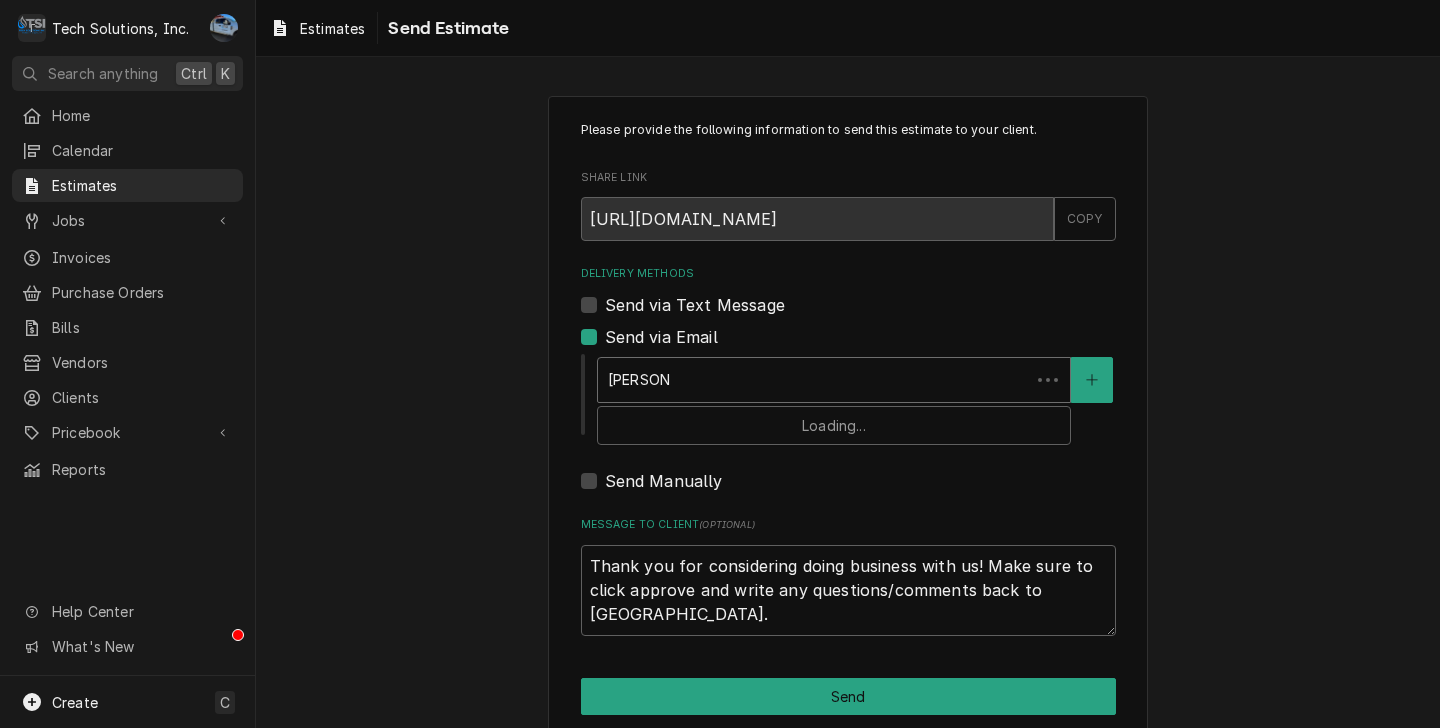type on "x" 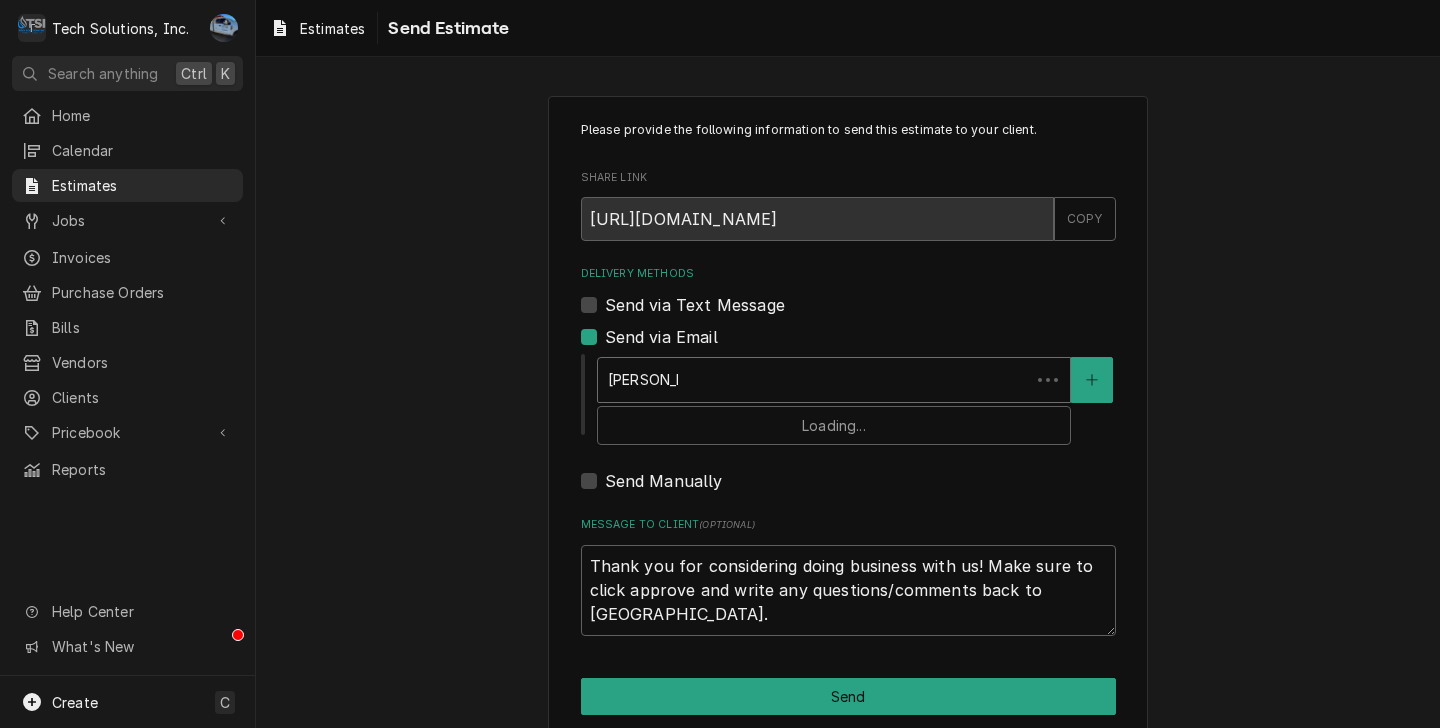 type on "x" 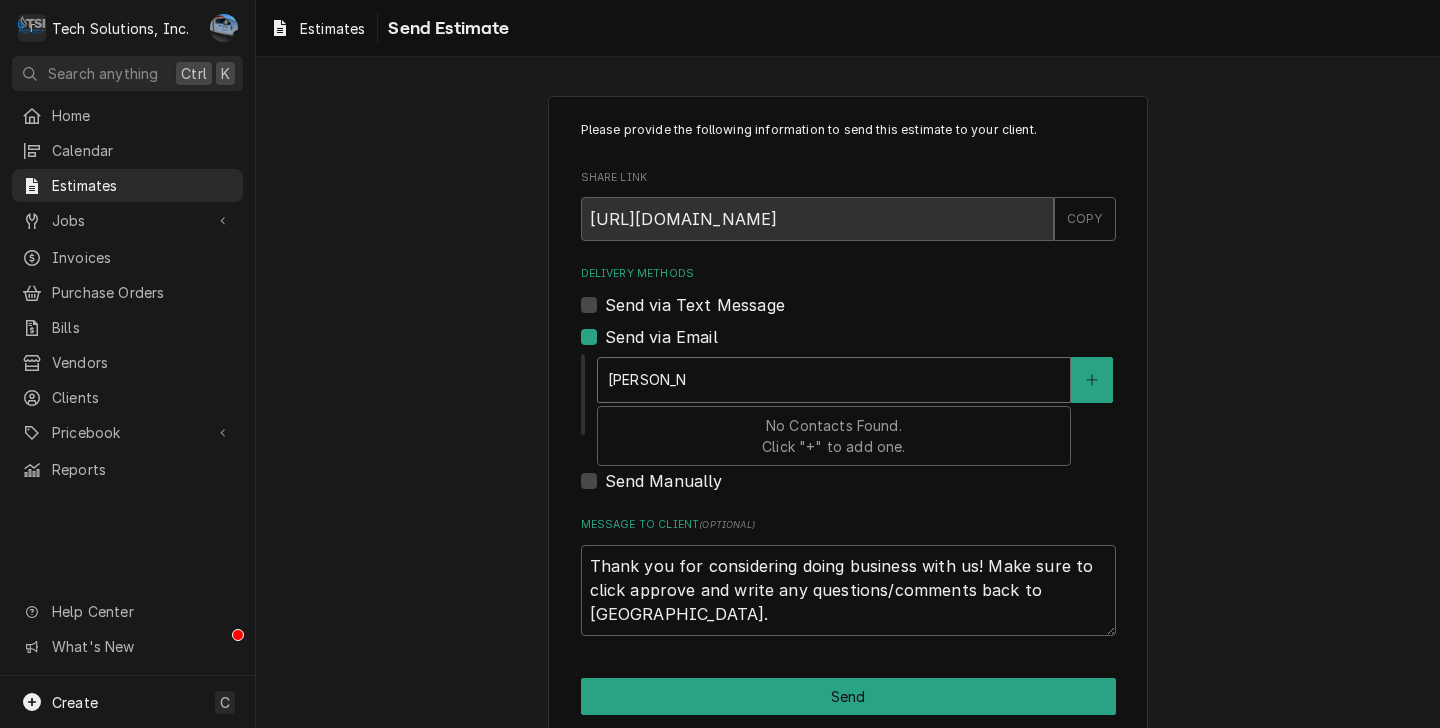 type on "x" 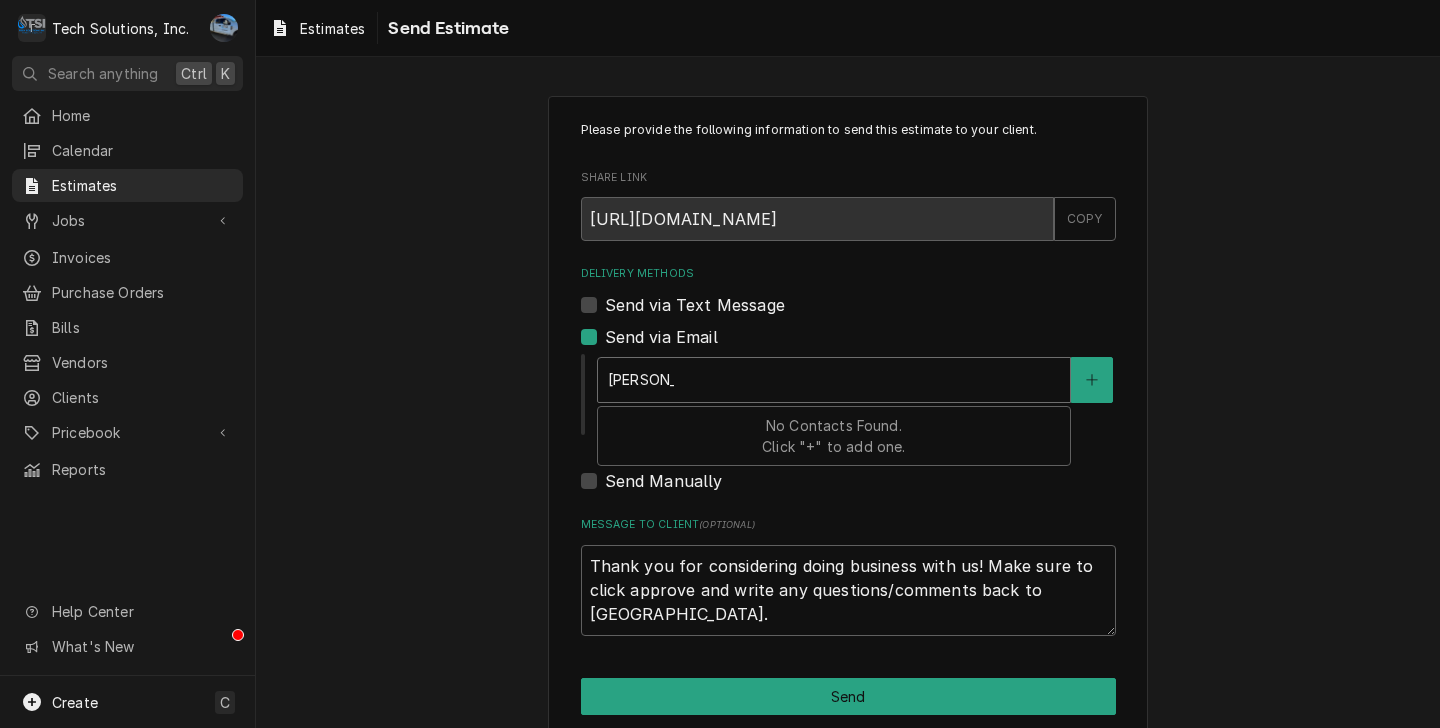 type on "x" 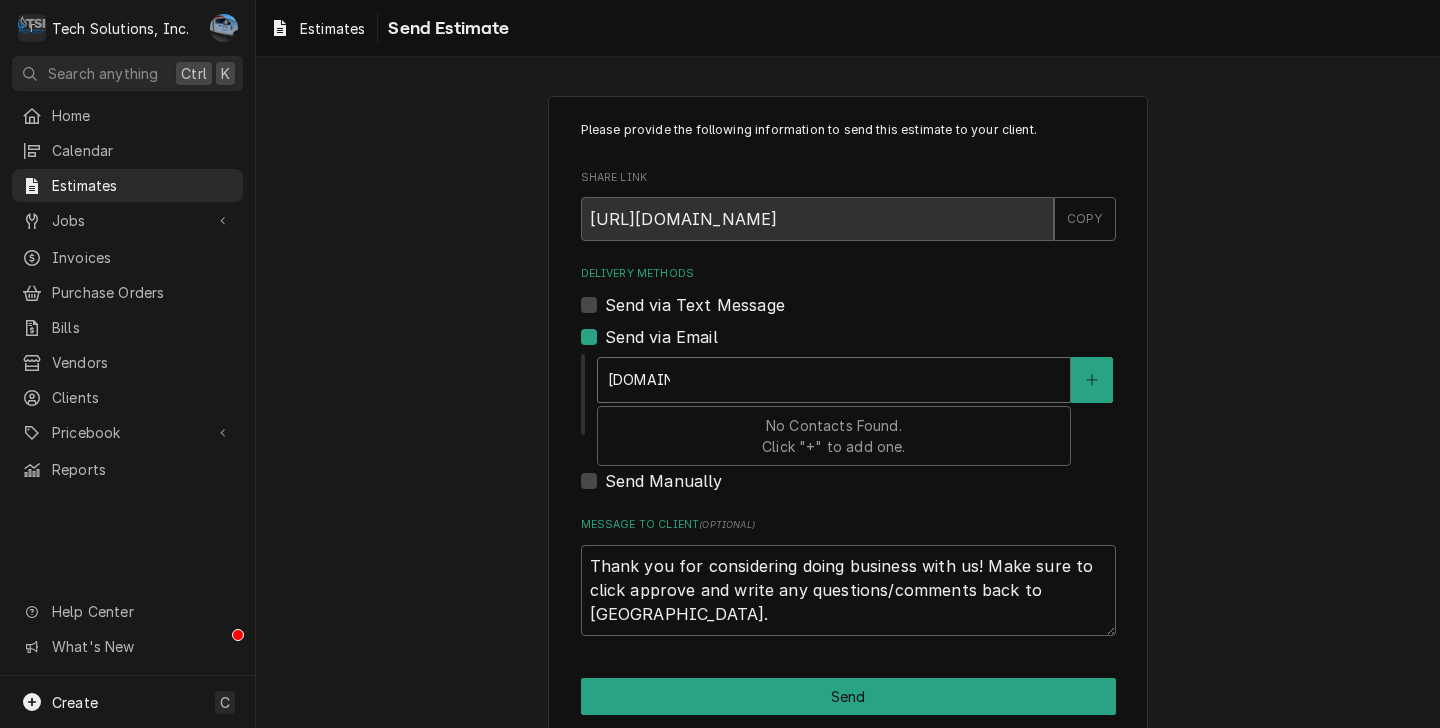 type on "x" 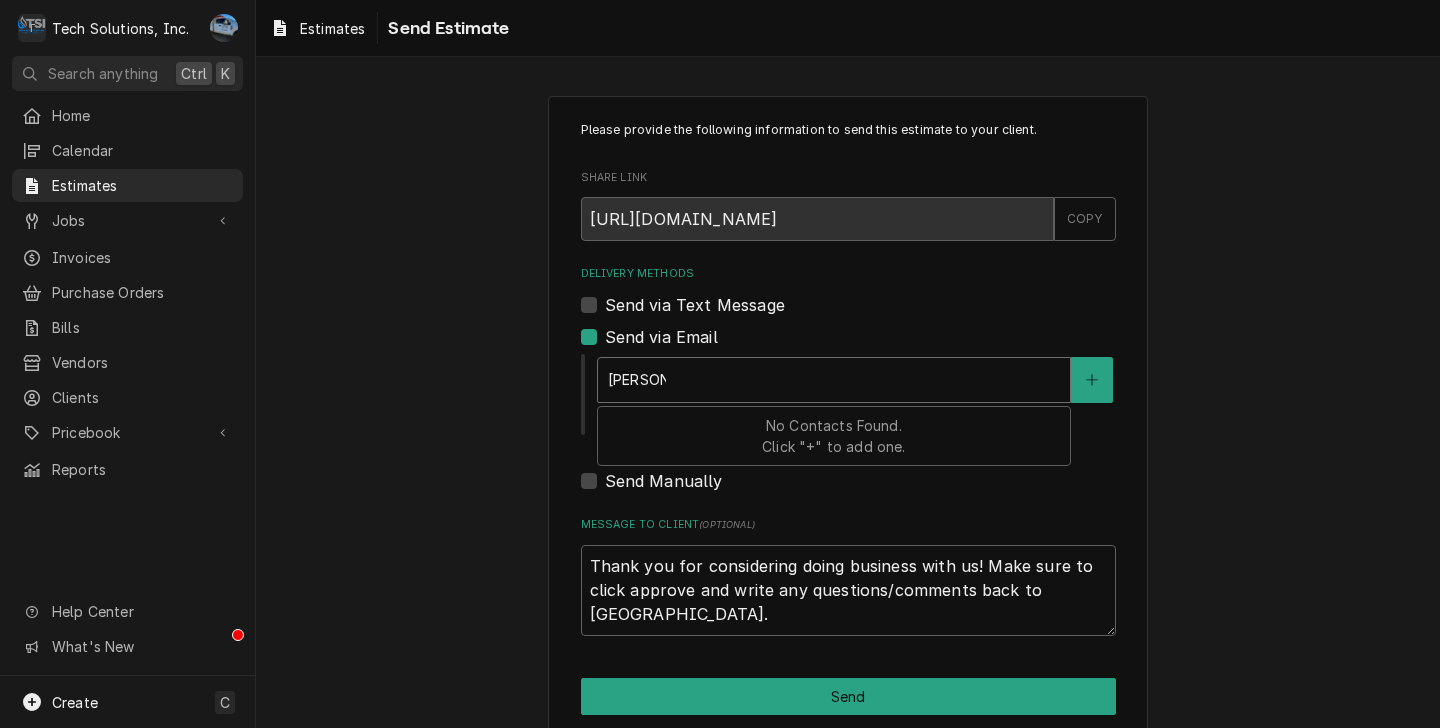 type on "x" 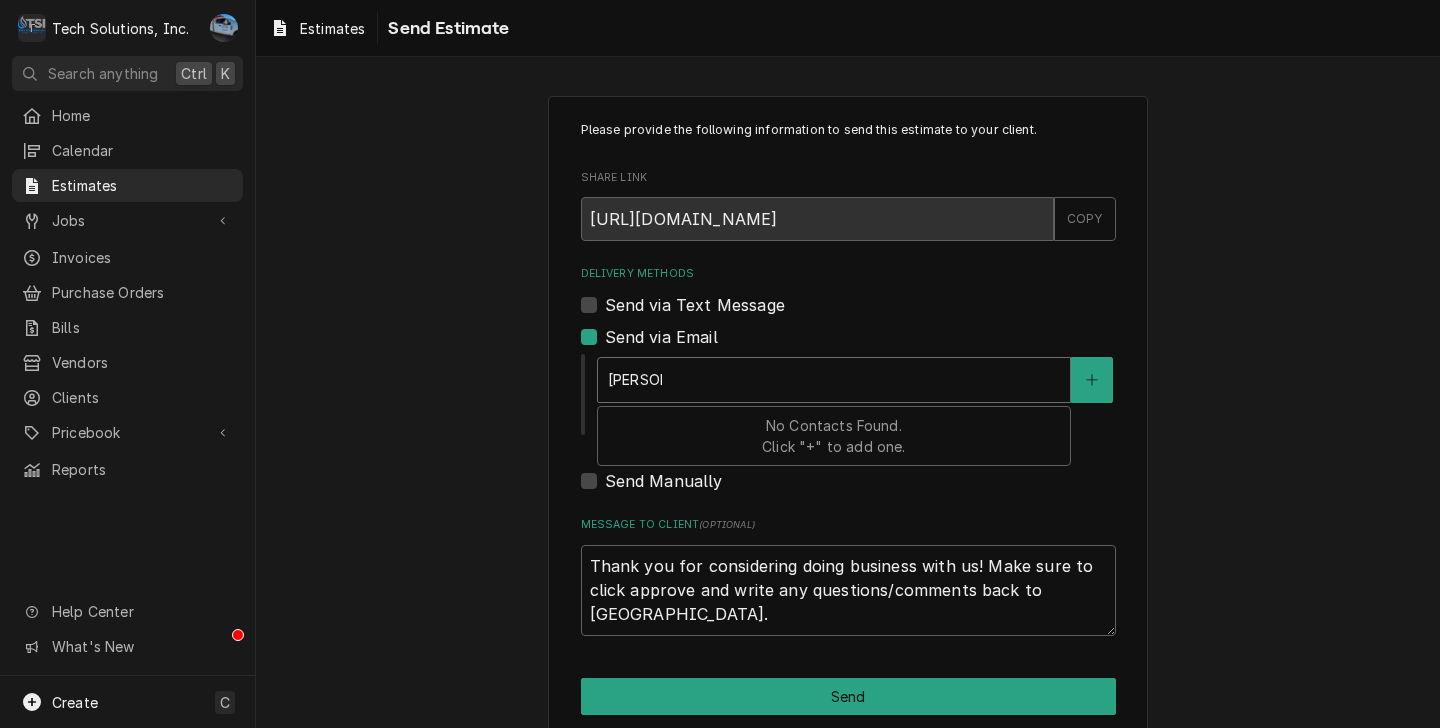 type on "x" 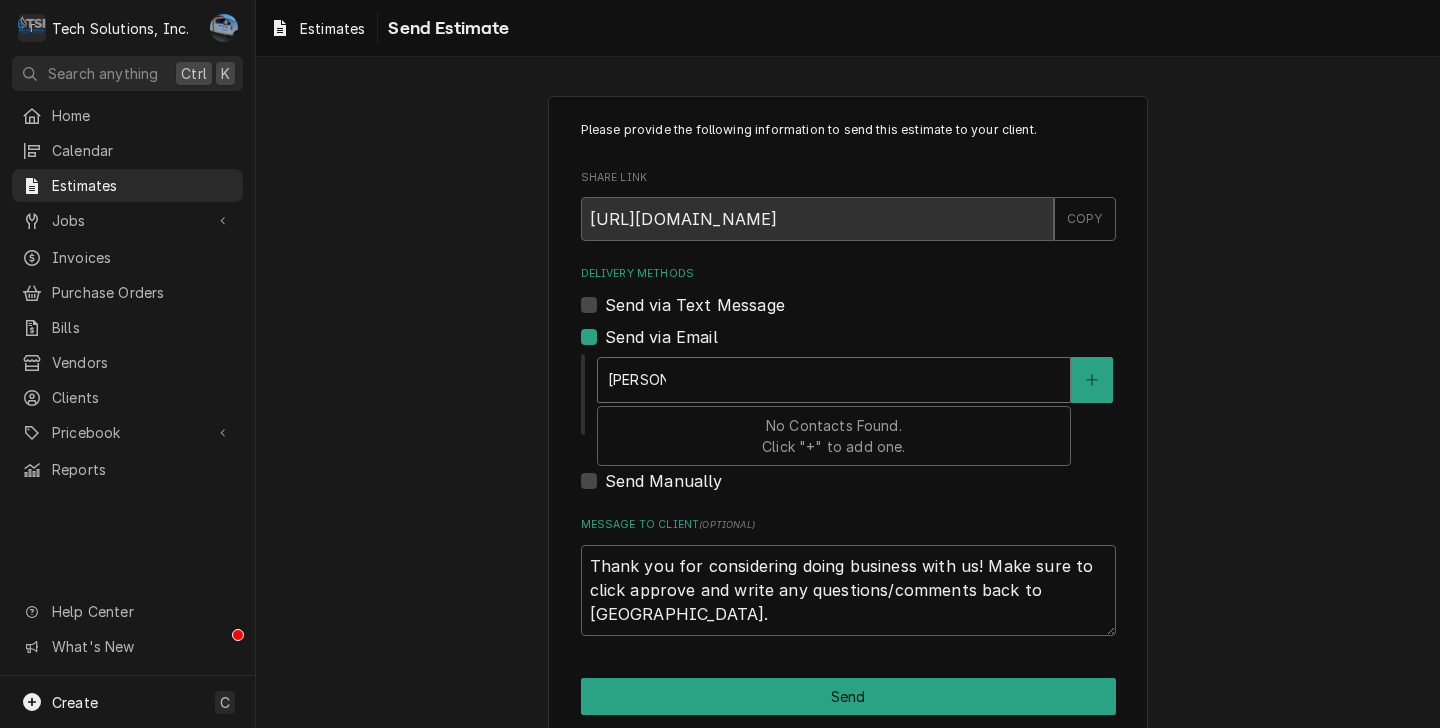 type on "x" 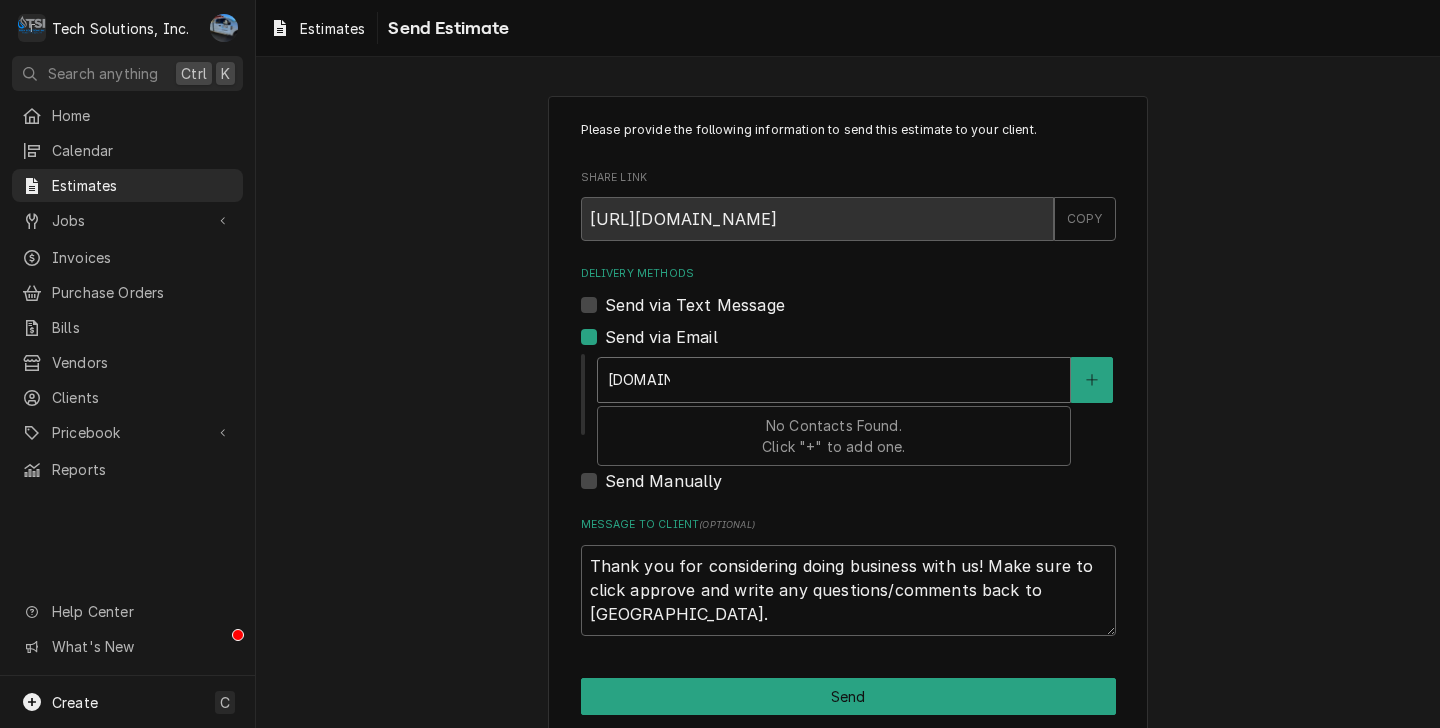 type on "x" 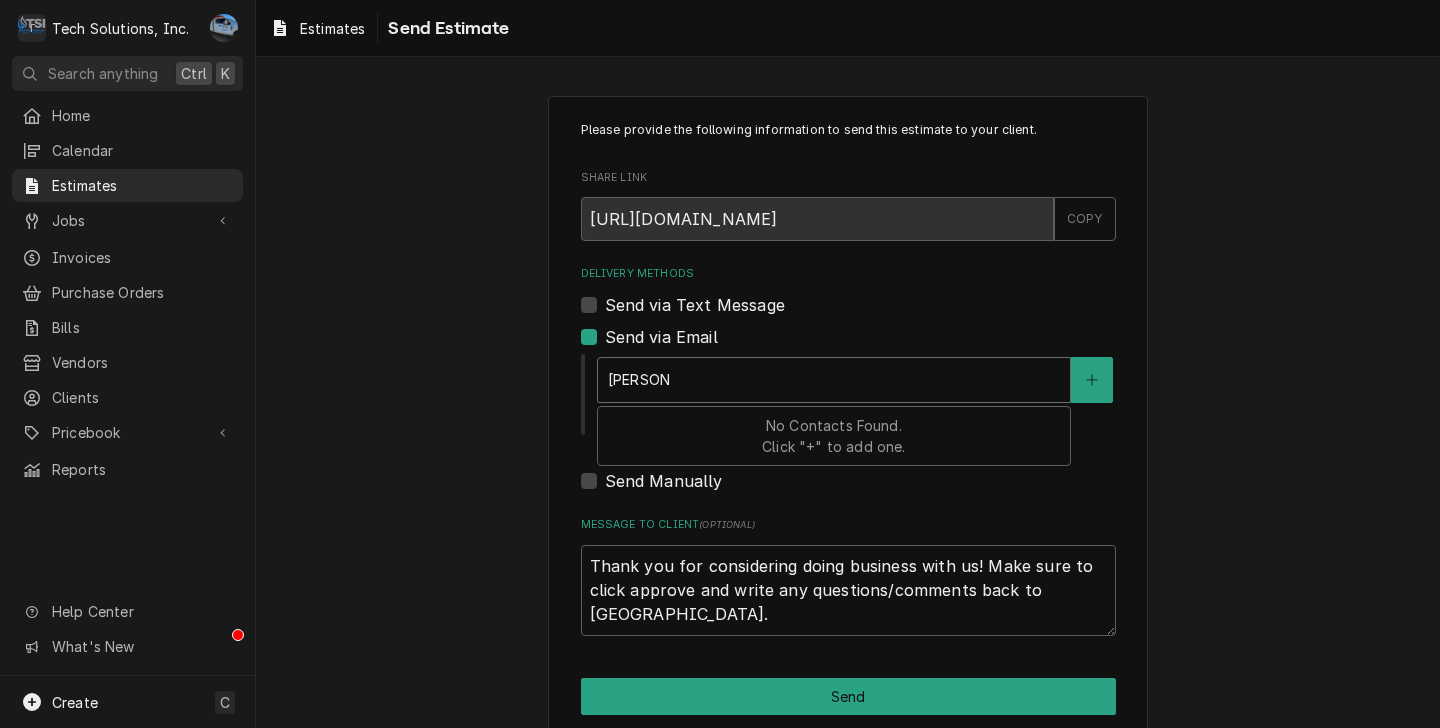 type on "x" 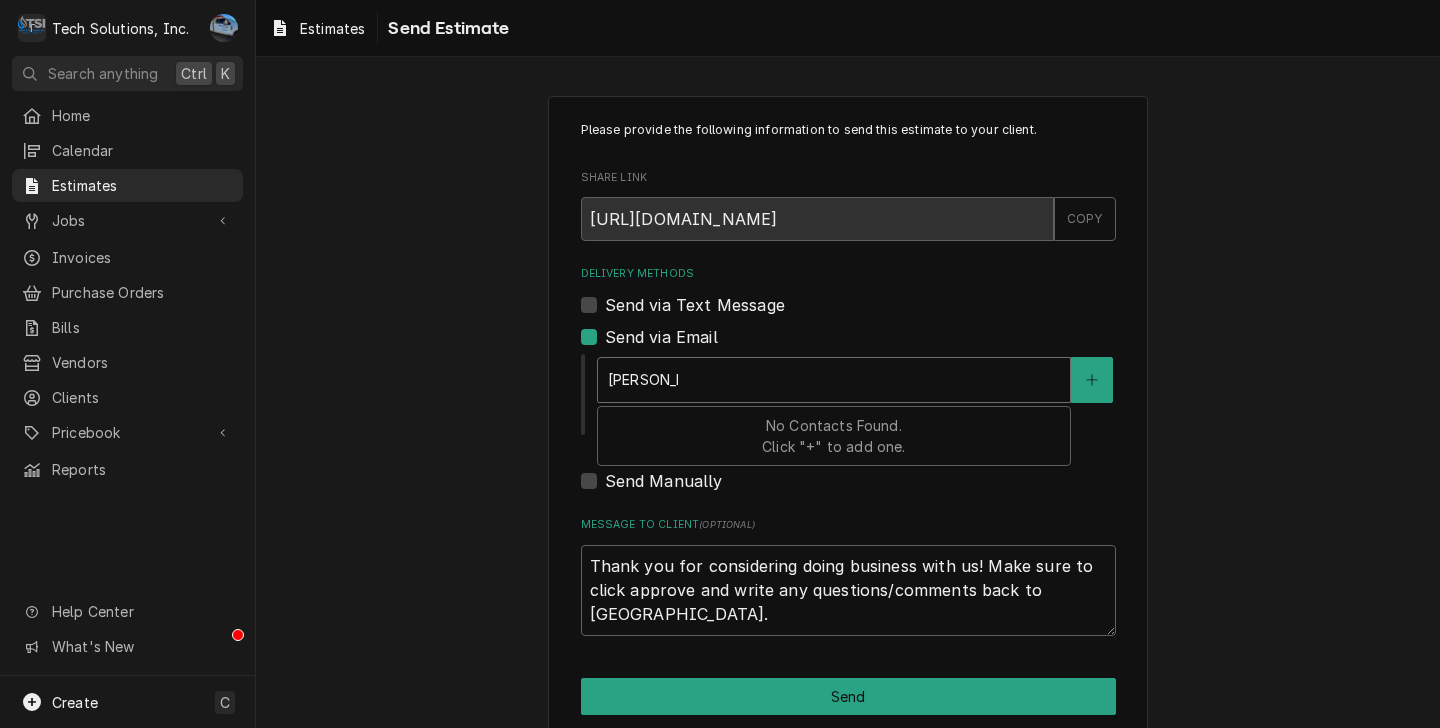 type on "x" 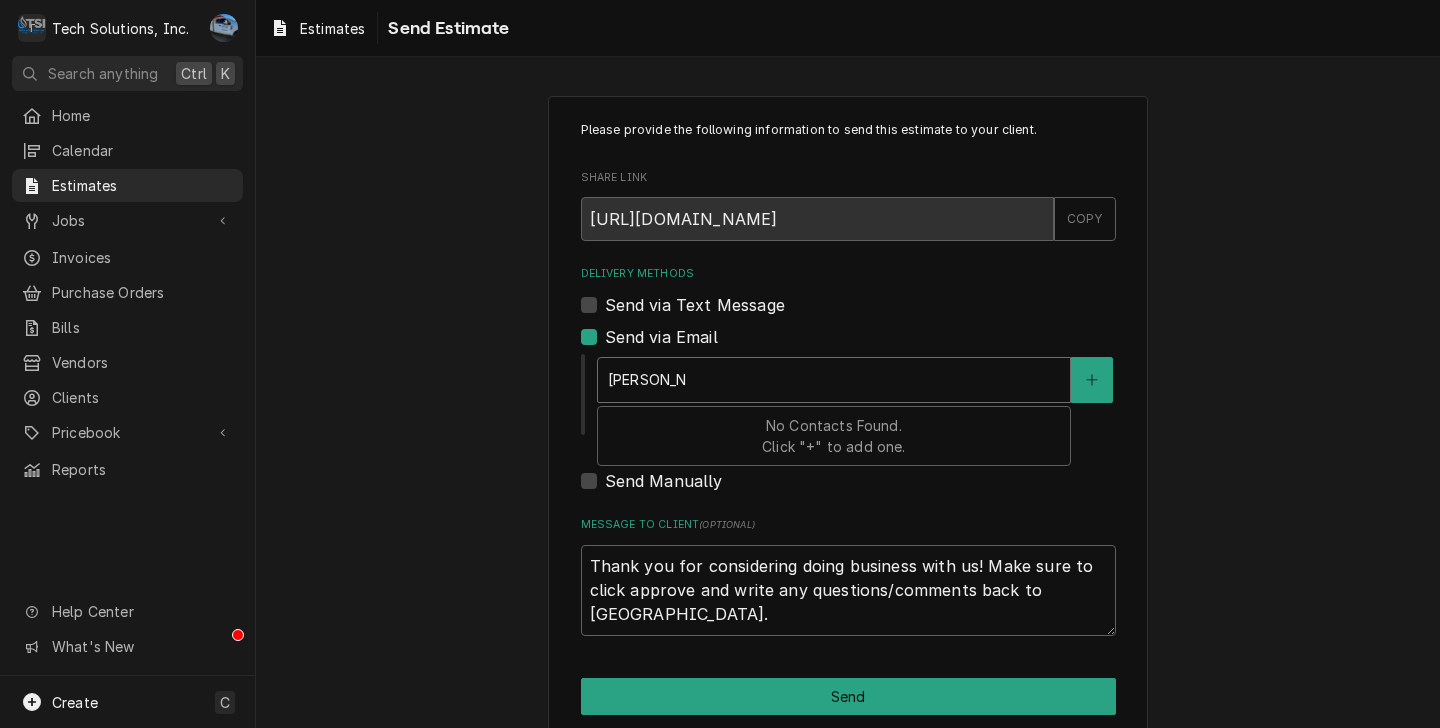 type on "x" 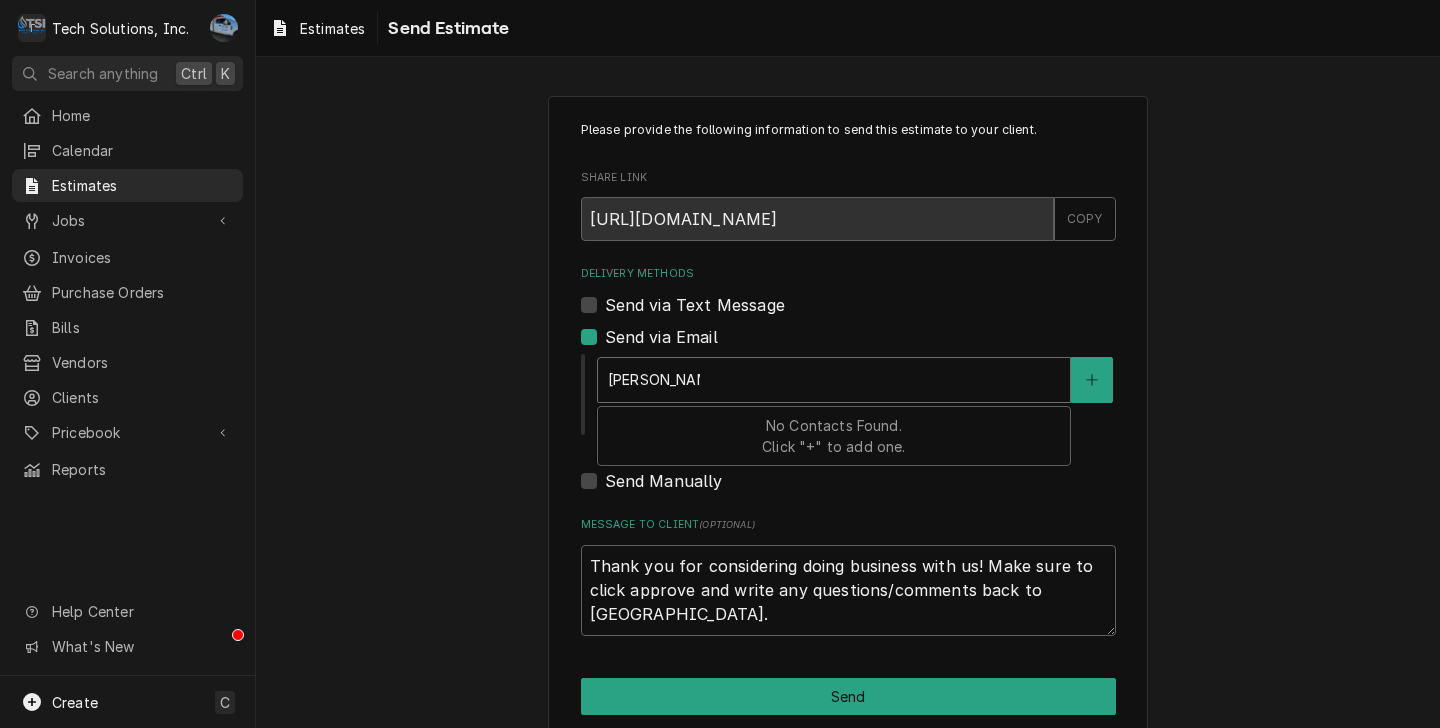 type on "x" 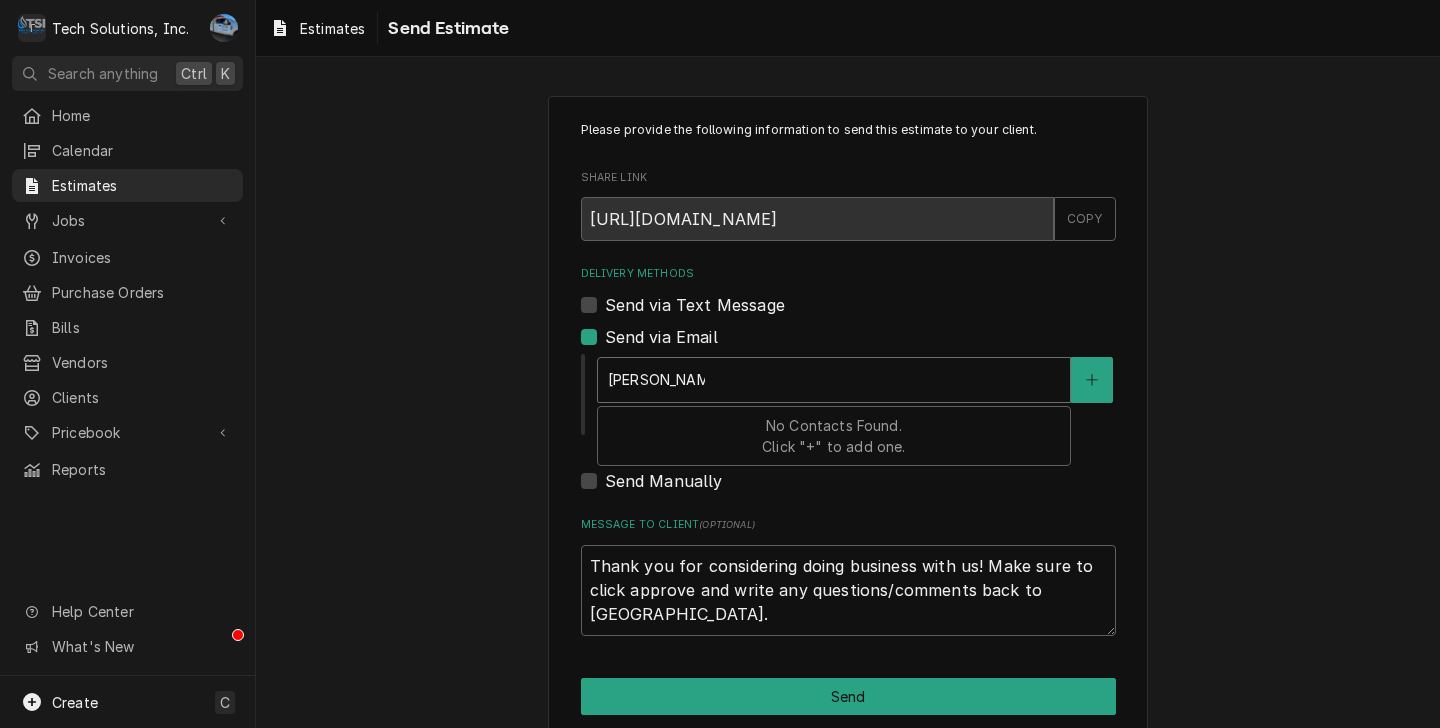 type on "x" 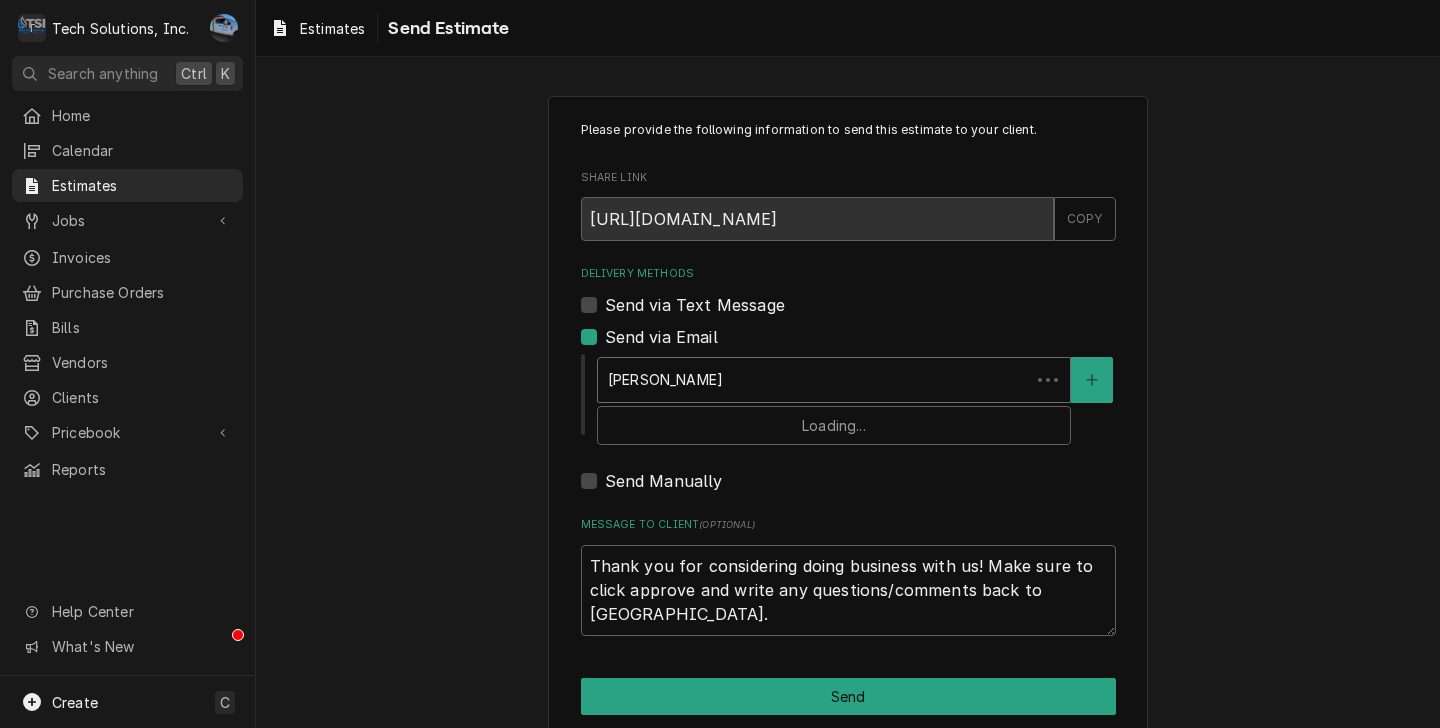 type on "x" 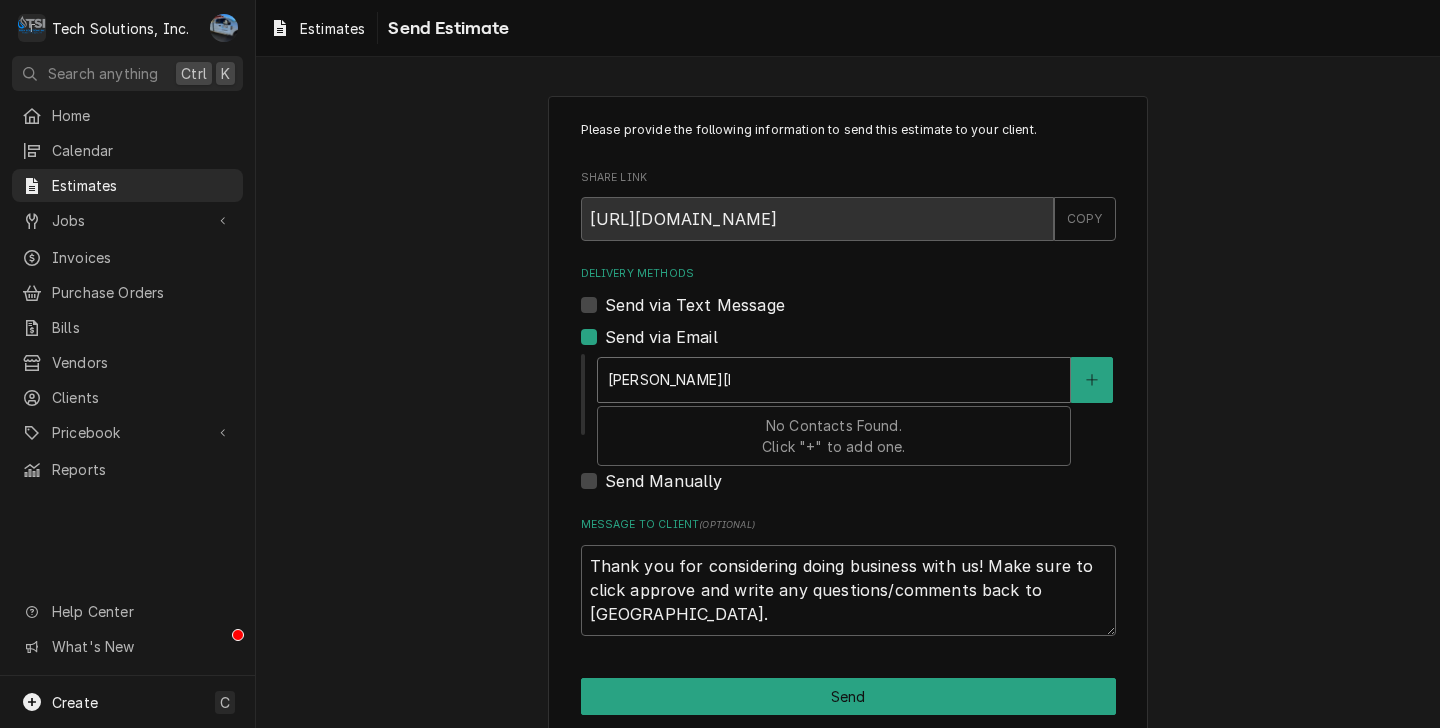 type on "x" 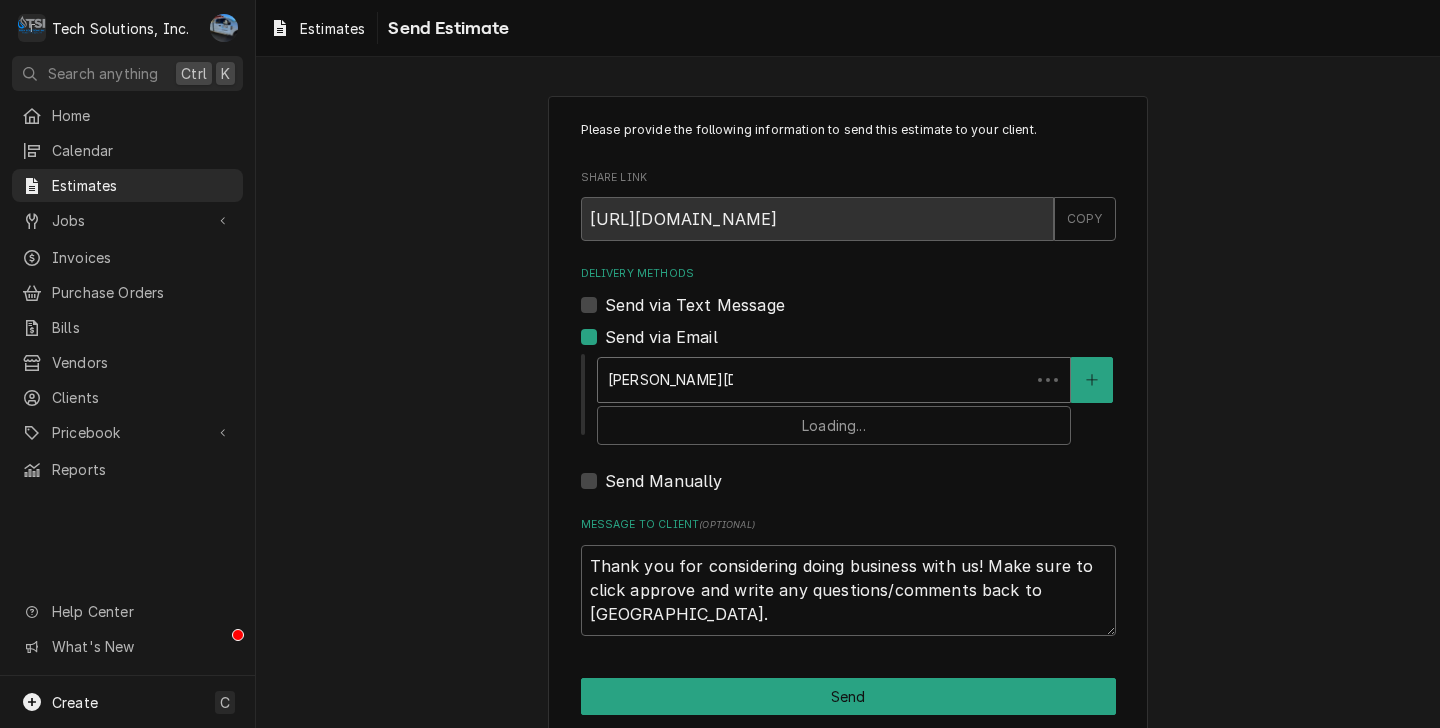 type on "x" 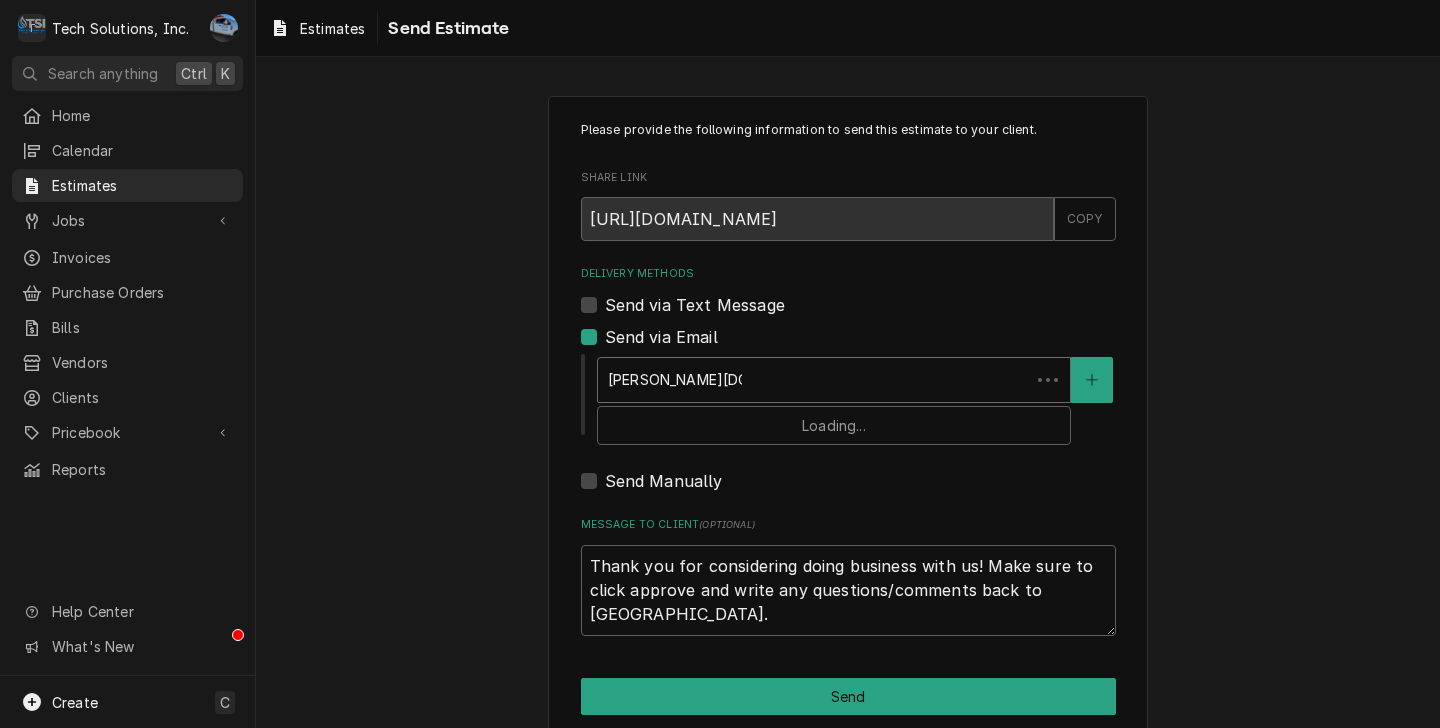 type on "x" 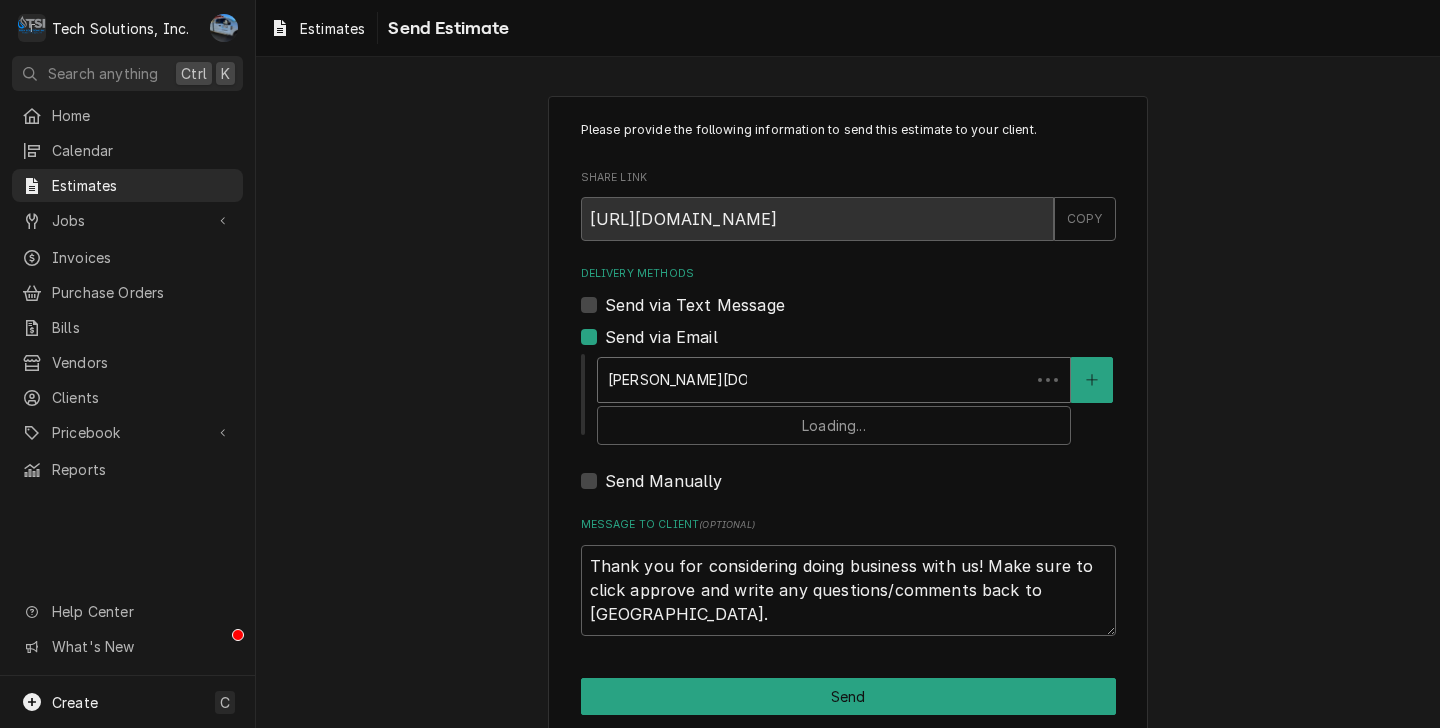 type on "x" 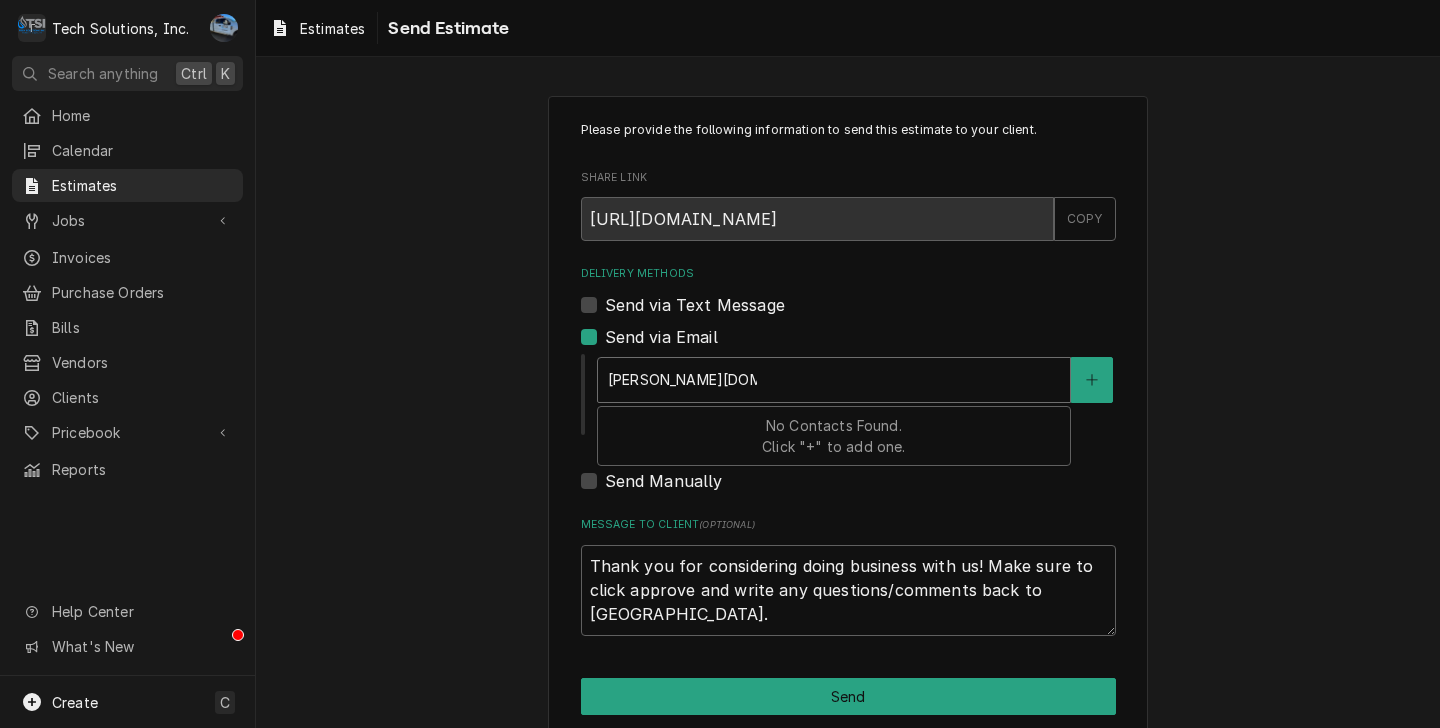 click on "No Contacts Found. Click "+" to add one." at bounding box center [833, 436] 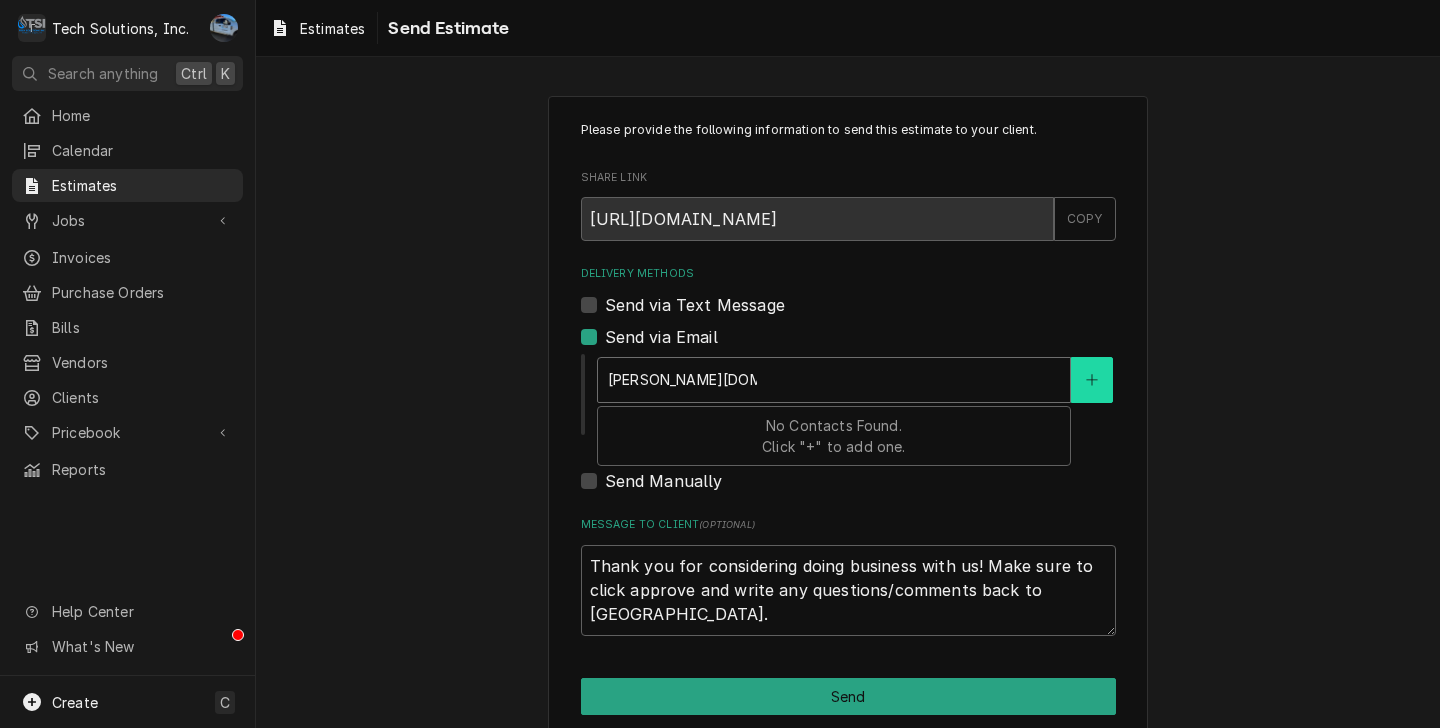 type on "[PERSON_NAME][DOMAIN_NAME][EMAIL_ADDRESS][PERSON_NAME][DOMAIN_NAME]" 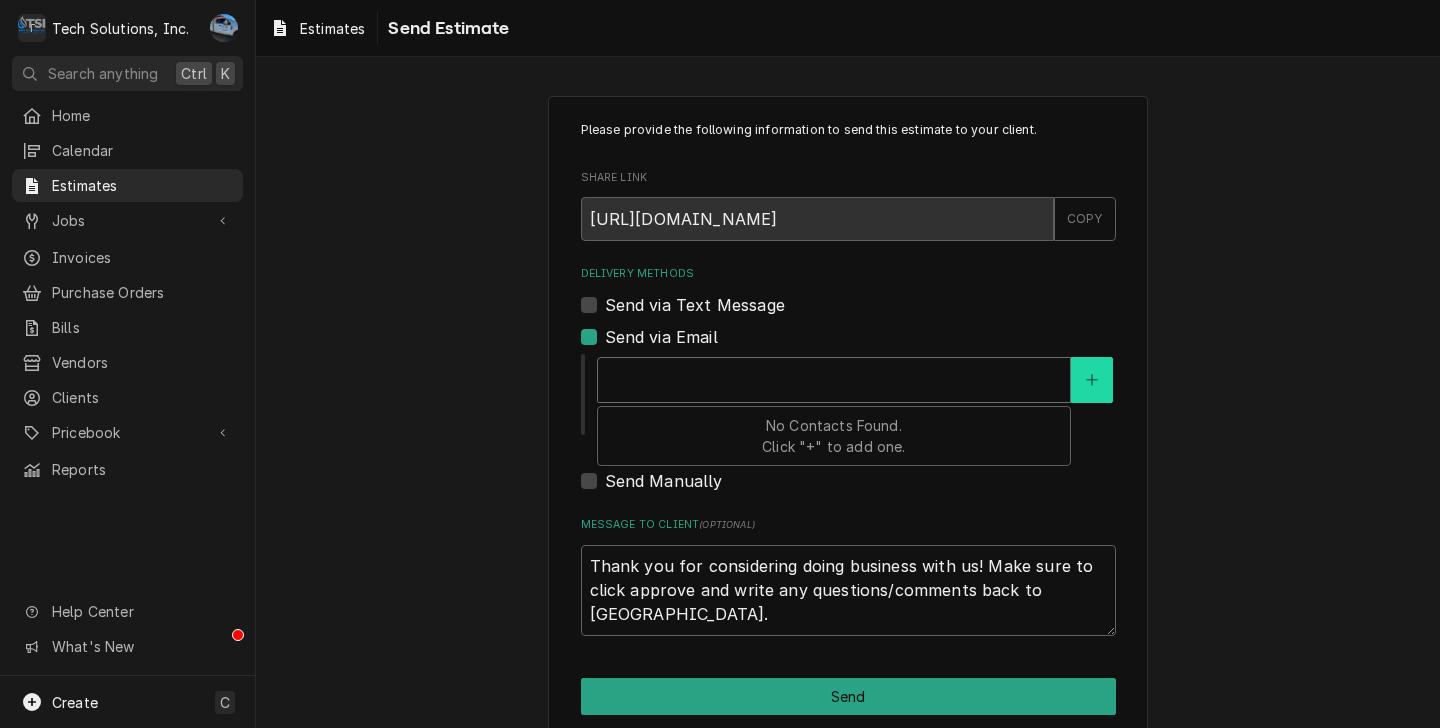 click 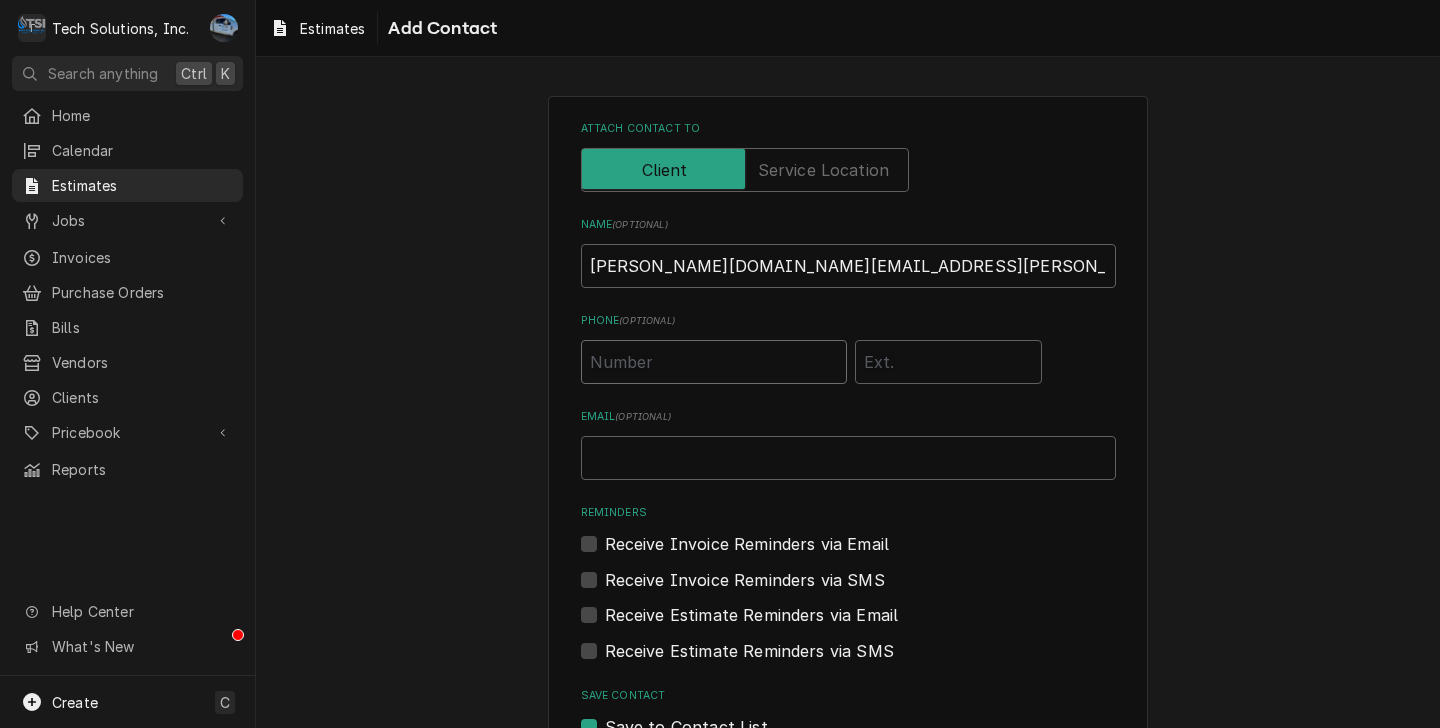 click on "Phone  ( optional )" at bounding box center (714, 362) 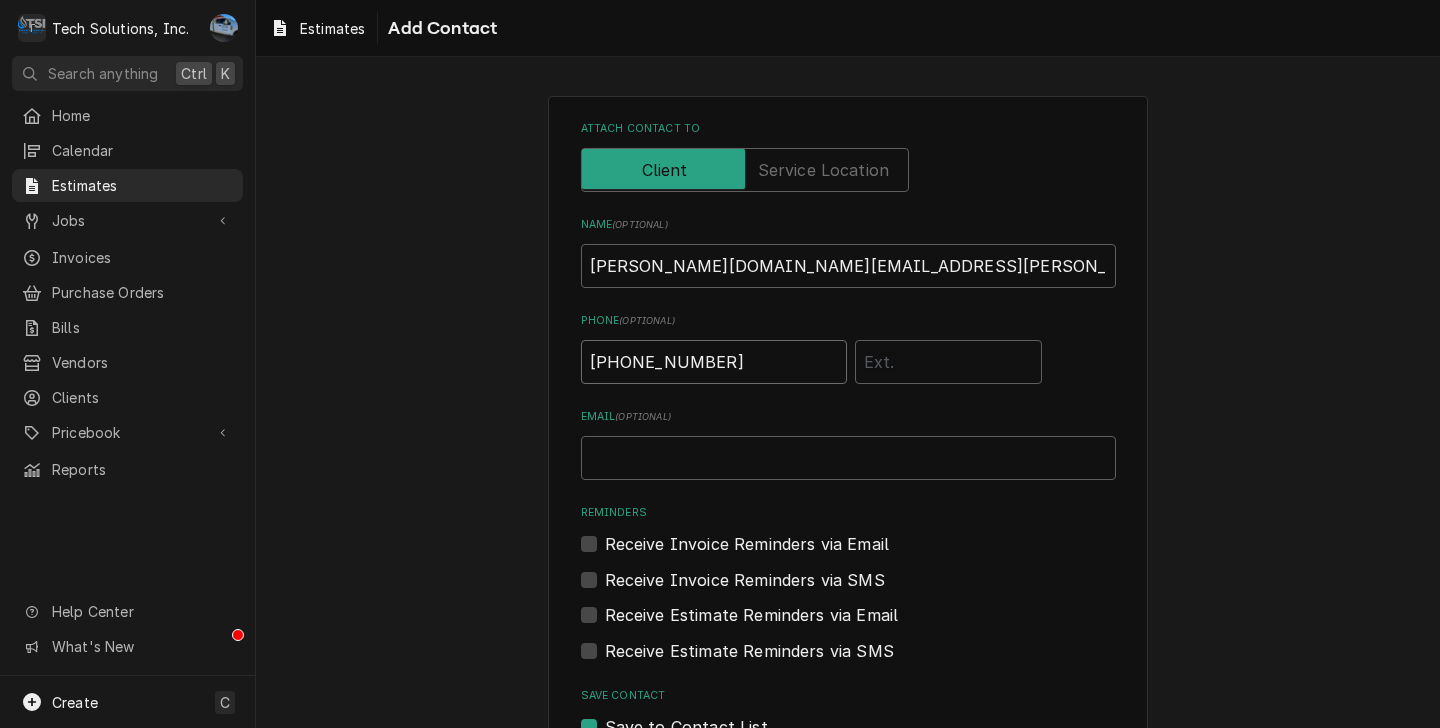 type on "(304) 228-1736" 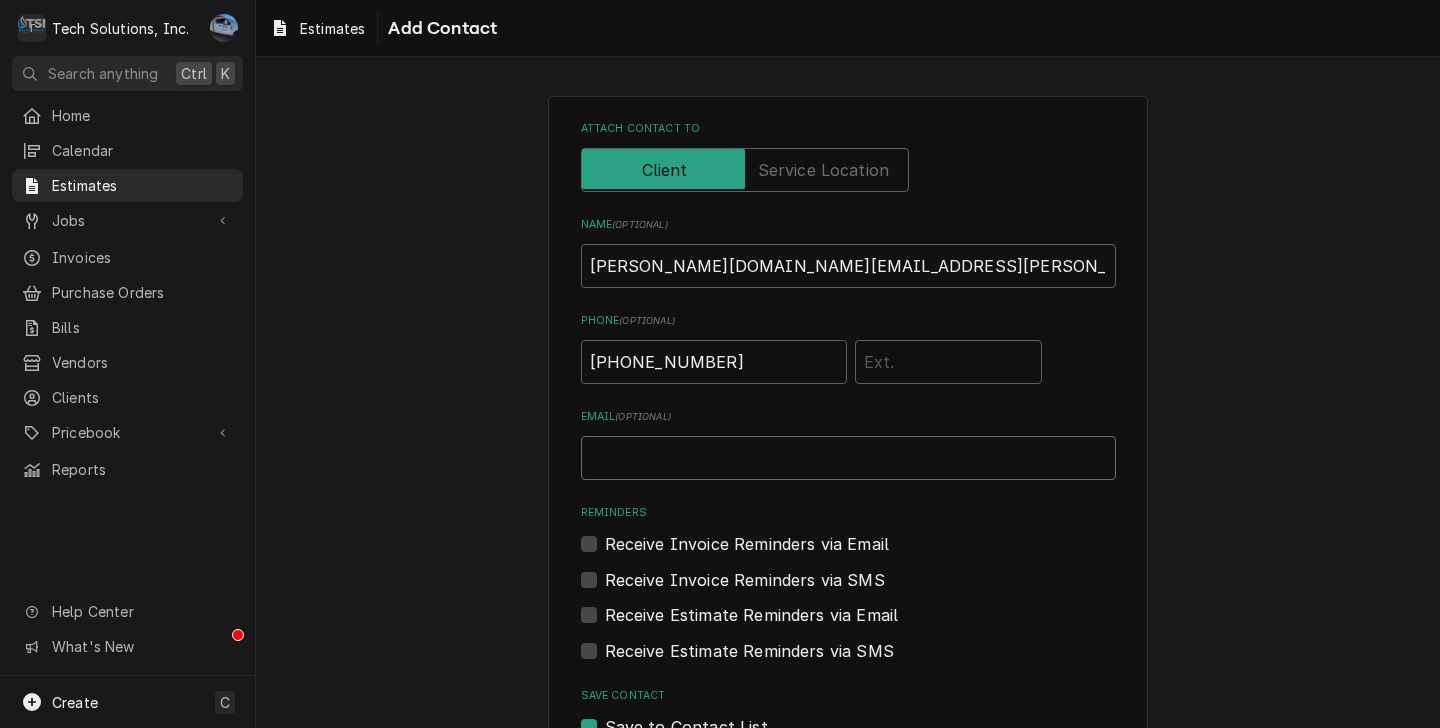 click on "Email  ( optional )" at bounding box center (848, 458) 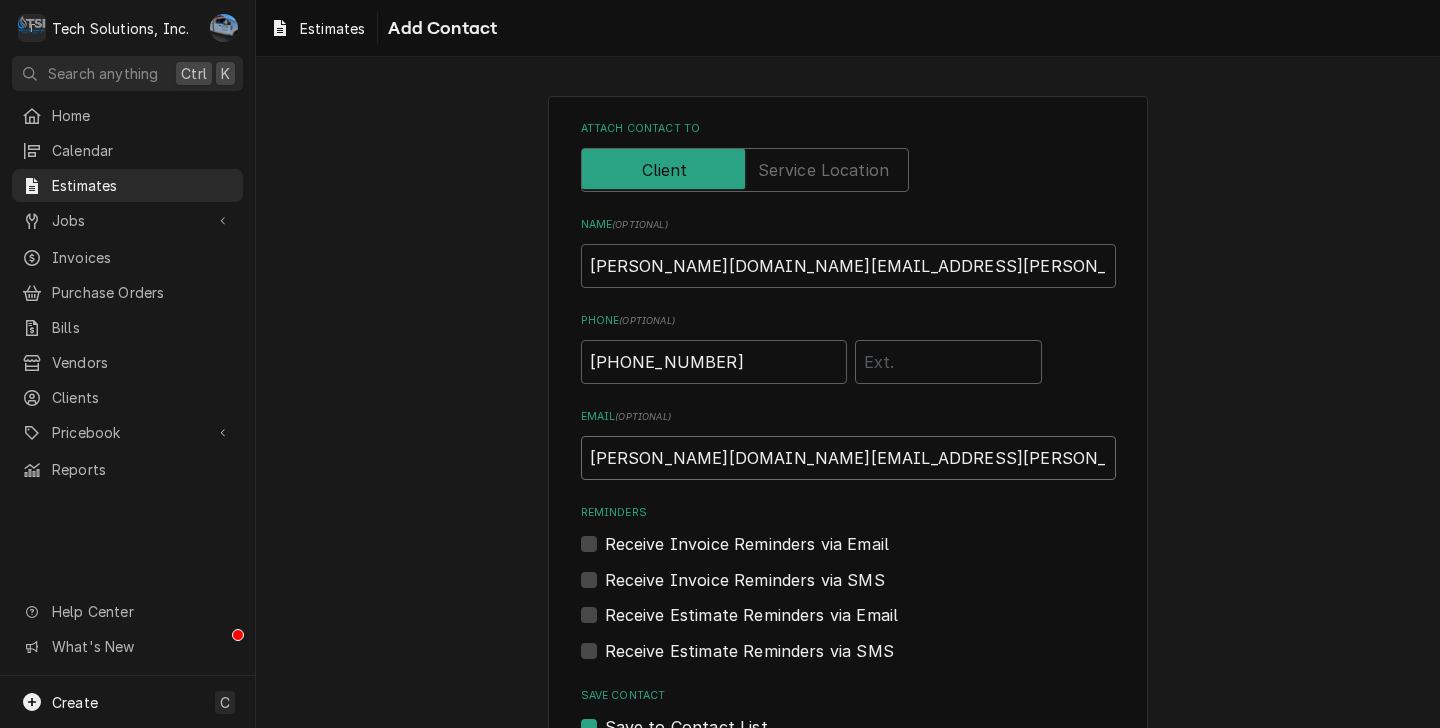 type on "[PERSON_NAME][DOMAIN_NAME][EMAIL_ADDRESS][PERSON_NAME][DOMAIN_NAME]" 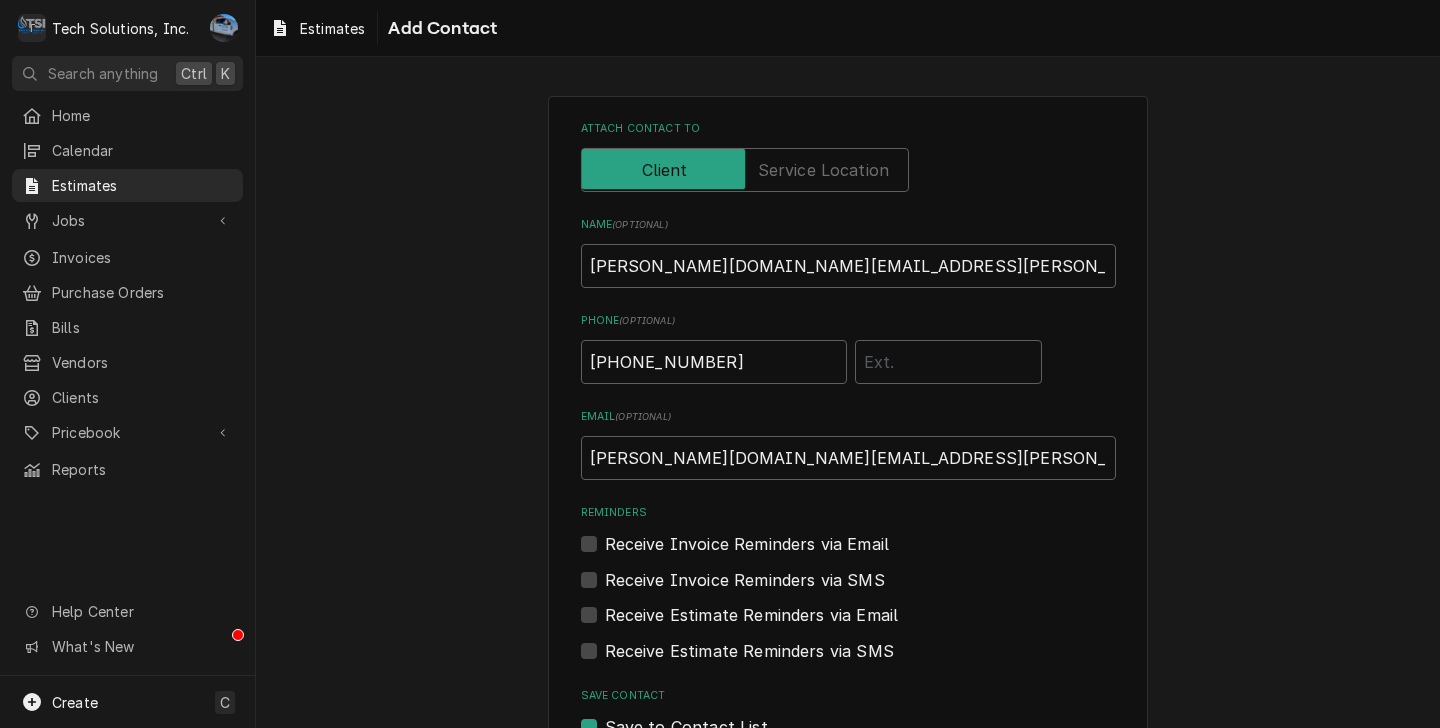 click on "Attach contact to Name  ( optional ) andrea.lilly@rcca.org Phone  ( optional ) (304) 228-1736 Email  ( optional ) andrea.lilly@rcca.org Reminders Receive Invoice Reminders via Email Receive Invoice Reminders via SMS Receive Estimate Reminders via Email Receive Estimate Reminders via SMS Save Contact Save to Contact List Create Cancel" at bounding box center [848, 469] 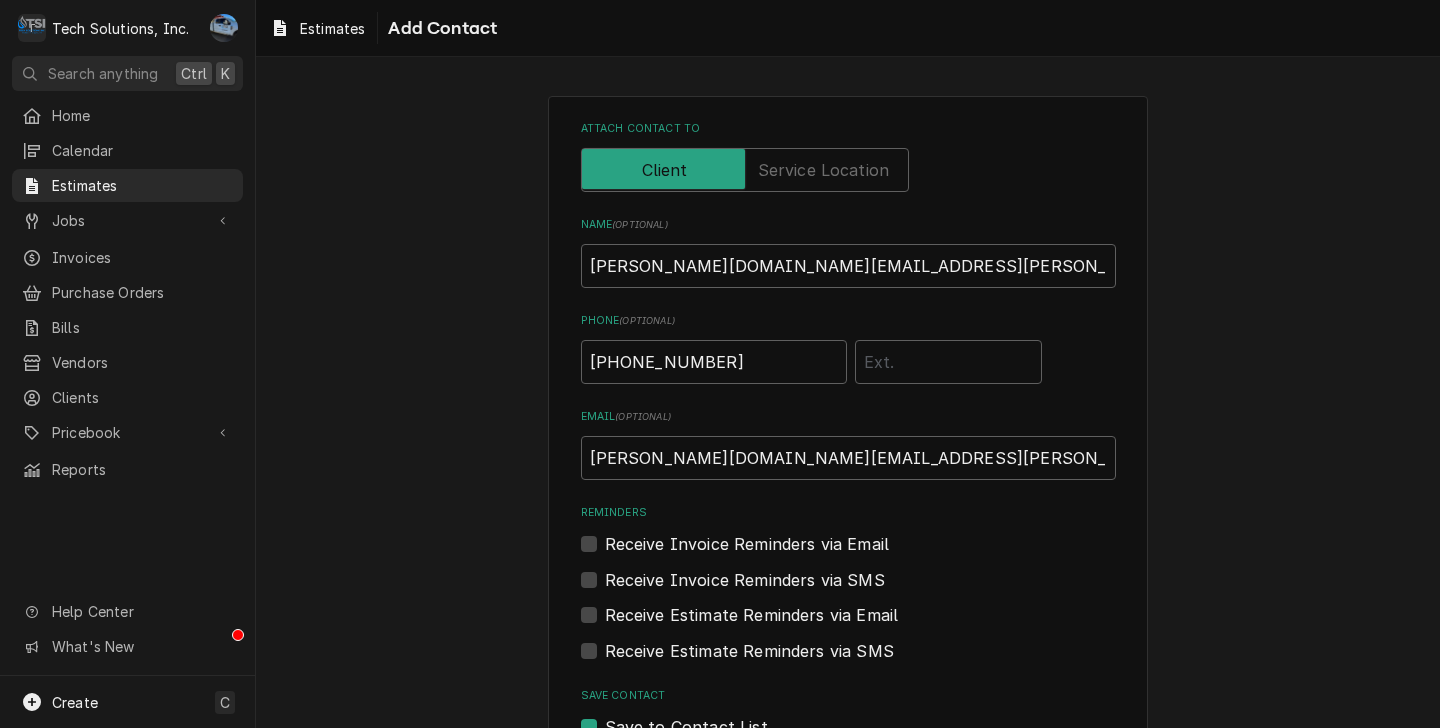 click on "Attach contact to Name  ( optional ) andrea.lilly@rcca.org Phone  ( optional ) (304) 228-1736 Email  ( optional ) andrea.lilly@rcca.org Reminders Receive Invoice Reminders via Email Receive Invoice Reminders via SMS Receive Estimate Reminders via Email Receive Estimate Reminders via SMS Save Contact Save to Contact List Create Cancel" at bounding box center (848, 469) 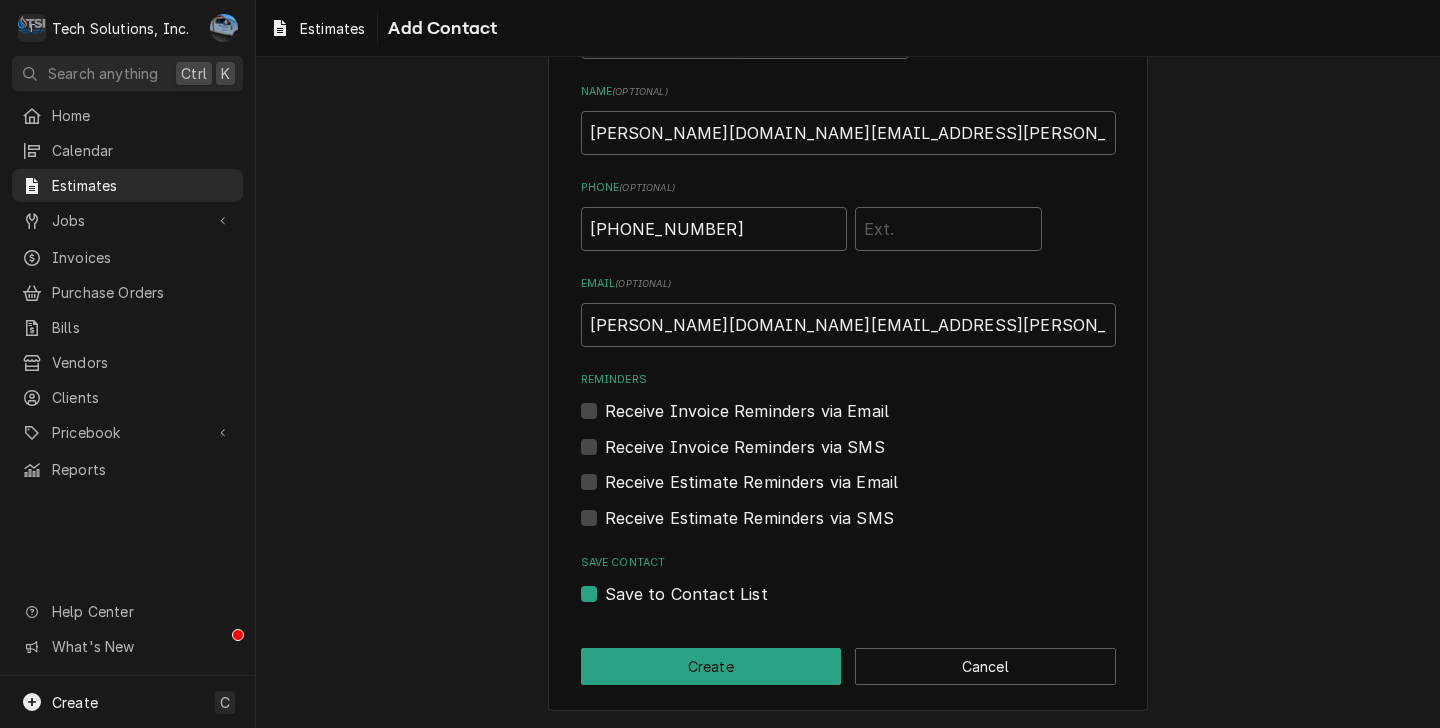 scroll, scrollTop: 0, scrollLeft: 0, axis: both 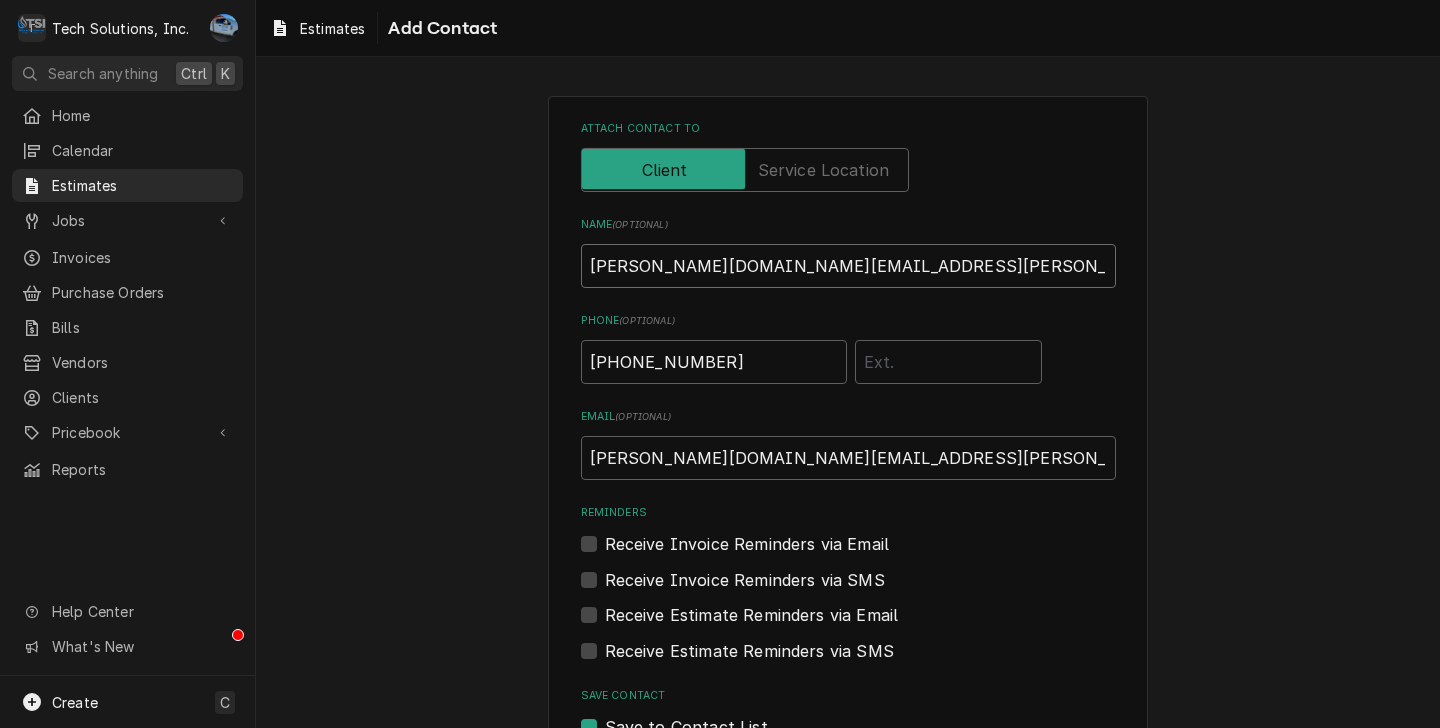 click on "andrea.lilly@rcca.org" at bounding box center (848, 266) 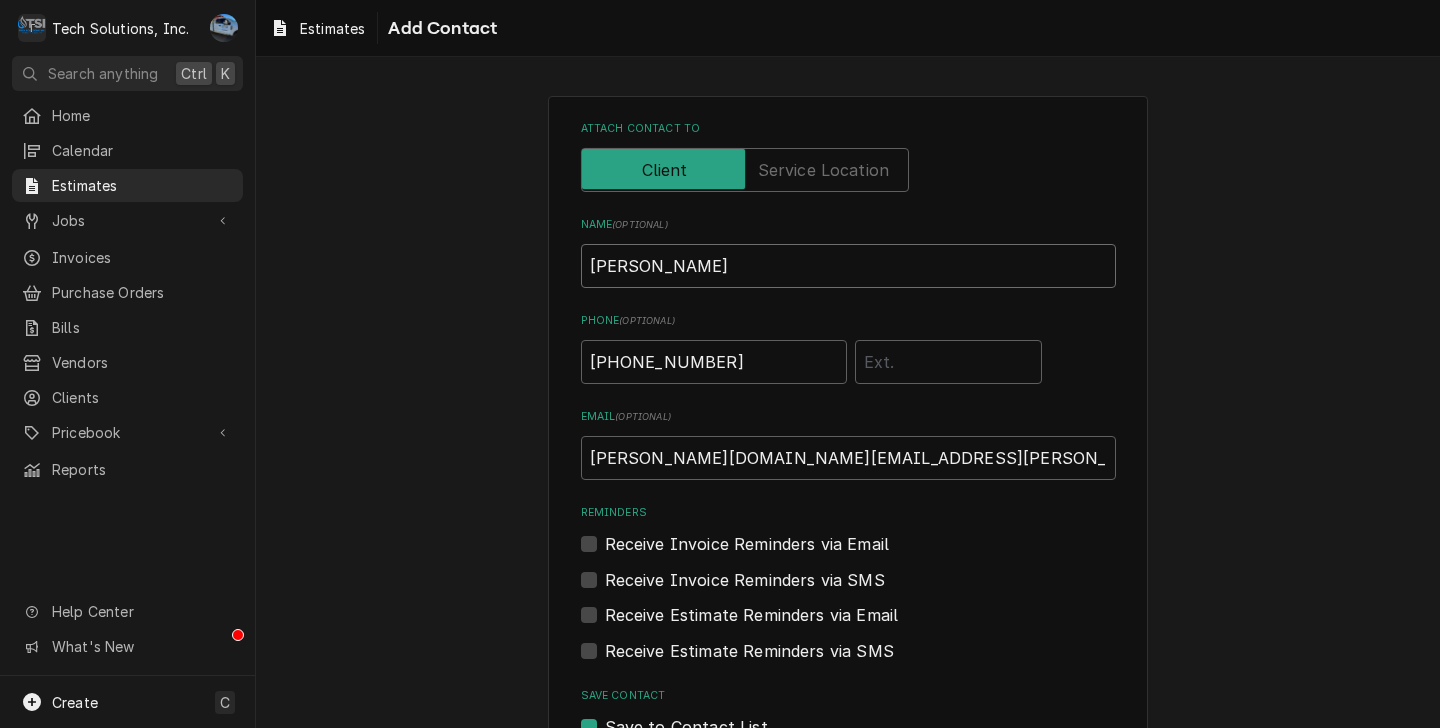 type on "[PERSON_NAME]" 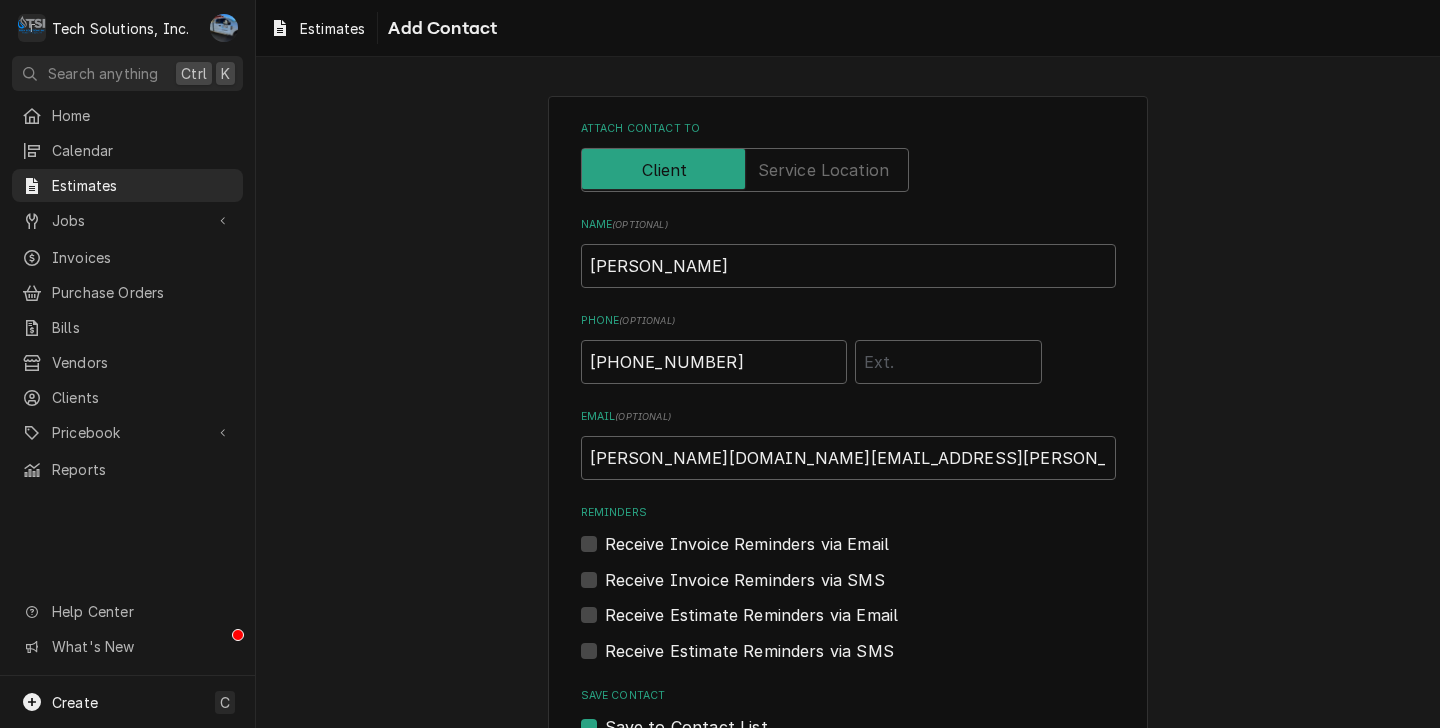 click on "Attach contact to Name  ( optional ) Andrea Lilly Phone  ( optional ) (304) 228-1736 Email  ( optional ) andrea.lilly@rcca.org Reminders Receive Invoice Reminders via Email Receive Invoice Reminders via SMS Receive Estimate Reminders via Email Receive Estimate Reminders via SMS Save Contact Save to Contact List Create Cancel" at bounding box center [848, 469] 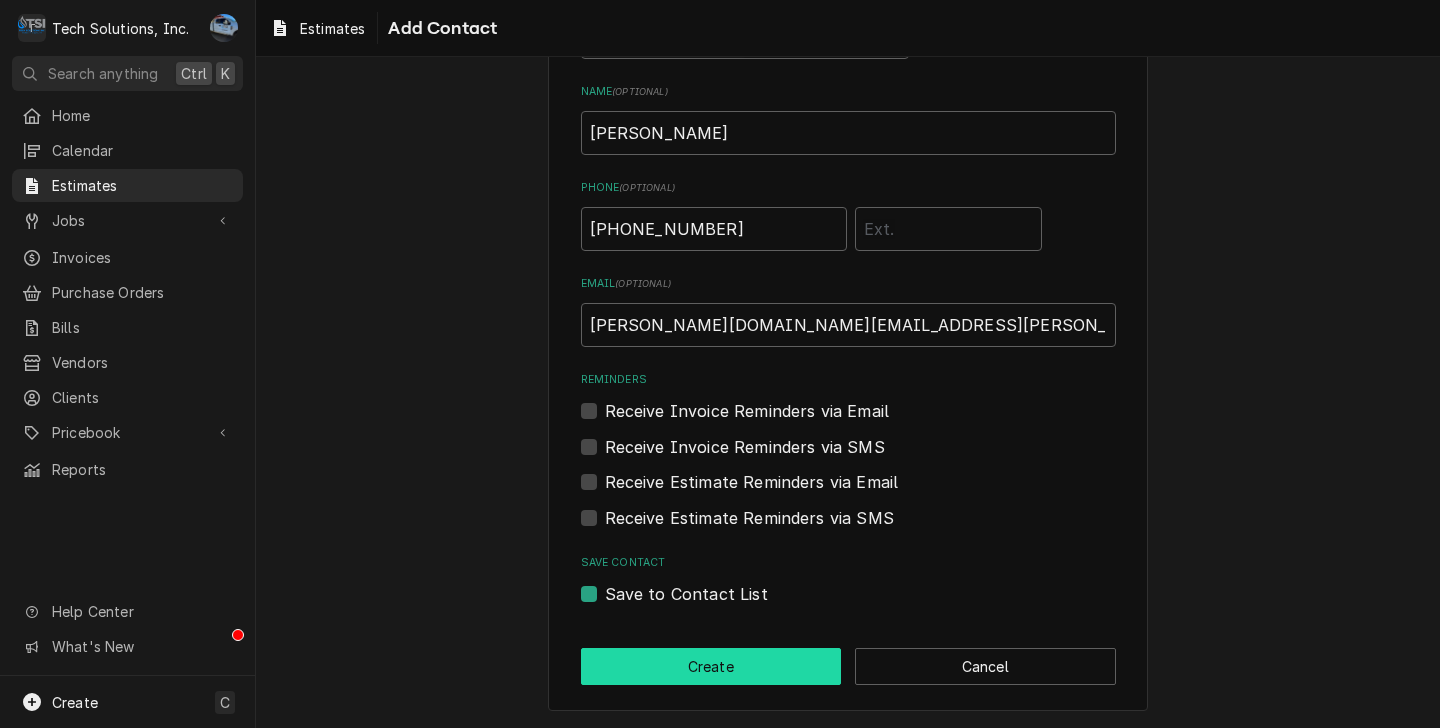 click on "Create" at bounding box center (711, 666) 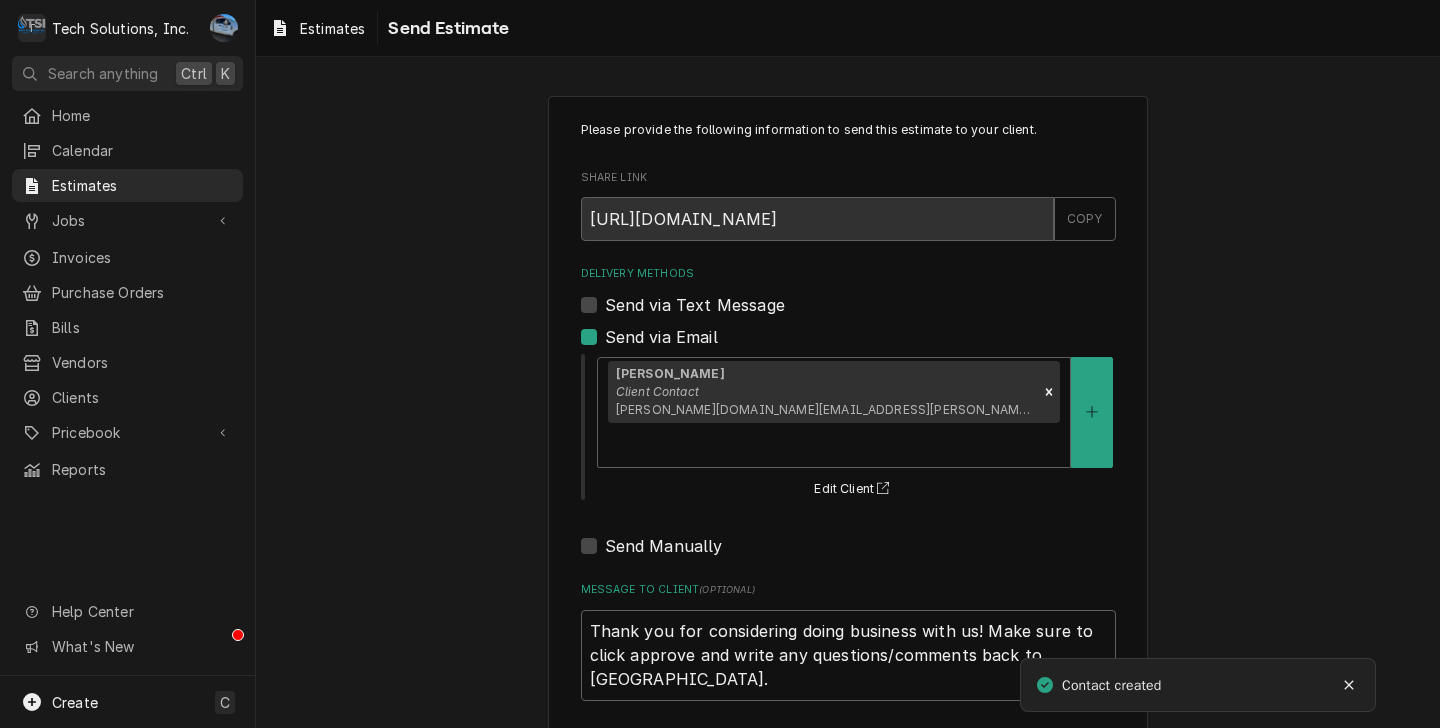 scroll, scrollTop: 56, scrollLeft: 0, axis: vertical 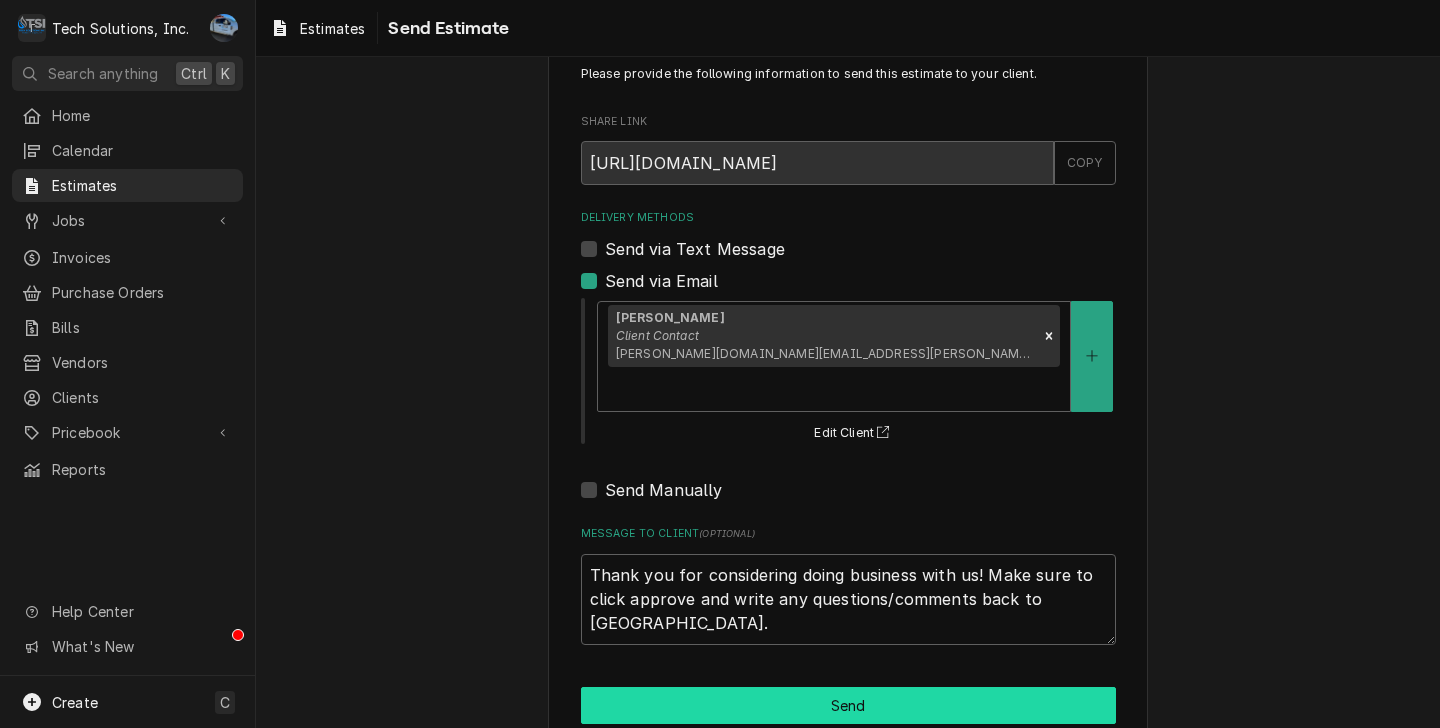 click on "Send" at bounding box center (848, 705) 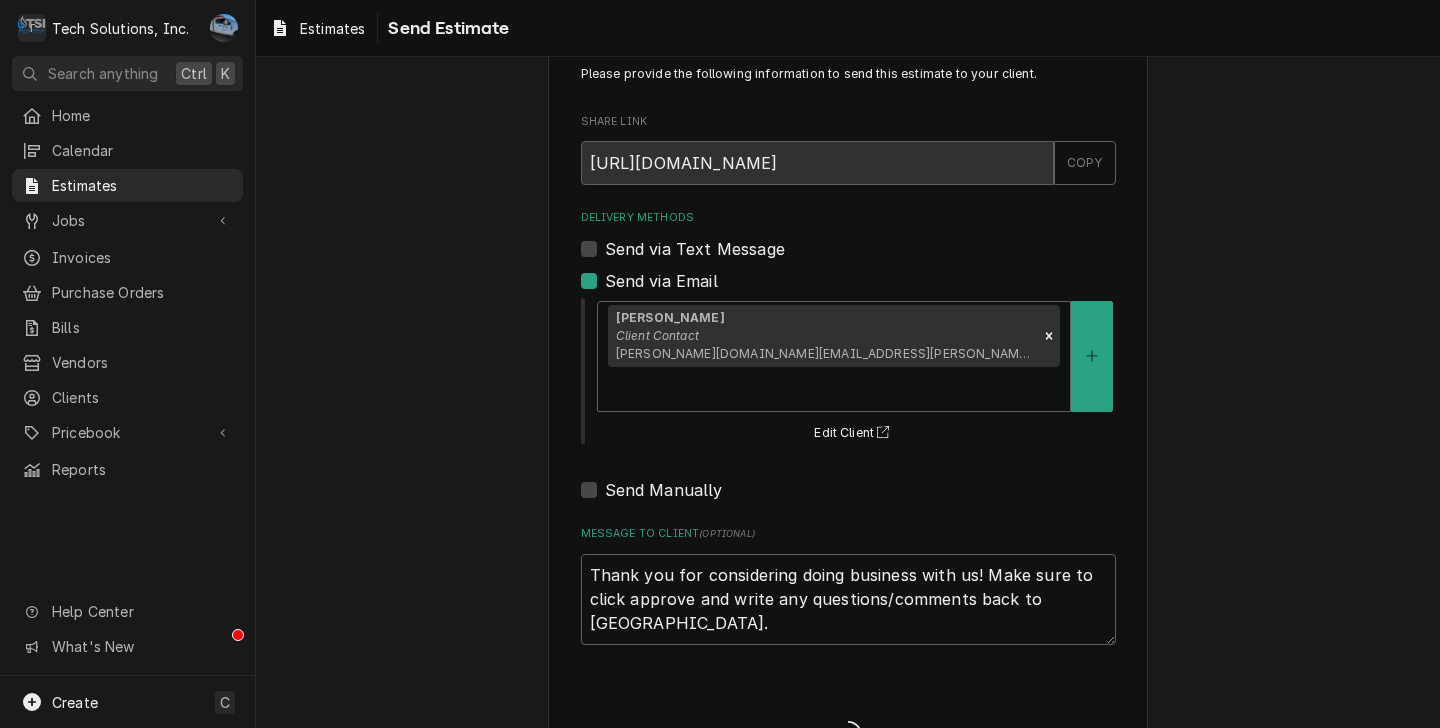 type on "x" 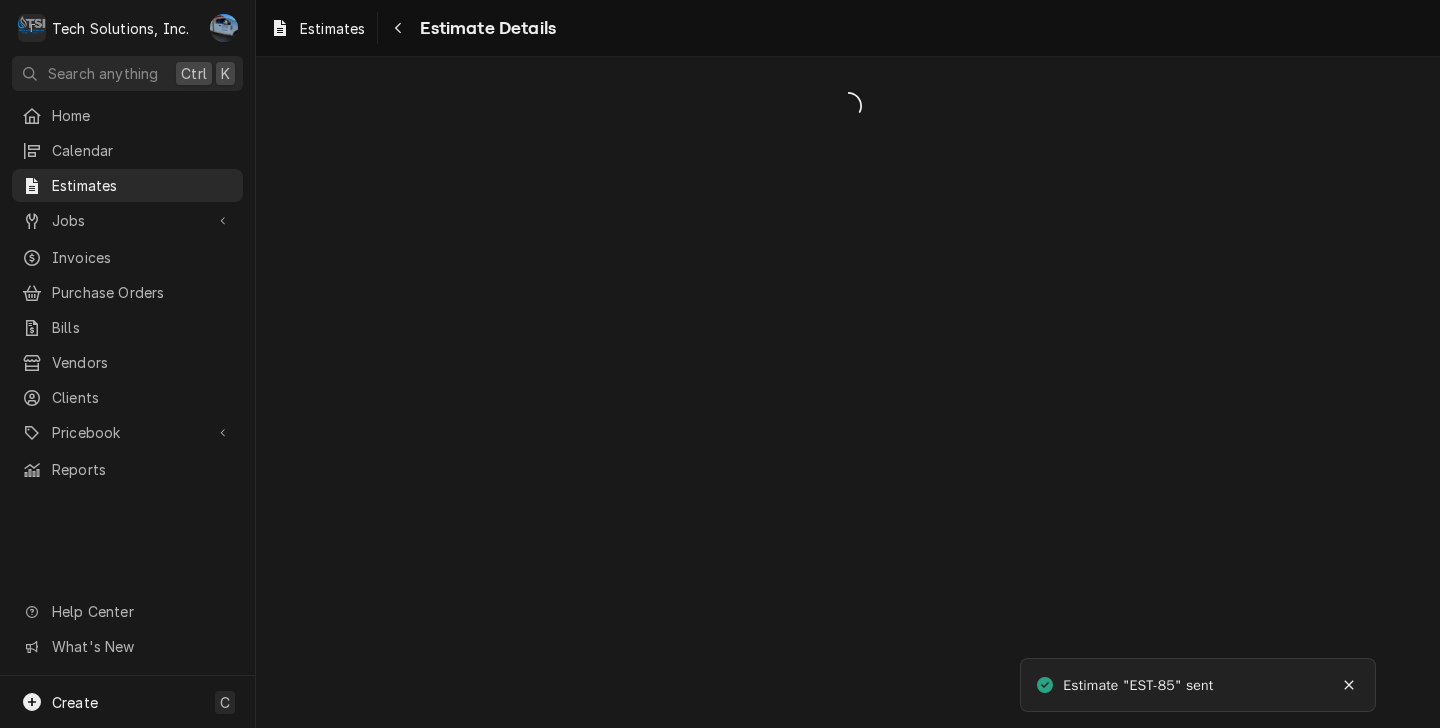 scroll, scrollTop: 0, scrollLeft: 0, axis: both 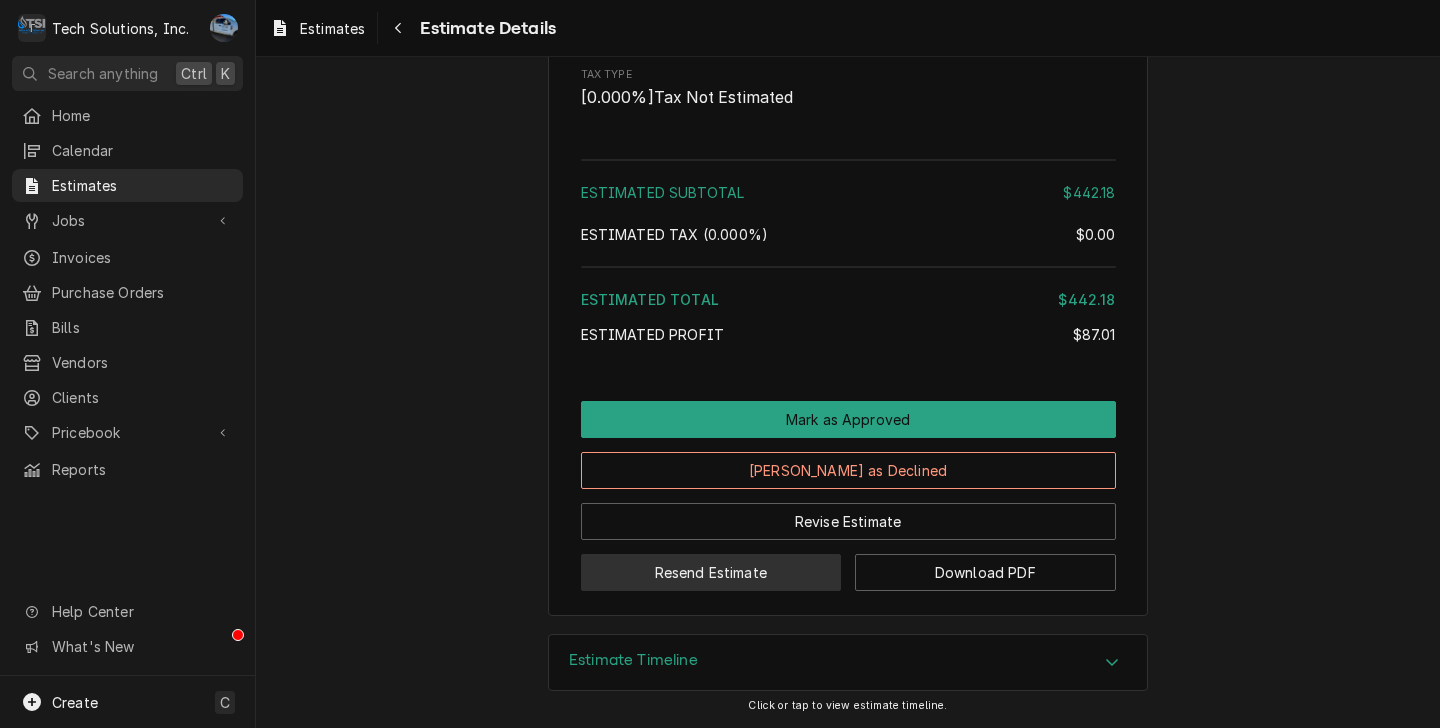 click on "Resend Estimate" at bounding box center (711, 572) 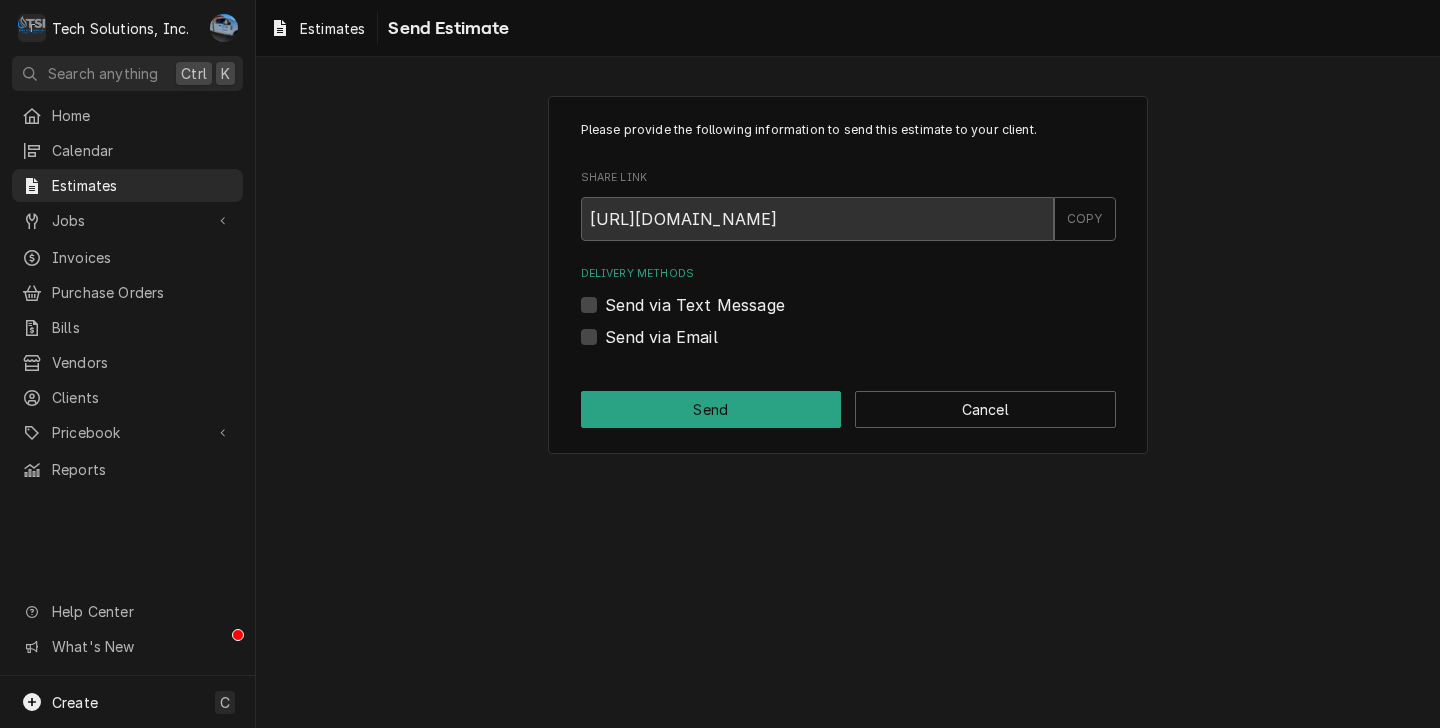 click on "Send via Text Message" at bounding box center (695, 305) 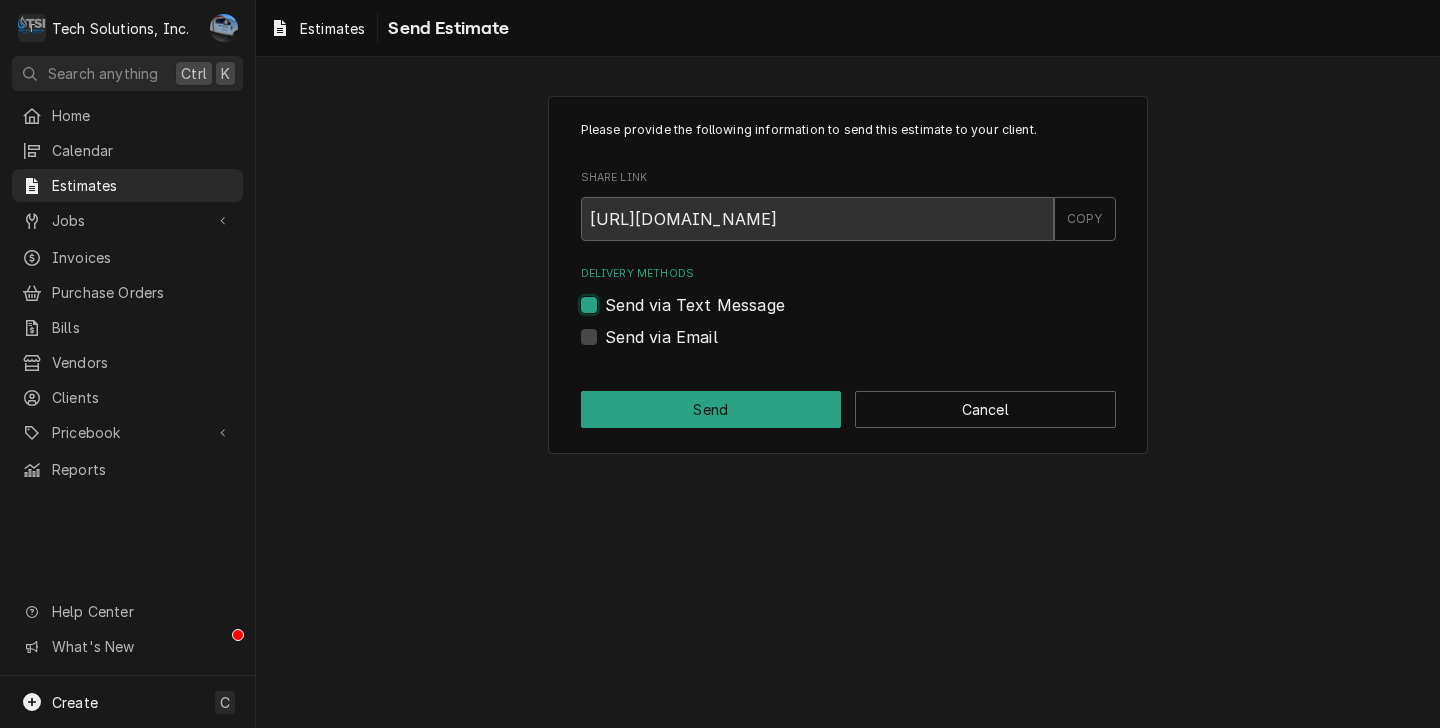 checkbox on "true" 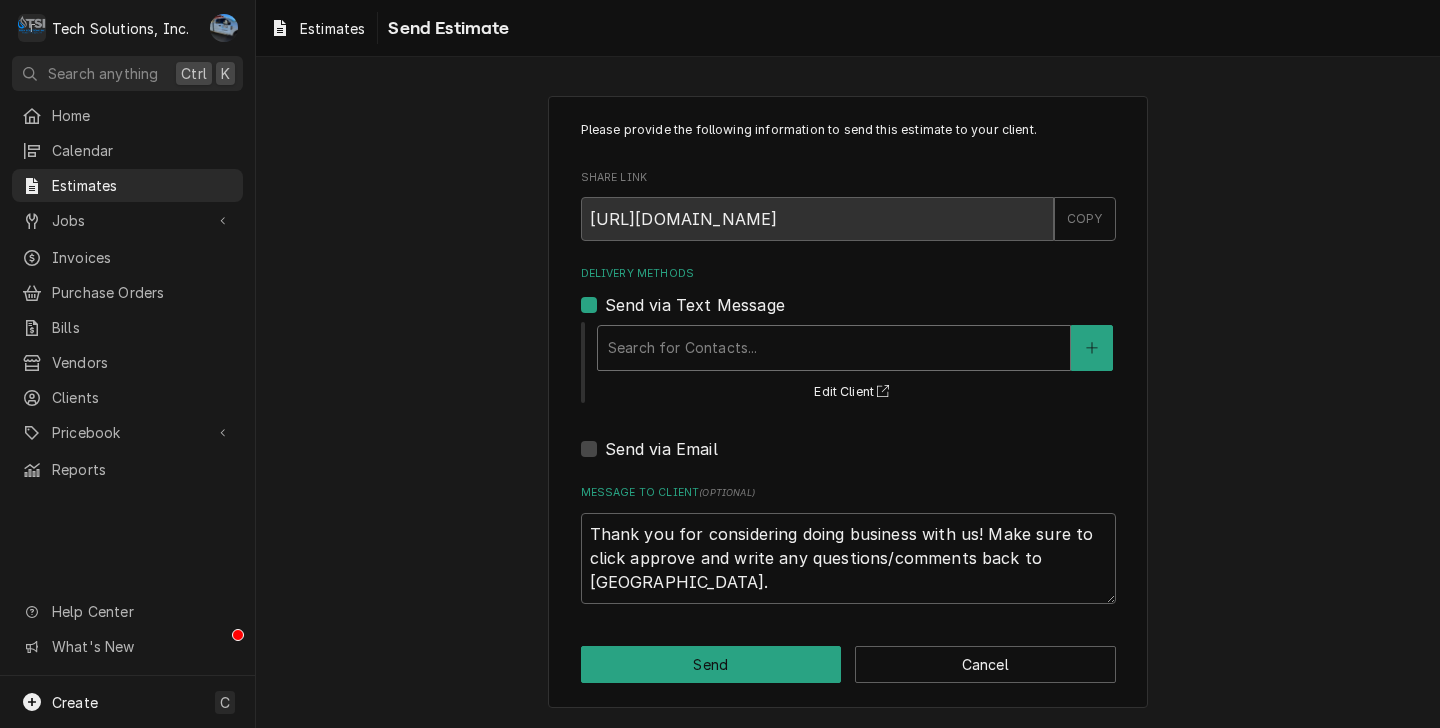 click at bounding box center [834, 348] 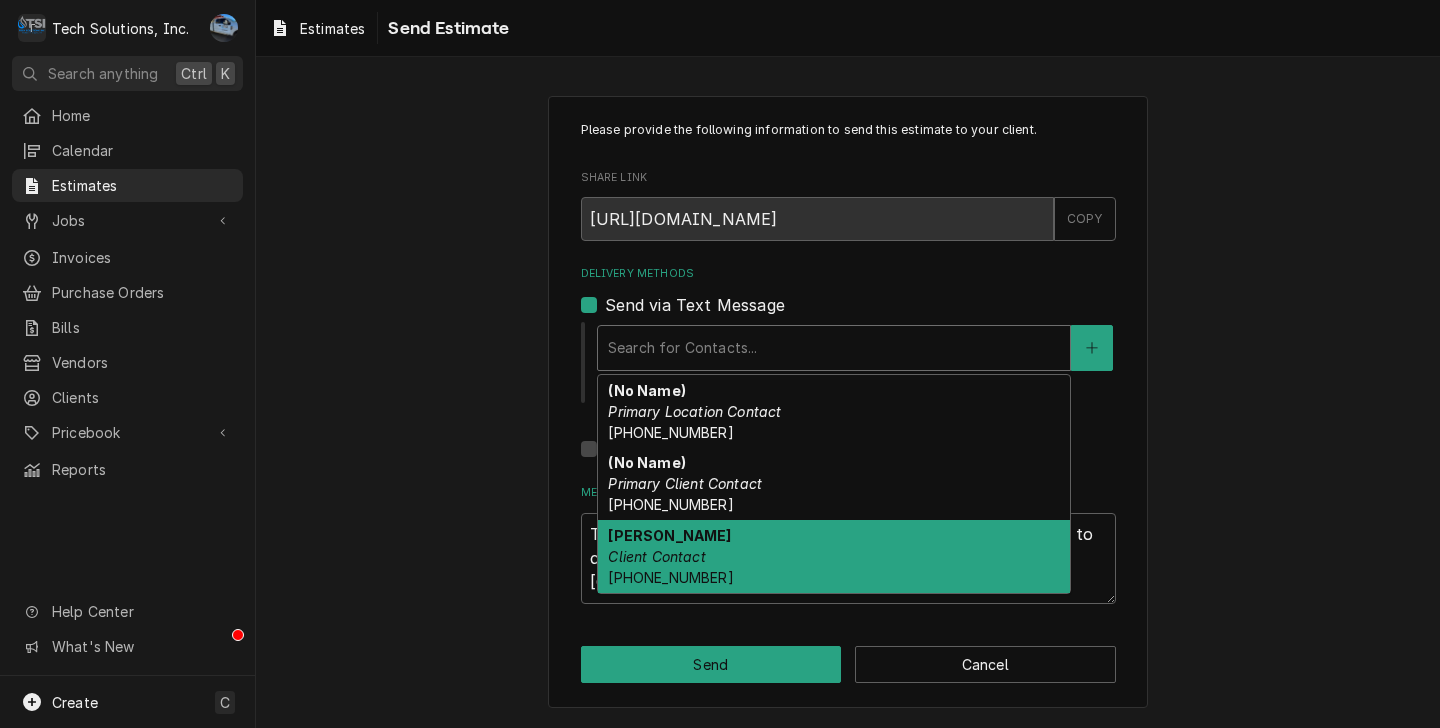 click on "Andrea Lilly Client Contact (304) 228-1736" at bounding box center (834, 556) 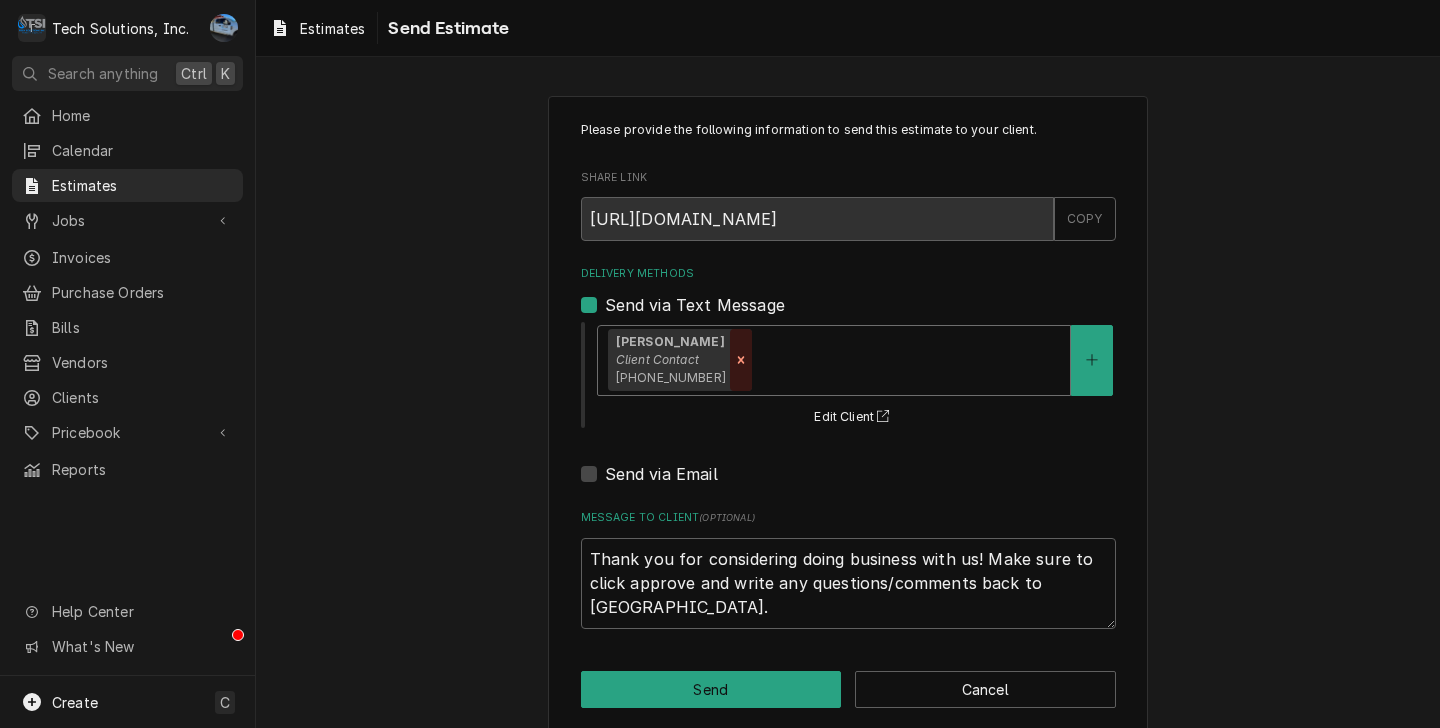 click 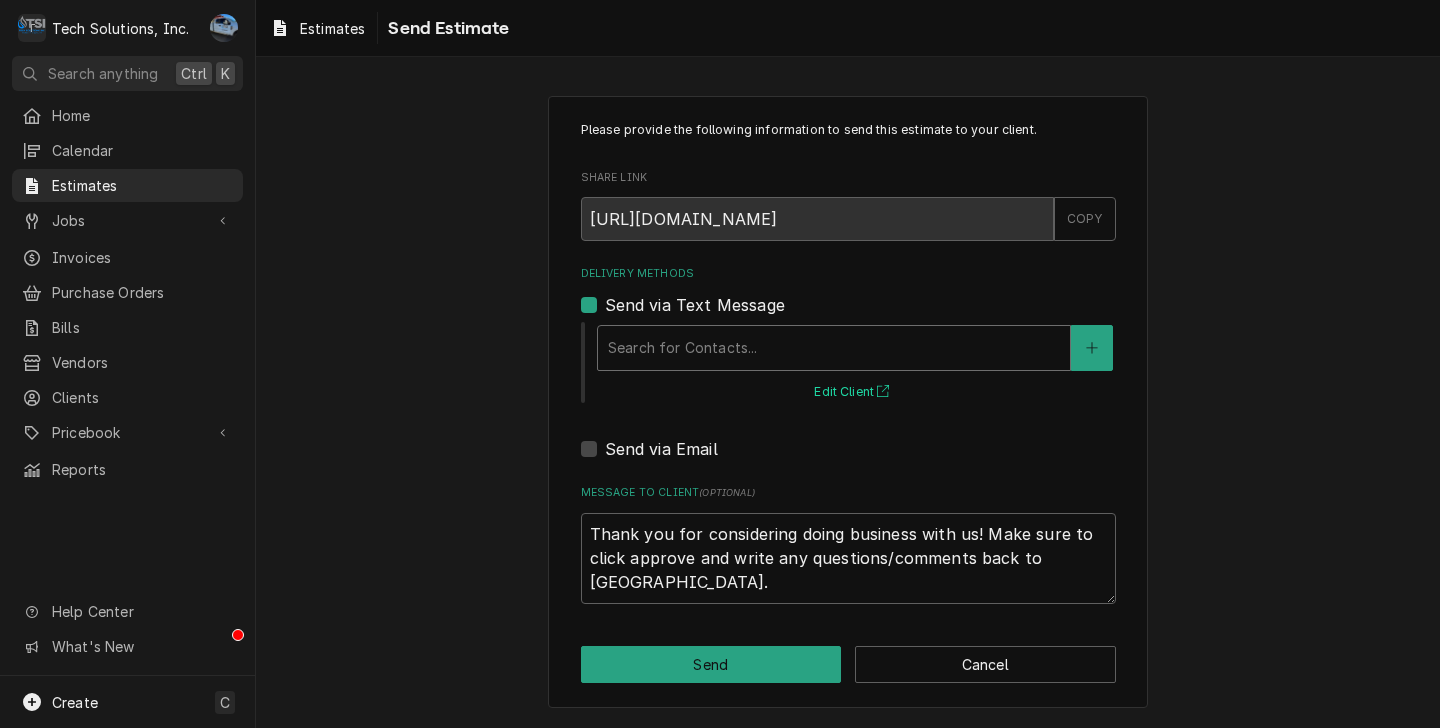 click on "Edit Client" at bounding box center (854, 392) 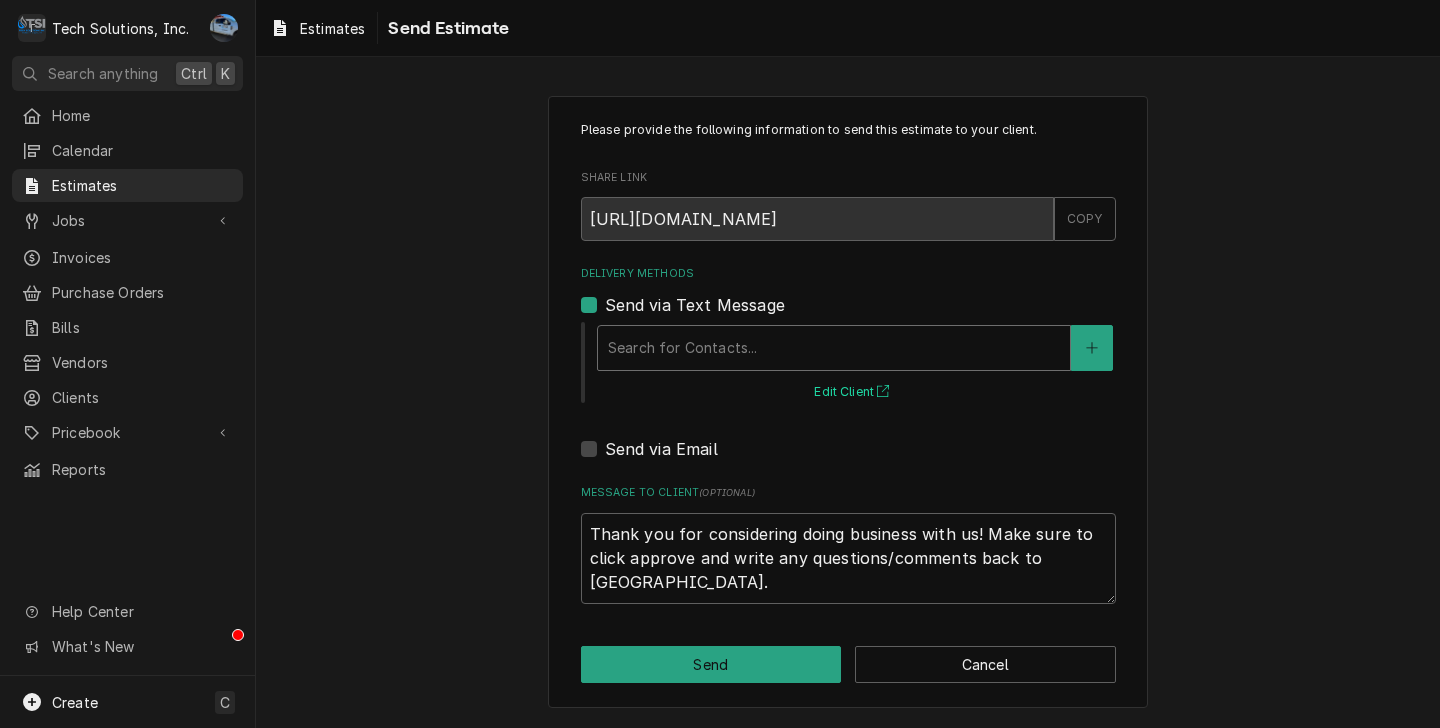 type on "x" 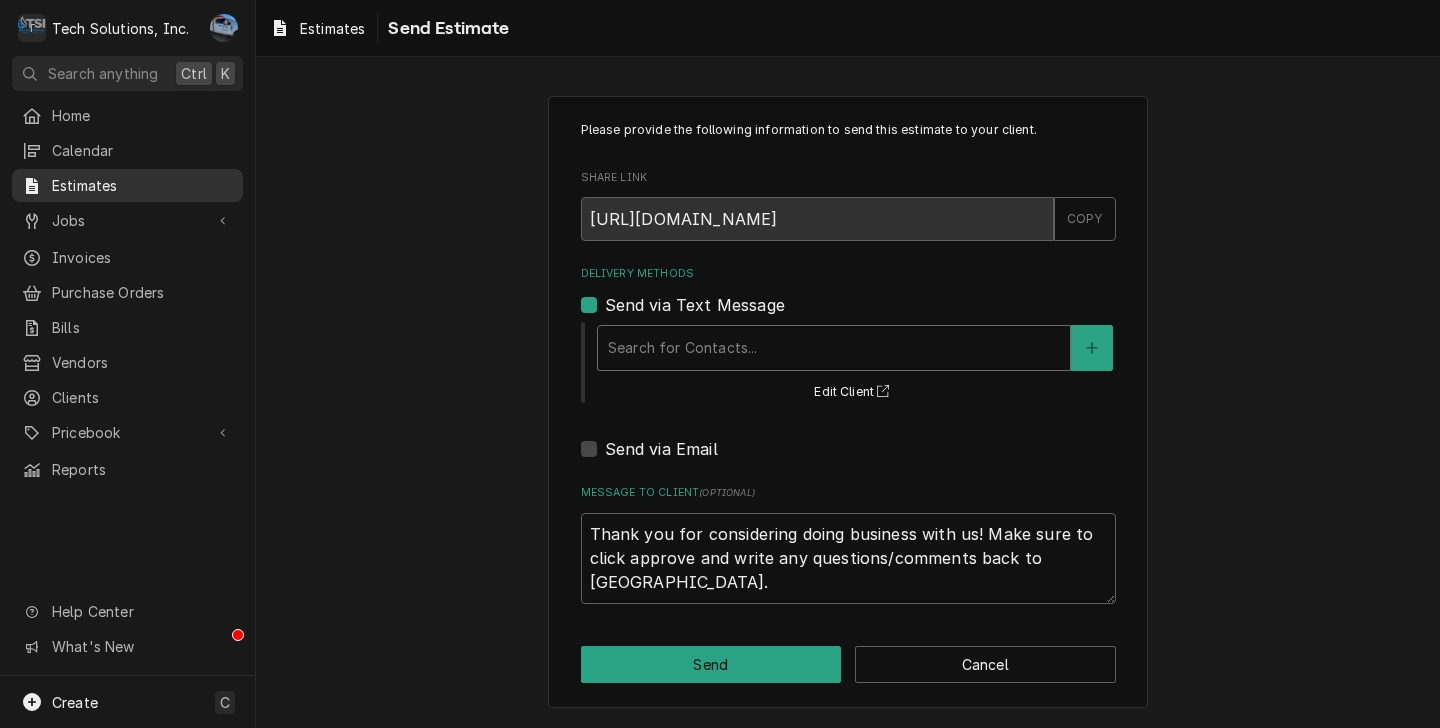 click on "Estimates" at bounding box center [142, 185] 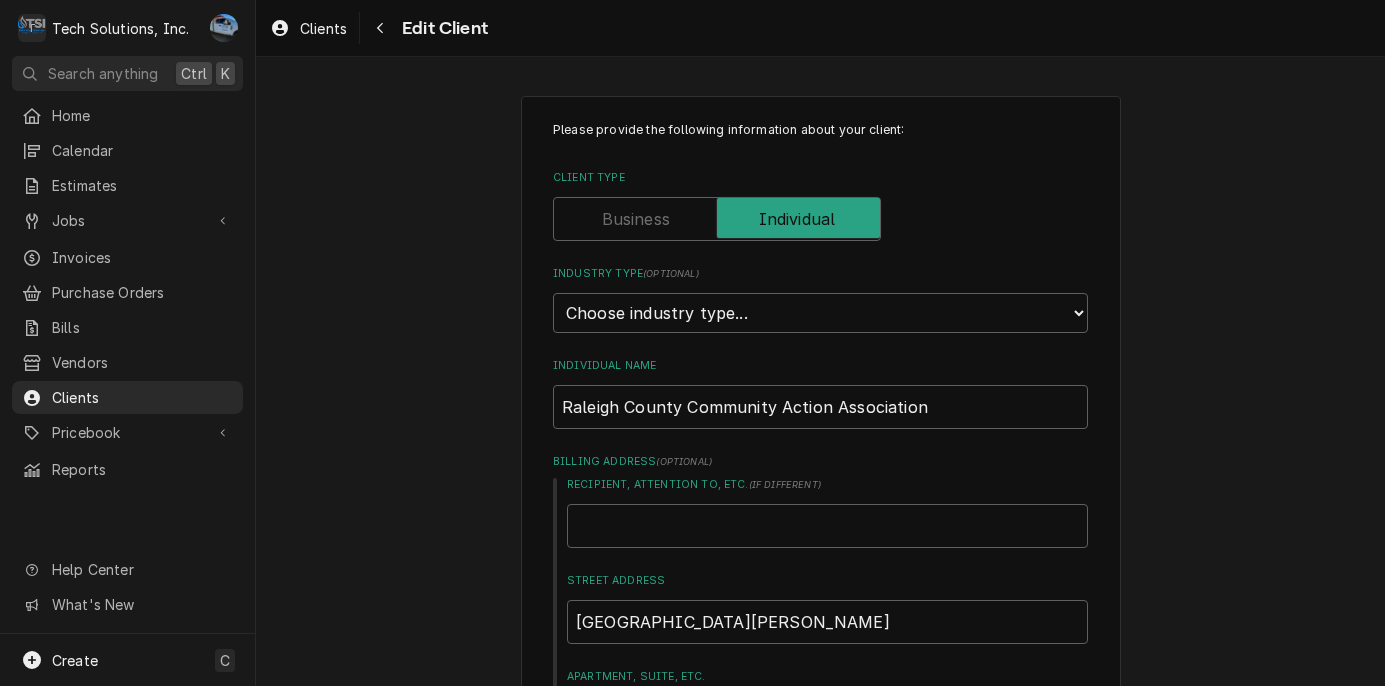 scroll, scrollTop: 0, scrollLeft: 0, axis: both 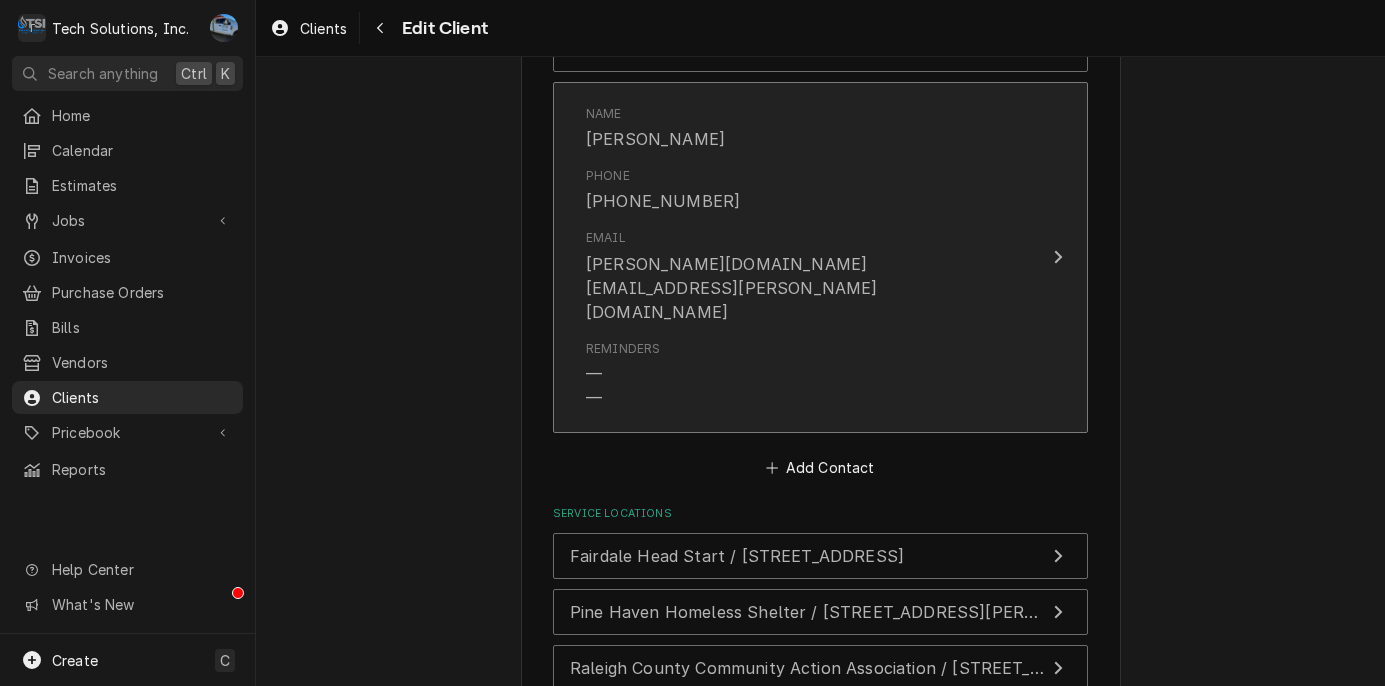 drag, startPoint x: 0, startPoint y: 0, endPoint x: 798, endPoint y: 358, distance: 874.6245 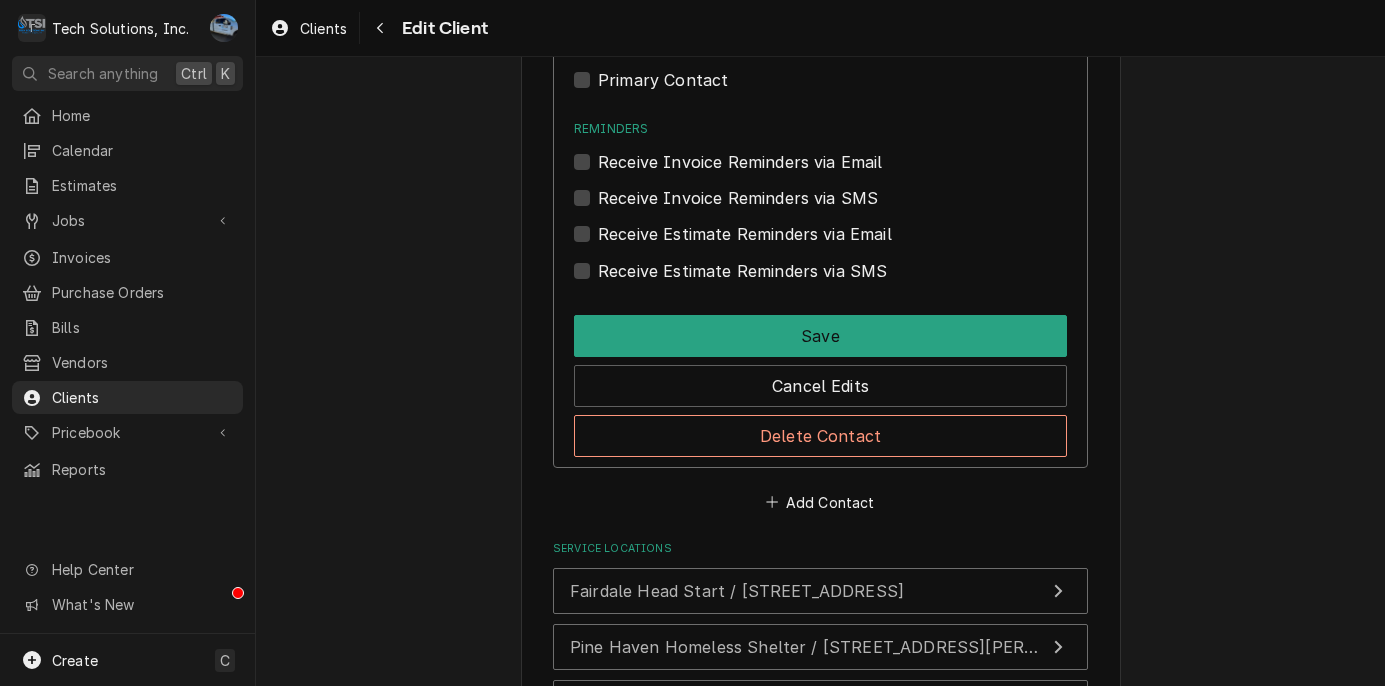 scroll, scrollTop: 2150, scrollLeft: 0, axis: vertical 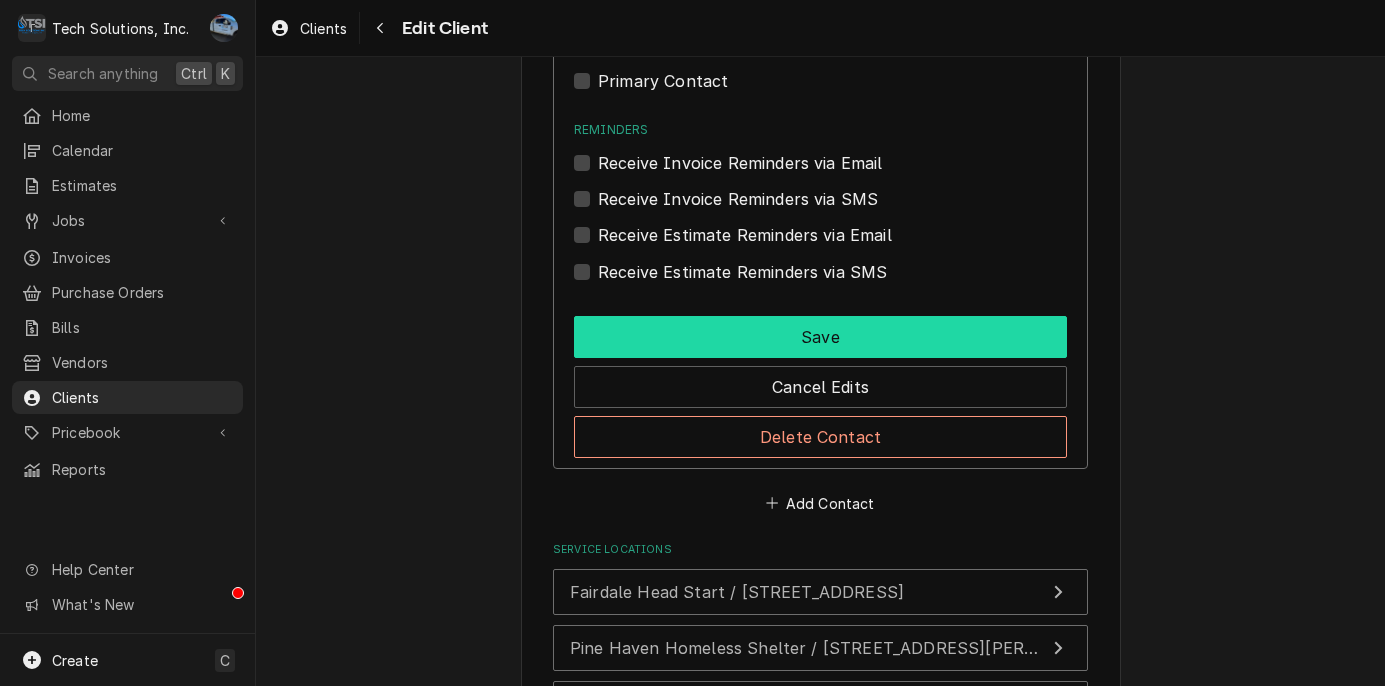 click on "Save" at bounding box center [820, 337] 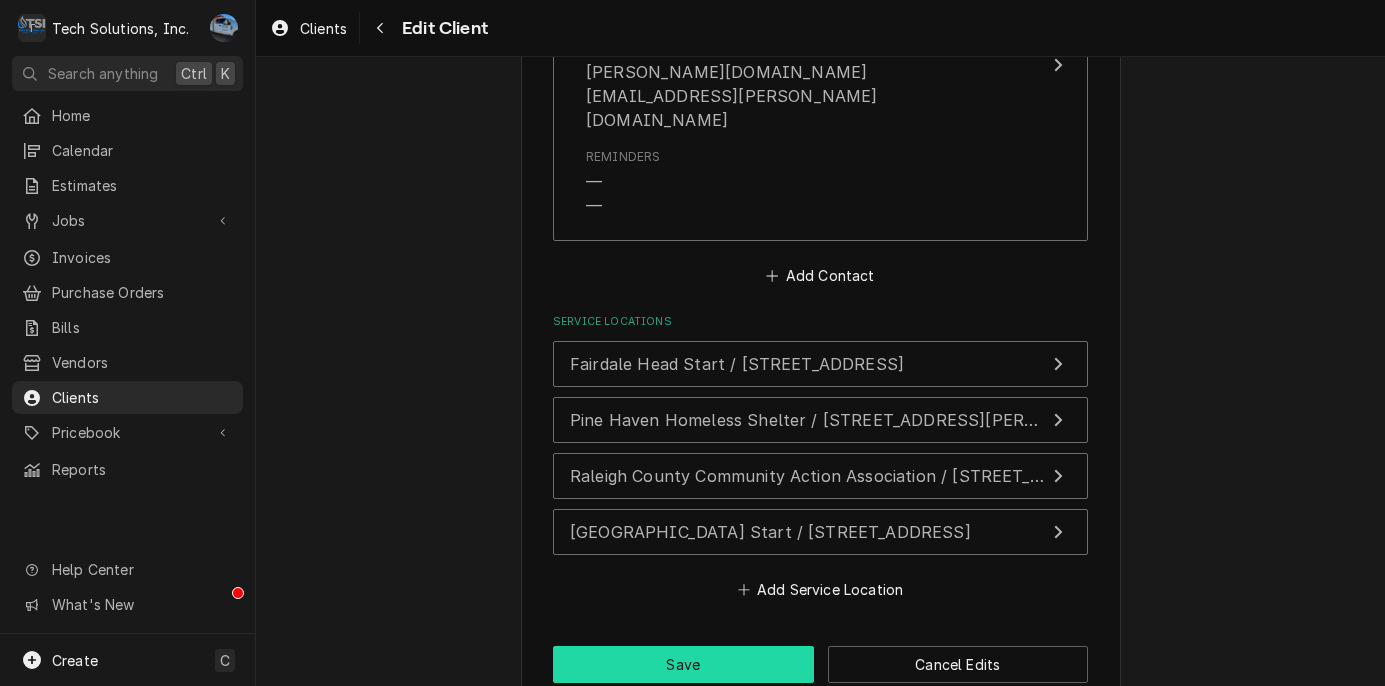 click on "Save" at bounding box center (683, 664) 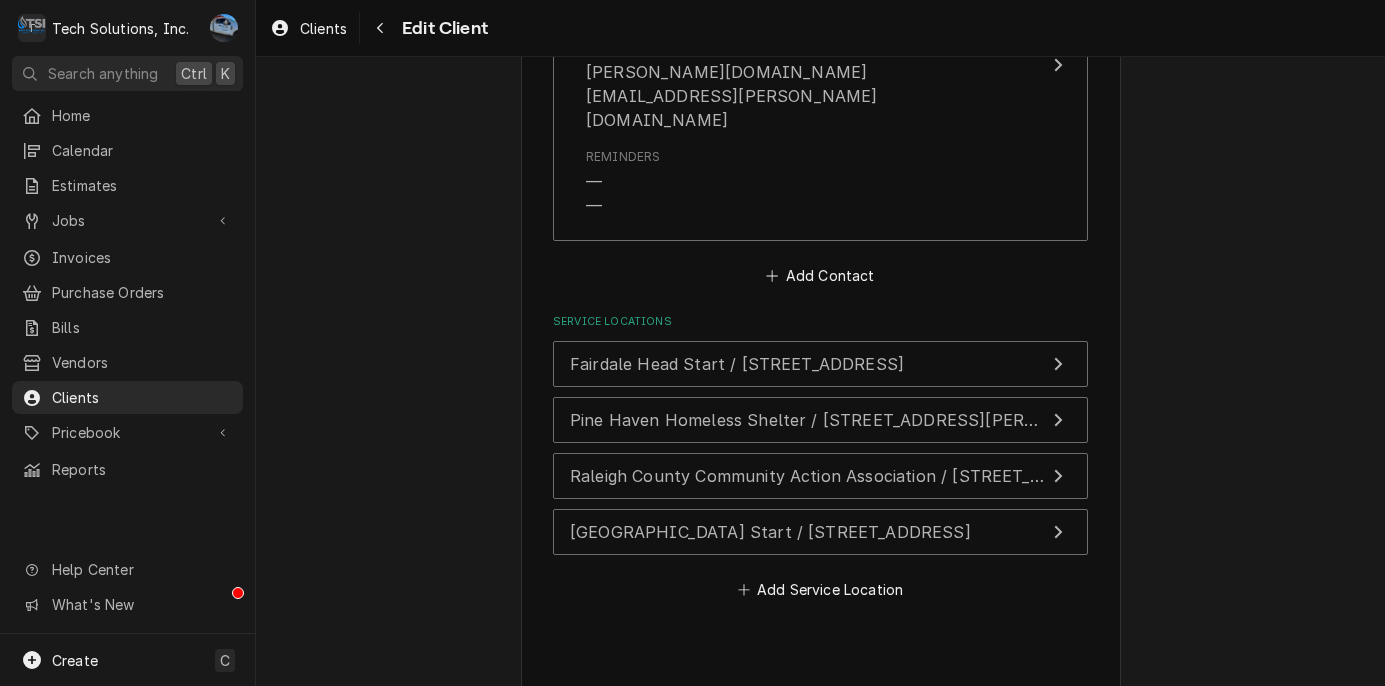 type on "x" 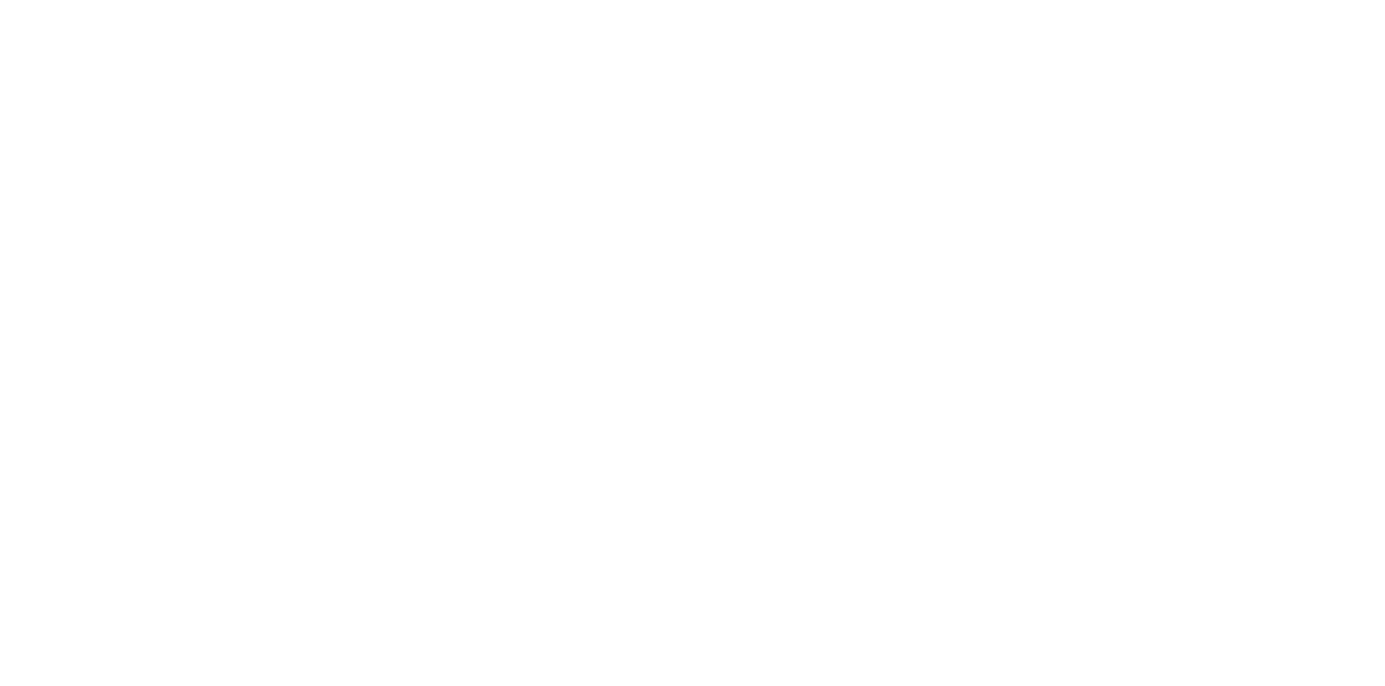 scroll, scrollTop: 0, scrollLeft: 0, axis: both 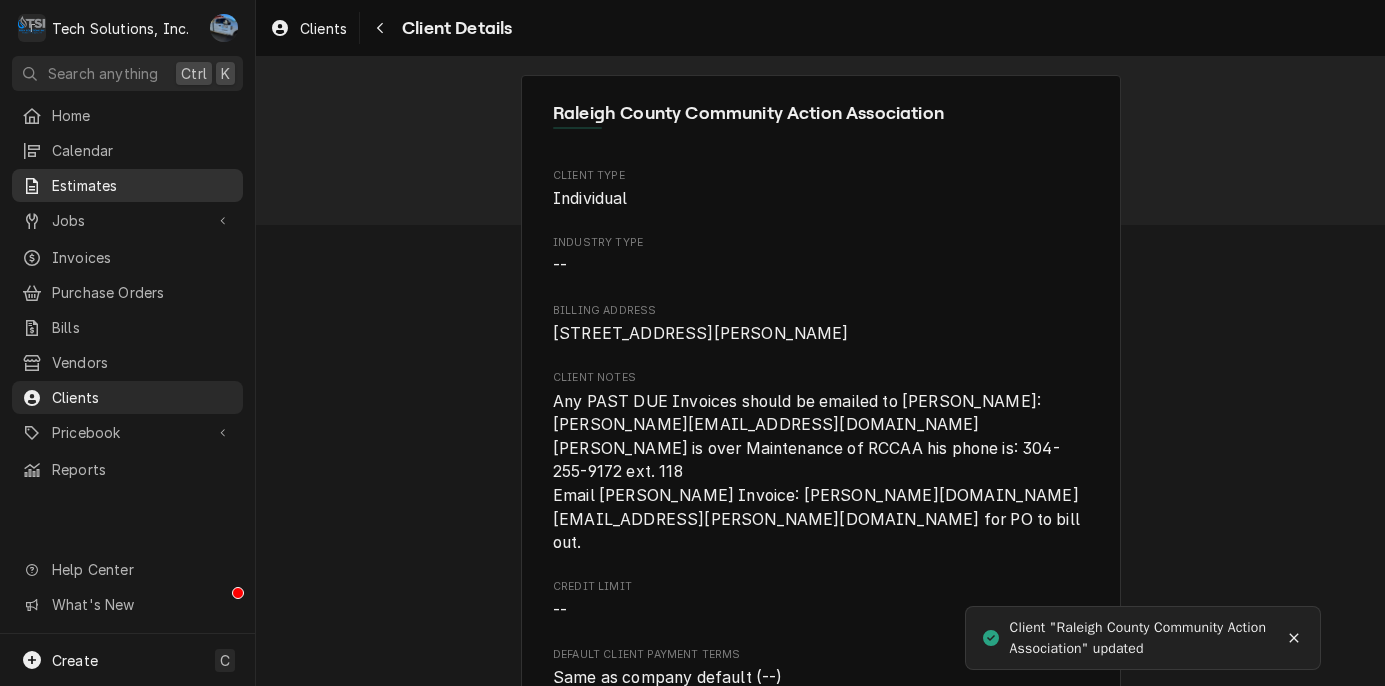click on "Estimates" at bounding box center (142, 185) 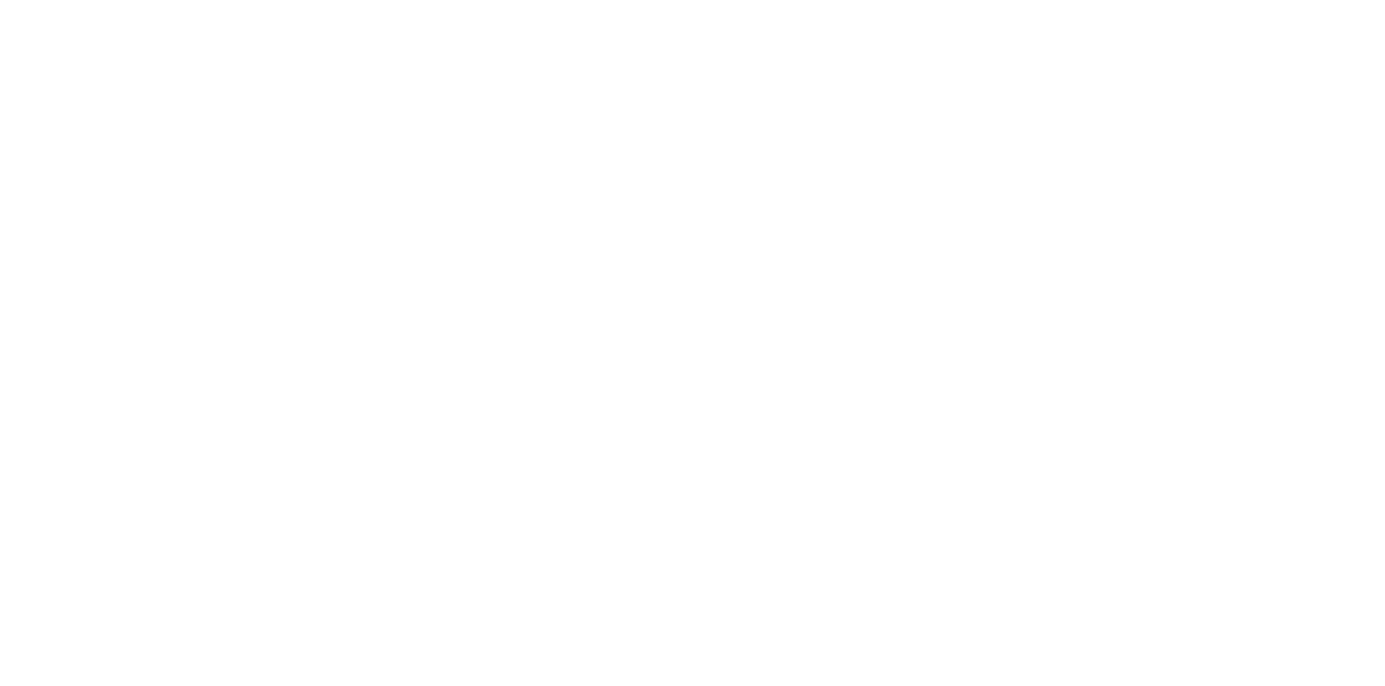 scroll, scrollTop: 0, scrollLeft: 0, axis: both 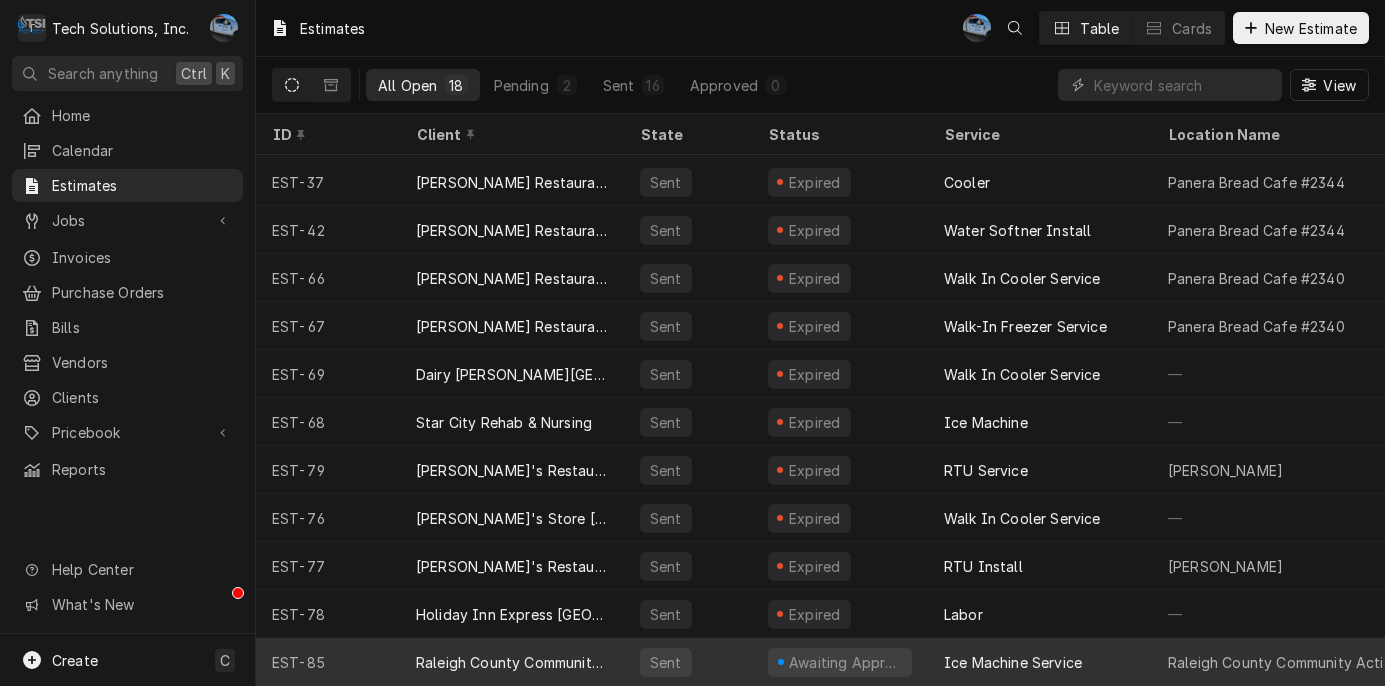 click on "Raleigh County Community Action Association" at bounding box center [512, 662] 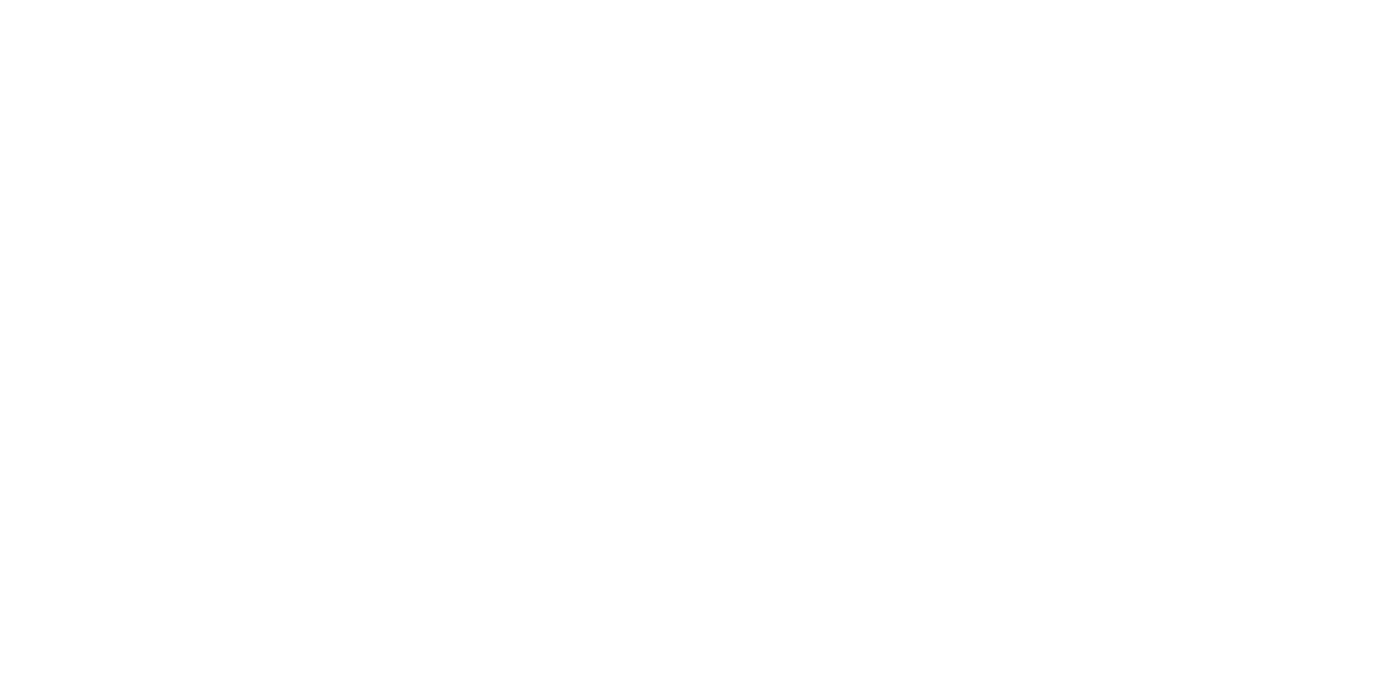 scroll, scrollTop: 0, scrollLeft: 0, axis: both 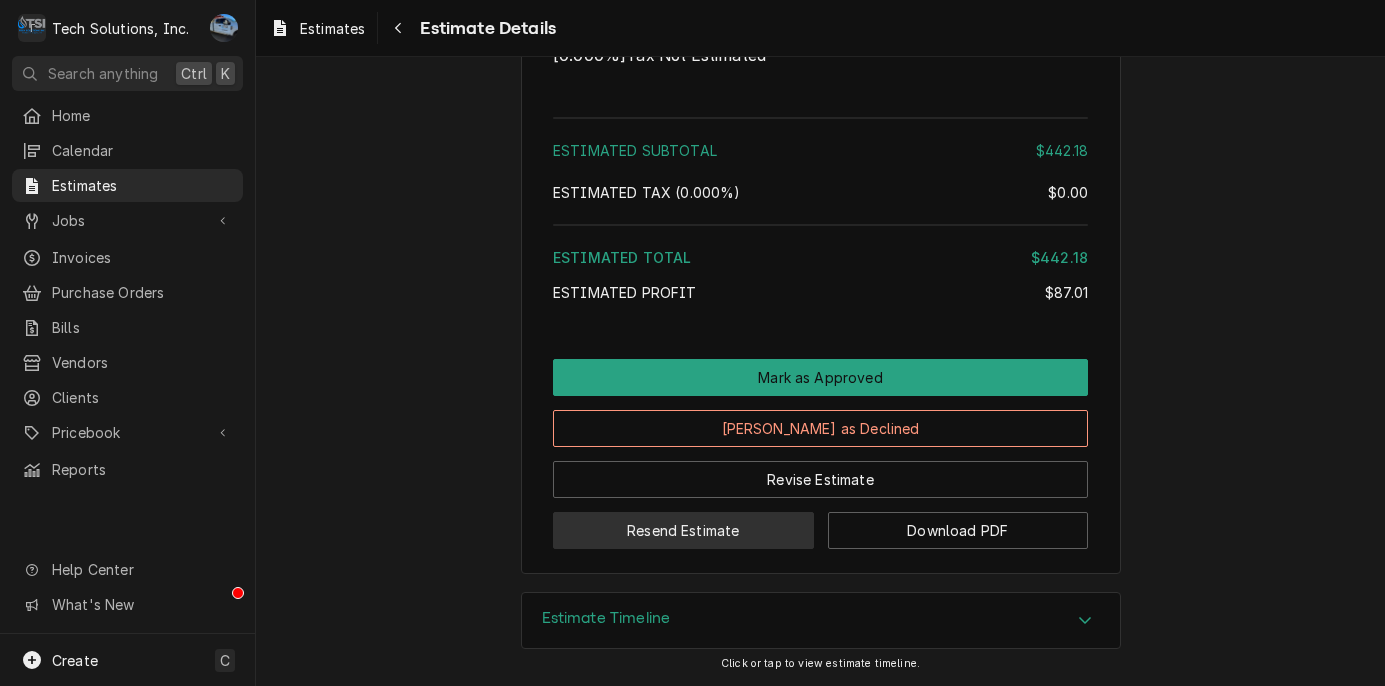 click on "Resend Estimate" at bounding box center [683, 530] 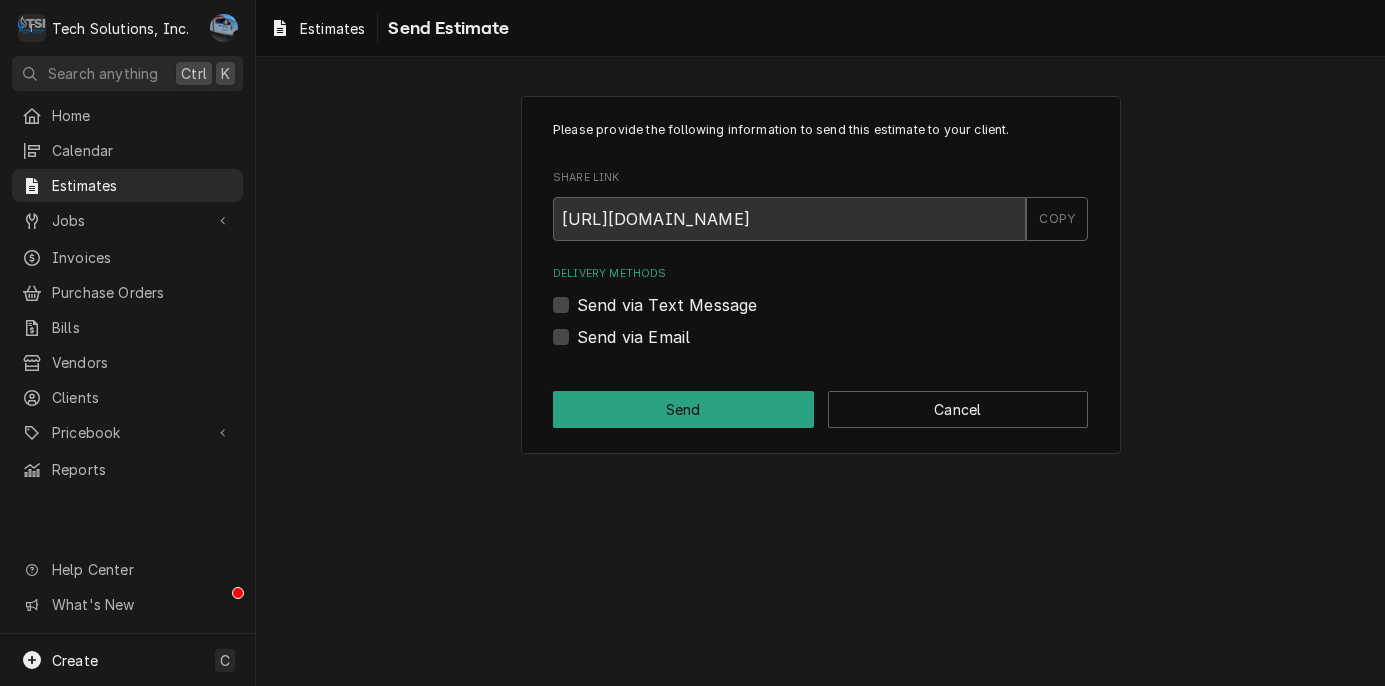 click on "Send via Text Message" at bounding box center (820, 305) 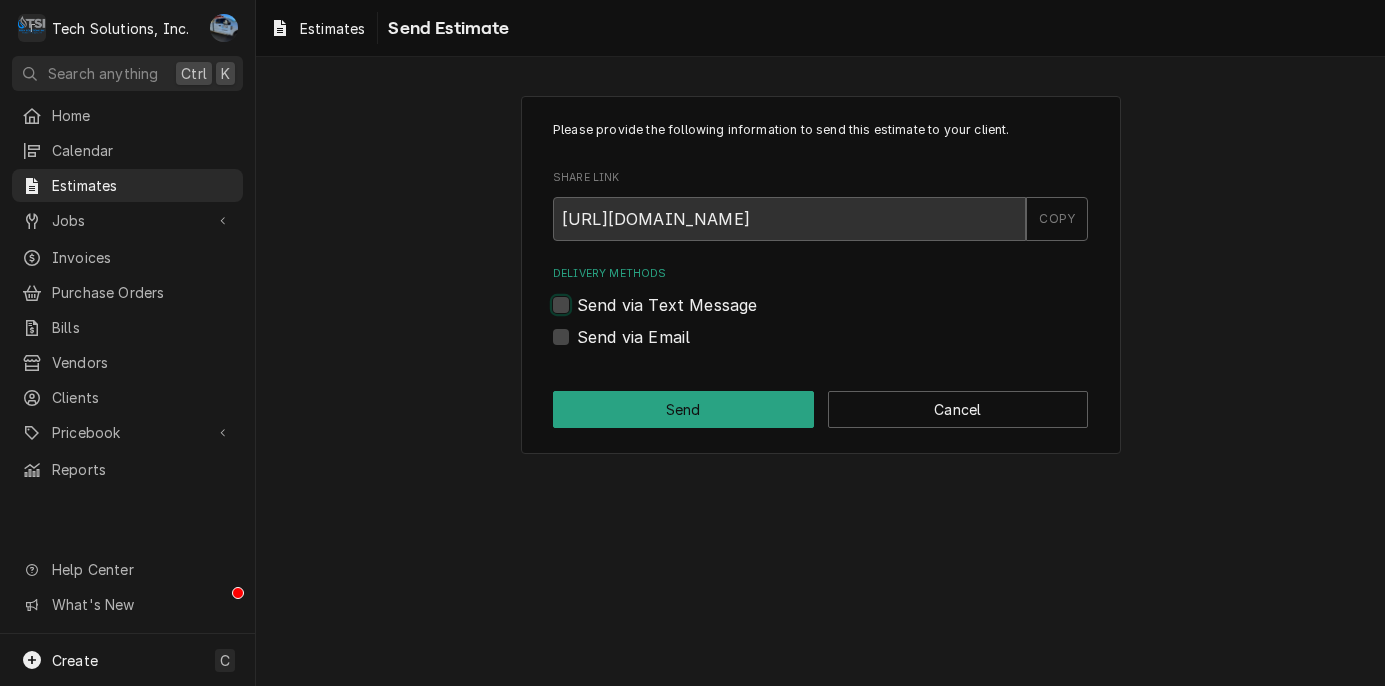 click on "Send via Text Message" at bounding box center [844, 315] 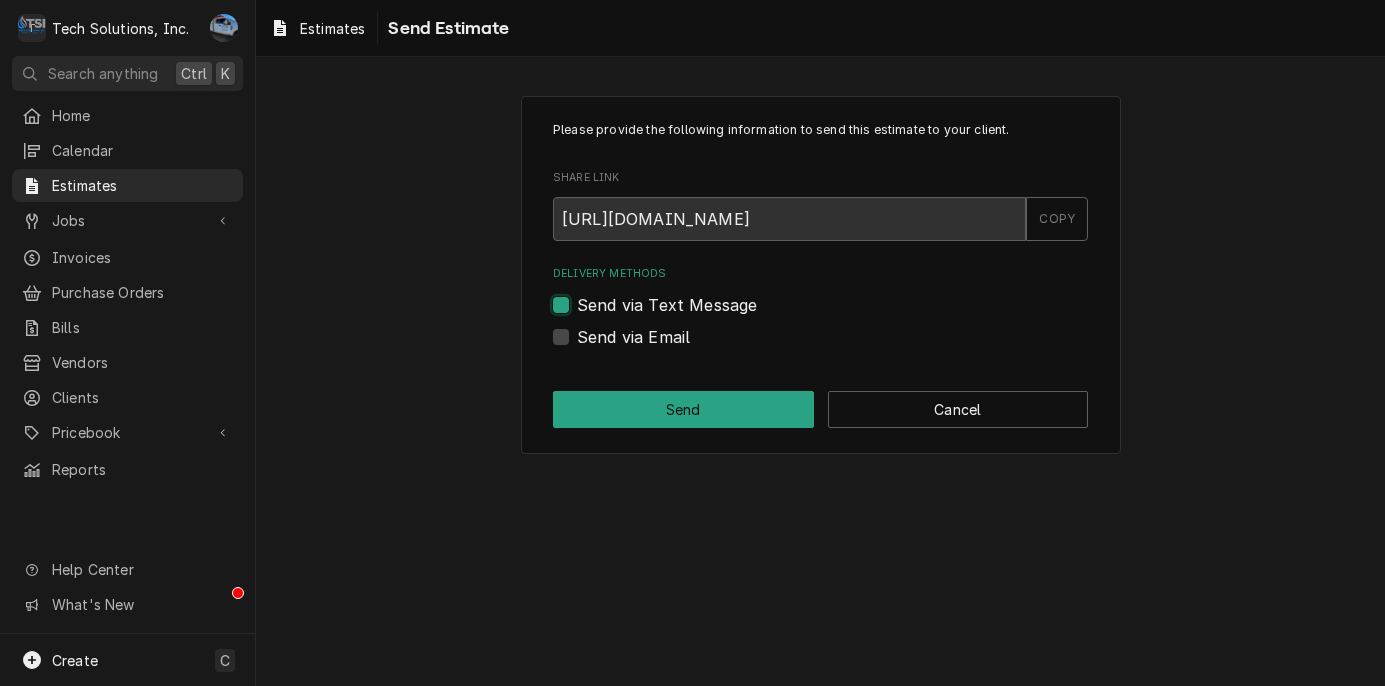 checkbox on "true" 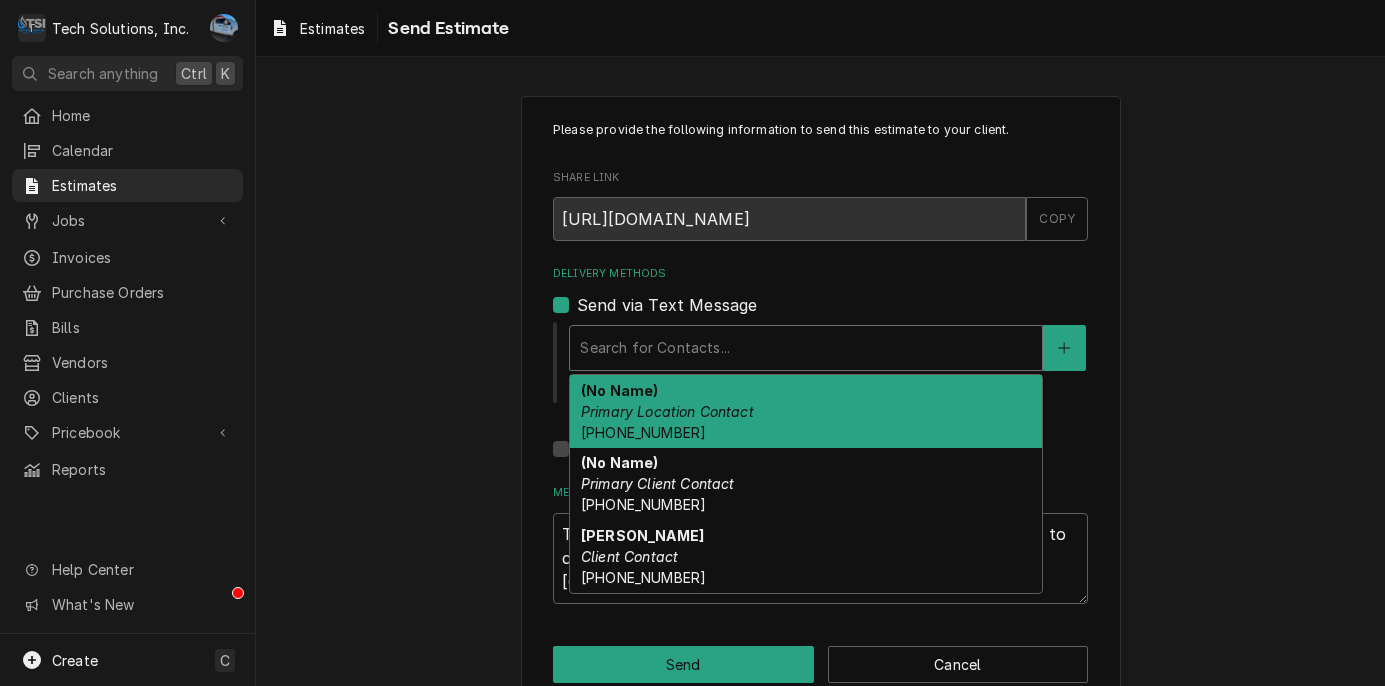 click on "Search for Contacts..." at bounding box center (806, 348) 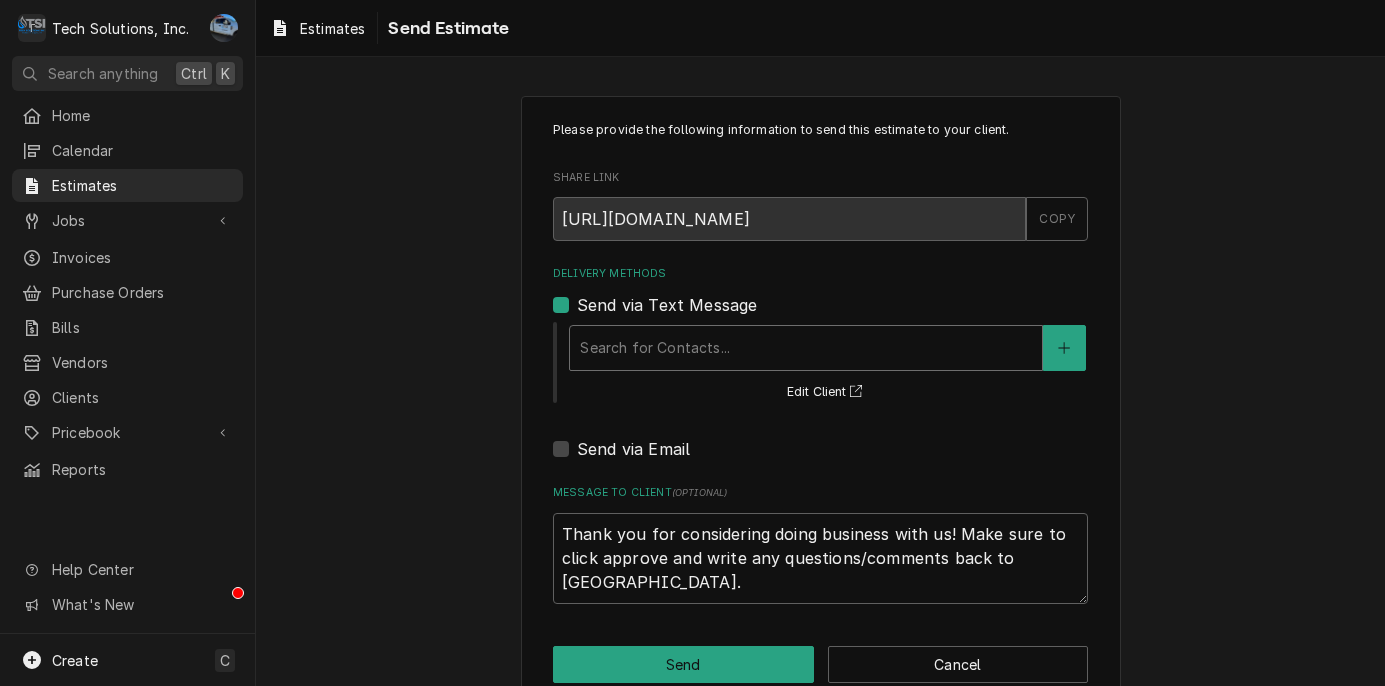 click on "Search for Contacts..." at bounding box center [806, 348] 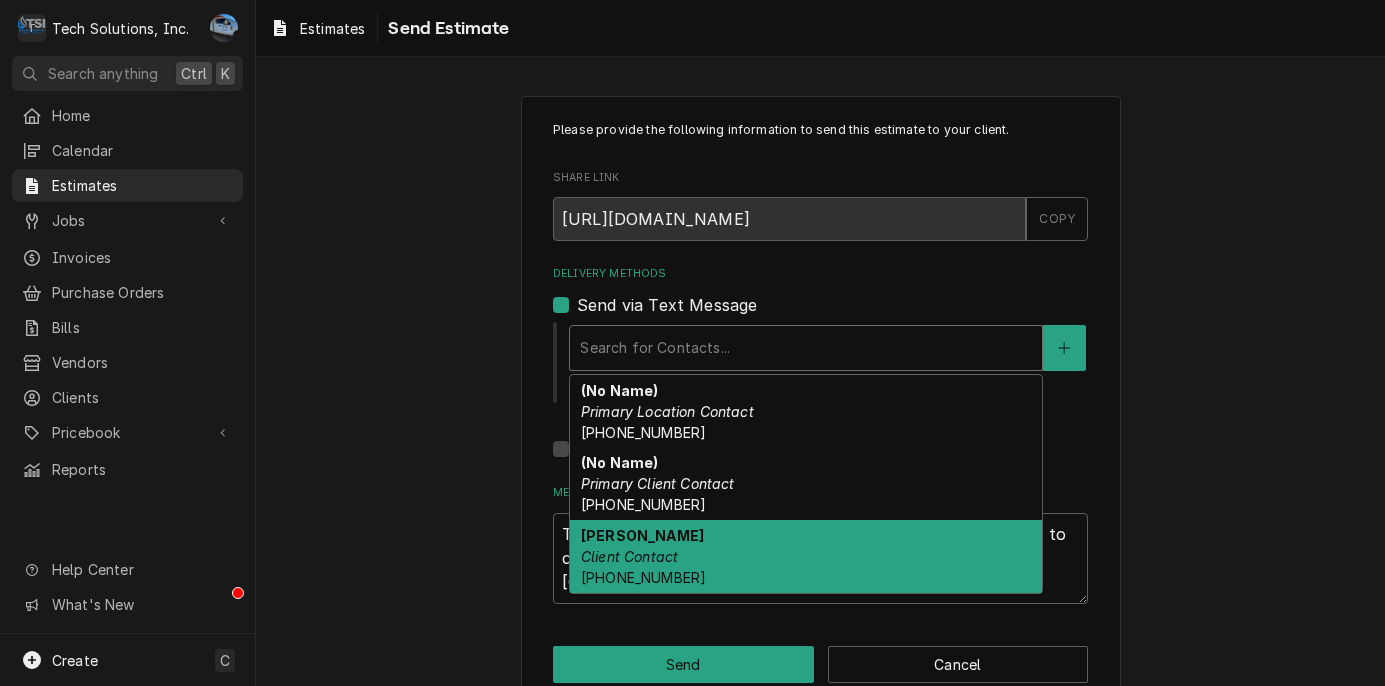 click on "Andrea Lilly Client Contact (304) 228-1736" at bounding box center (806, 556) 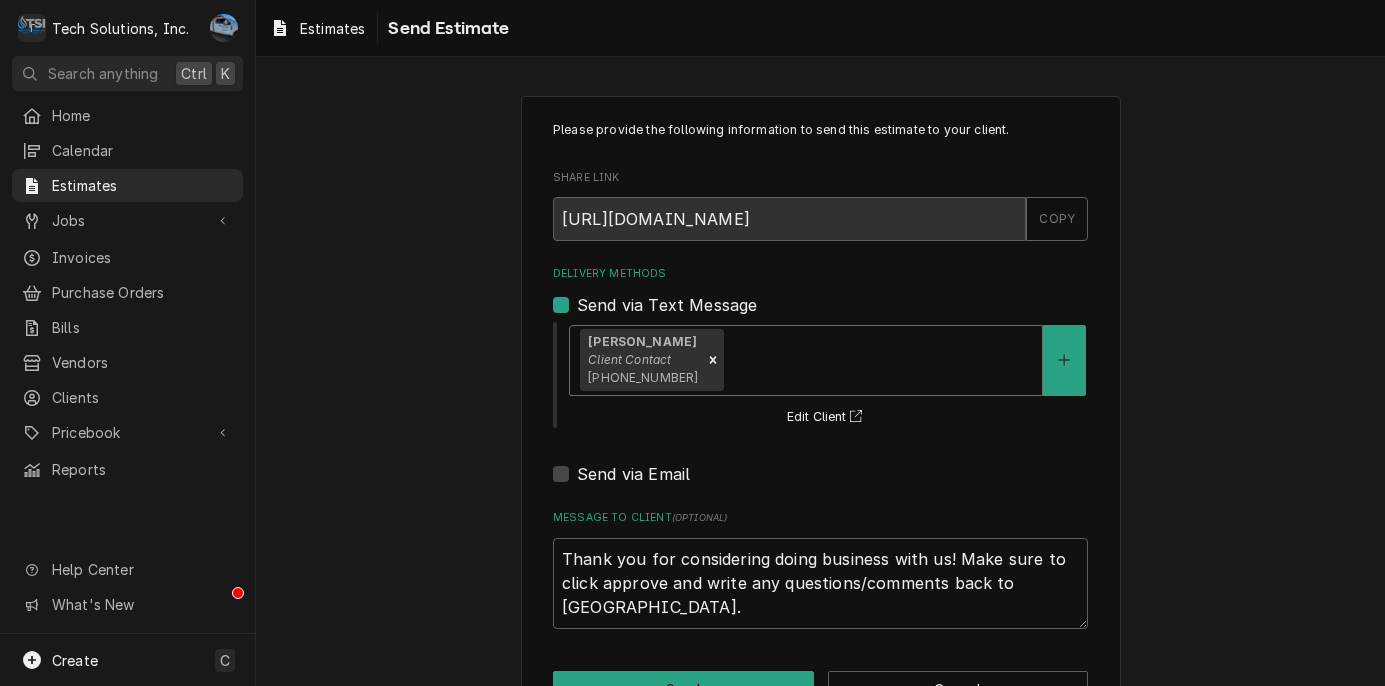 scroll, scrollTop: 66, scrollLeft: 0, axis: vertical 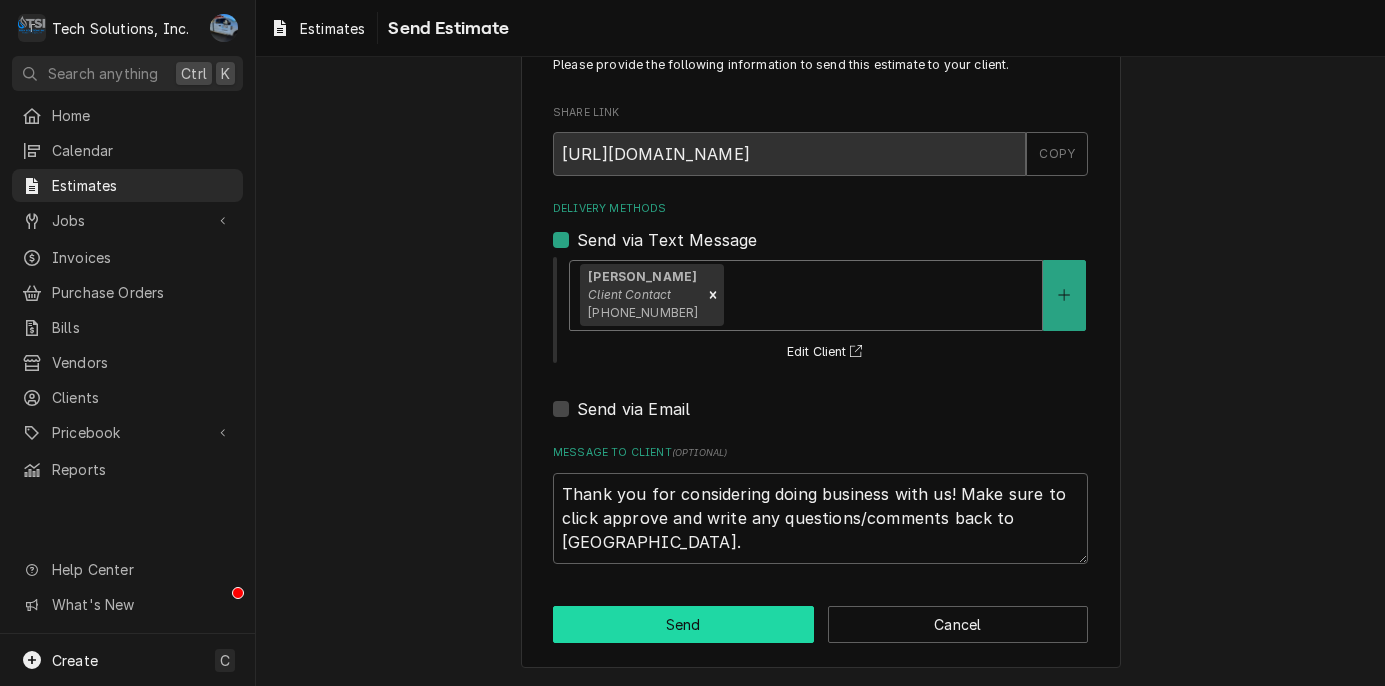 click on "Send" at bounding box center (683, 624) 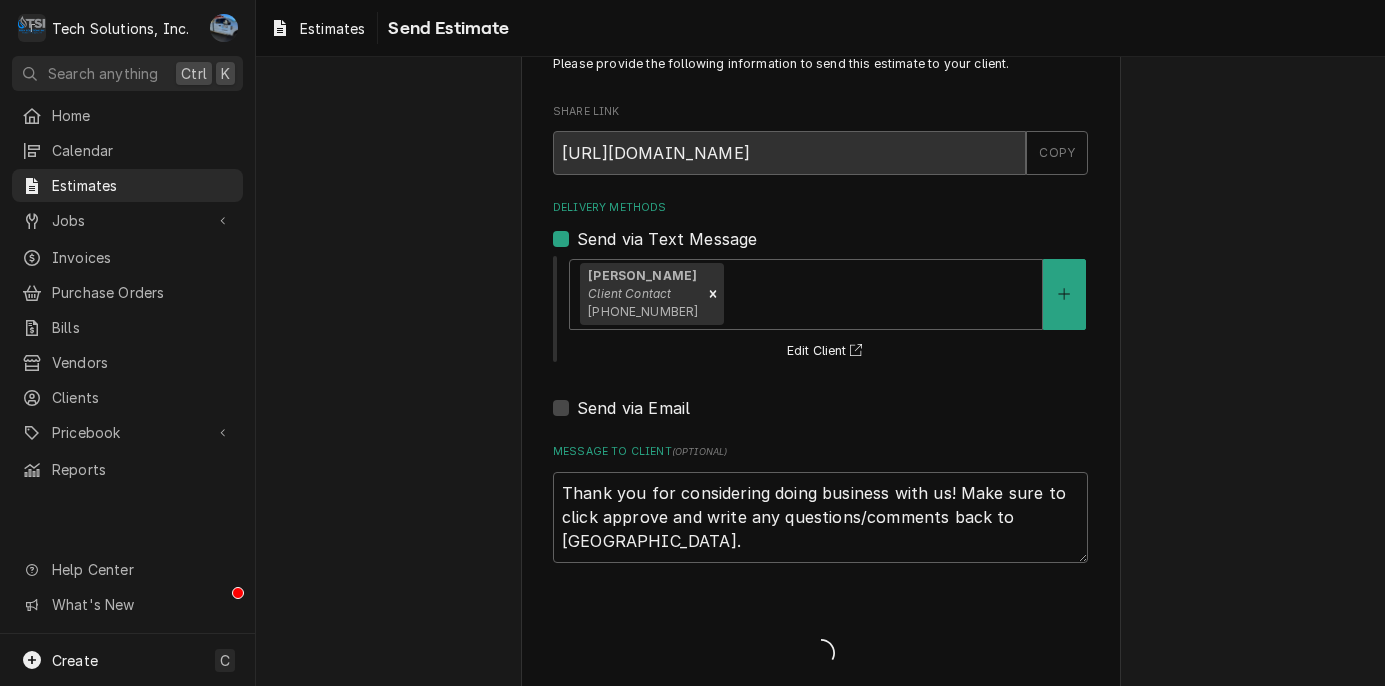 type on "x" 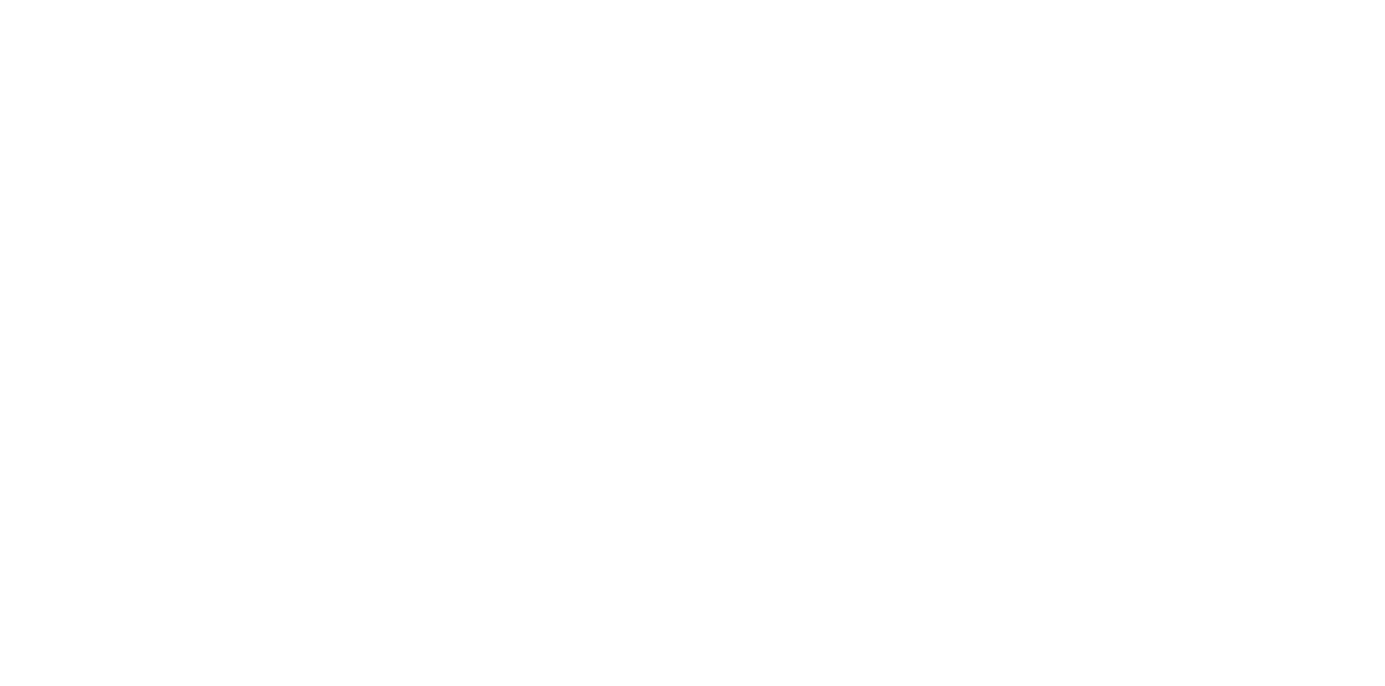 scroll, scrollTop: 0, scrollLeft: 0, axis: both 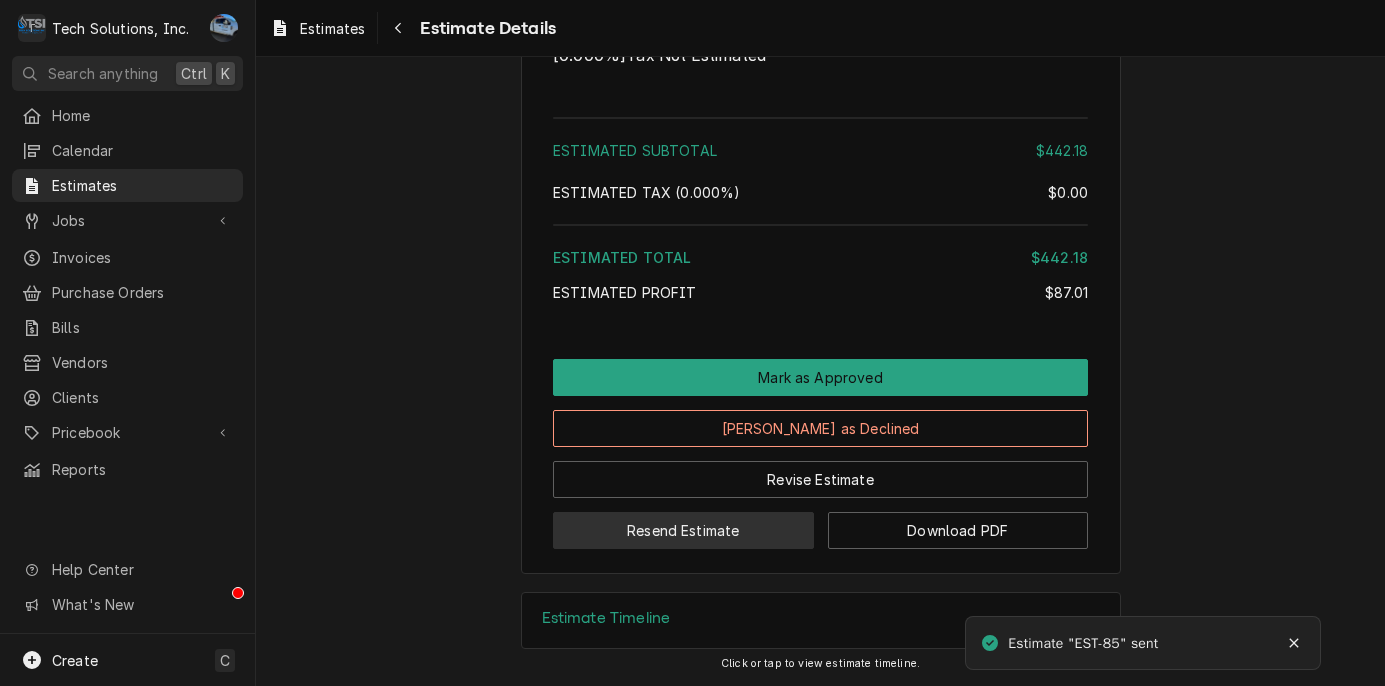 click on "Resend Estimate" at bounding box center [683, 530] 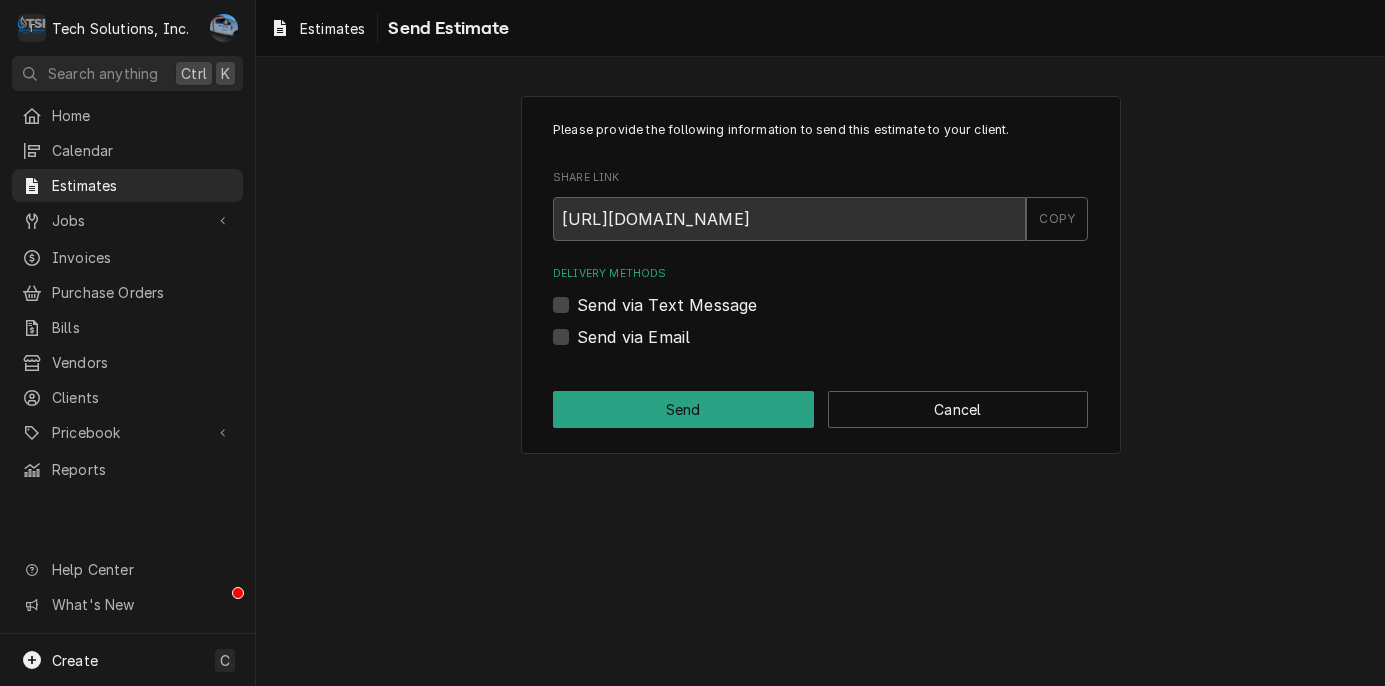 click on "Send via Email" at bounding box center (633, 337) 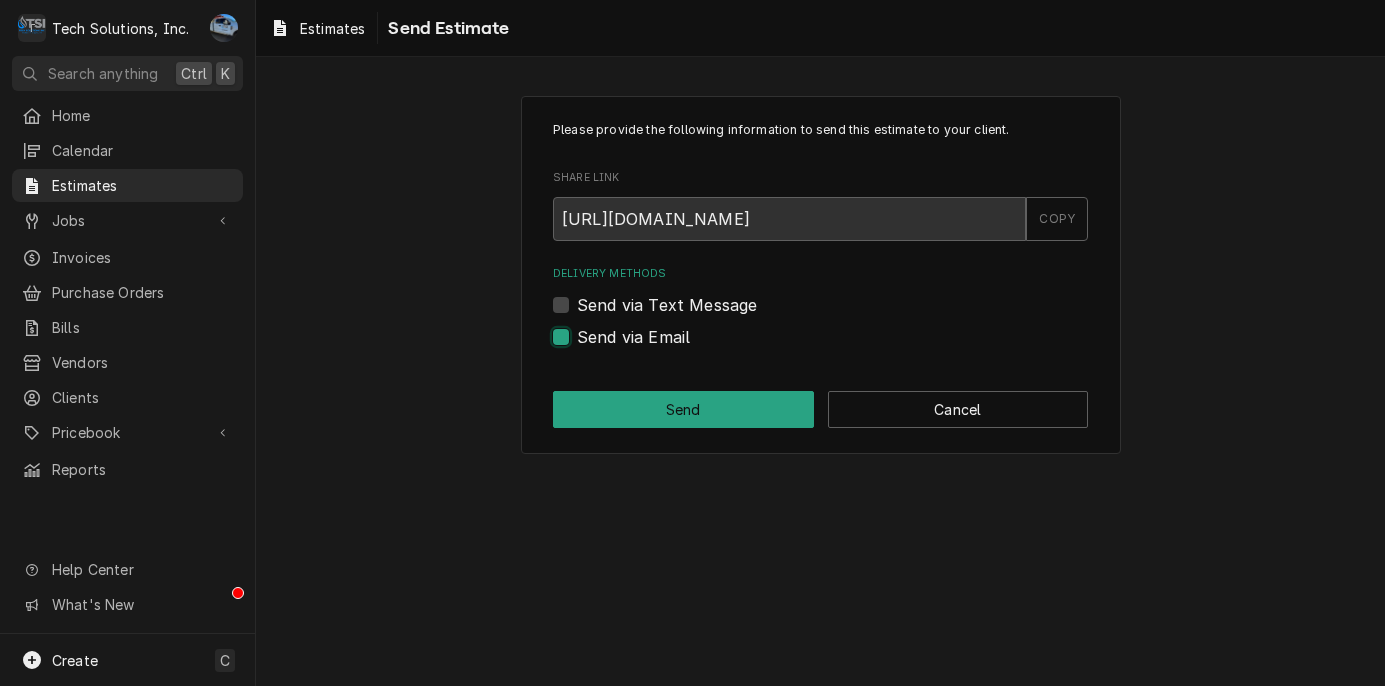 checkbox on "true" 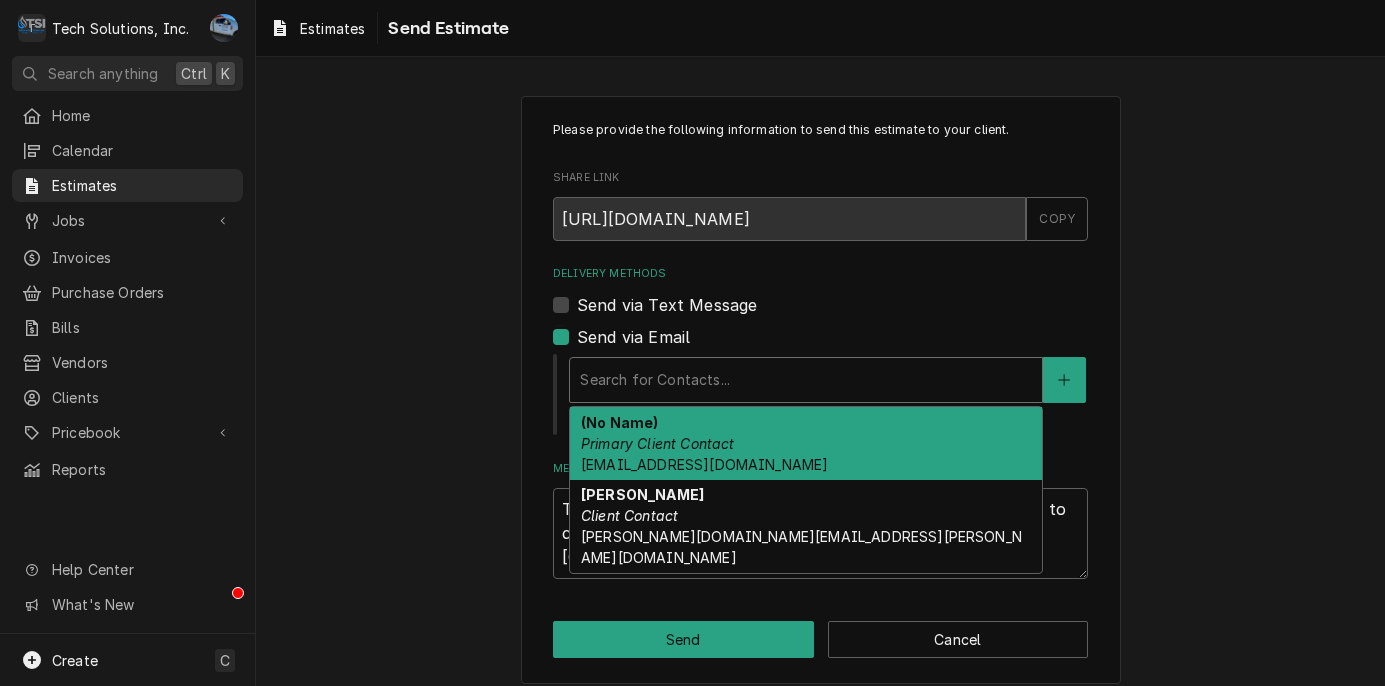 click at bounding box center [806, 380] 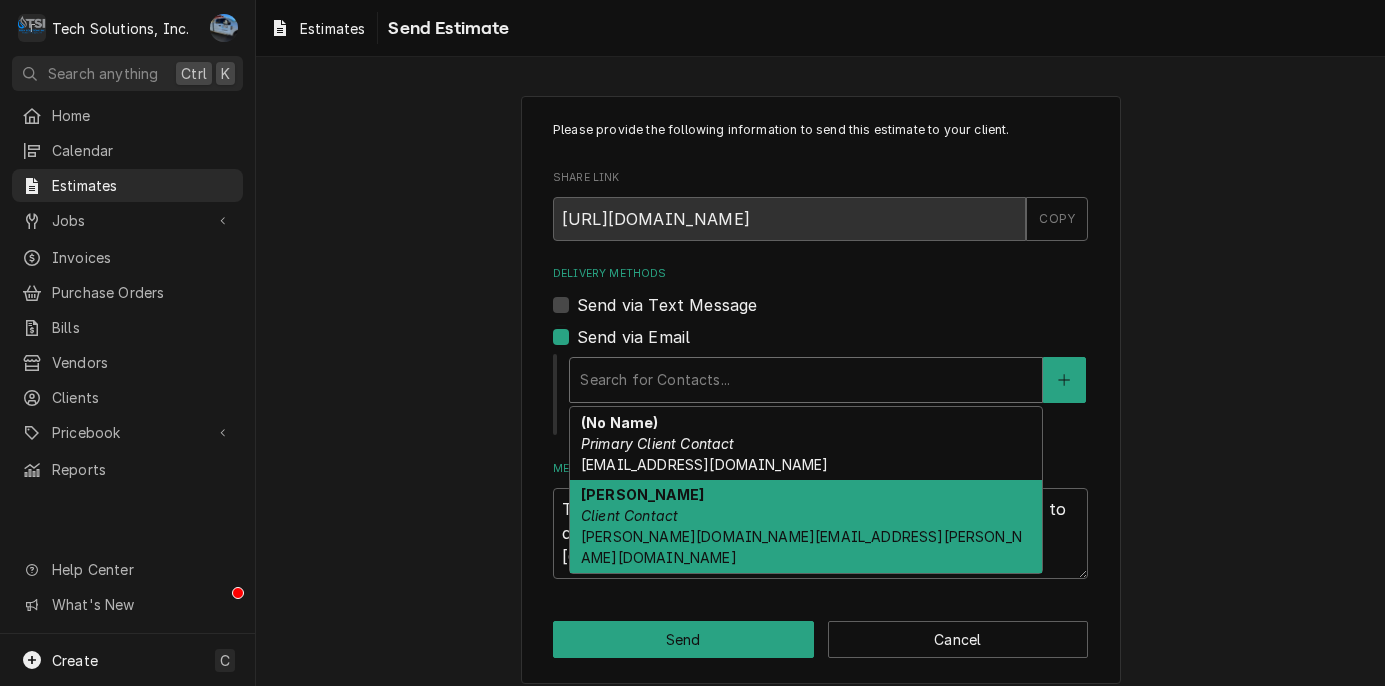 click on "[PERSON_NAME] Client Contact [PERSON_NAME][DOMAIN_NAME][EMAIL_ADDRESS][PERSON_NAME][DOMAIN_NAME]" at bounding box center (806, 527) 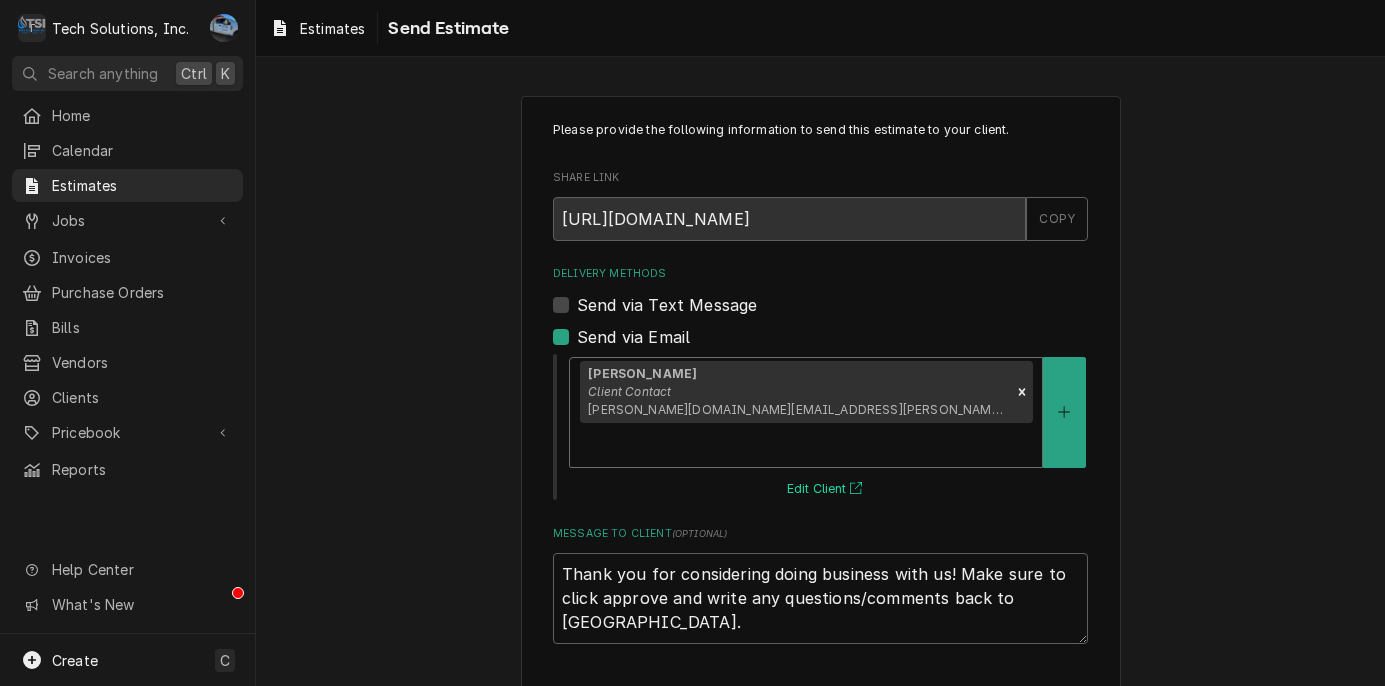 click on "Edit Client" at bounding box center [827, 489] 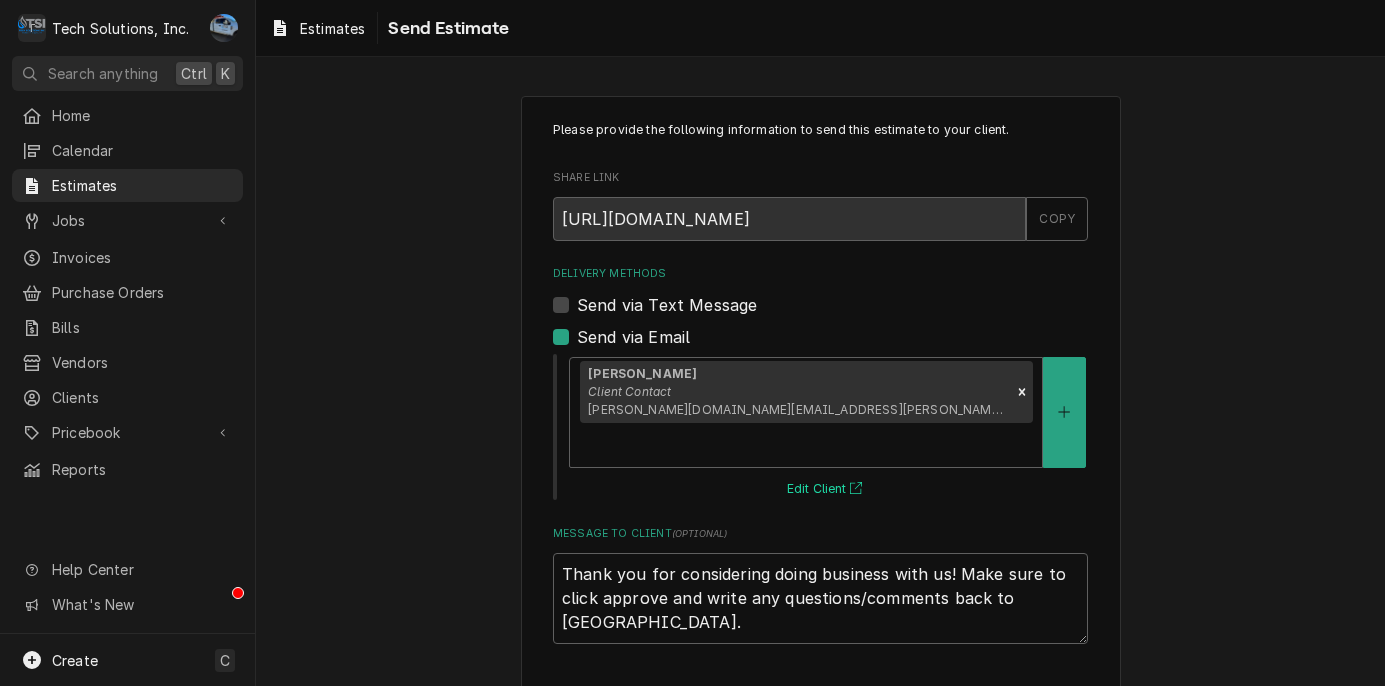 type on "x" 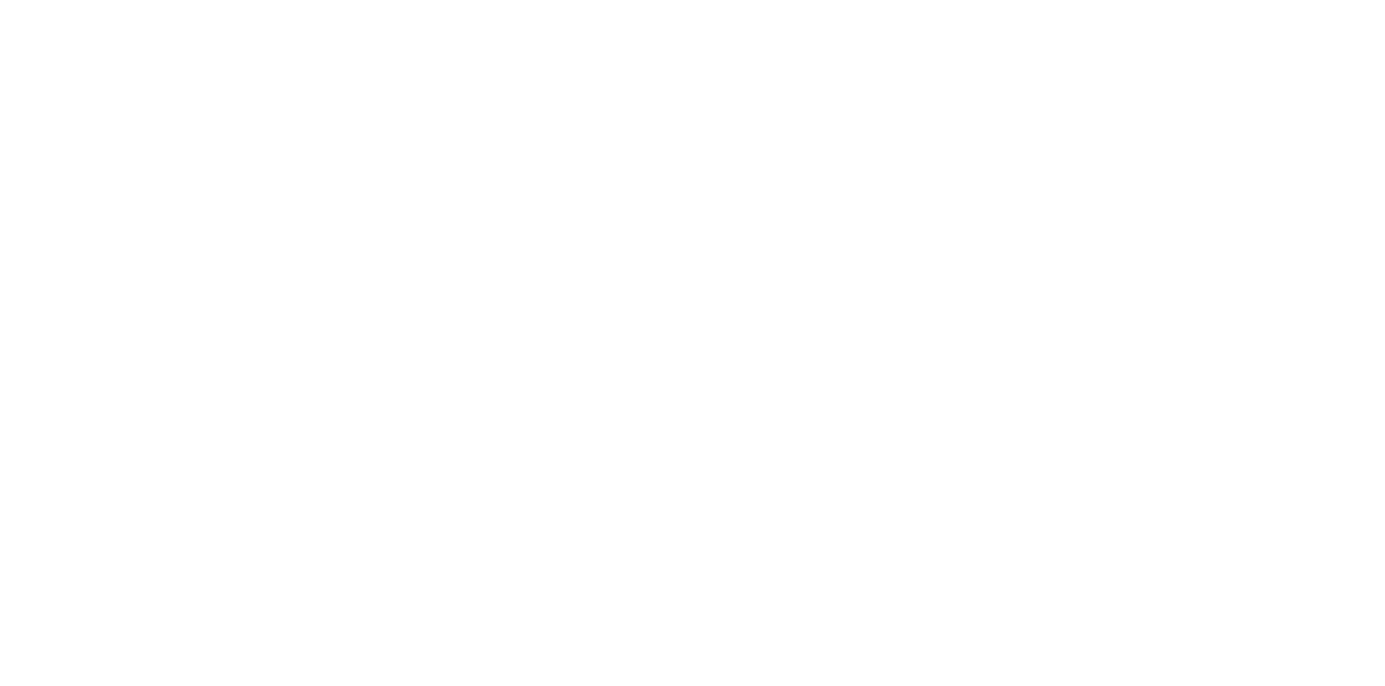 scroll, scrollTop: 0, scrollLeft: 0, axis: both 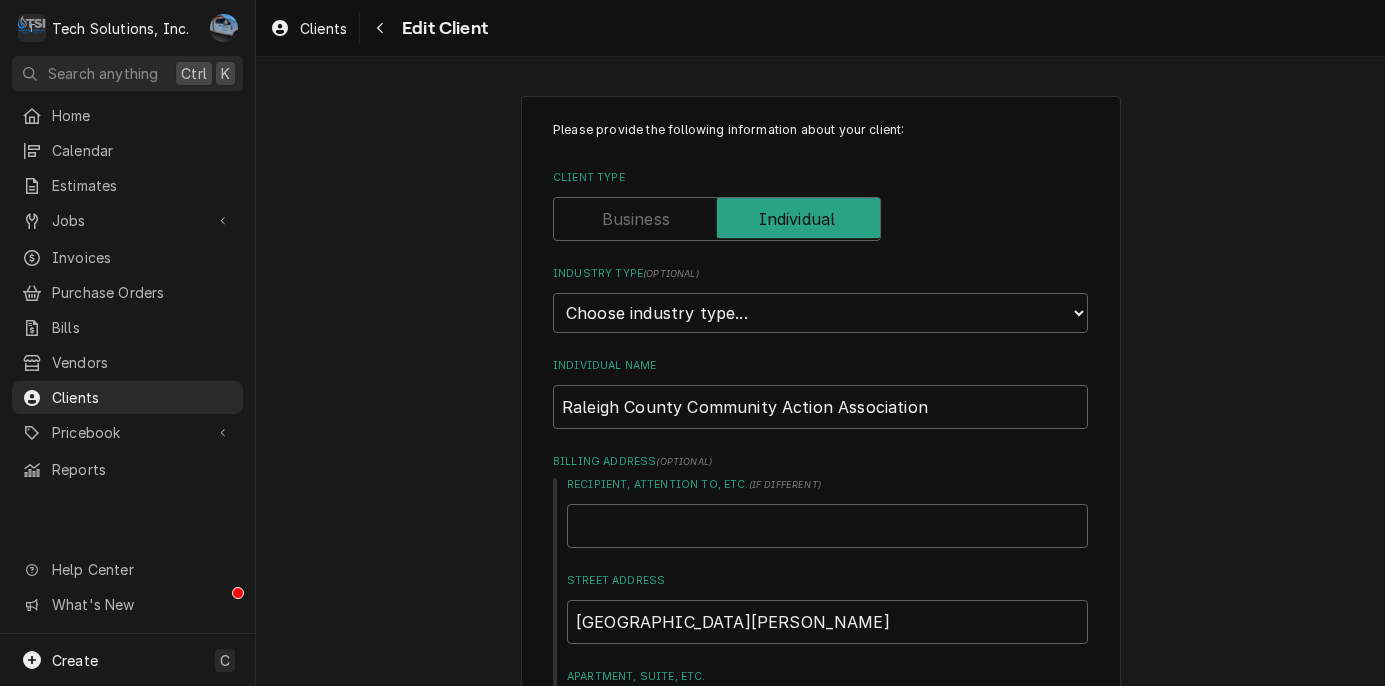 type on "x" 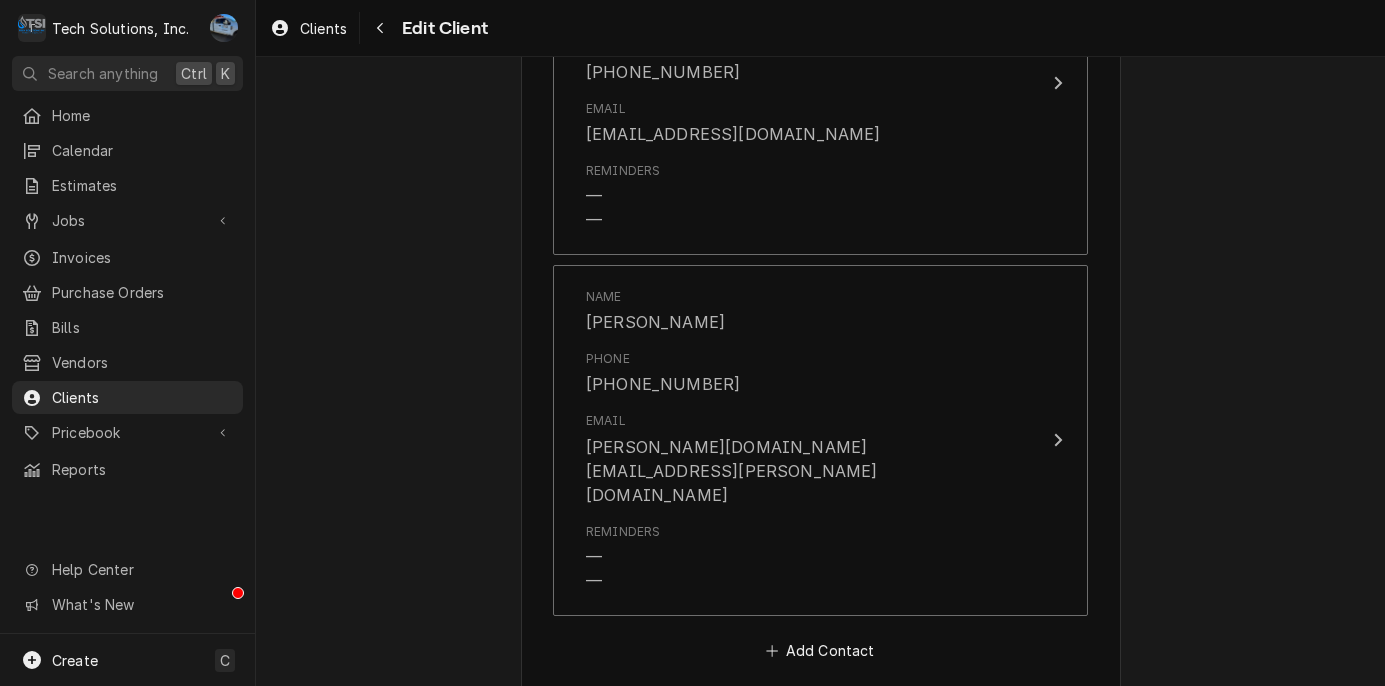scroll, scrollTop: 1611, scrollLeft: 0, axis: vertical 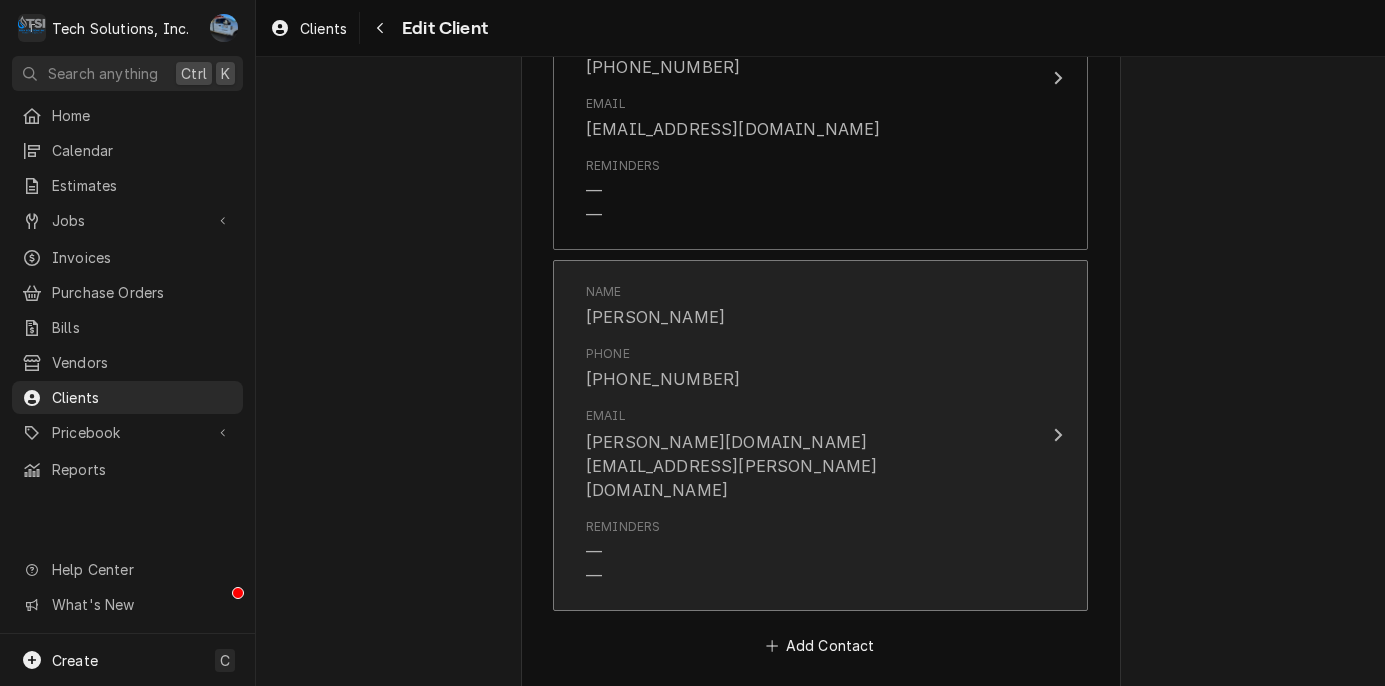click on "Email [PERSON_NAME][DOMAIN_NAME][EMAIL_ADDRESS][PERSON_NAME][DOMAIN_NAME]" at bounding box center (799, 454) 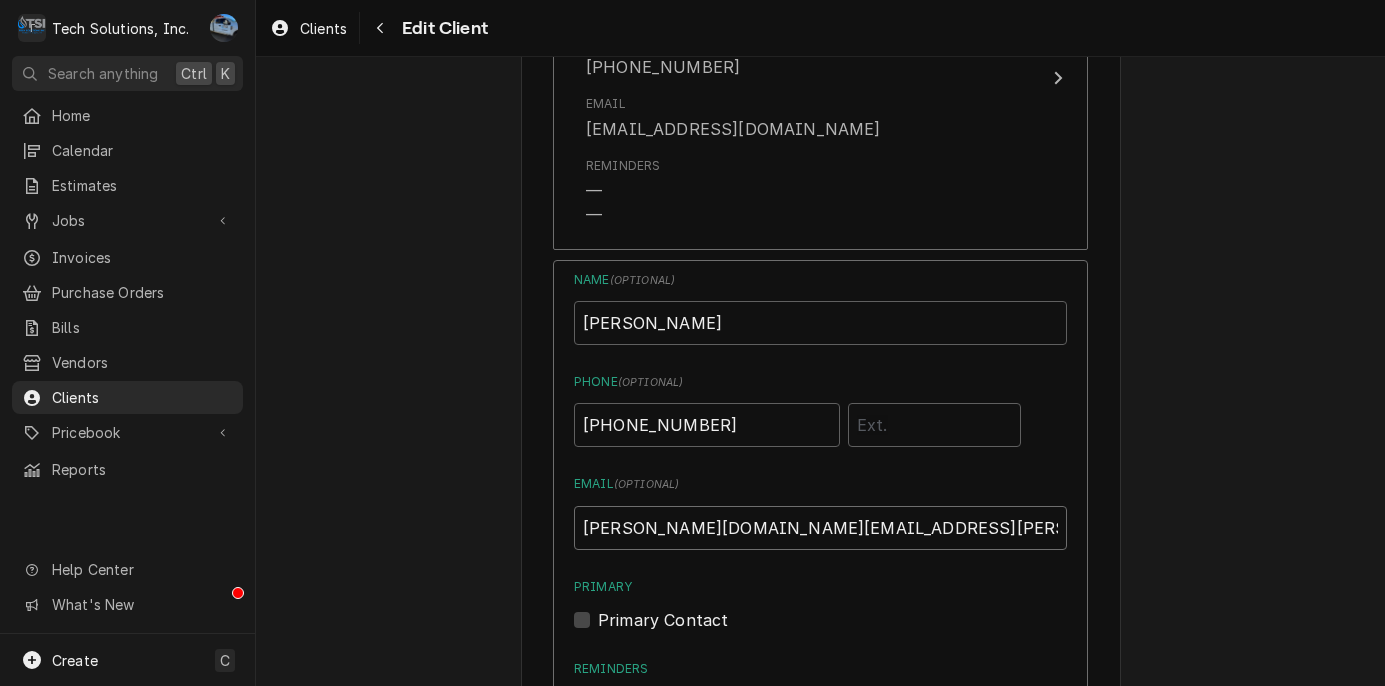 click on "andrea.lilly@rcca.org" at bounding box center [820, 528] 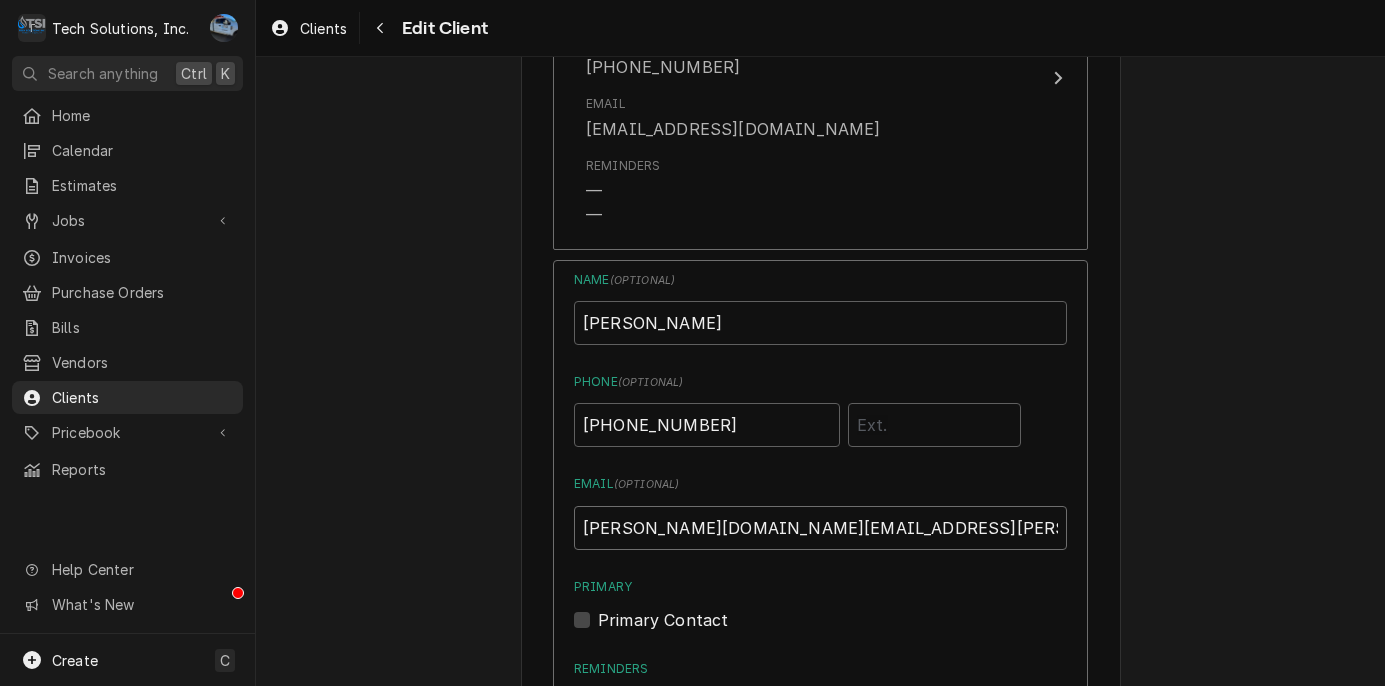 type on "[PERSON_NAME][DOMAIN_NAME][EMAIL_ADDRESS][PERSON_NAME][DOMAIN_NAME]" 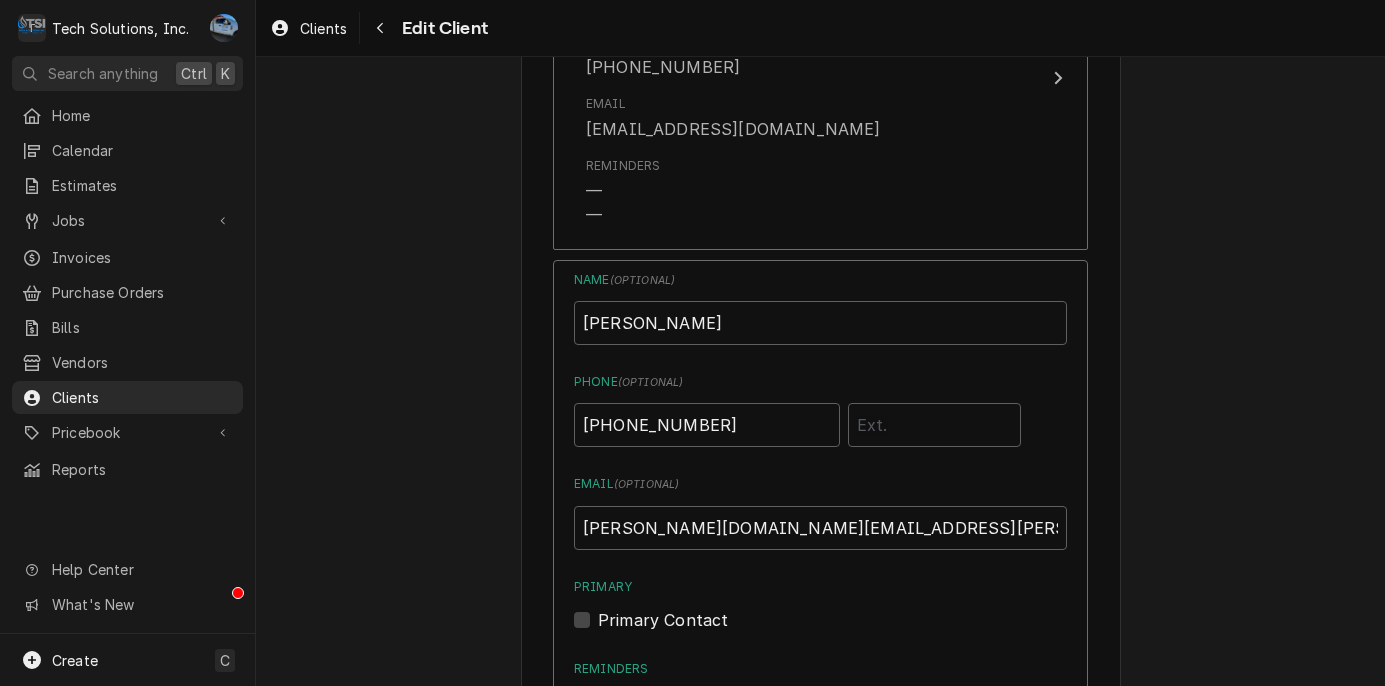 click on "Please provide the following information about your client: Client Type Industry Type  ( optional ) Choose industry type... Residential Commercial Industrial Government Individual Name Raleigh County Community Action Association Billing Address  ( optional ) Recipient, Attention To, etc.  ( if different ) Street Address PO Box 3066 East Beckley Station Apartment, Suite, etc. City Beckley State/Province WV Postal Code 25801 Credit Limit  (optional) No credit limit Client Notes  ( optional ) Any PAST DUE Invoices should be emailed to Dee Spencer:
Dee@RCCAA.Org
Rick Gunnoe is over Maintenance of RCCAA his phone is: 304-255-9172 ext. 118
Email Andrea Lilly Invoice: Andrea.Lilly@rccaa.org for PO to bill out. Labels  ( optional ) Add Labels... Default Client Payment Terms  (optional) Same as company default (--) Default Client Tax Rate  (optional) Same as company default (--) Client Contacts Primary Contact Name — Phone (304) 255-9337 Email Dee@RCCAA.Org Reminders — — Name  ( optional ) Andrea Lilly Phone  (" at bounding box center (820, -20) 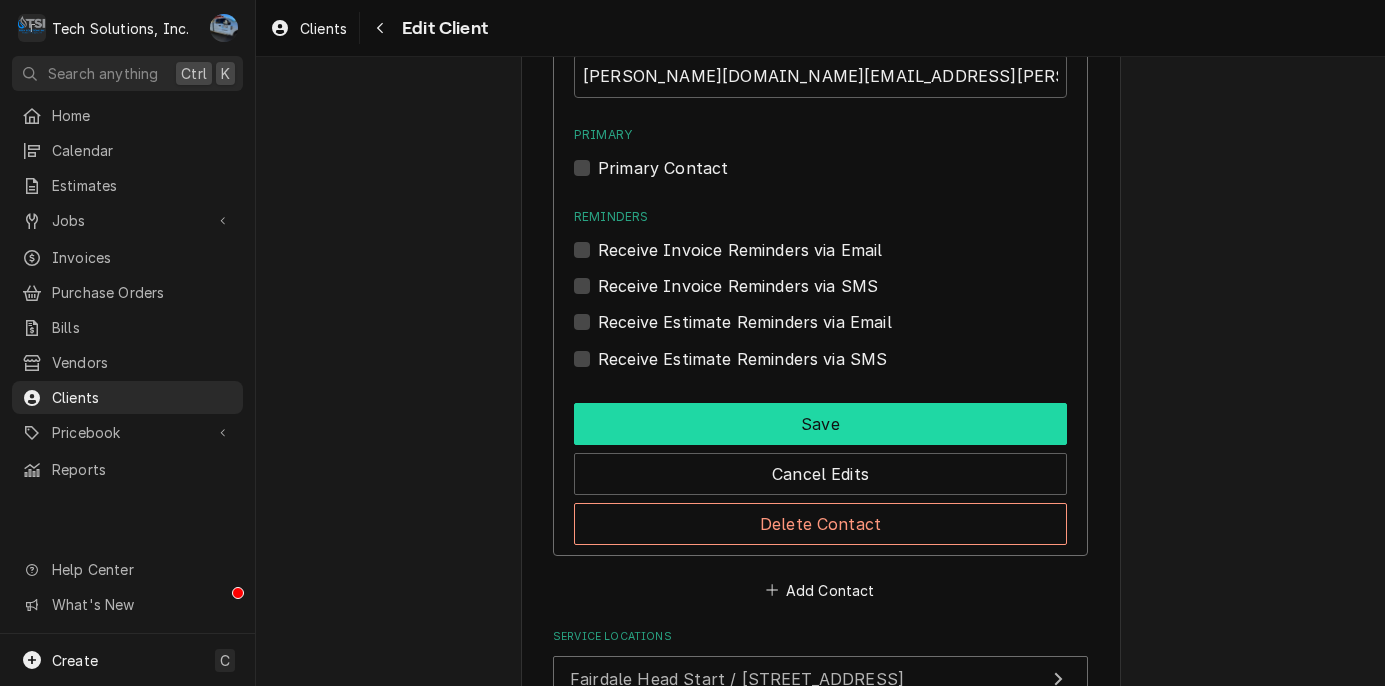 click on "Save" at bounding box center (820, 424) 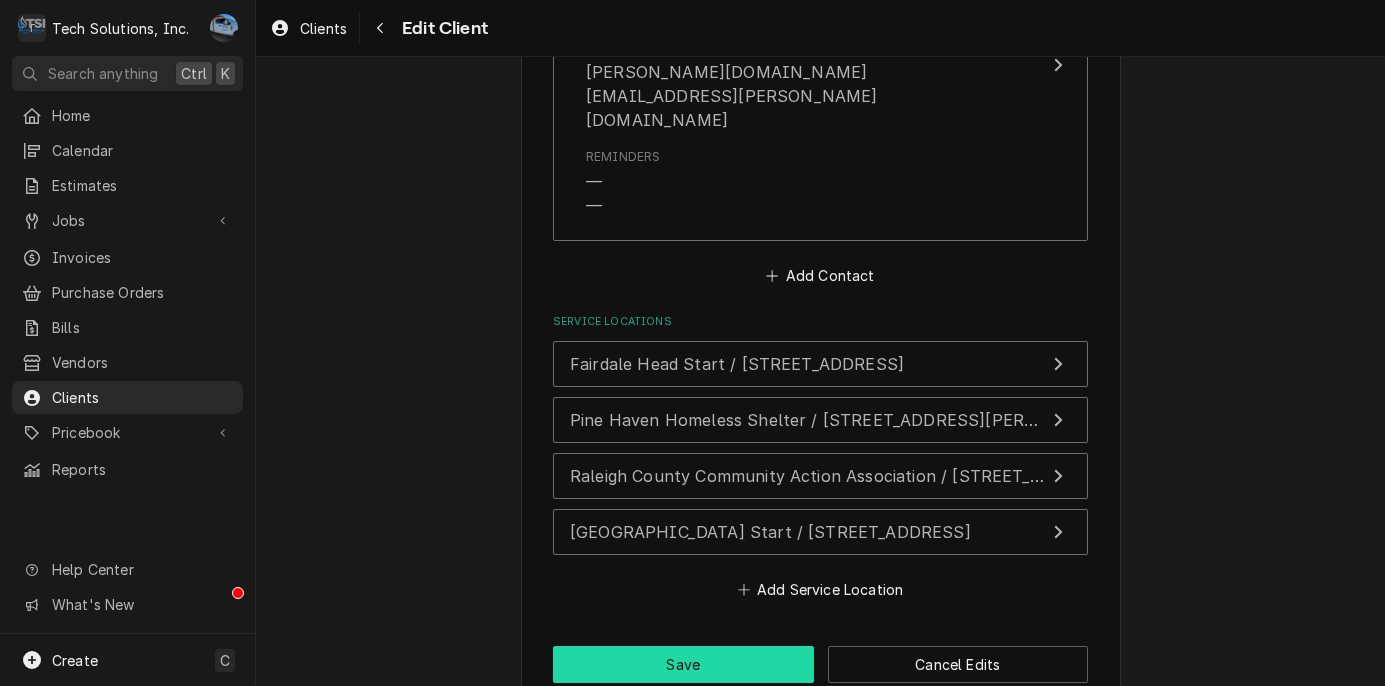 click on "Save" at bounding box center [683, 664] 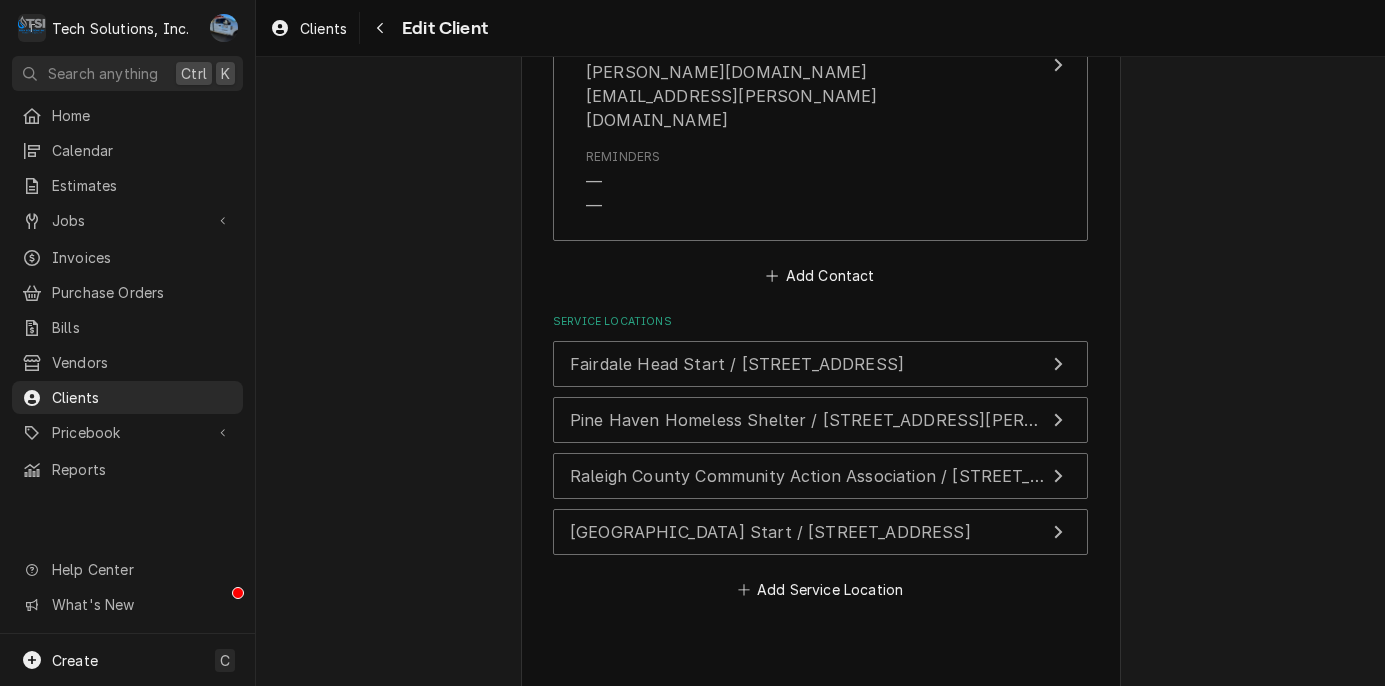 type on "x" 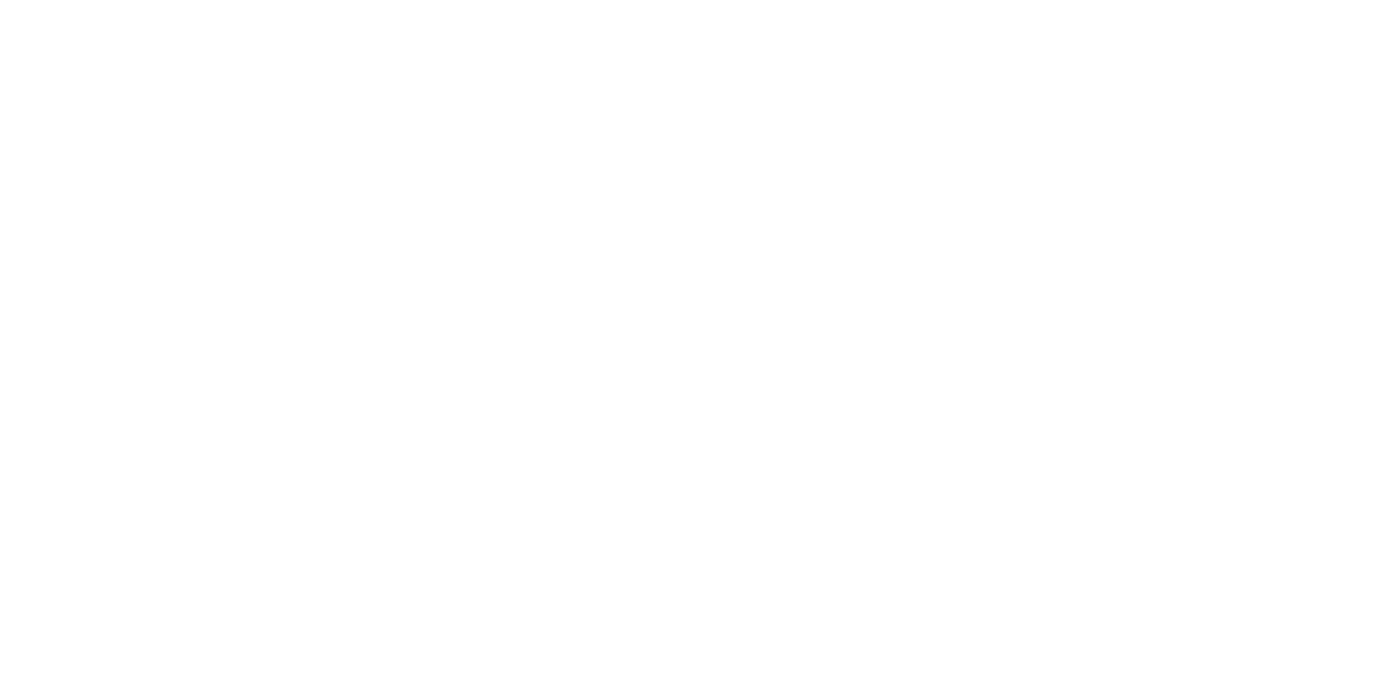 scroll, scrollTop: 0, scrollLeft: 0, axis: both 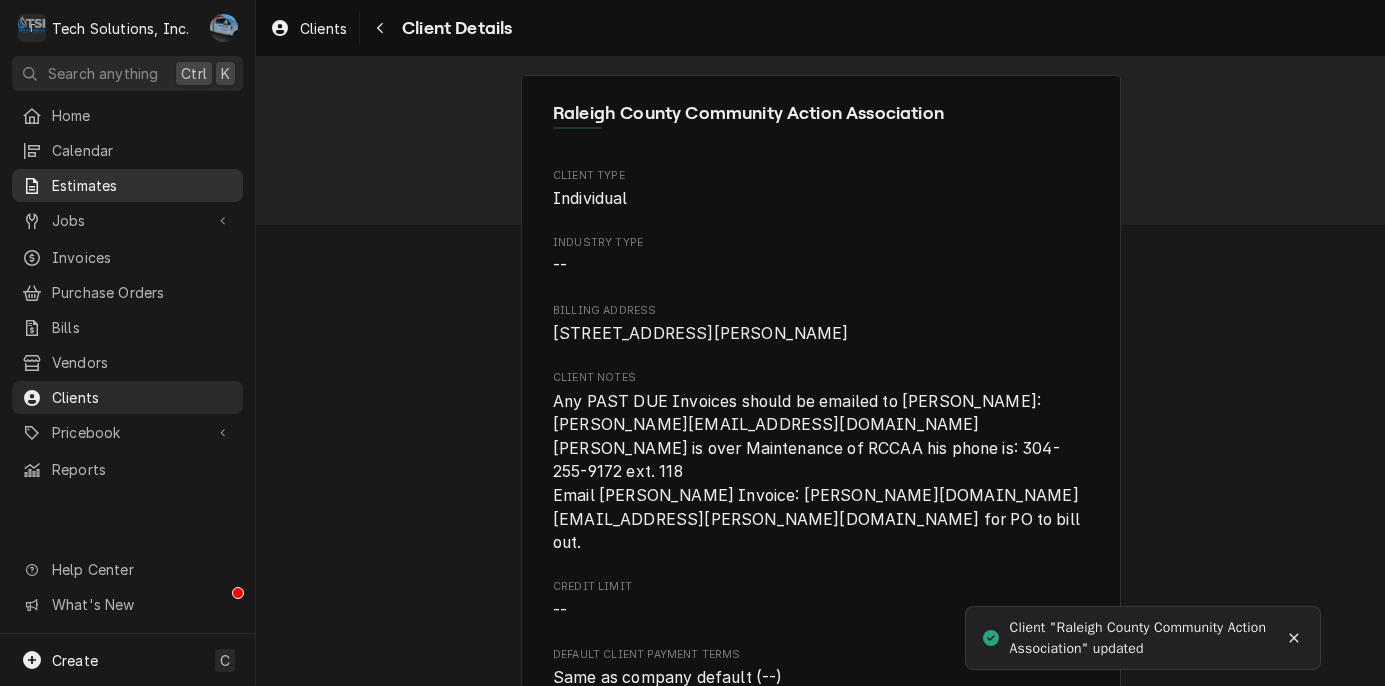 click on "Estimates" at bounding box center [142, 185] 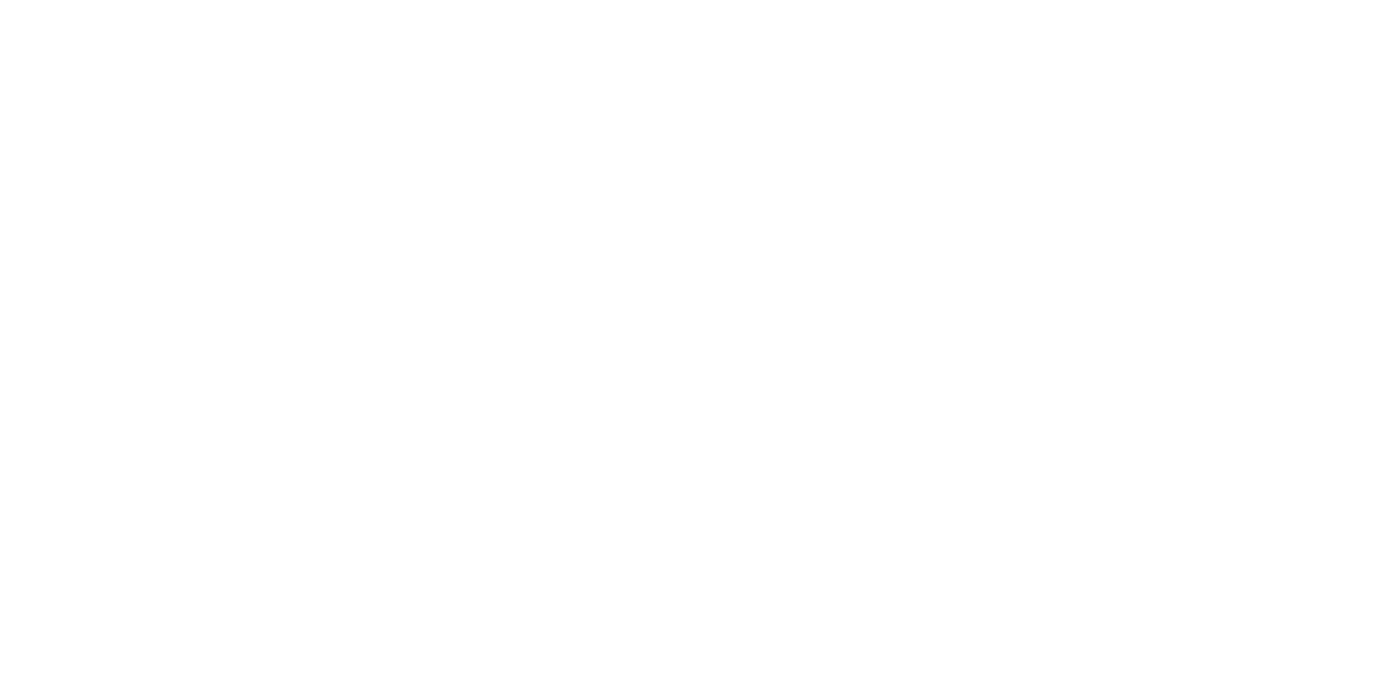 scroll, scrollTop: 0, scrollLeft: 0, axis: both 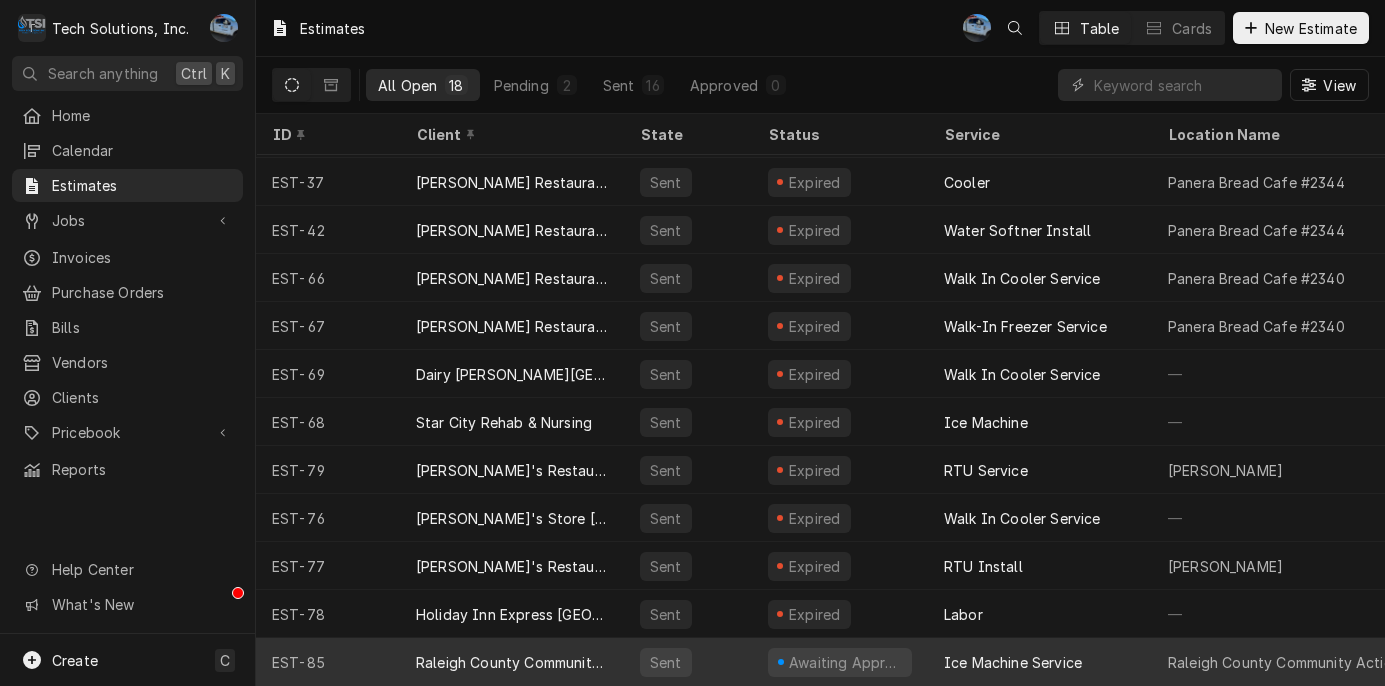 click on "Raleigh County Community Action Association" at bounding box center (512, 662) 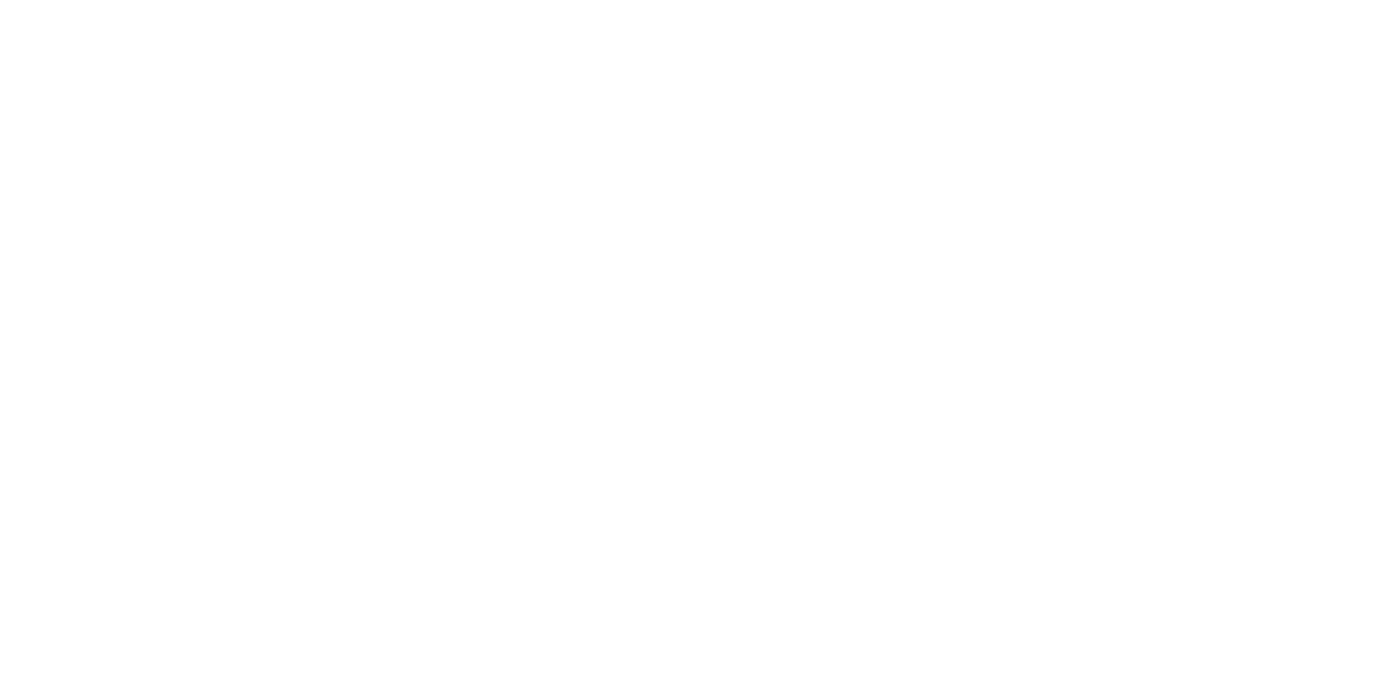 scroll, scrollTop: 0, scrollLeft: 0, axis: both 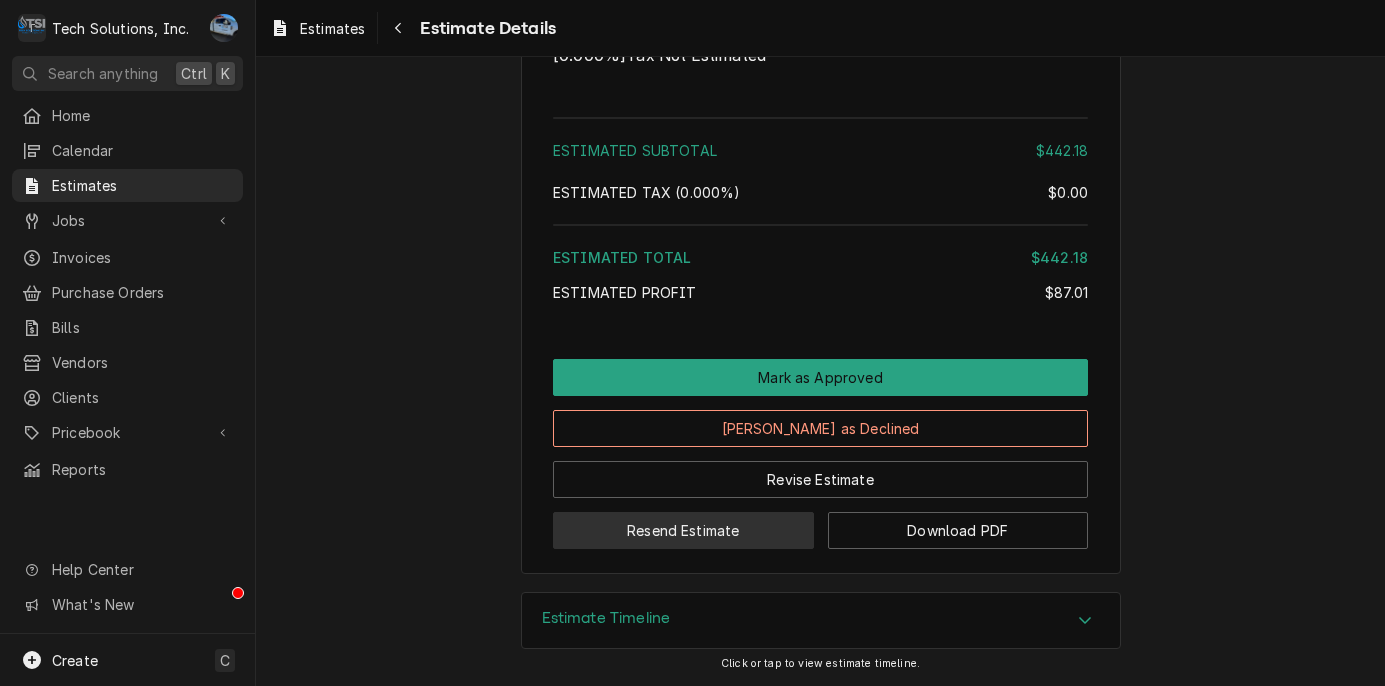 click on "Resend Estimate" at bounding box center [683, 530] 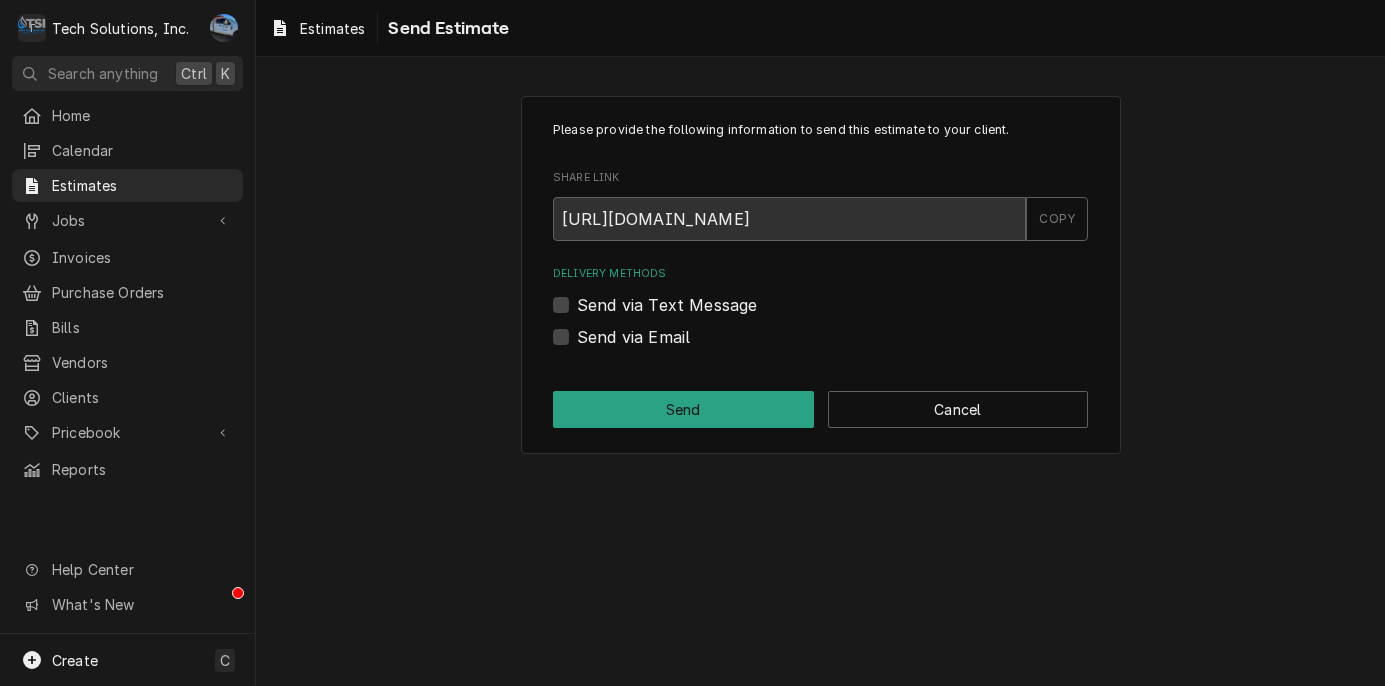 click on "Send via Email" at bounding box center [633, 337] 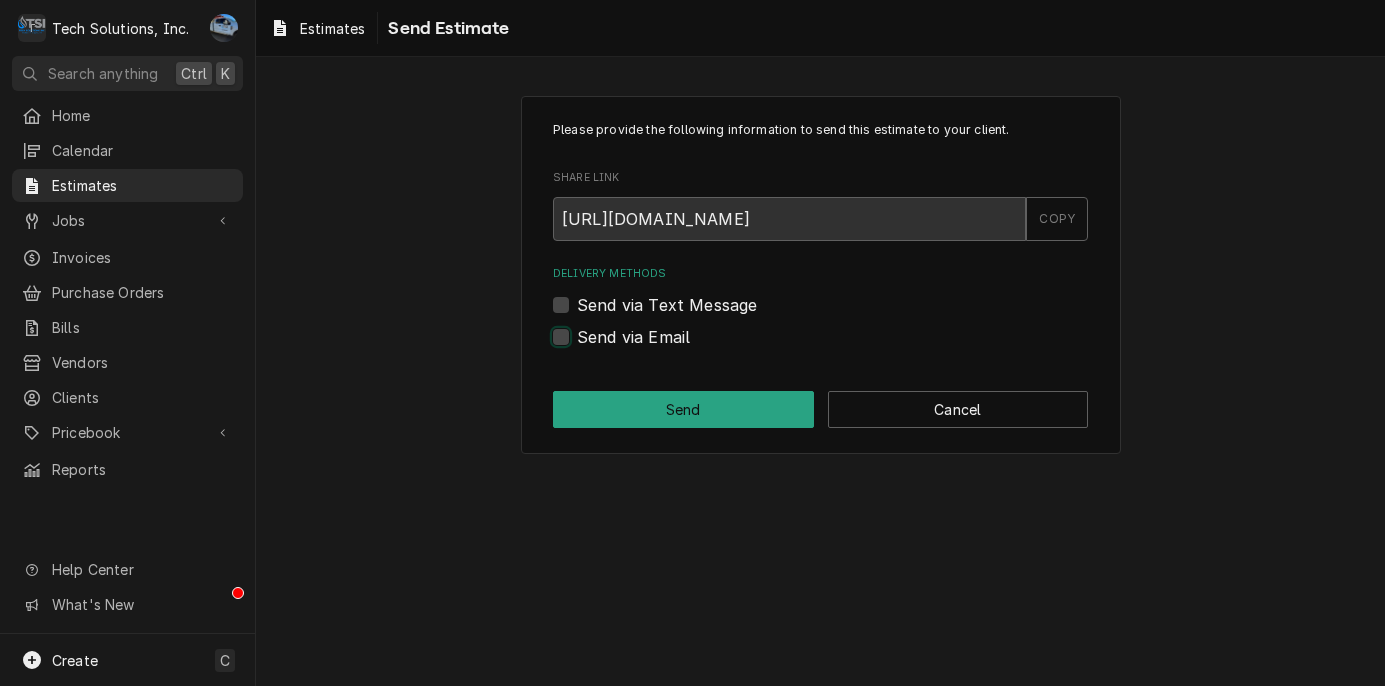 click on "Send via Email" at bounding box center (844, 347) 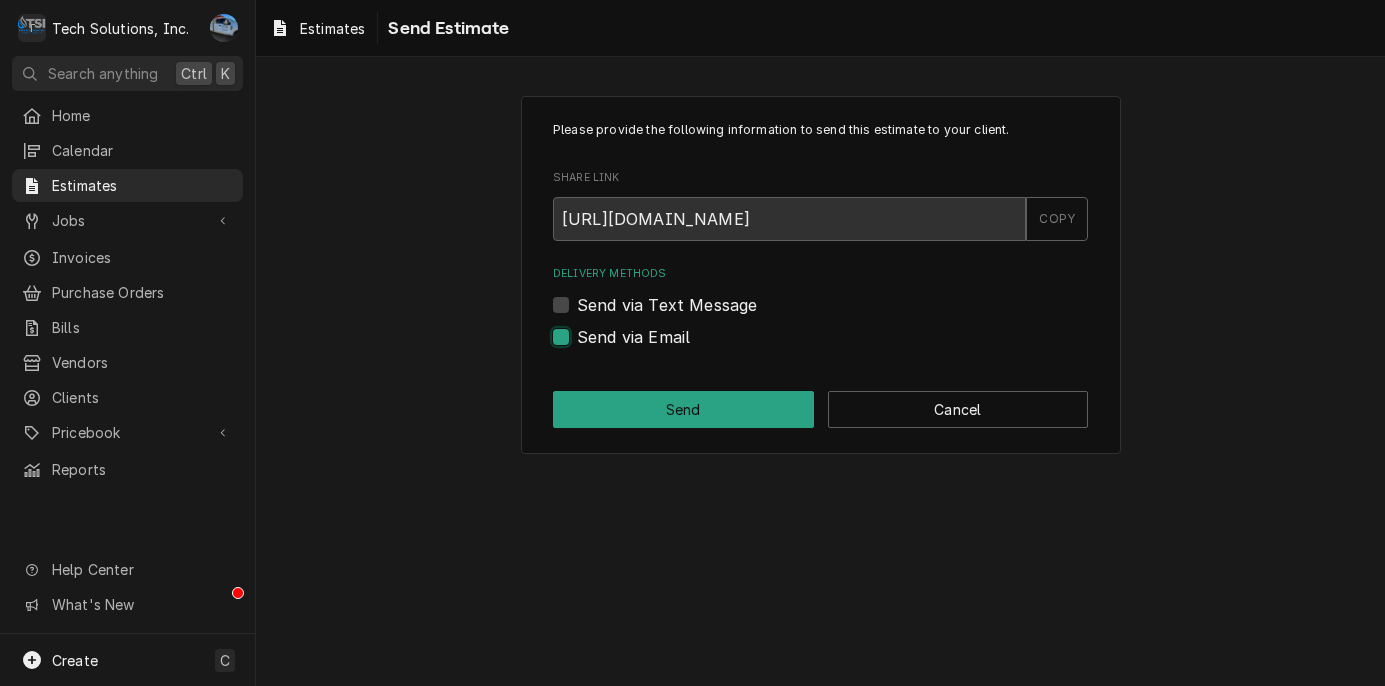 checkbox on "true" 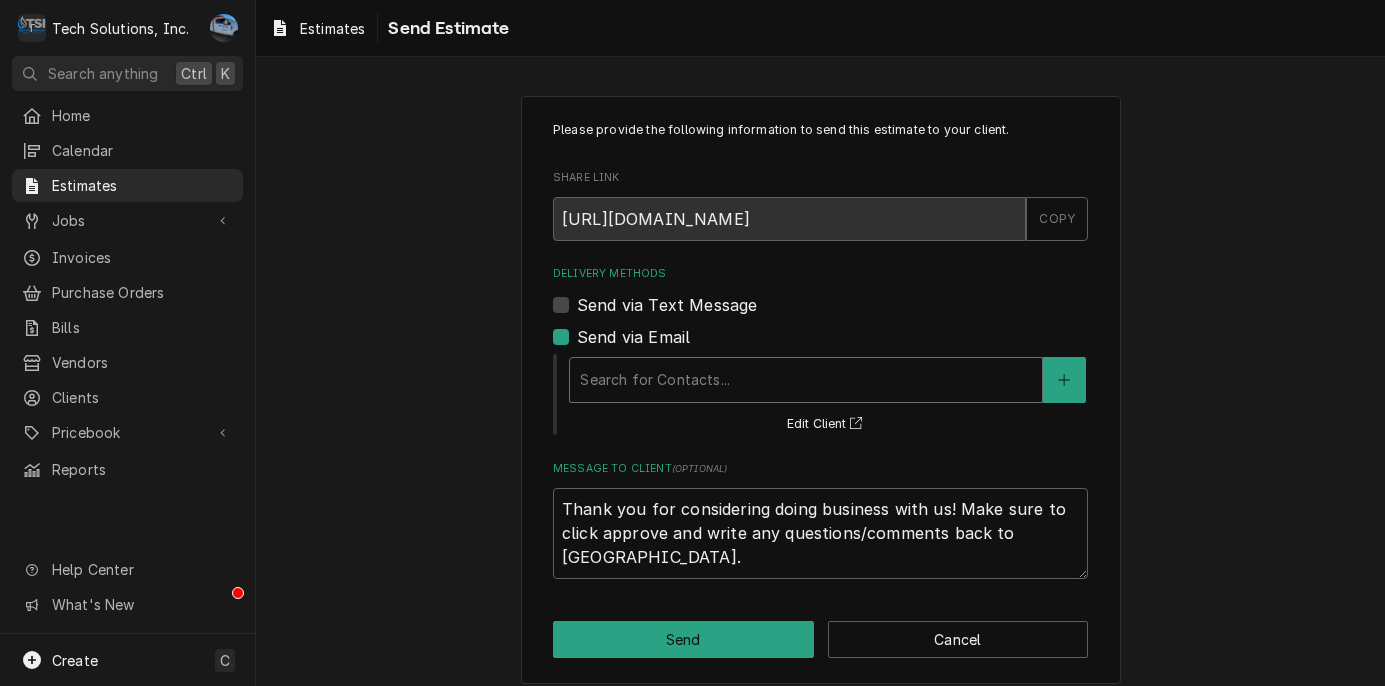 click at bounding box center (806, 380) 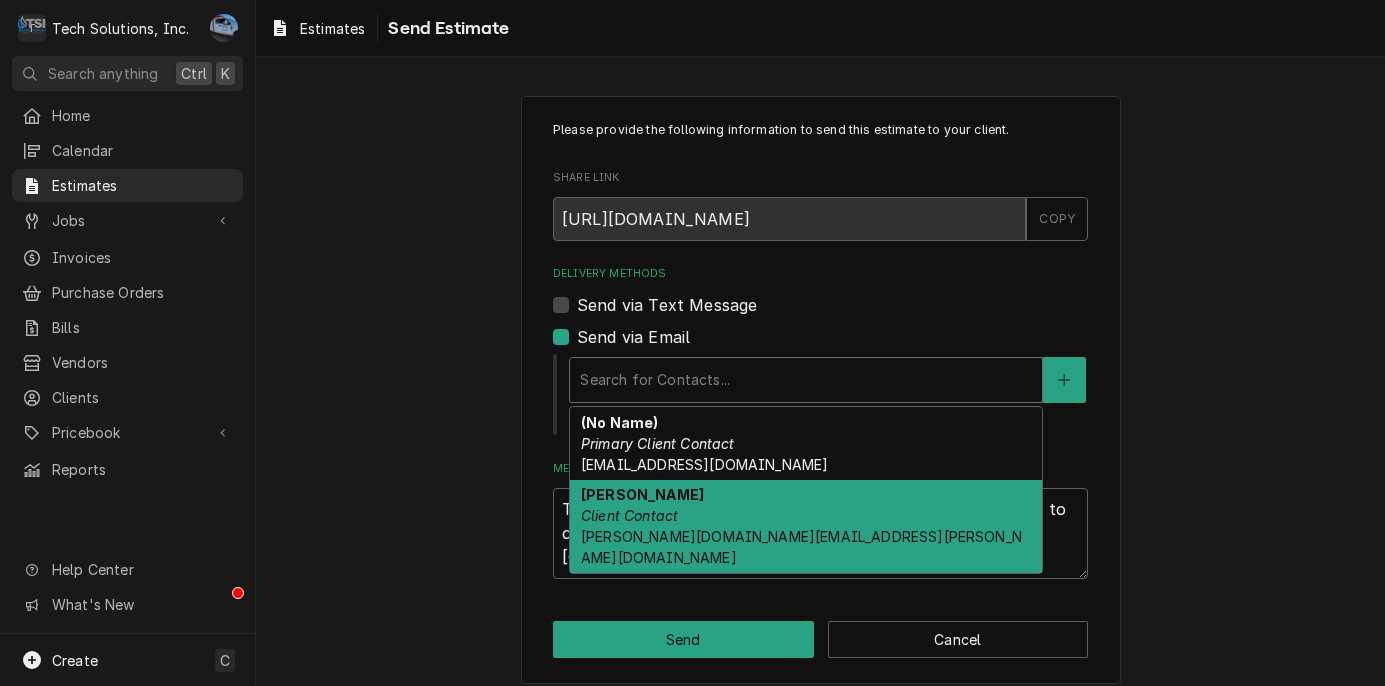 click on "[PERSON_NAME] Client Contact [PERSON_NAME][DOMAIN_NAME][EMAIL_ADDRESS][PERSON_NAME][DOMAIN_NAME]" at bounding box center (806, 527) 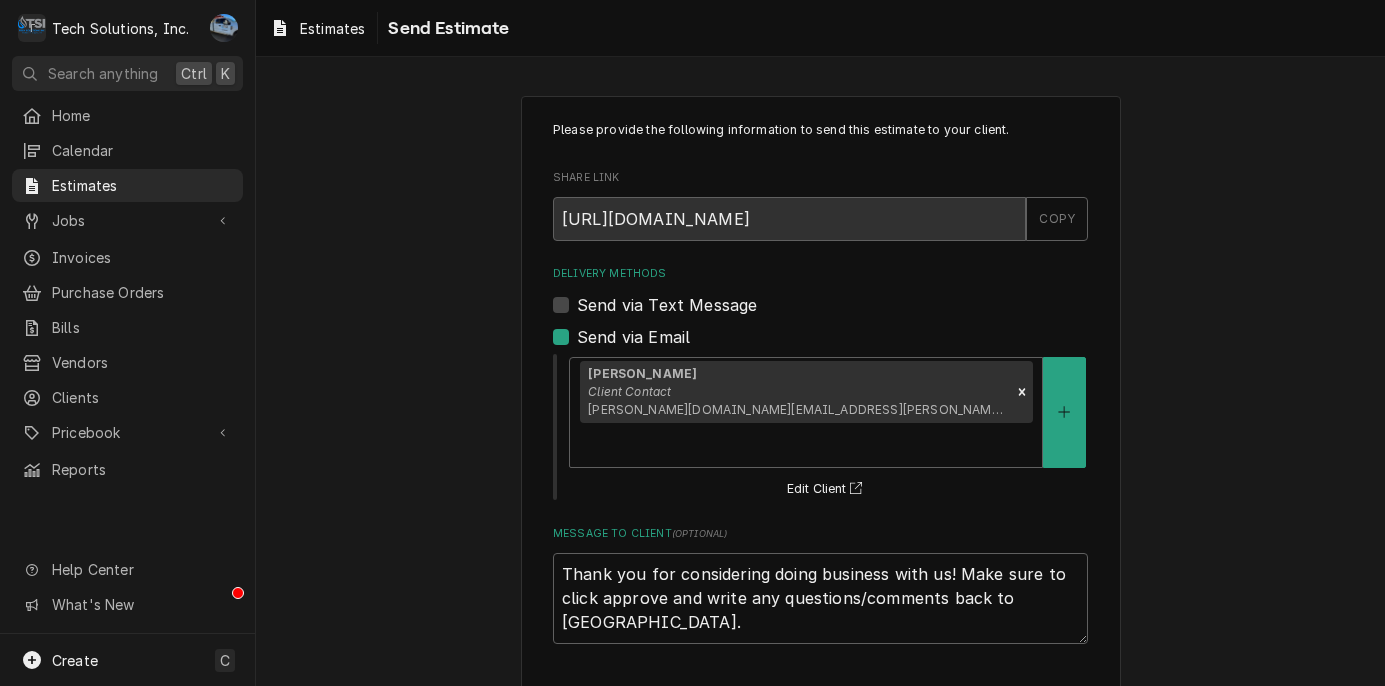 click on "Send" at bounding box center [683, 704] 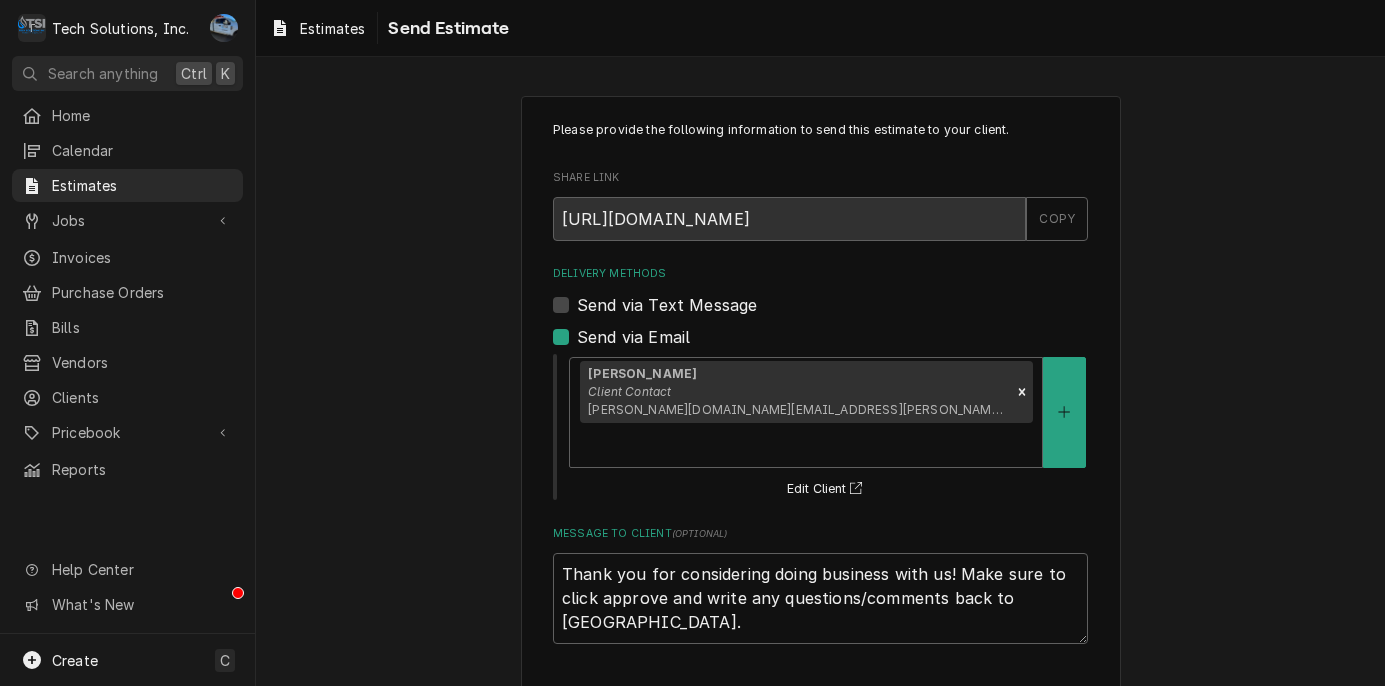 type on "x" 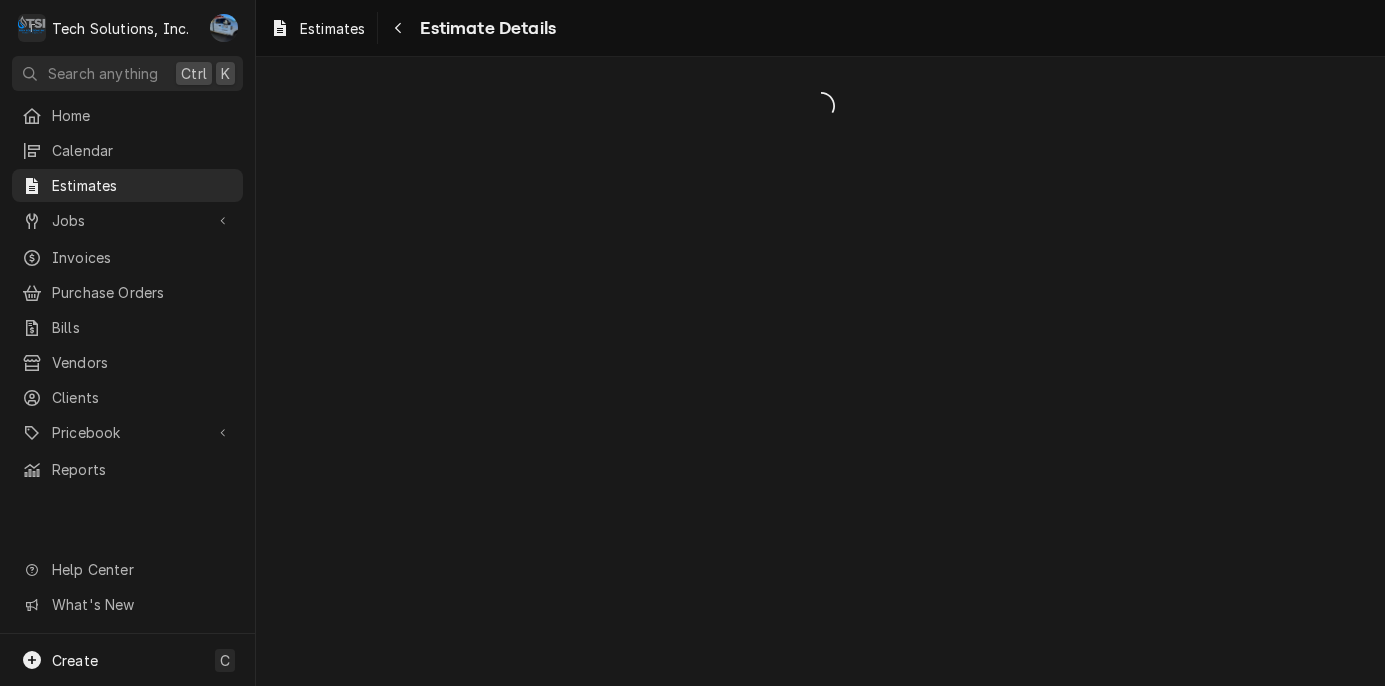 scroll, scrollTop: 0, scrollLeft: 0, axis: both 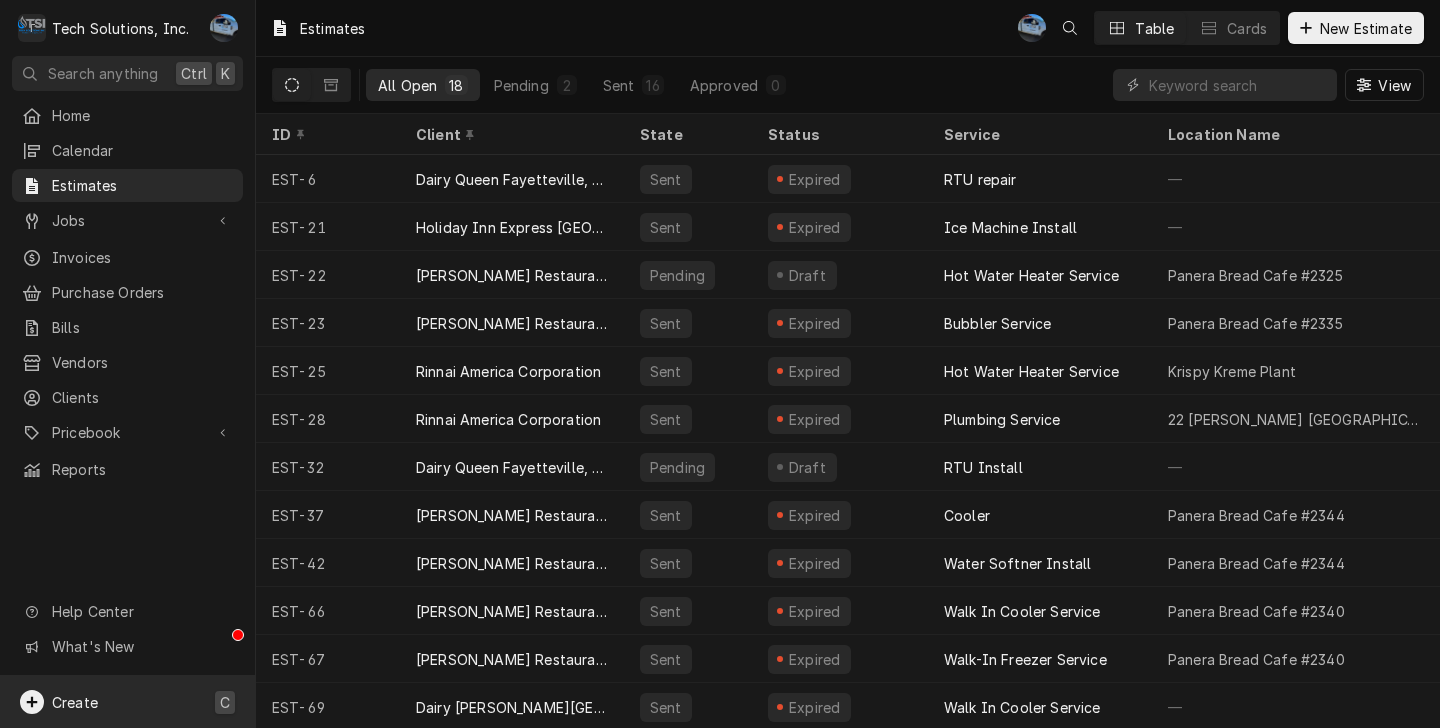 click 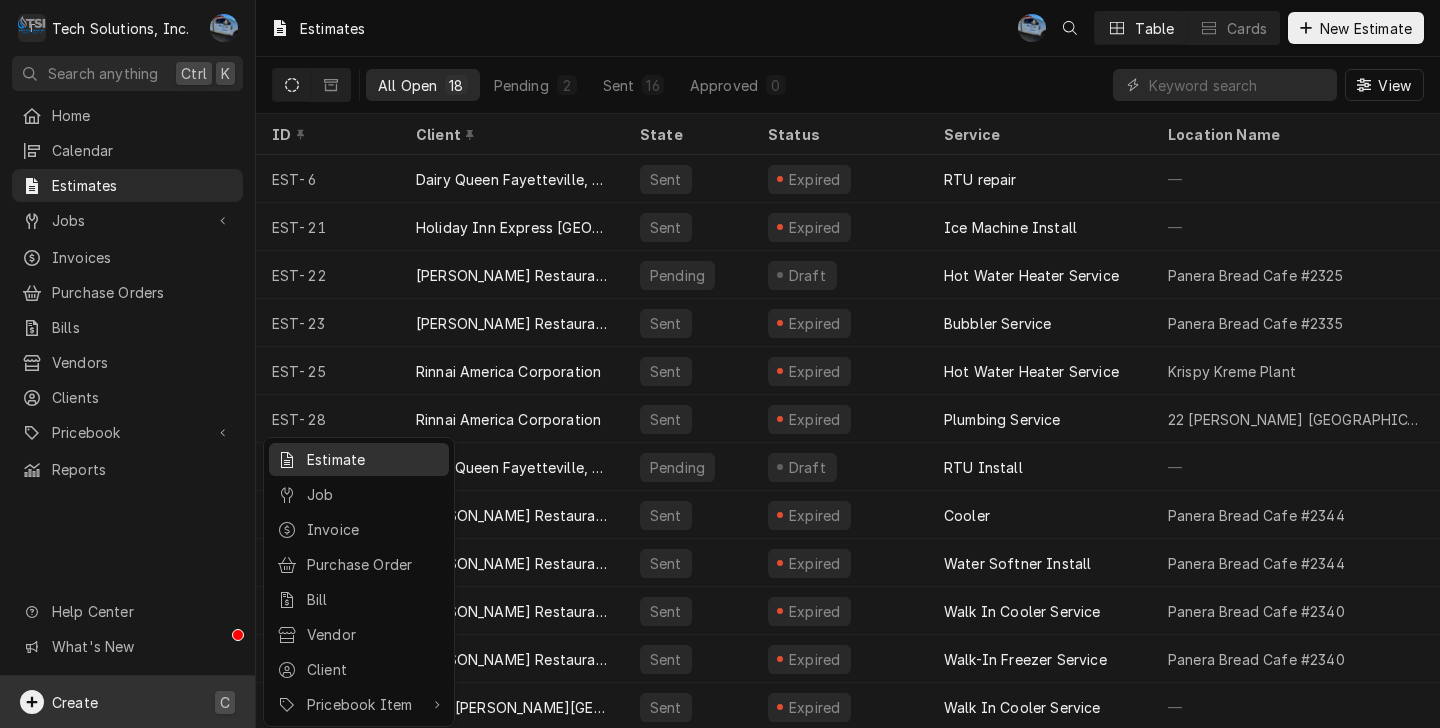 click on "Estimate" at bounding box center (374, 459) 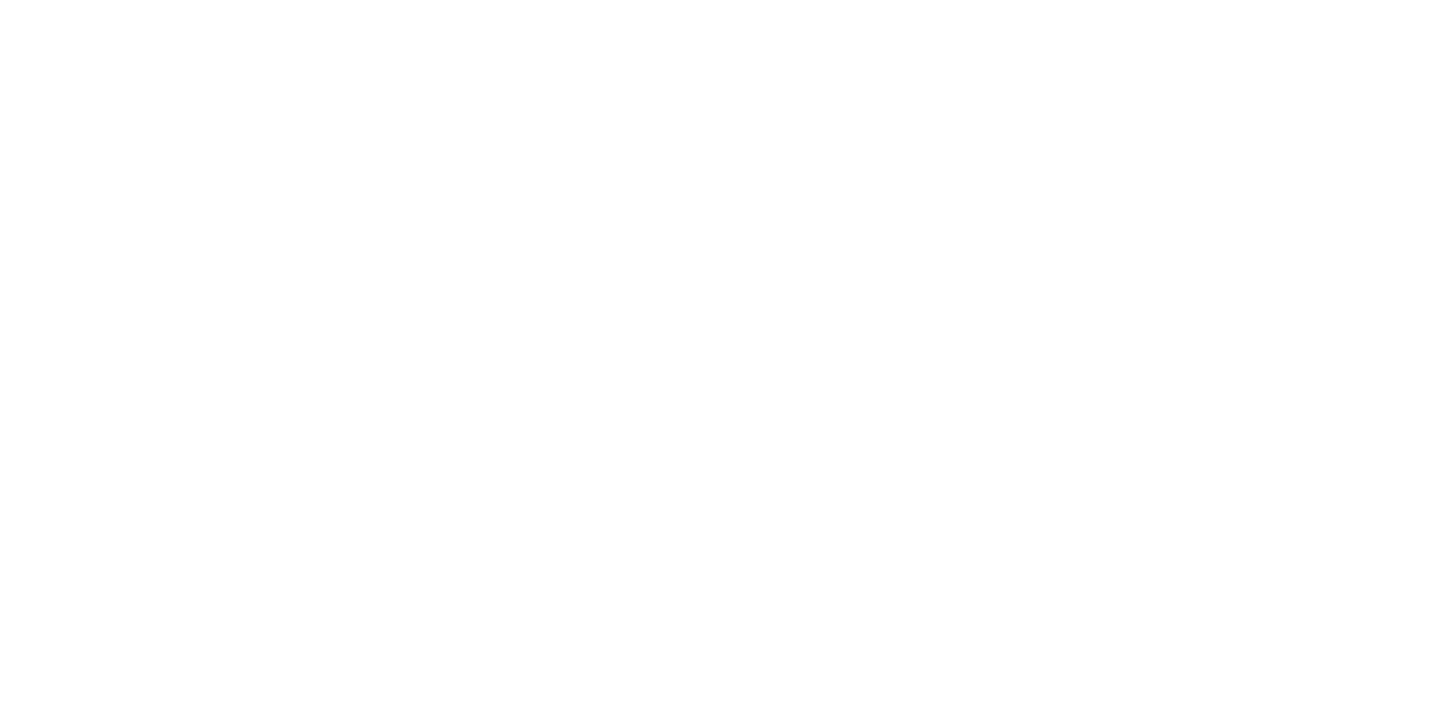 scroll, scrollTop: 0, scrollLeft: 0, axis: both 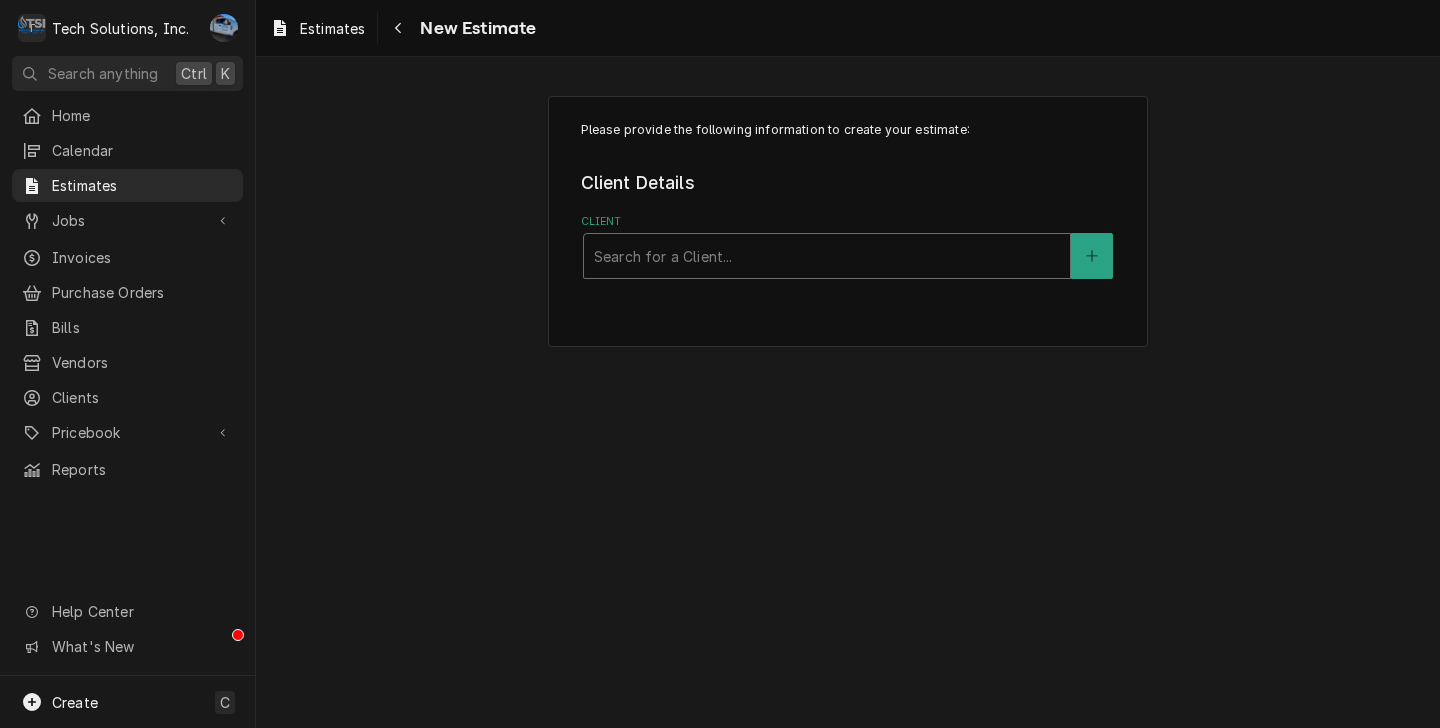 click at bounding box center [827, 256] 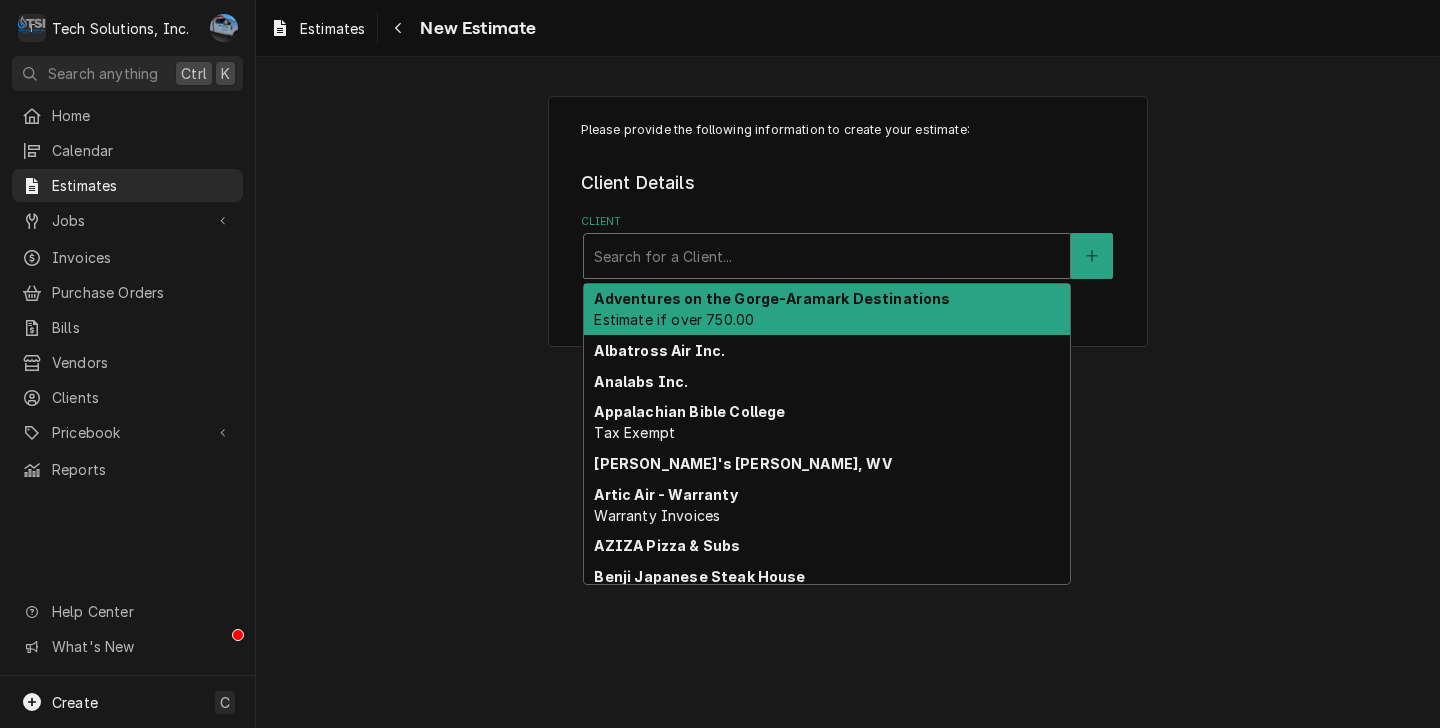 click on "Adventures on the Gorge-Aramark Destinations" at bounding box center [772, 298] 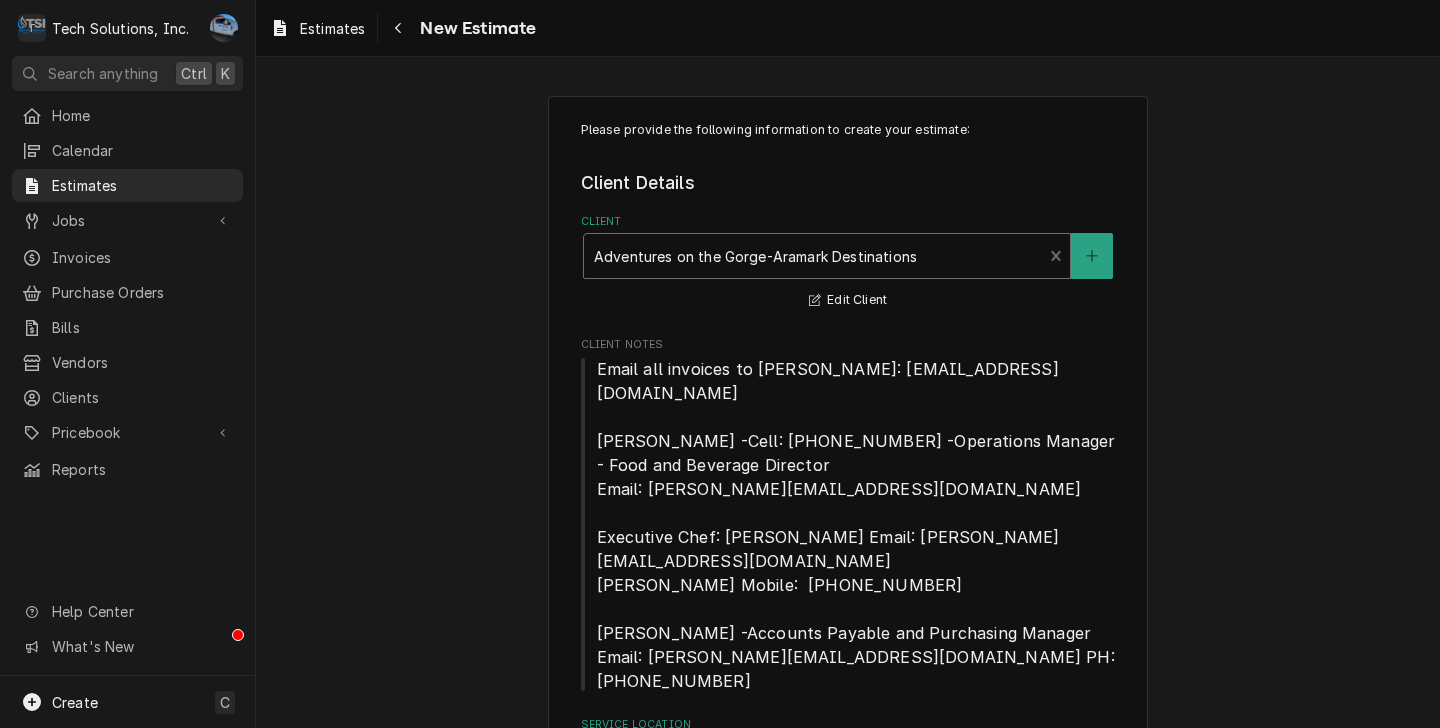 scroll, scrollTop: 93, scrollLeft: 0, axis: vertical 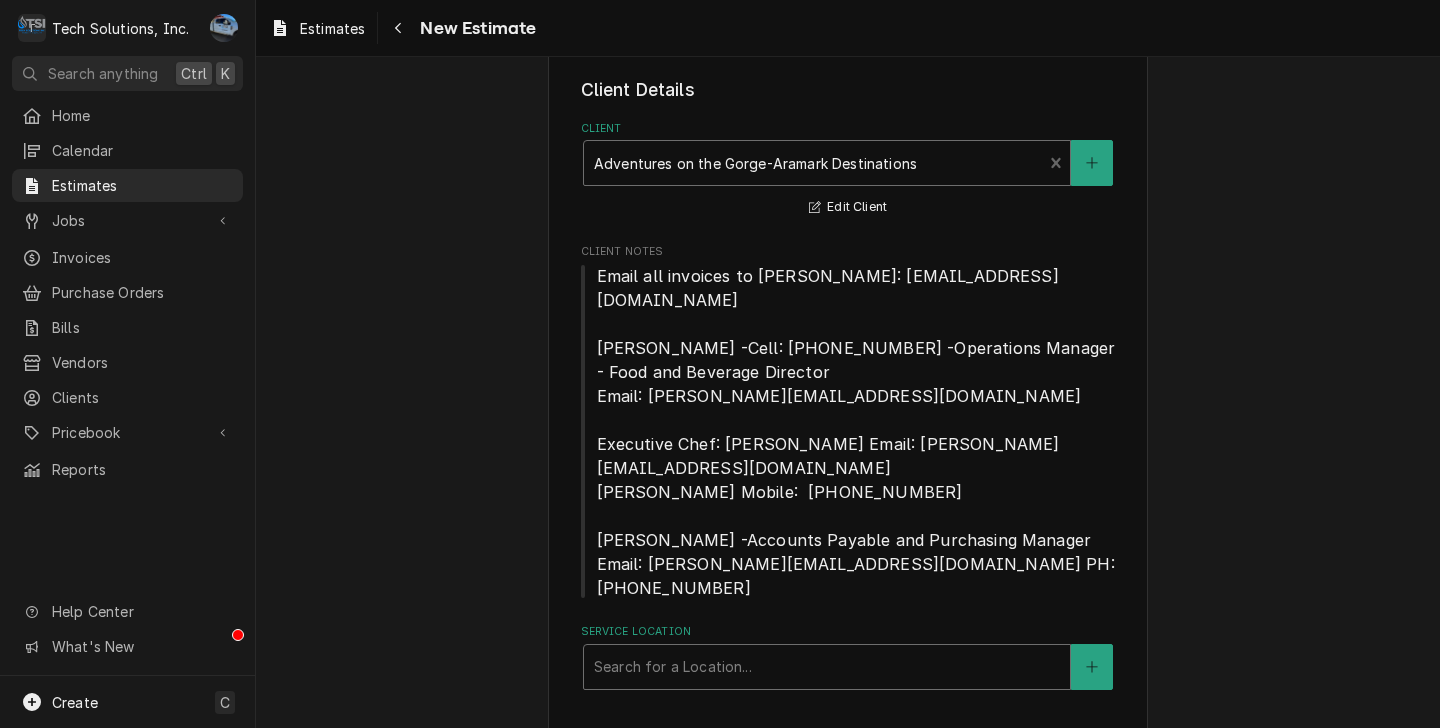 click at bounding box center (827, 667) 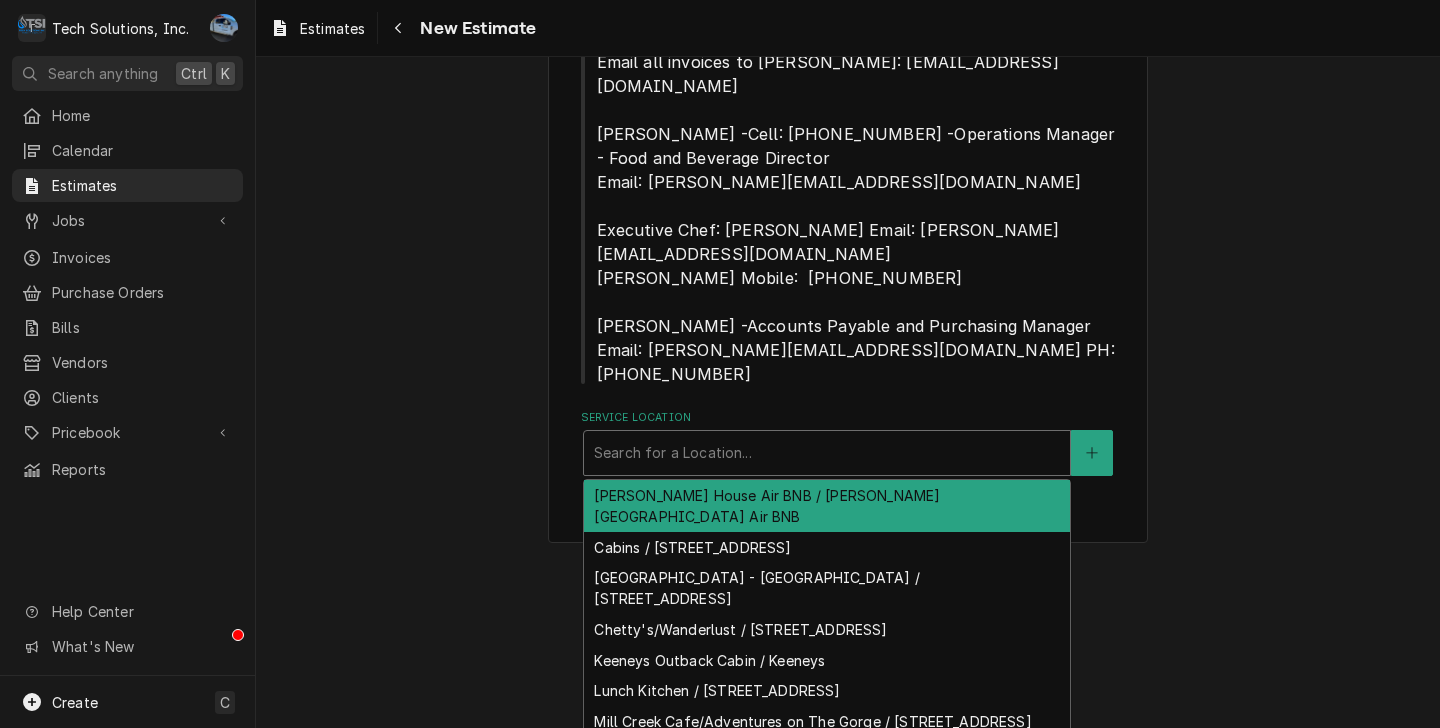 scroll, scrollTop: 315, scrollLeft: 0, axis: vertical 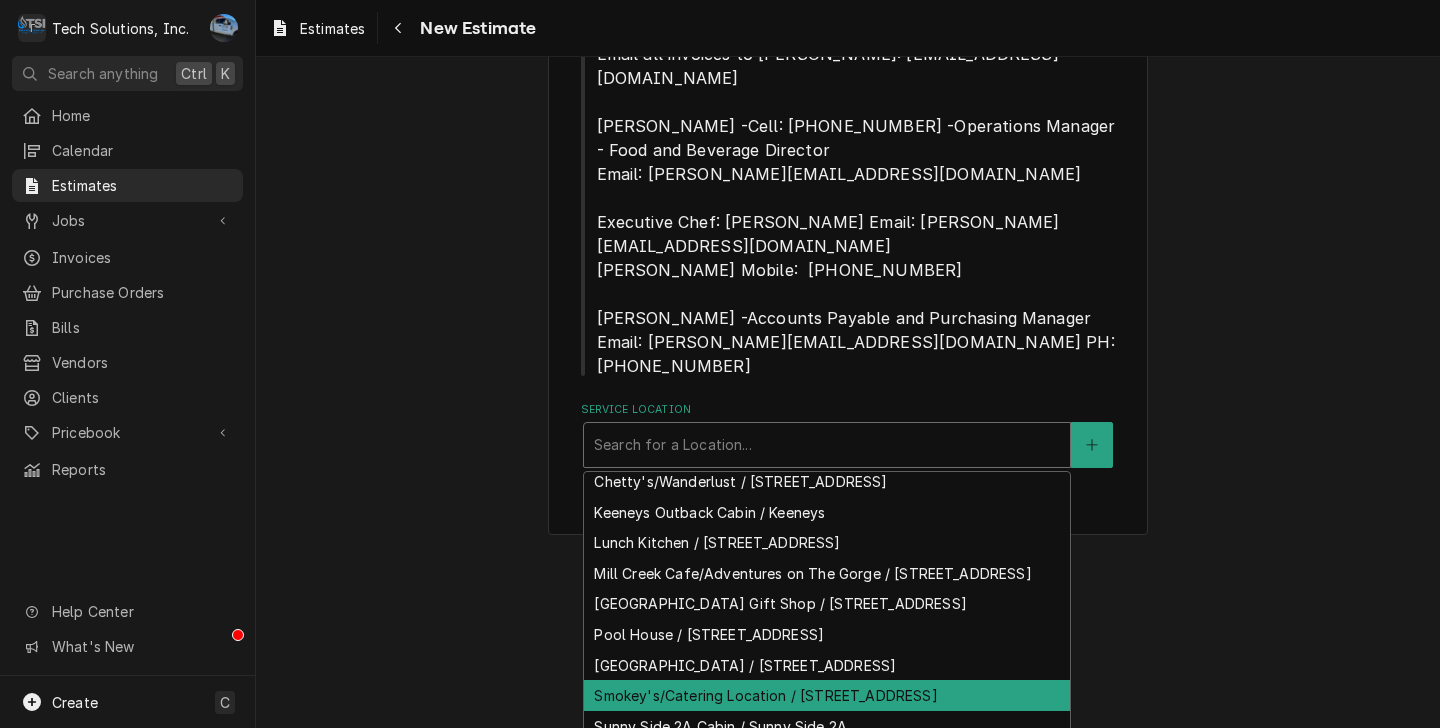 click on "Smokey's/Catering Location / [STREET_ADDRESS]" at bounding box center [827, 695] 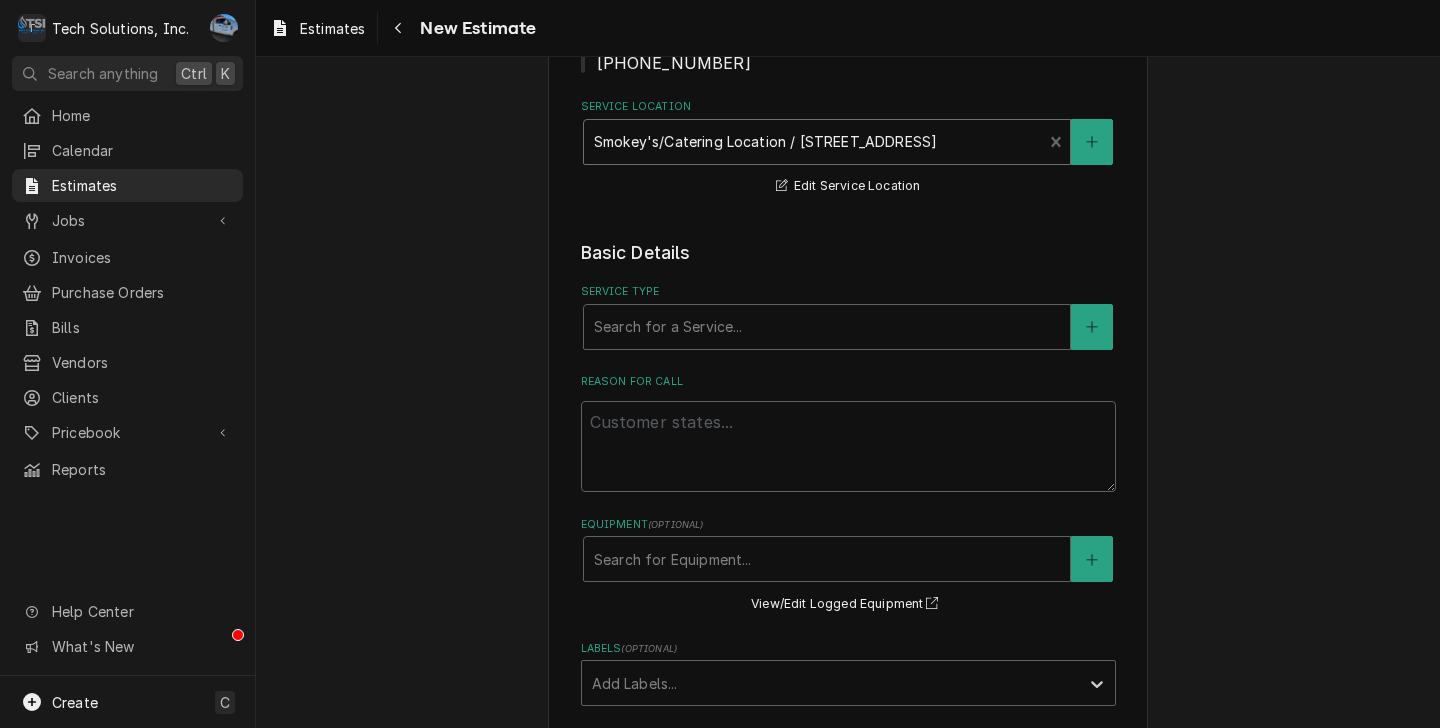 scroll, scrollTop: 655, scrollLeft: 0, axis: vertical 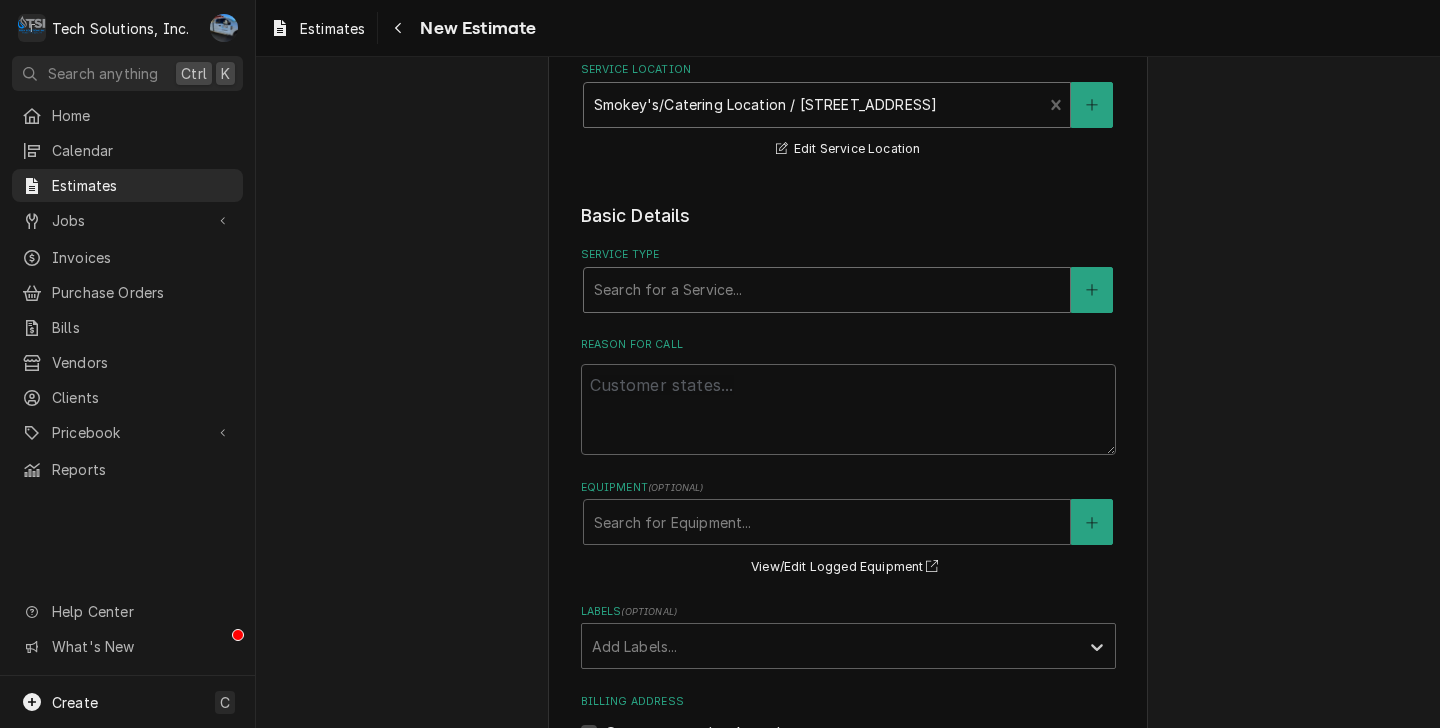 click at bounding box center [827, 290] 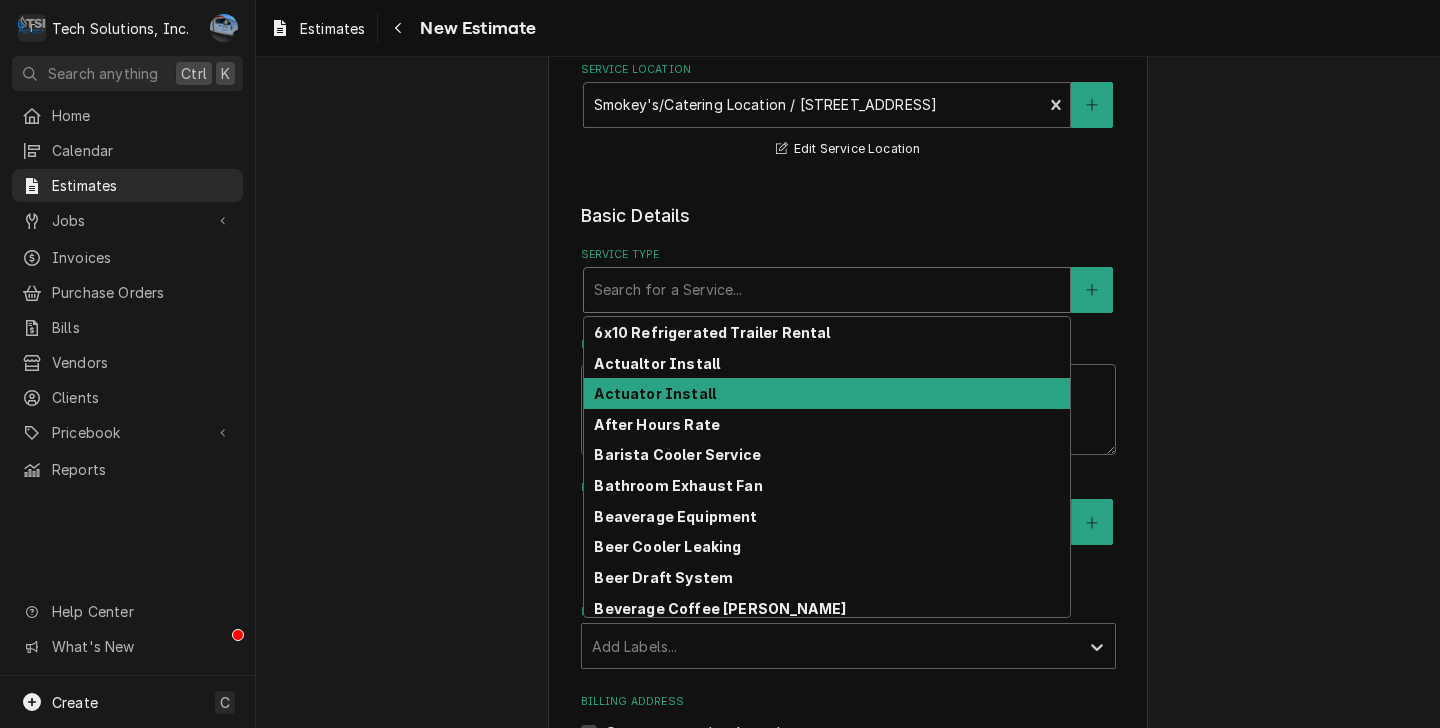 type on "x" 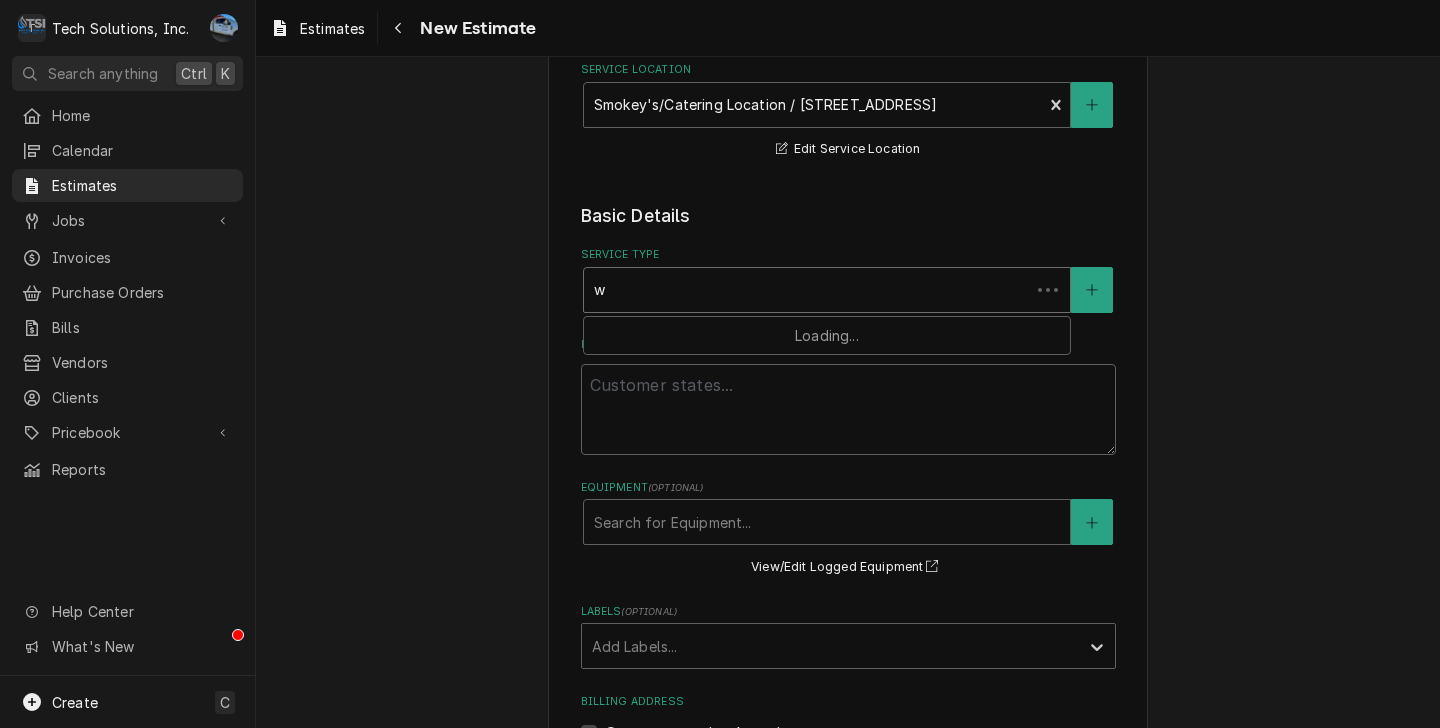 type on "x" 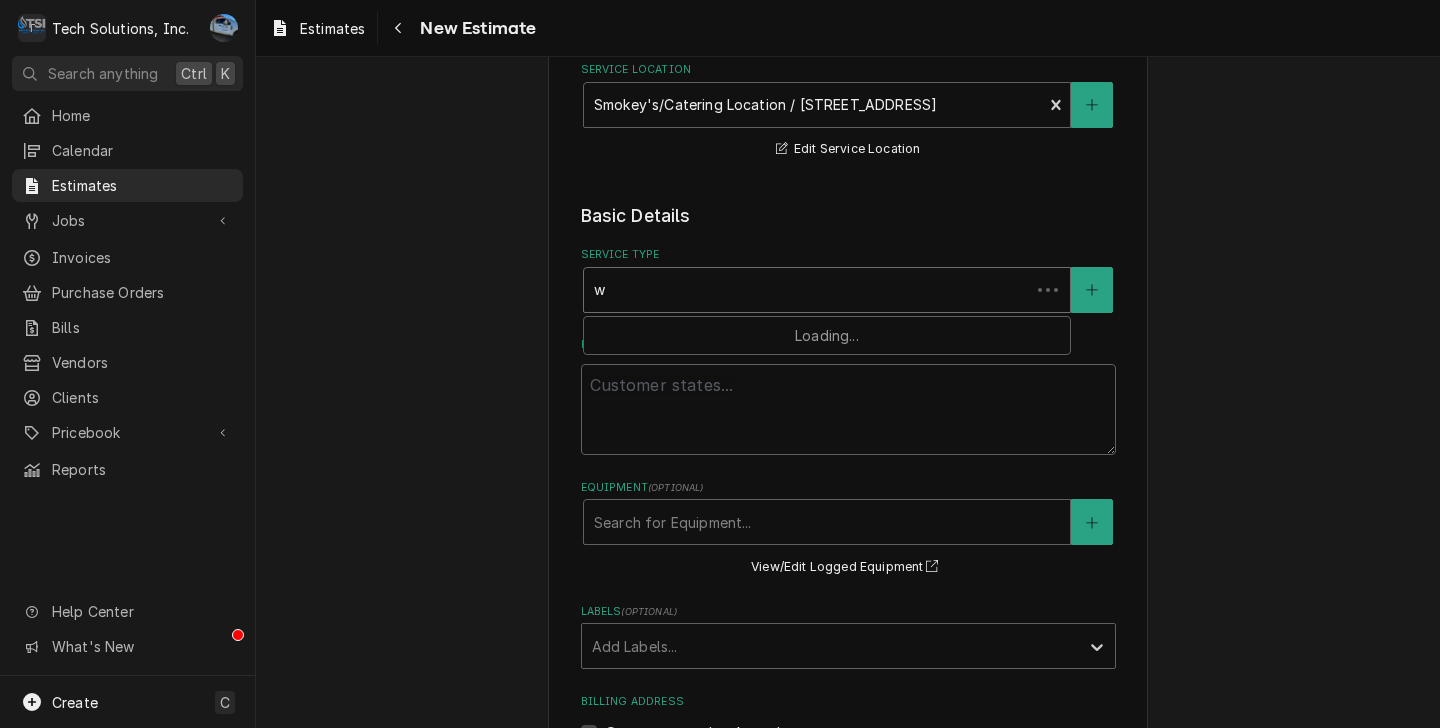 type on "wa" 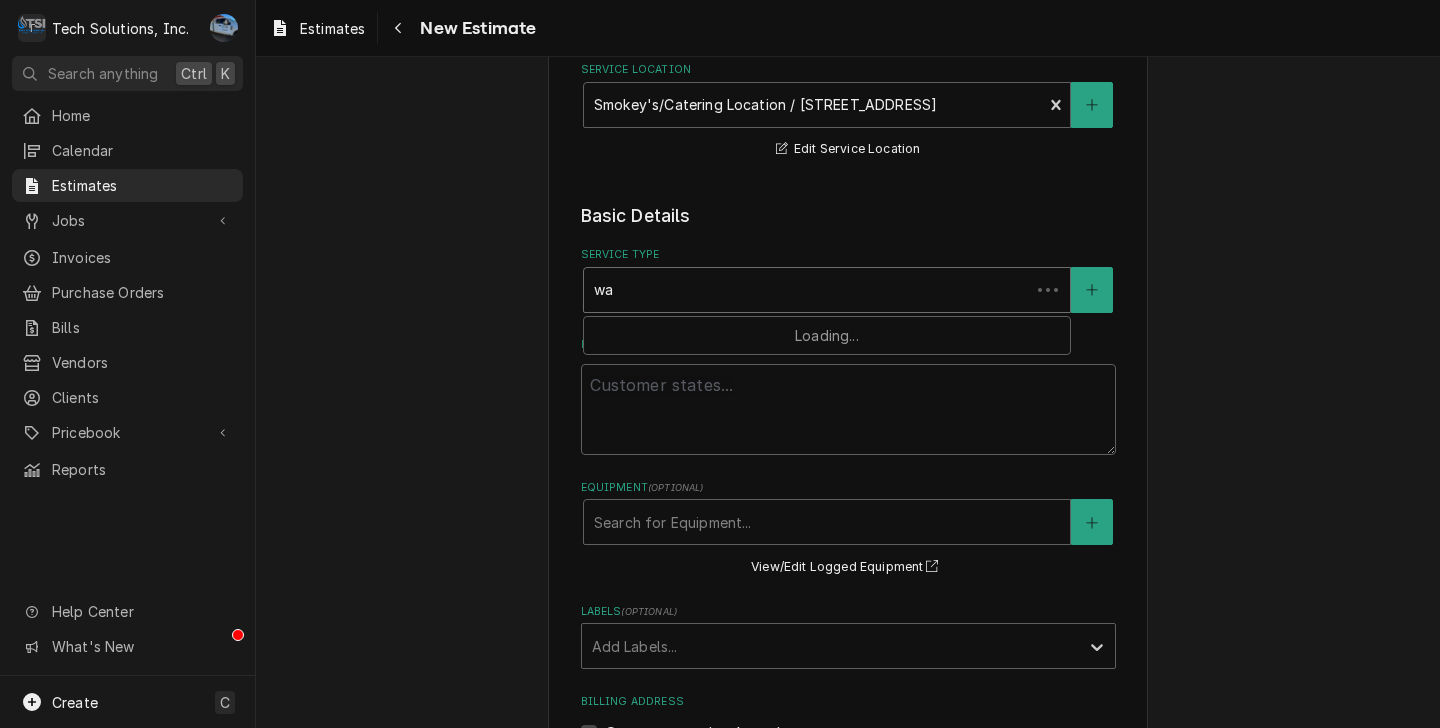 type on "x" 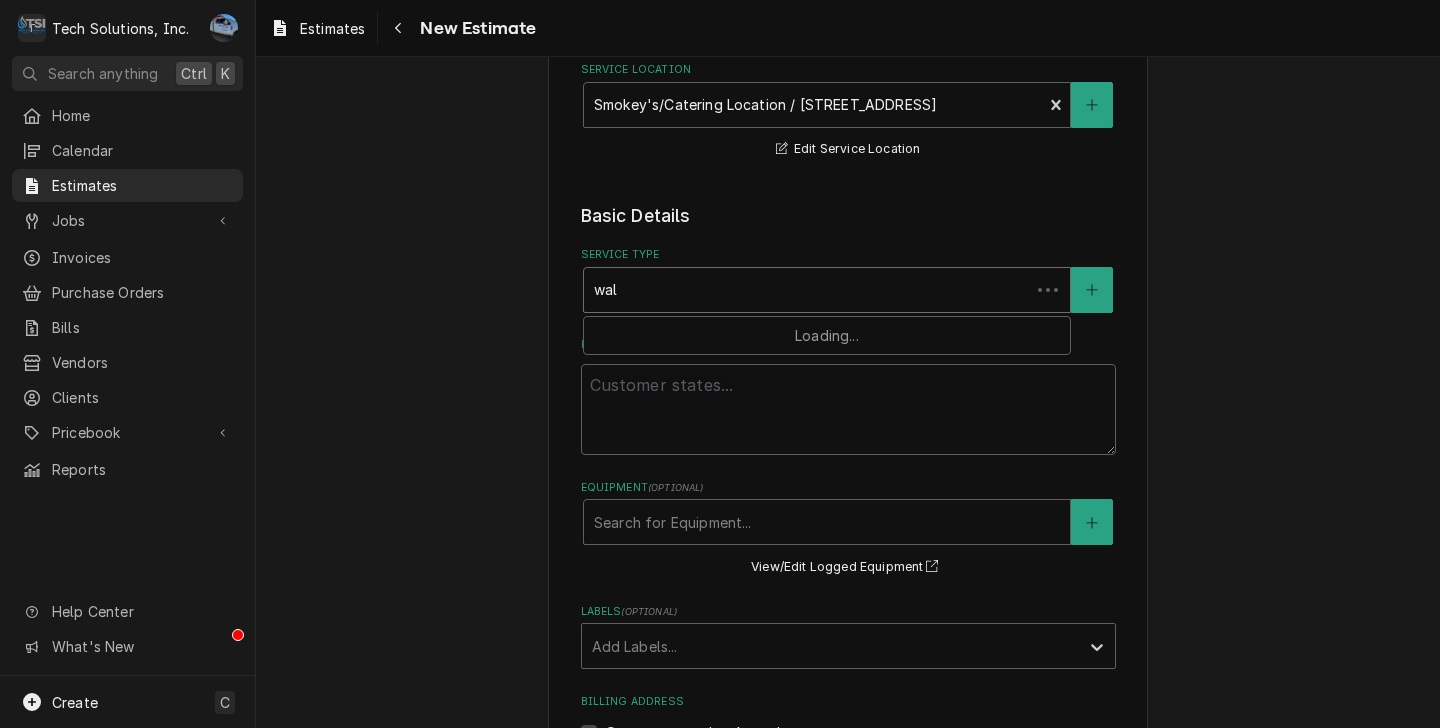 type on "x" 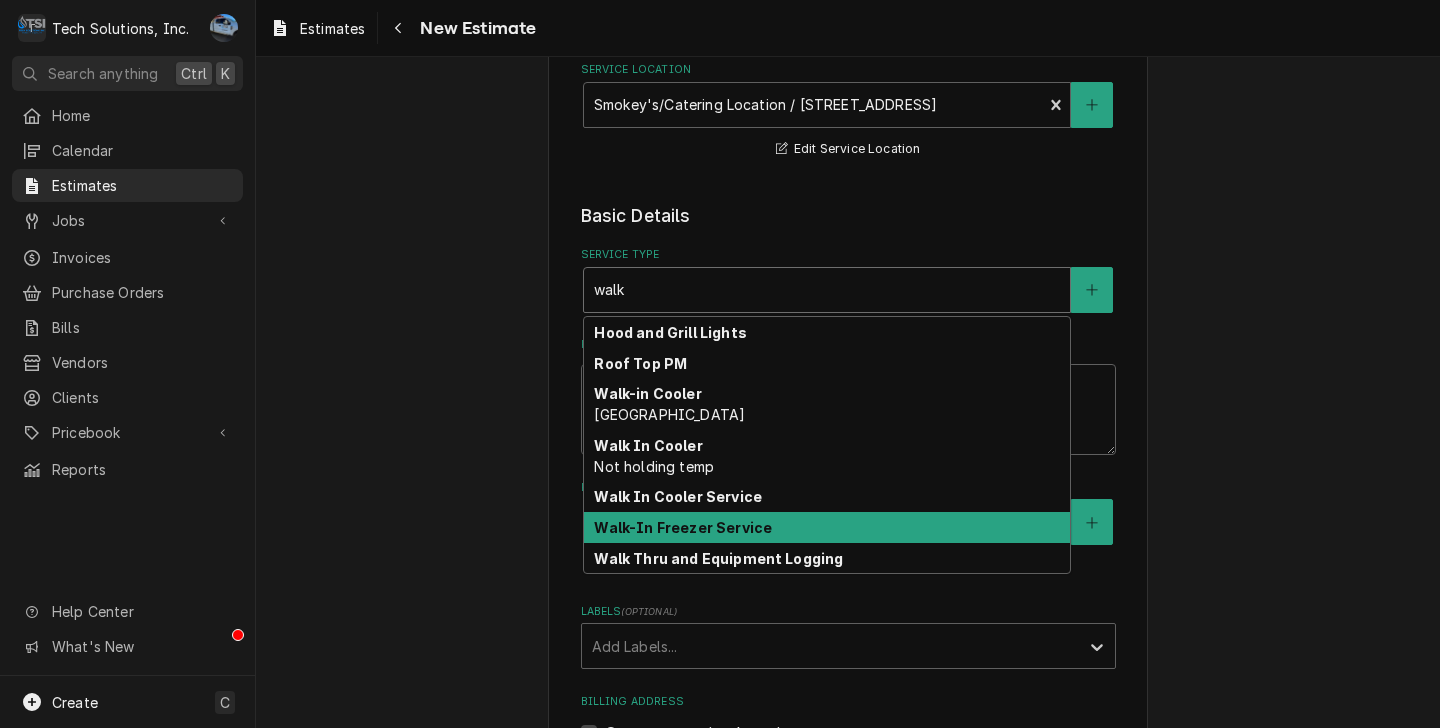 click on "Walk-In Freezer Service" at bounding box center [827, 527] 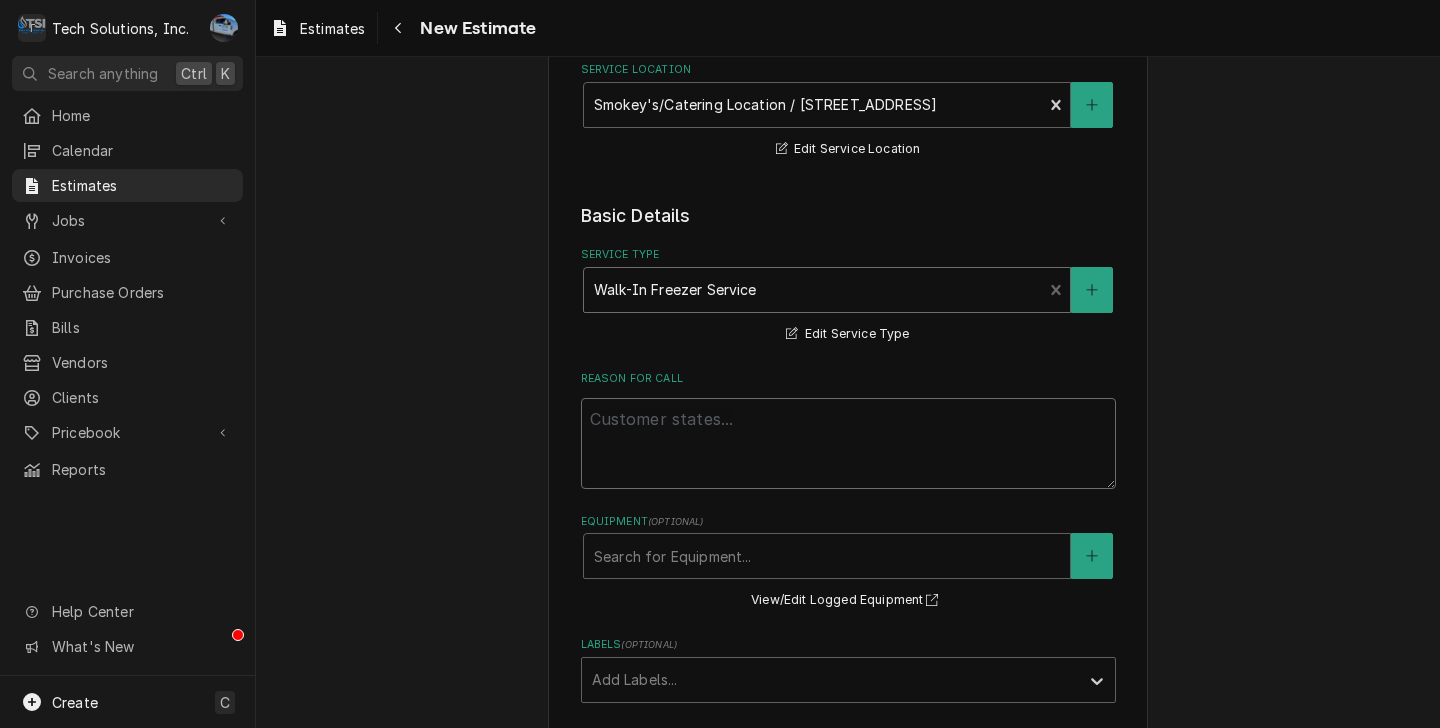click on "Reason For Call" at bounding box center (848, 443) 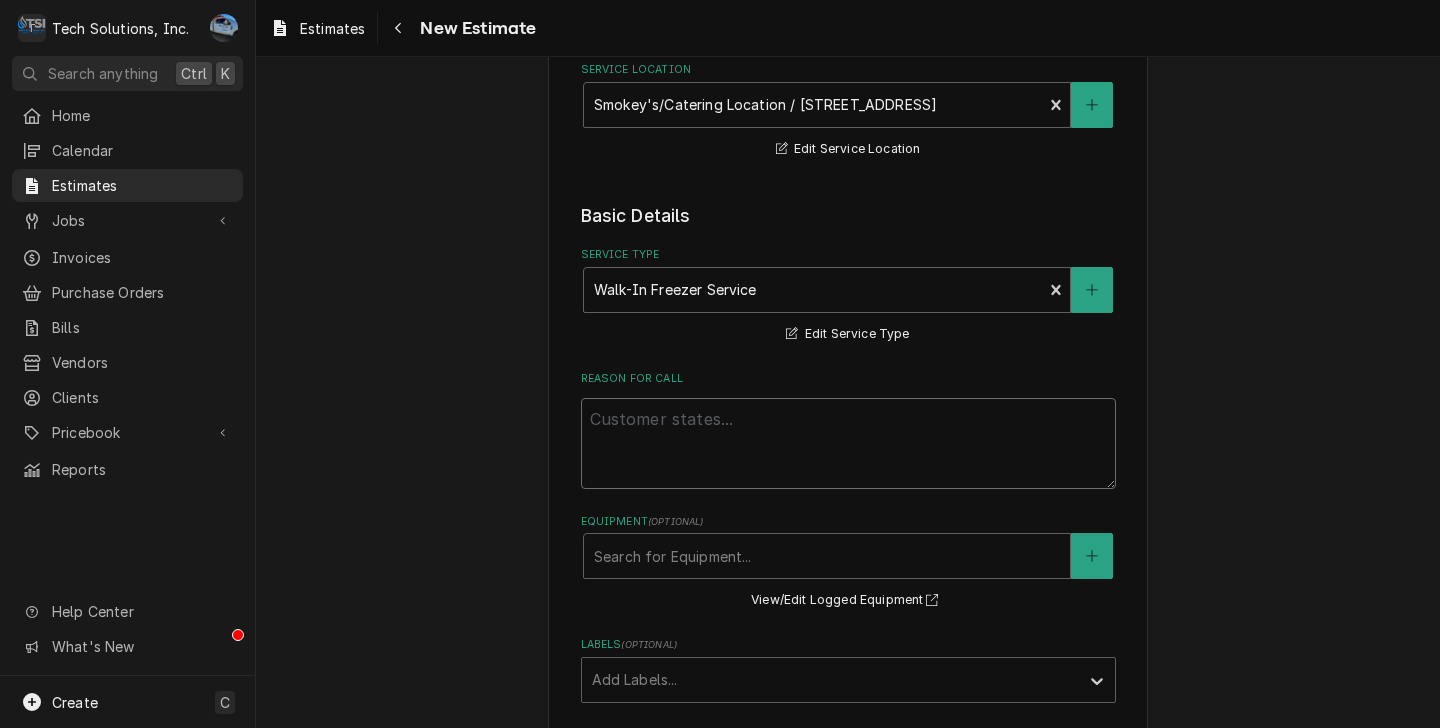 type on "x" 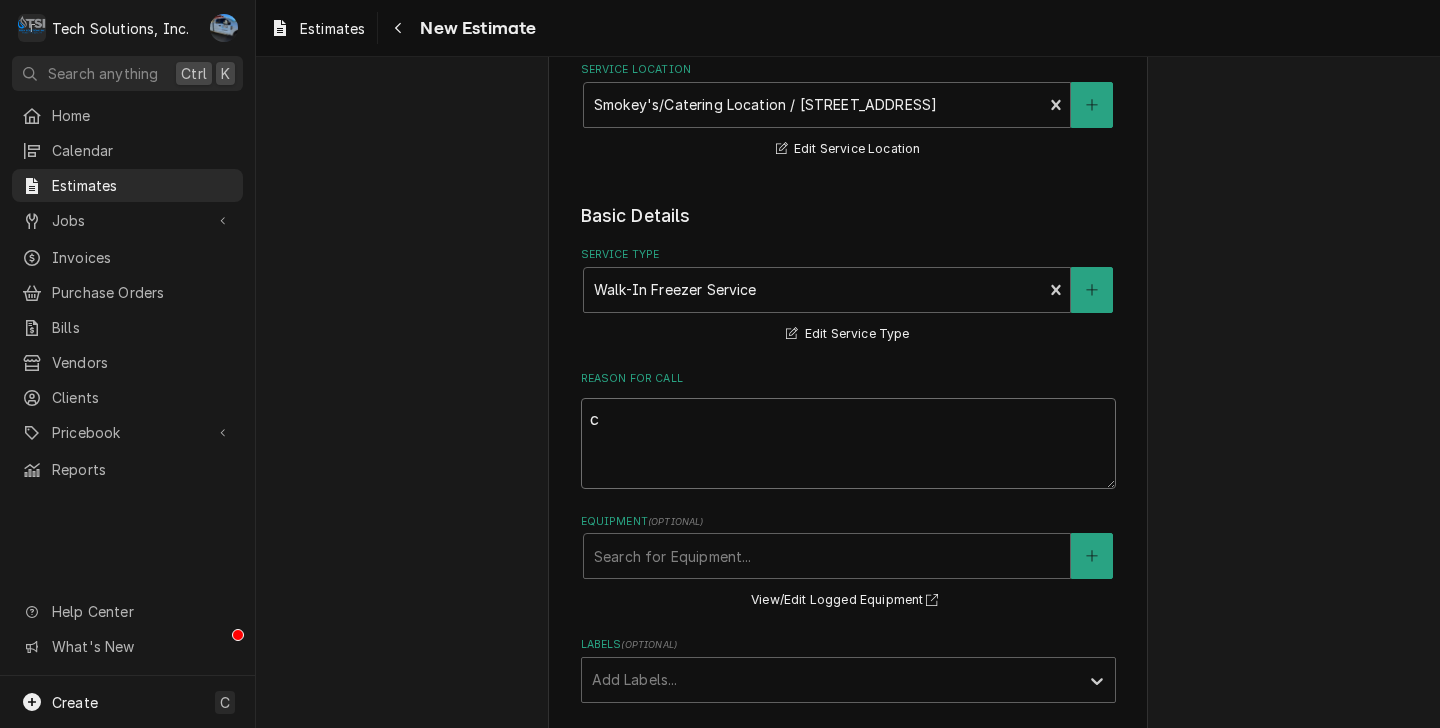 type on "x" 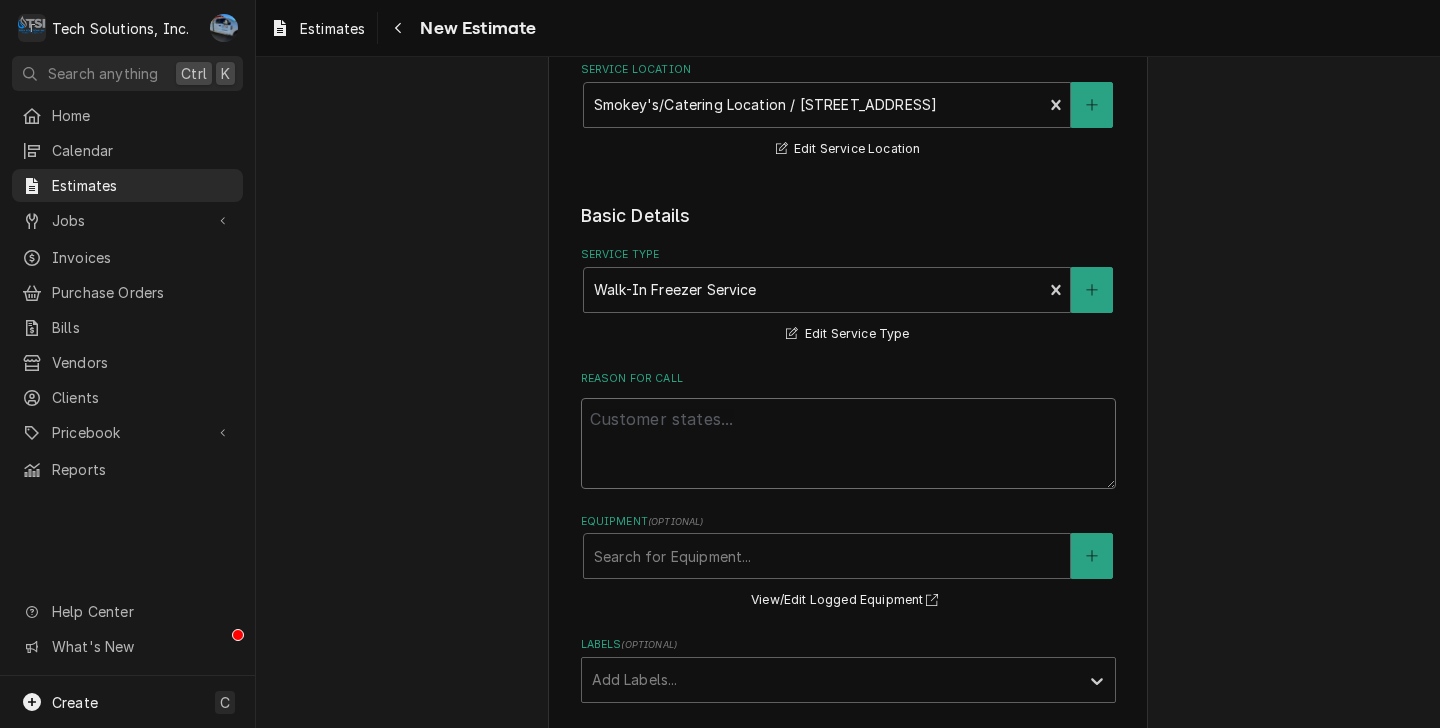 type on "x" 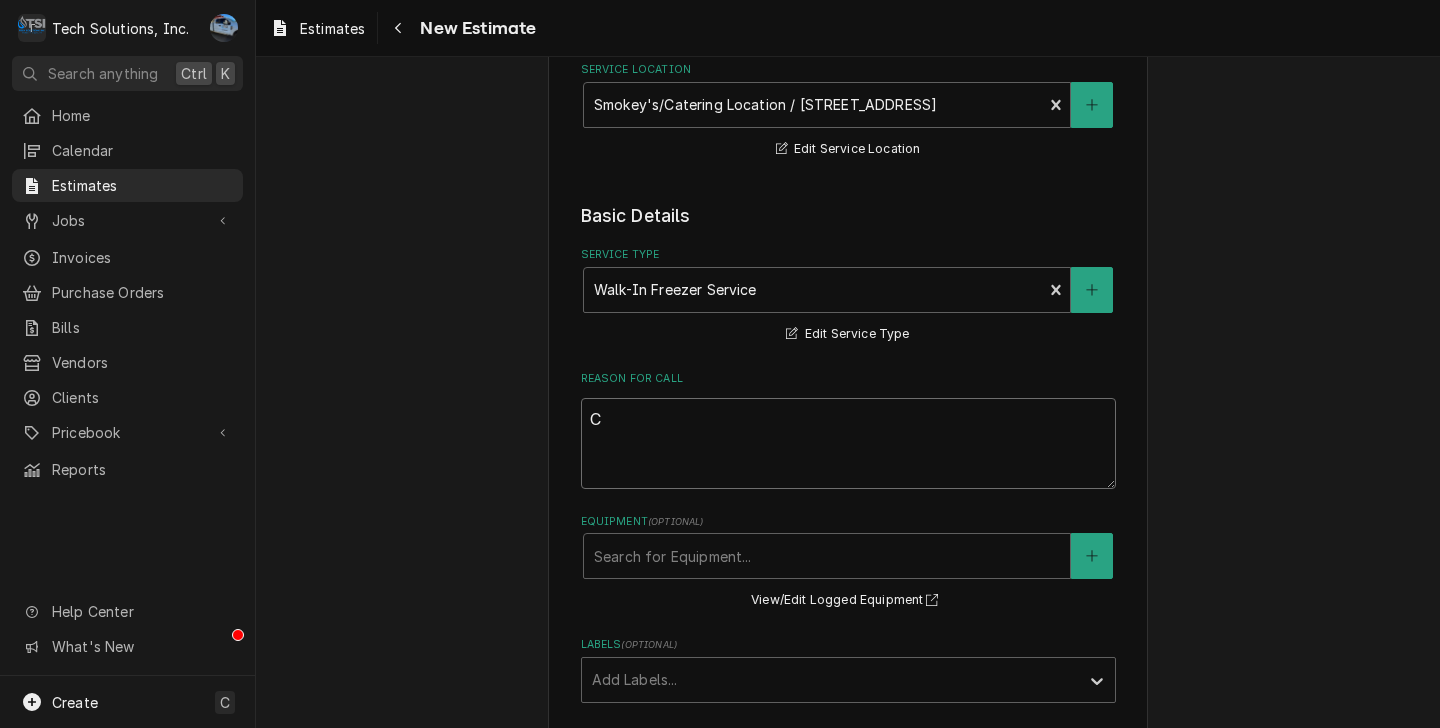 type on "x" 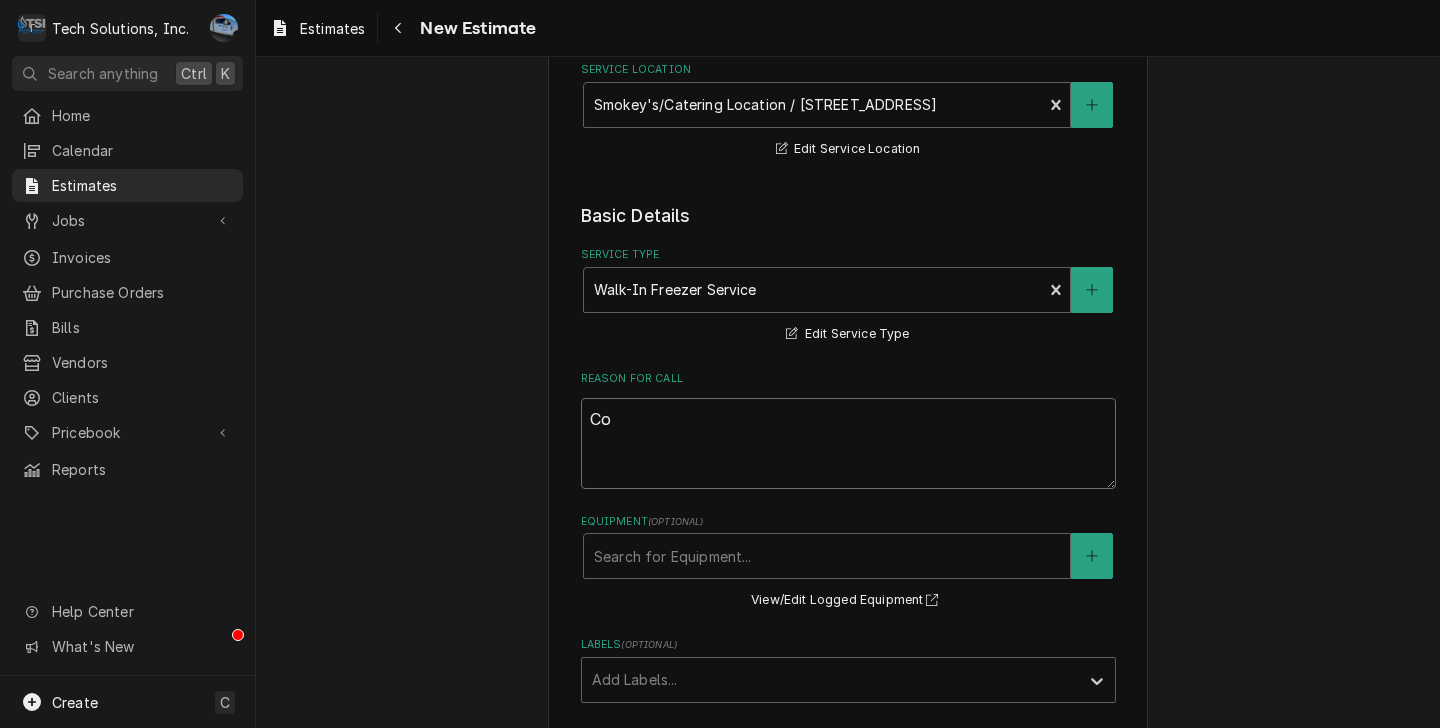 type on "x" 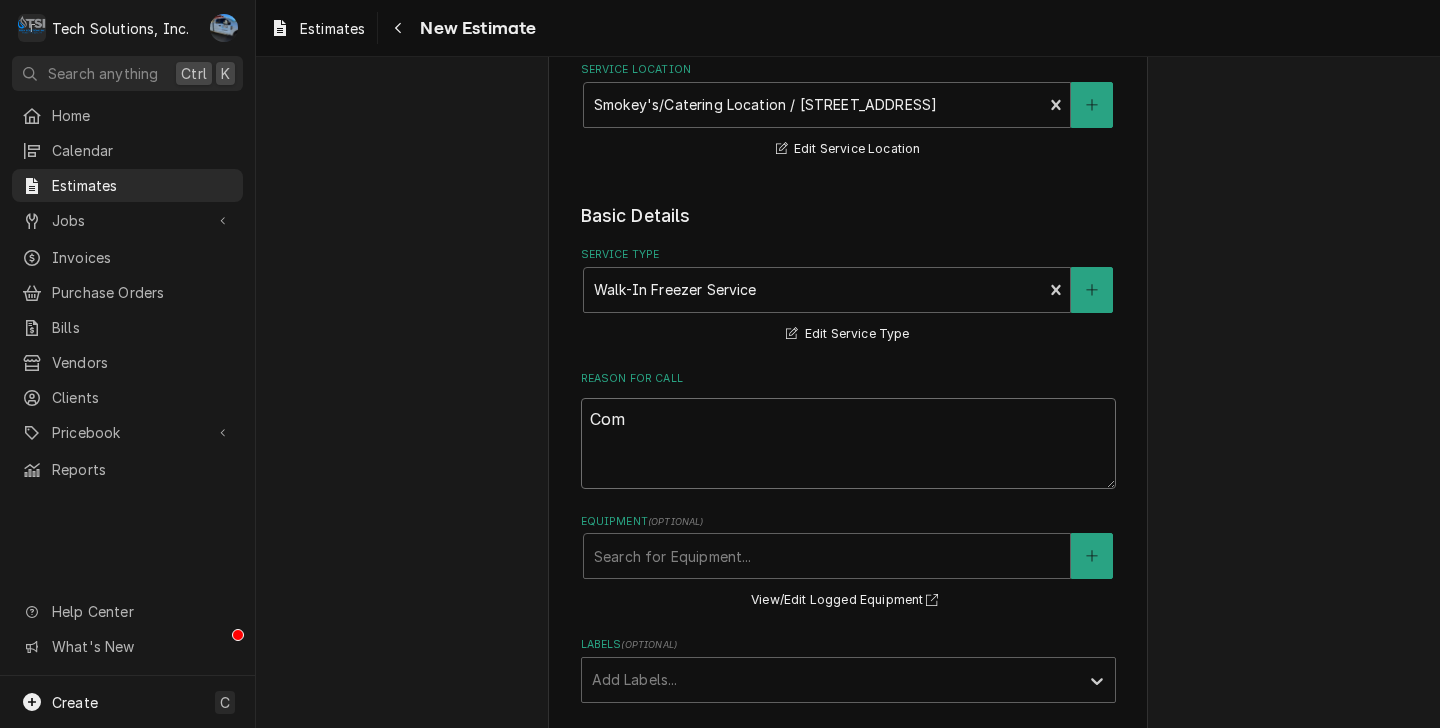 type on "x" 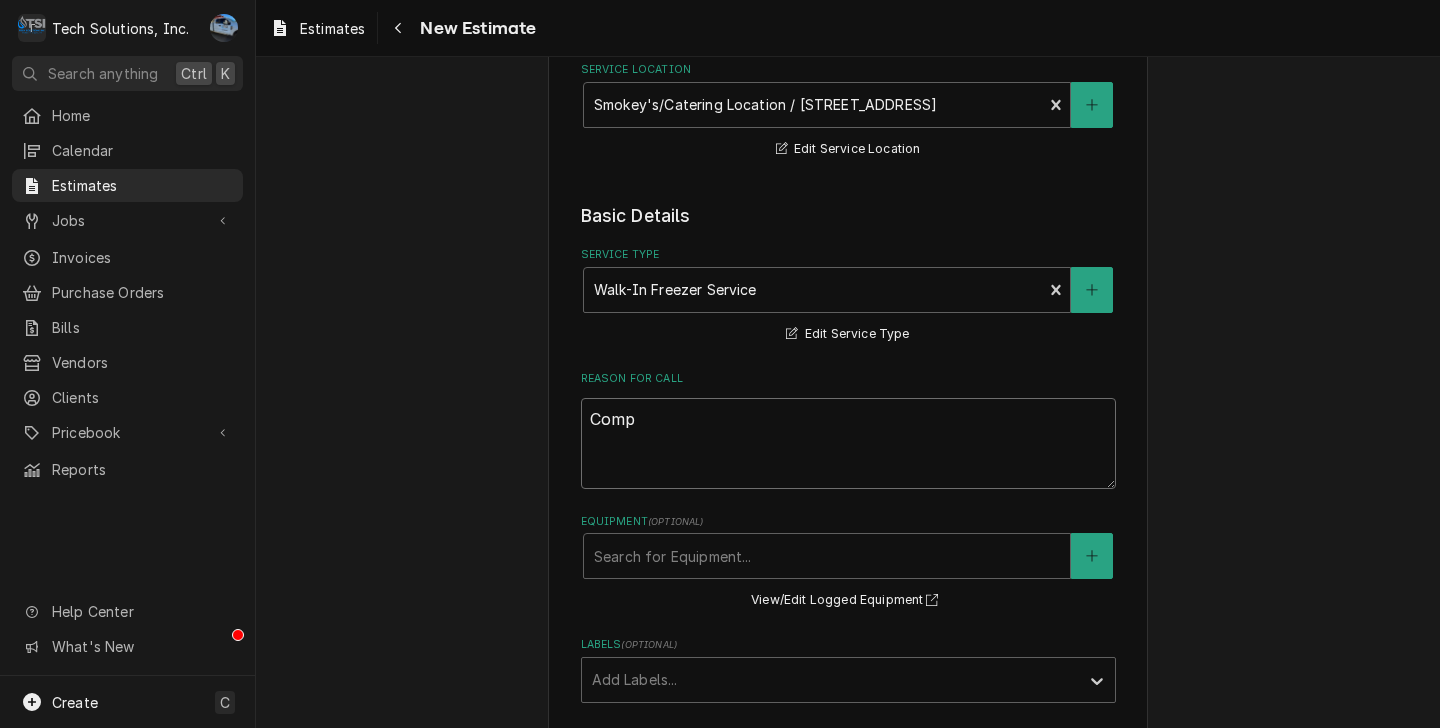 type on "x" 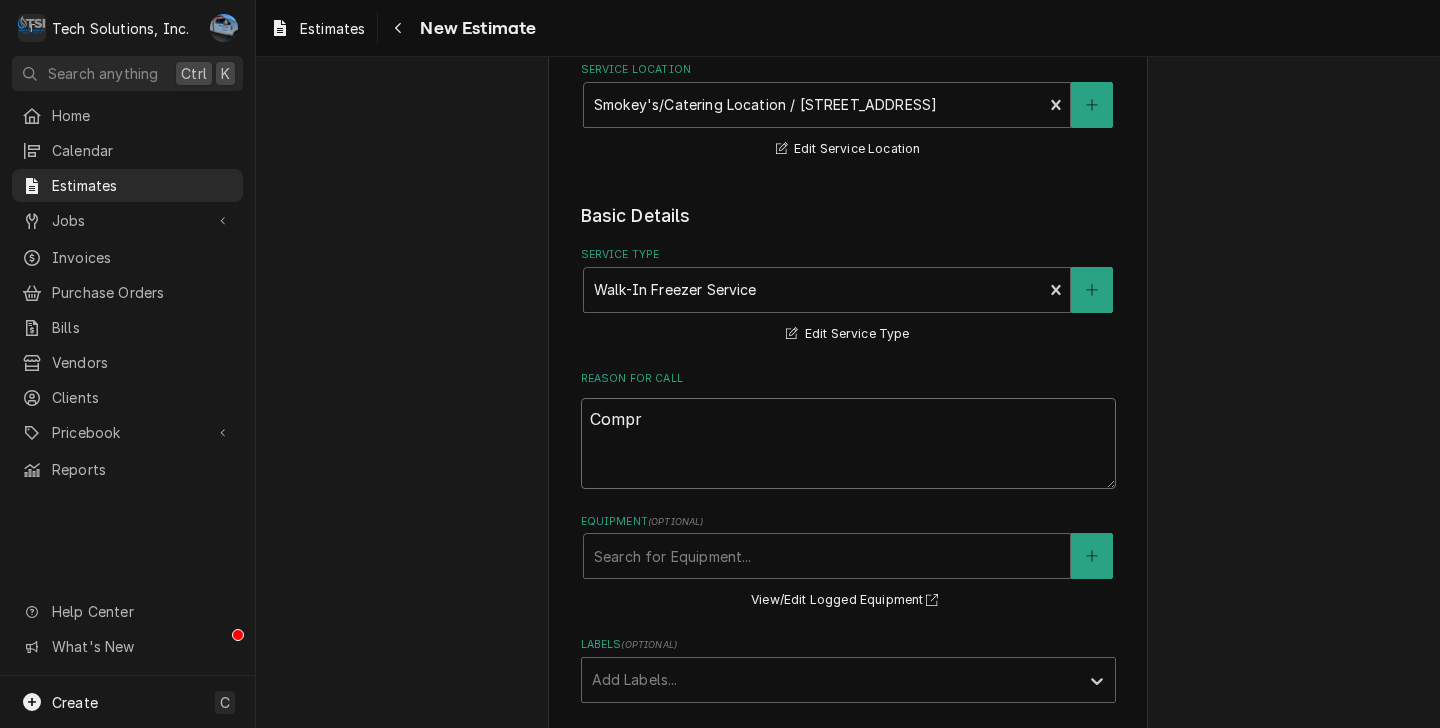click on "Compr" at bounding box center [848, 443] 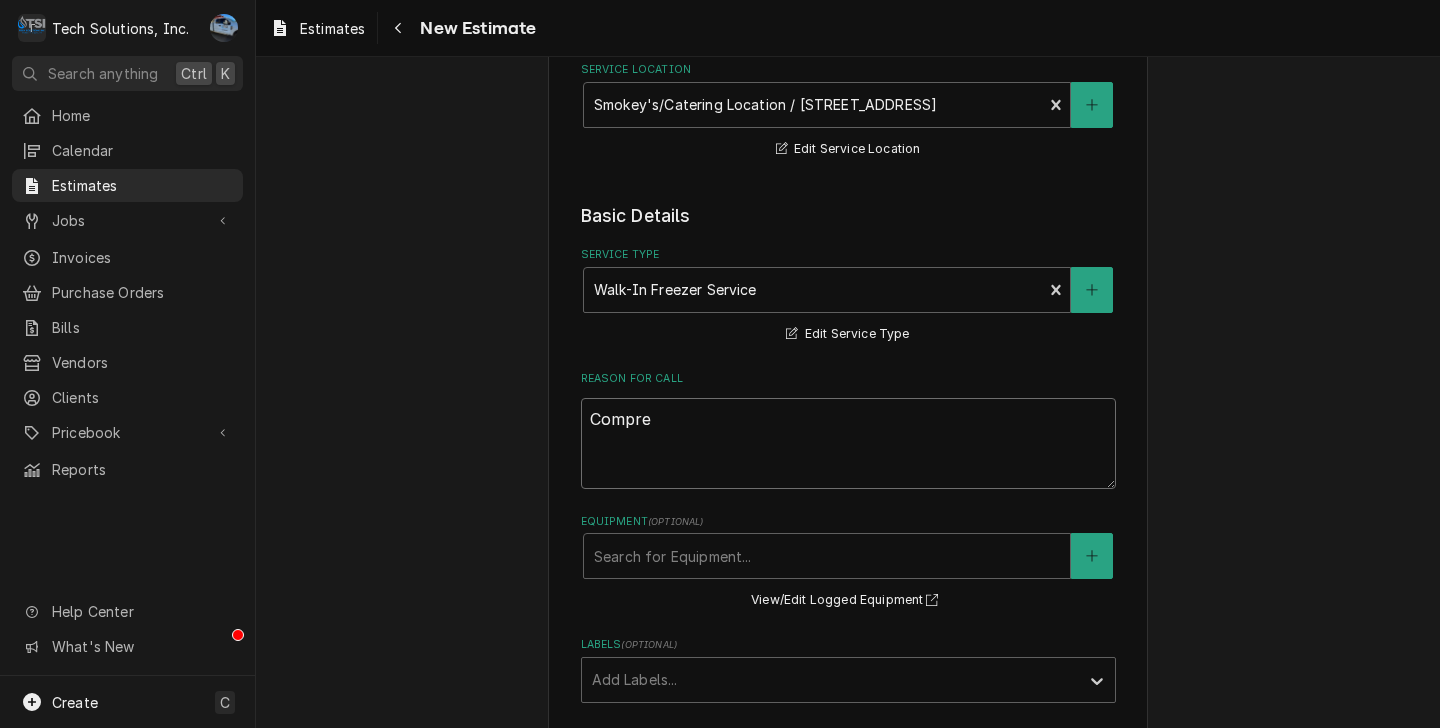 type on "x" 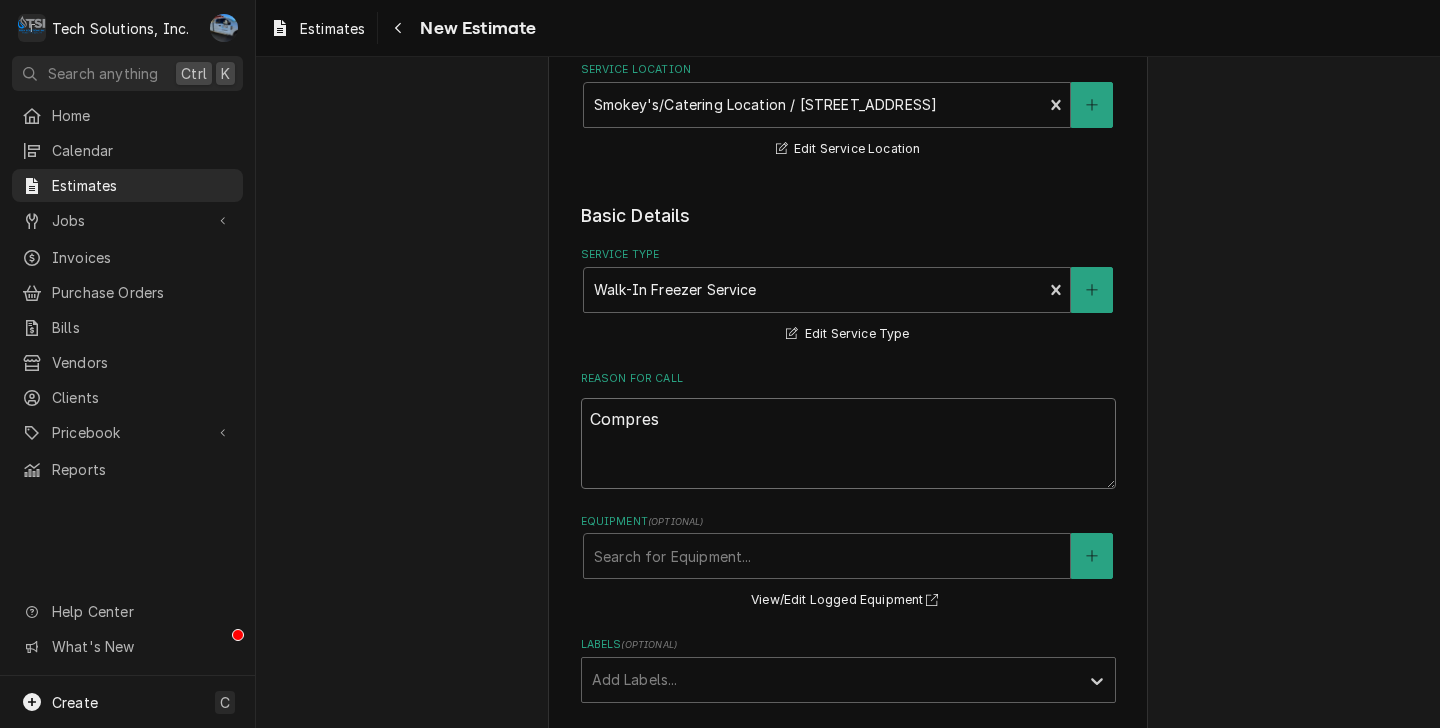 type on "x" 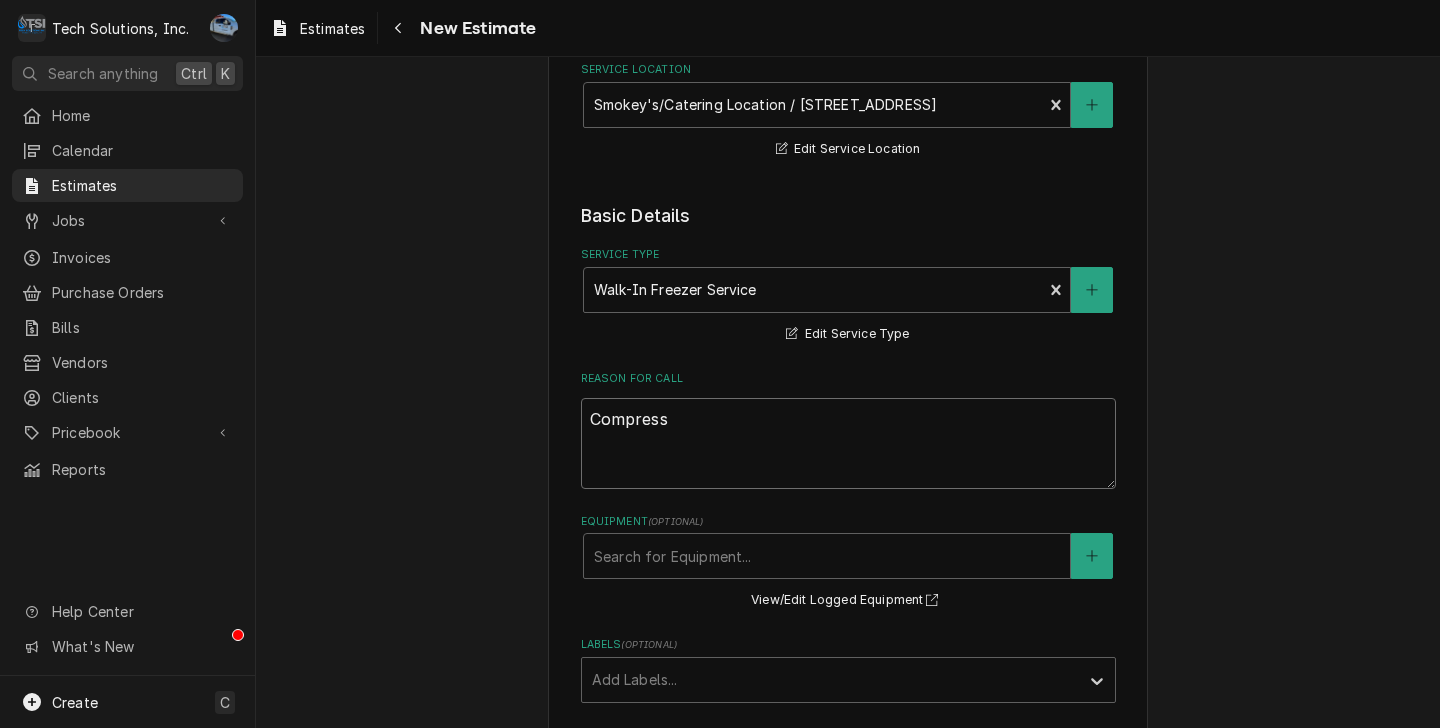 type on "x" 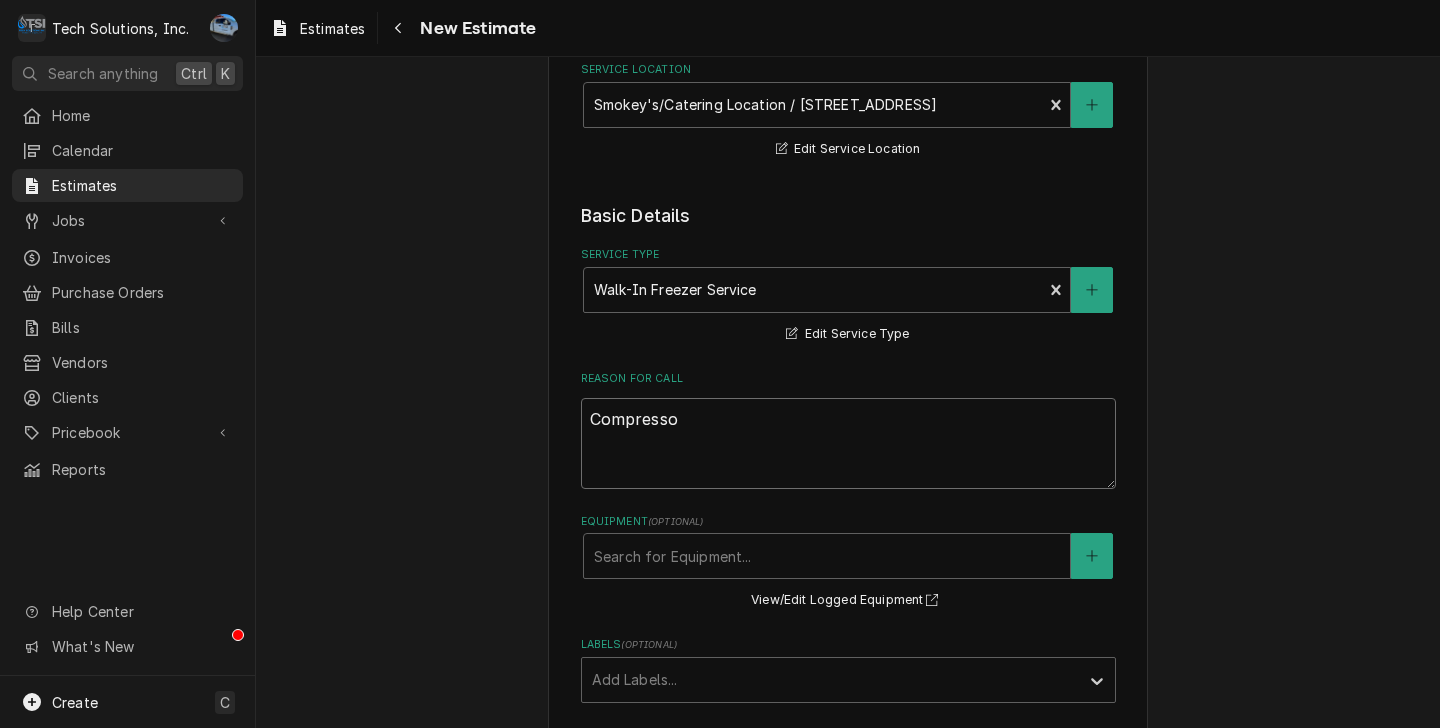 type on "x" 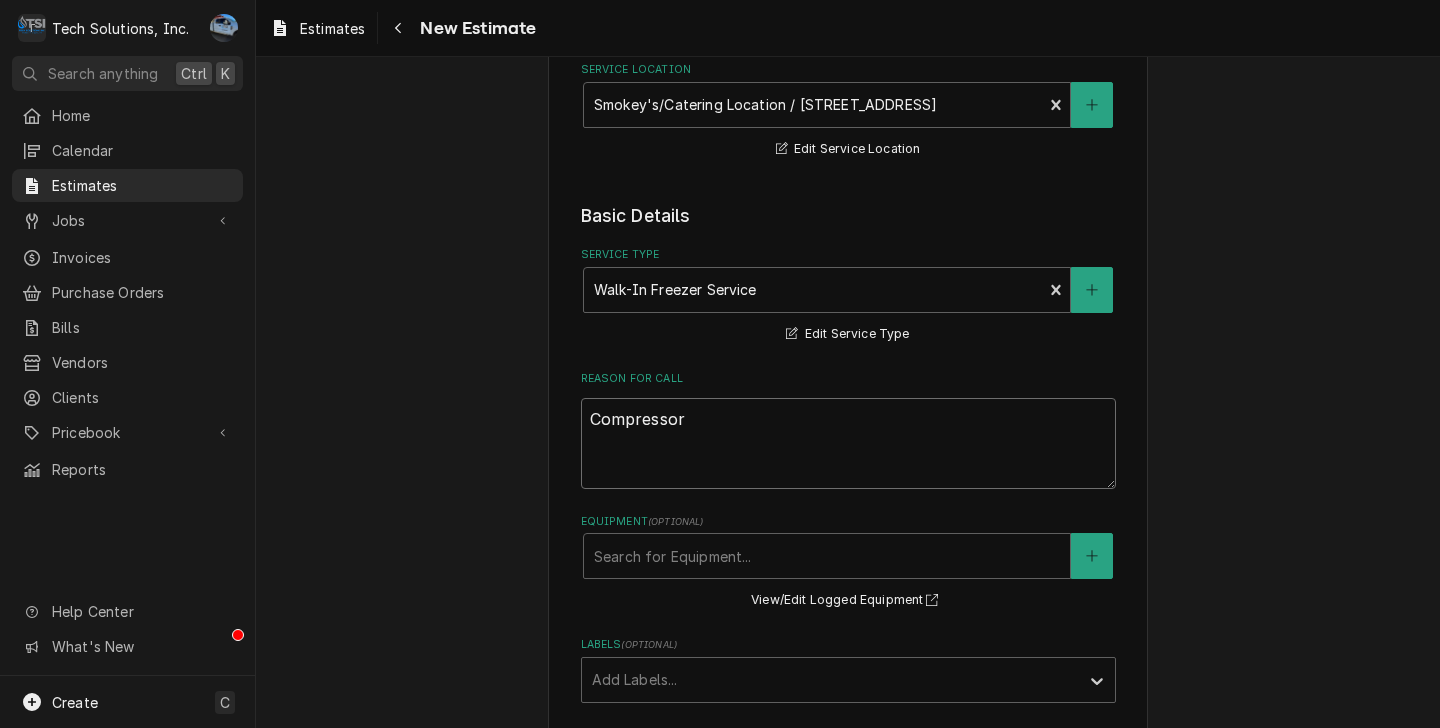 type on "x" 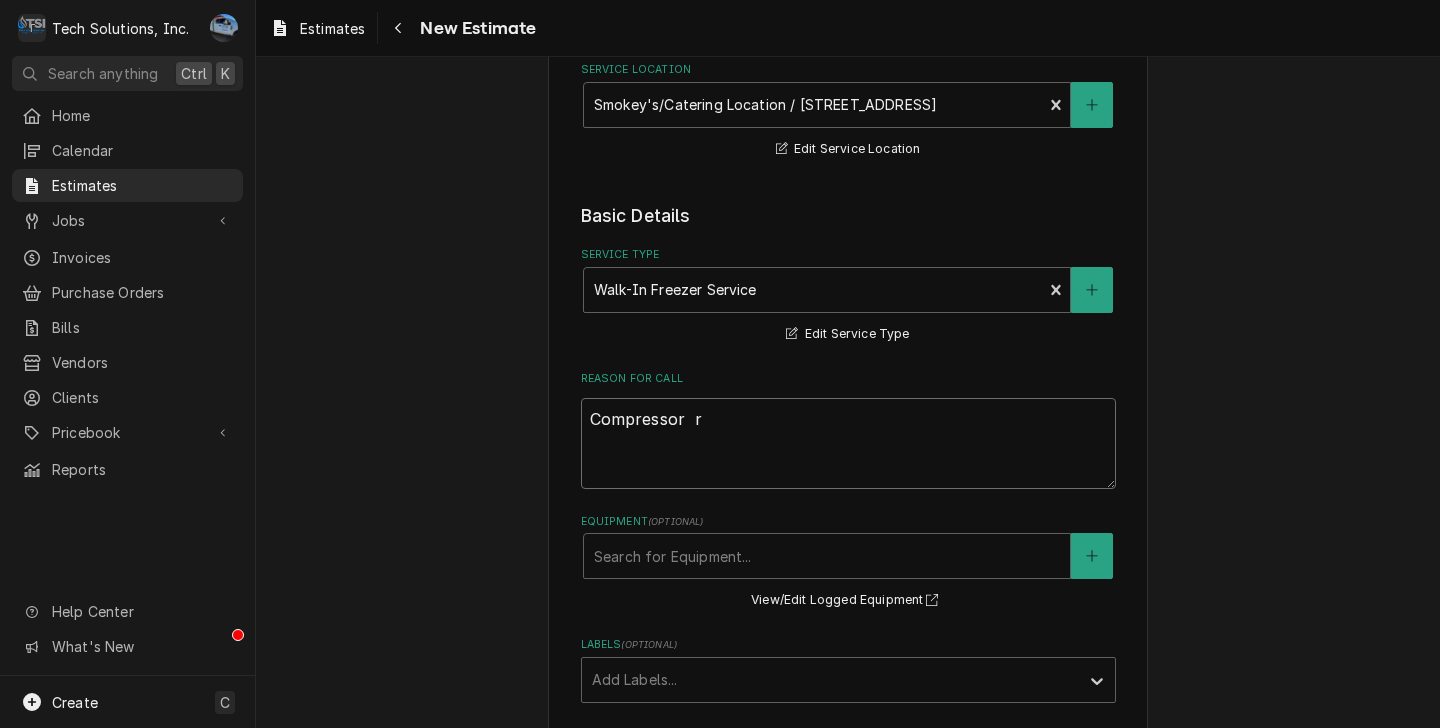 type on "x" 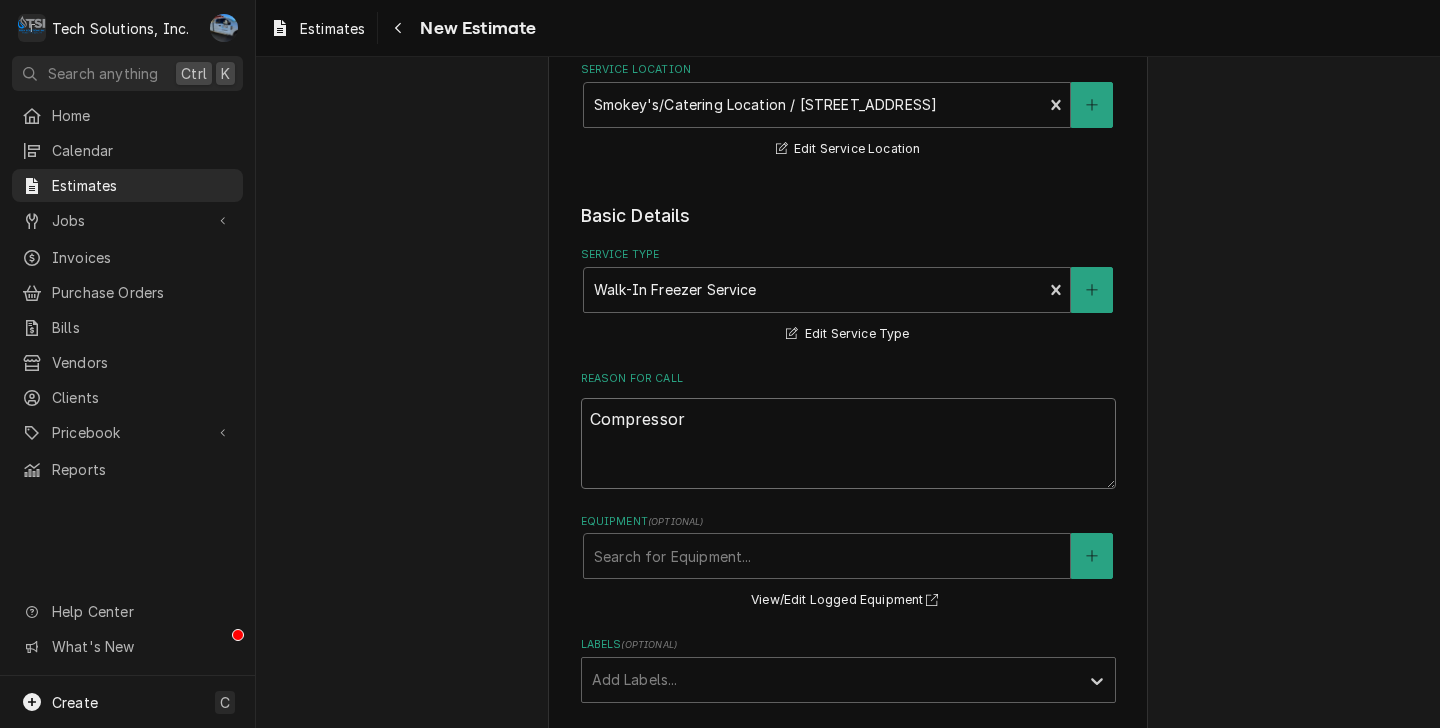 type on "x" 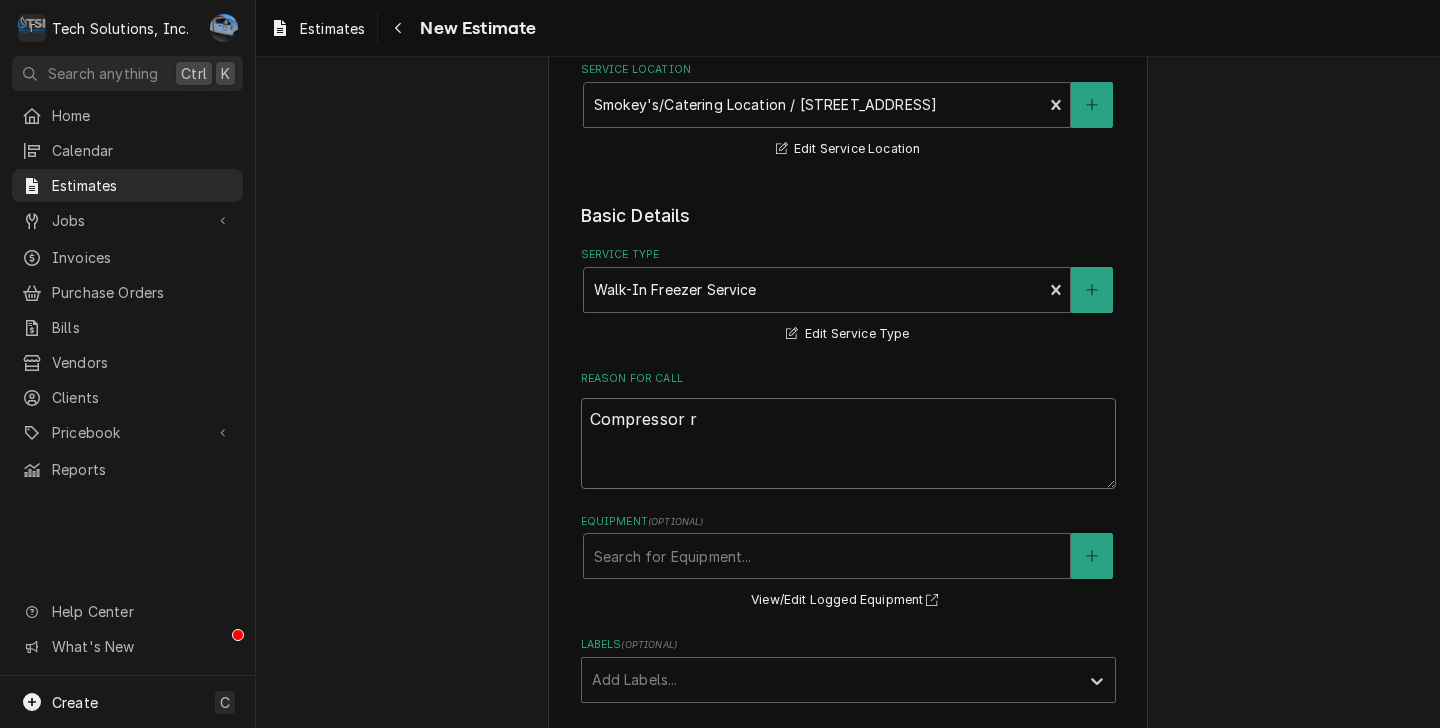 type on "x" 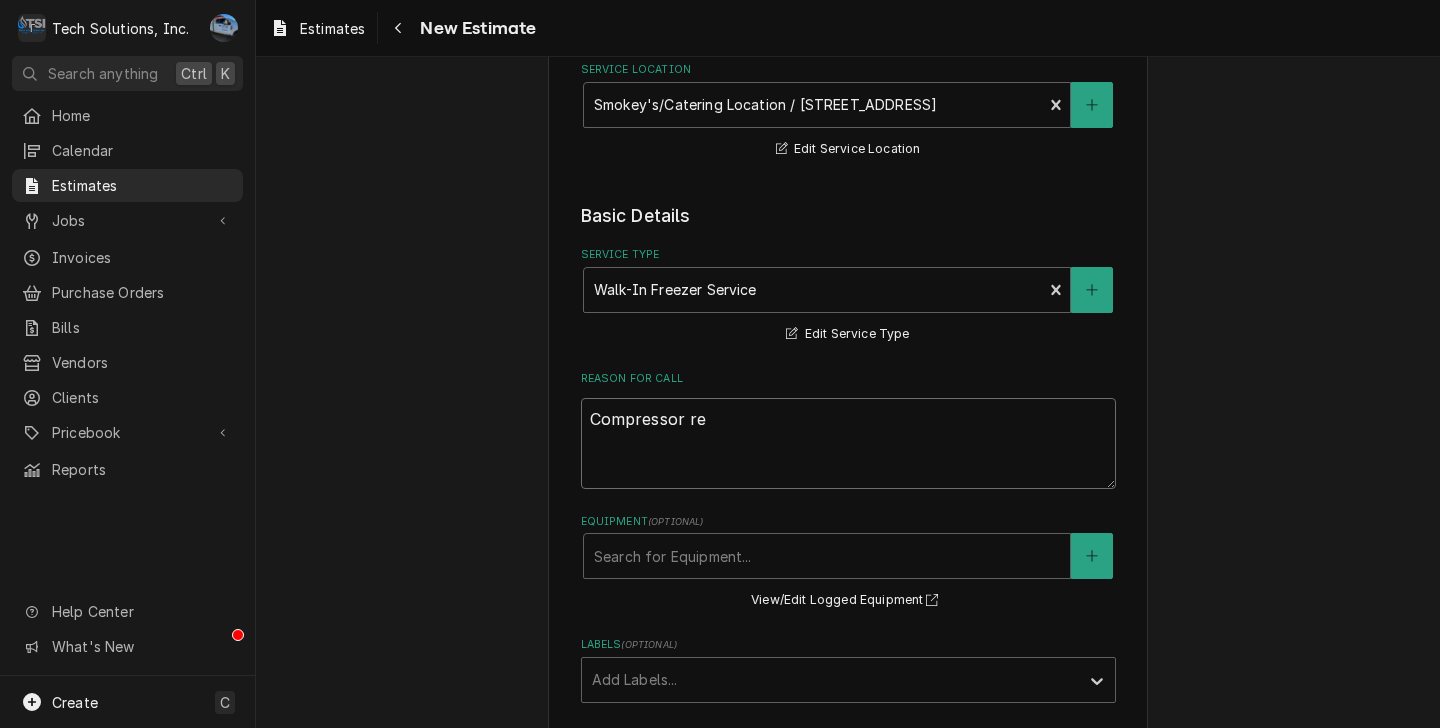 type on "x" 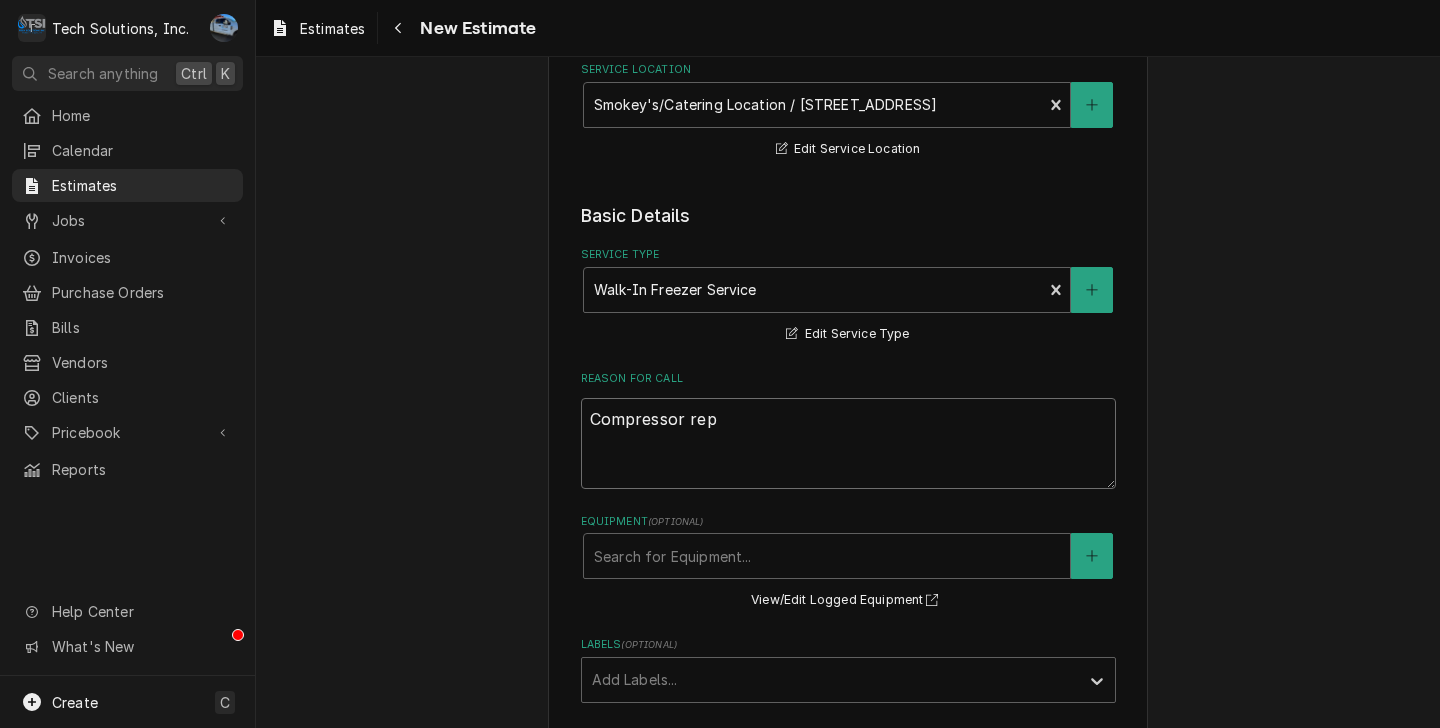 type on "x" 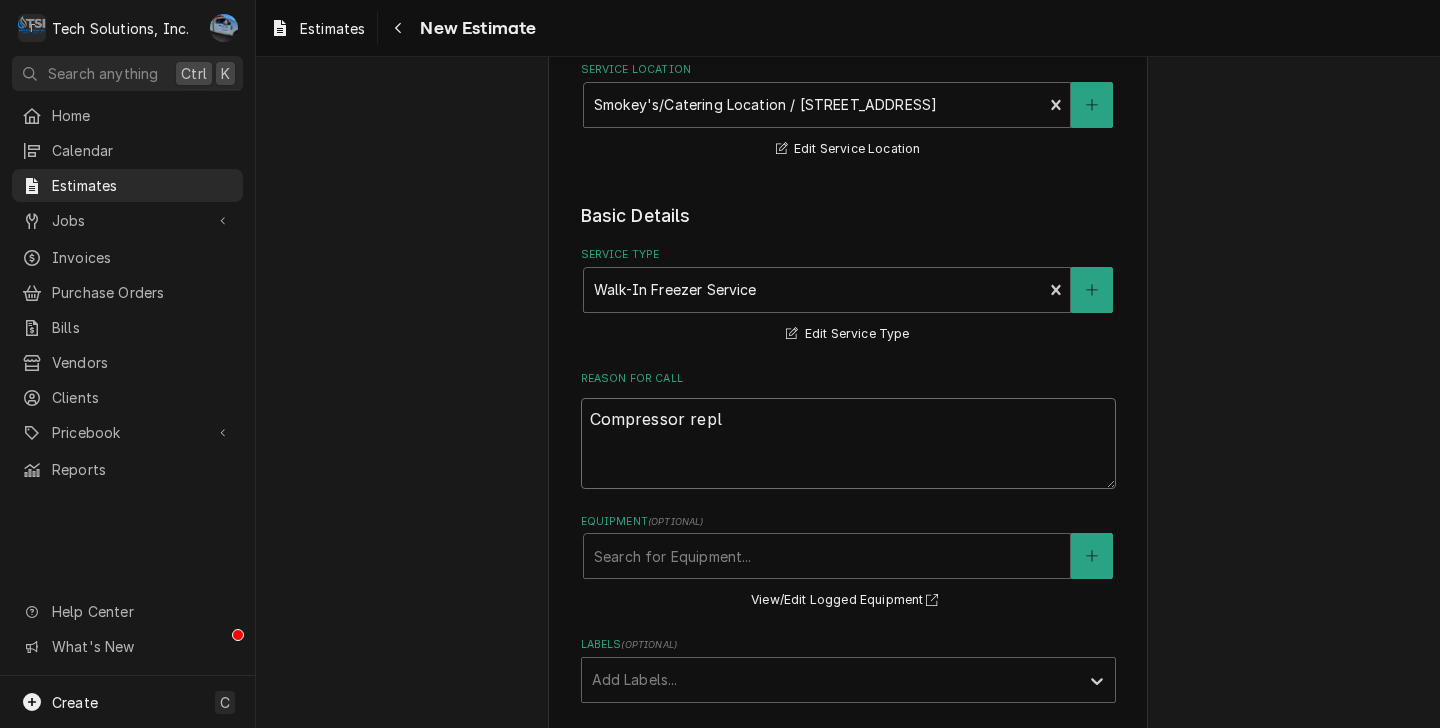 type on "x" 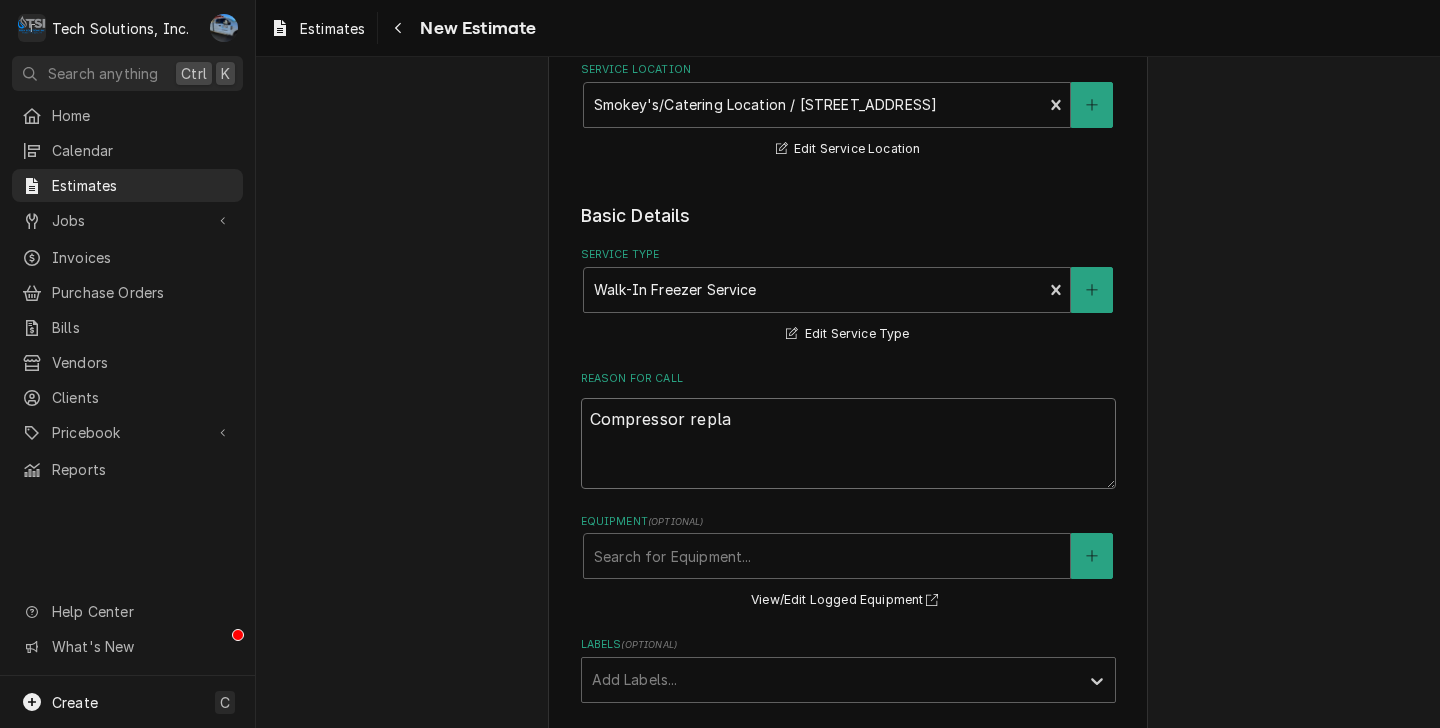 type on "x" 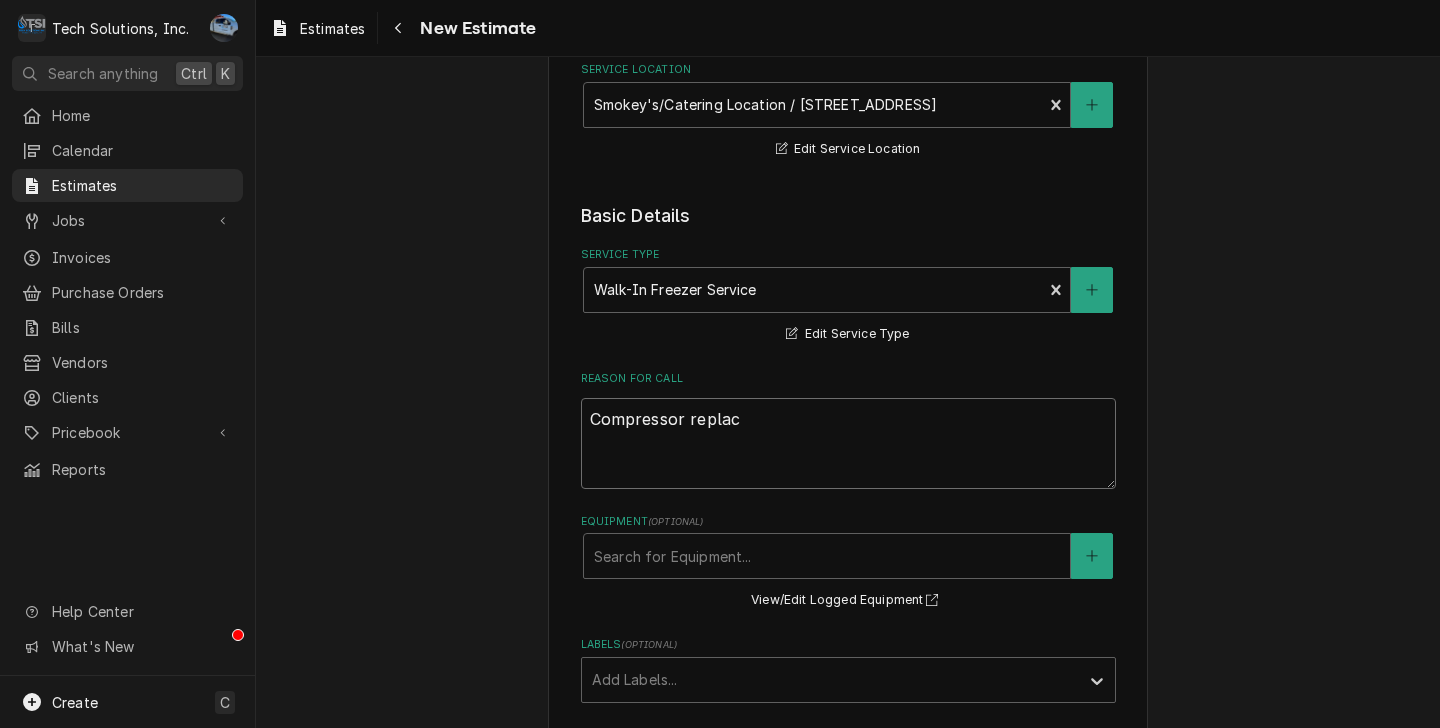 type on "x" 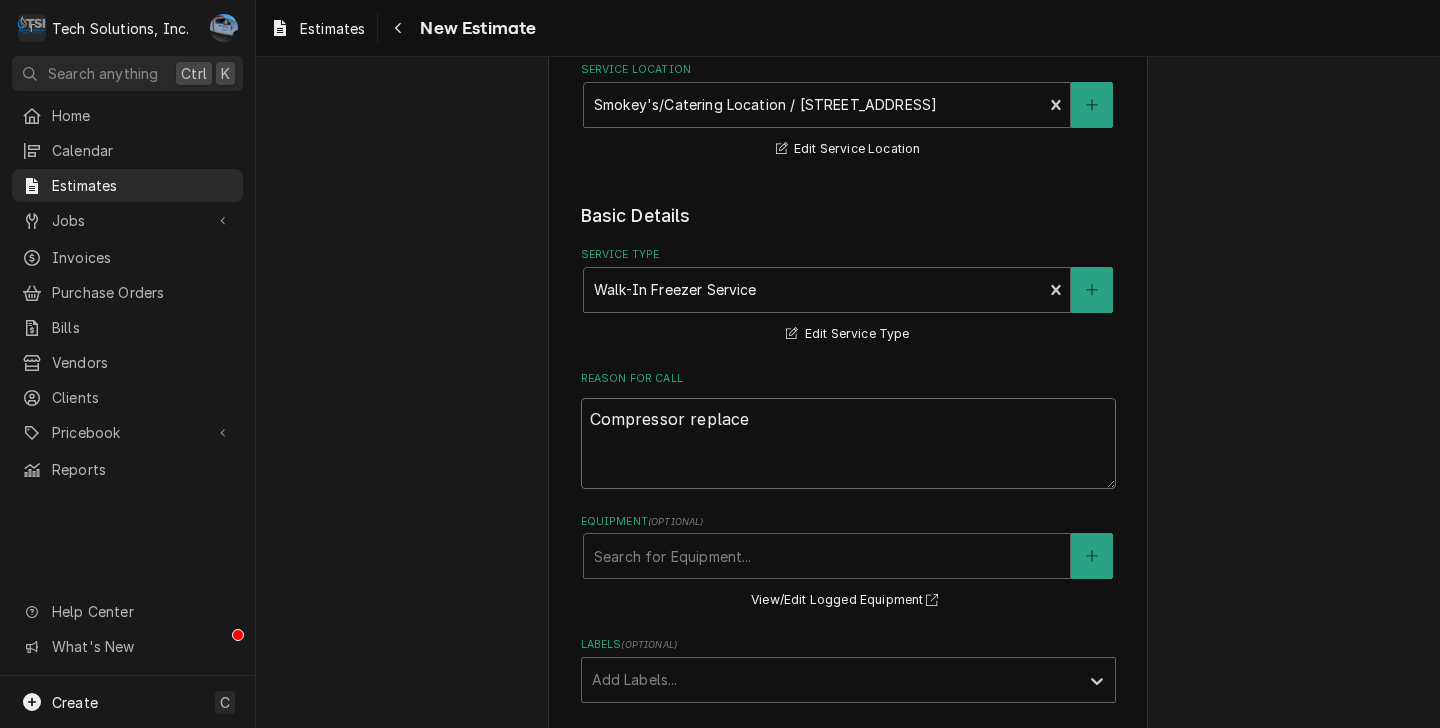 type on "x" 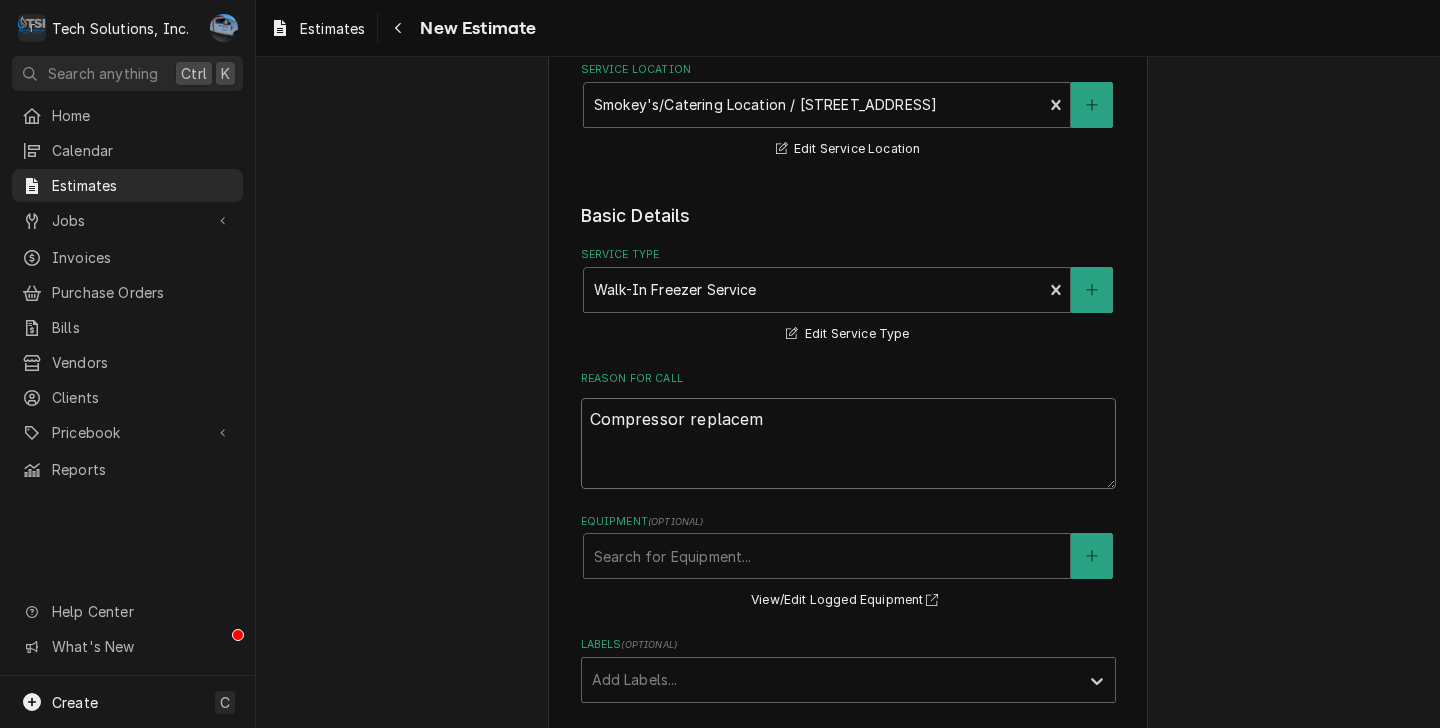 type on "x" 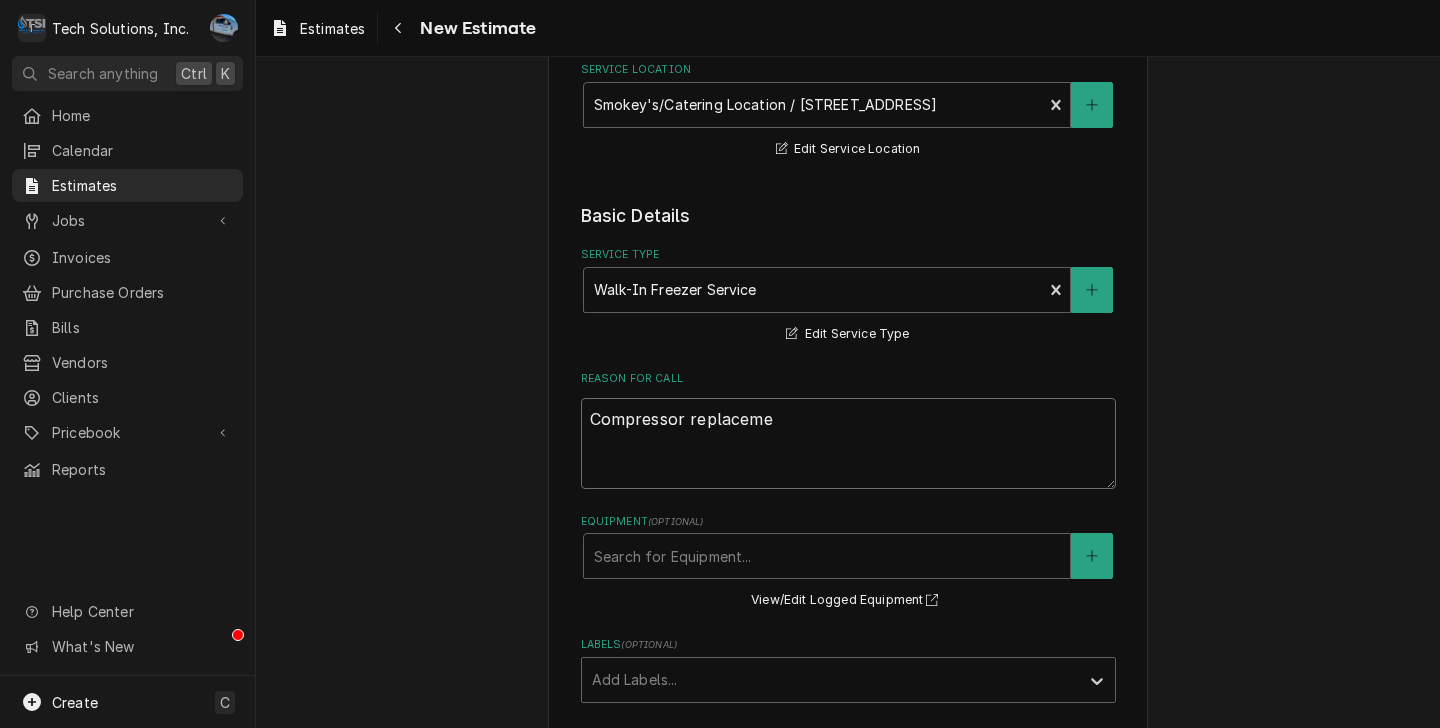 type on "x" 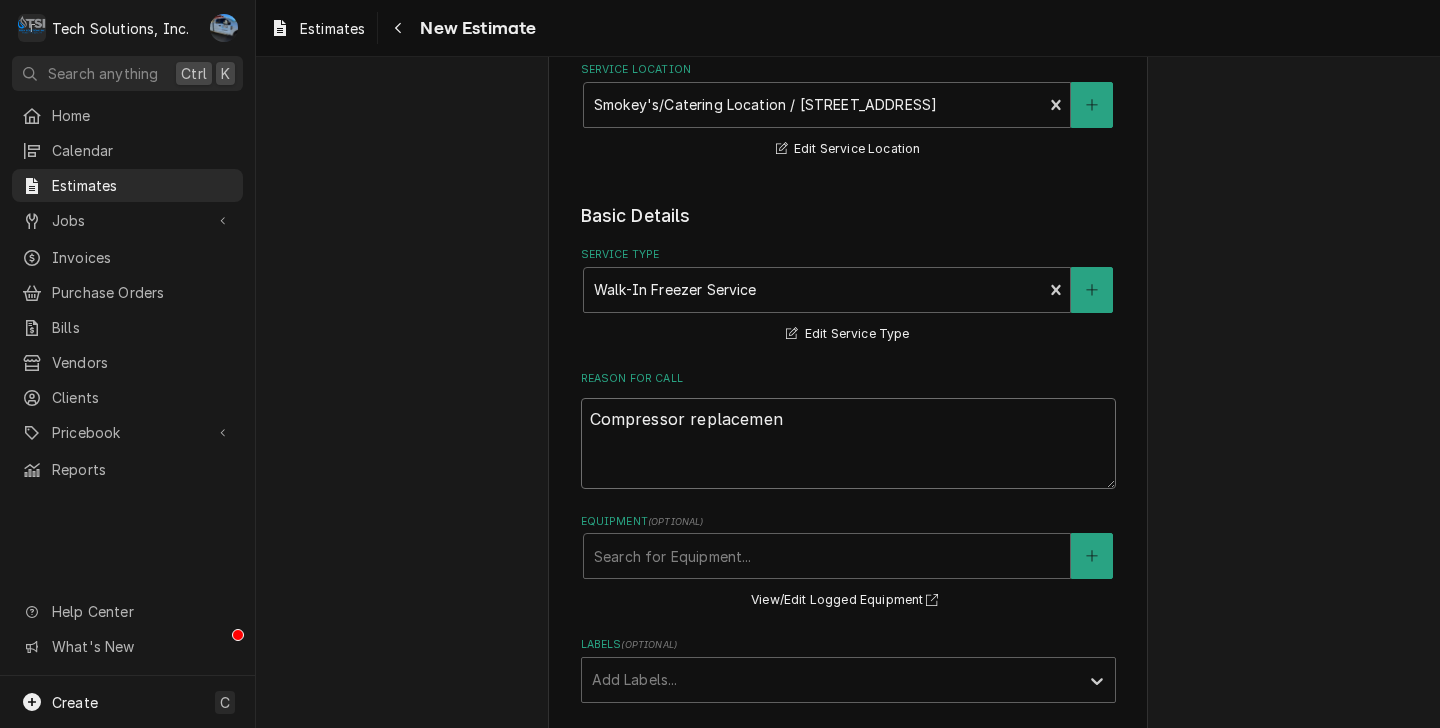 type on "x" 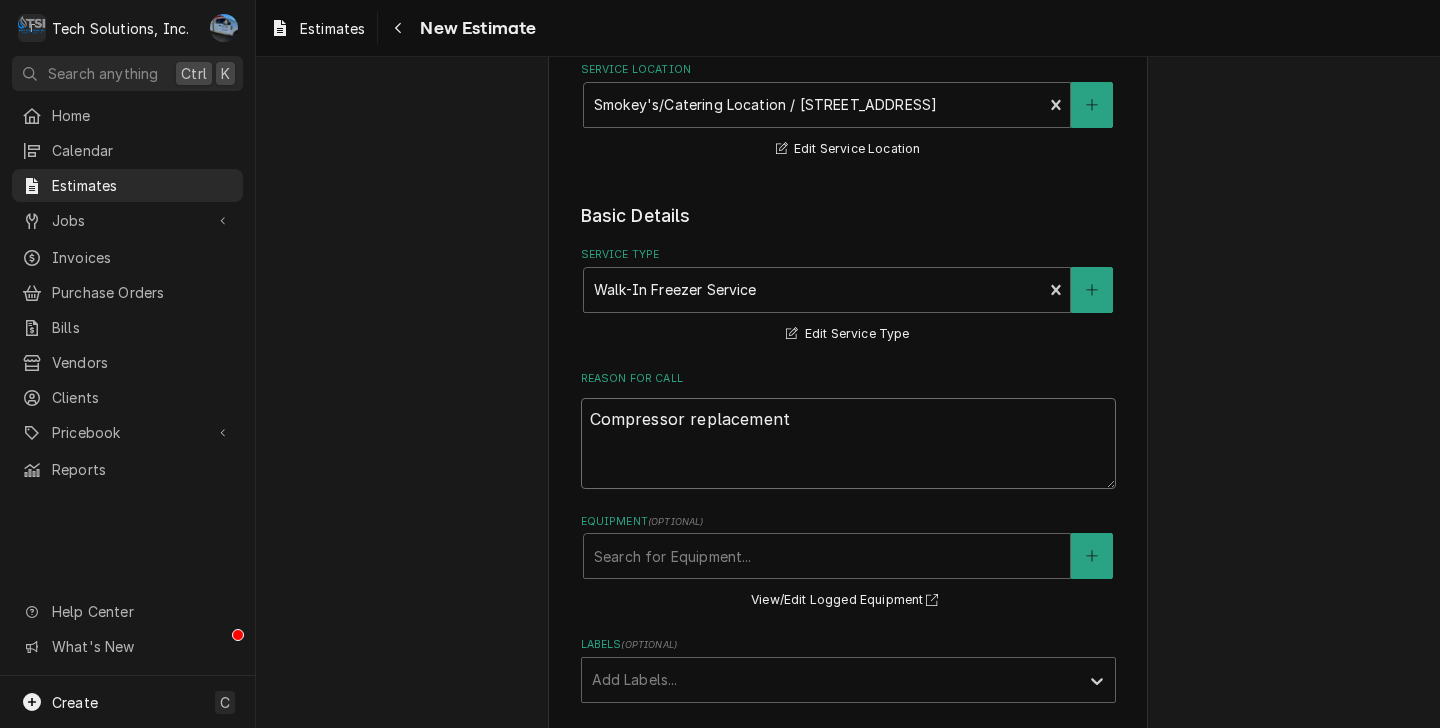 type on "x" 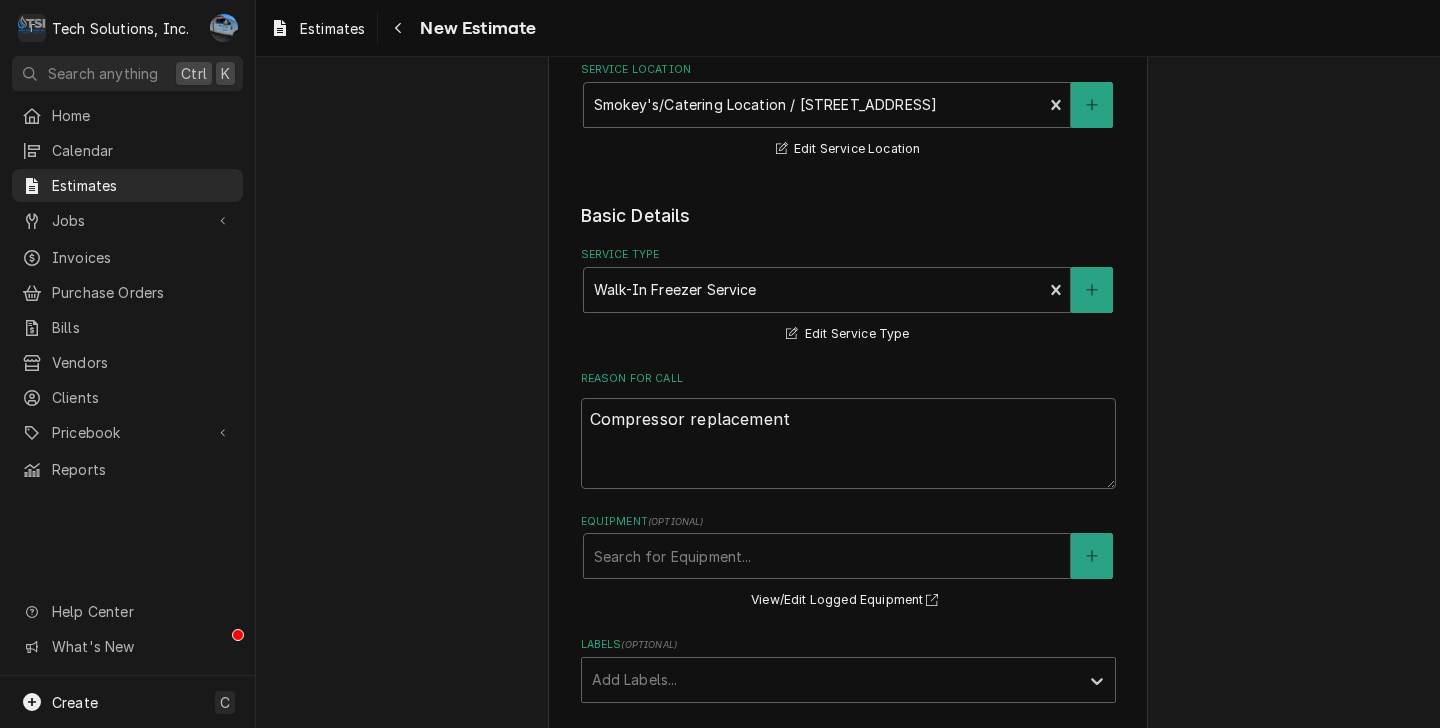 click on "Please provide the following information to create your estimate: Client Details Client Adventures on the Gorge-Aramark Destinations Estimate if over 750.00 Edit Client Client Notes Email all invoices to Jillianna Hughes: Aotg-ap@aramark.com
Brian Campbell -Cell: 304-640-7082 -Operations Manager - Food and Beverage Director
Email: Campbell-brian1@aramark.com
Executive Chef: Eric Brownlee's Email: brownlee-eric1@aramark.com
Eric Brownlee's Mobile:  843-860-8320
Jillianna Hughes -Accounts Payable and Purchasing Manager
Email: hughes-jillianna@aramark.com PH: 304-574-4446 Service Location Smokey's/Catering Location / 96 Canyon Rim Campus Road, Lansing, WV 25862 Edit Service Location Basic Details Service Type Walk-In Freezer Service Edit Service Type Reason For Call Compressor replacement Equipment  ( optional ) Search for Equipment... View/Edit Logged Equipment    Labels  ( optional ) Add Labels... Billing Address Same as service location Recipient, Attention To, etc.  ( if different ) Street Address City" at bounding box center (848, 508) 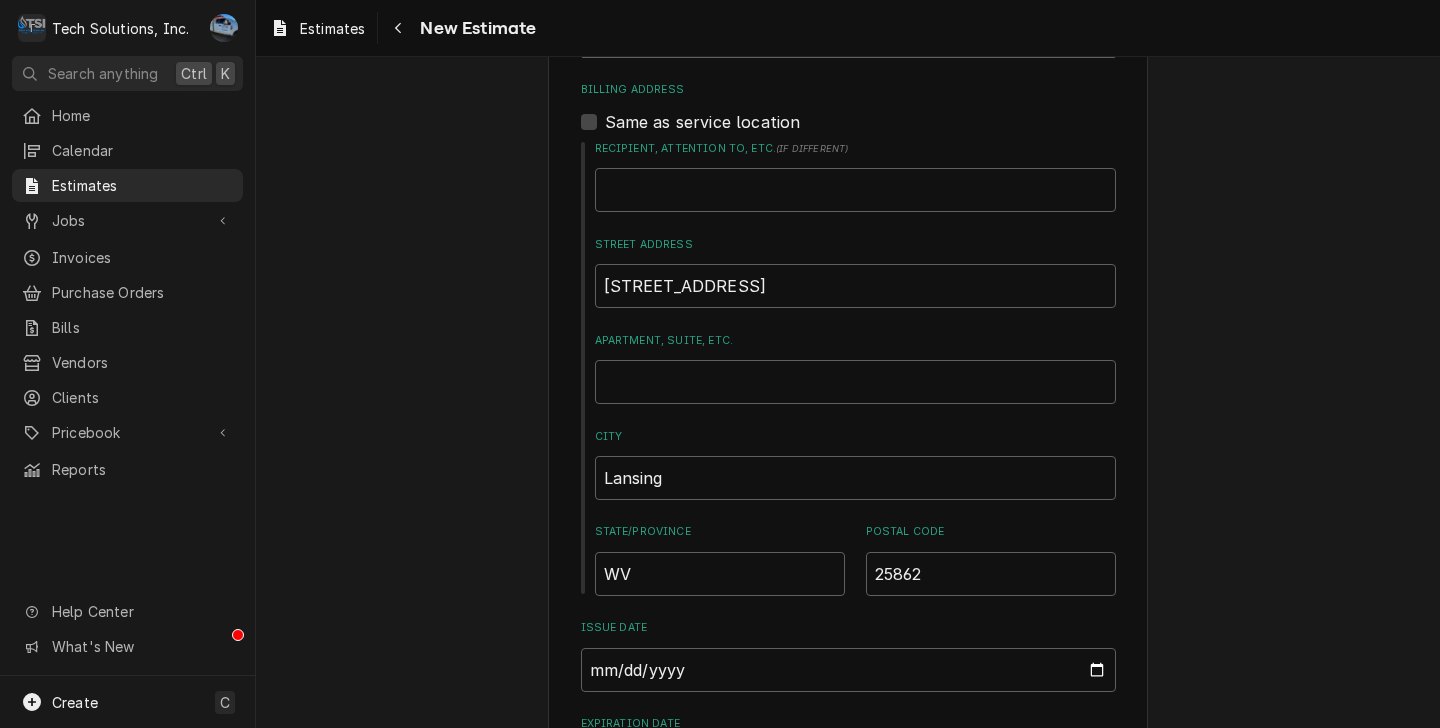 scroll, scrollTop: 1477, scrollLeft: 0, axis: vertical 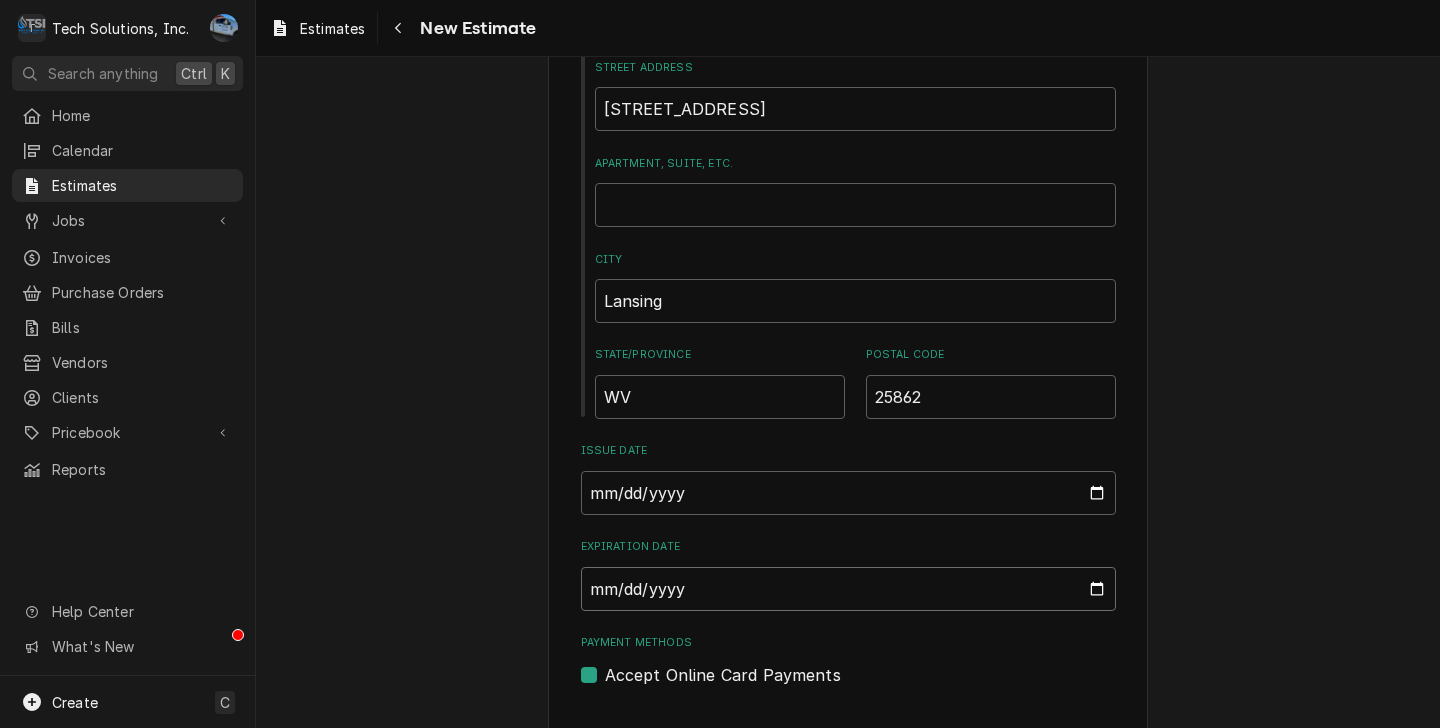 click on "Expiration Date" at bounding box center [848, 589] 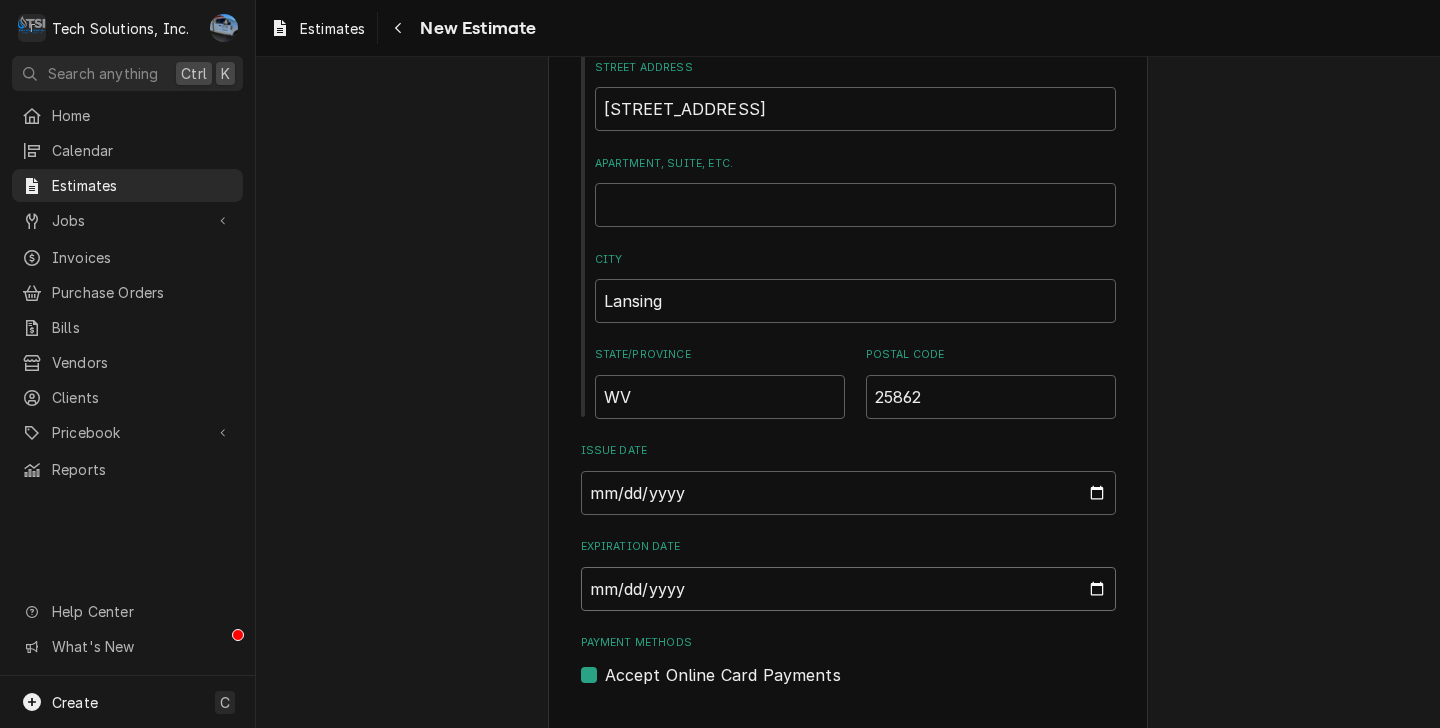 click on "Expiration Date" at bounding box center (848, 589) 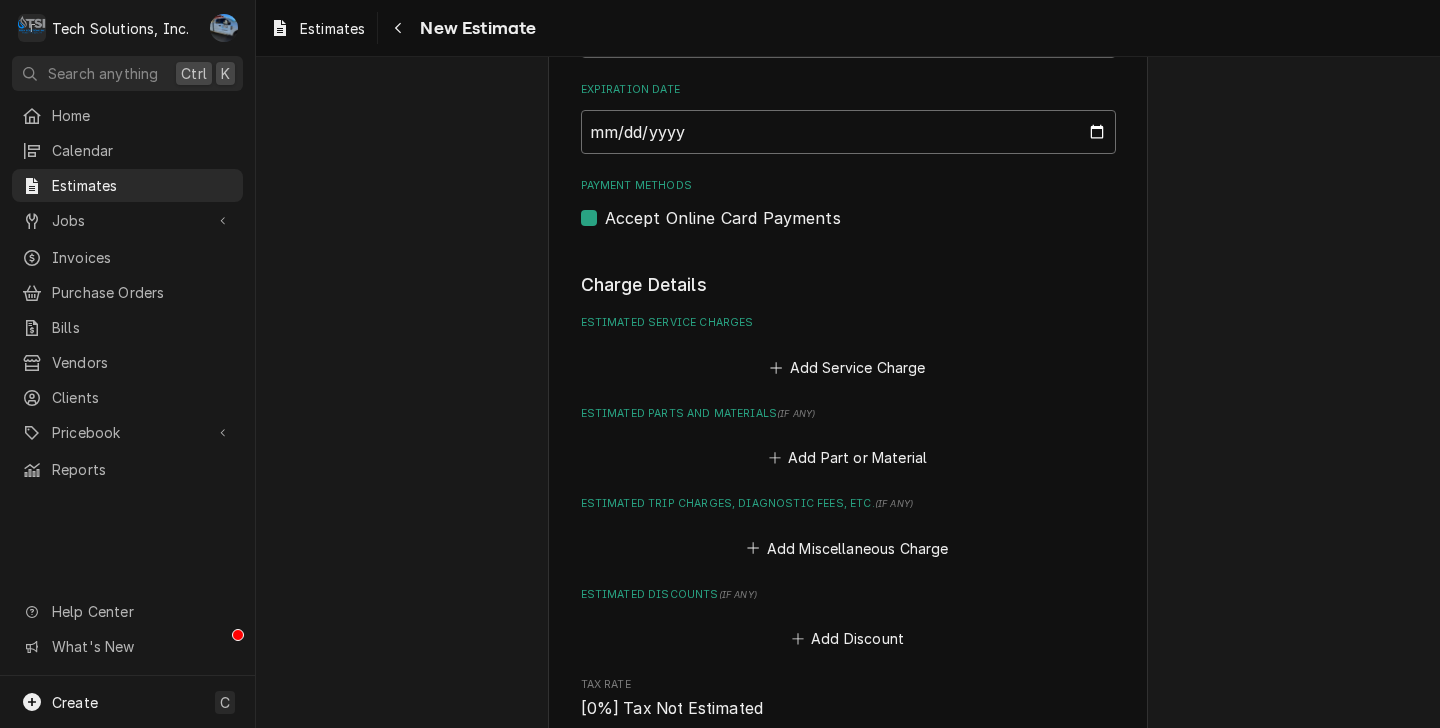 scroll, scrollTop: 1935, scrollLeft: 0, axis: vertical 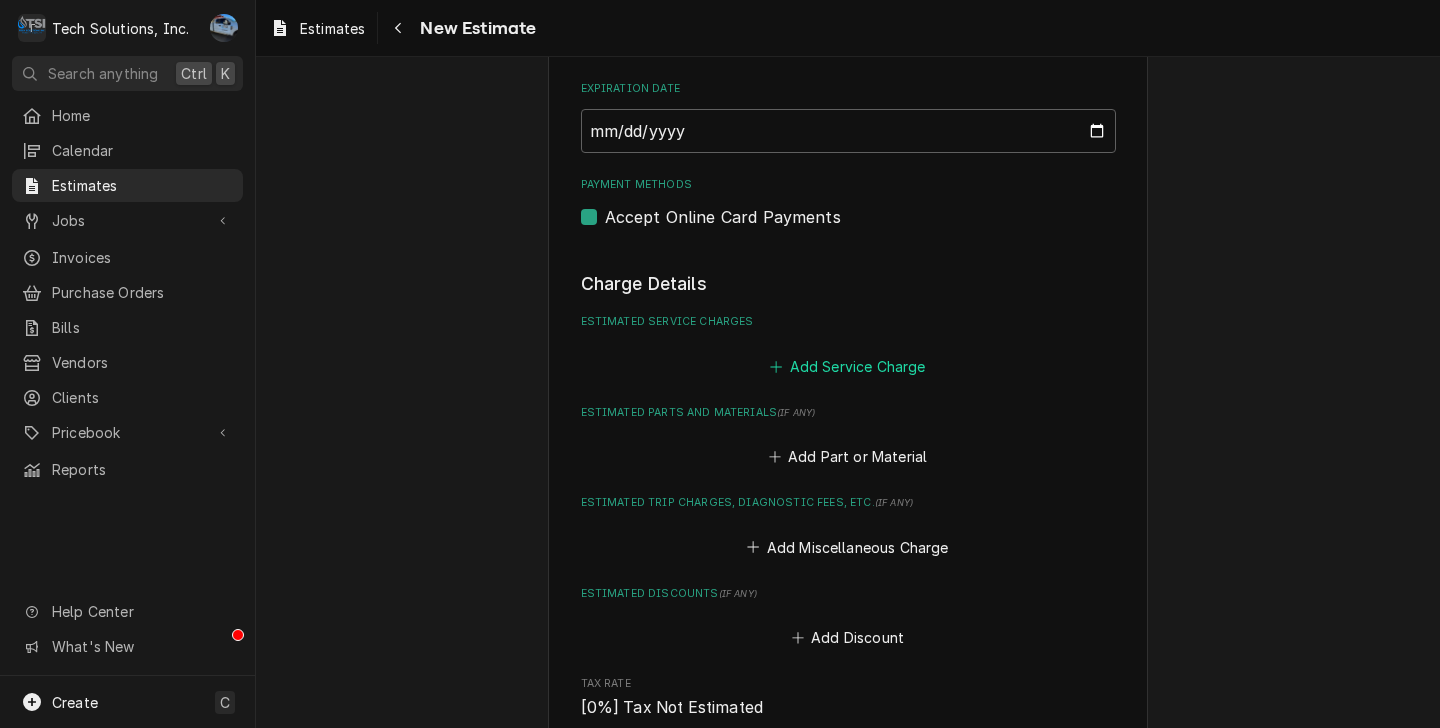 click on "Add Service Charge" at bounding box center [848, 366] 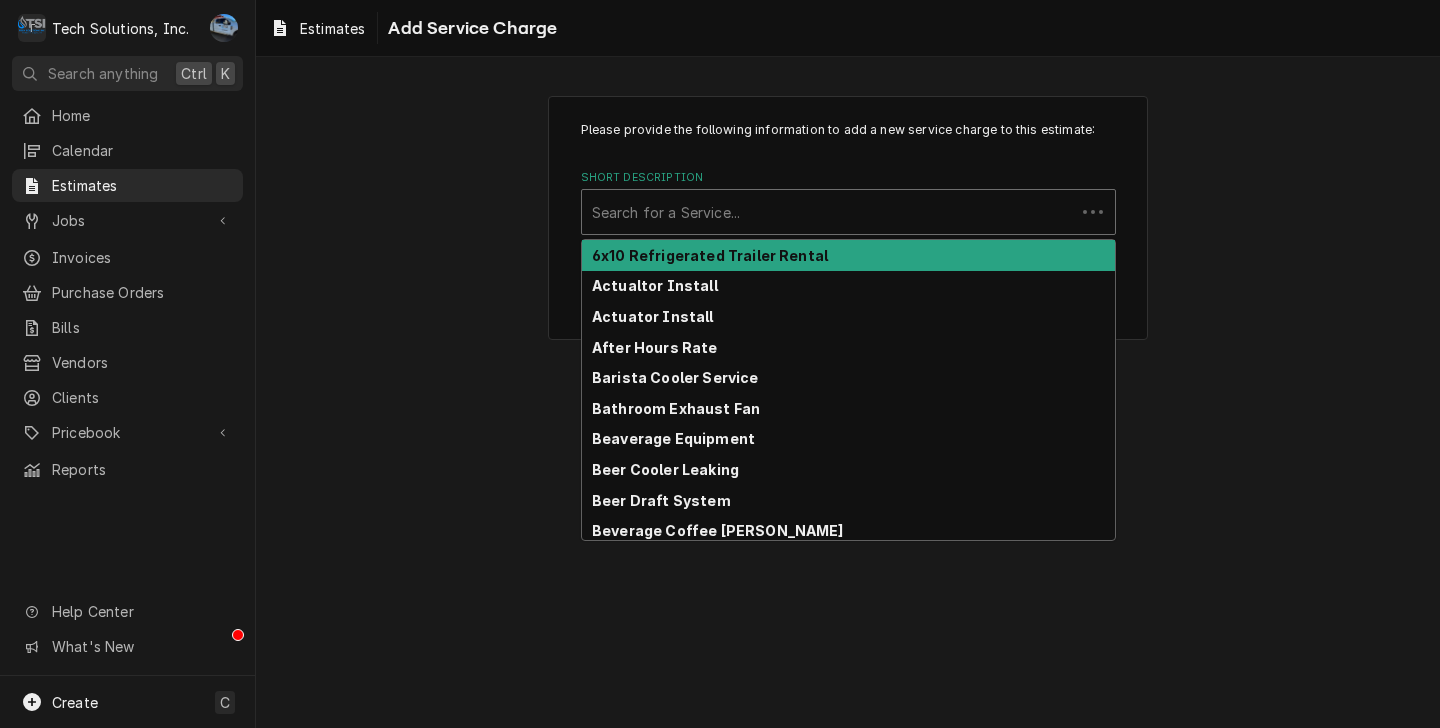 click at bounding box center [828, 212] 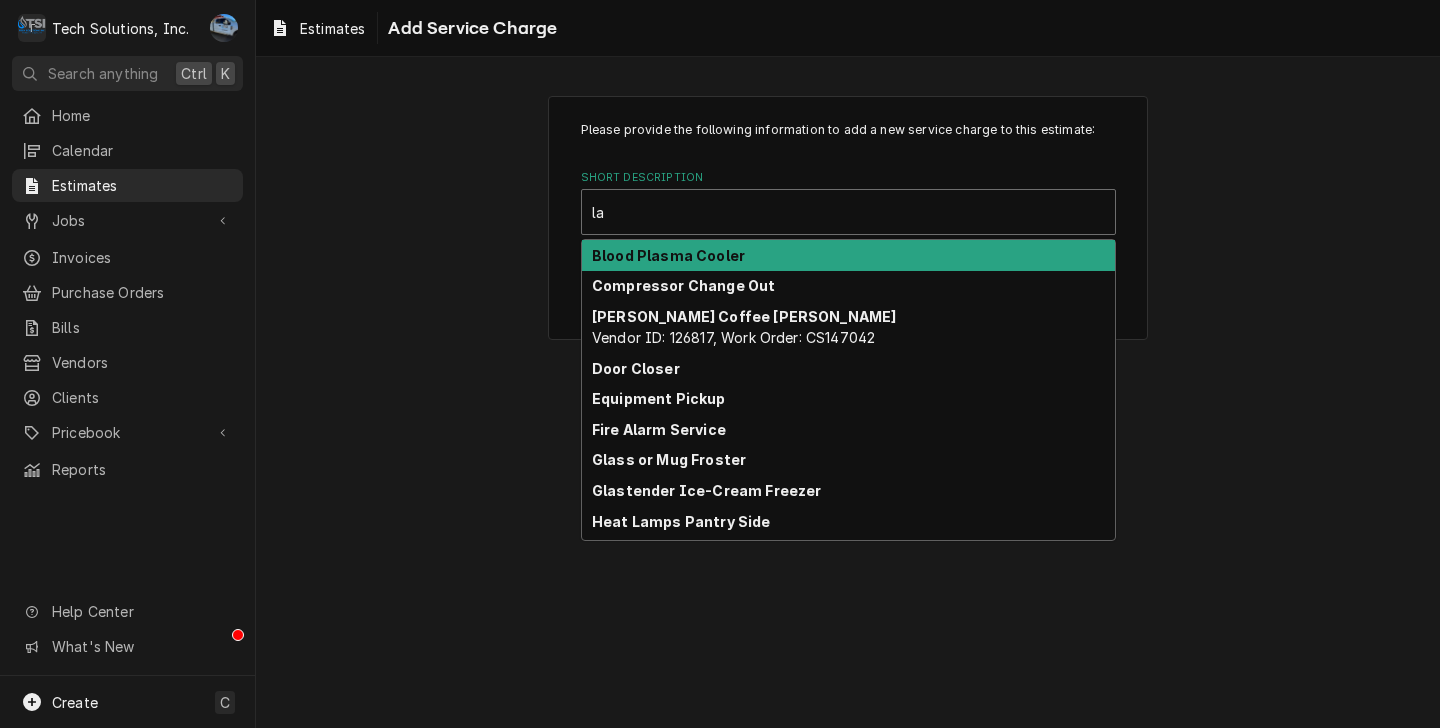 type on "lab" 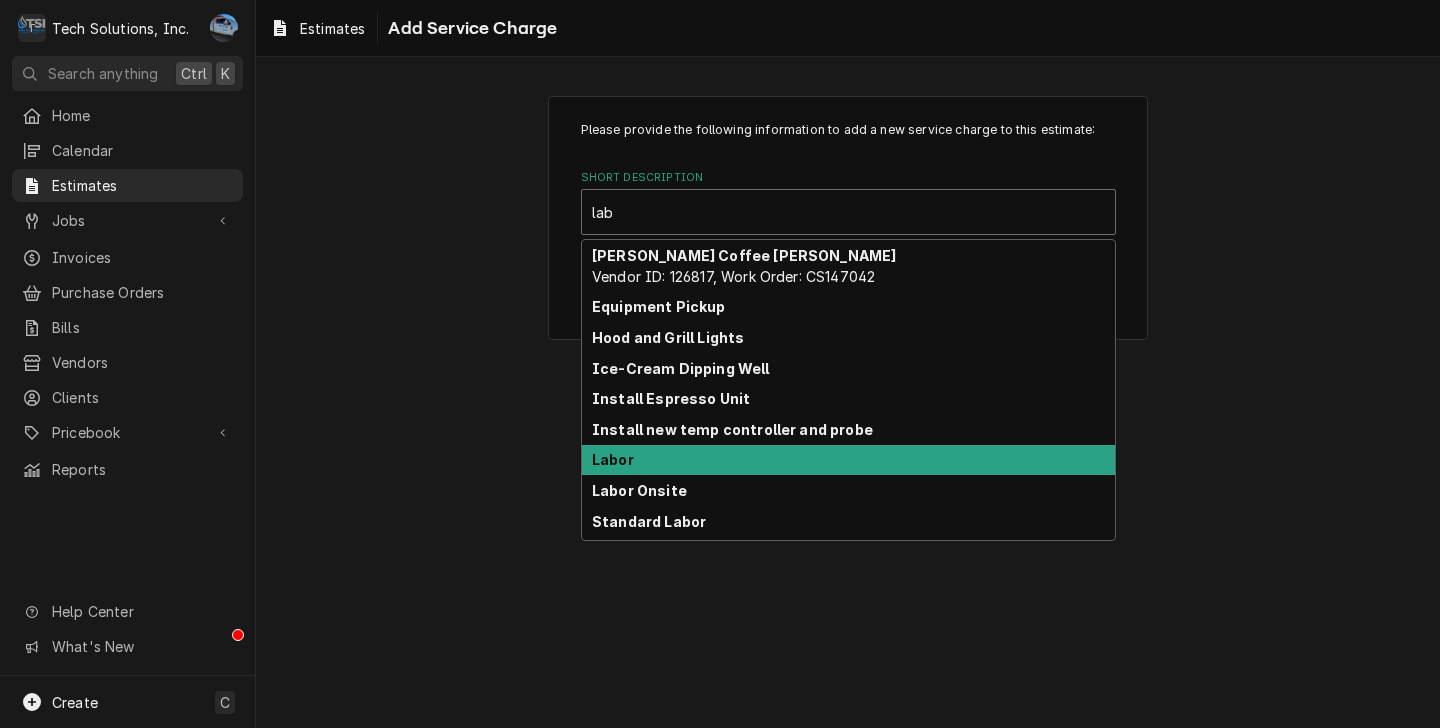 click on "Labor" at bounding box center (848, 460) 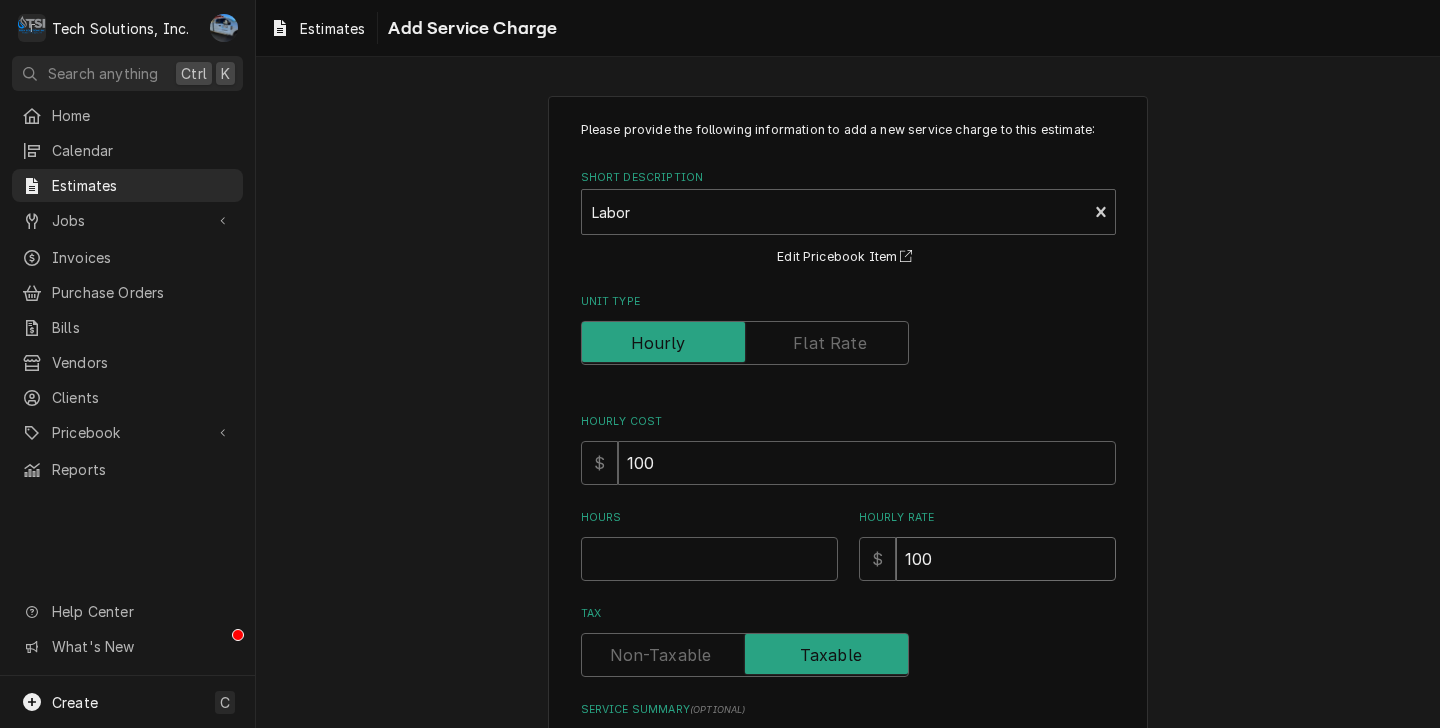 click on "100" at bounding box center [1006, 559] 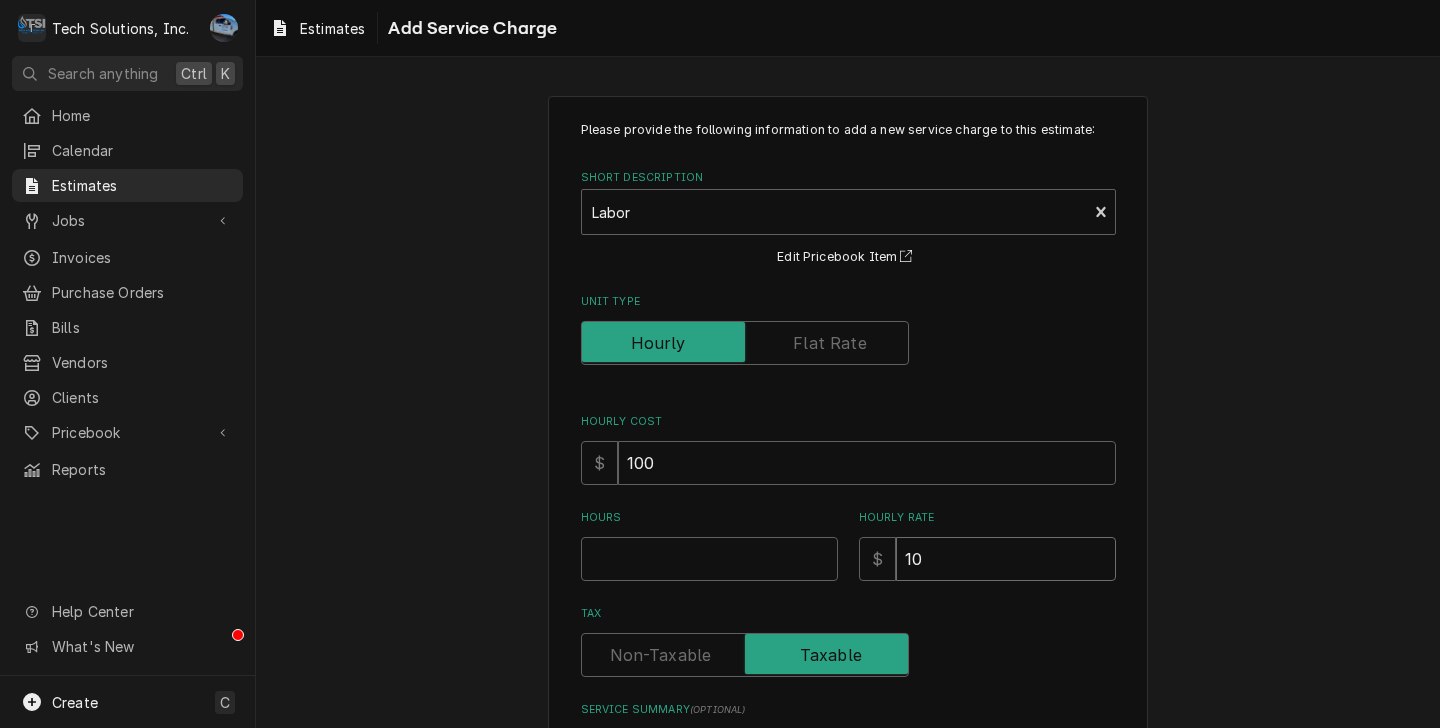 type on "x" 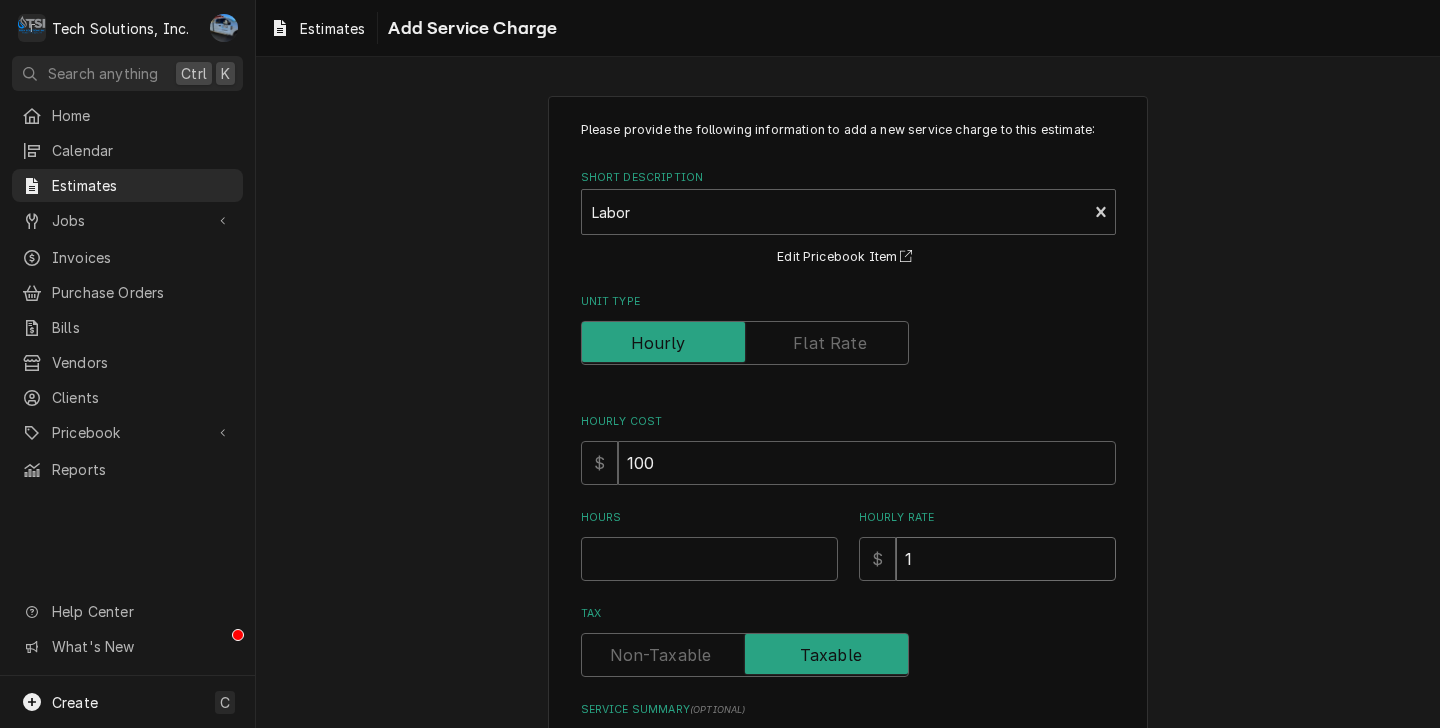 type on "x" 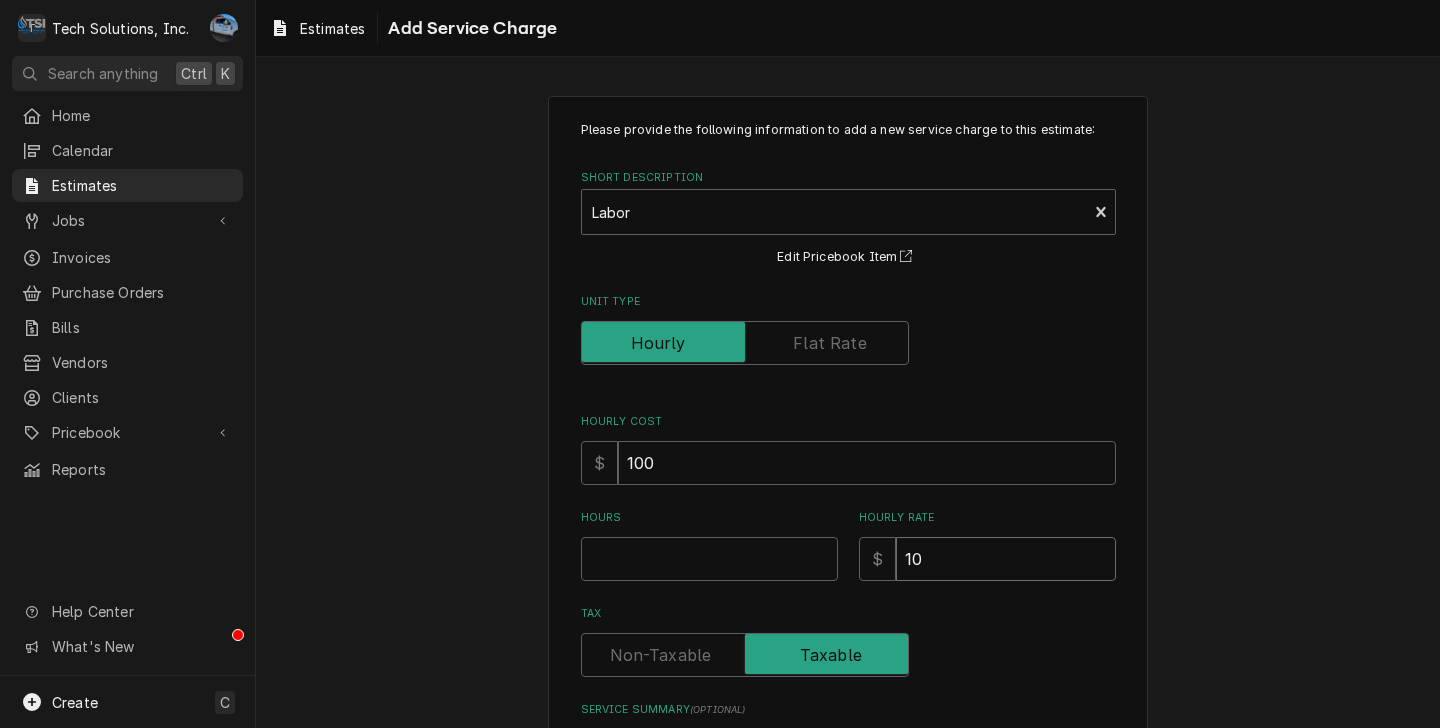 type on "x" 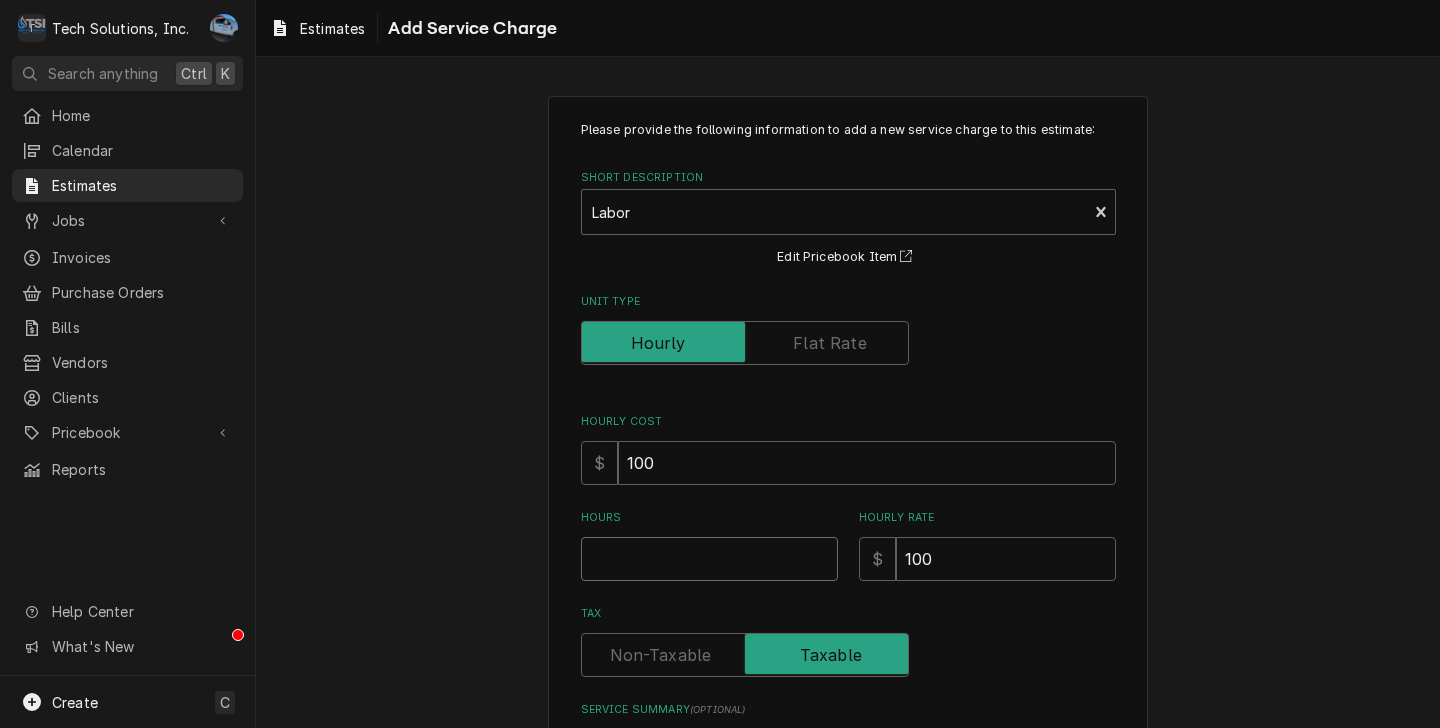 click on "Hours" at bounding box center [709, 559] 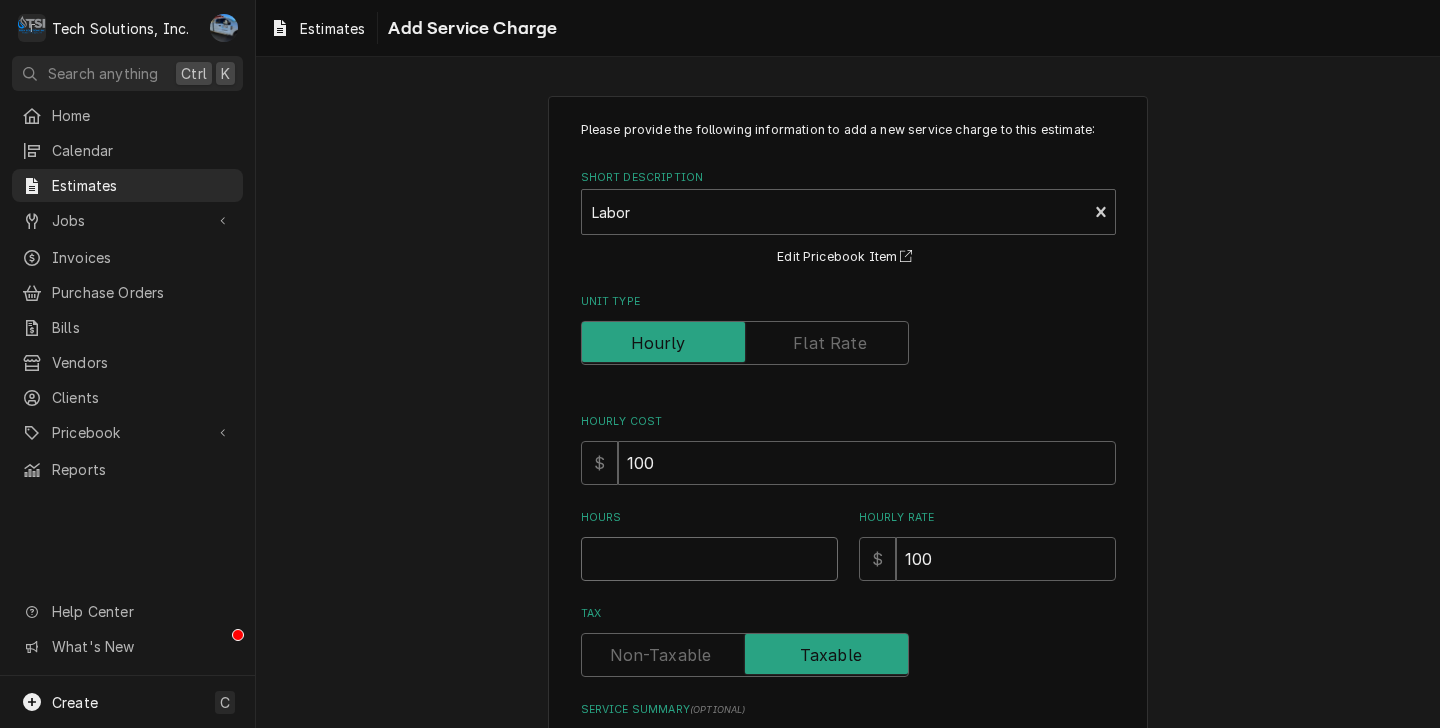 type on "x" 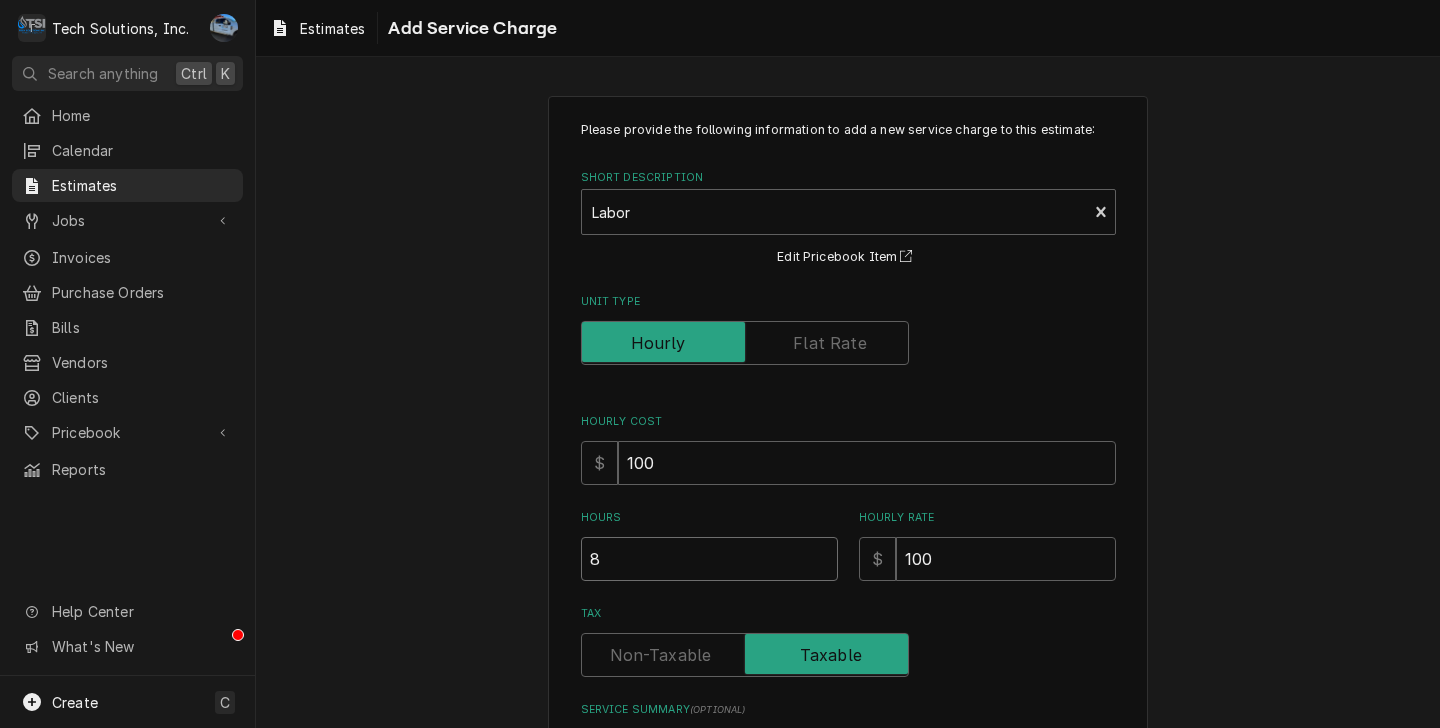type on "x" 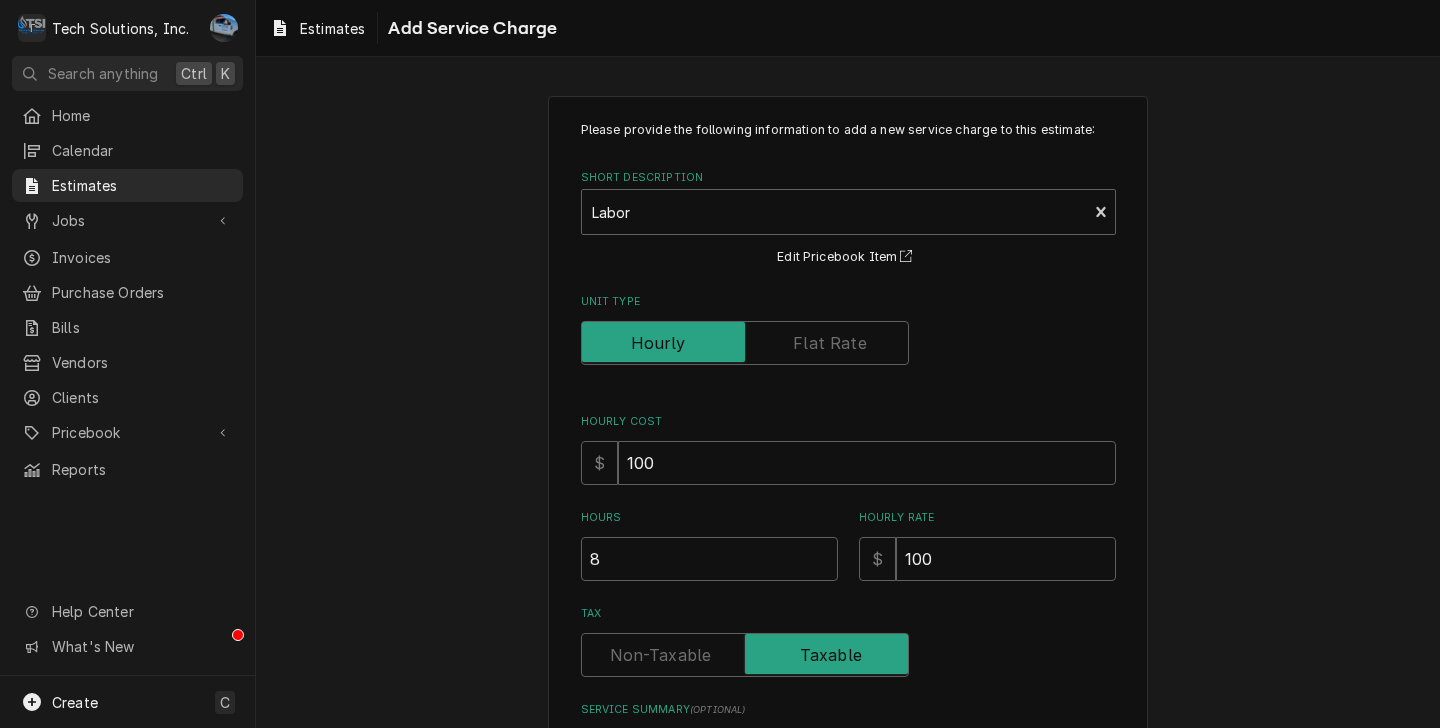 click on "Please provide the following information to add a new service charge to this estimate: Short Description Labor Edit Pricebook Item    Unit Type Hourly Cost $ 100 Hours 8 Hourly Rate $ 100 Tax Service Summary  ( optional ) Add Cancel" at bounding box center (848, 510) 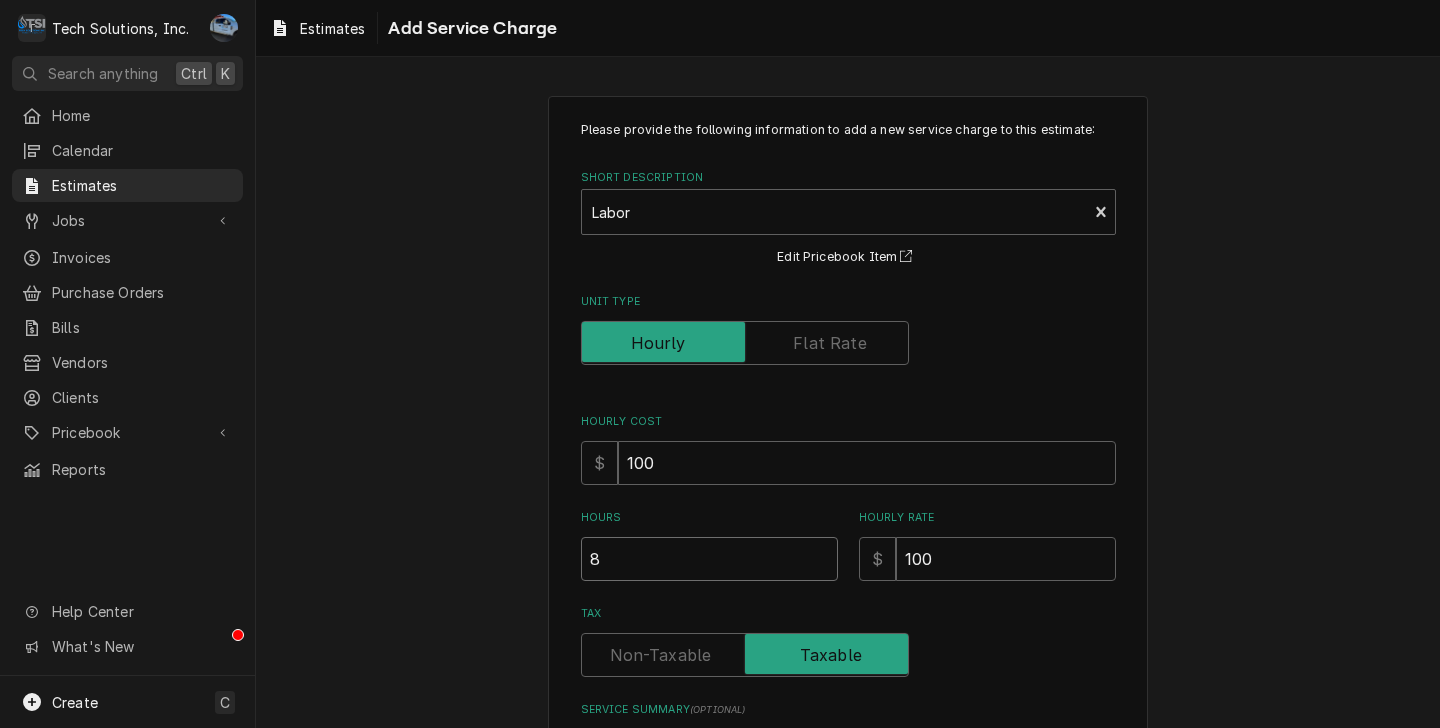 click on "8" at bounding box center (709, 559) 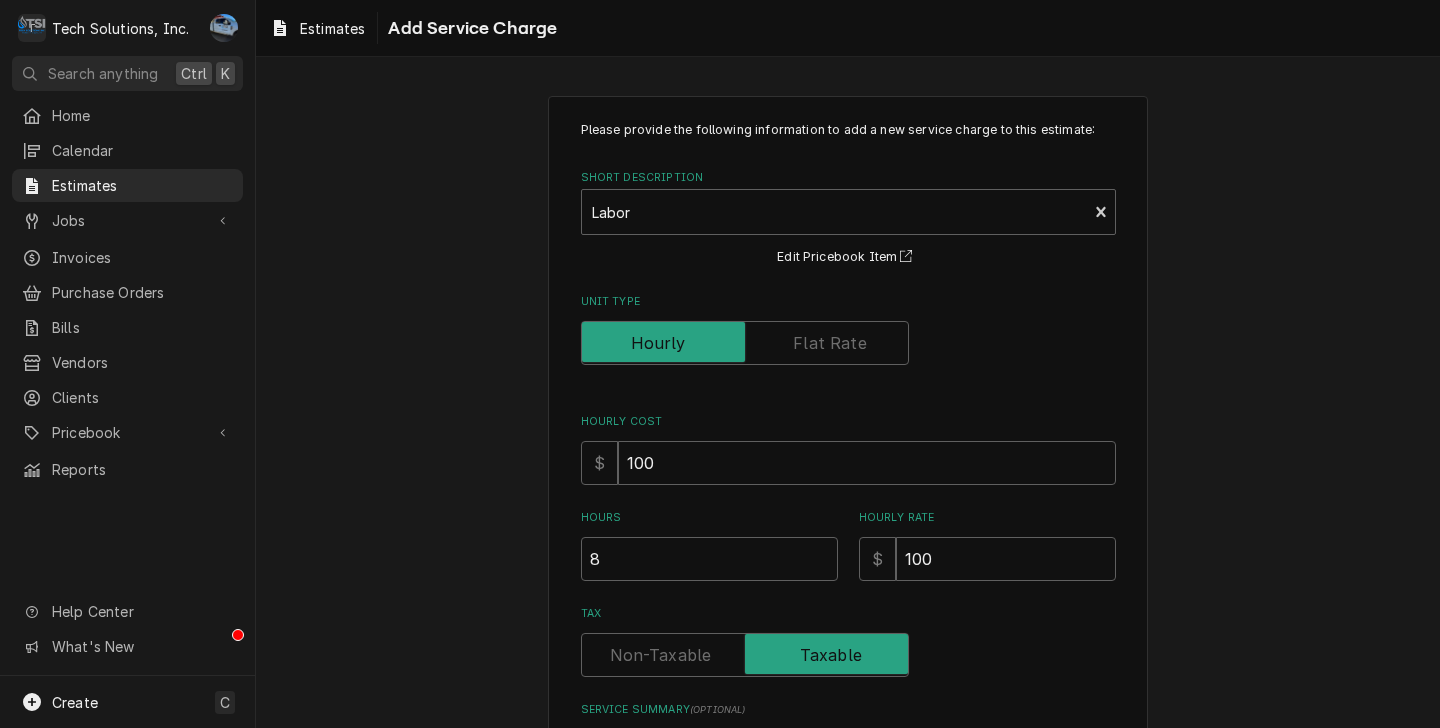 click on "Please provide the following information to add a new service charge to this estimate: Short Description Labor Edit Pricebook Item    Unit Type Hourly Cost $ 100 Hours 8 Hourly Rate $ 100 Tax Service Summary  ( optional ) Add Cancel" at bounding box center [848, 510] 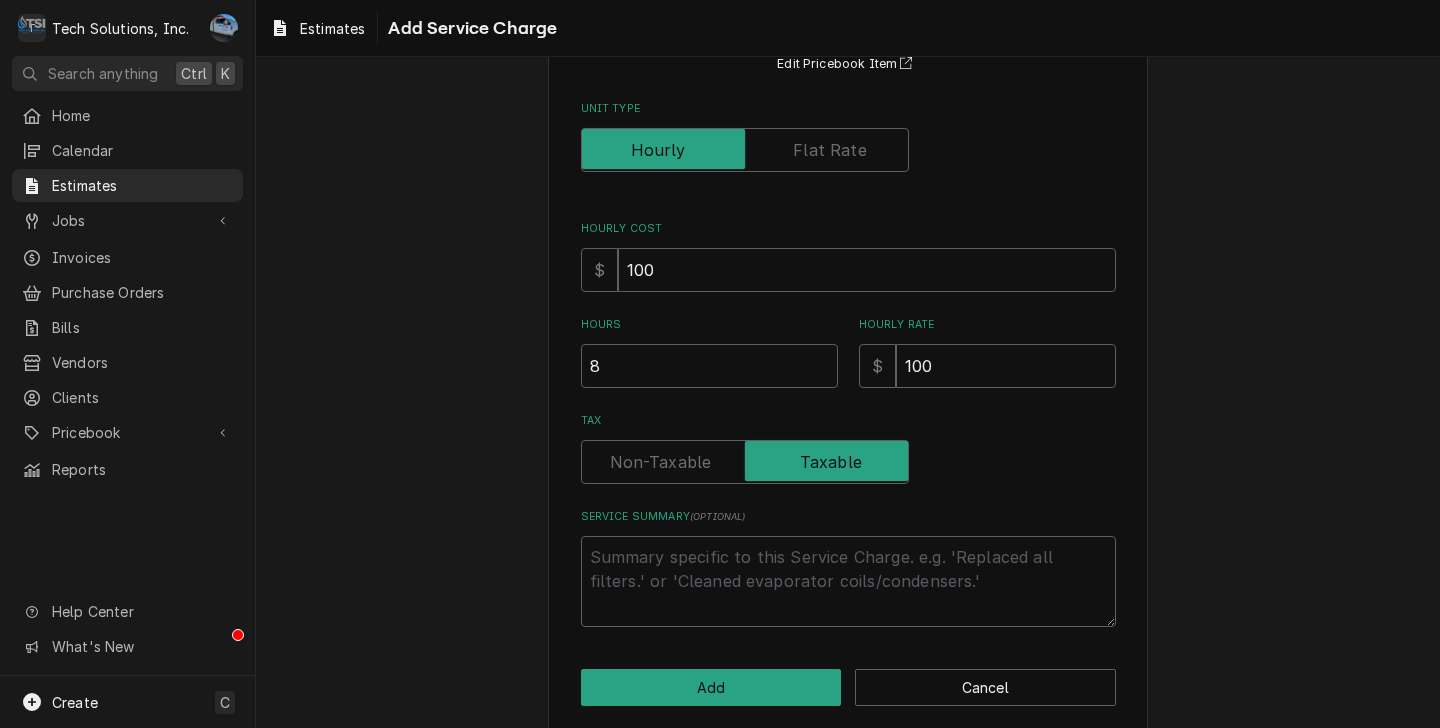 scroll, scrollTop: 216, scrollLeft: 0, axis: vertical 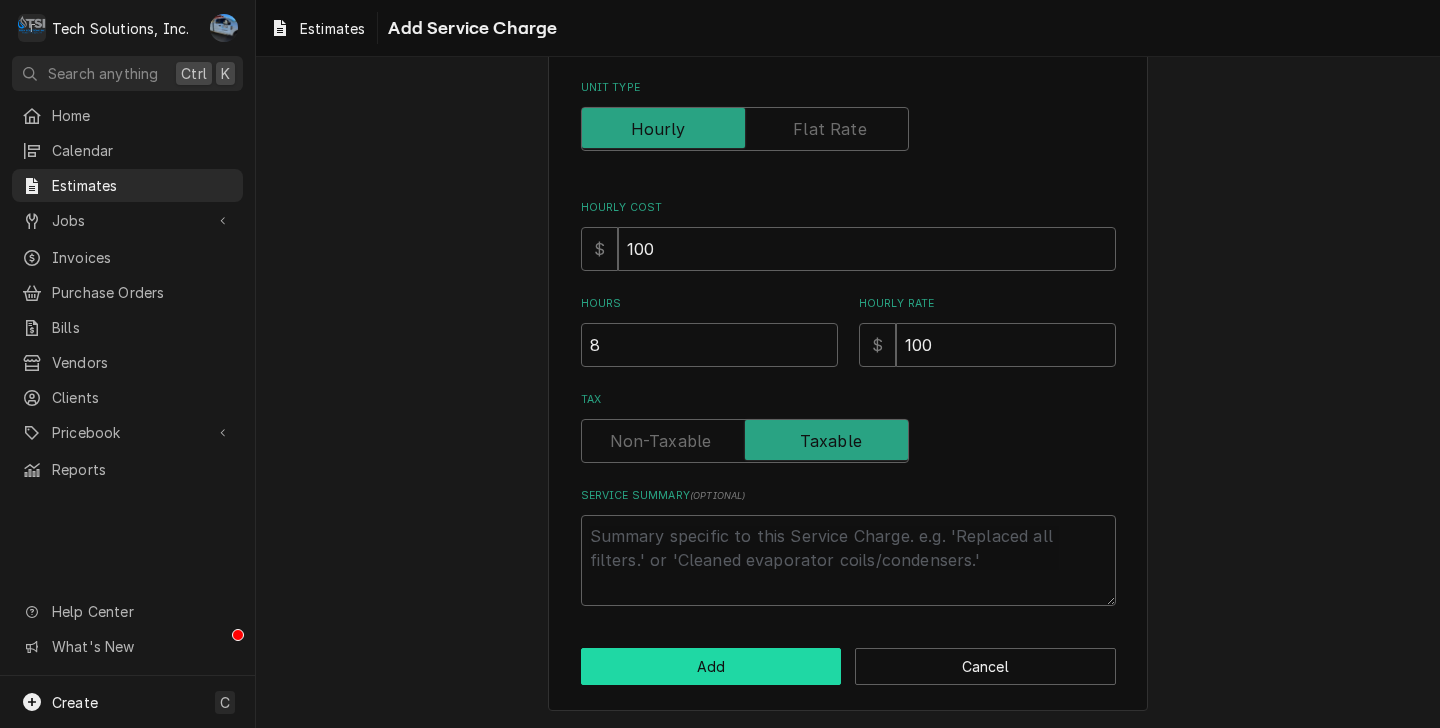 click on "Add" at bounding box center [711, 666] 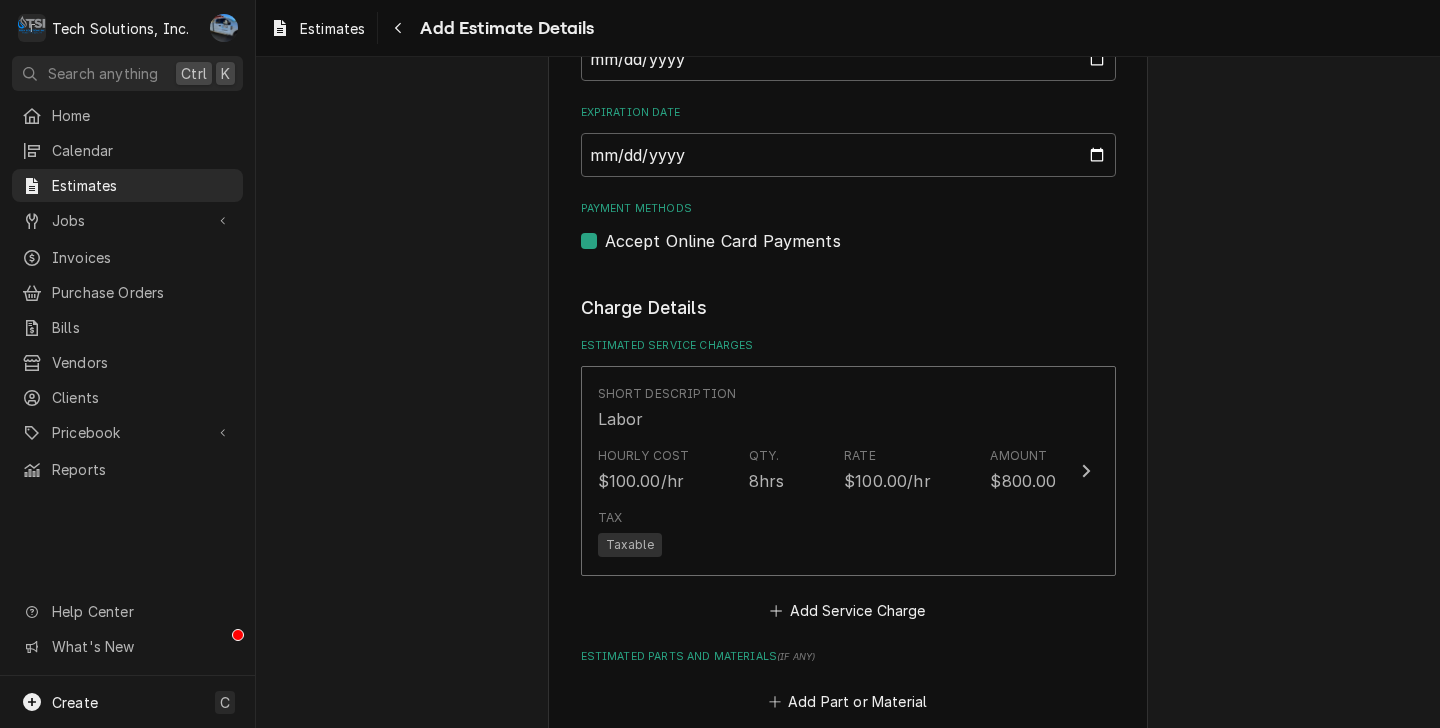 type on "x" 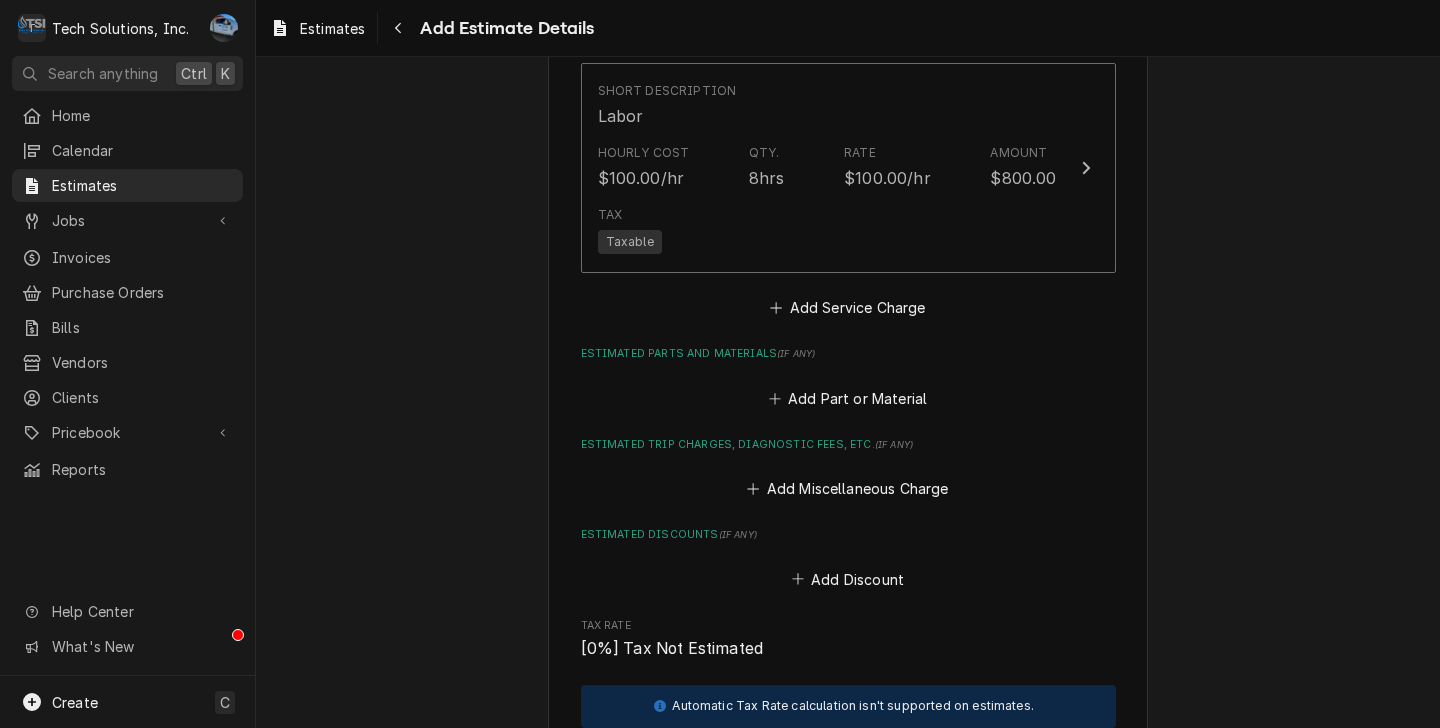 scroll, scrollTop: 2215, scrollLeft: 0, axis: vertical 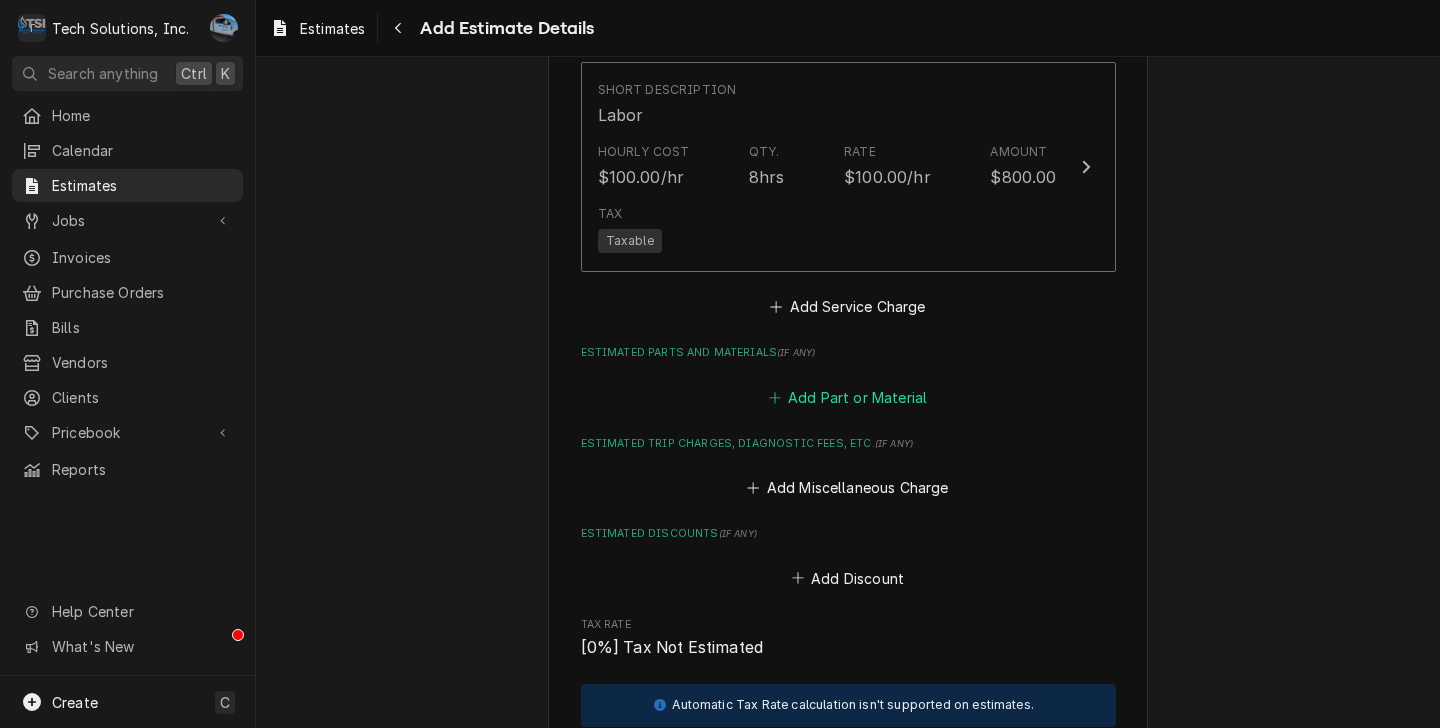 click on "Add Part or Material" at bounding box center (847, 397) 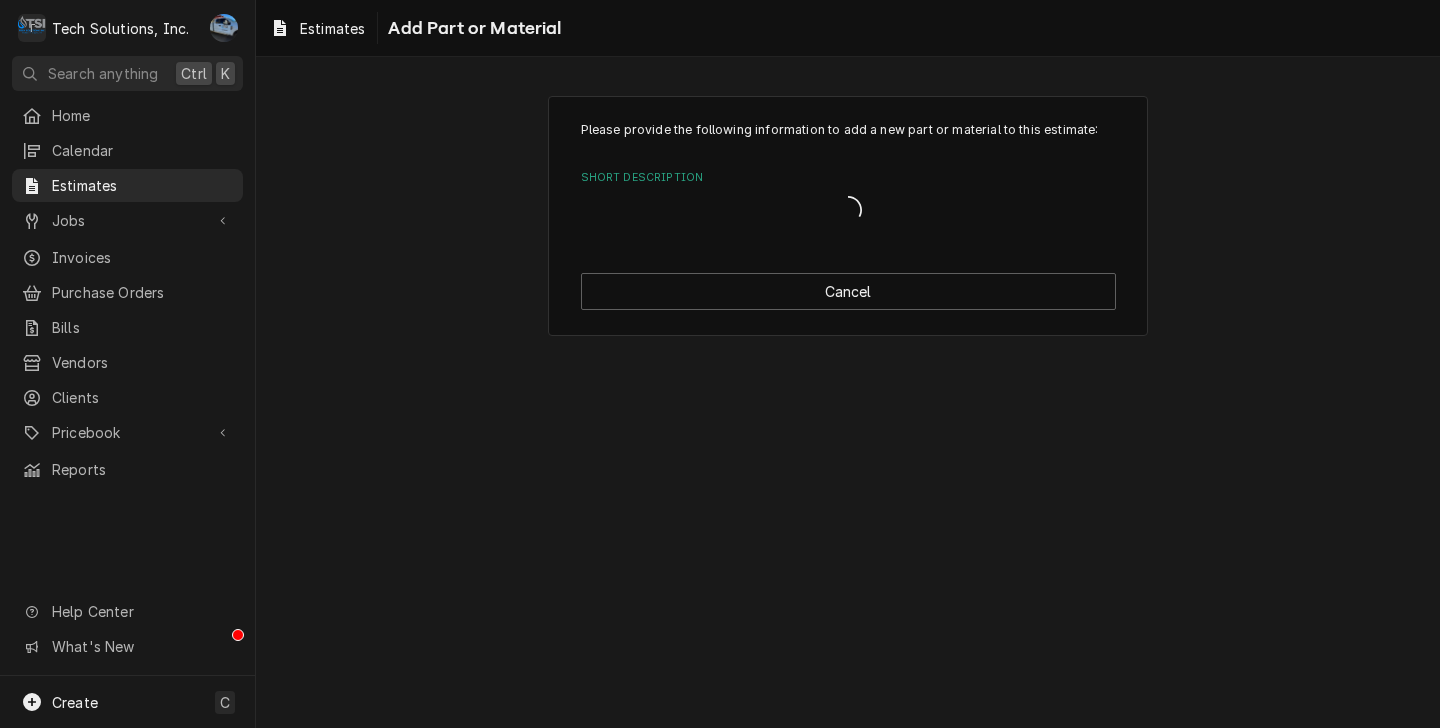 scroll, scrollTop: 0, scrollLeft: 0, axis: both 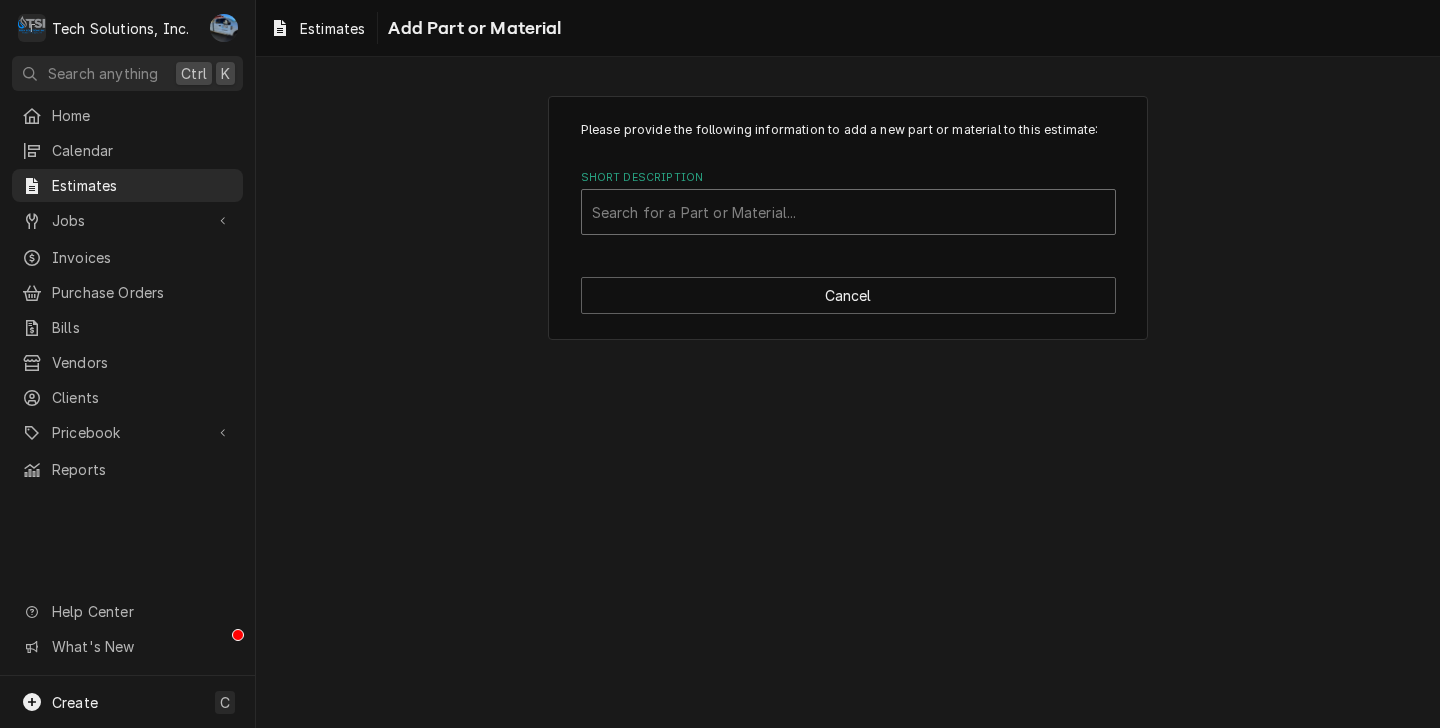 click at bounding box center [848, 212] 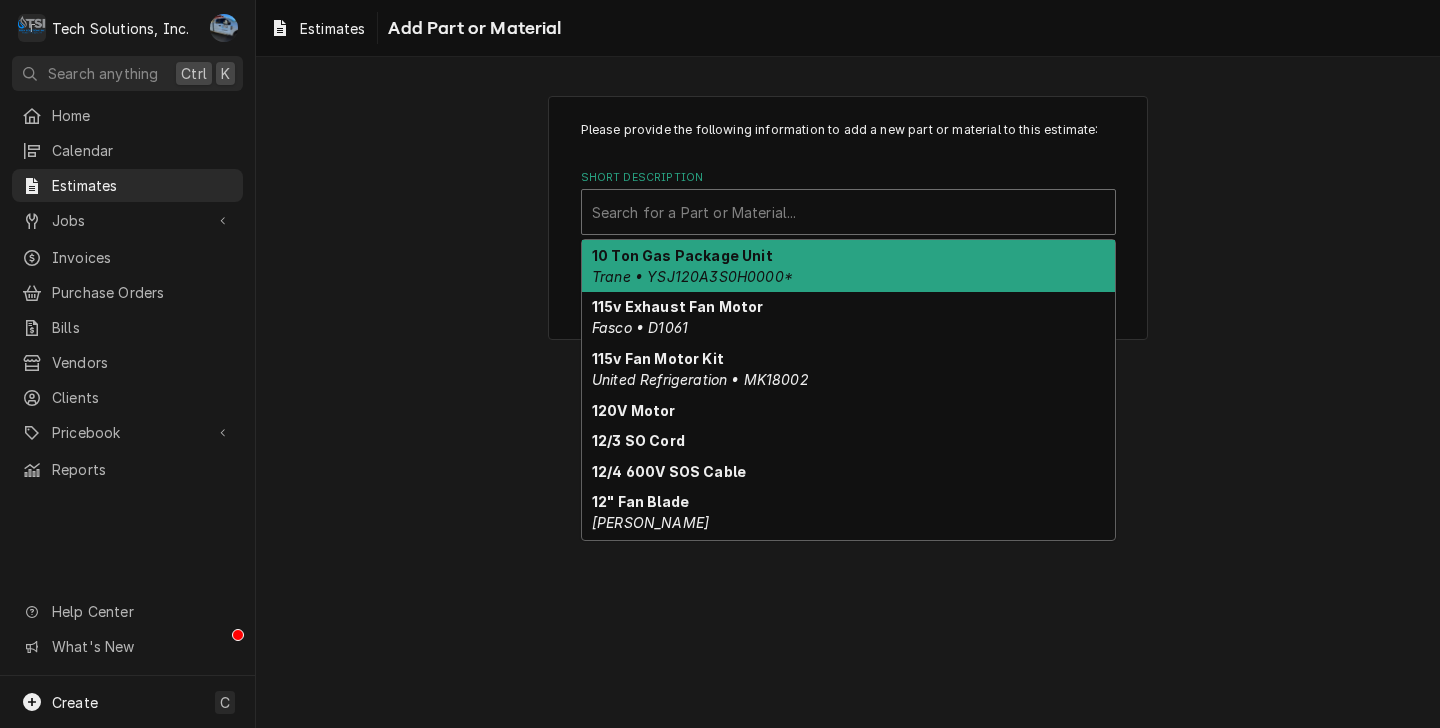 type on "t" 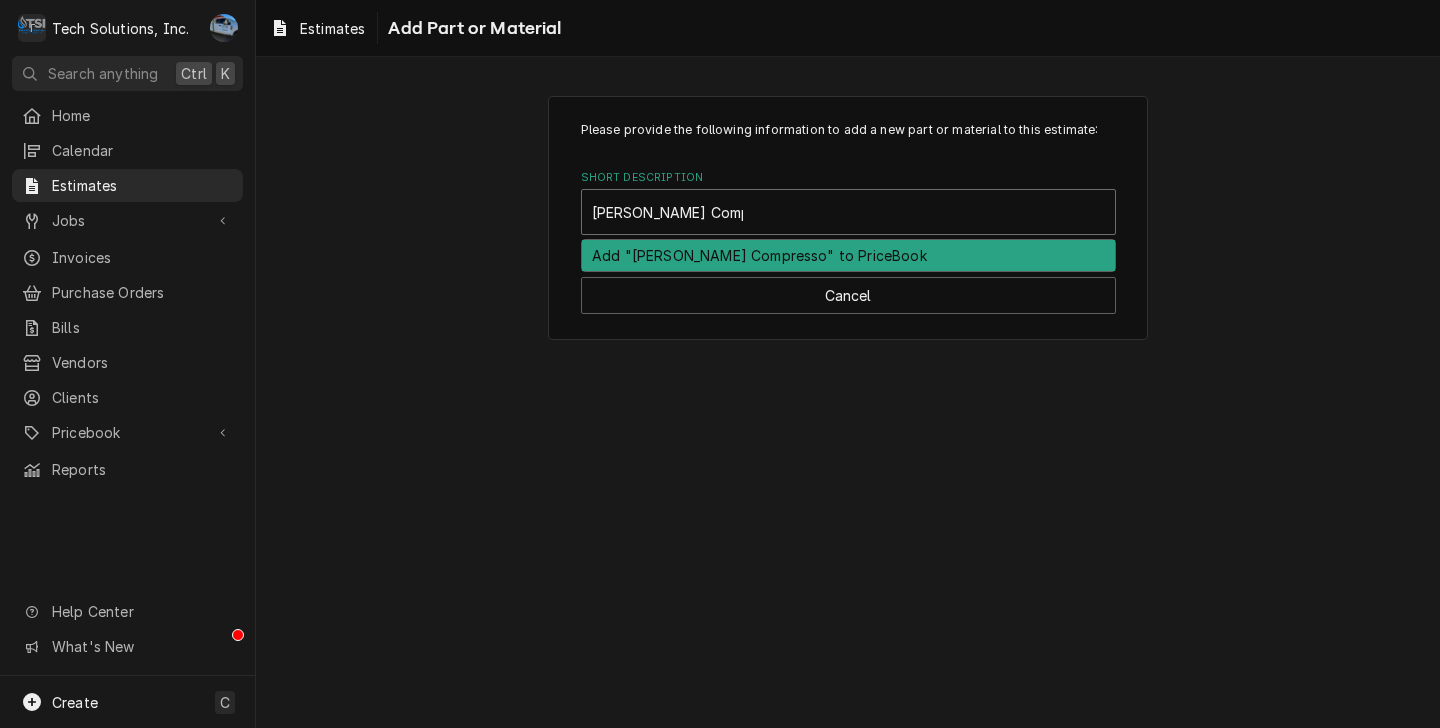 type on "[PERSON_NAME] Compressor" 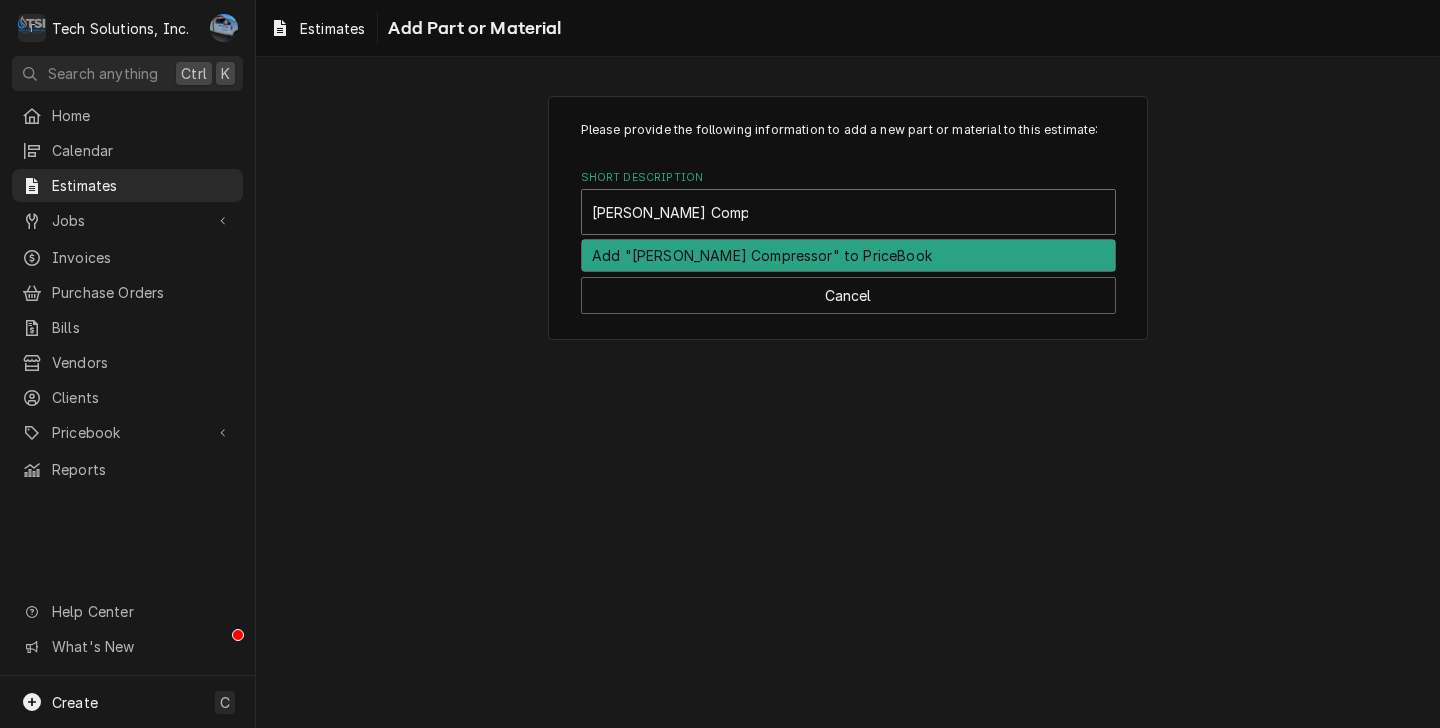 click on "Add "Copeland Compressor" to PriceBook" at bounding box center [848, 255] 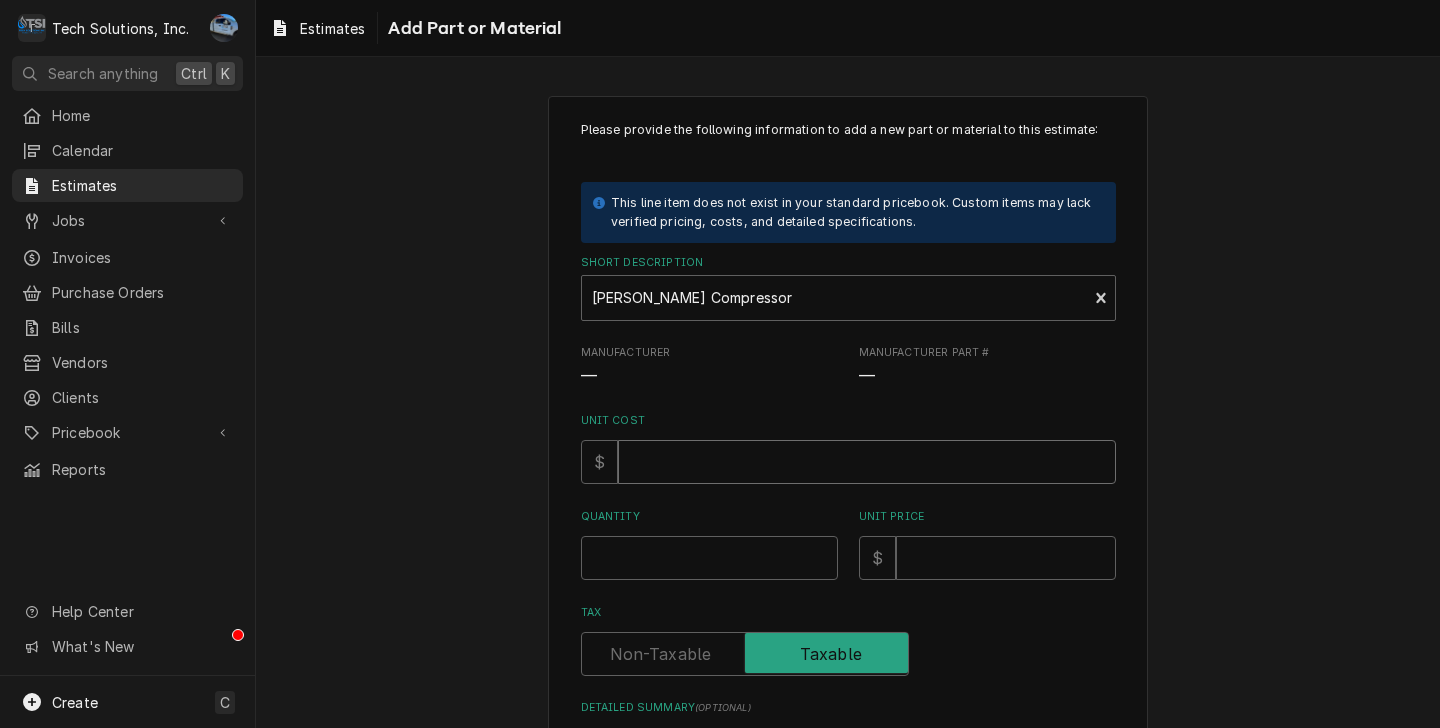 click on "Unit Cost" at bounding box center (867, 462) 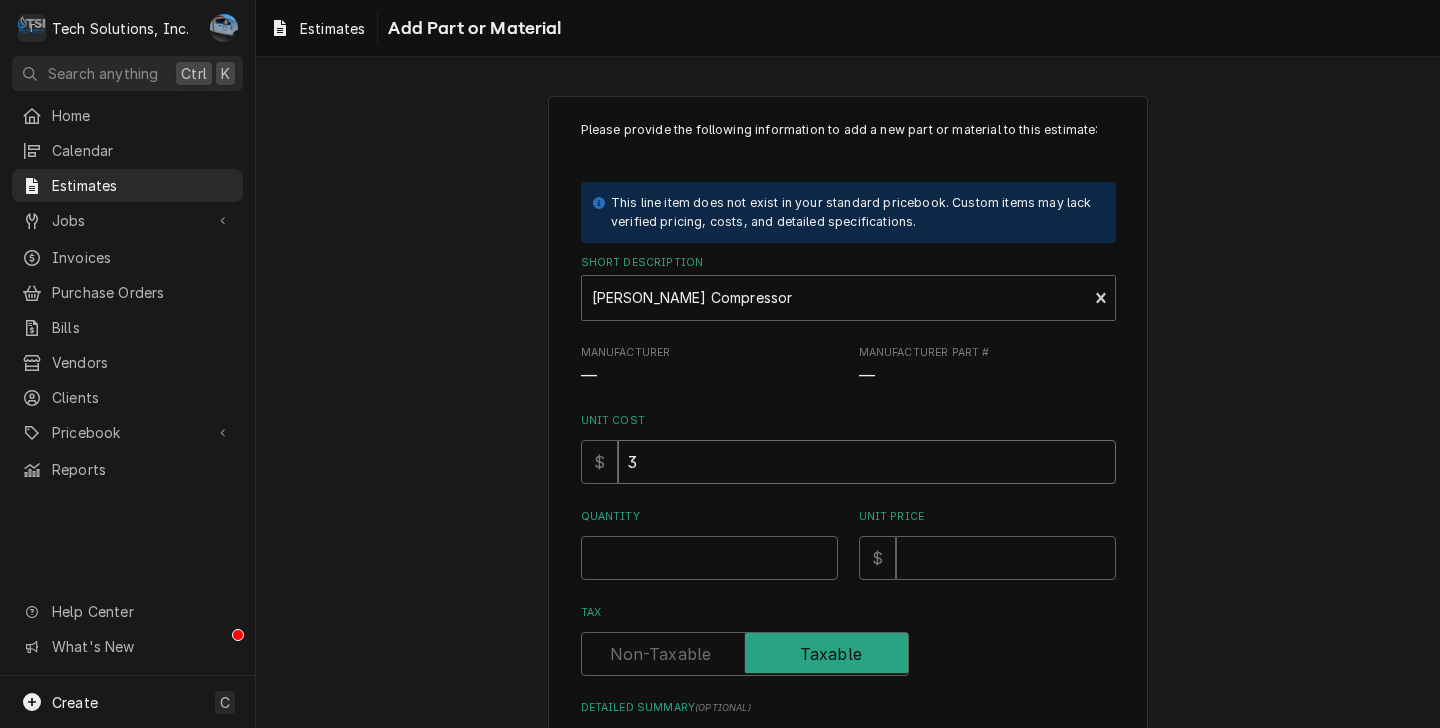 type on "x" 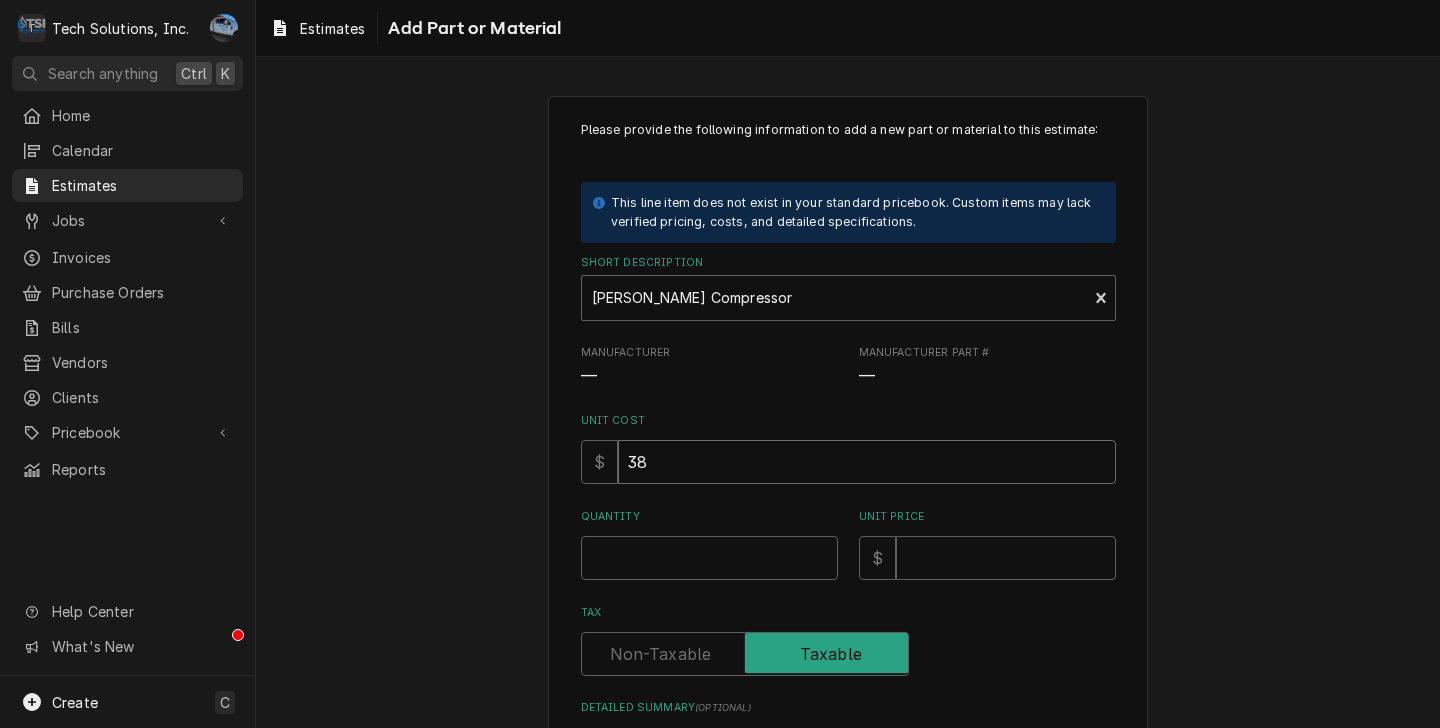 type on "x" 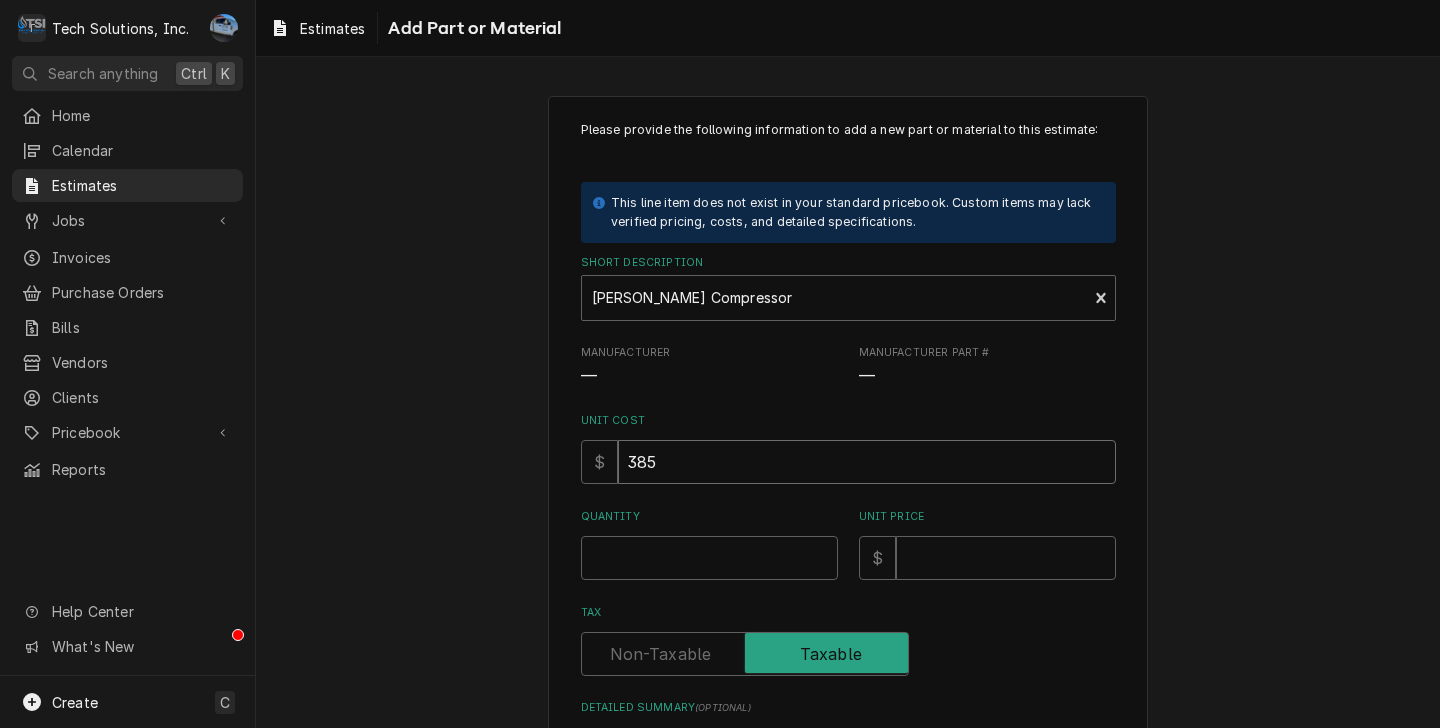 type on "x" 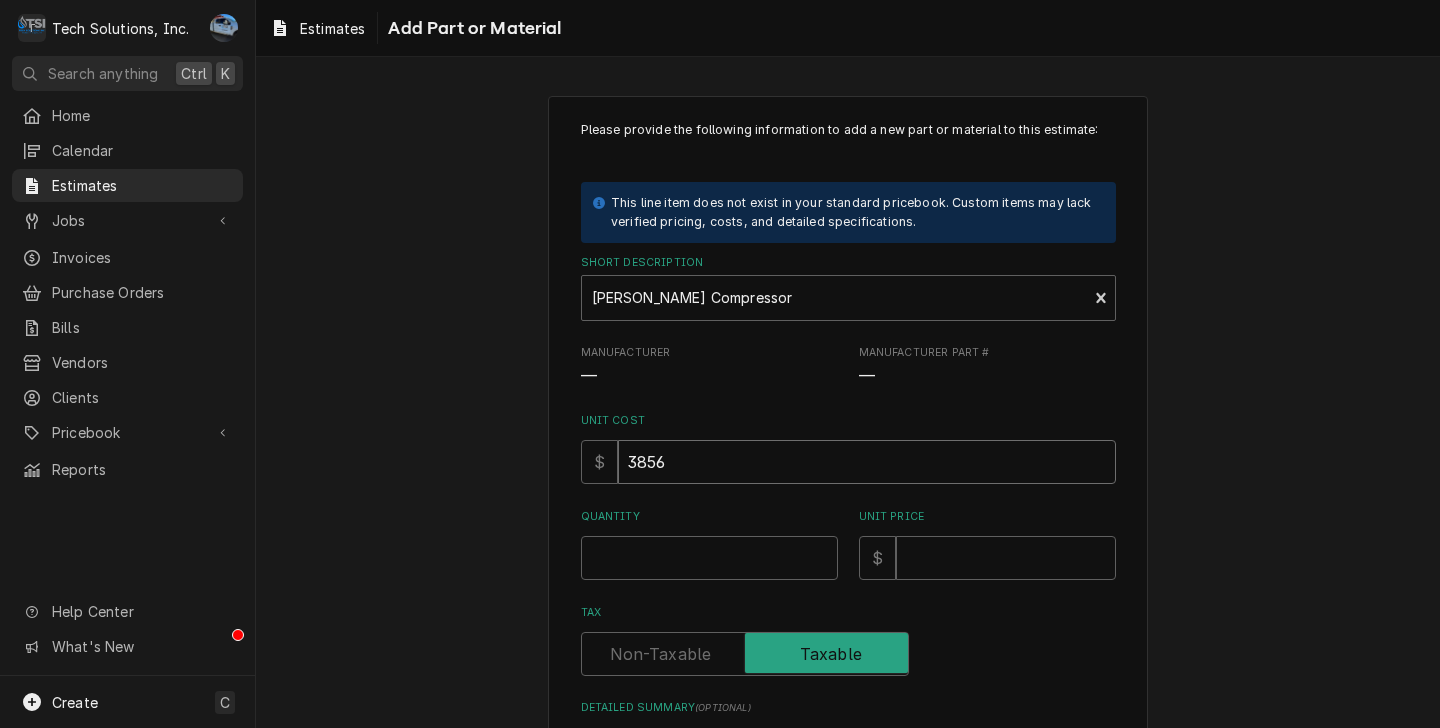 type on "x" 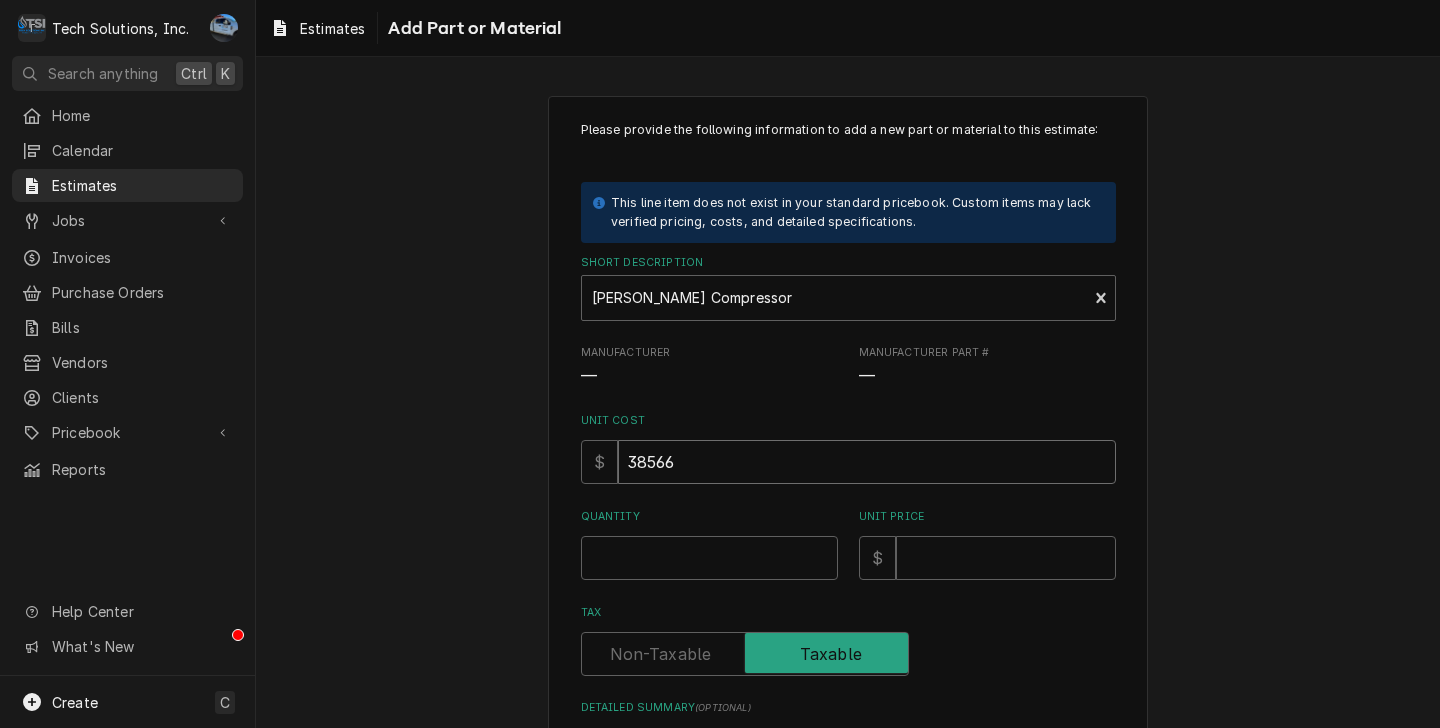 type on "x" 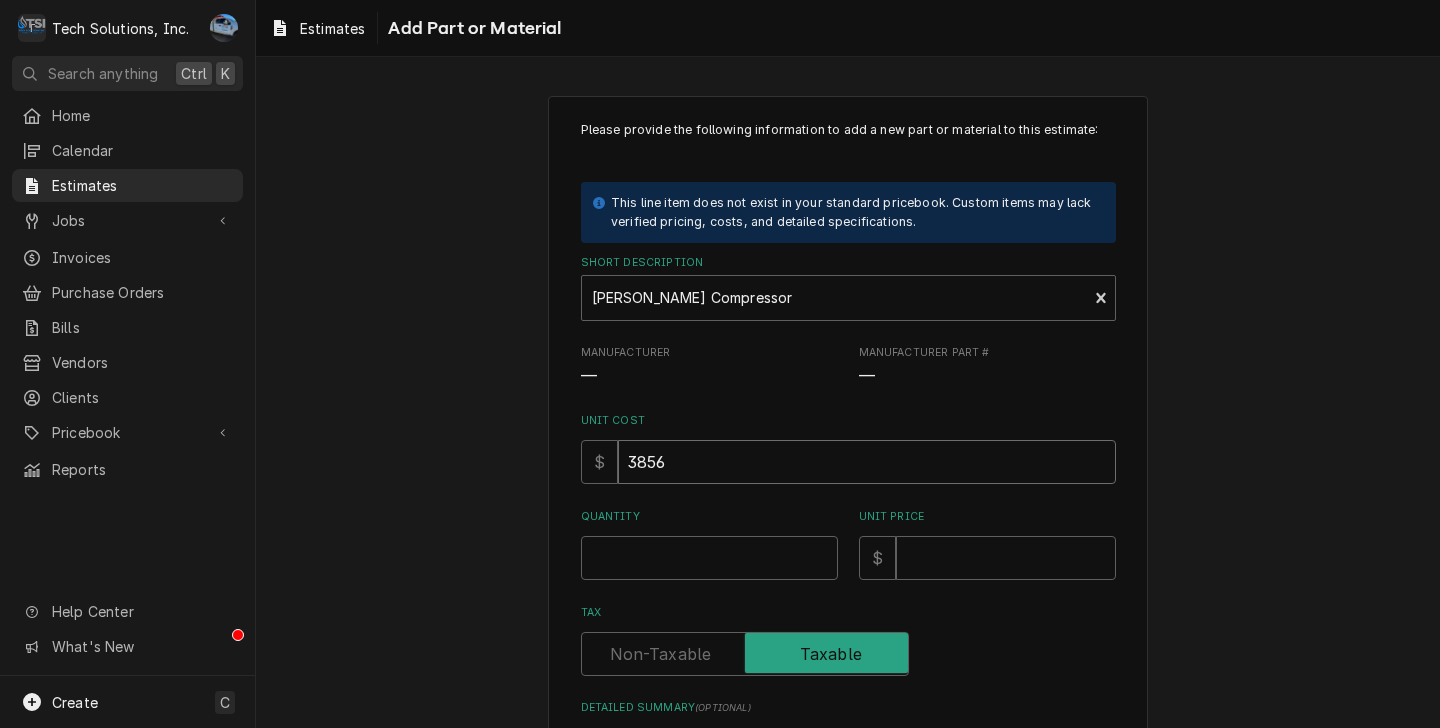 type on "x" 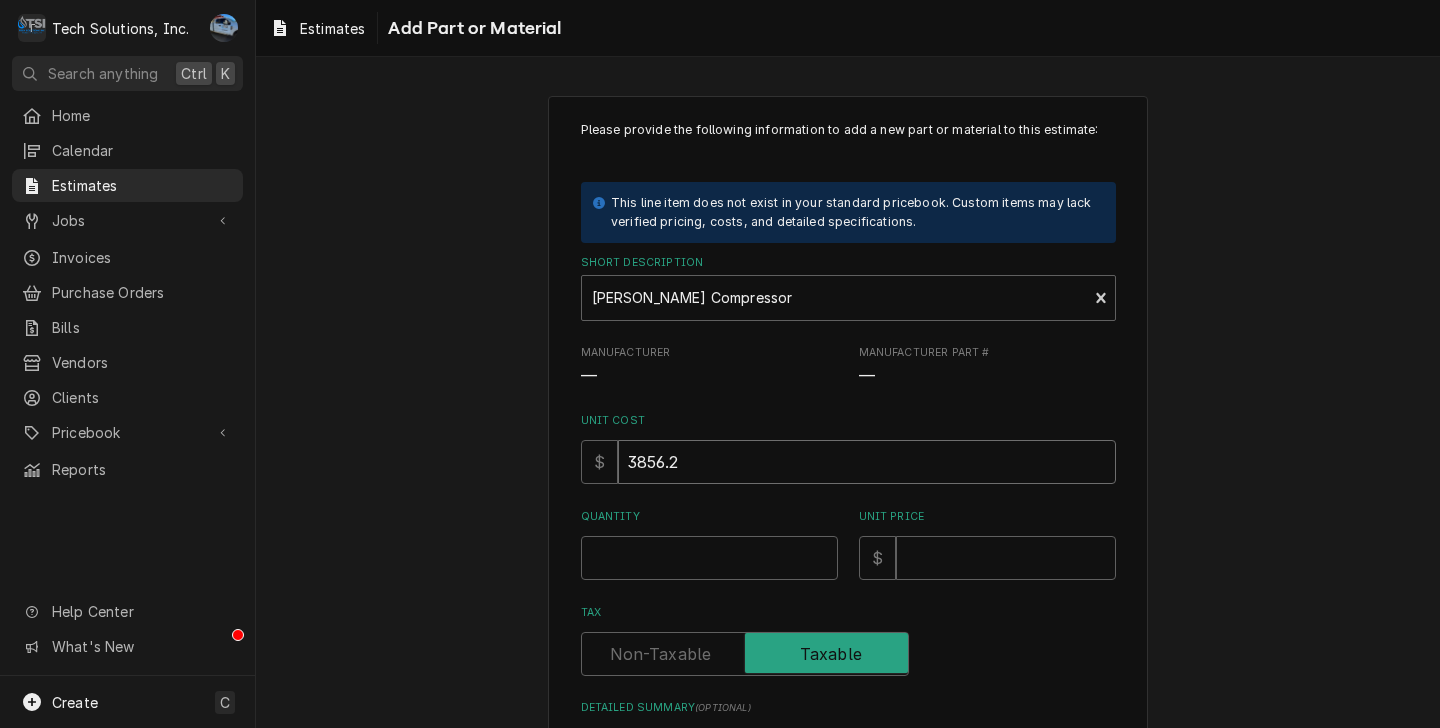 type on "x" 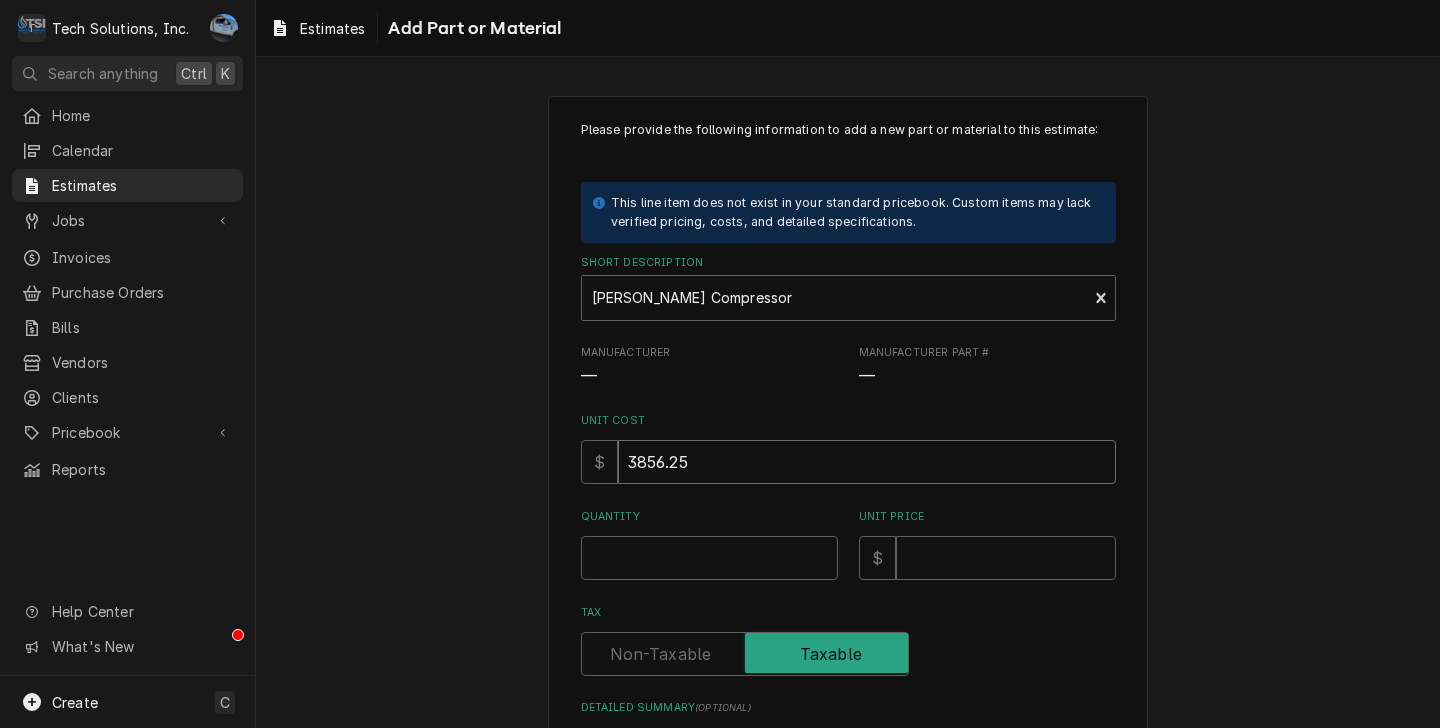 type on "x" 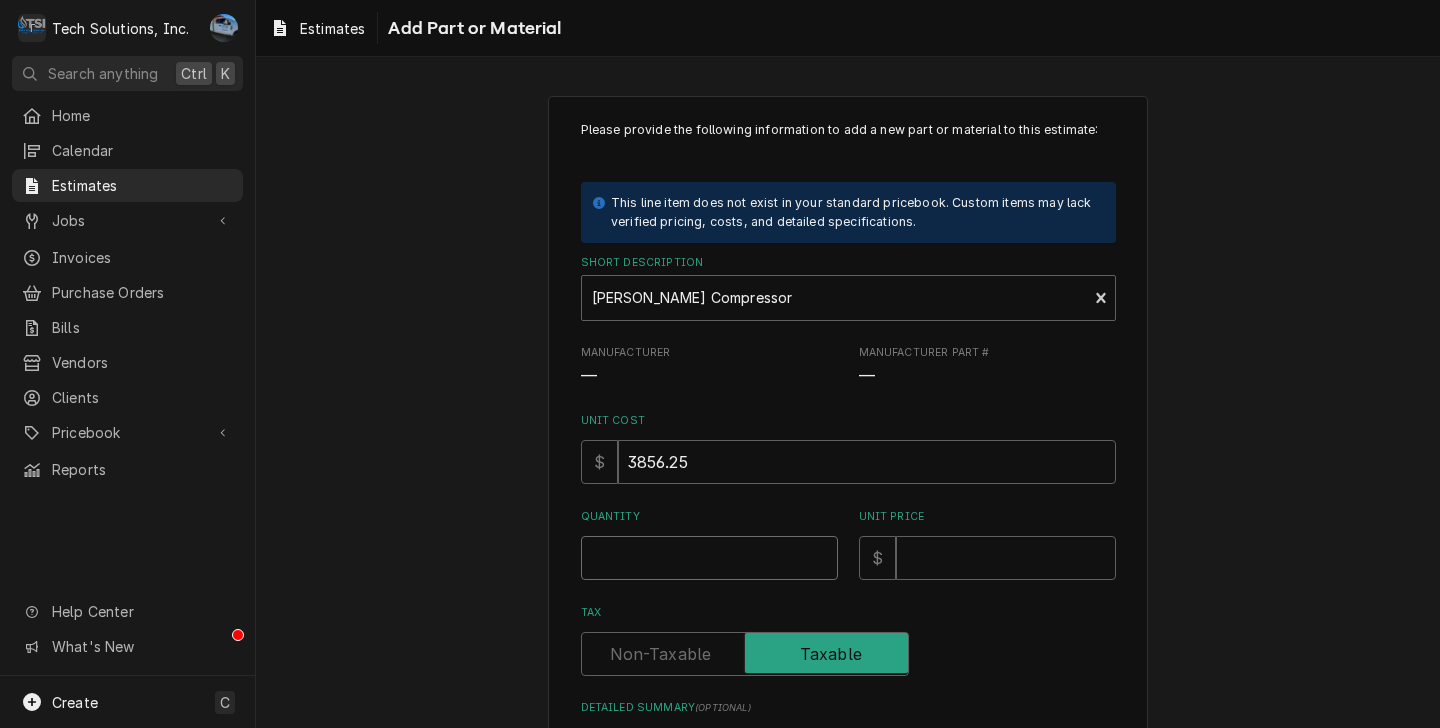 click on "Quantity" at bounding box center [709, 558] 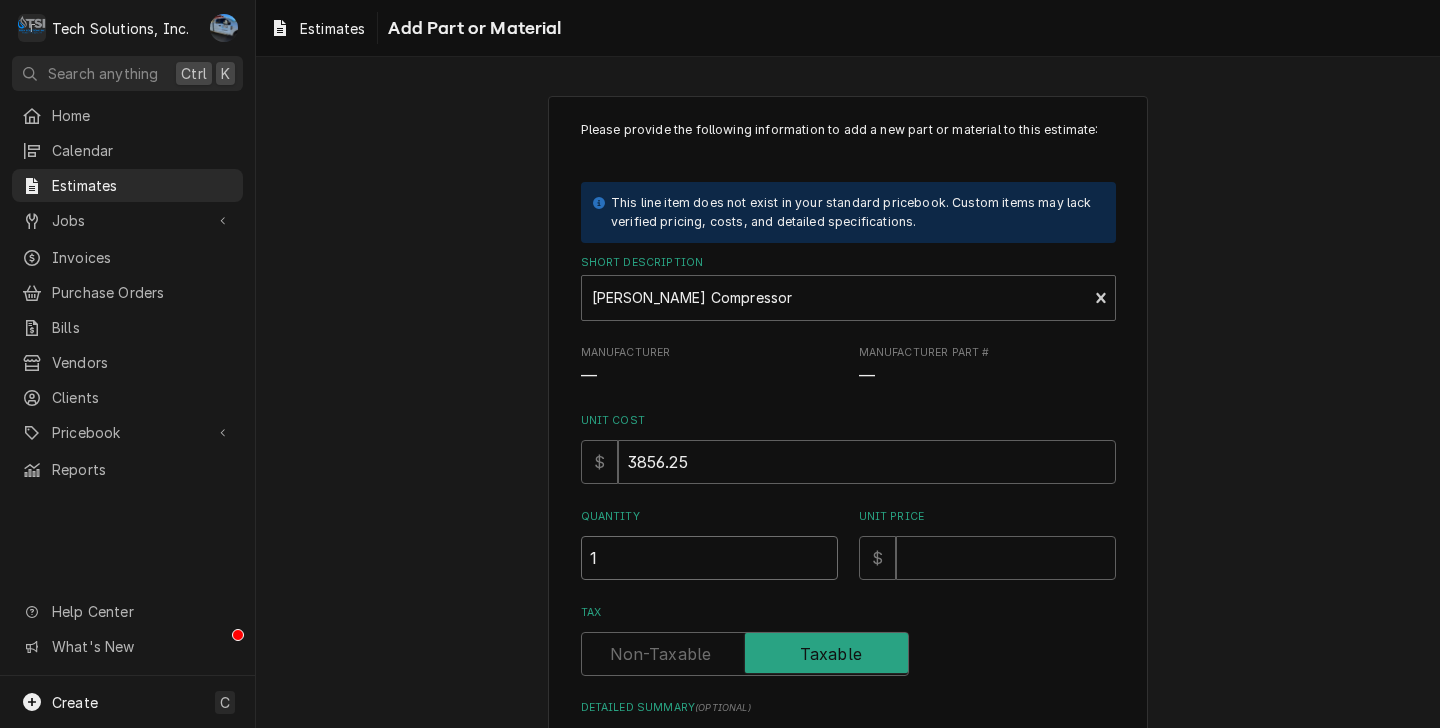 type on "x" 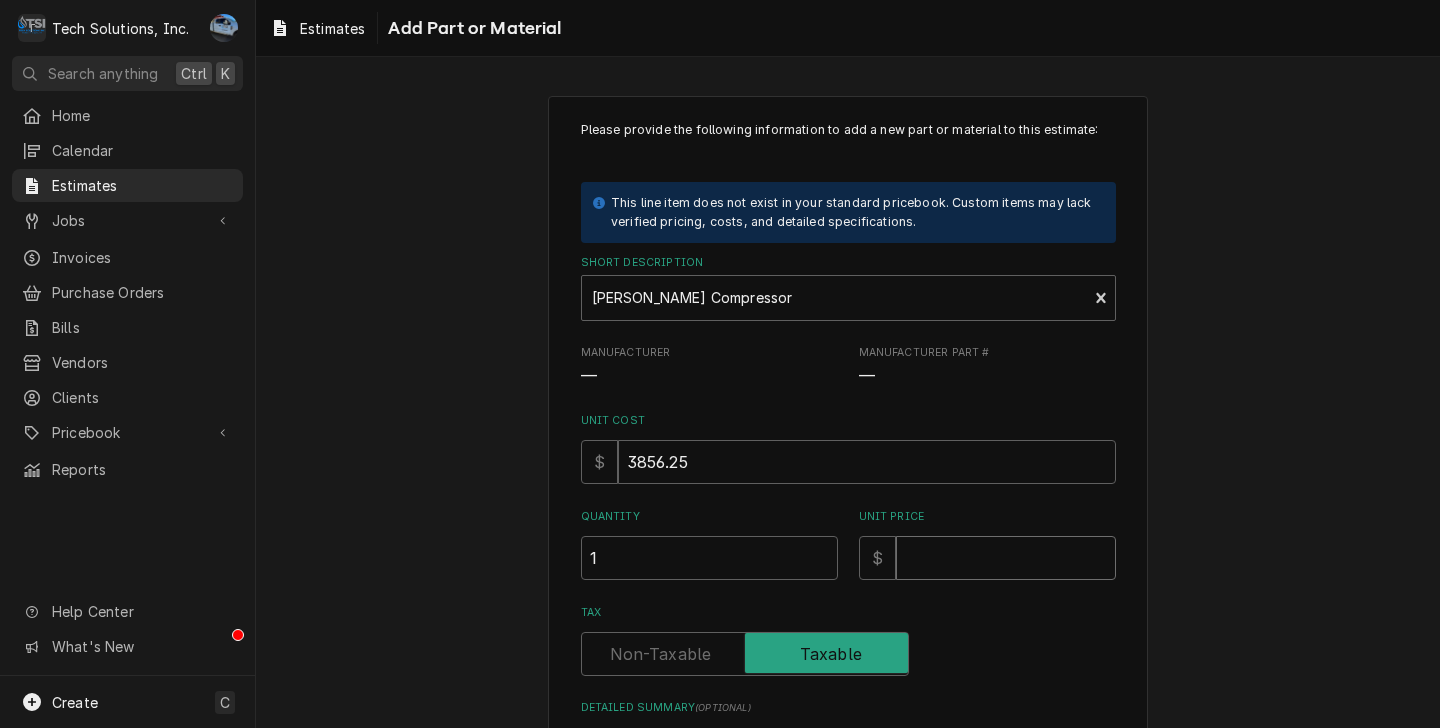 click on "Unit Price" at bounding box center (1006, 558) 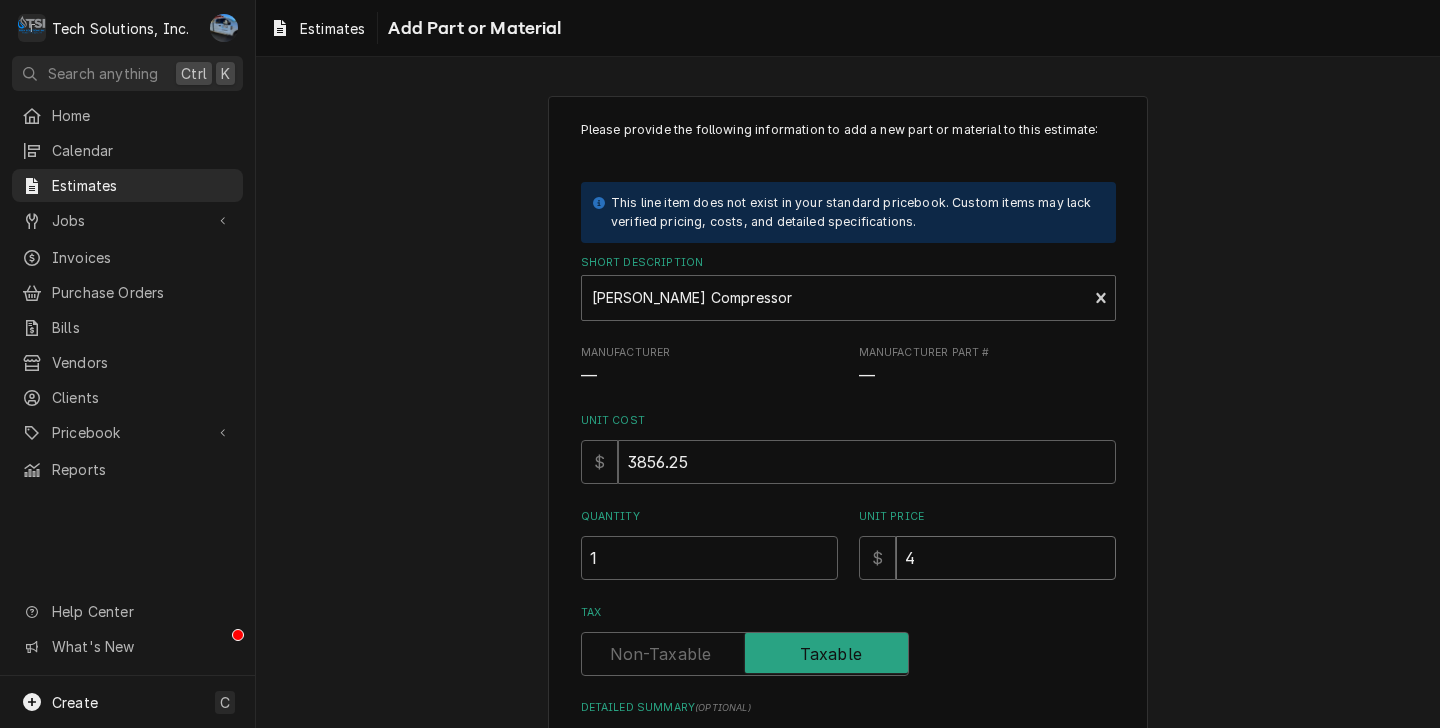 type on "x" 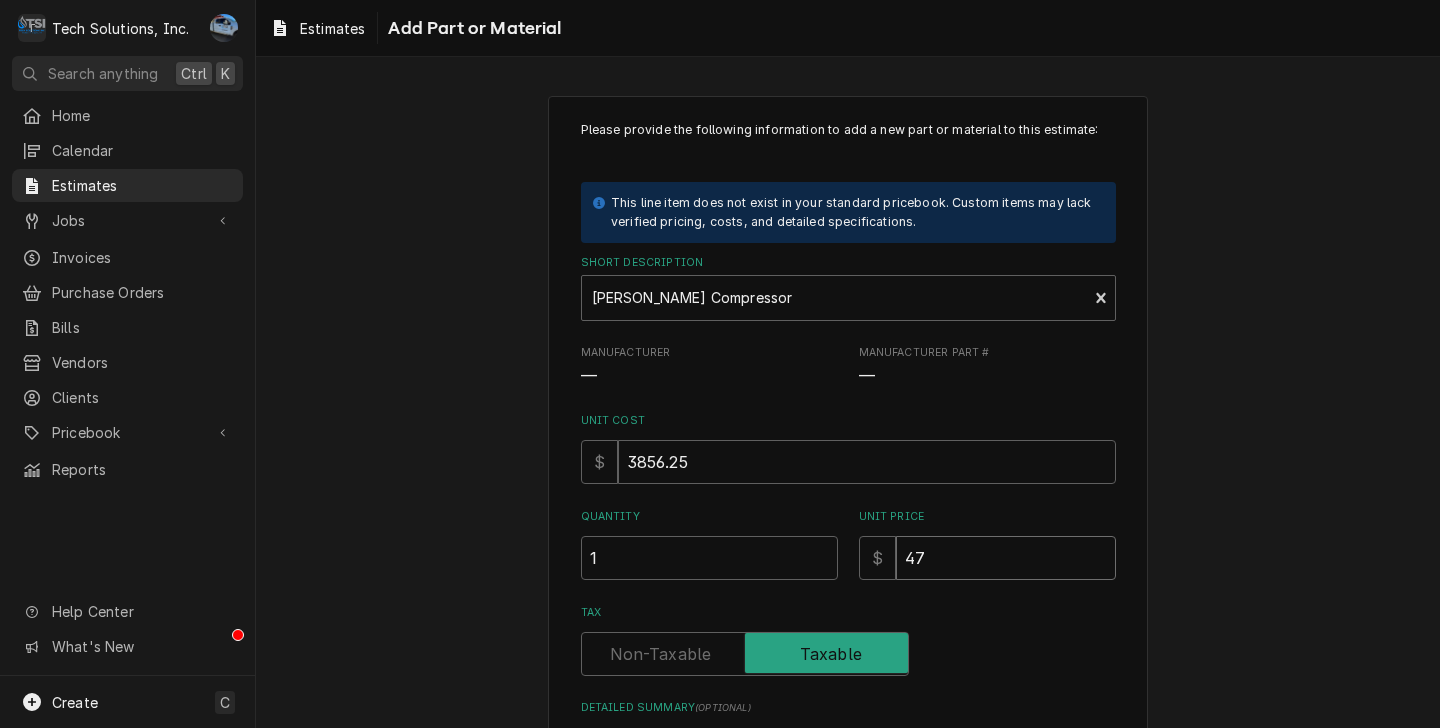 type on "x" 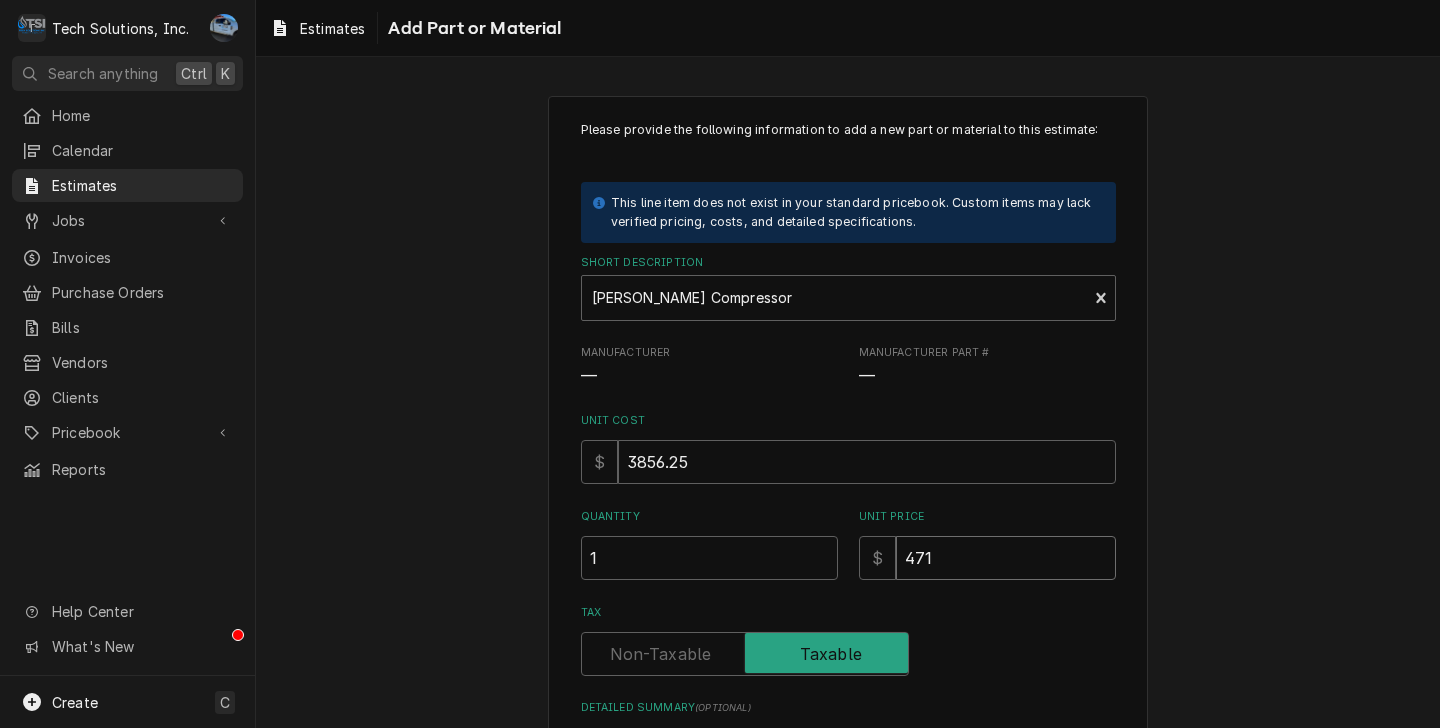 type on "x" 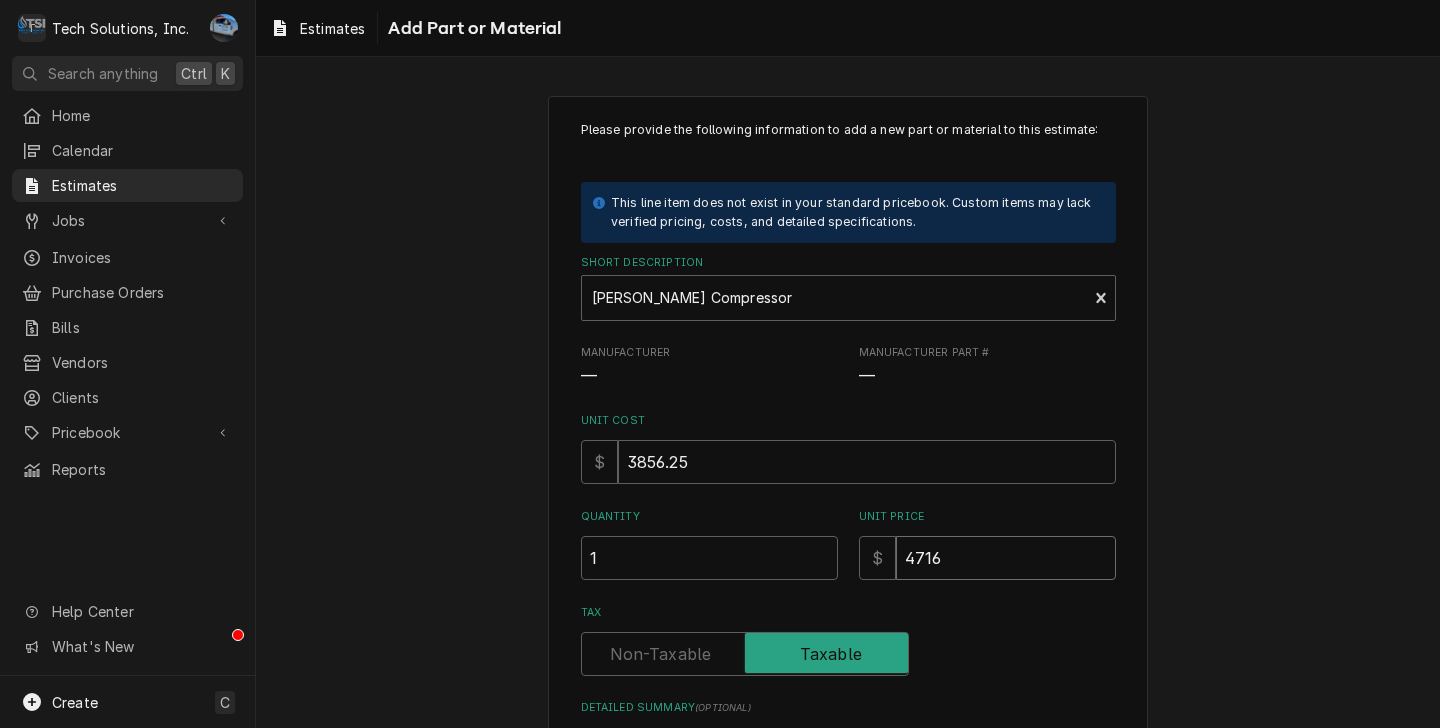 type on "x" 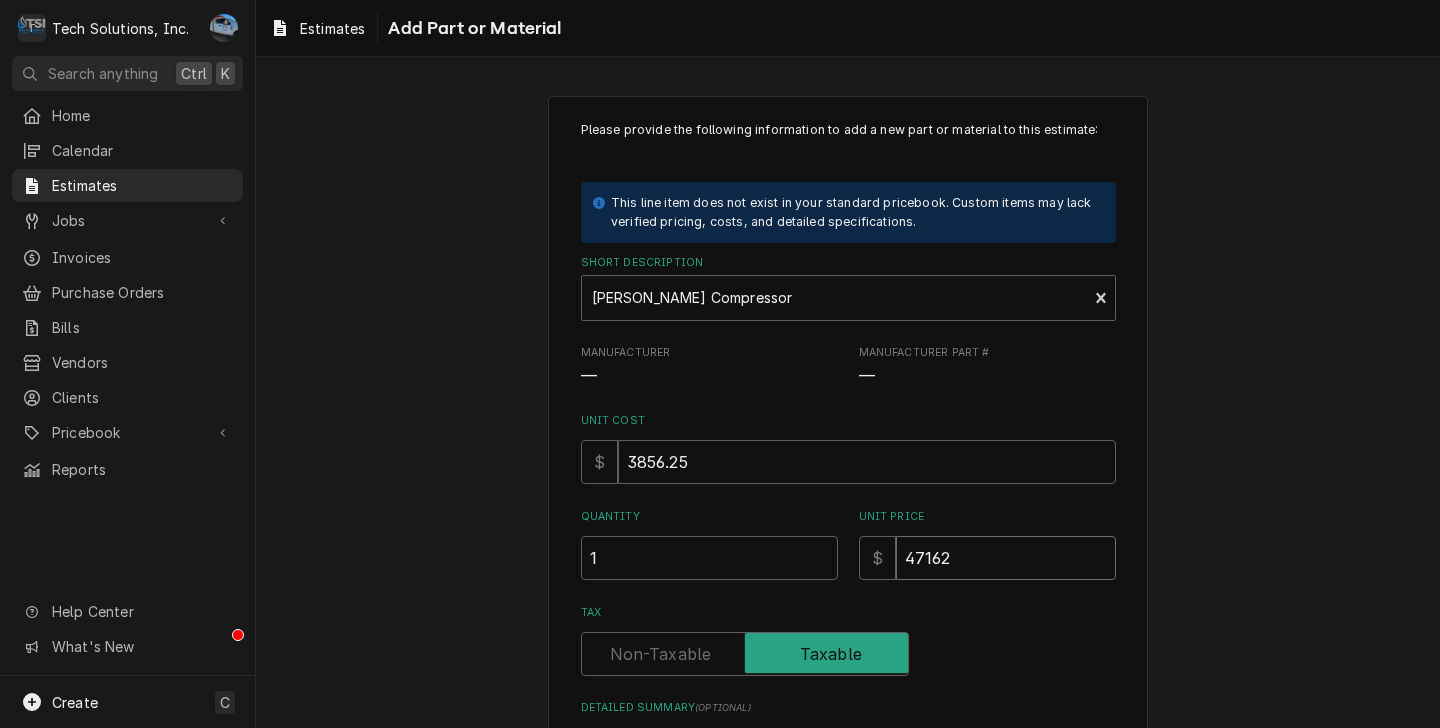 type on "x" 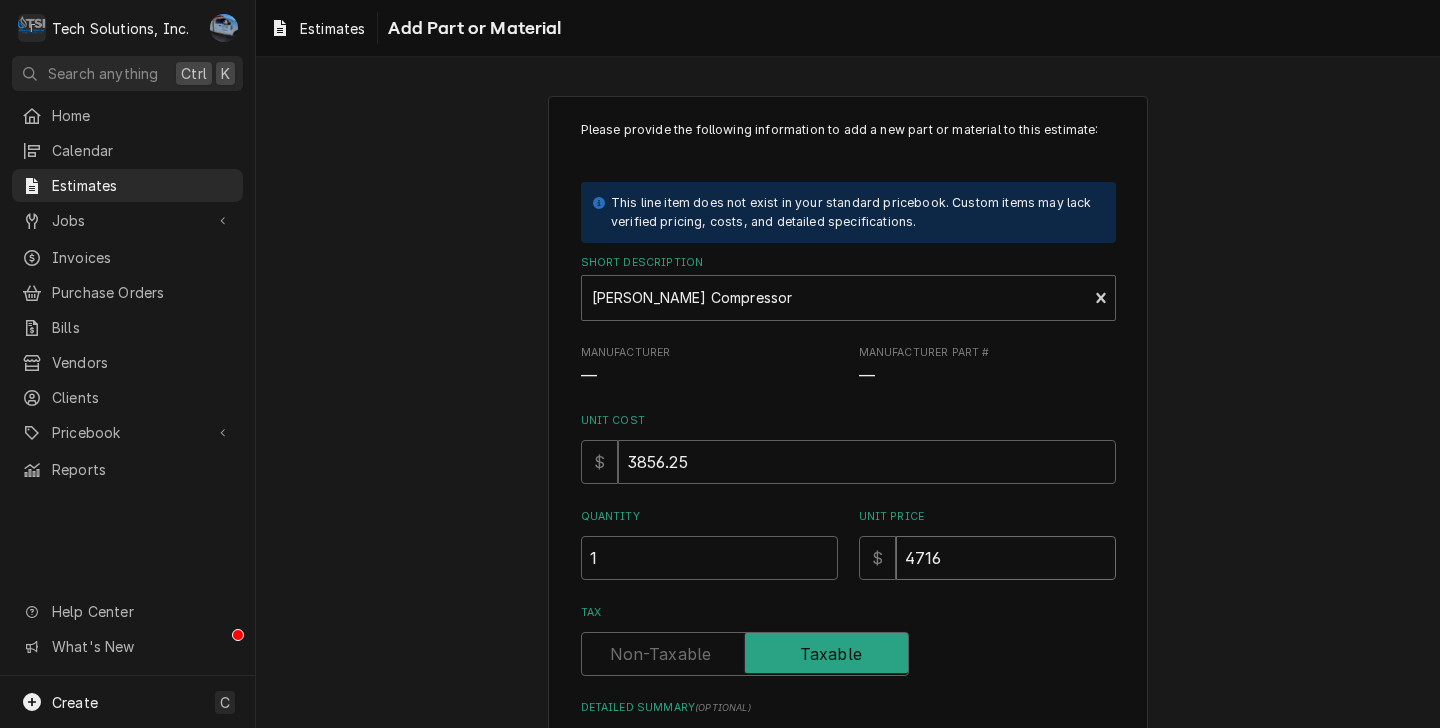 type on "x" 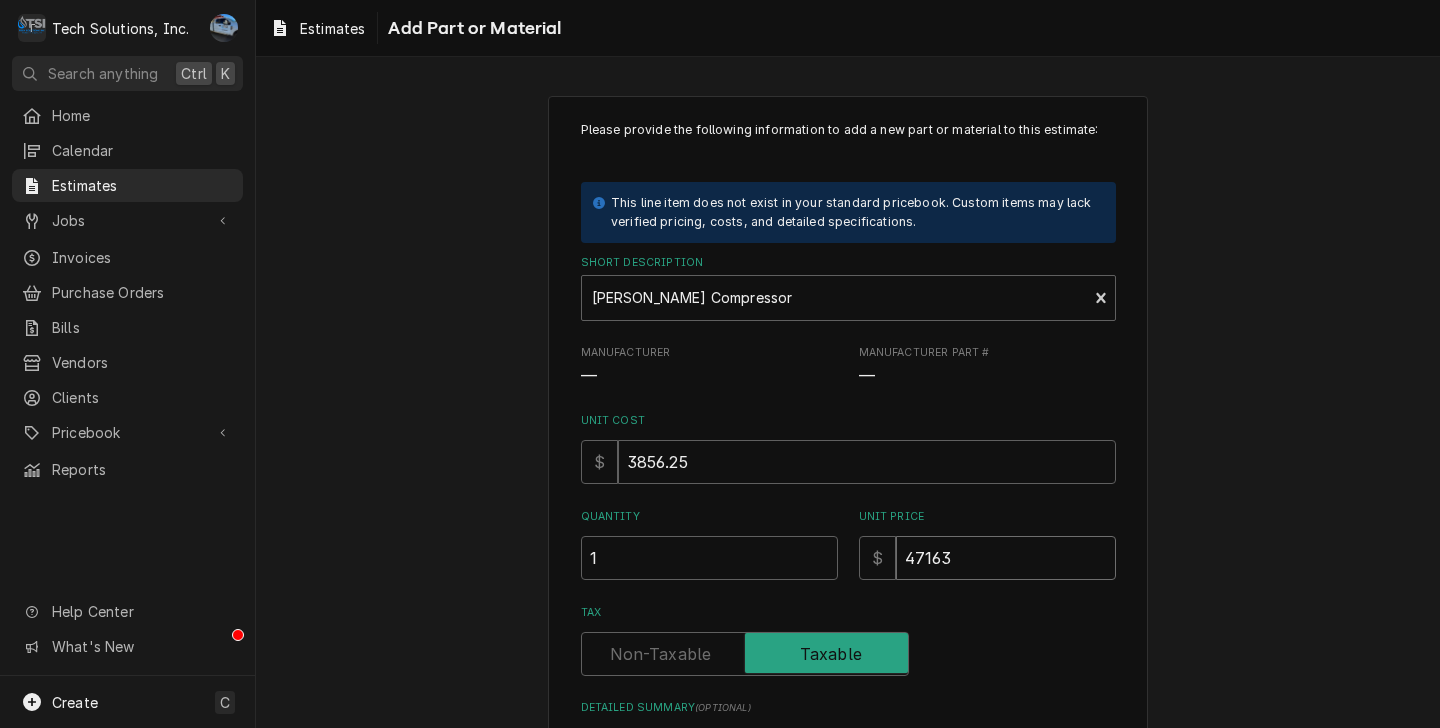 type on "x" 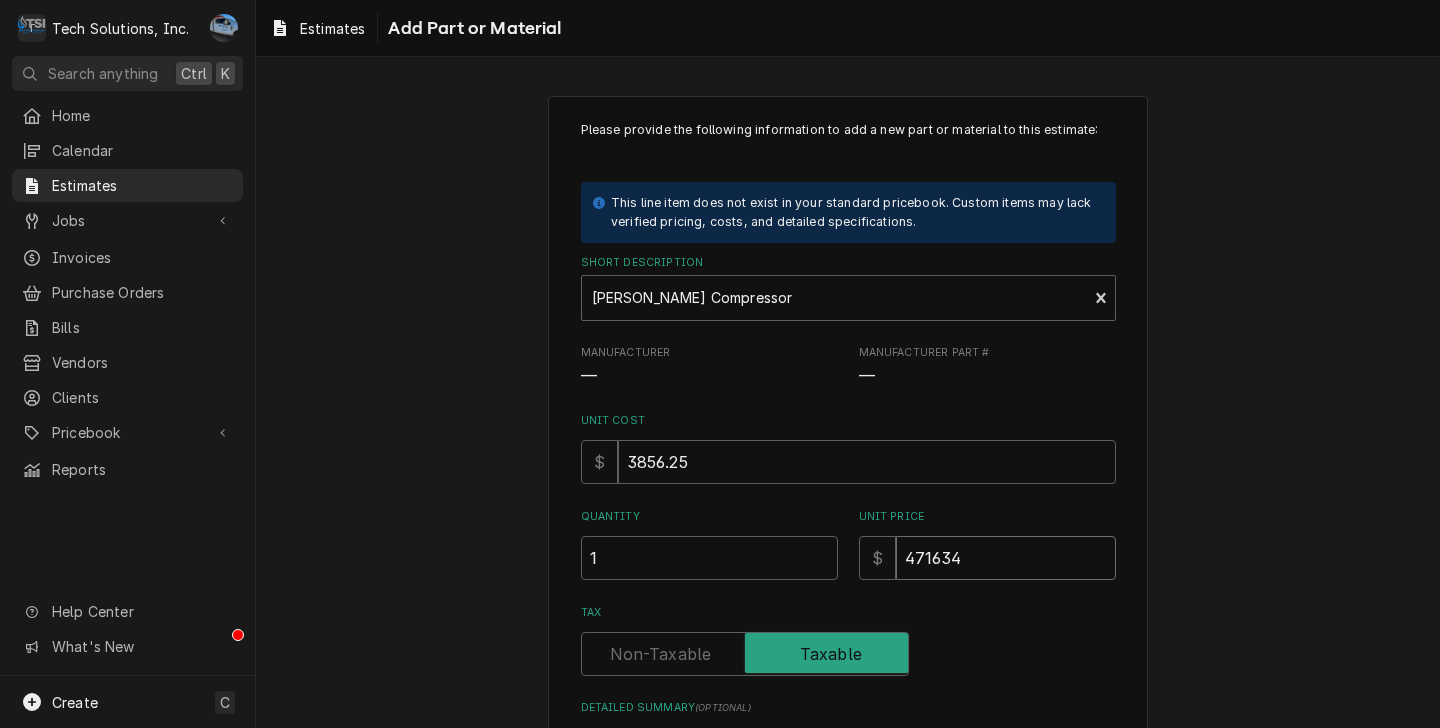 click on "471634" at bounding box center (1006, 558) 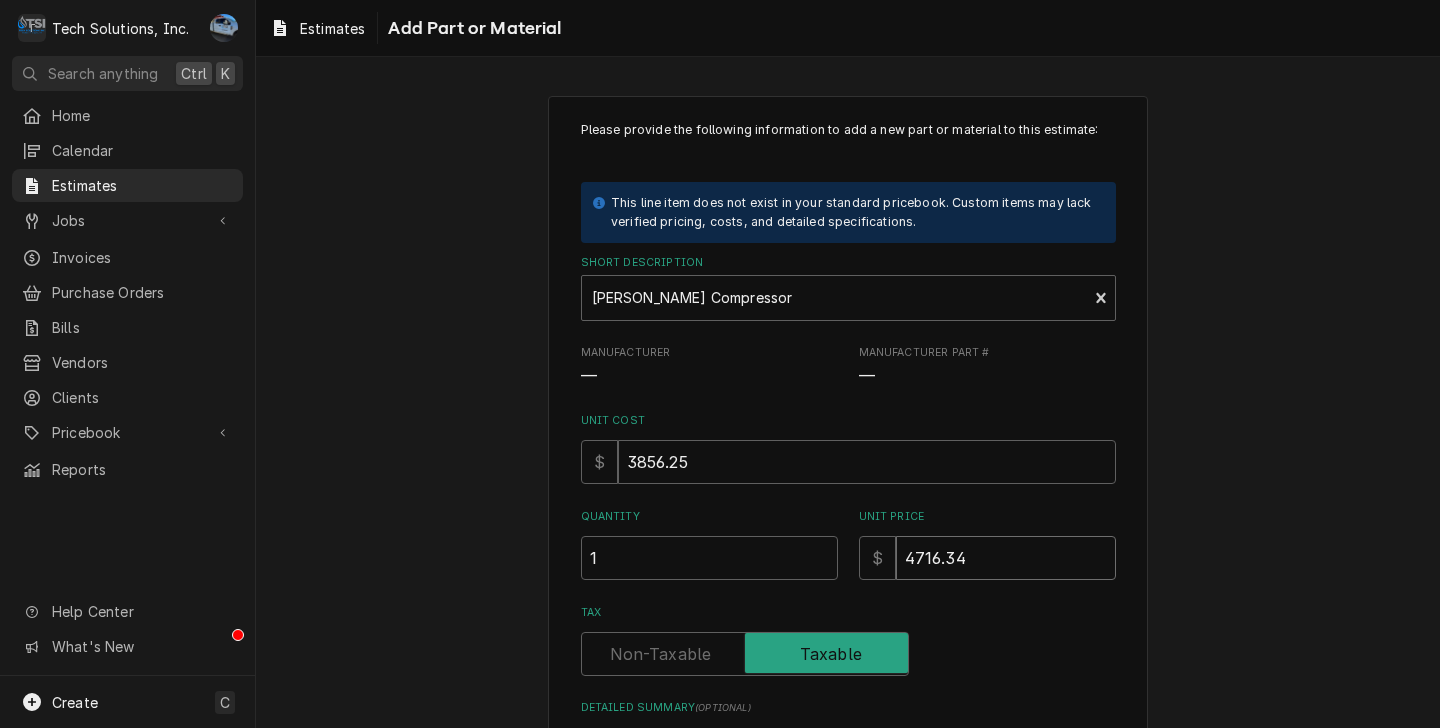 type on "x" 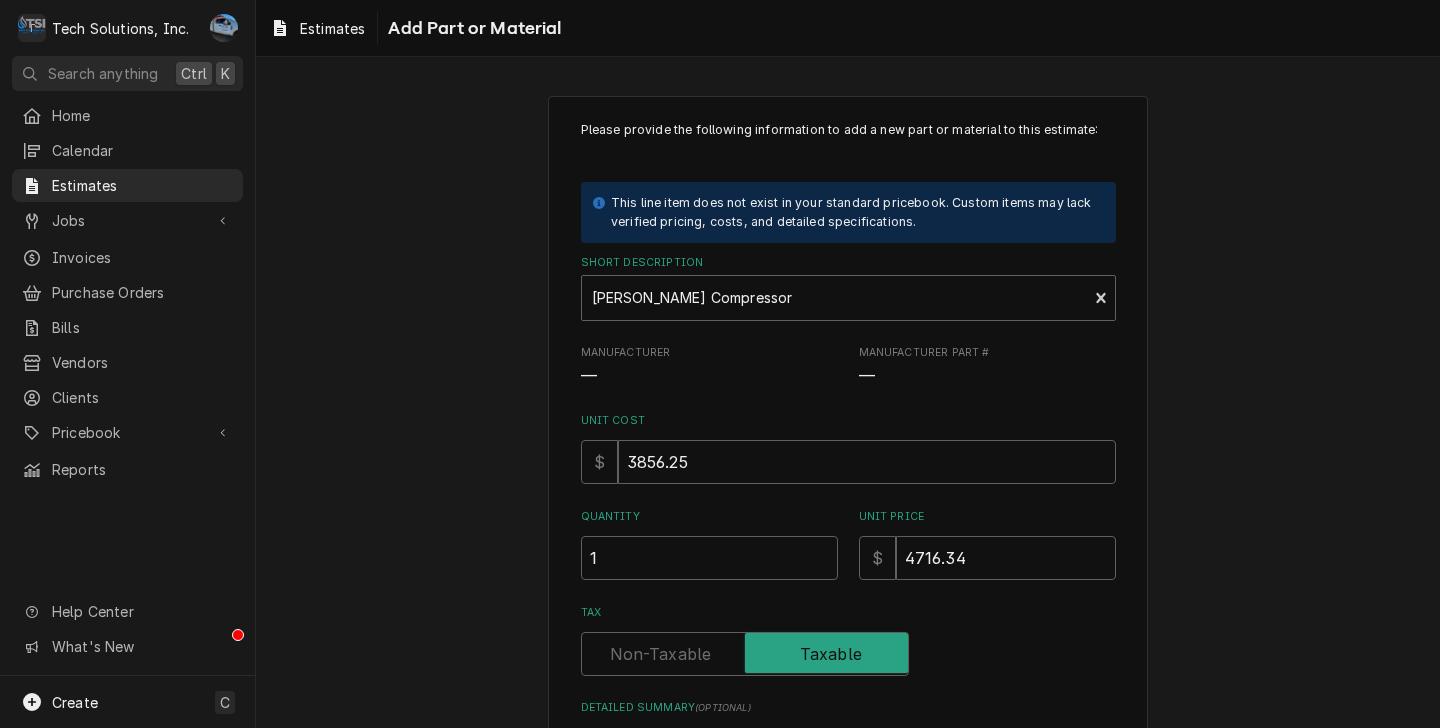 scroll, scrollTop: 215, scrollLeft: 0, axis: vertical 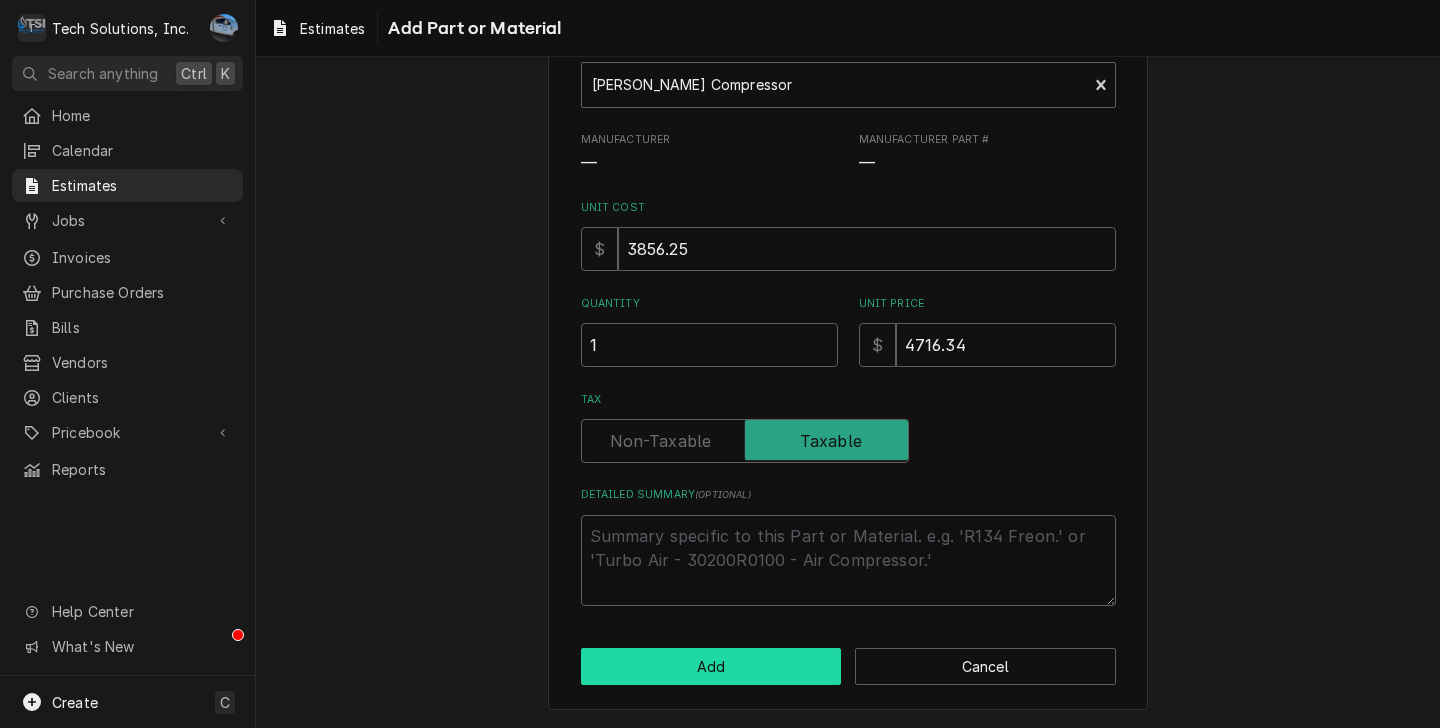 click on "Add" at bounding box center [711, 666] 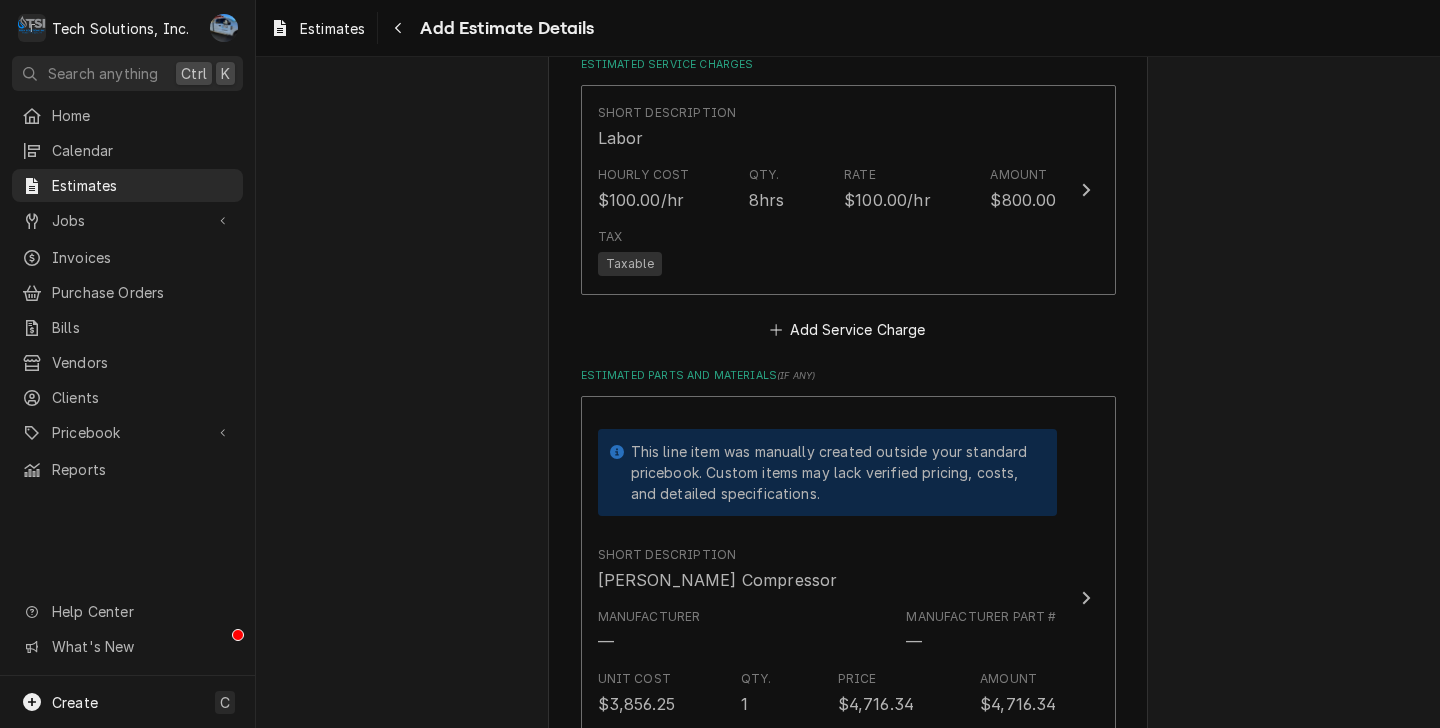 type on "x" 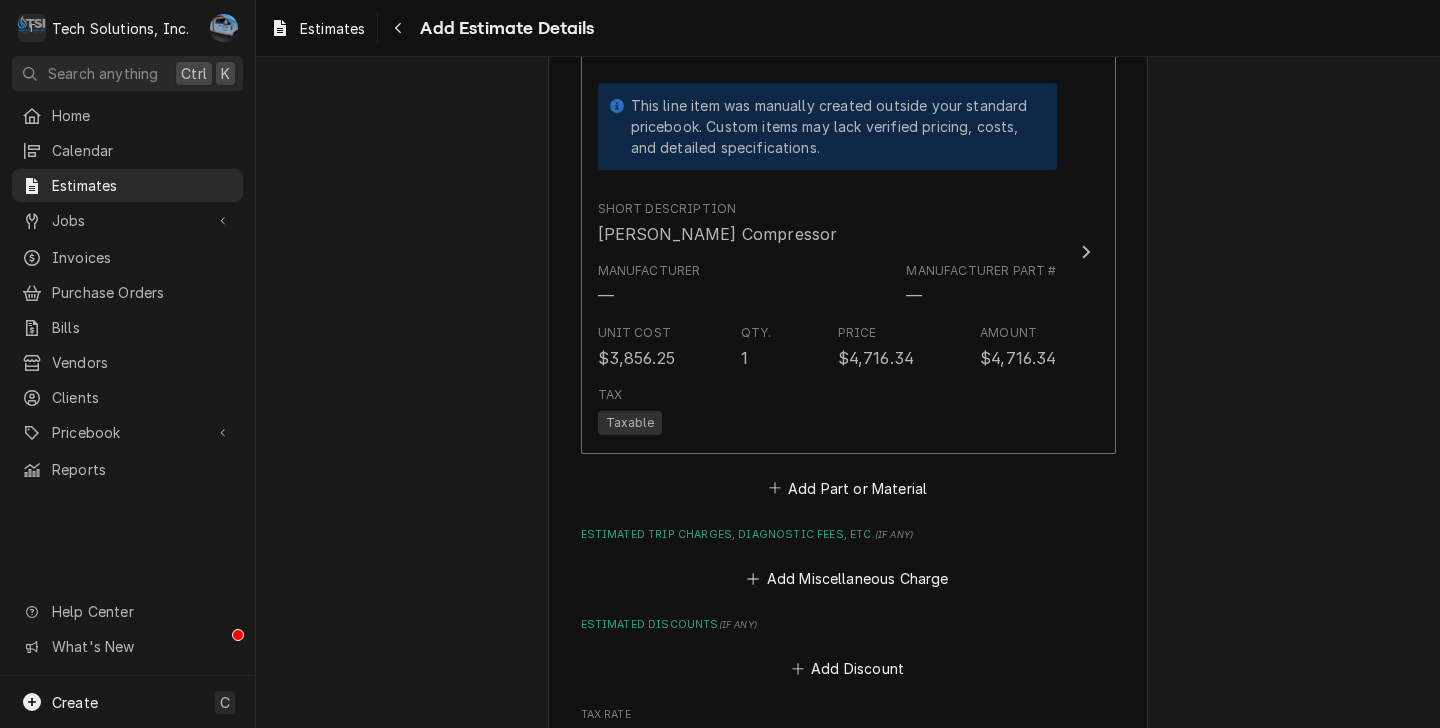 scroll, scrollTop: 2539, scrollLeft: 0, axis: vertical 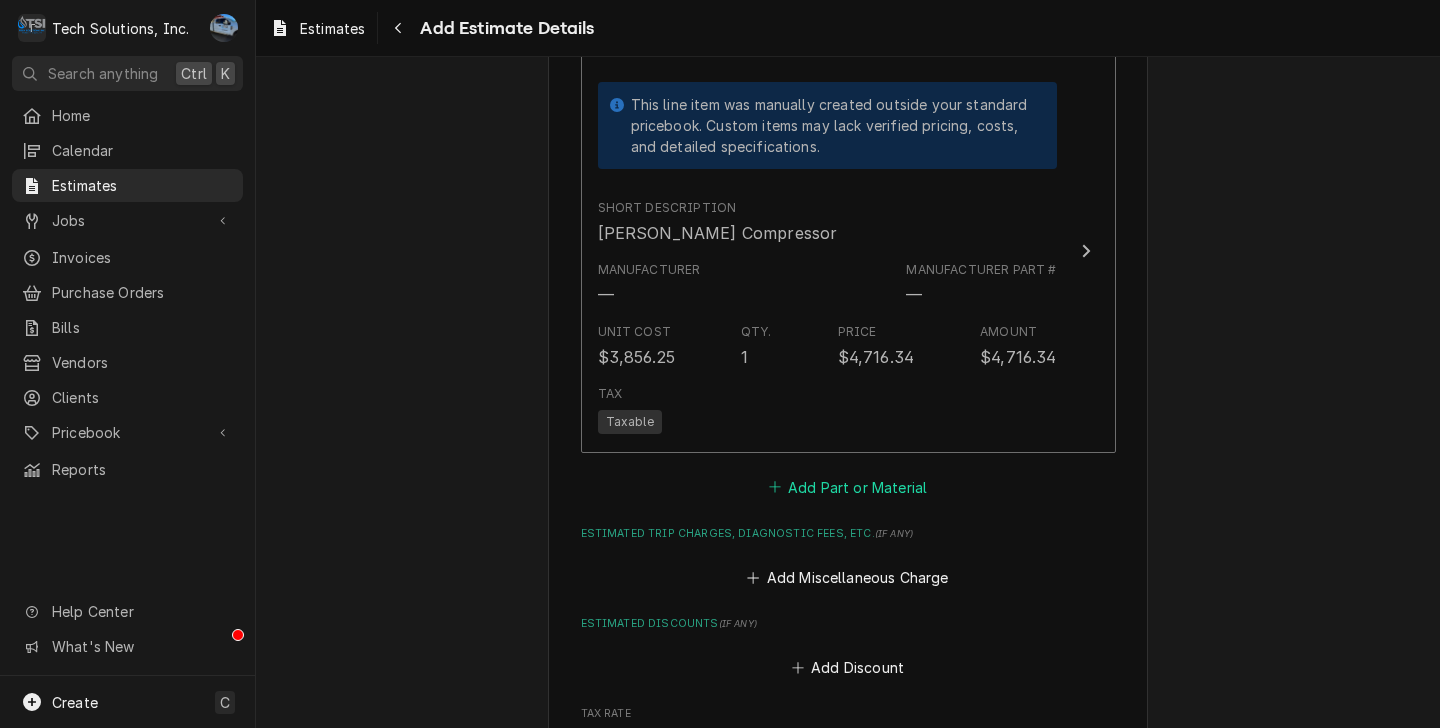 click on "Add Part or Material" at bounding box center [847, 487] 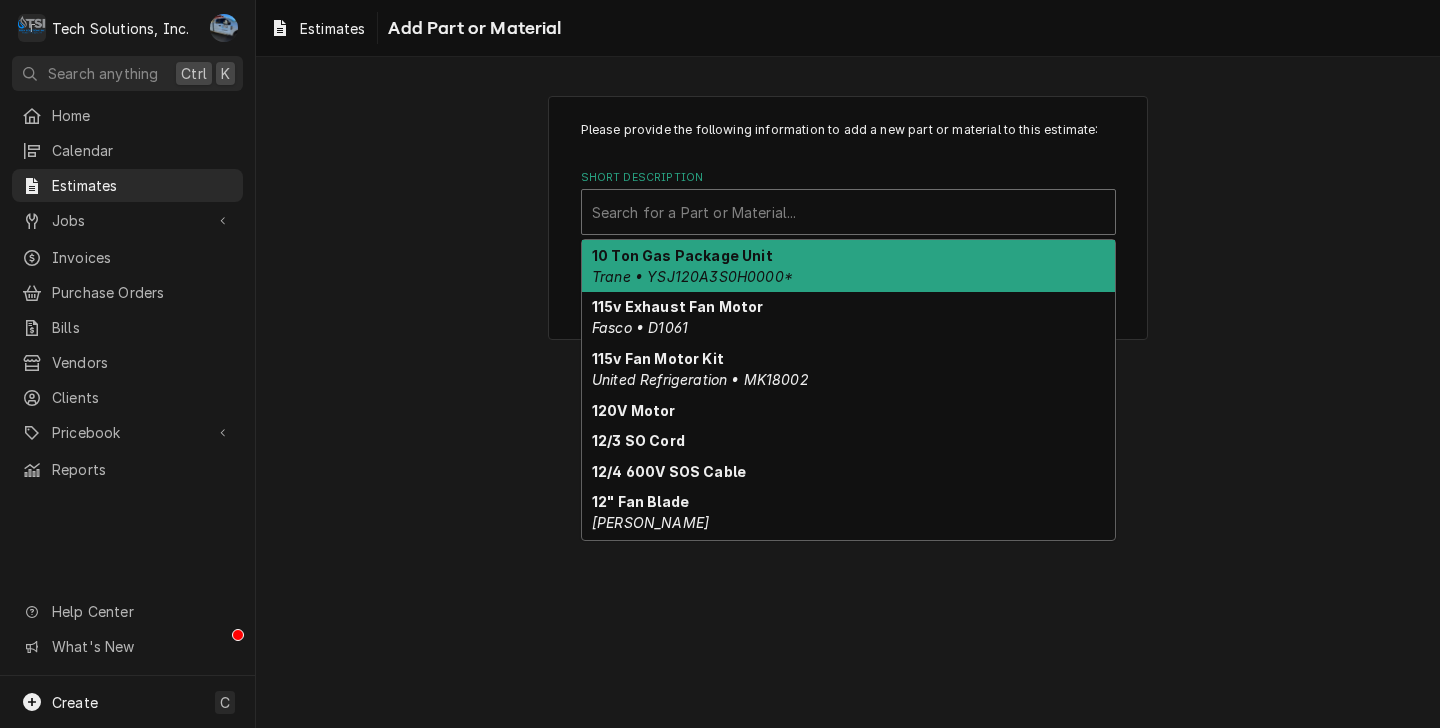 click at bounding box center (848, 212) 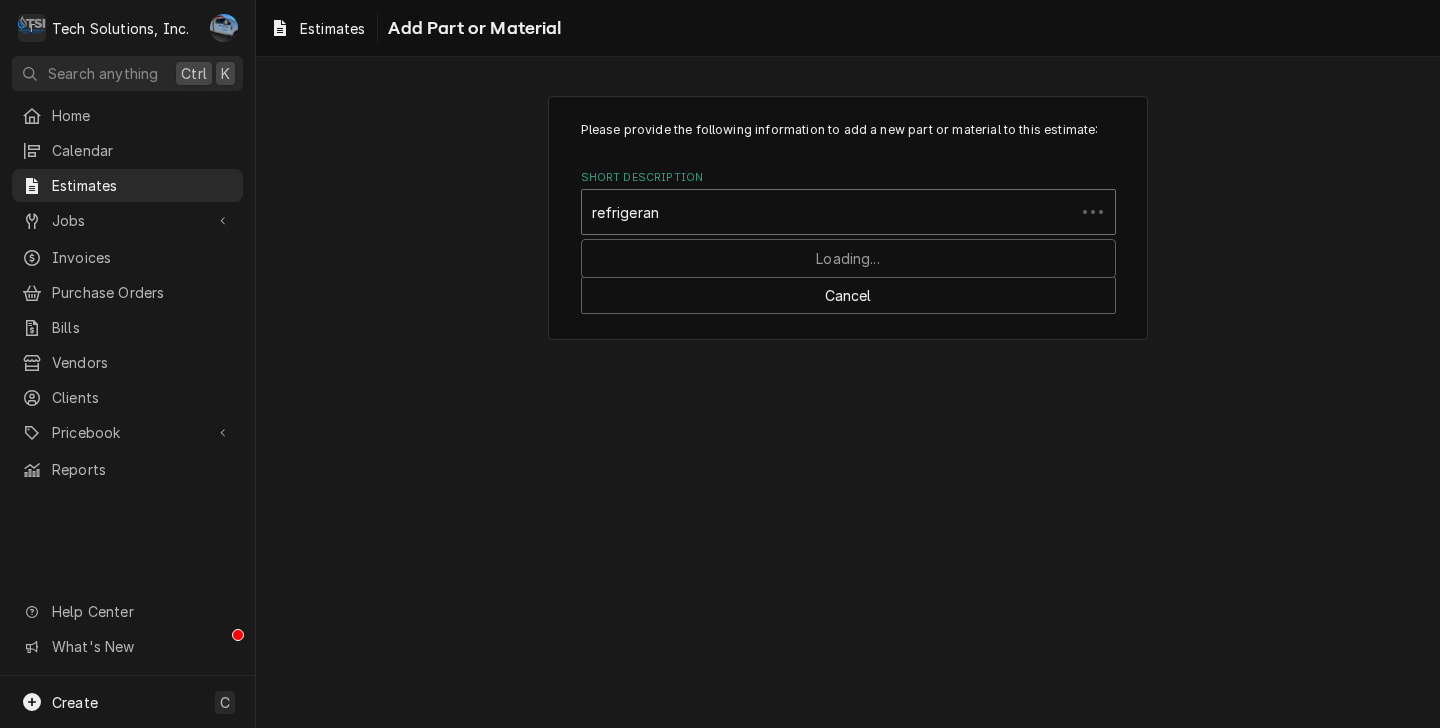 type on "refrigerant" 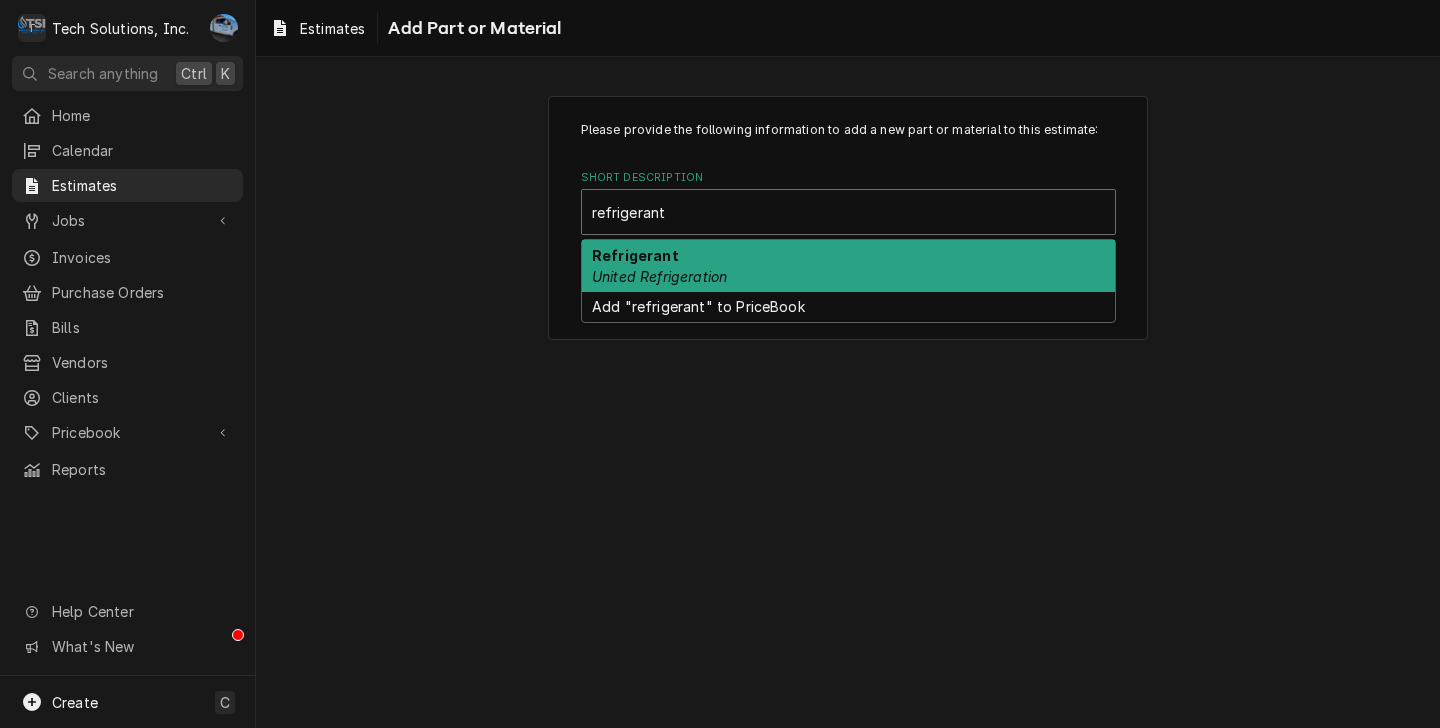 click on "Refrigerant United Refrigeration" at bounding box center (848, 266) 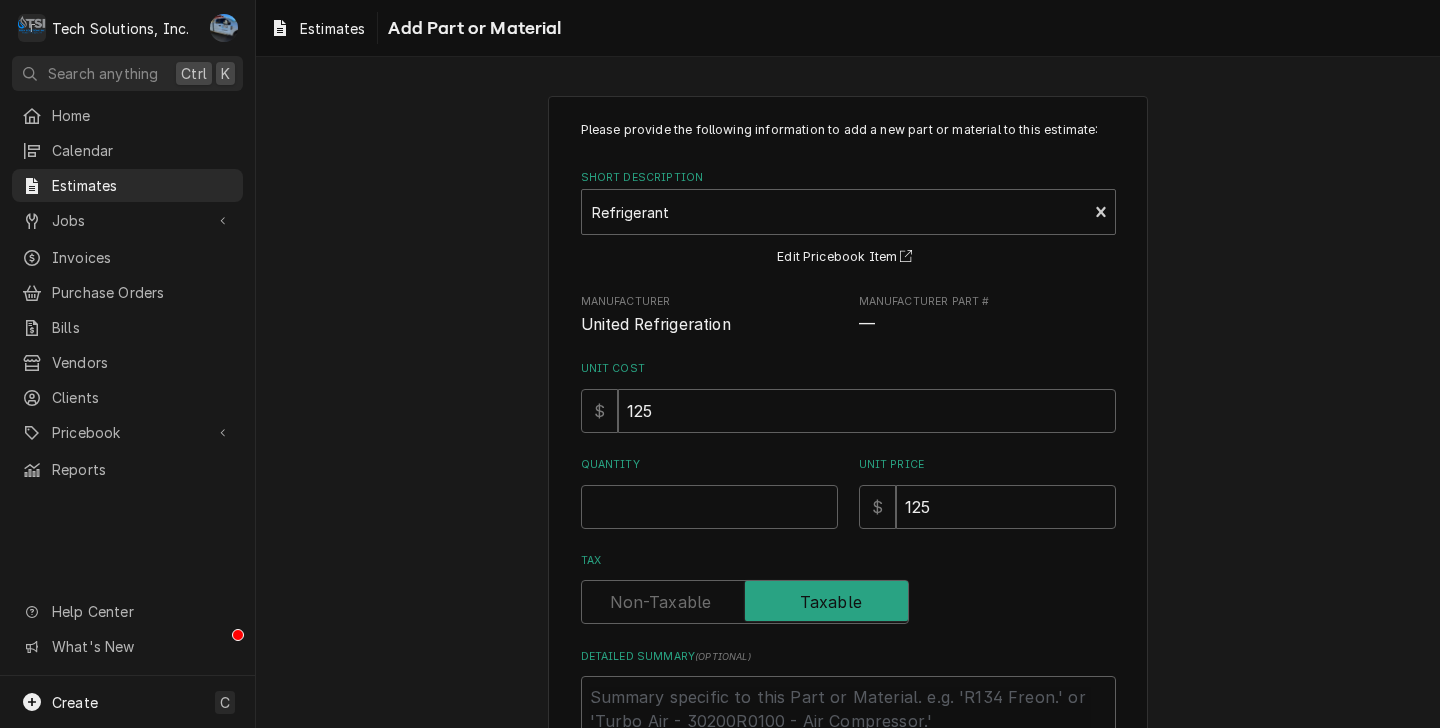 scroll, scrollTop: 163, scrollLeft: 0, axis: vertical 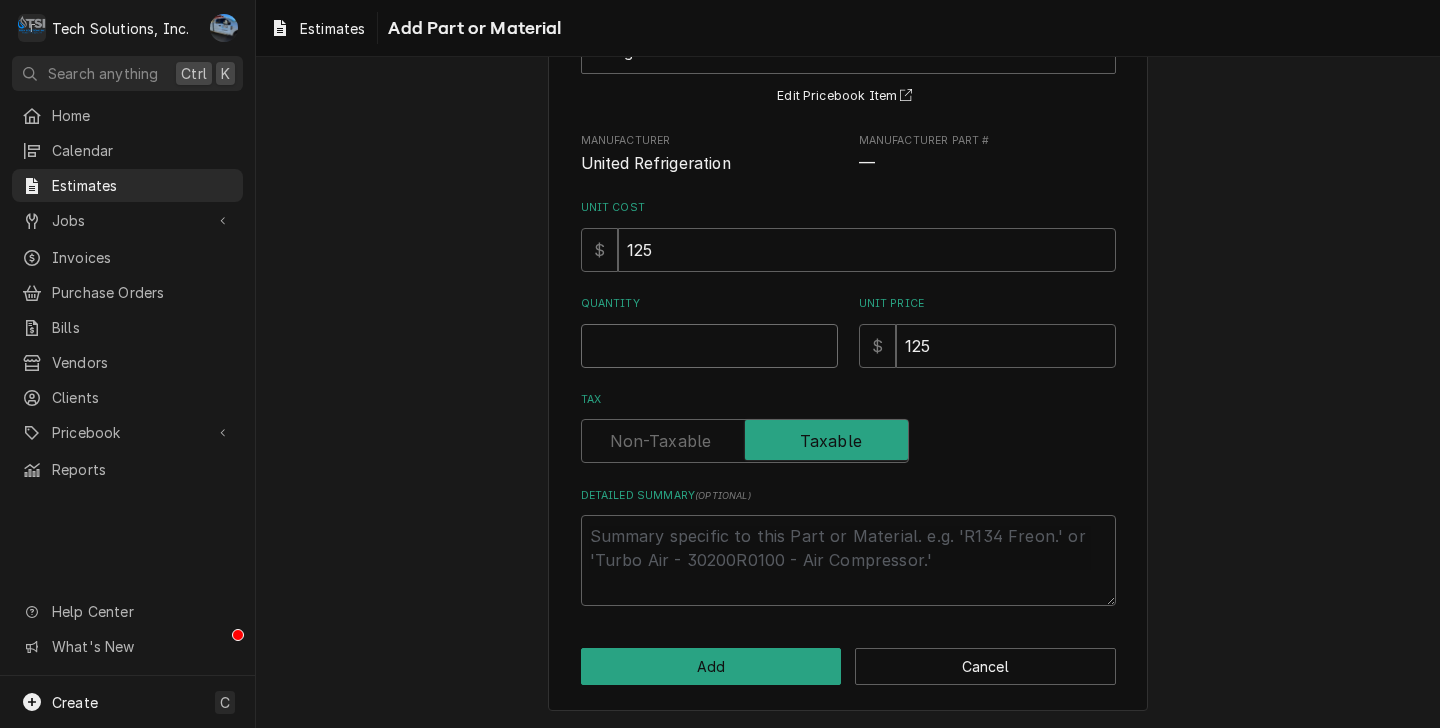 click on "Quantity" at bounding box center (709, 346) 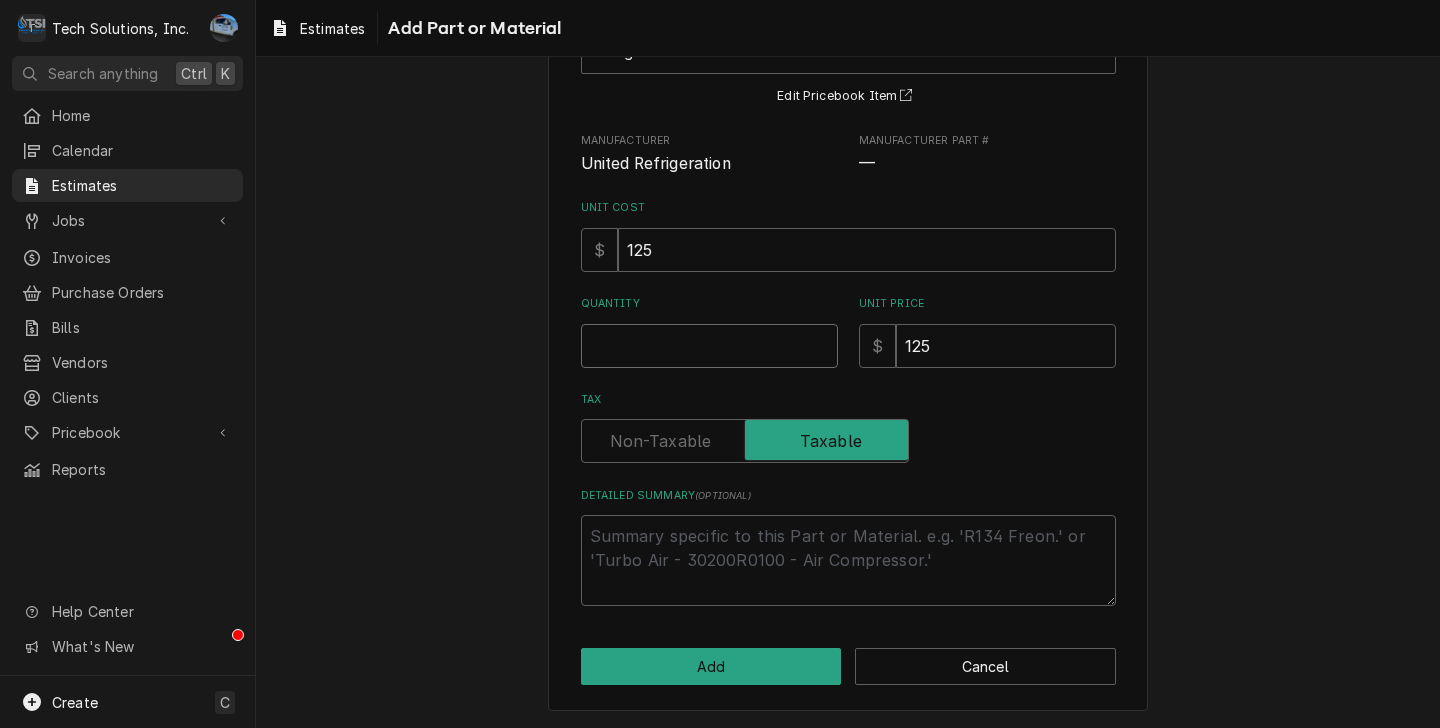 type on "x" 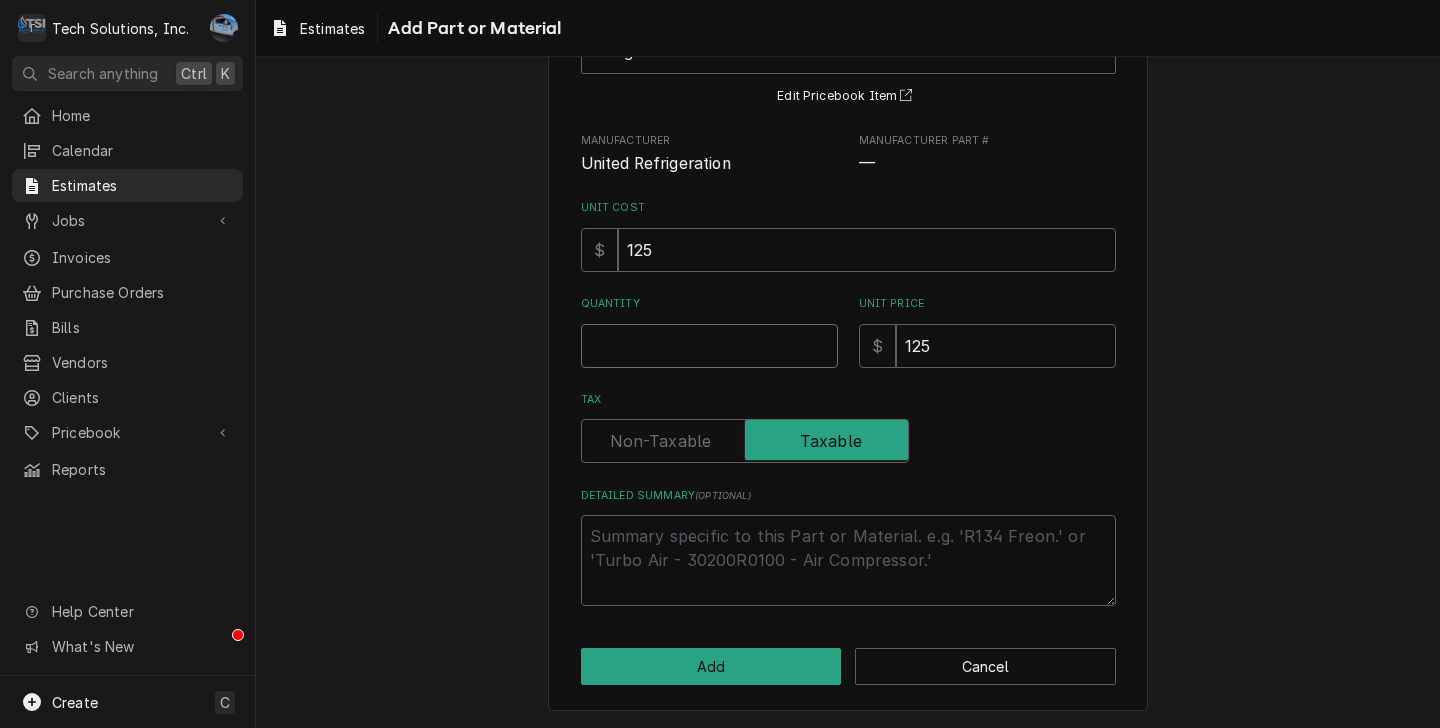 type on "8" 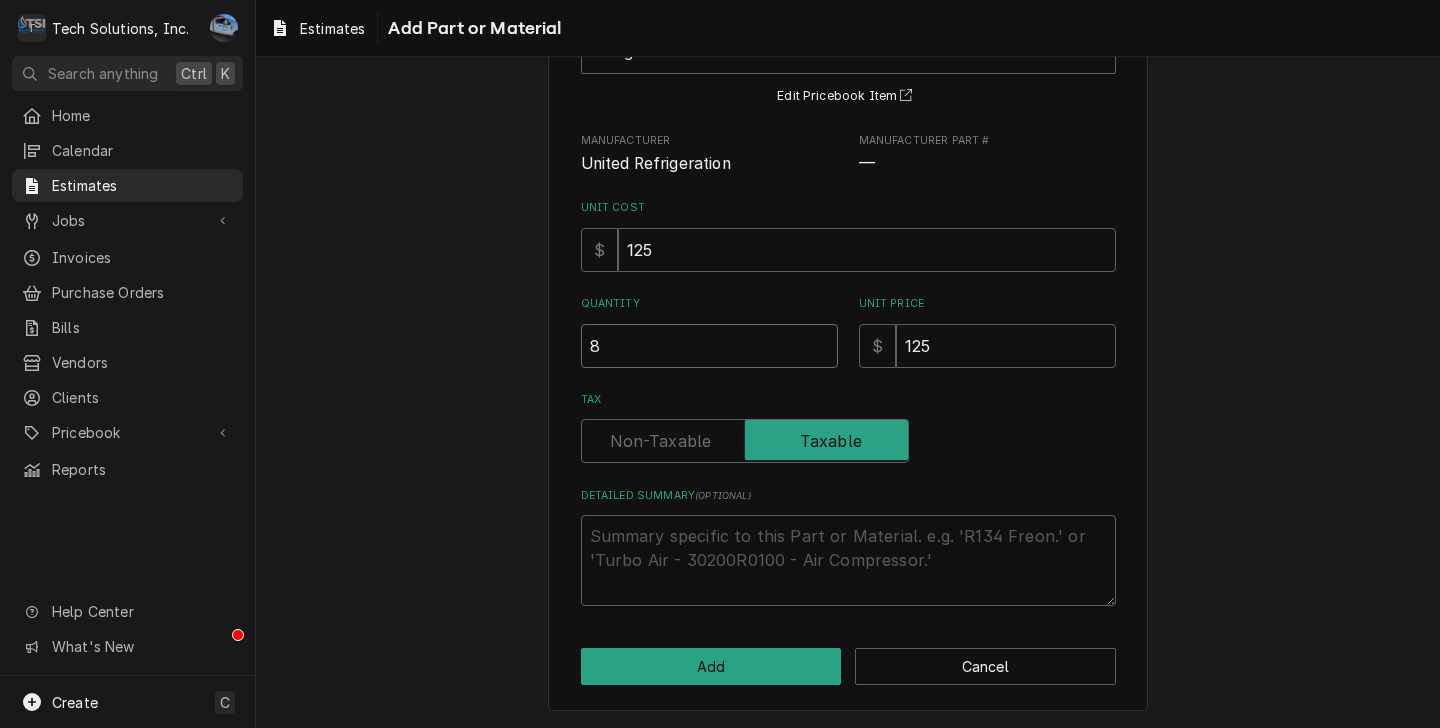 type on "x" 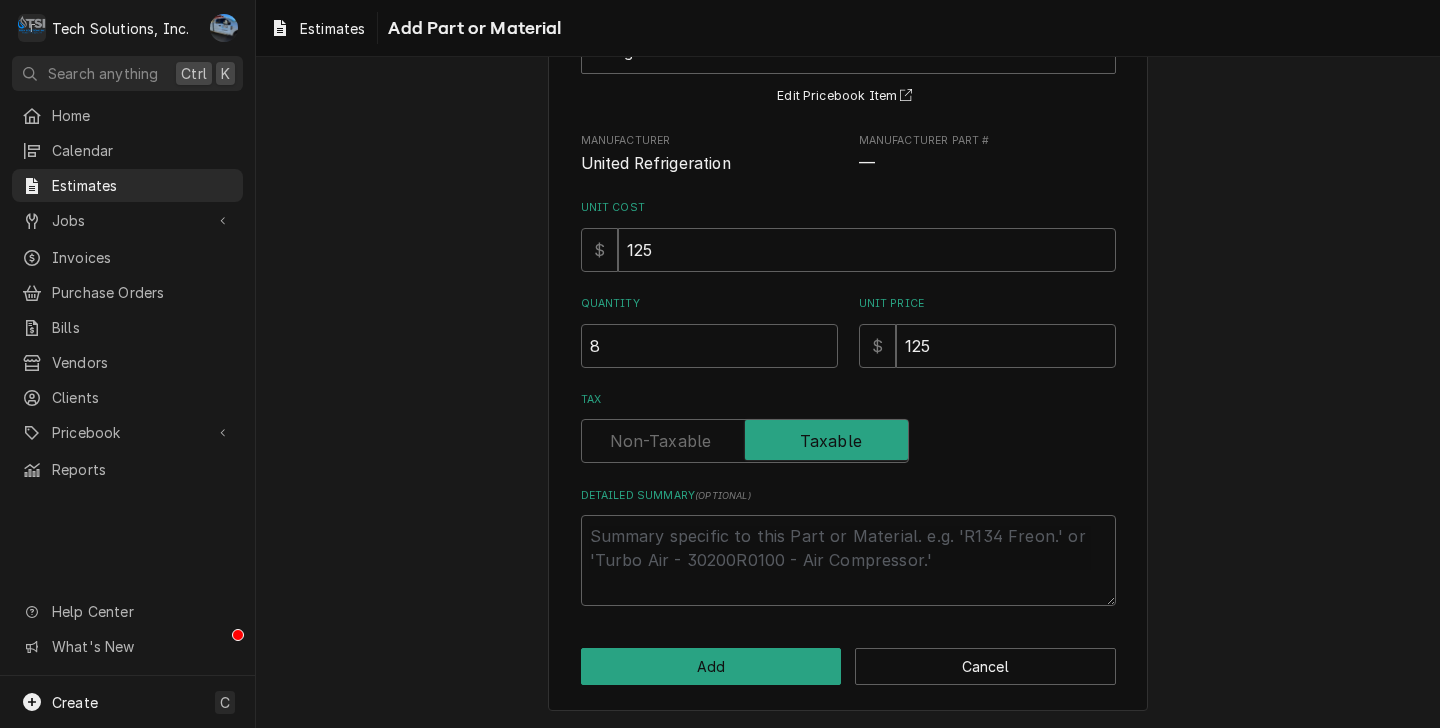 click on "Please provide the following information to add a new part or material to this estimate: Short Description Refrigerant United Refrigeration Edit Pricebook Item    Manufacturer United Refrigeration Manufacturer Part # — Unit Cost $ 125 Quantity 8 Unit Price $ 125 Tax Detailed Summary  ( optional ) Add Cancel" at bounding box center [848, 322] 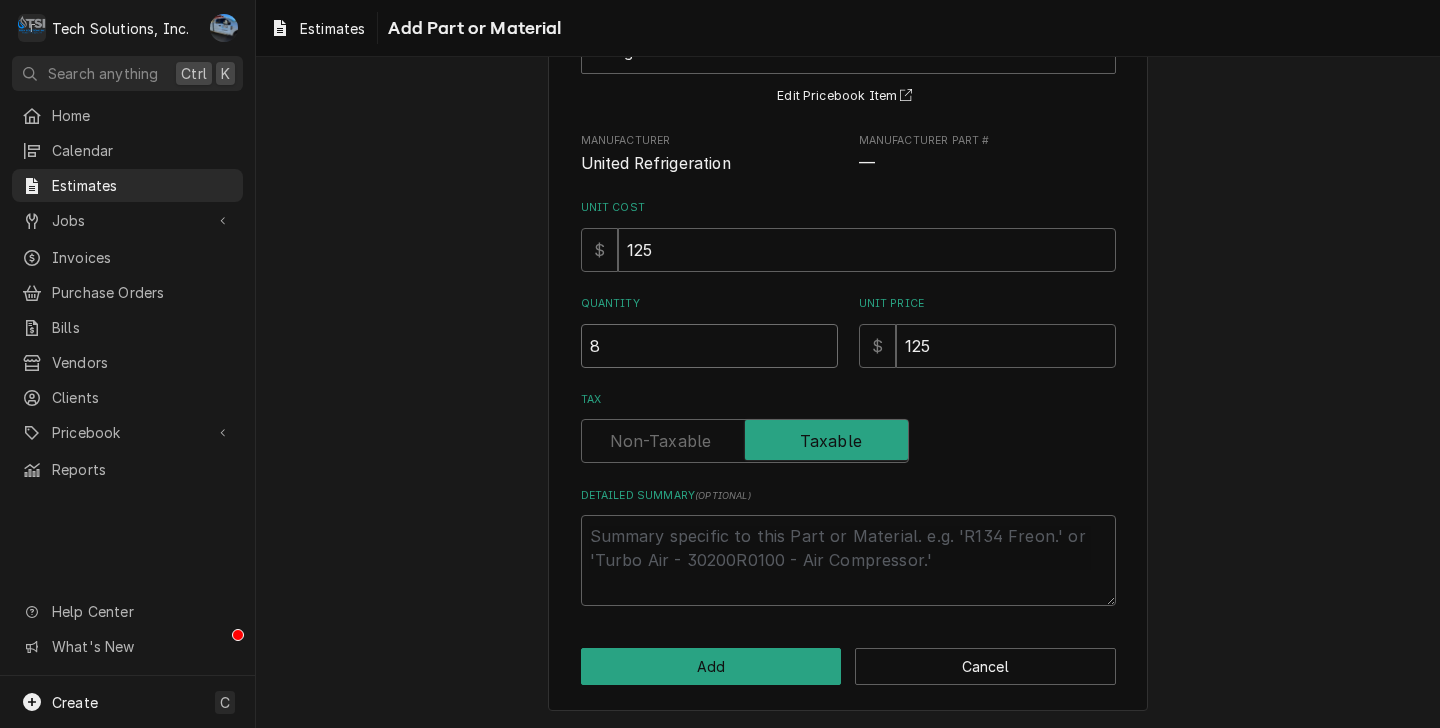 click on "8" at bounding box center [709, 346] 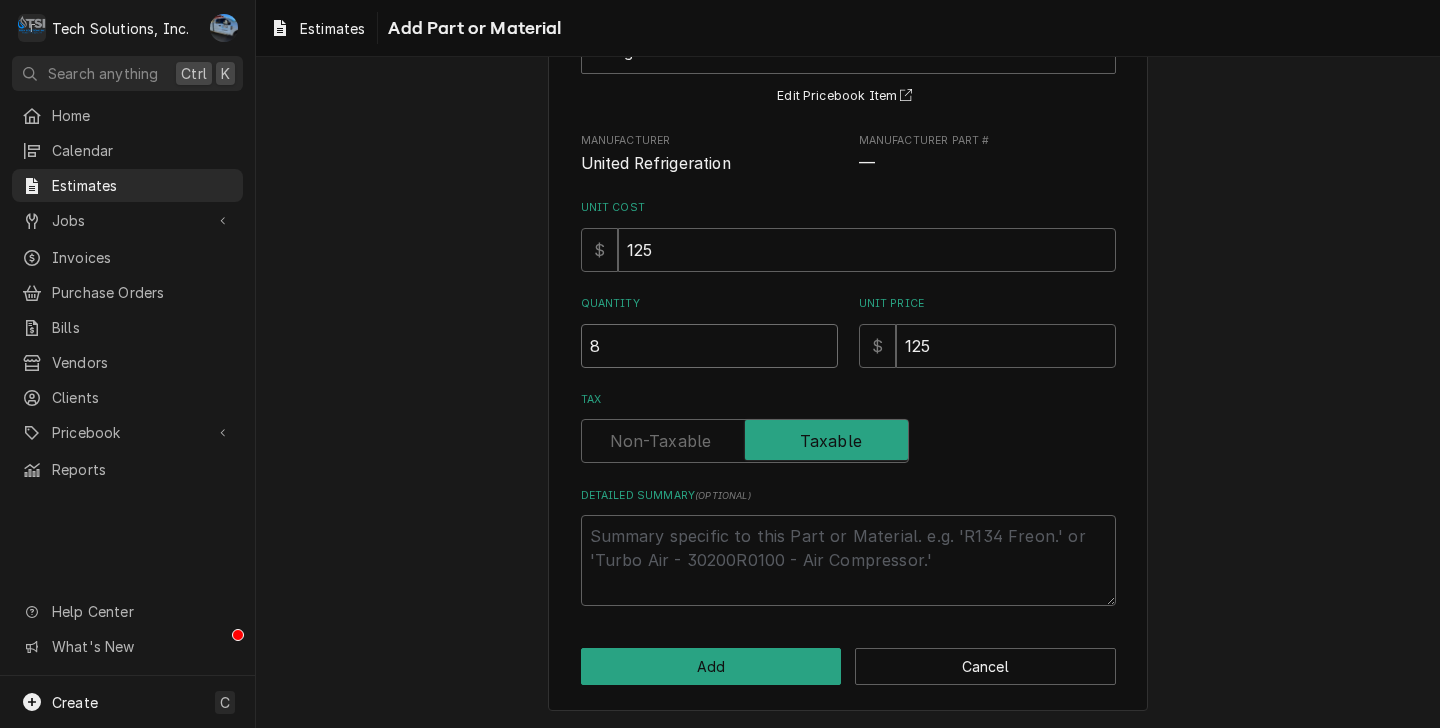 type on "x" 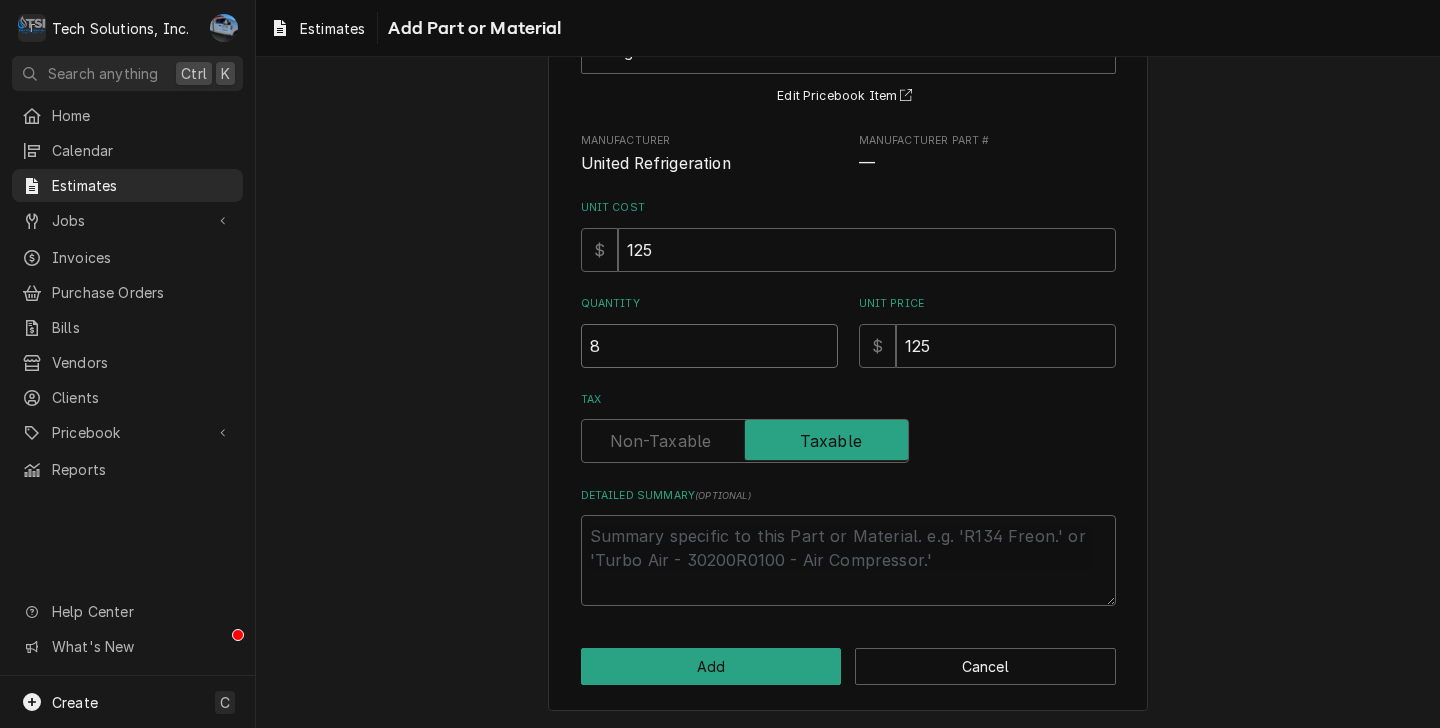 type 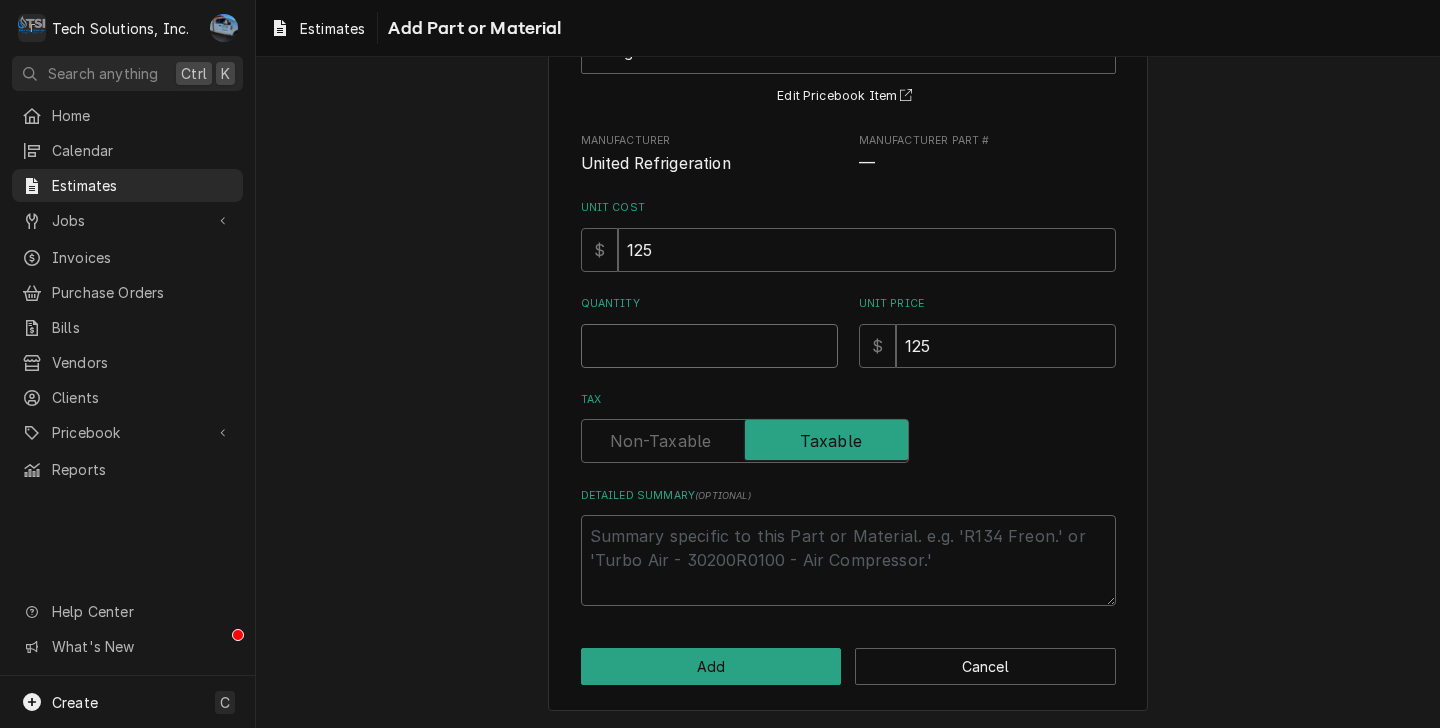 type on "x" 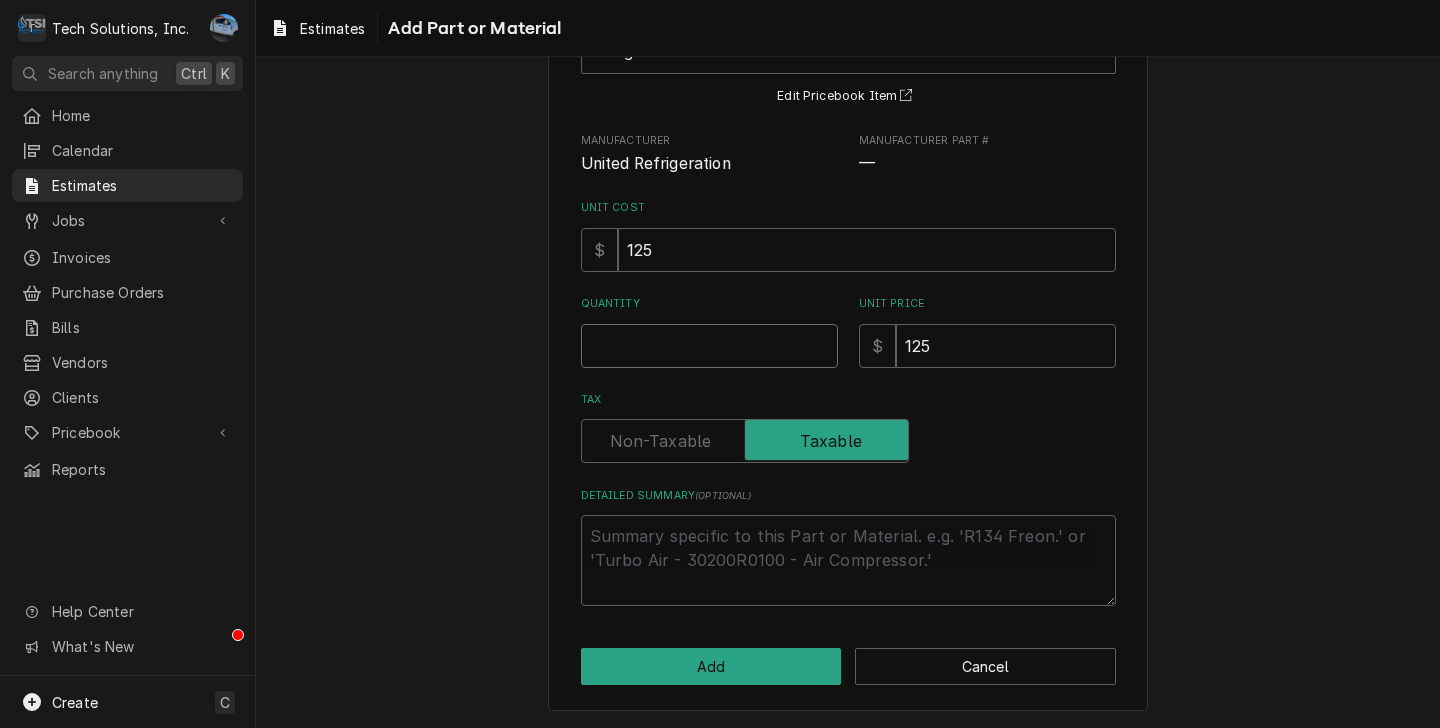 type on "1" 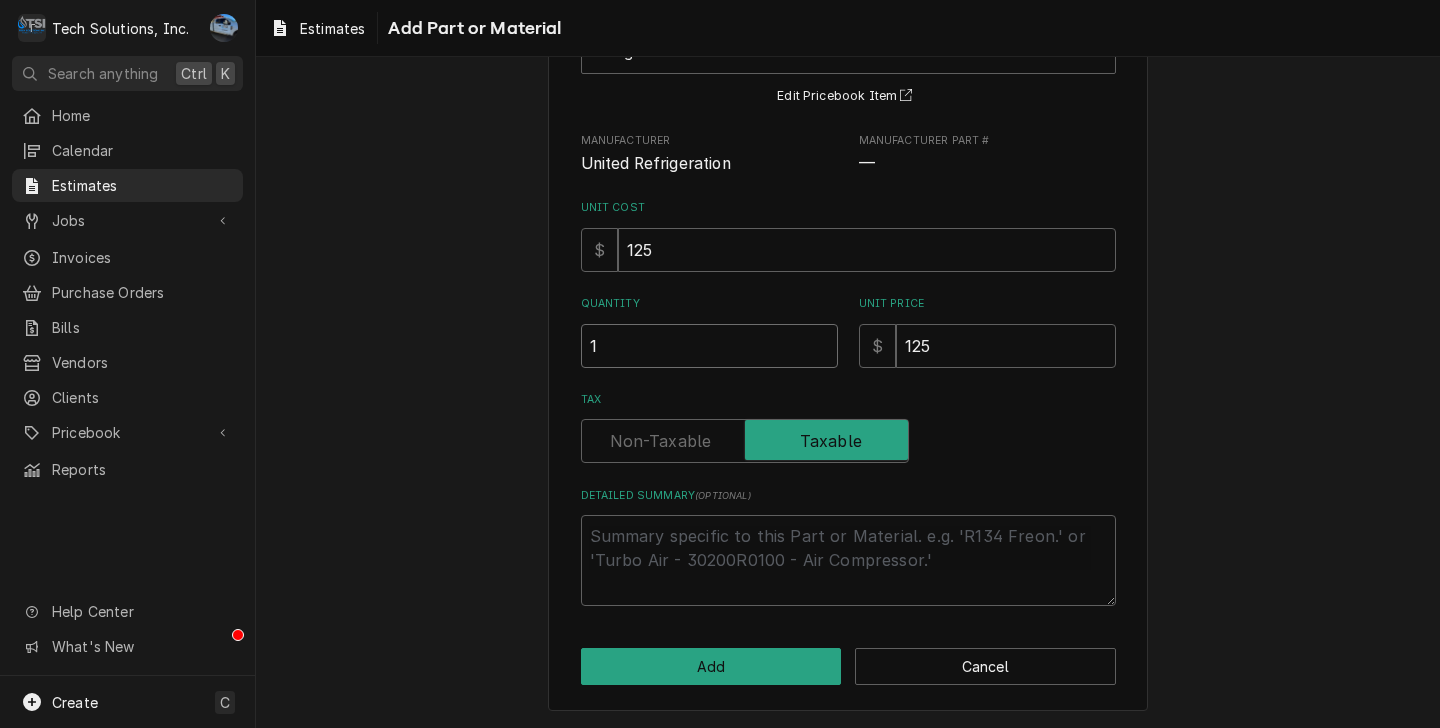 type on "x" 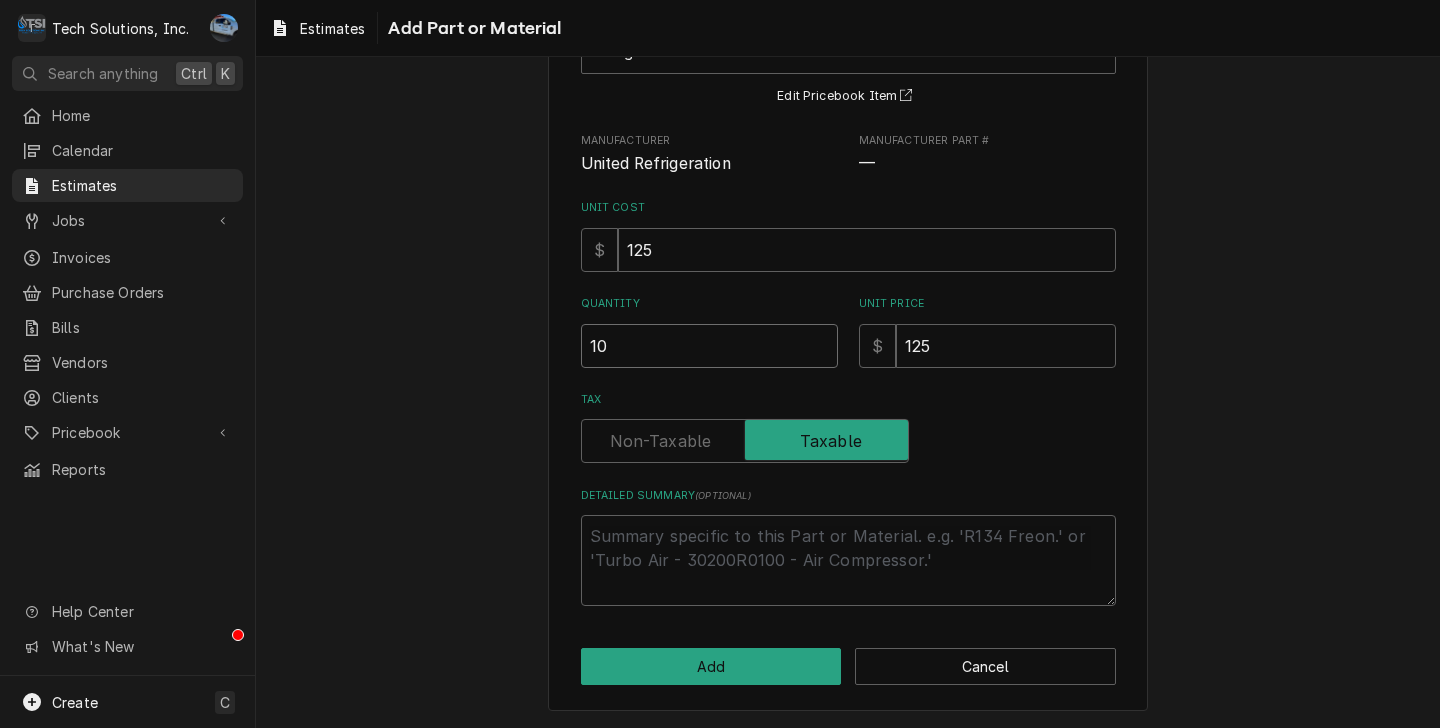 type on "x" 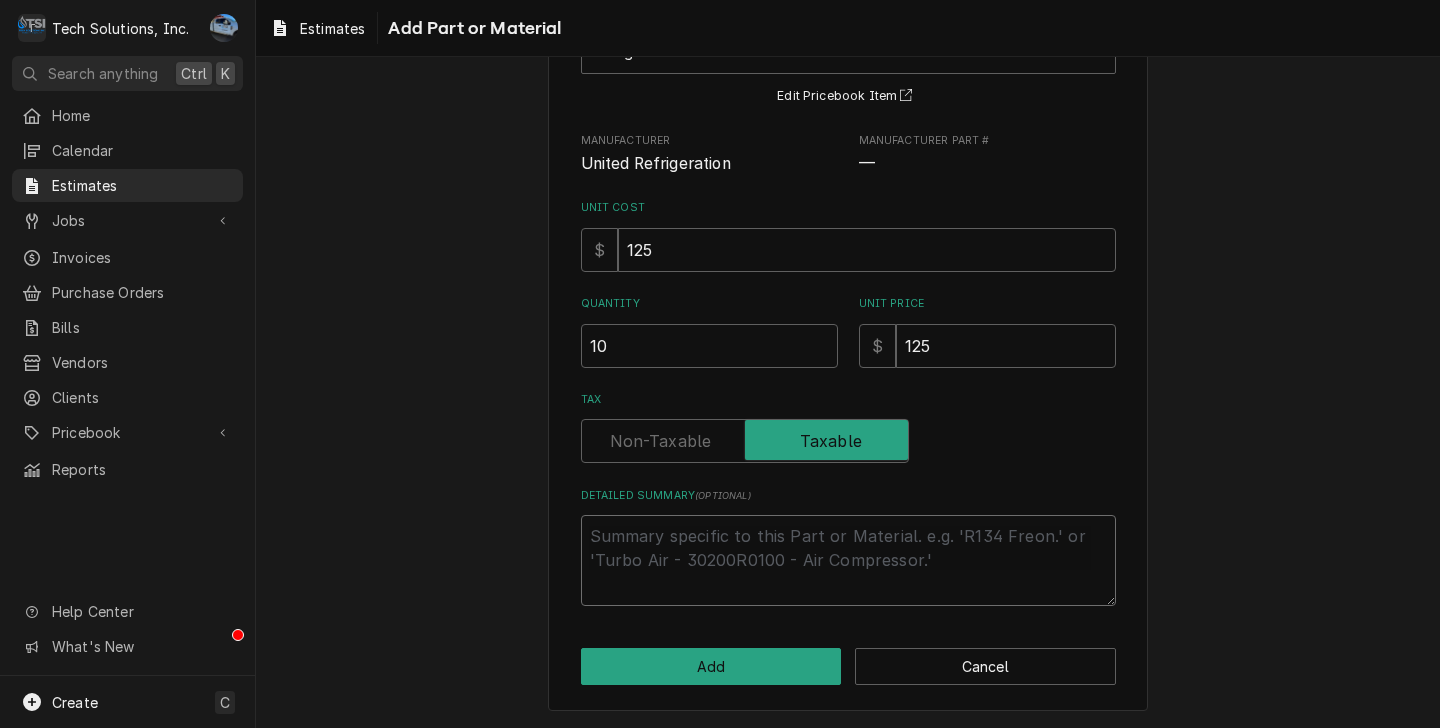 click on "Detailed Summary  ( optional )" at bounding box center [848, 560] 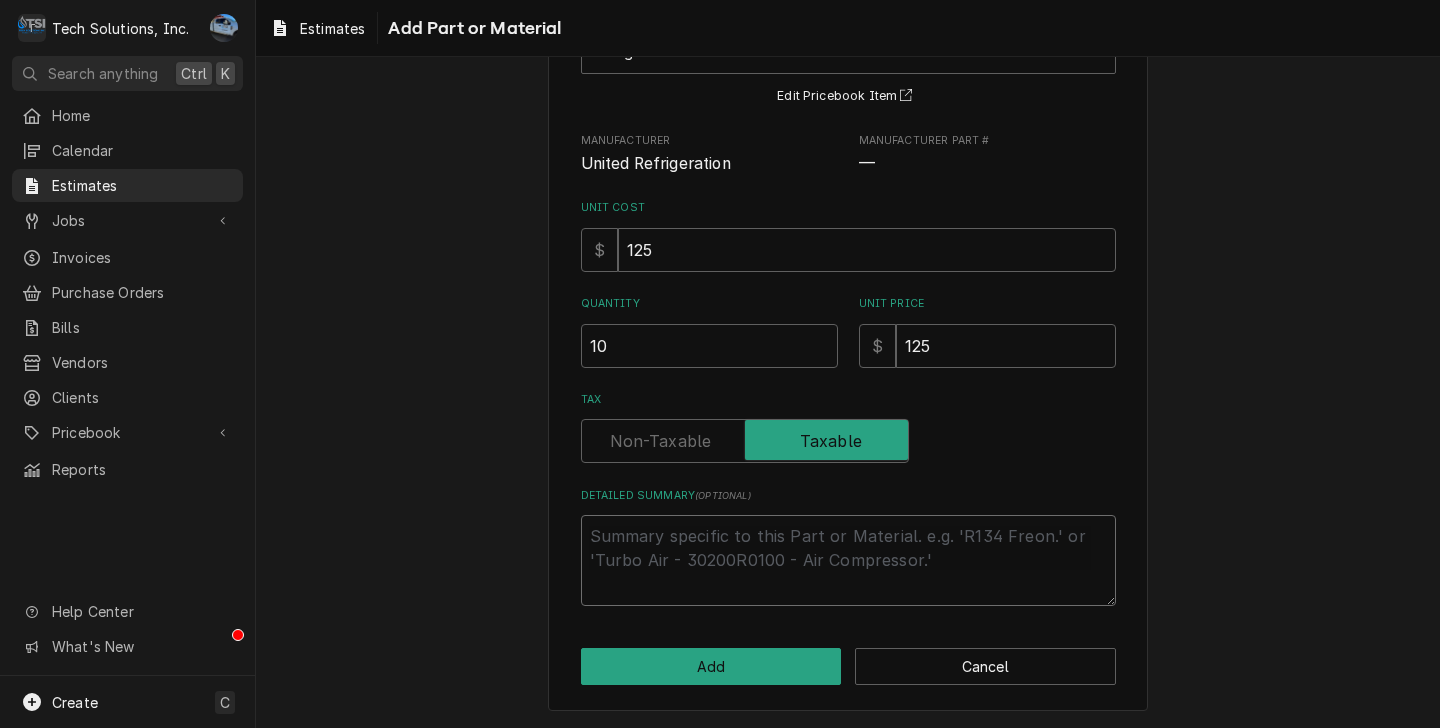 click on "Detailed Summary  ( optional )" at bounding box center (848, 560) 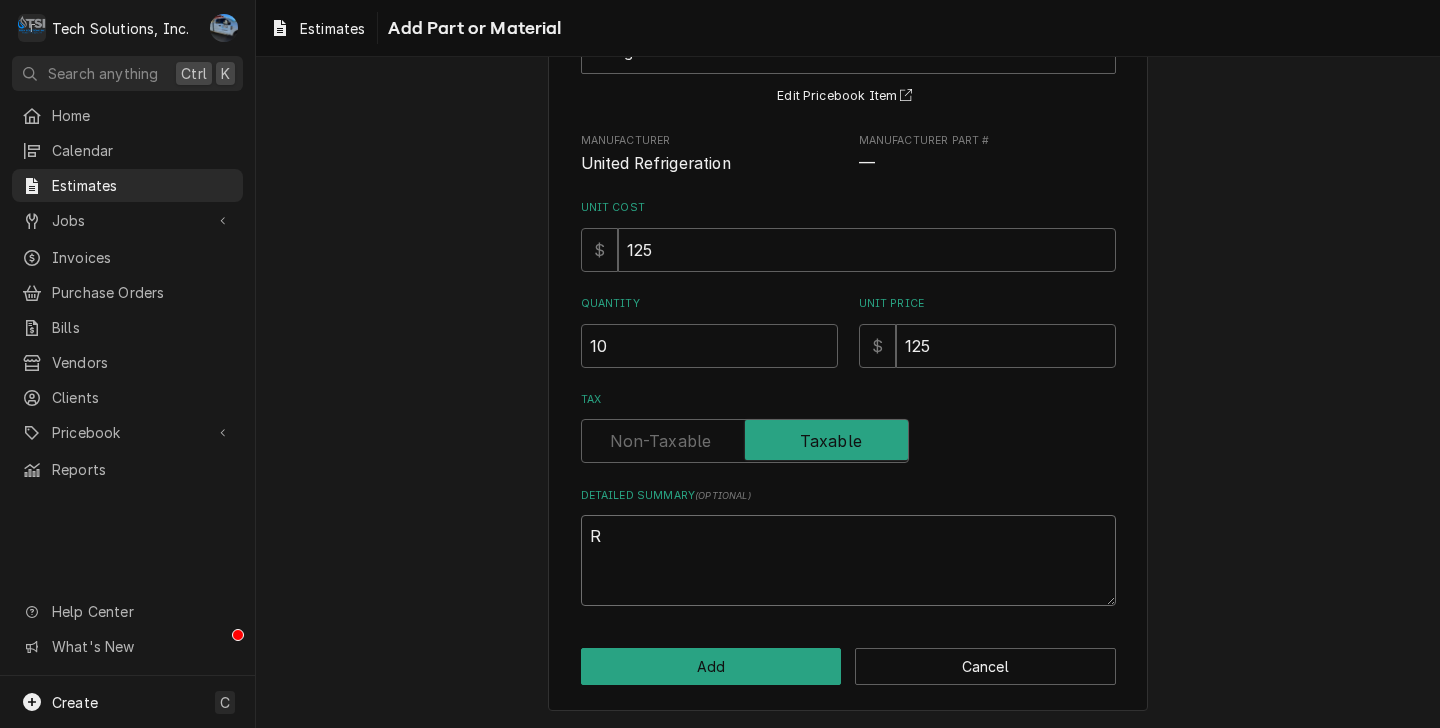 type on "x" 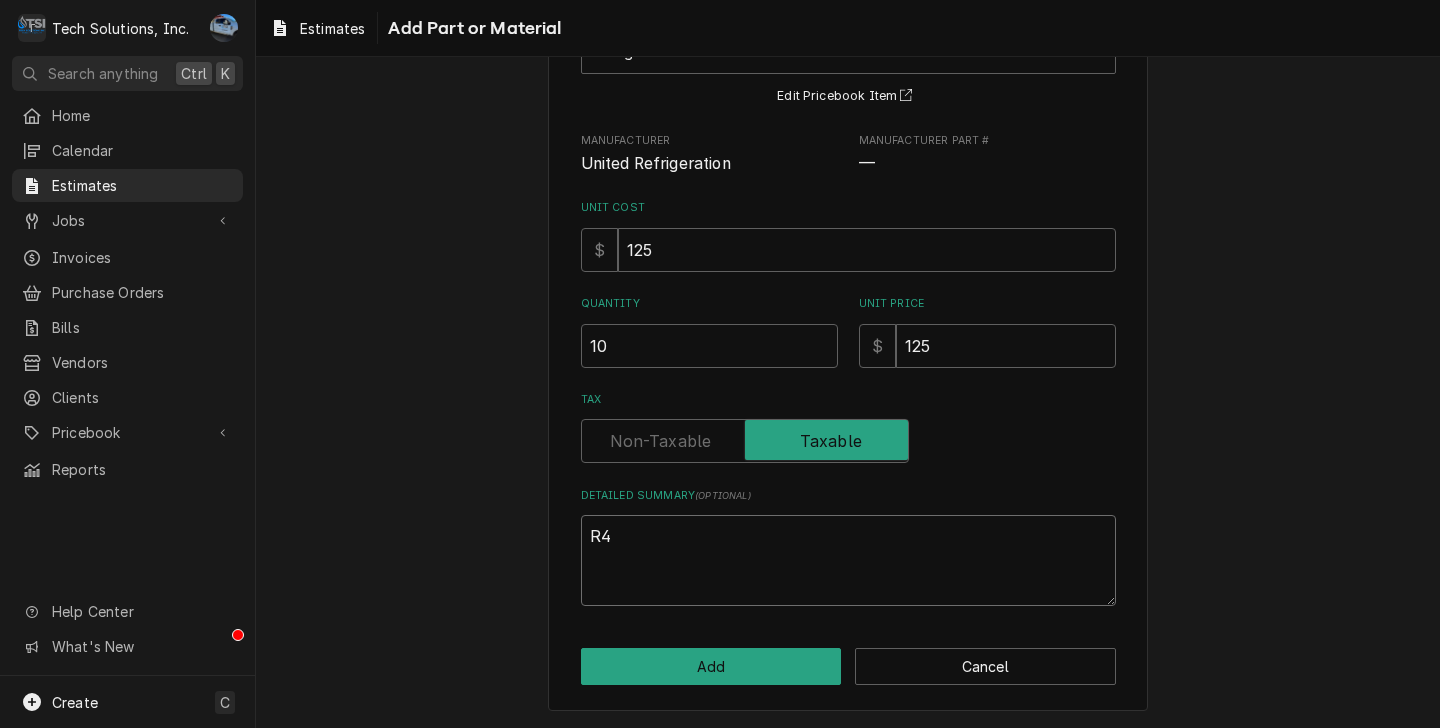 type on "x" 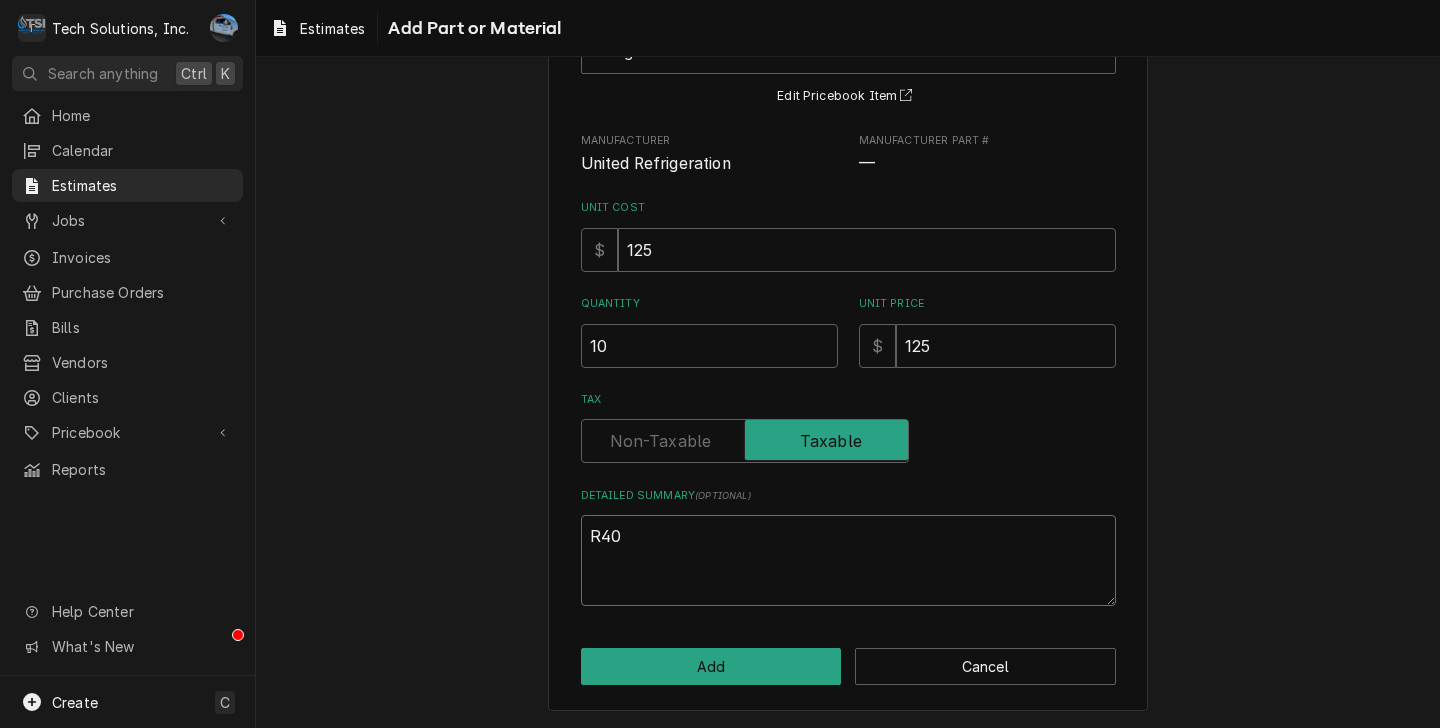 type on "x" 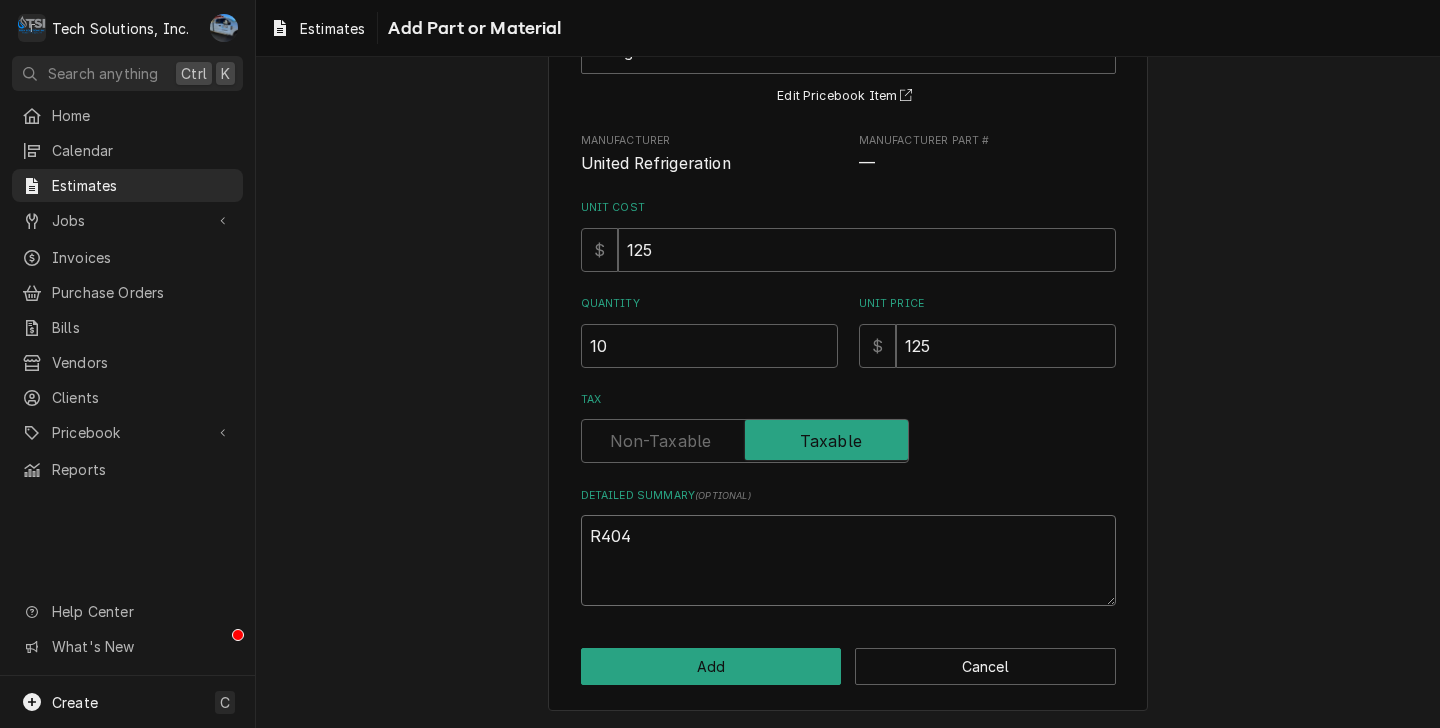 type on "x" 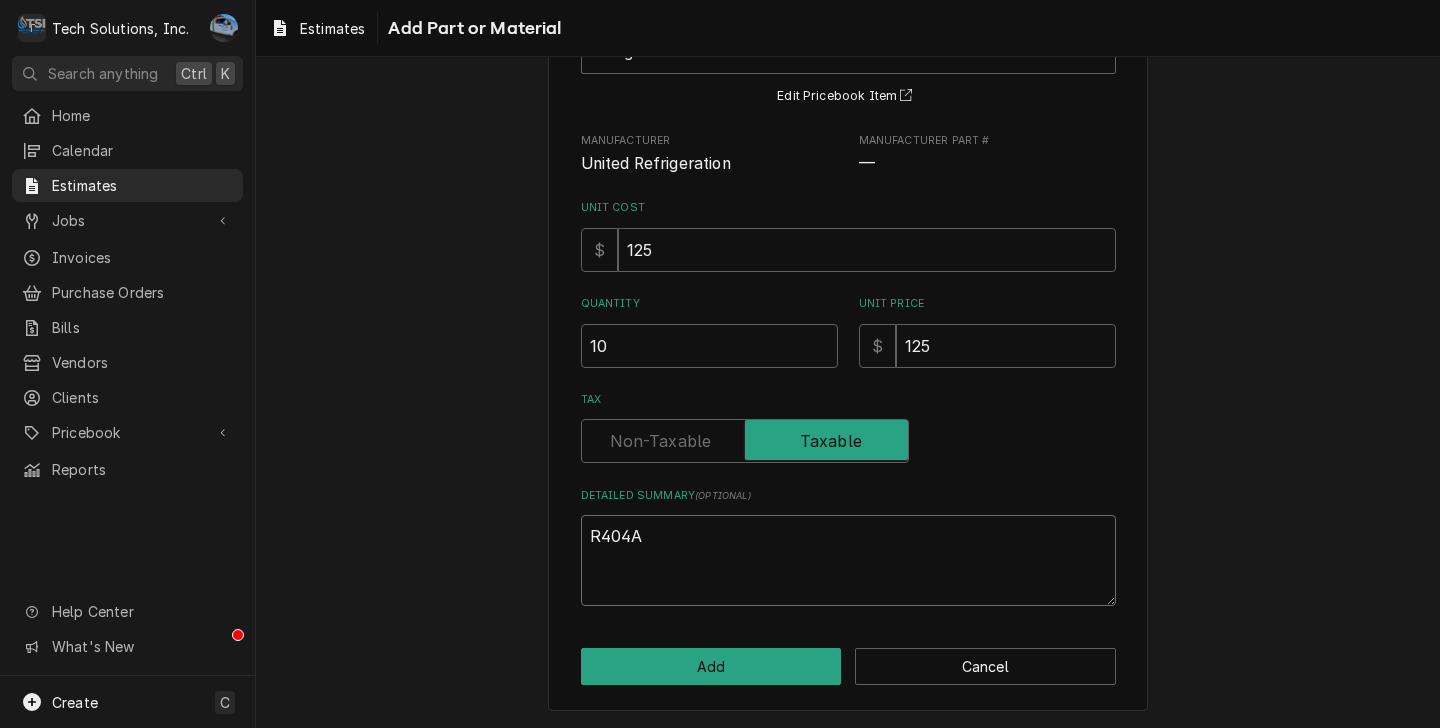 type on "x" 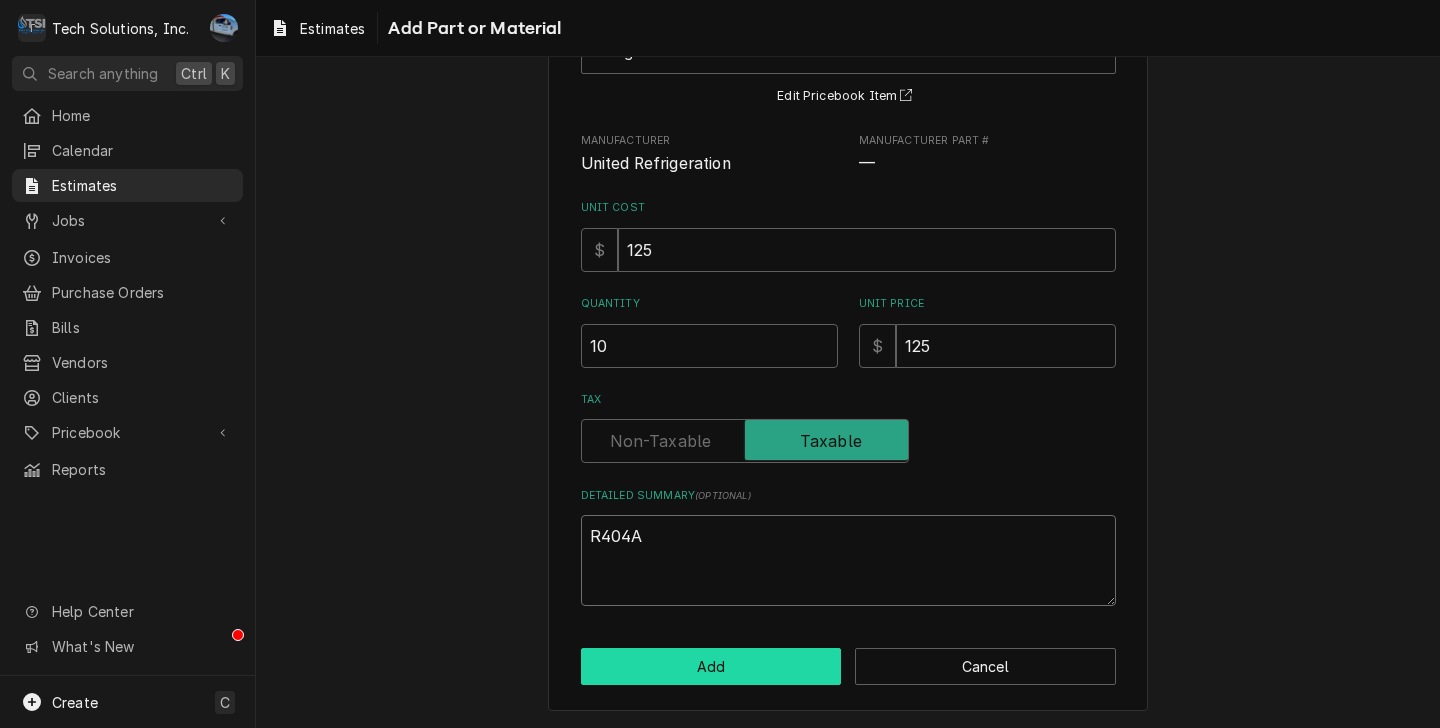 type on "R404A" 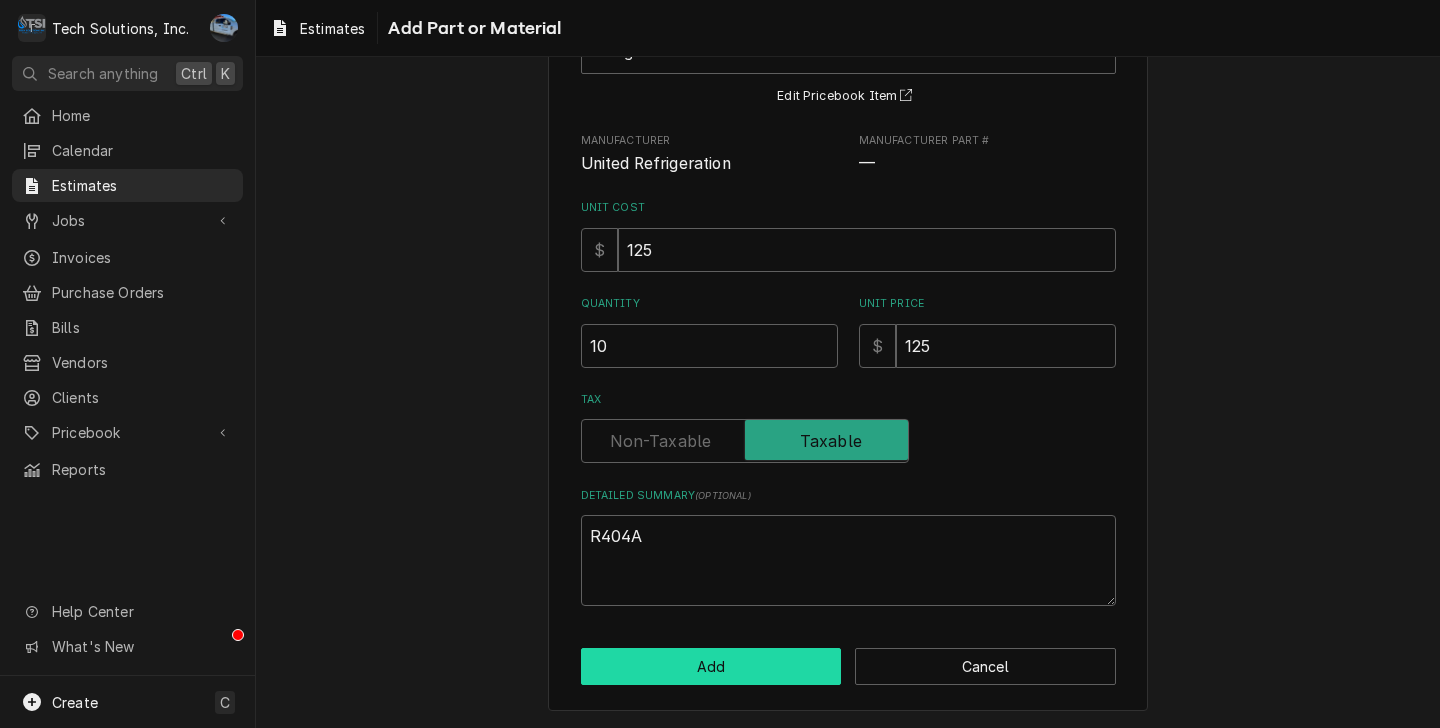 click on "Add" at bounding box center [711, 666] 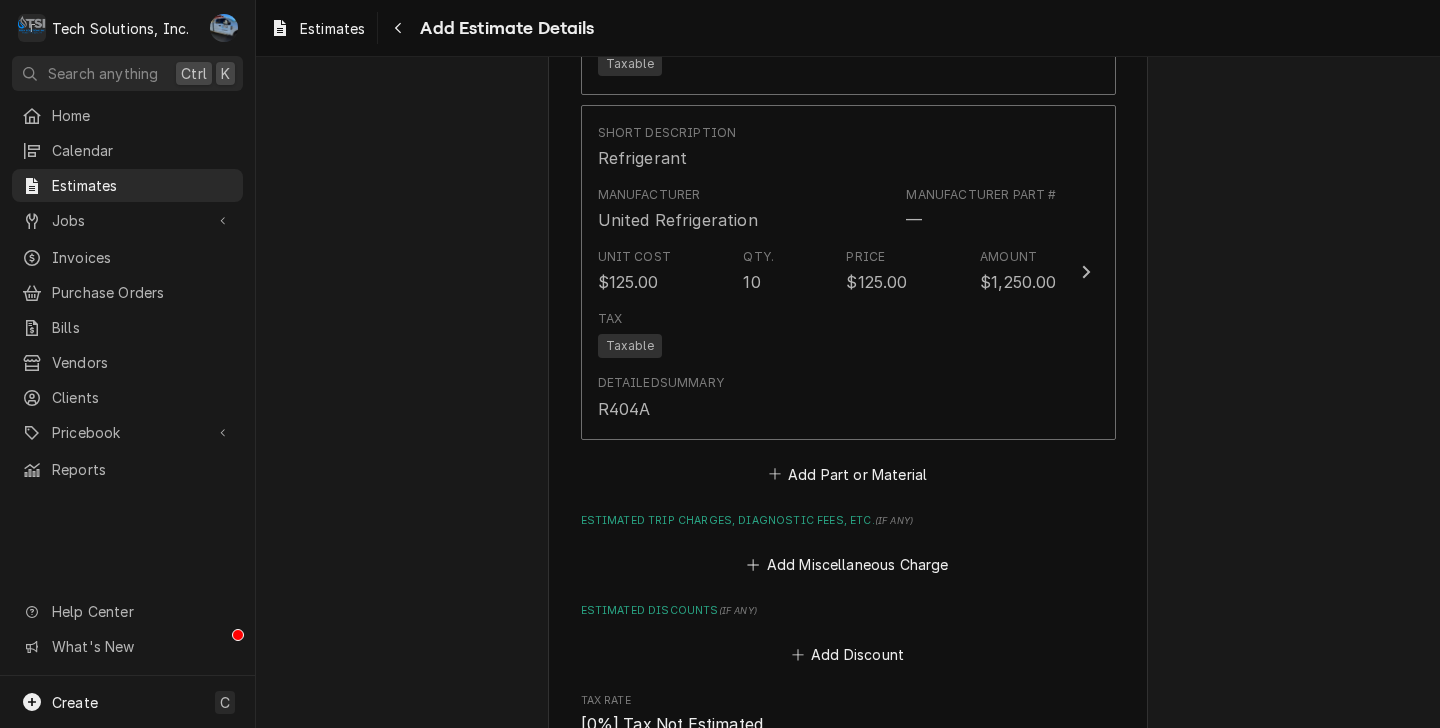 scroll, scrollTop: 2853, scrollLeft: 0, axis: vertical 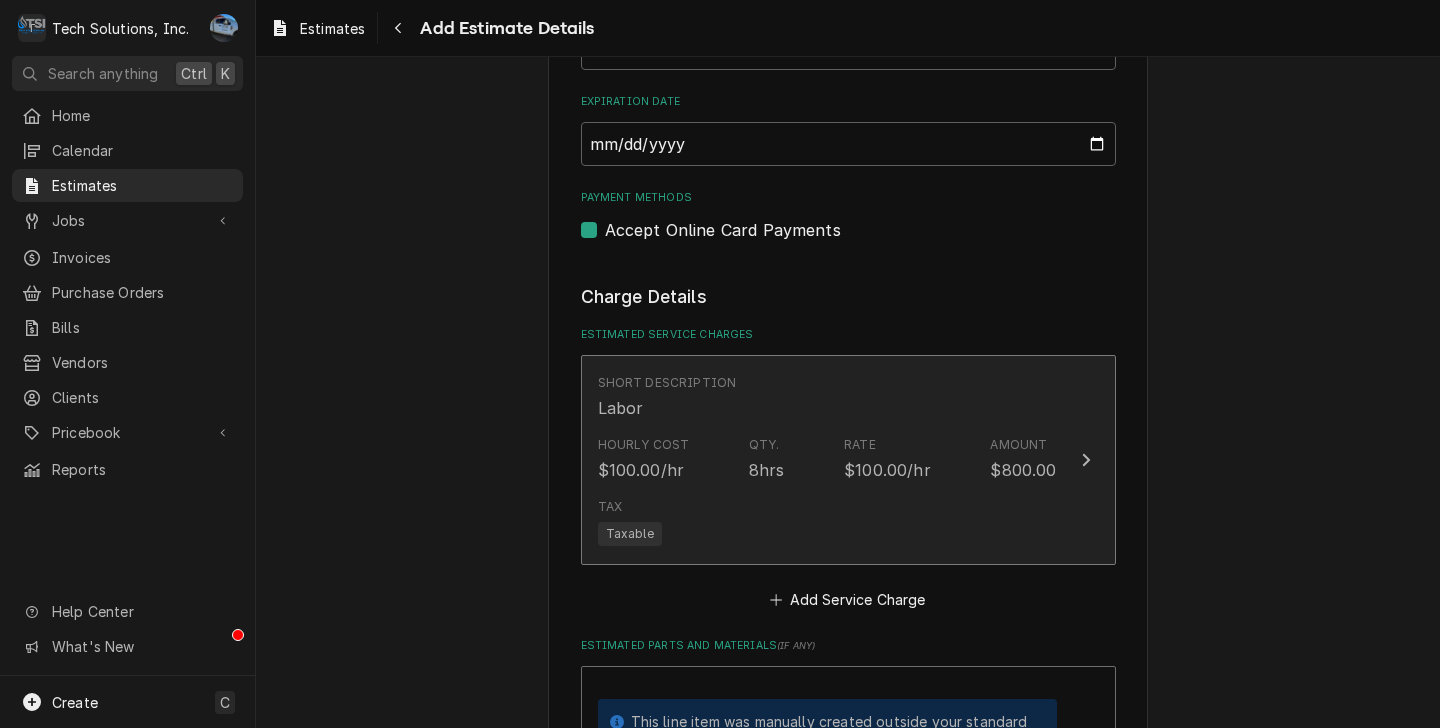 click on "Tax Taxable" at bounding box center [827, 522] 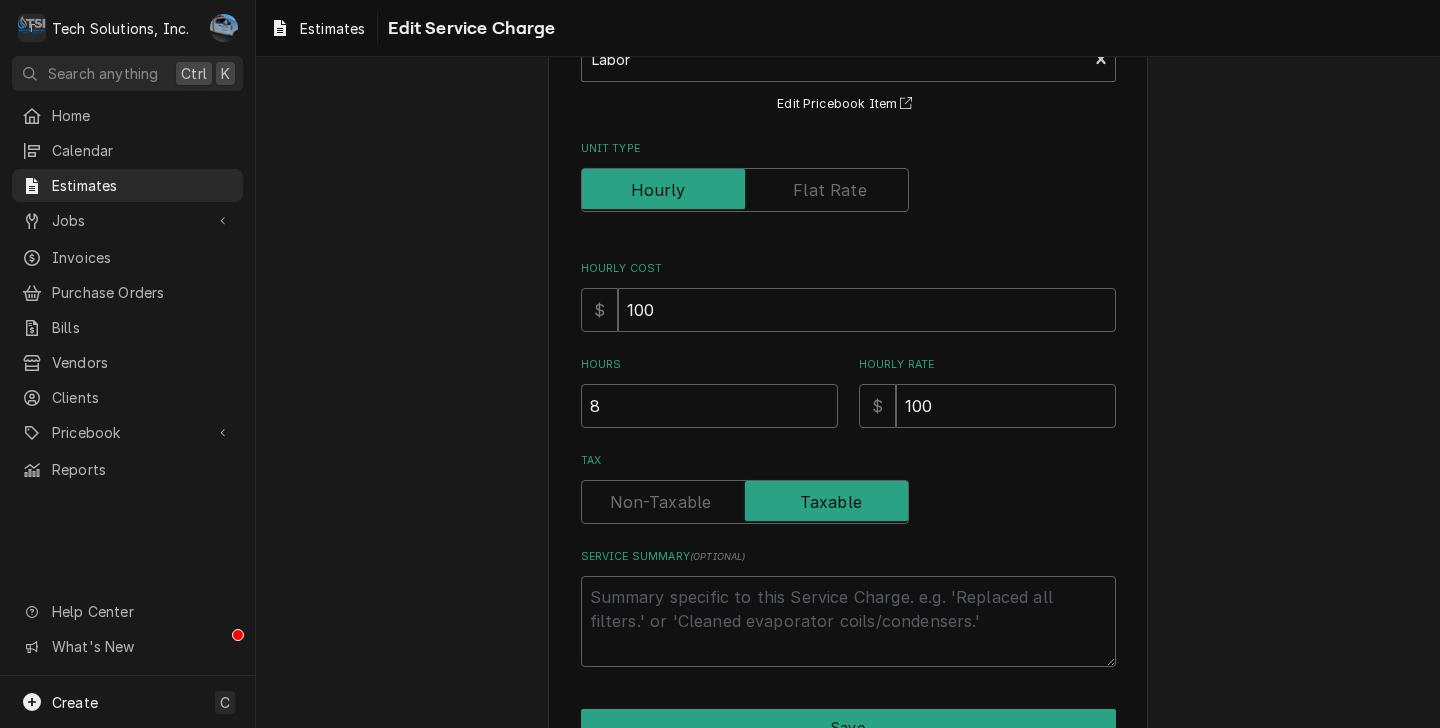 scroll, scrollTop: 193, scrollLeft: 0, axis: vertical 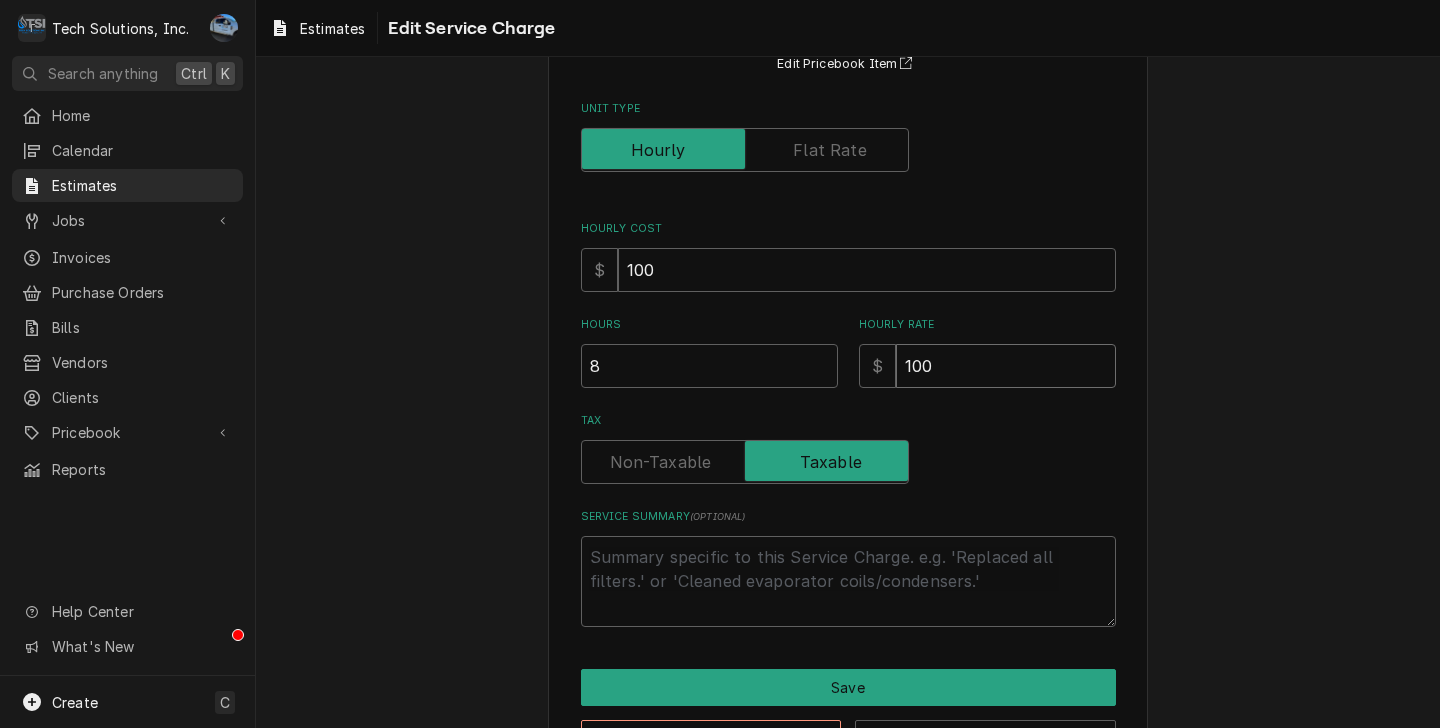 click on "100" at bounding box center [1006, 366] 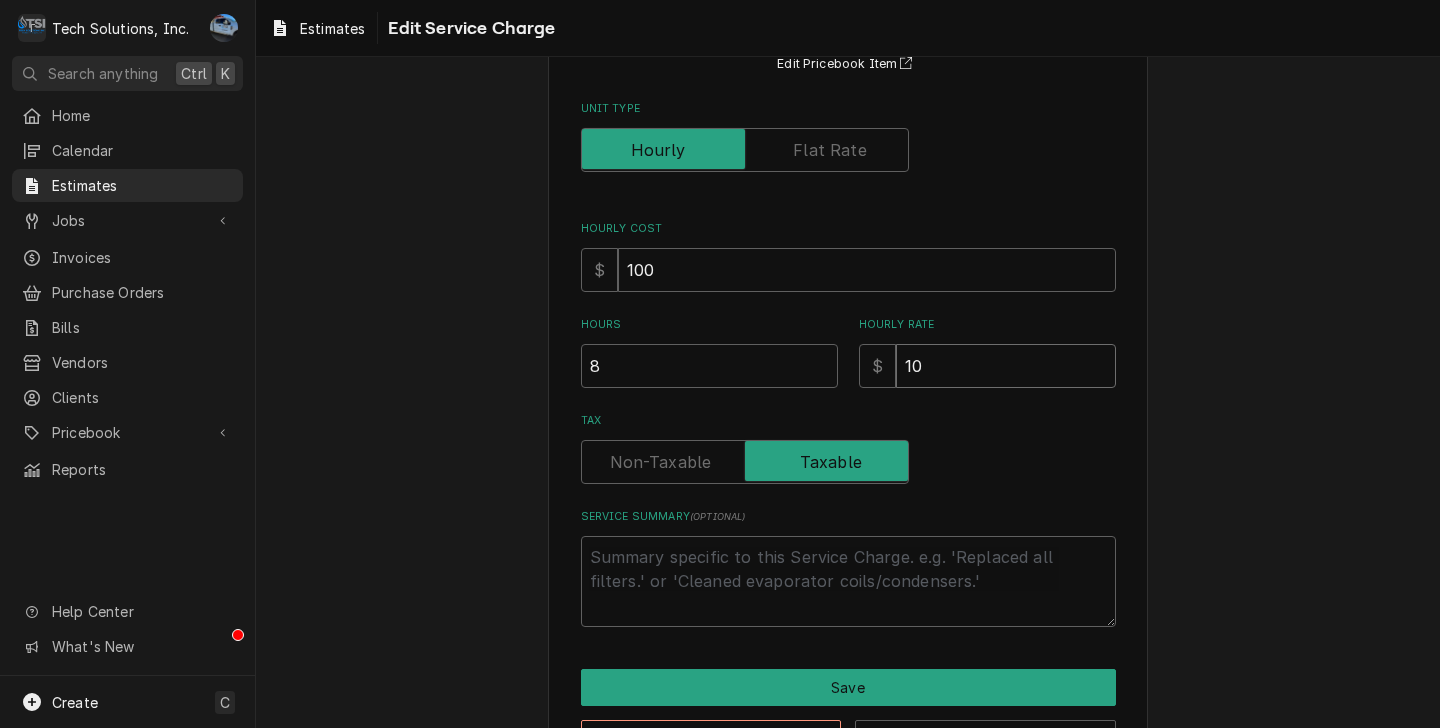 type on "x" 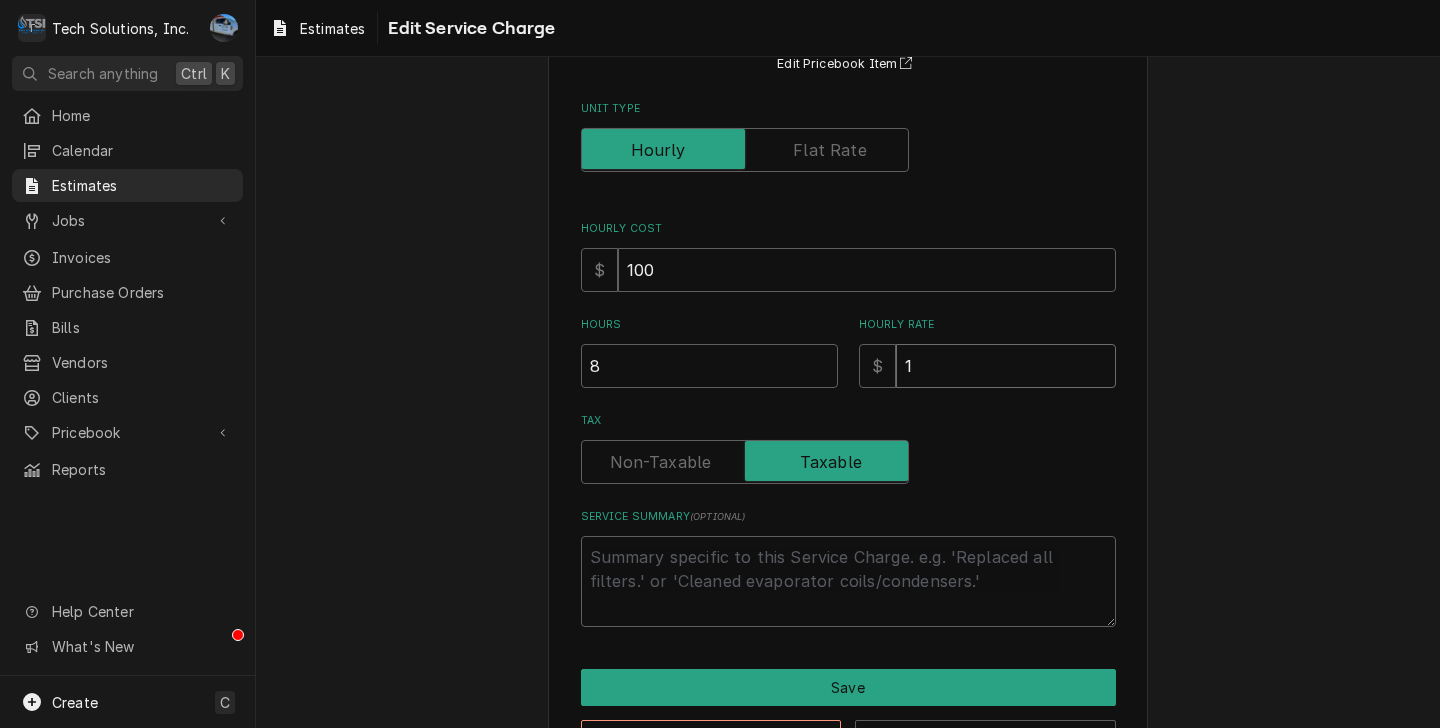 type on "x" 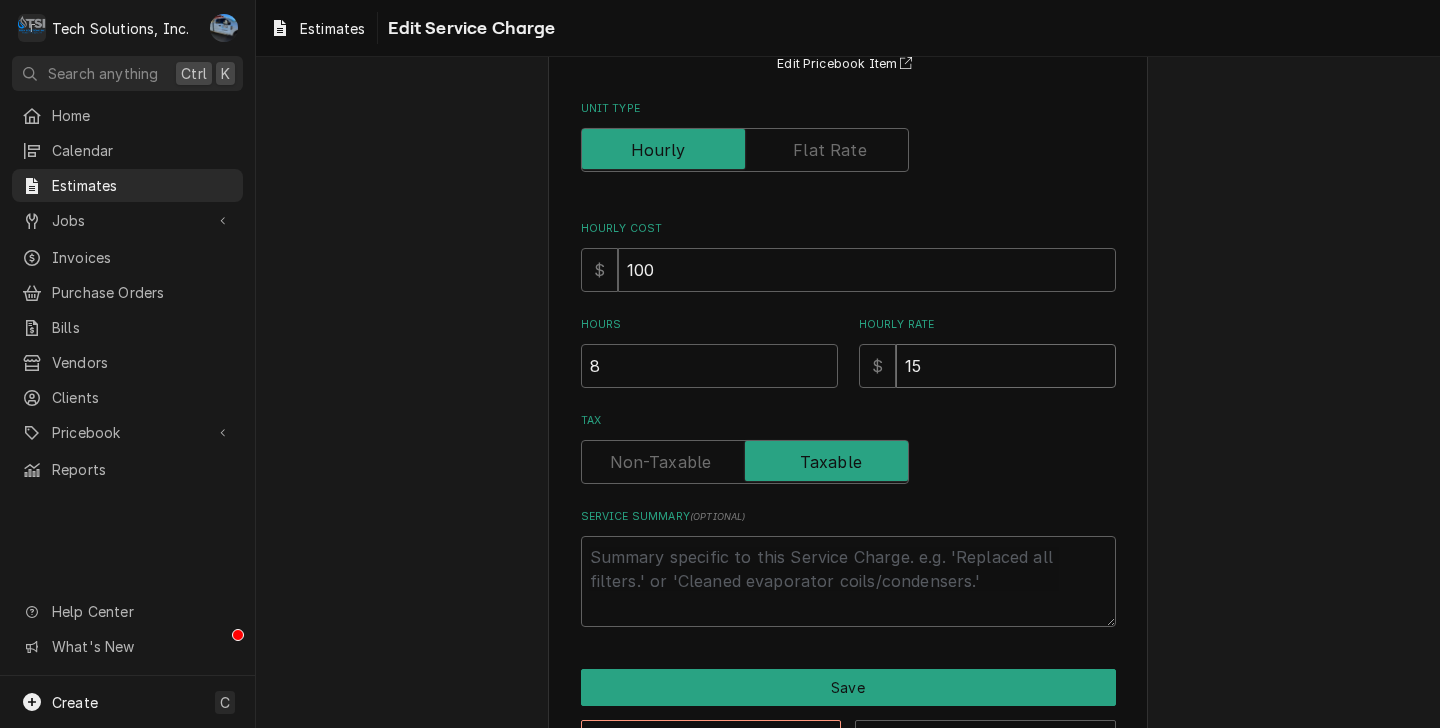 type on "x" 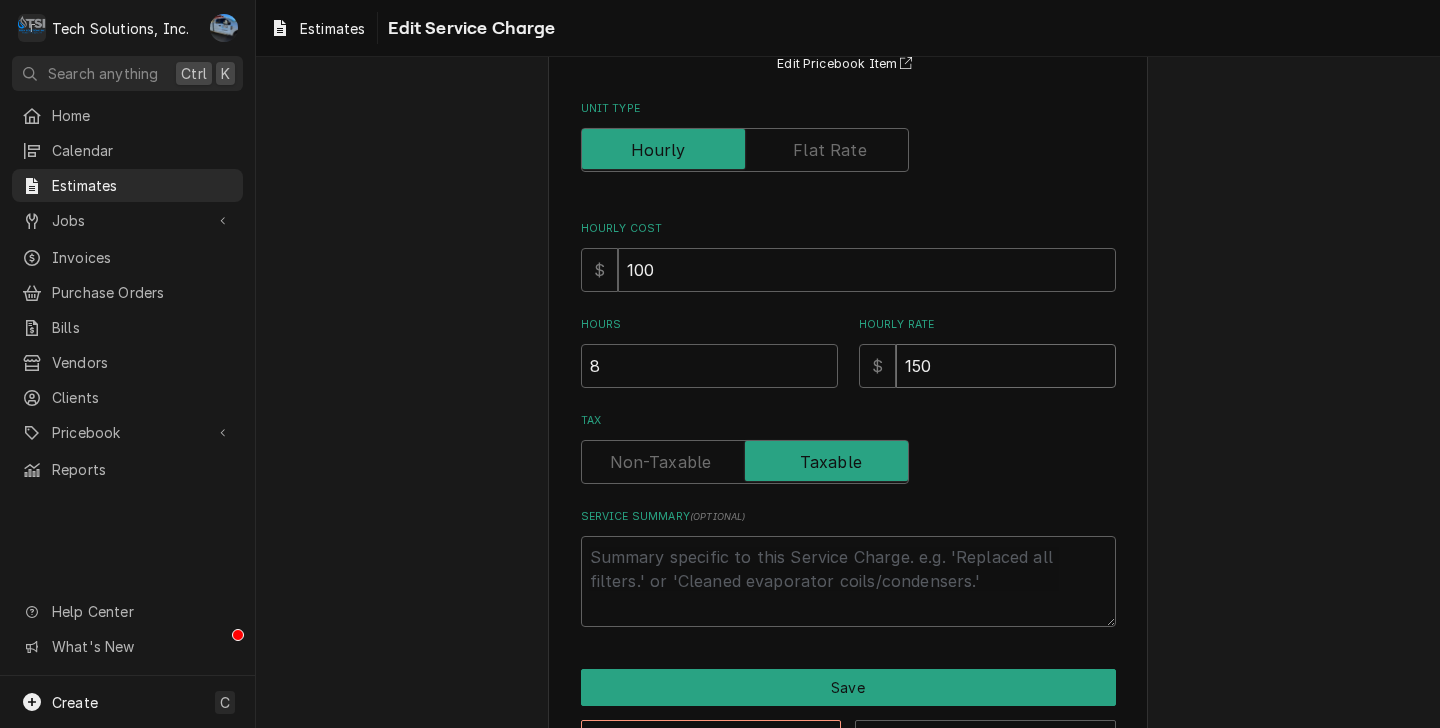 type on "x" 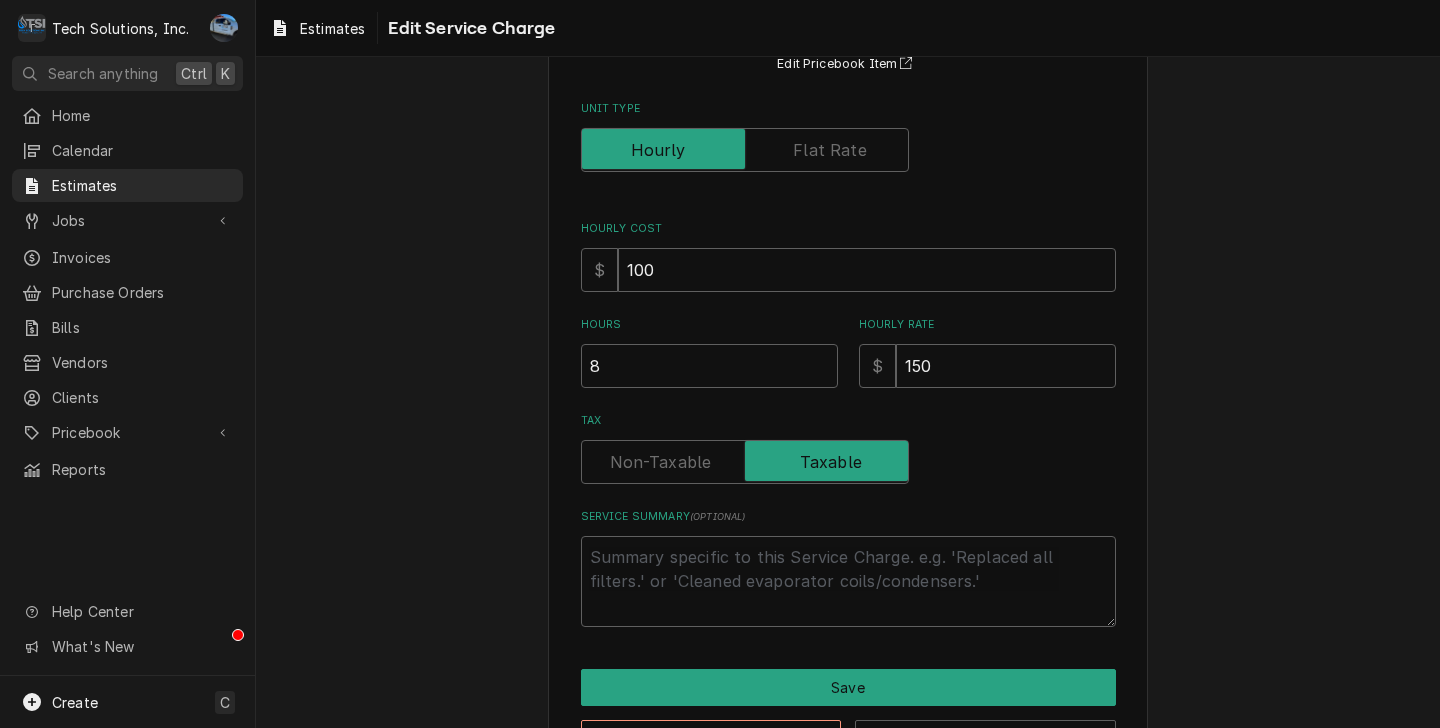 click on "Use the fields below to edit this service charge Short Description Labor Edit Pricebook Item    Unit Type Hourly Cost $ 100 Hours 8 Hourly Rate $ 150 Tax Service Summary  ( optional ) Save Delete Cancel" at bounding box center (848, 342) 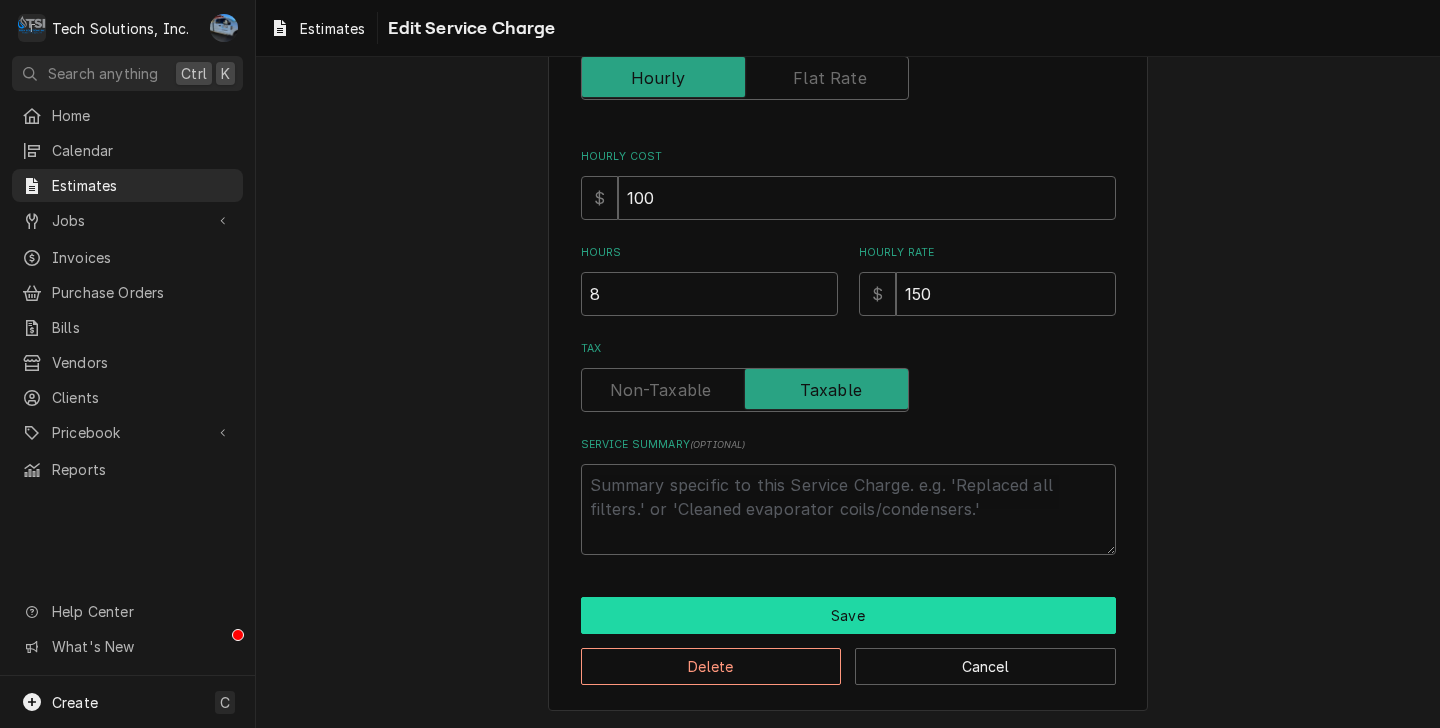 click on "Save" at bounding box center [848, 615] 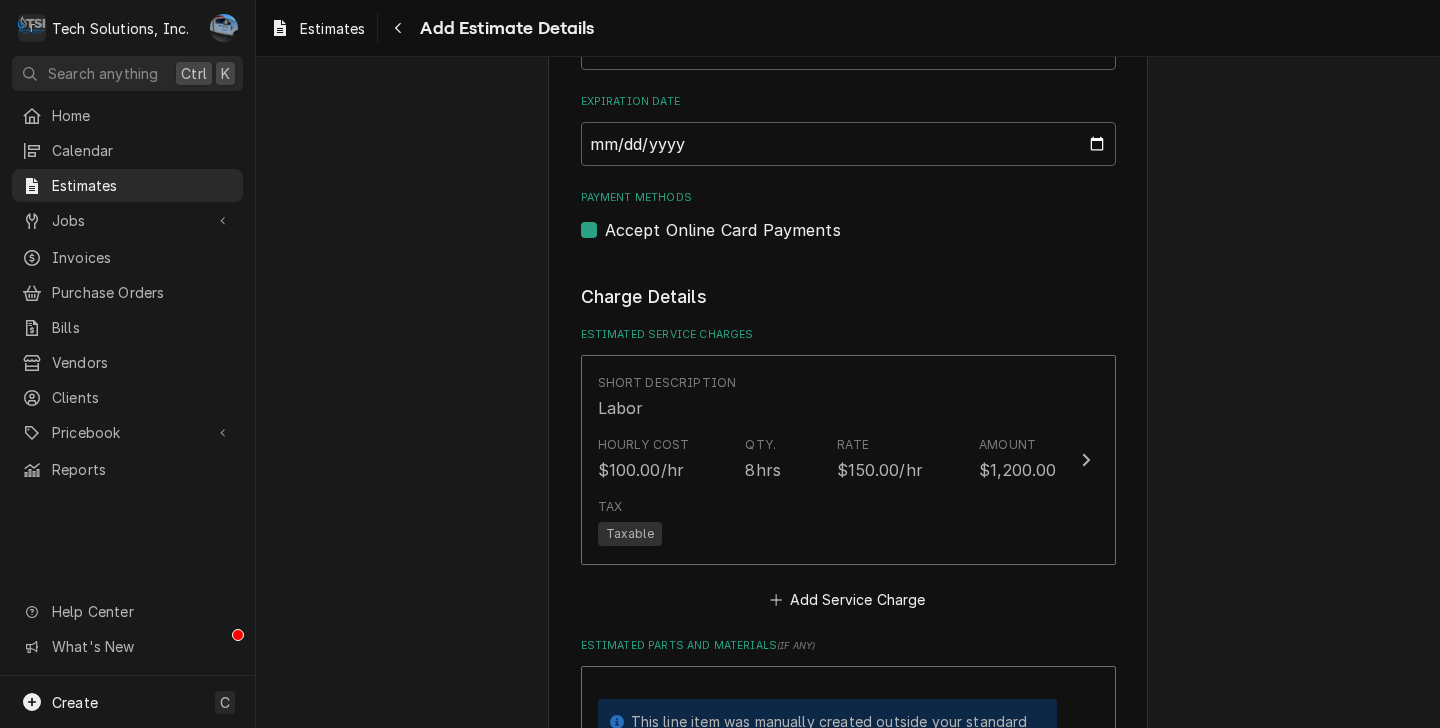 scroll, scrollTop: 1899, scrollLeft: 0, axis: vertical 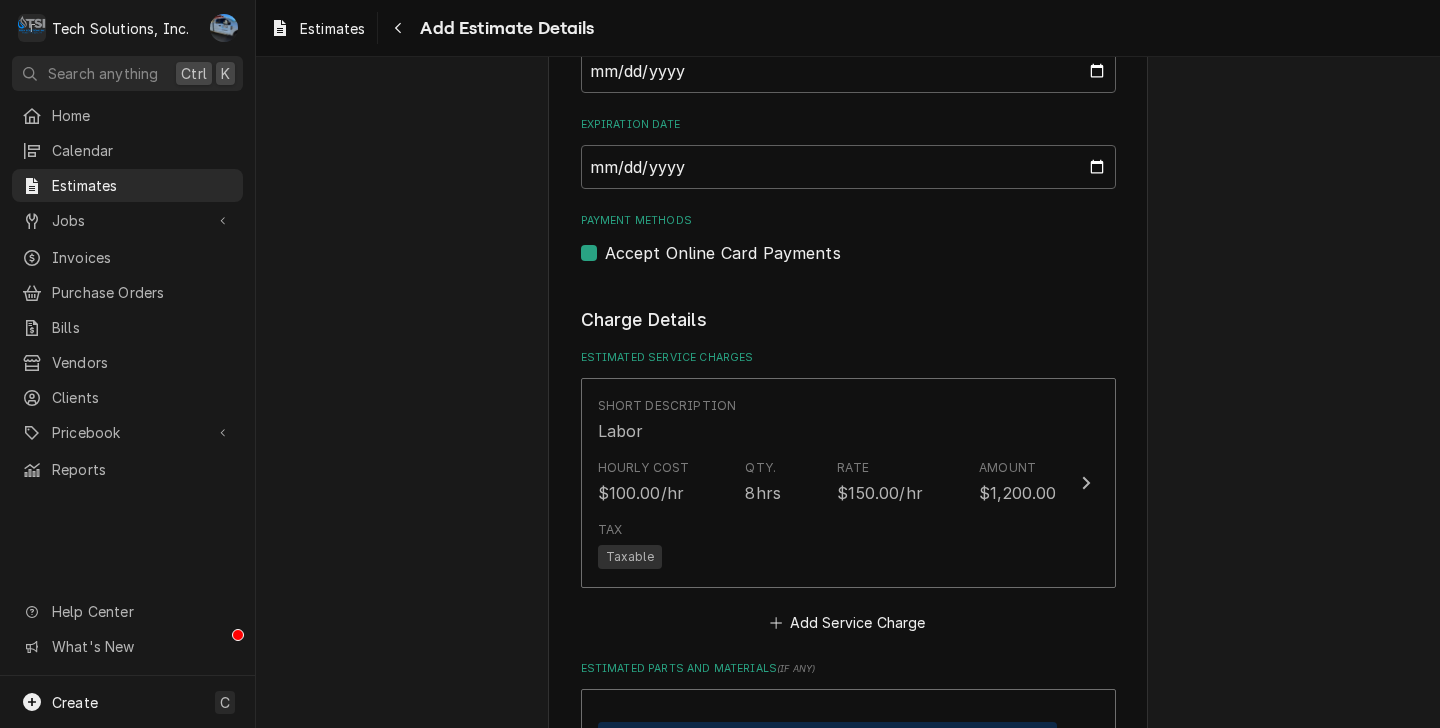 type on "x" 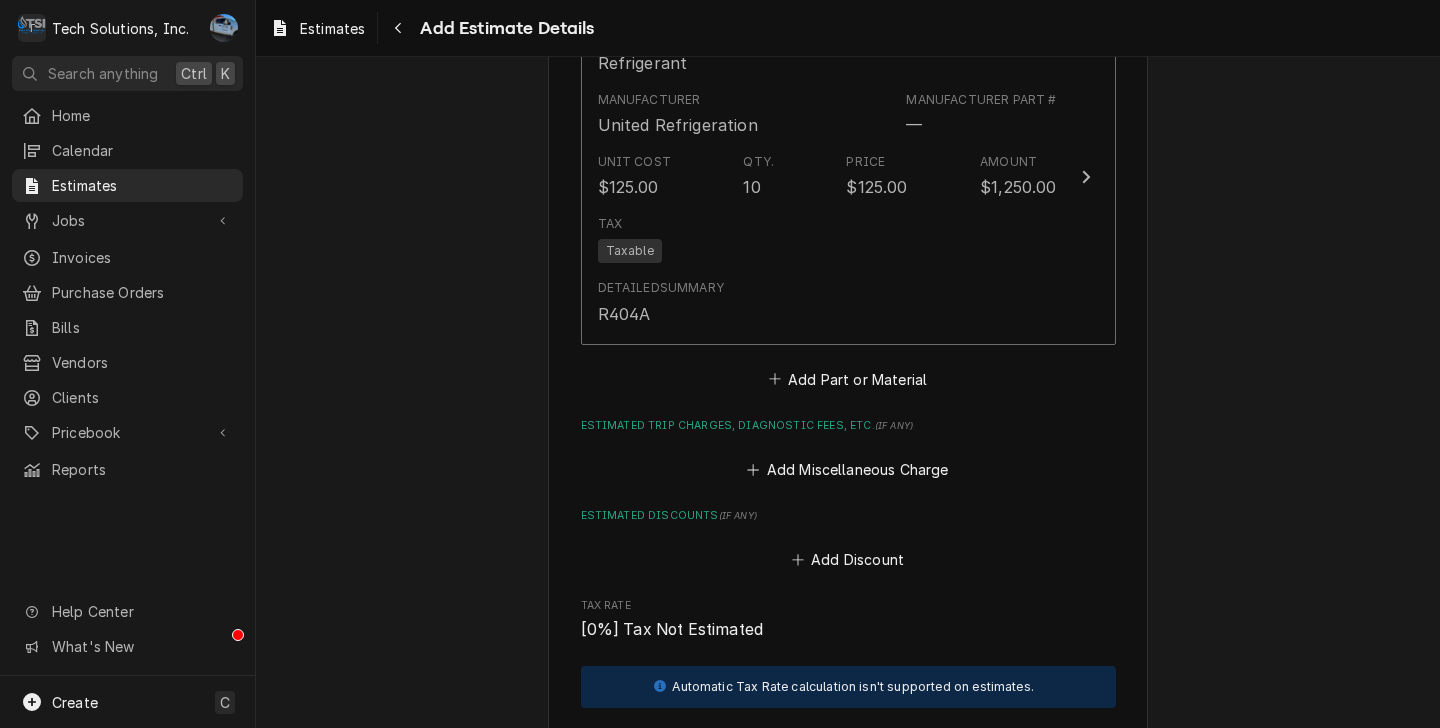 scroll, scrollTop: 2991, scrollLeft: 0, axis: vertical 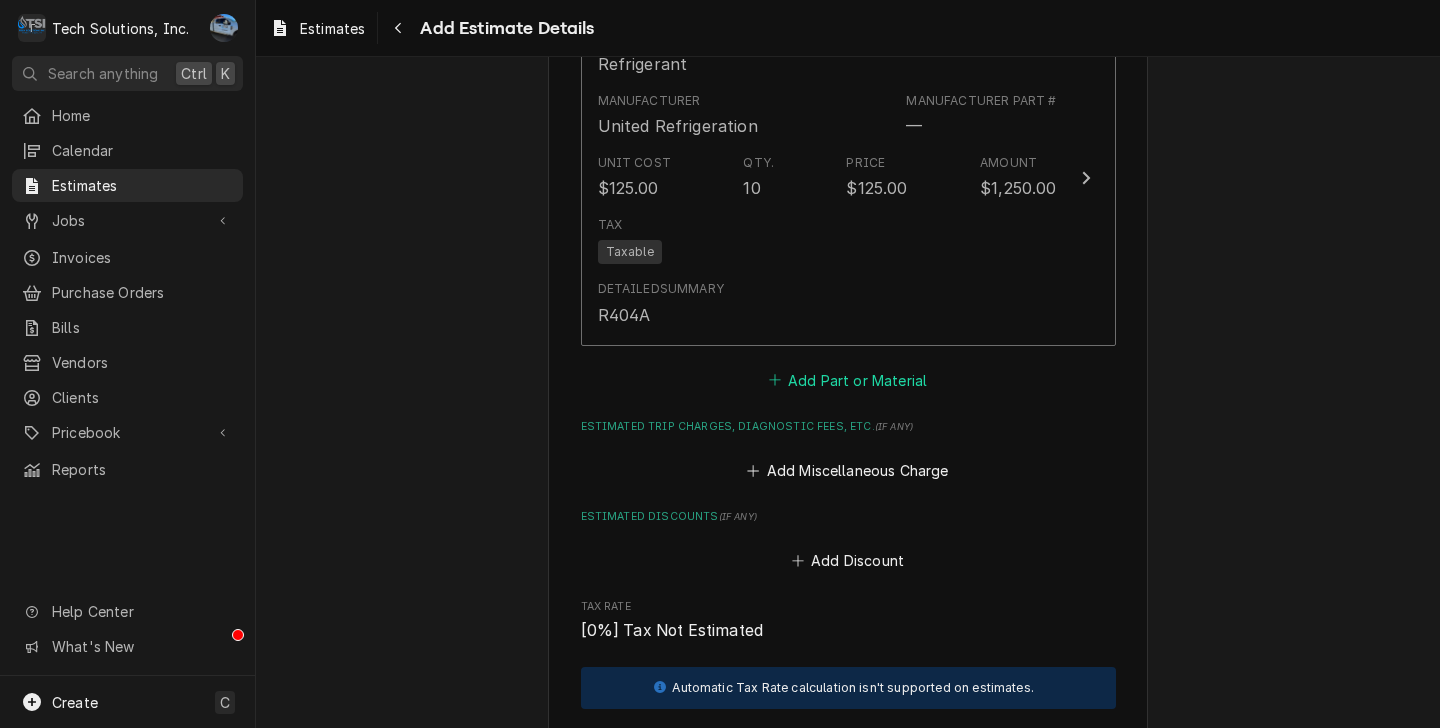 click on "Add Part or Material" at bounding box center [847, 380] 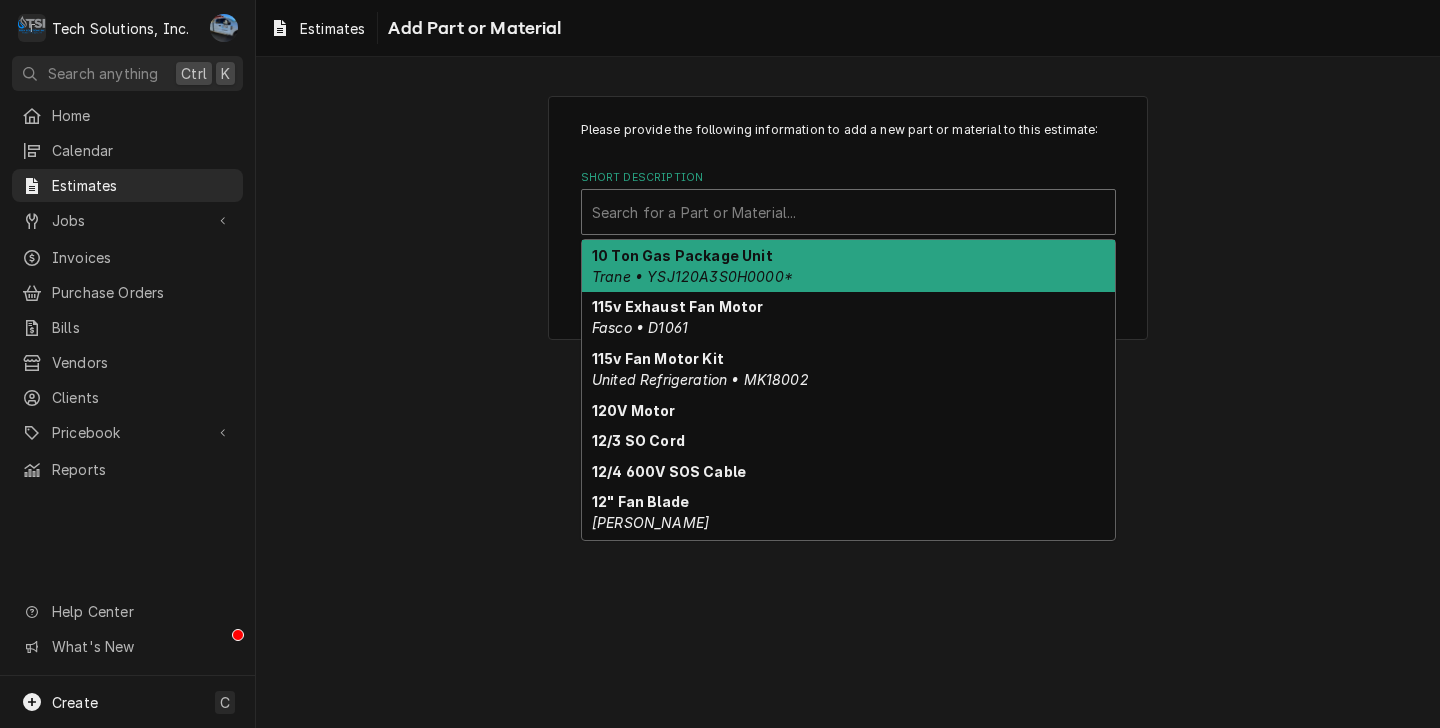 click at bounding box center [848, 212] 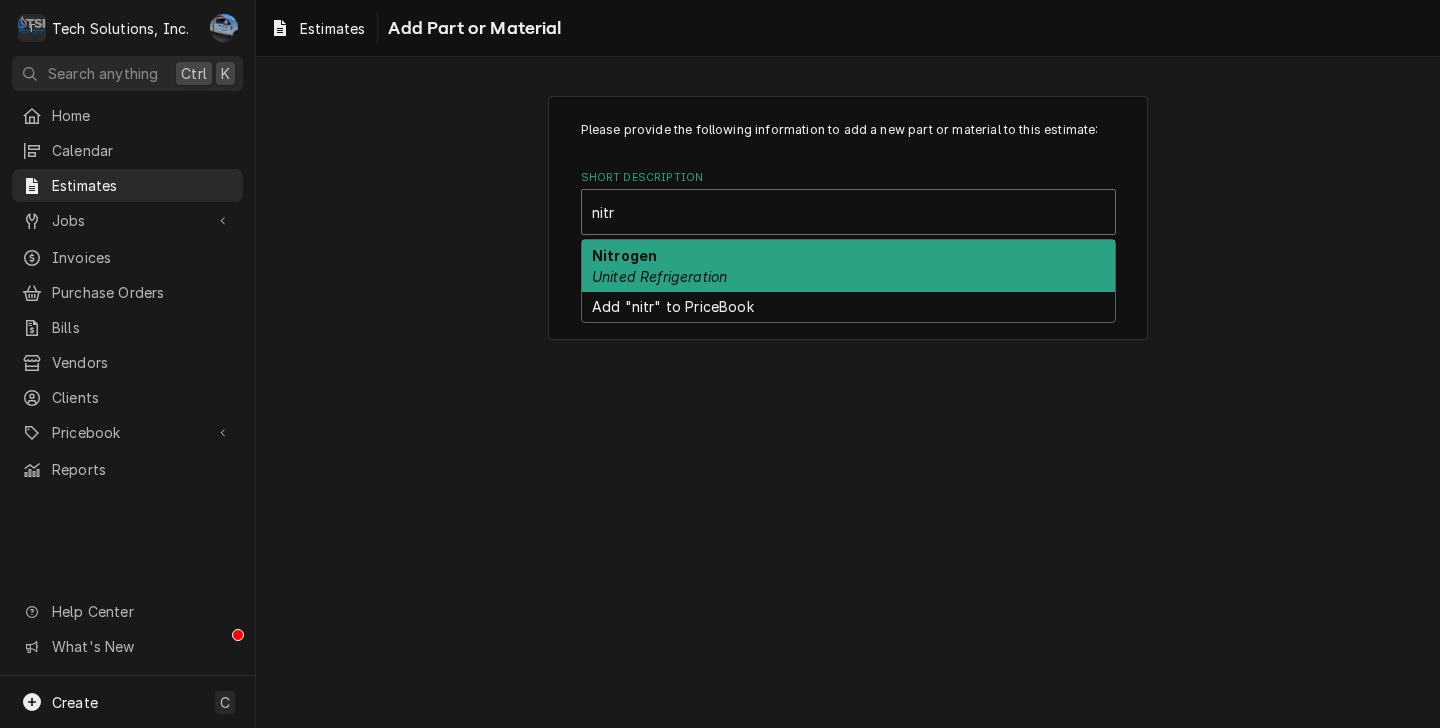 type on "nitro" 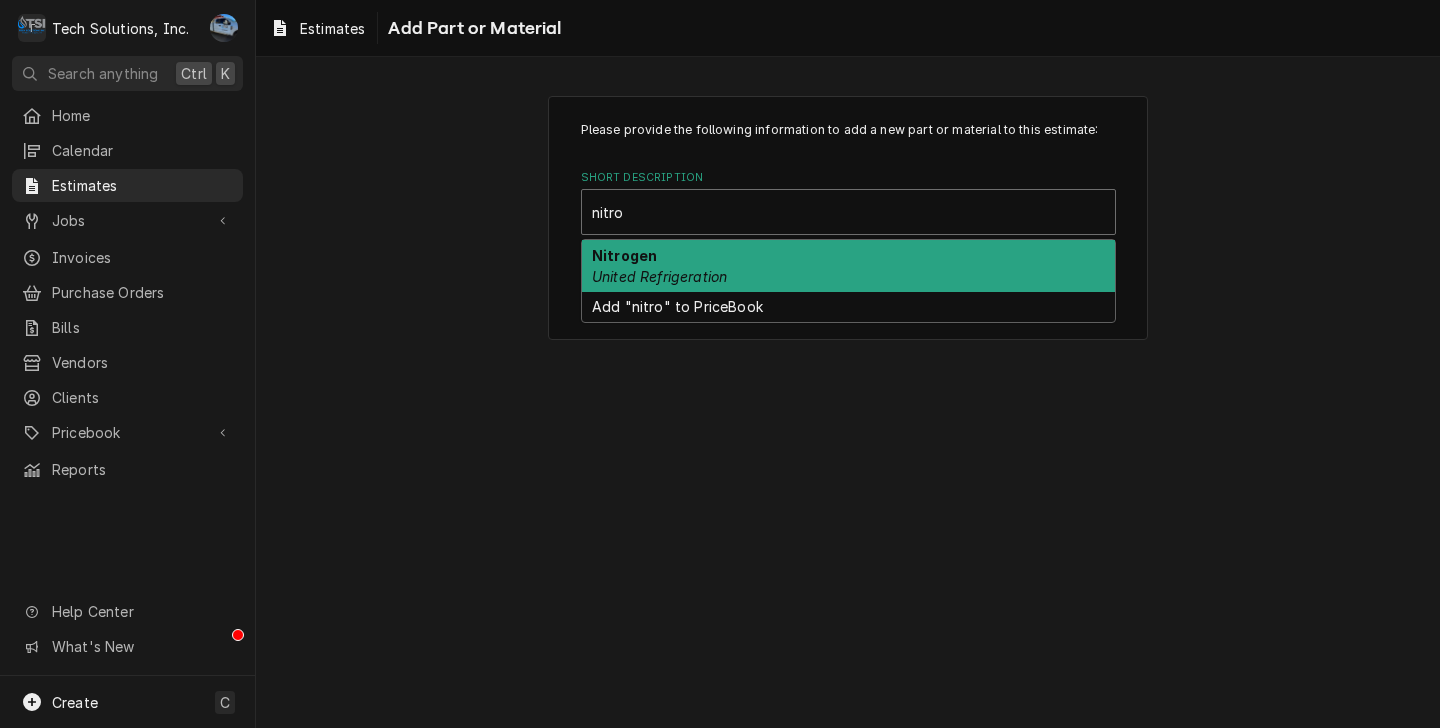 click on "Nitrogen United Refrigeration" at bounding box center [848, 266] 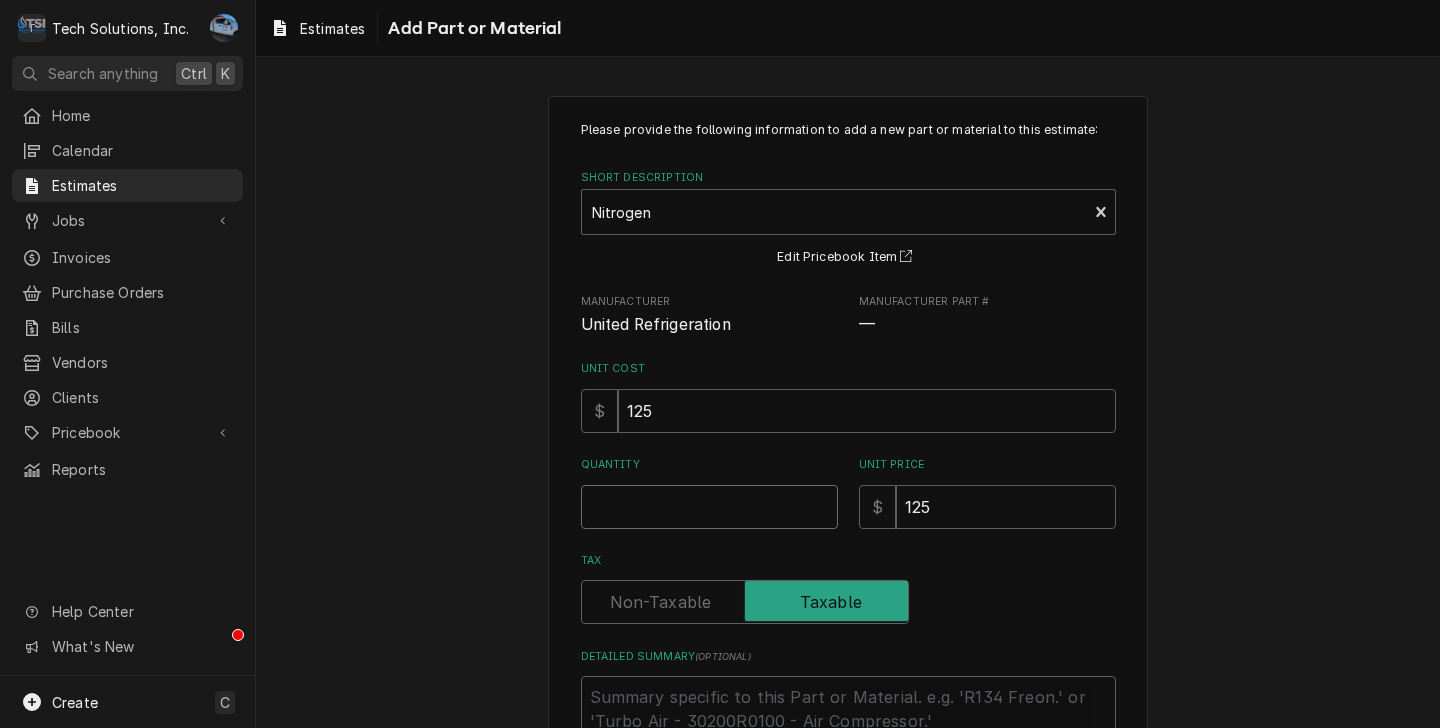 click on "Quantity" at bounding box center [709, 507] 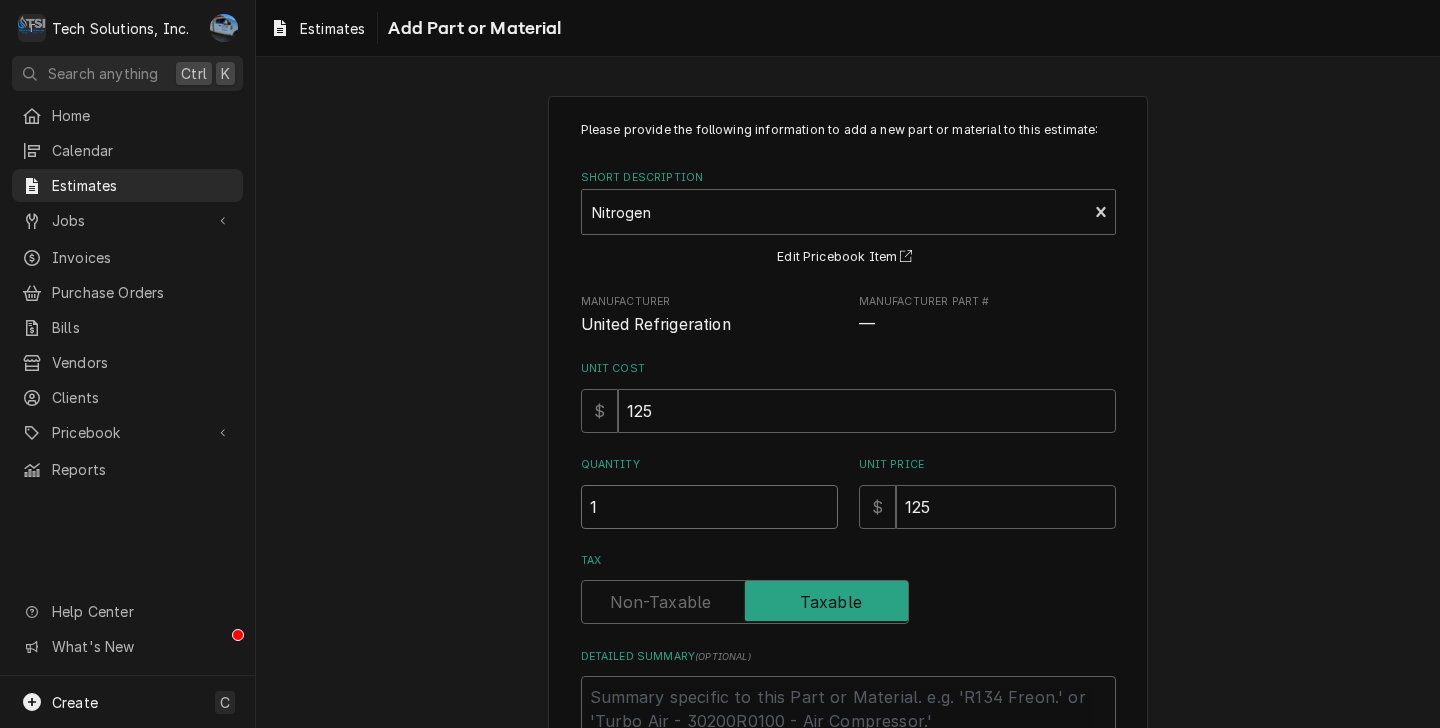 type on "x" 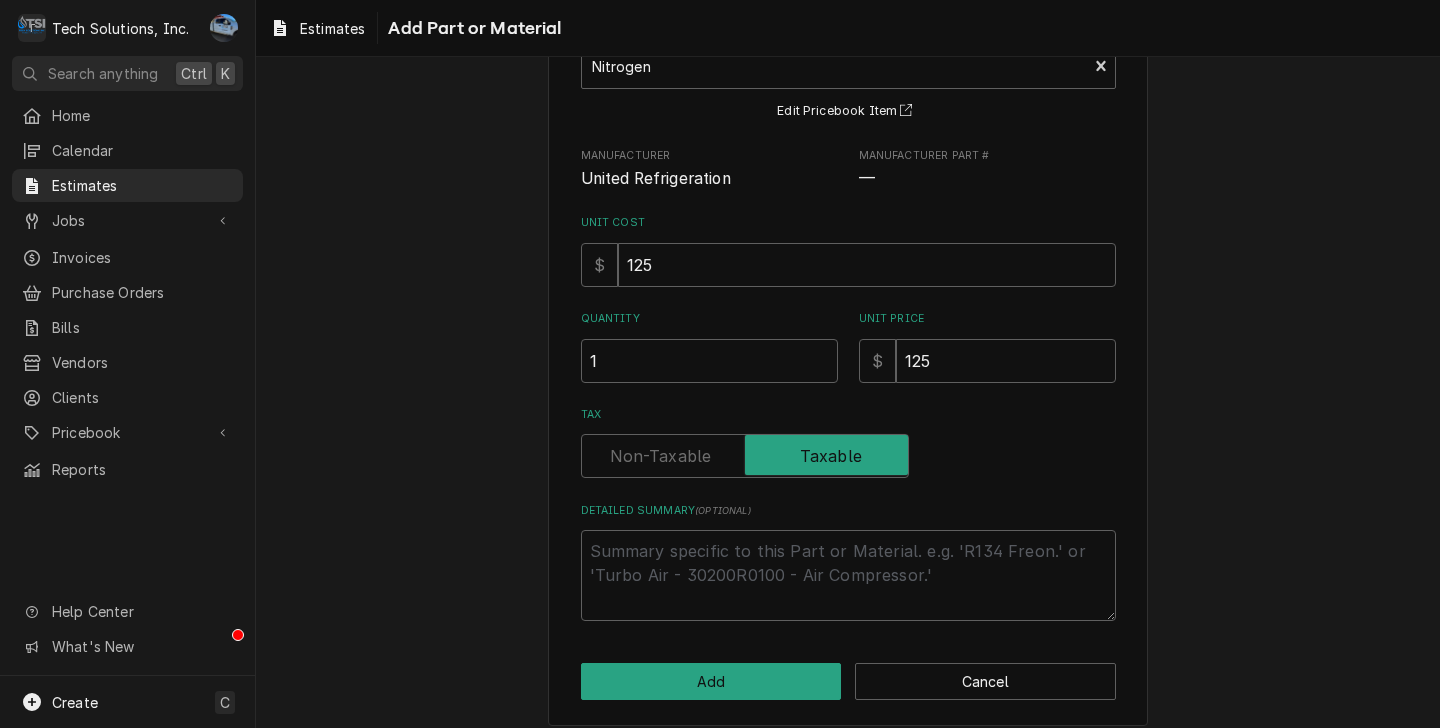 scroll, scrollTop: 163, scrollLeft: 0, axis: vertical 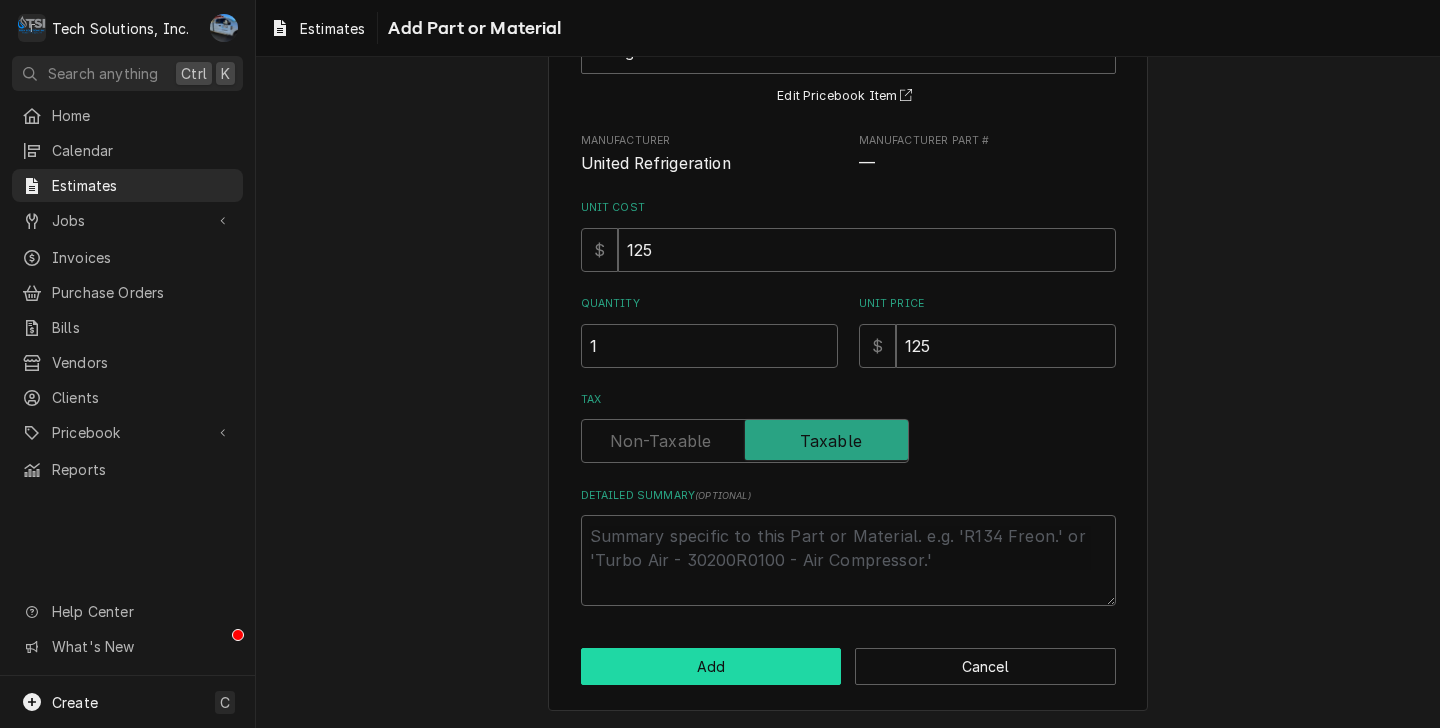 click on "Add" at bounding box center [711, 666] 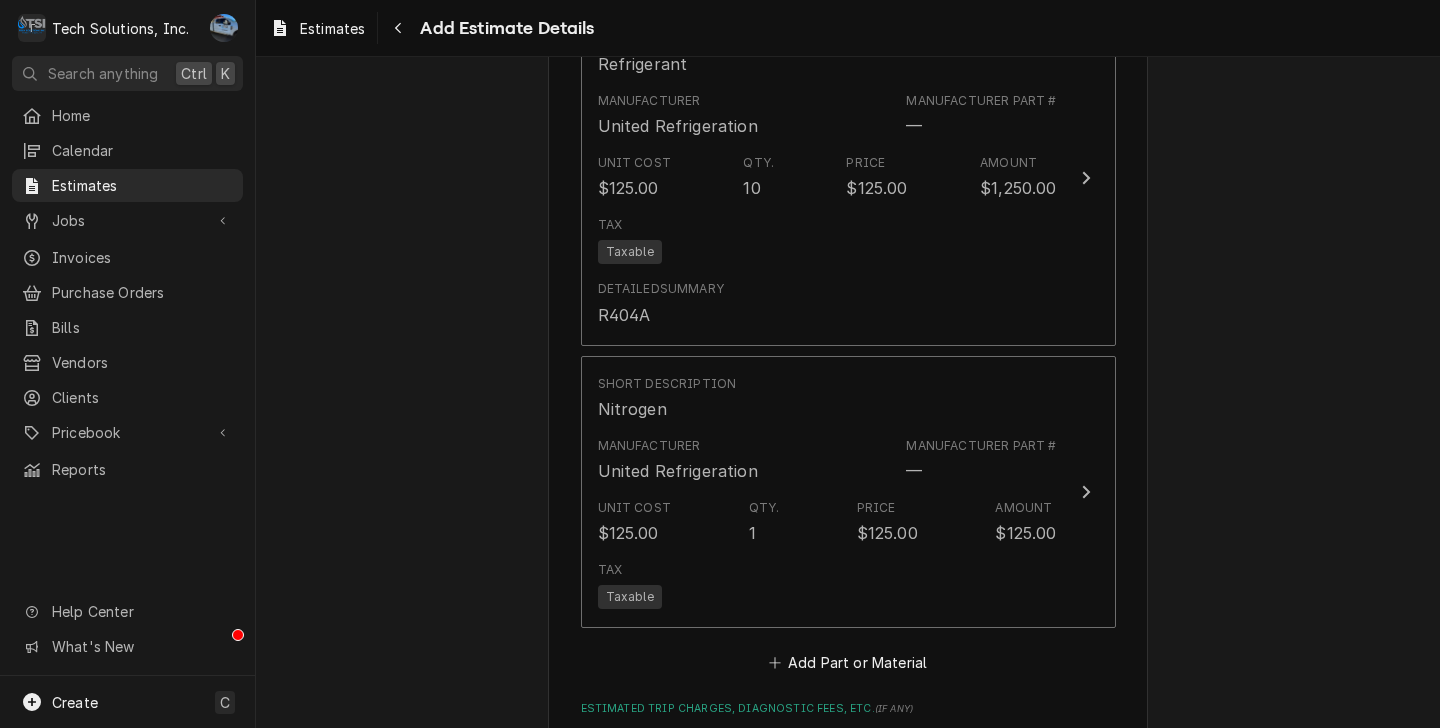 scroll, scrollTop: 2968, scrollLeft: 0, axis: vertical 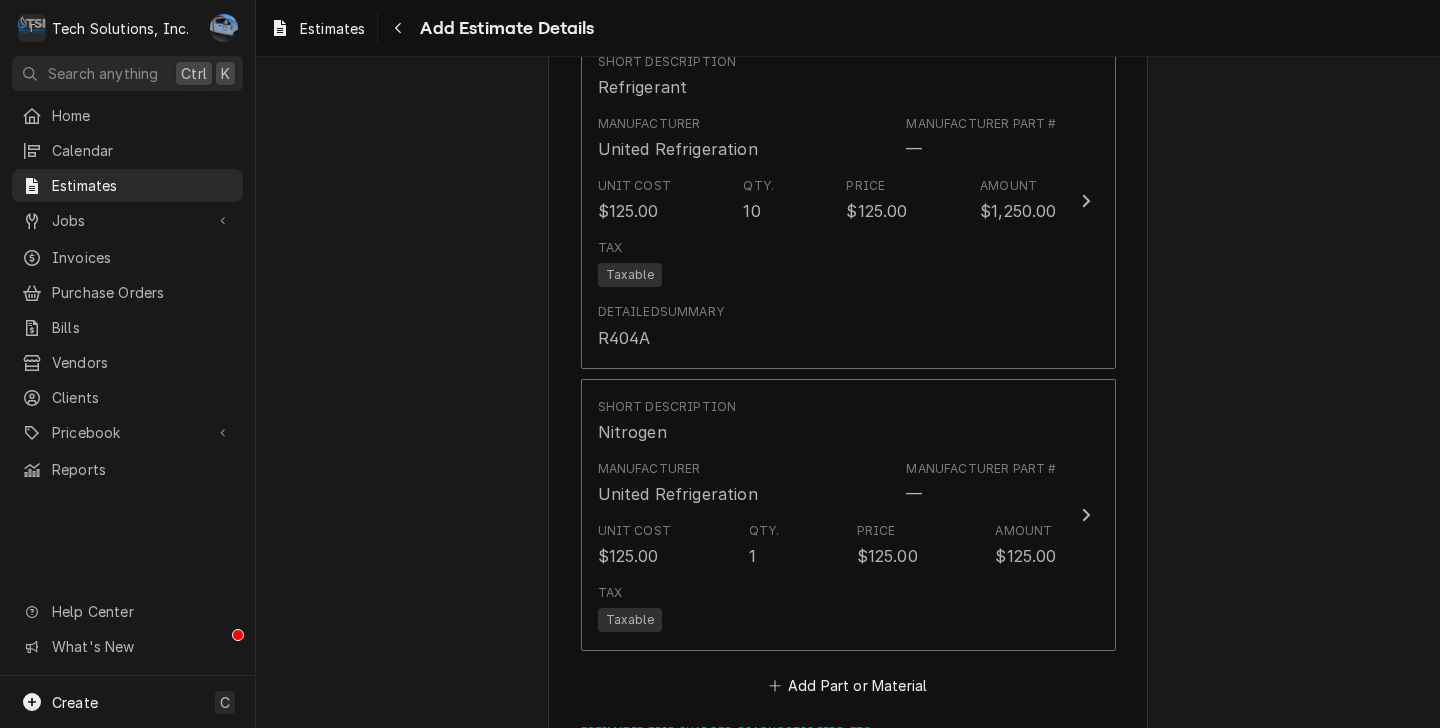 type on "x" 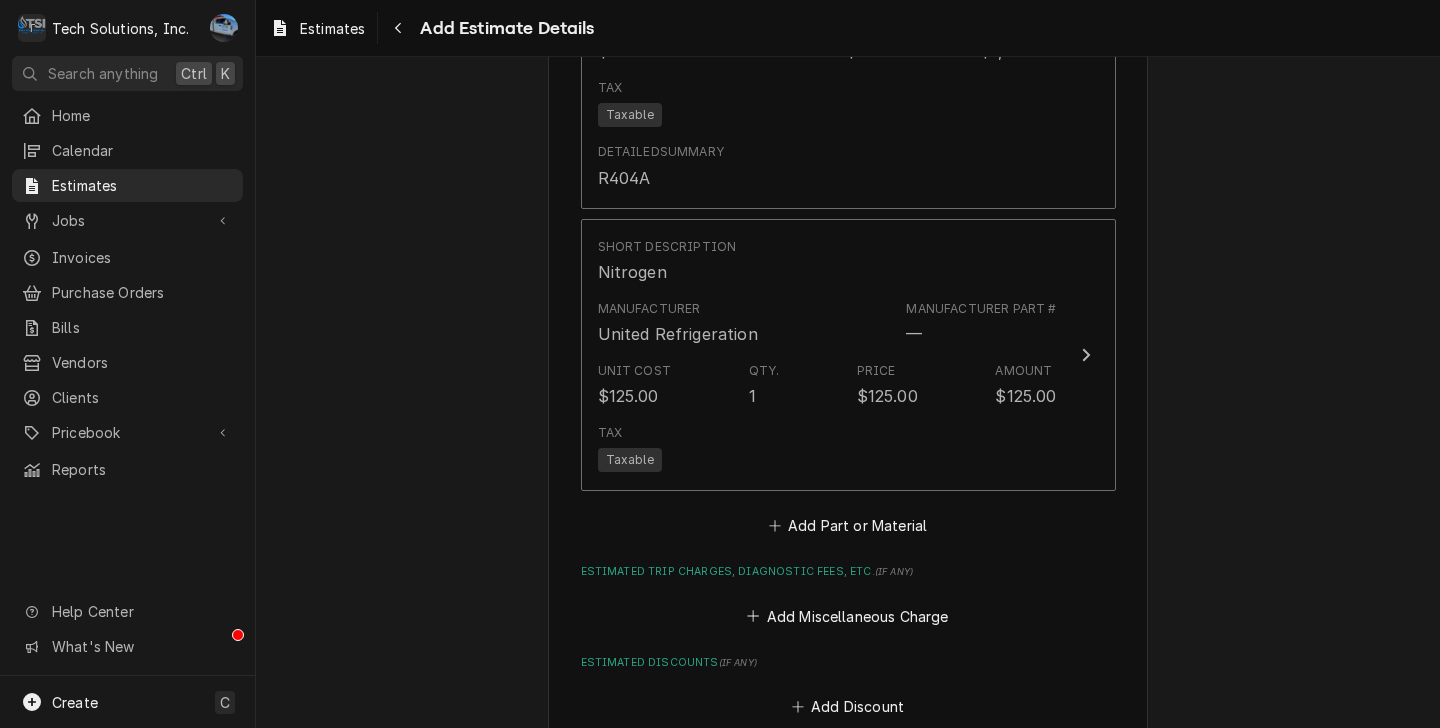 scroll, scrollTop: 3129, scrollLeft: 0, axis: vertical 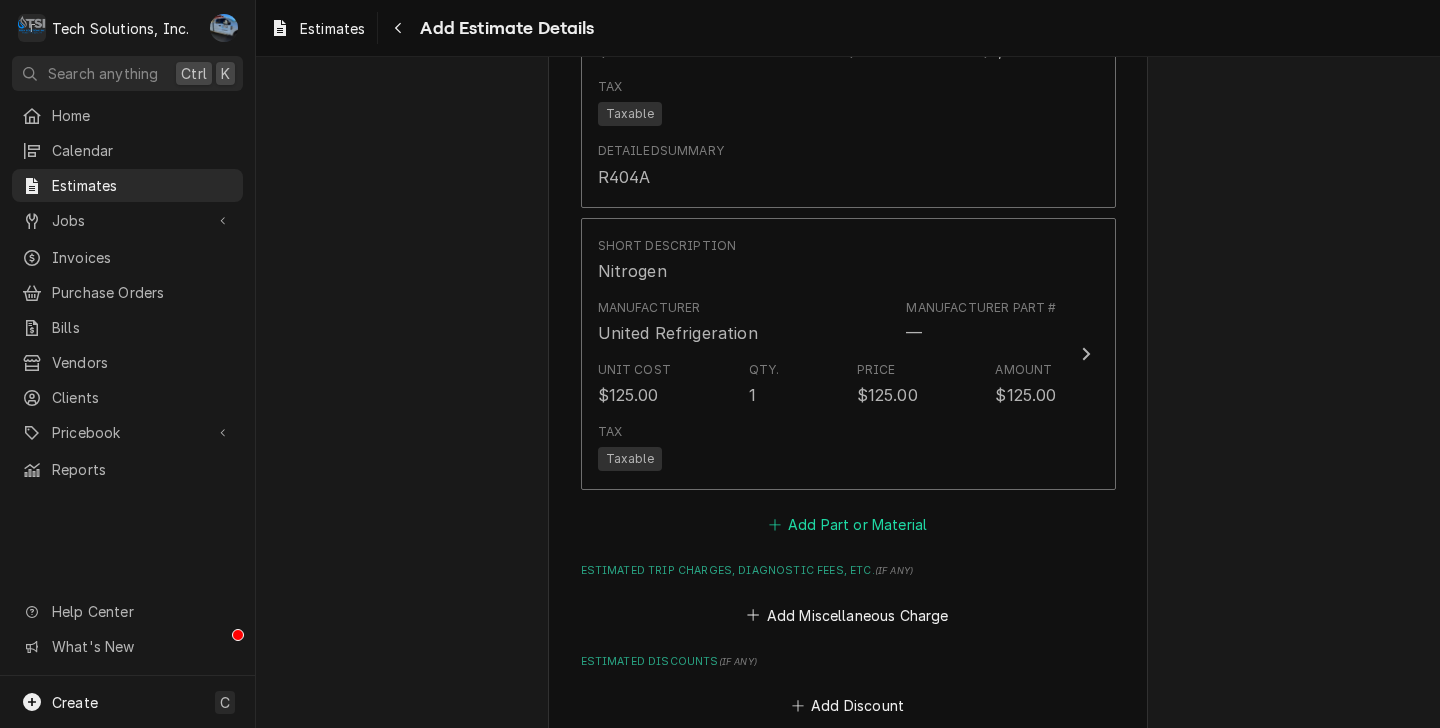 click on "Add Part or Material" at bounding box center (847, 525) 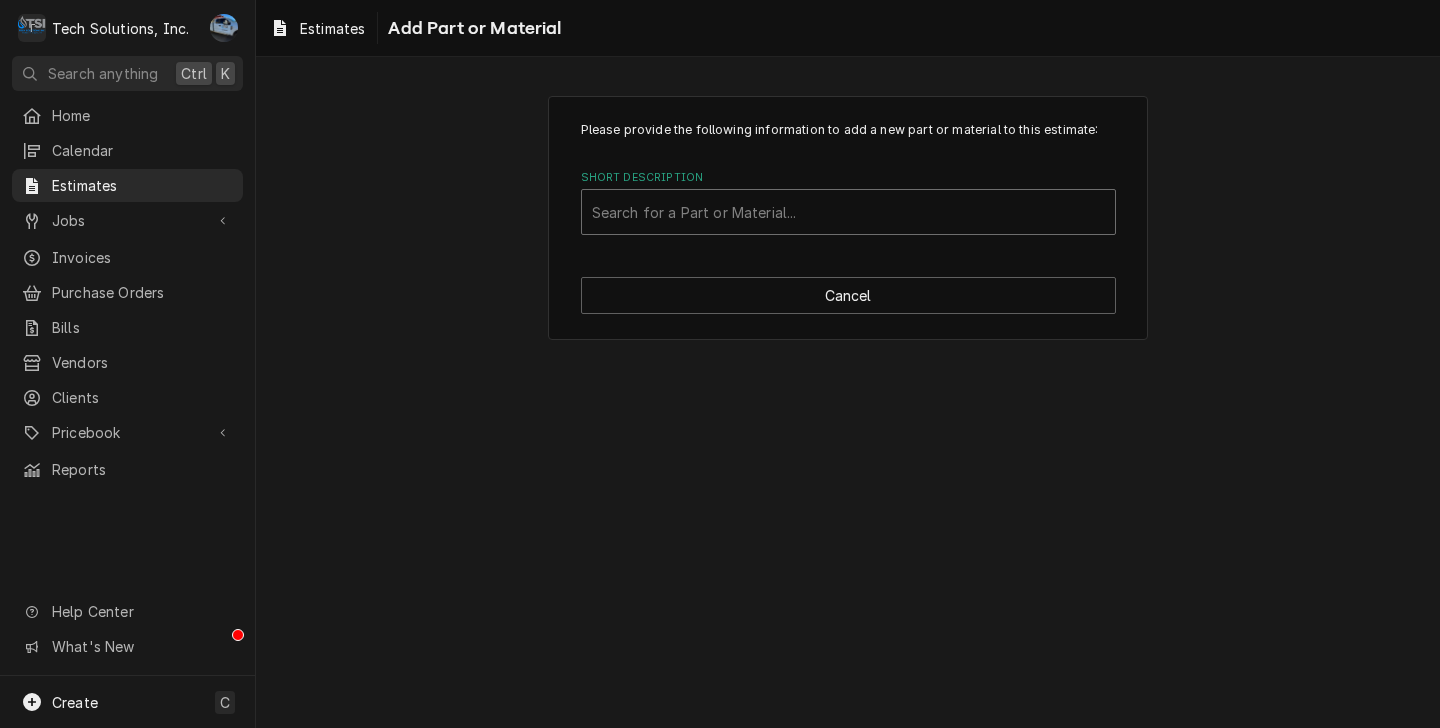click at bounding box center (848, 212) 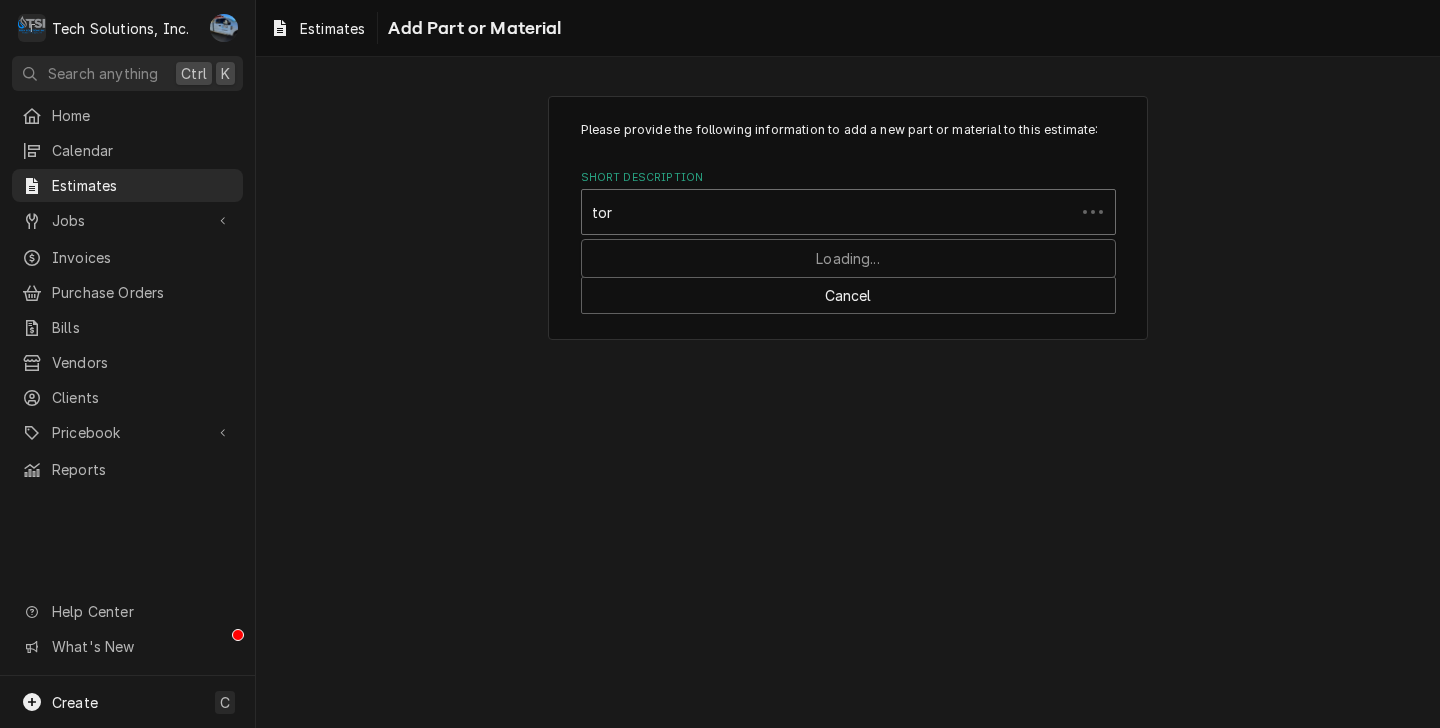 type on "torc" 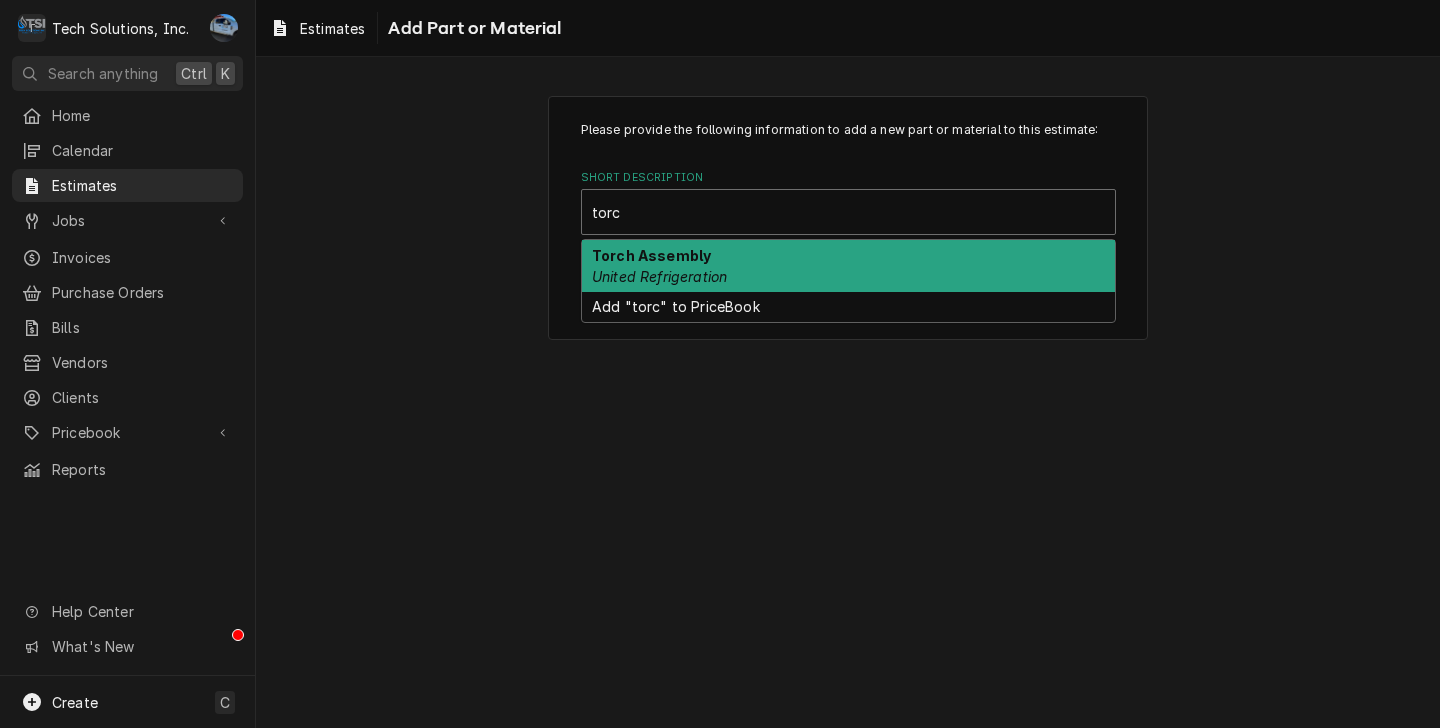 click on "Torch Assembly United Refrigeration" at bounding box center [848, 266] 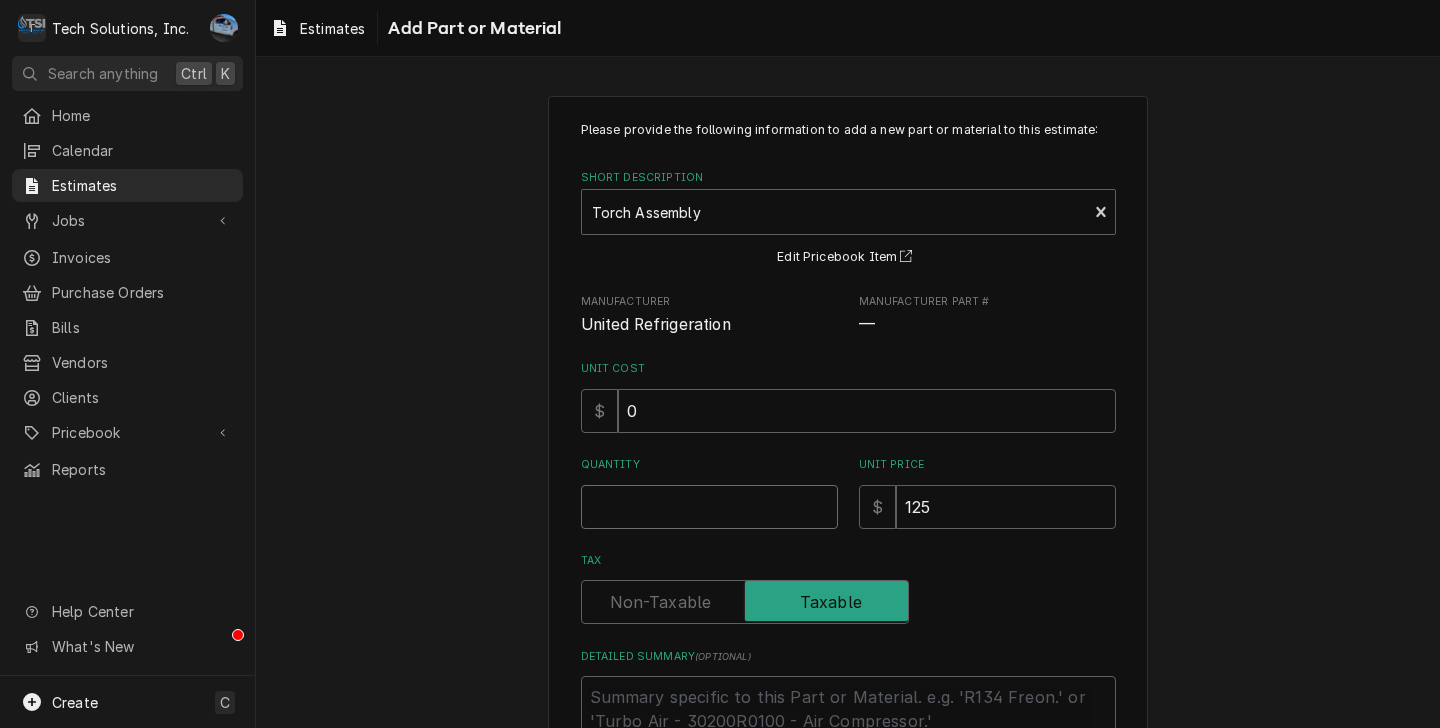 click on "Quantity" at bounding box center (709, 507) 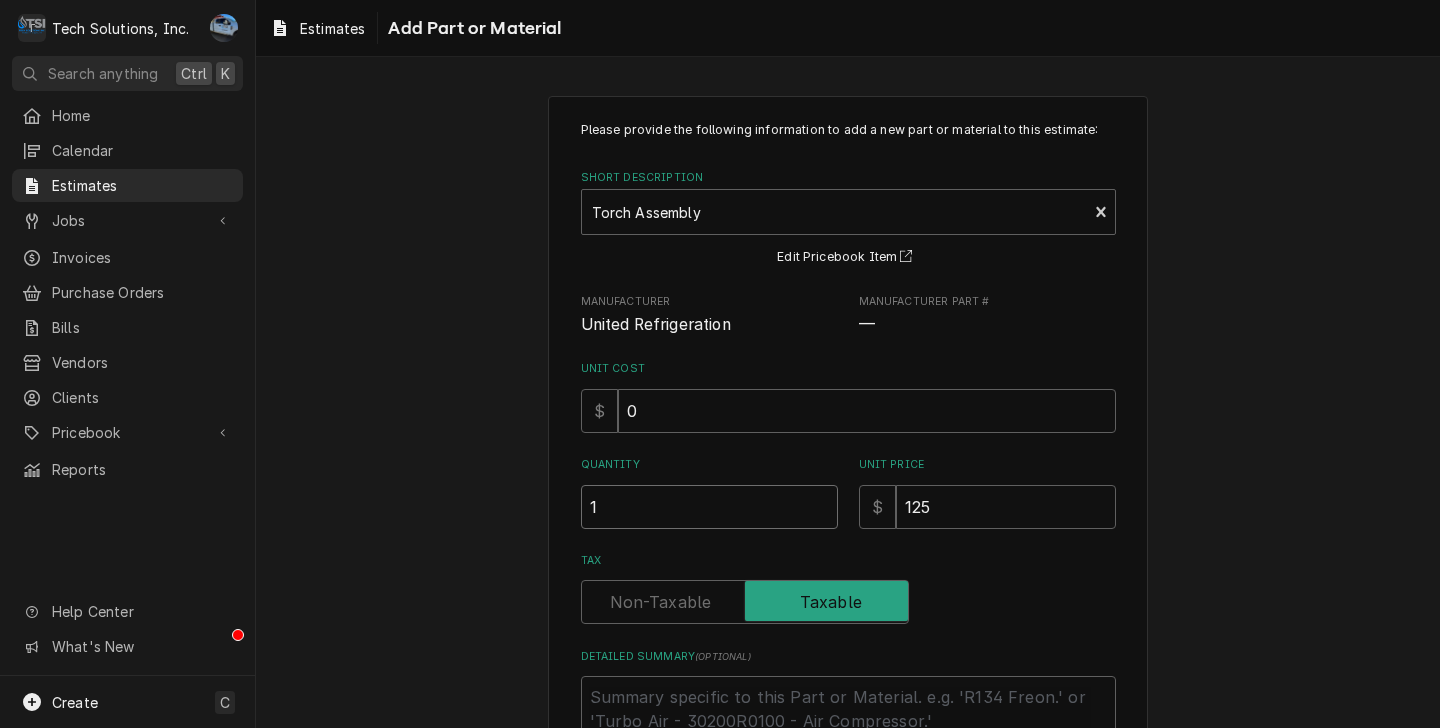type on "x" 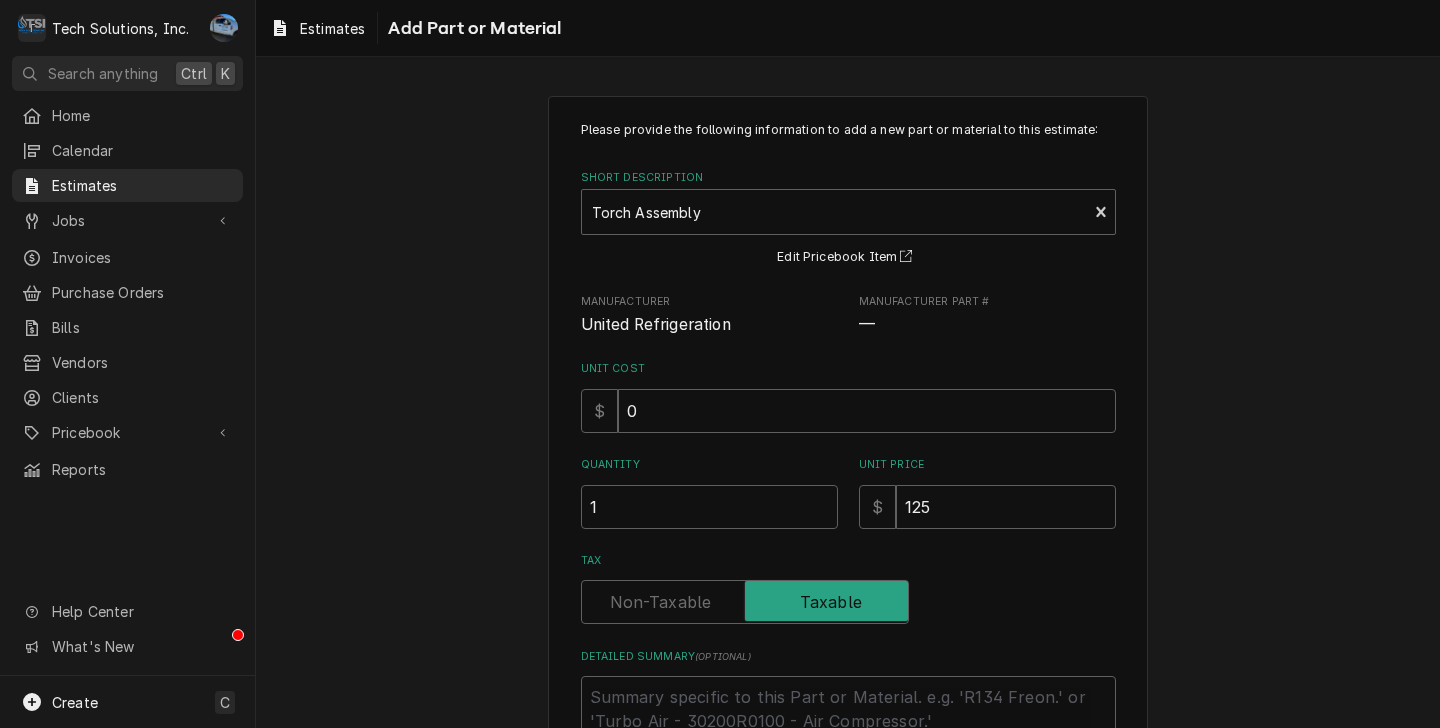 click on "Please provide the following information to add a new part or material to this estimate: Short Description Torch Assembly United Refrigeration Edit Pricebook Item    Manufacturer United Refrigeration Manufacturer Part # — Unit Cost $ 0 Quantity 1 Unit Price $ 125 Tax Detailed Summary  ( optional ) Add Cancel" at bounding box center (848, 483) 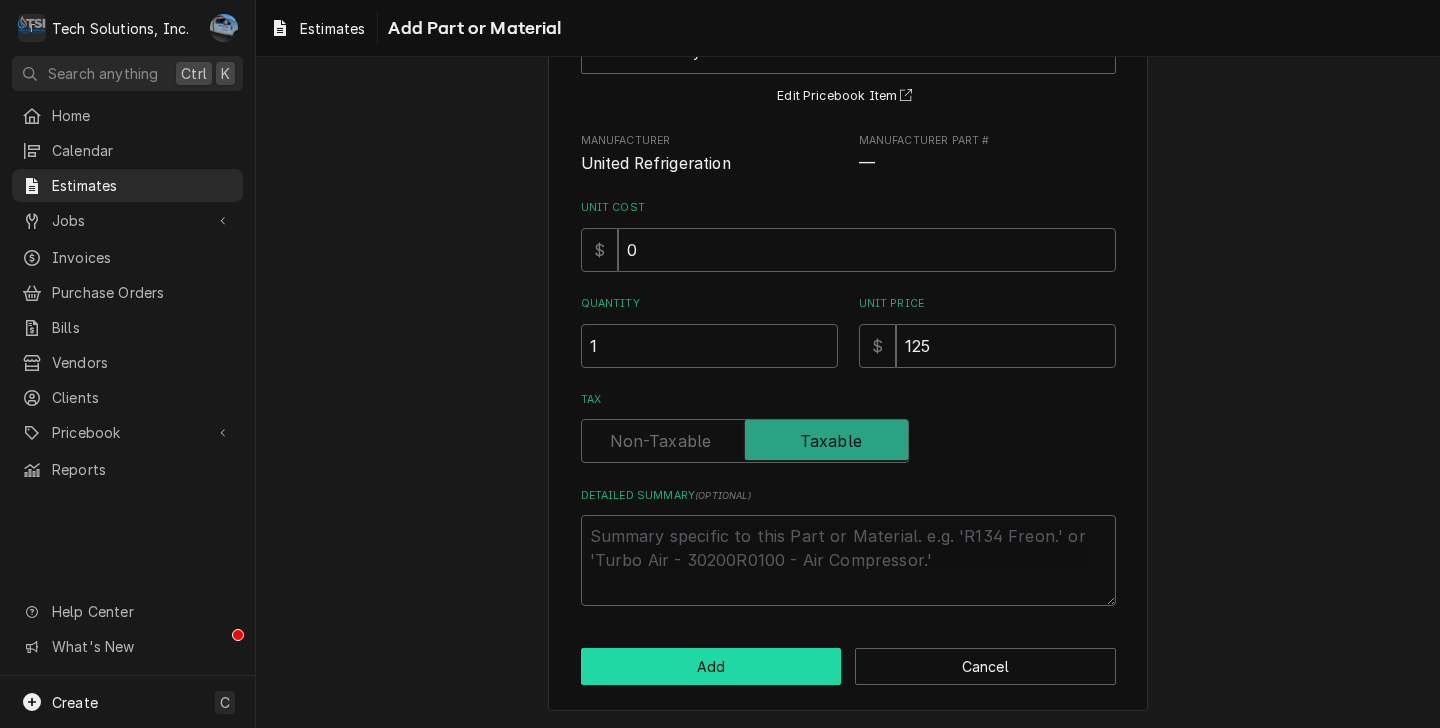 click on "Add" at bounding box center (711, 666) 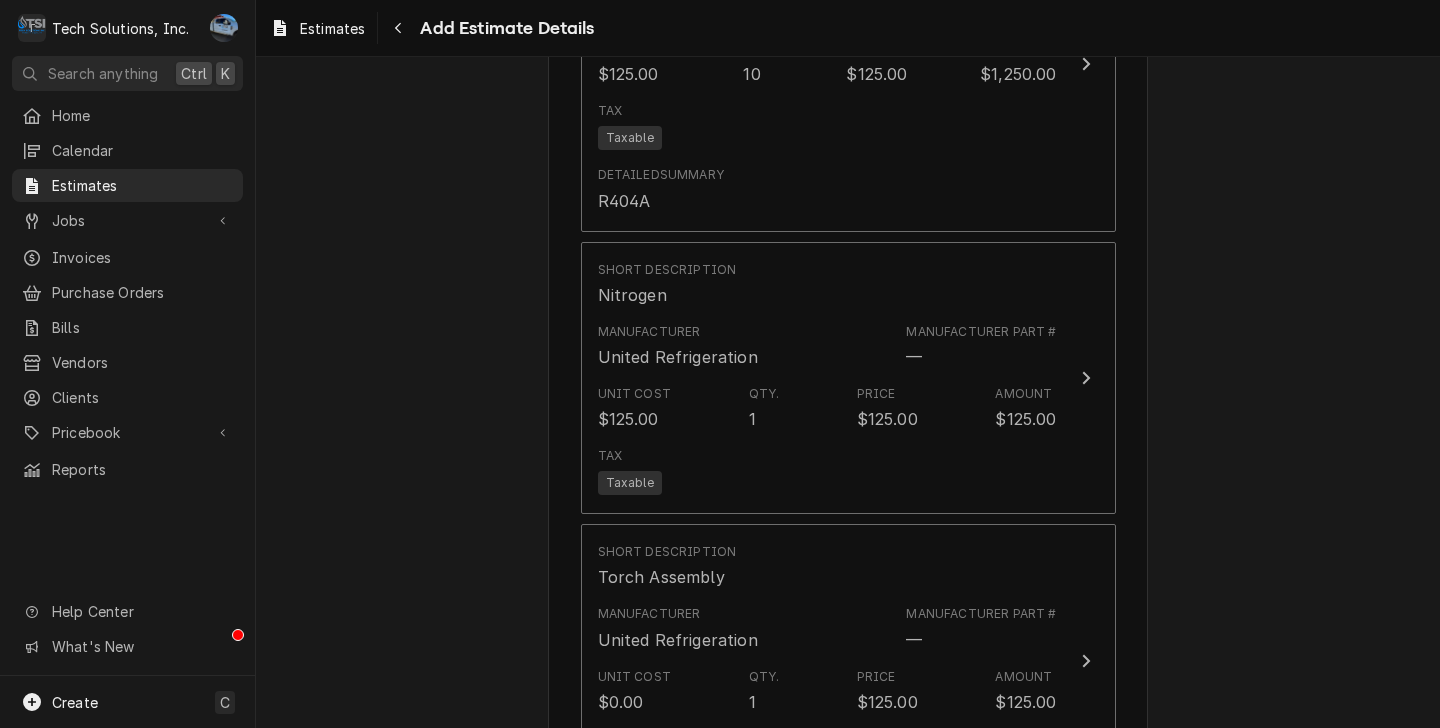 scroll, scrollTop: 3106, scrollLeft: 0, axis: vertical 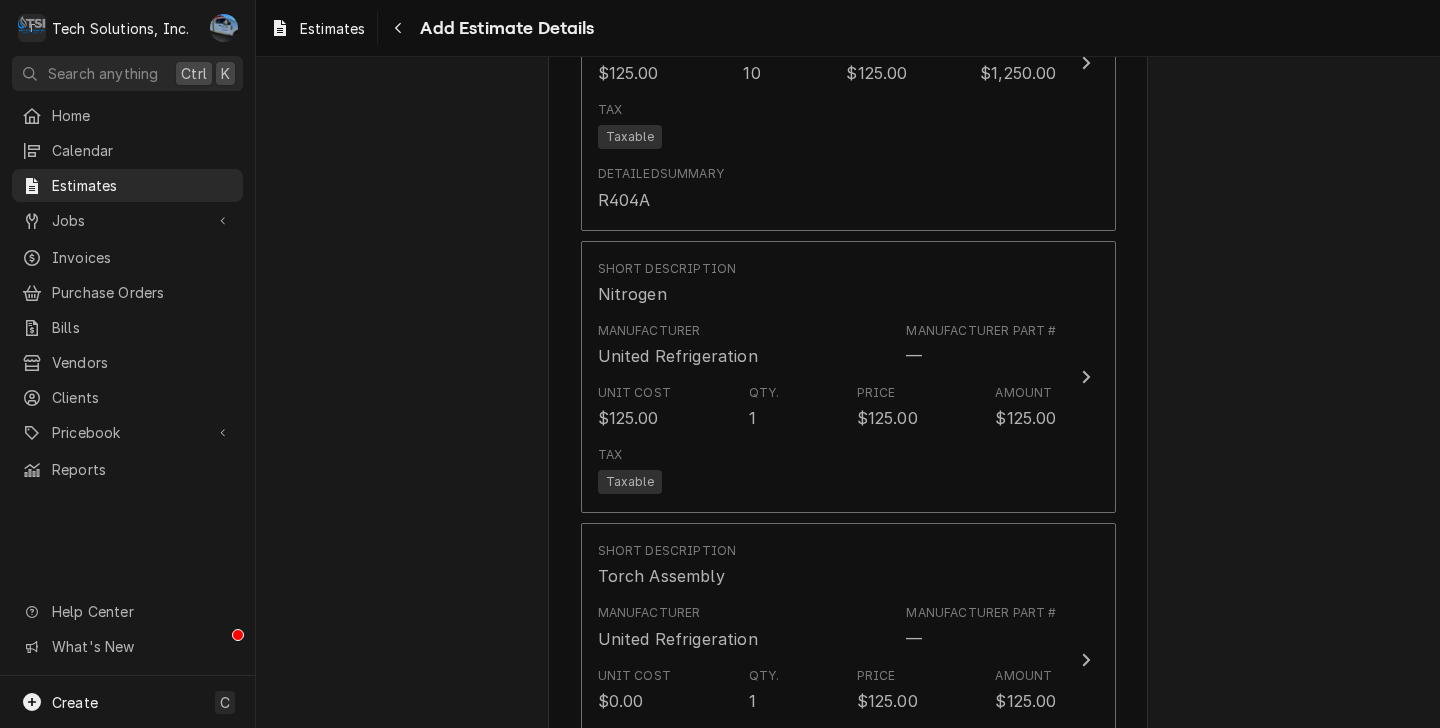 type on "x" 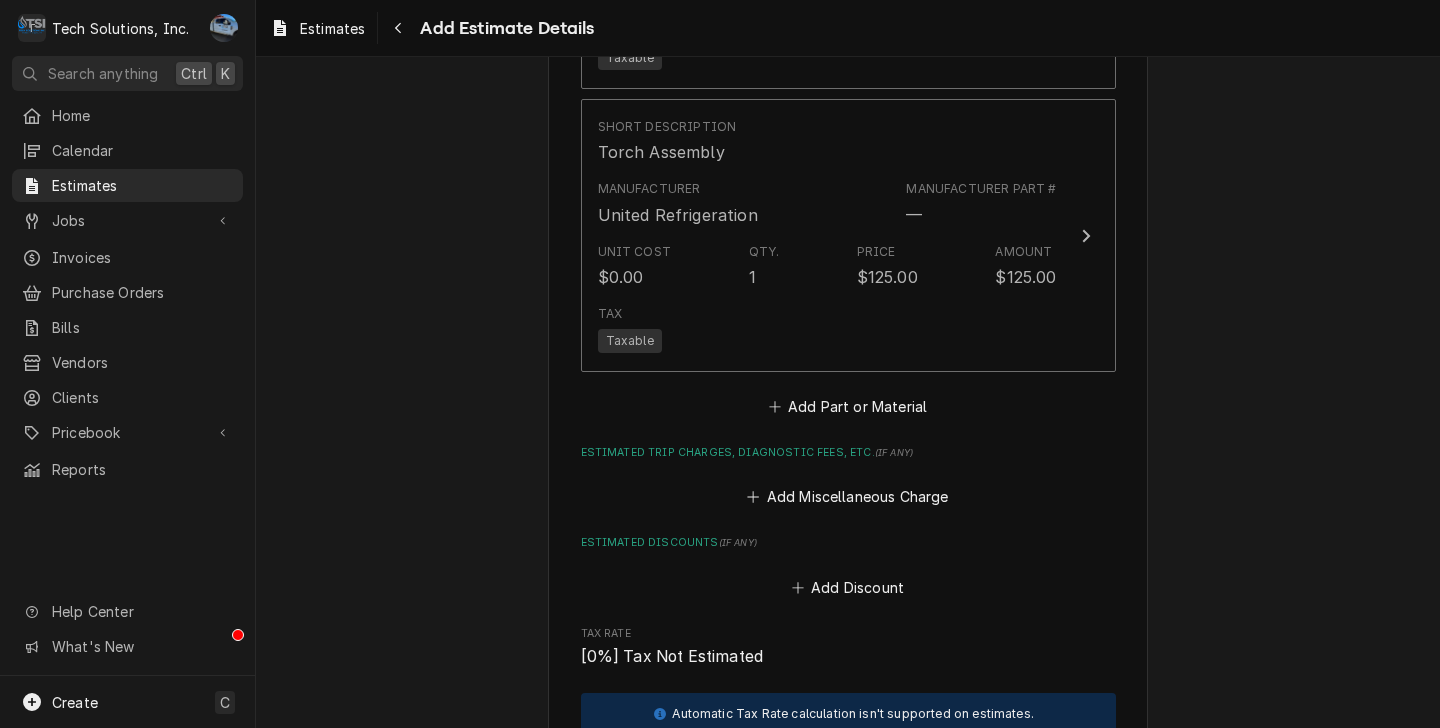 scroll, scrollTop: 3528, scrollLeft: 0, axis: vertical 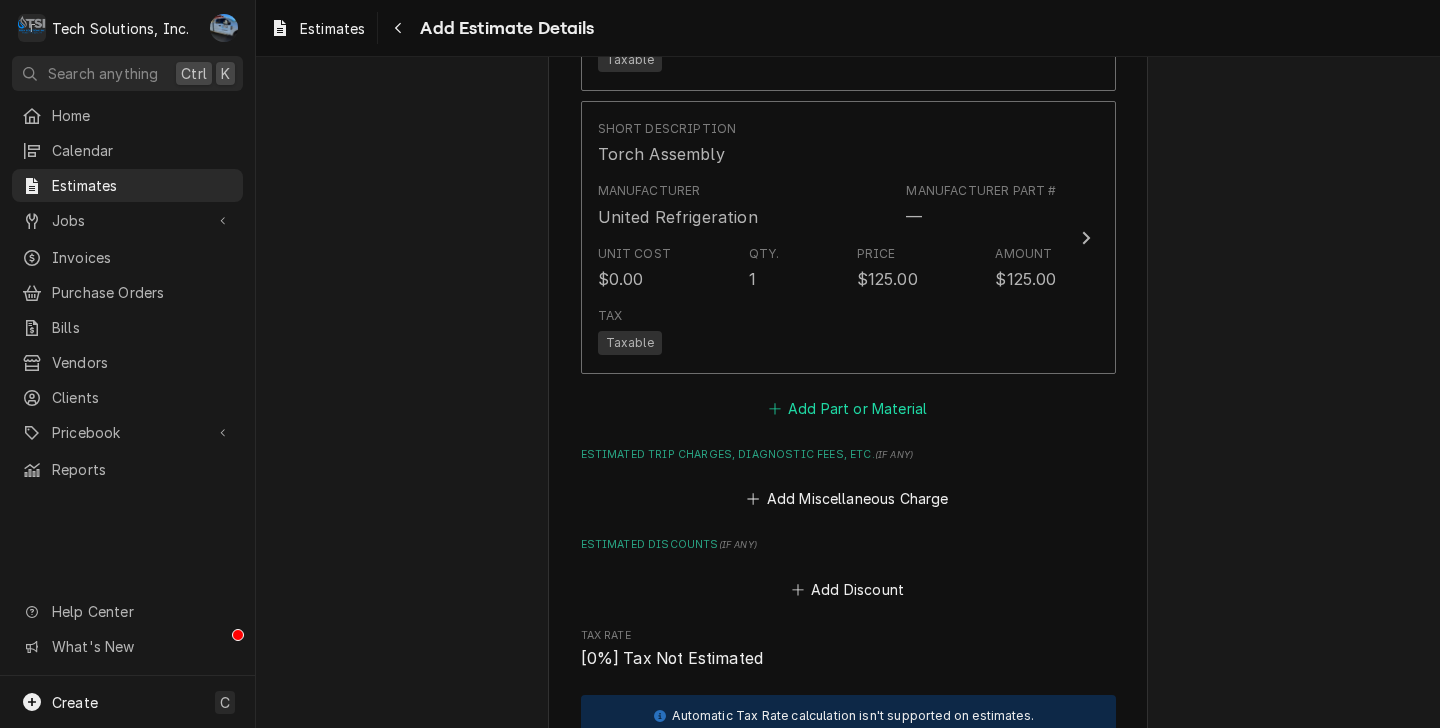 click on "Add Part or Material" at bounding box center [847, 409] 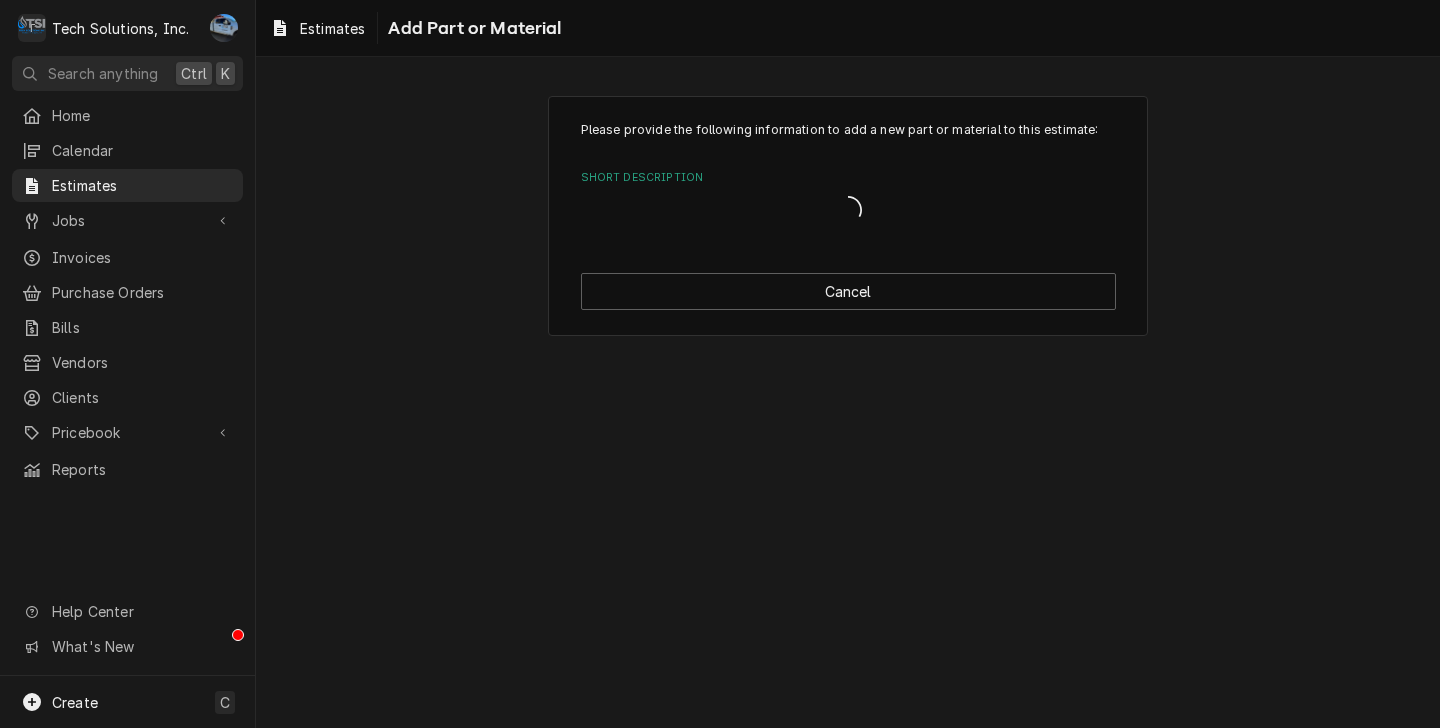 scroll, scrollTop: 0, scrollLeft: 0, axis: both 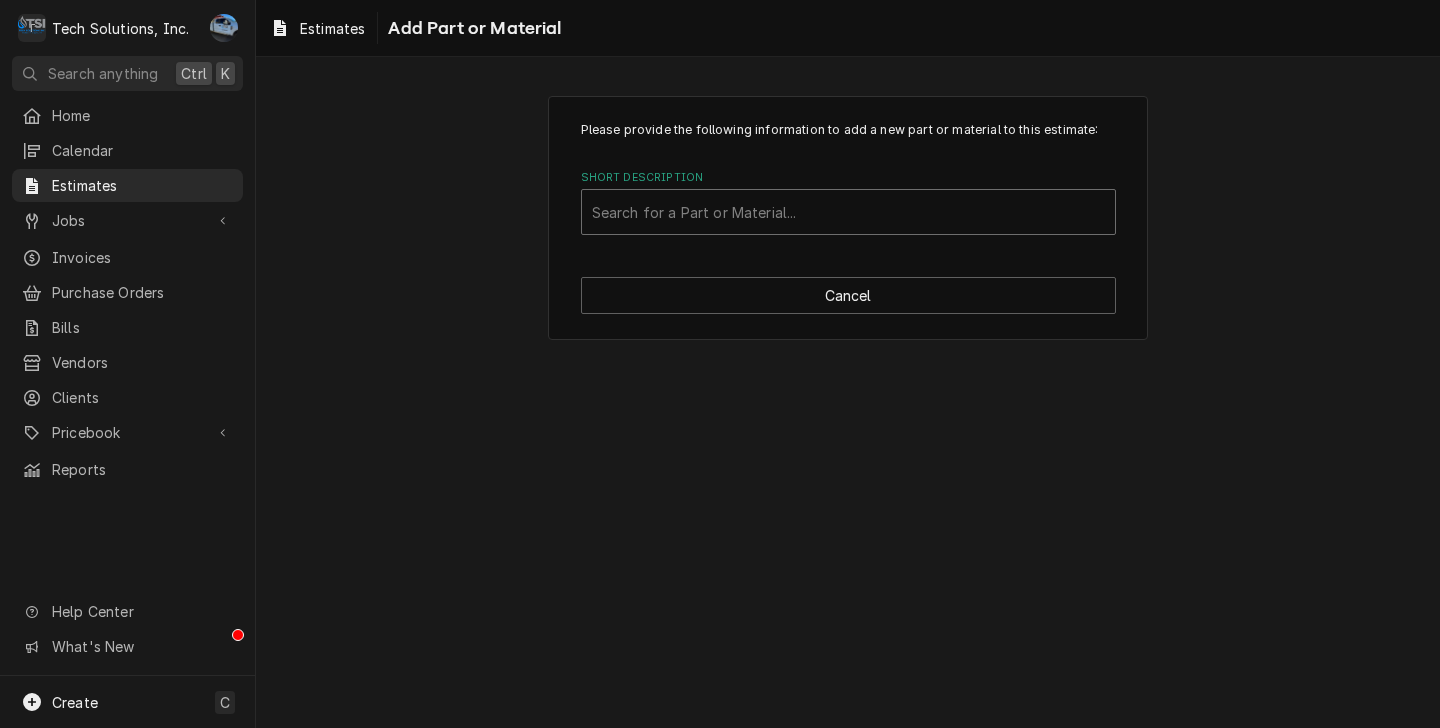 click at bounding box center [848, 212] 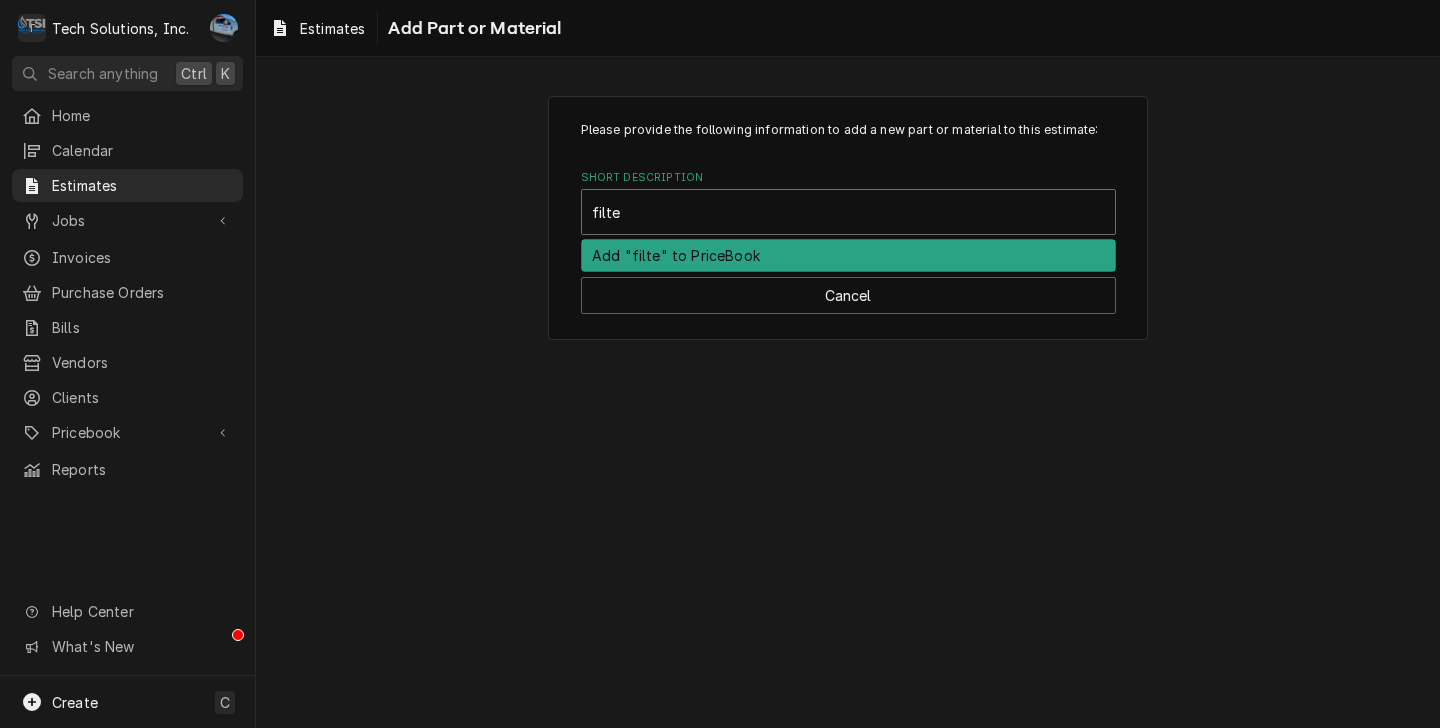 type on "filter" 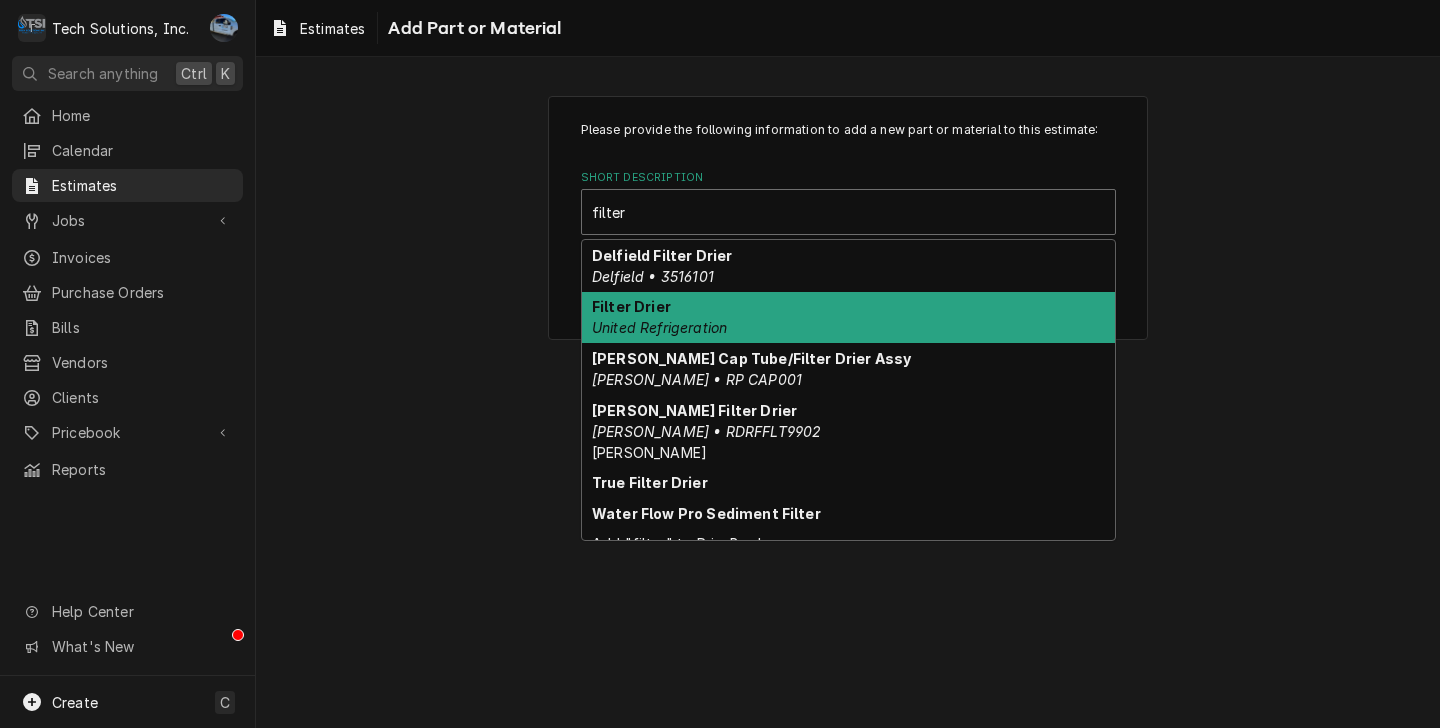 click on "United Refrigeration" at bounding box center [659, 327] 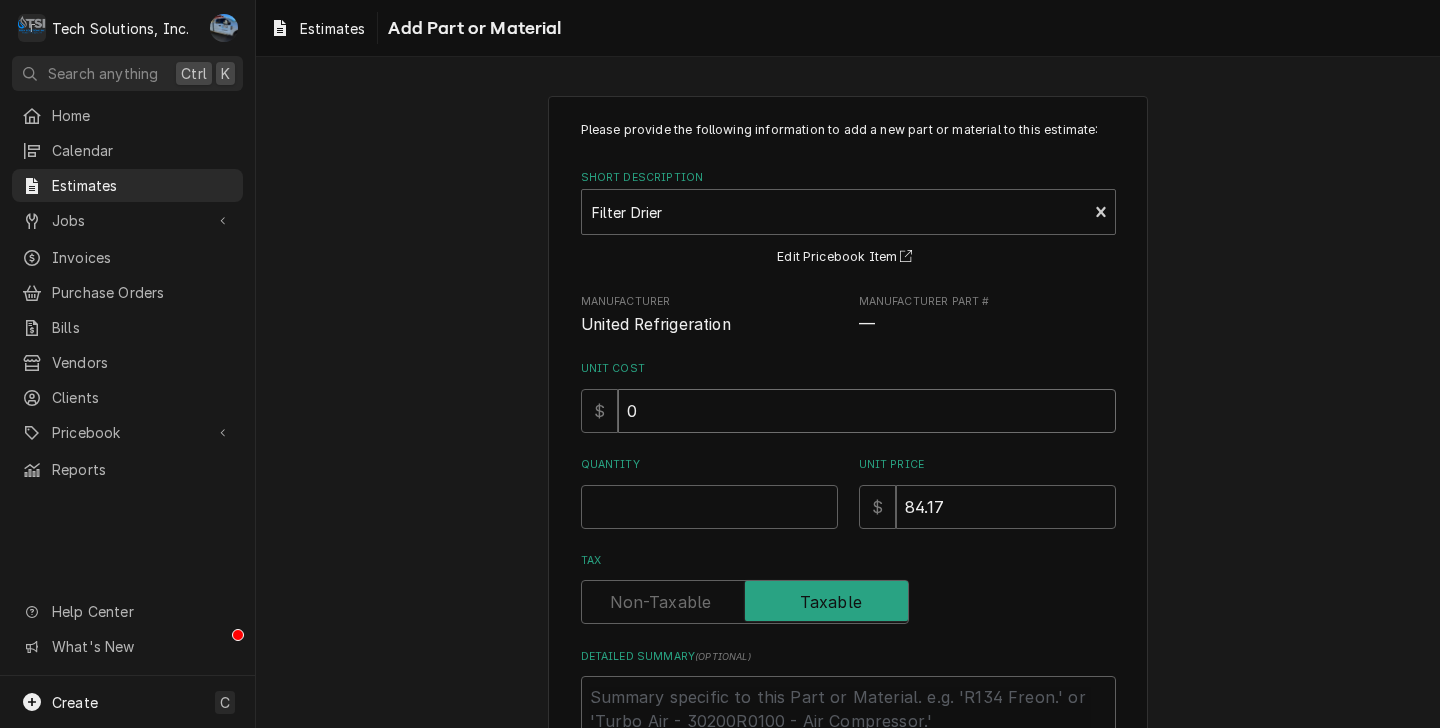 click on "0" at bounding box center (867, 411) 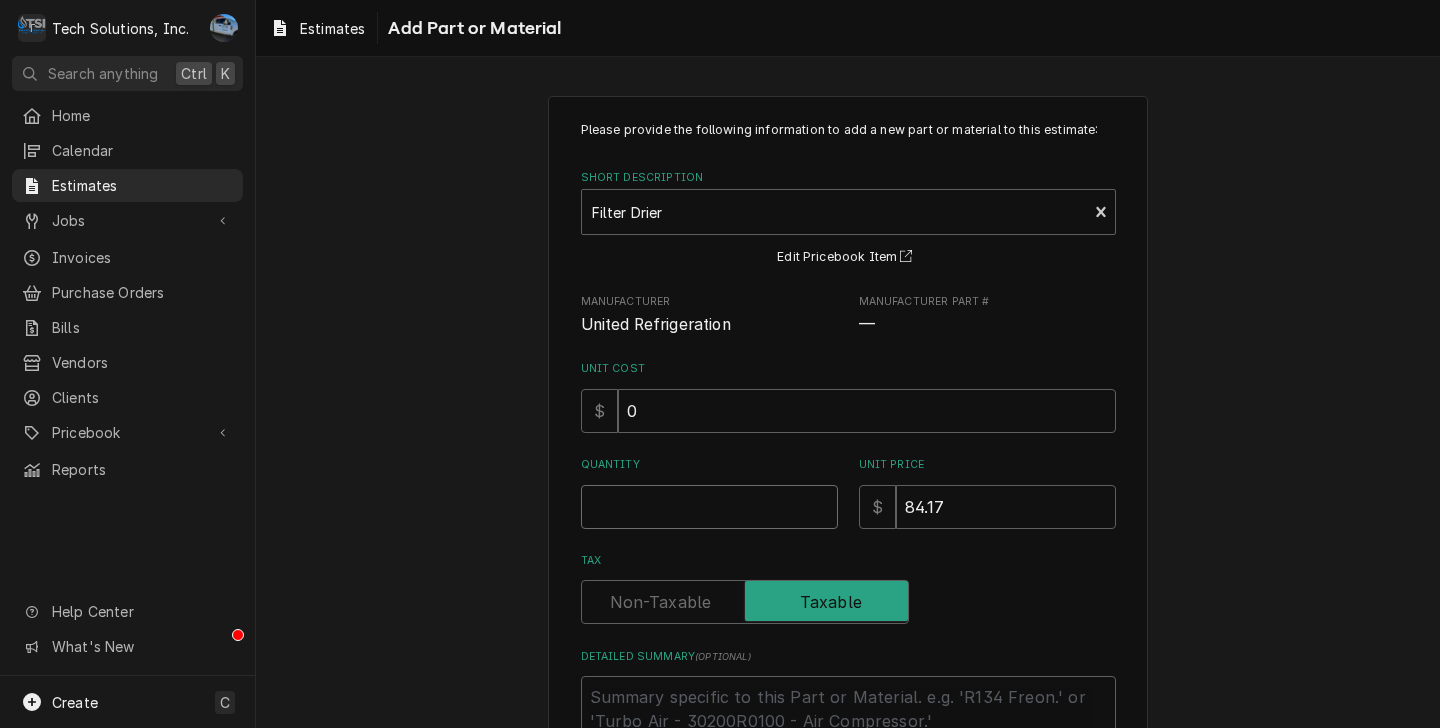 click on "Quantity" at bounding box center [709, 507] 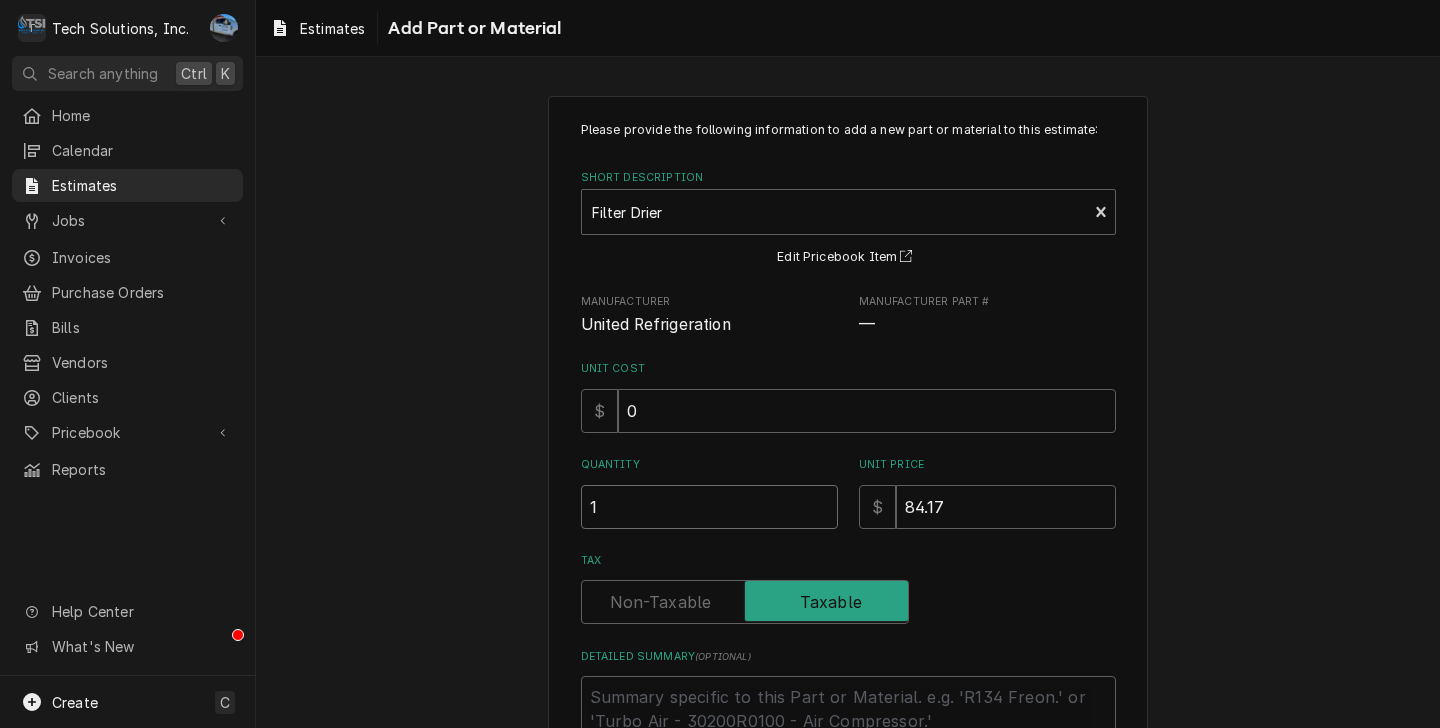 type on "x" 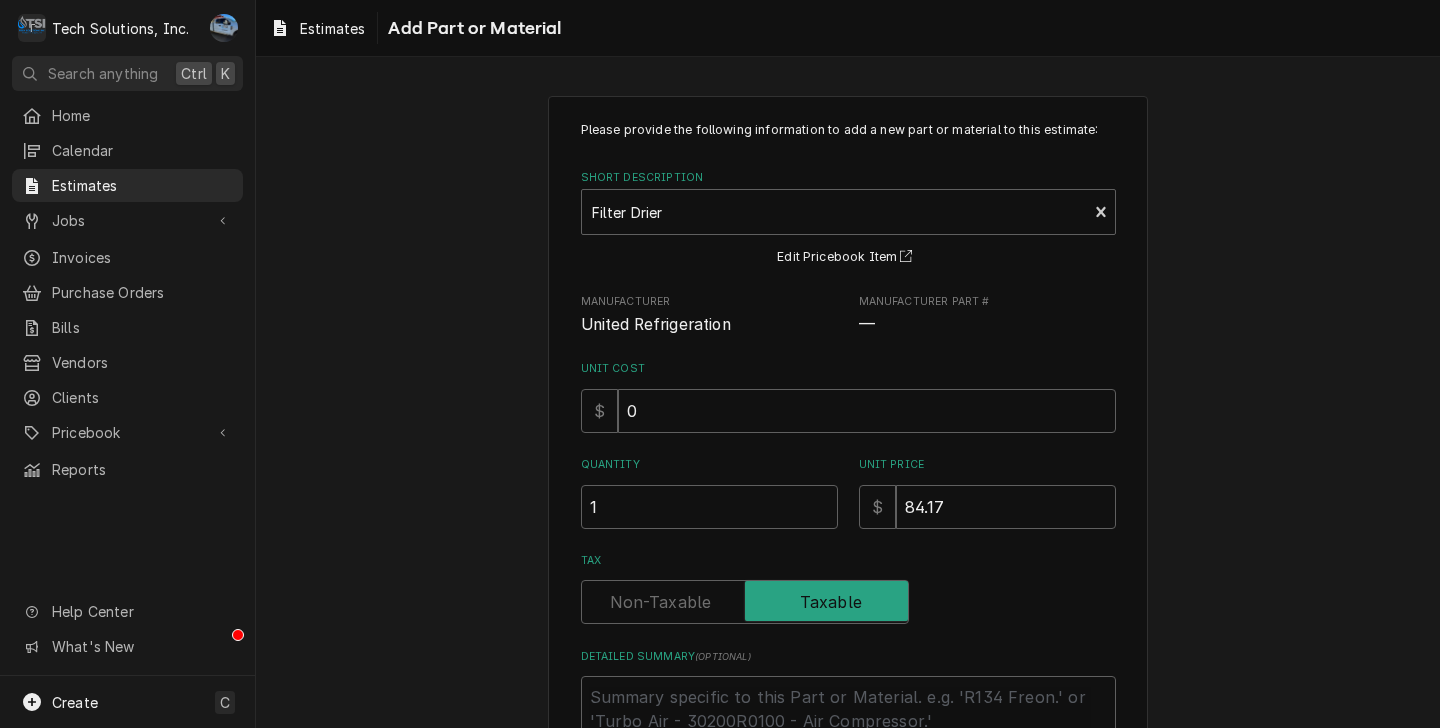 click on "Please provide the following information to add a new part or material to this estimate: Short Description Filter Drier United Refrigeration Edit Pricebook Item    Manufacturer United Refrigeration Manufacturer Part # — Unit Cost $ 0 Quantity 1 Unit Price $ 84.17 Tax Detailed Summary  ( optional ) Add Cancel" at bounding box center [848, 483] 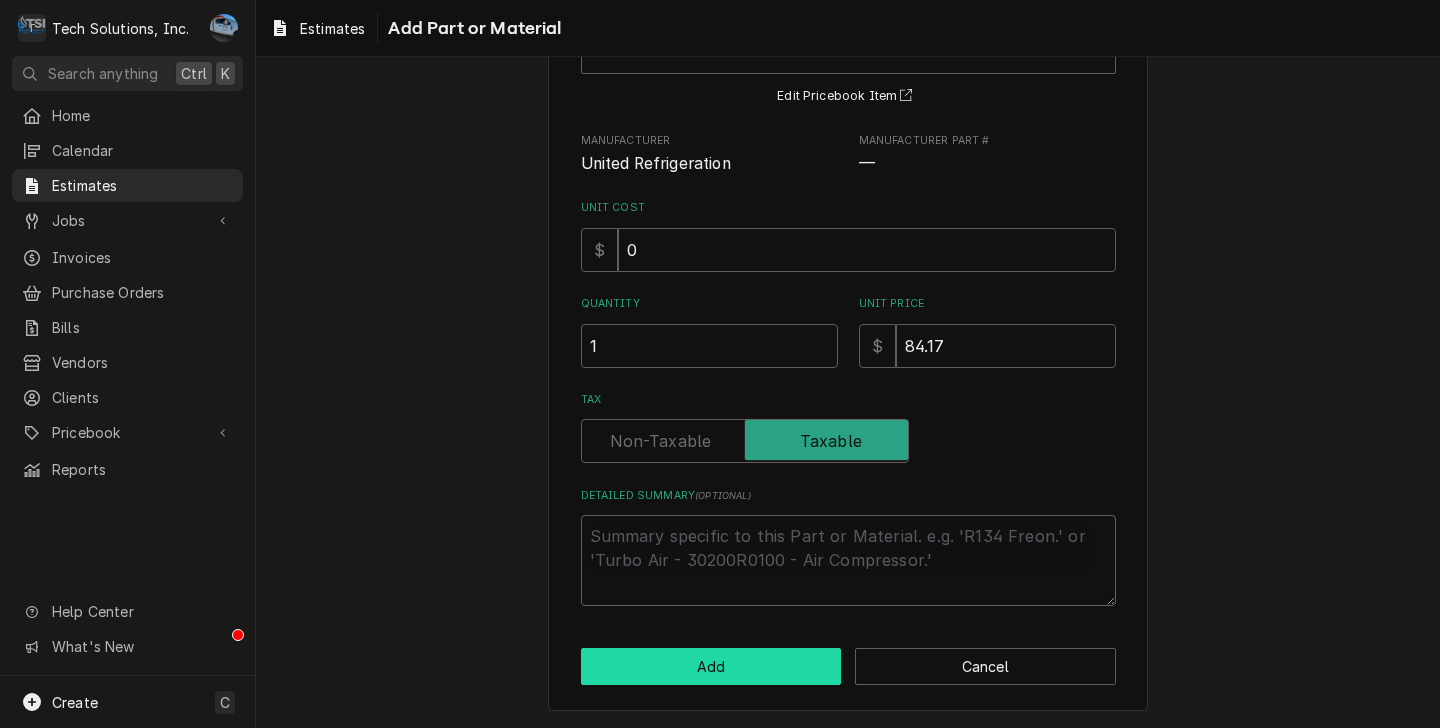 click on "Add" at bounding box center (711, 666) 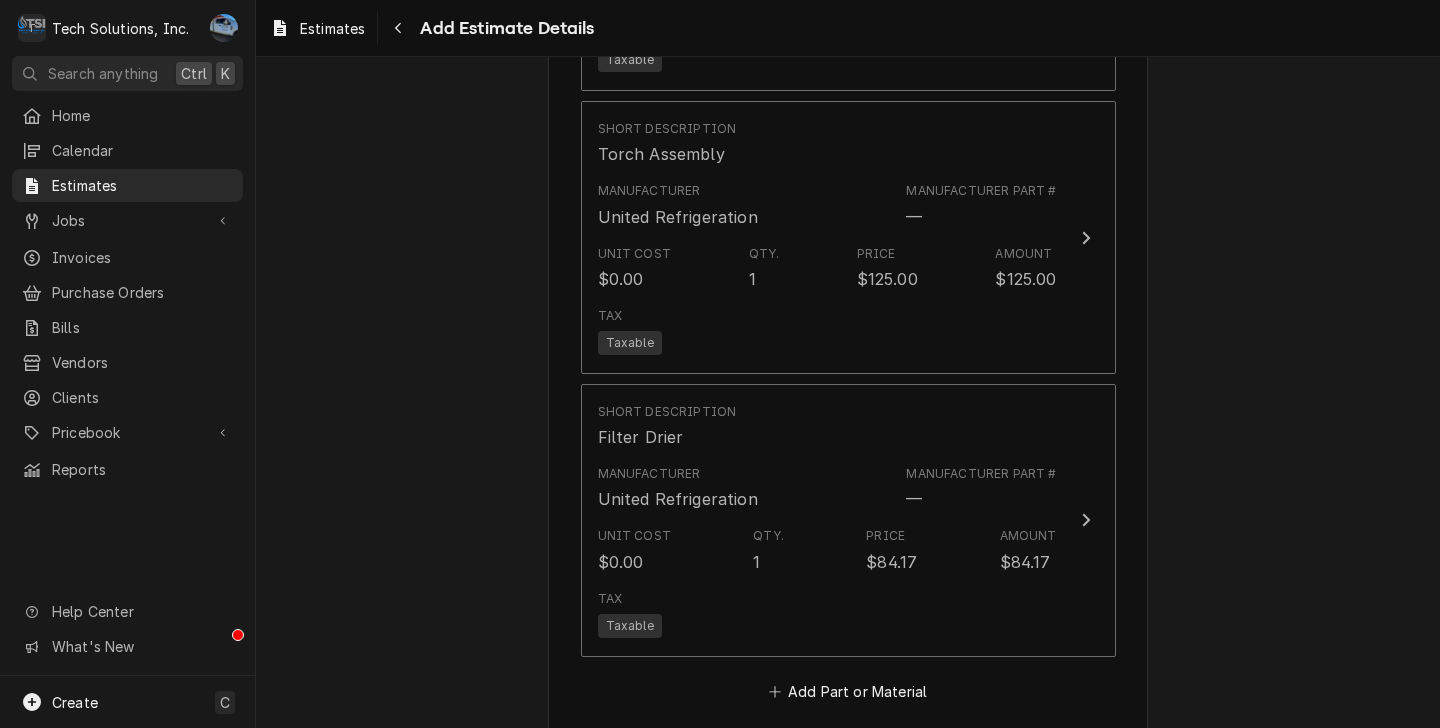 scroll, scrollTop: 3505, scrollLeft: 0, axis: vertical 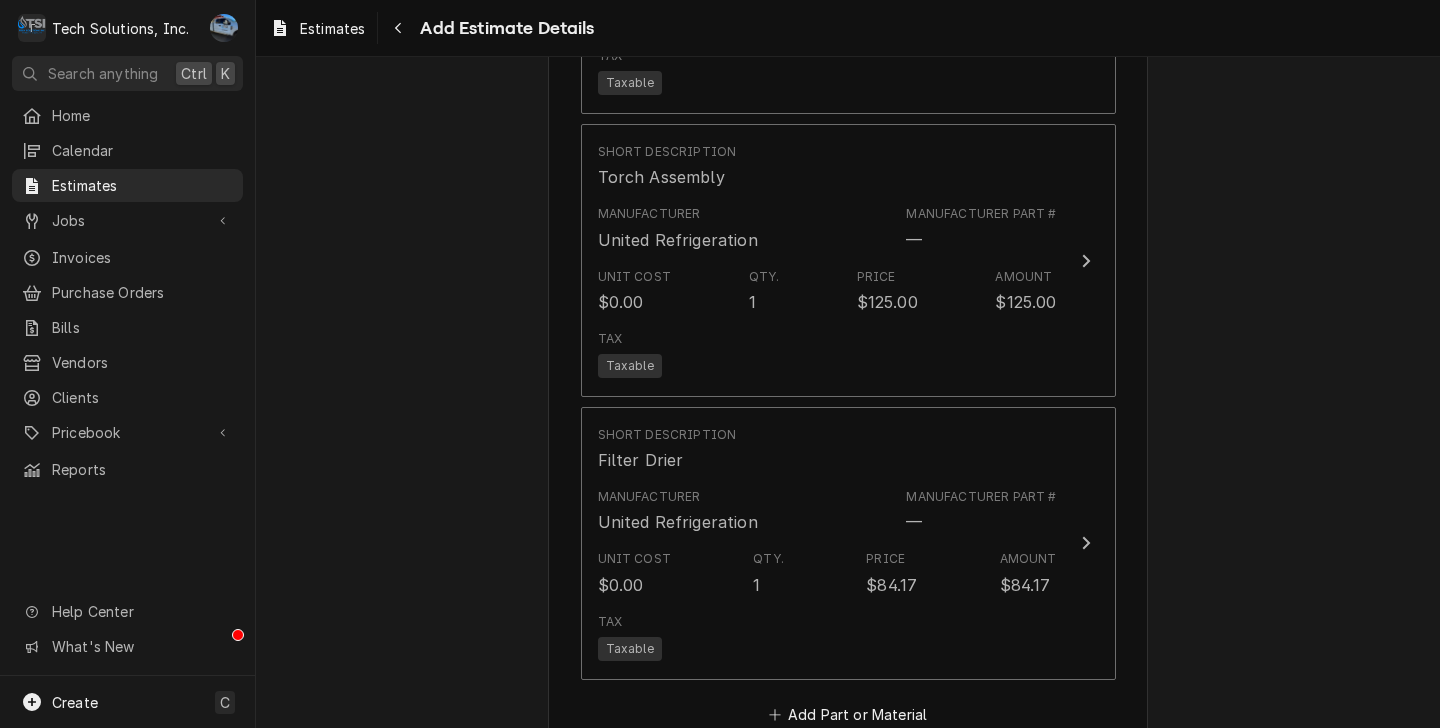 type on "x" 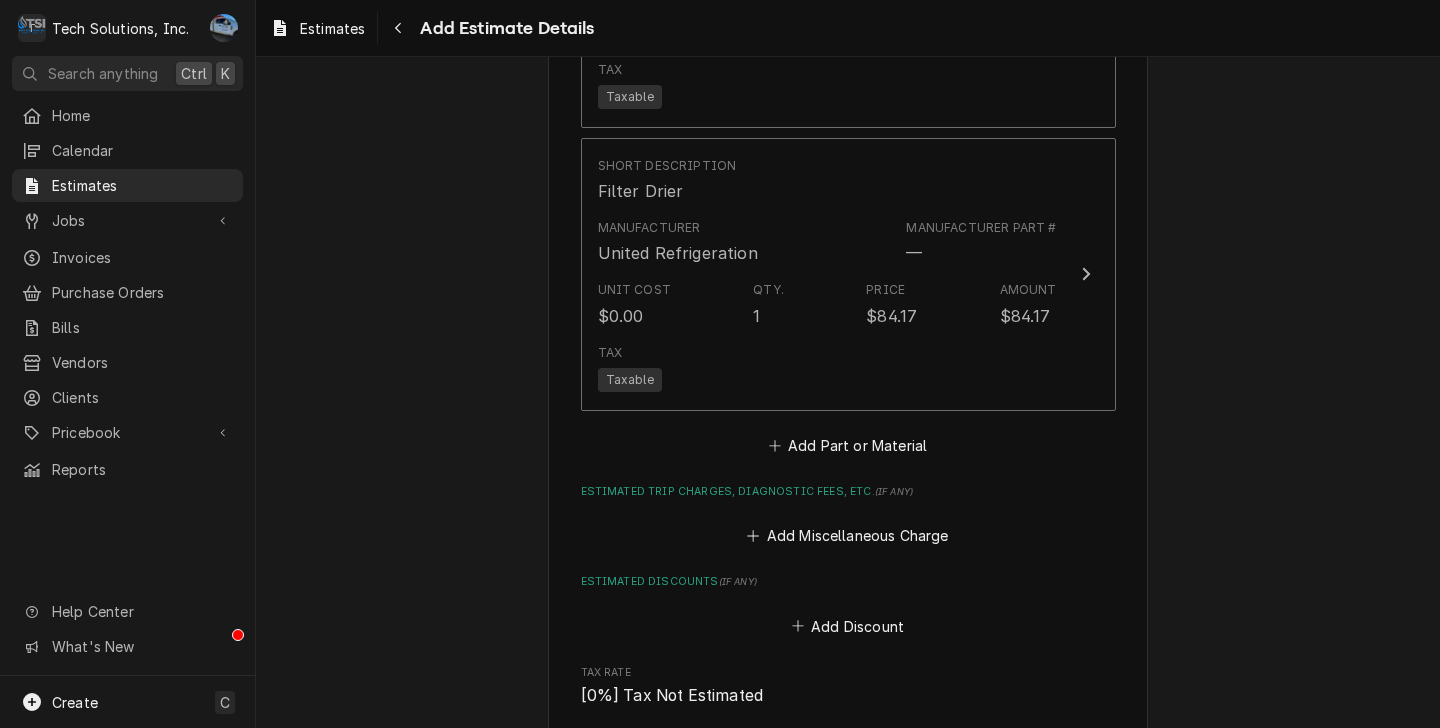 scroll, scrollTop: 3798, scrollLeft: 0, axis: vertical 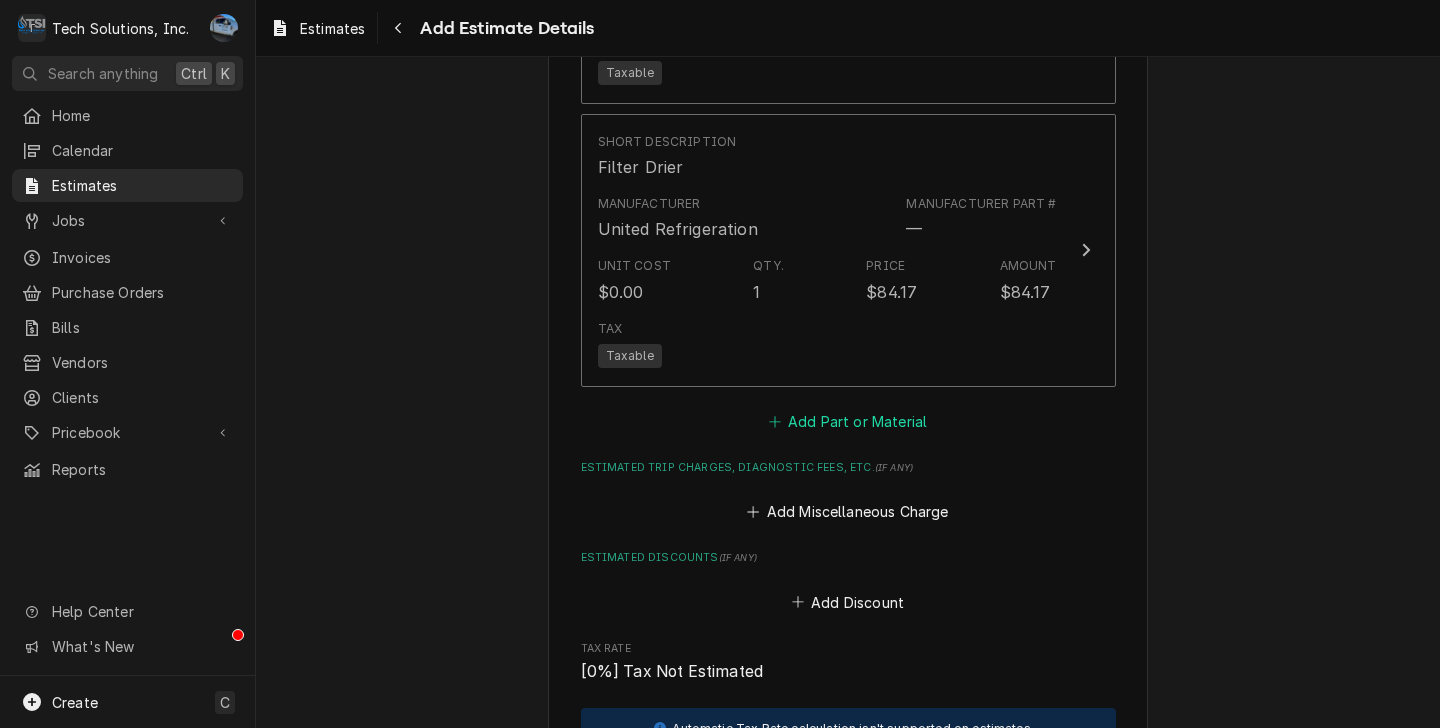 click on "Add Part or Material" at bounding box center [847, 421] 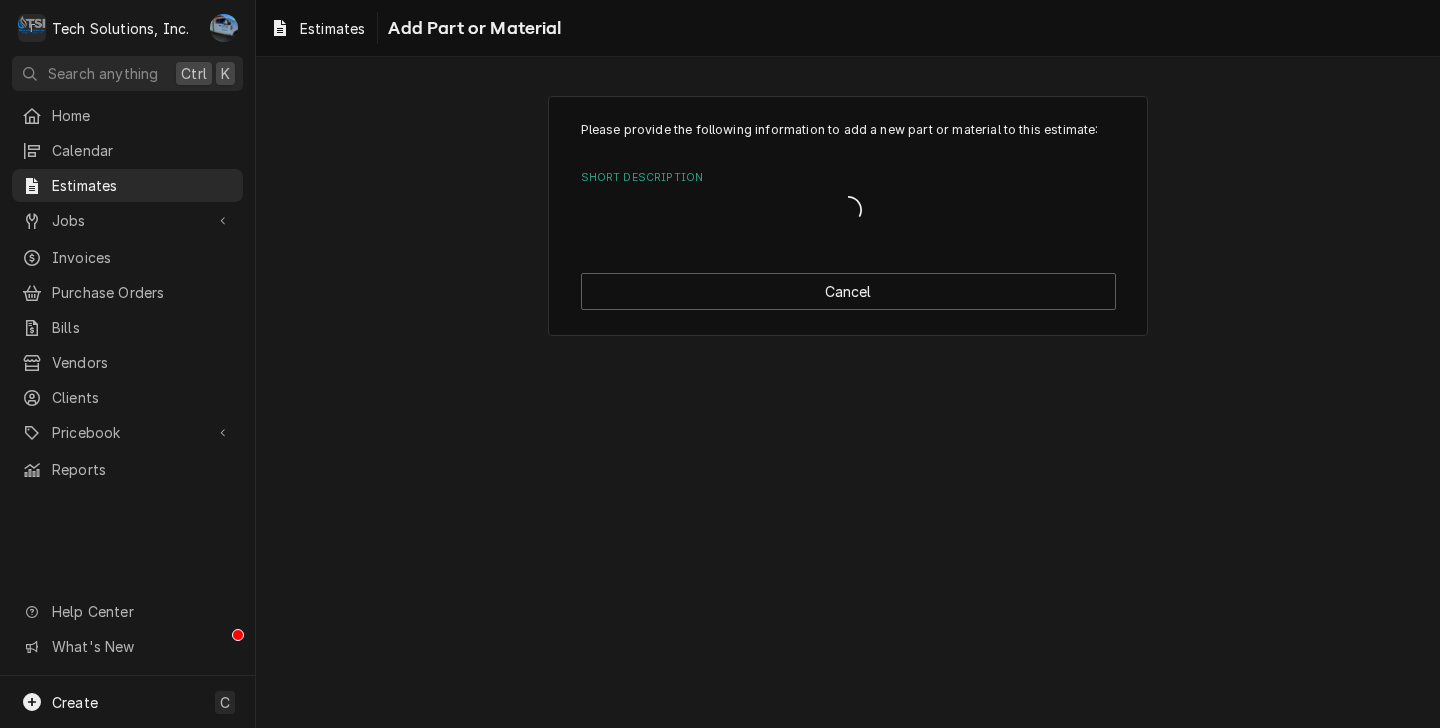scroll, scrollTop: 0, scrollLeft: 0, axis: both 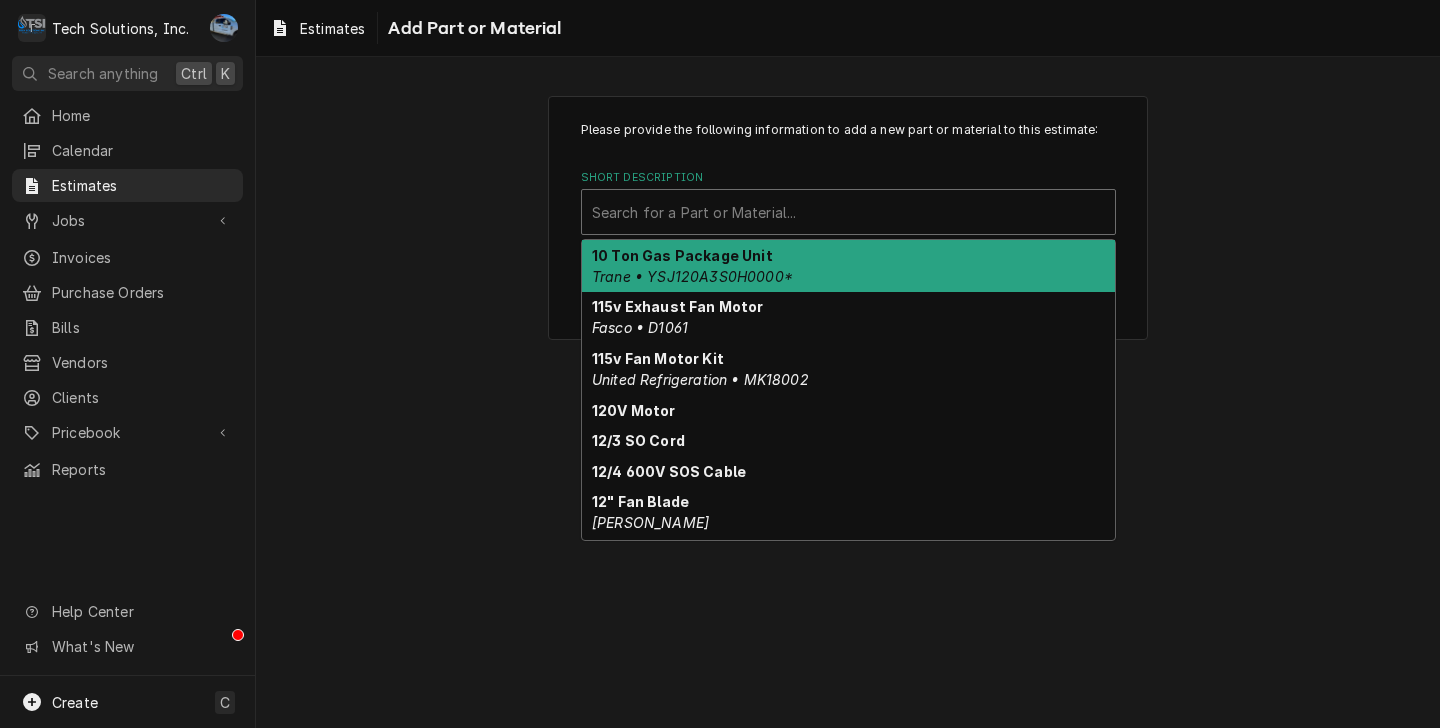 click at bounding box center (848, 212) 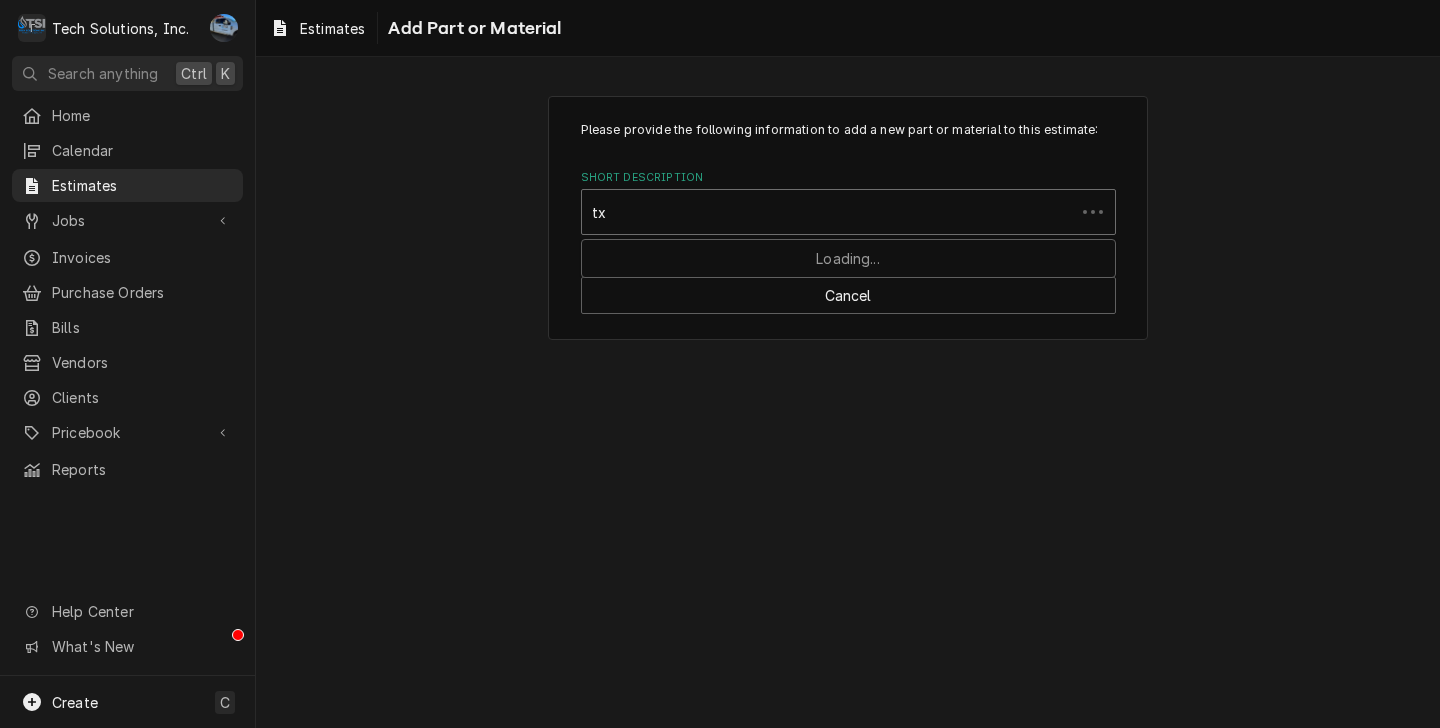 type on "txv" 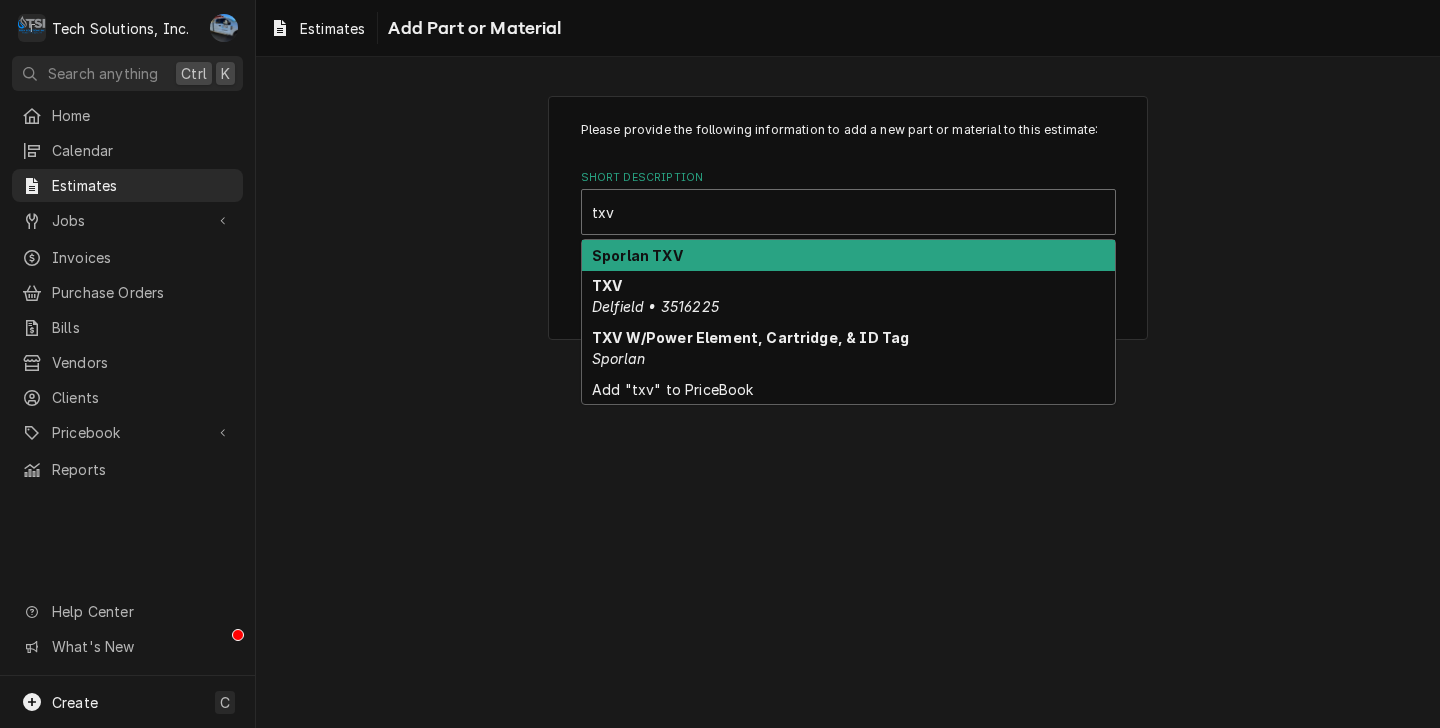 click on "Sporlan TXV" at bounding box center (848, 255) 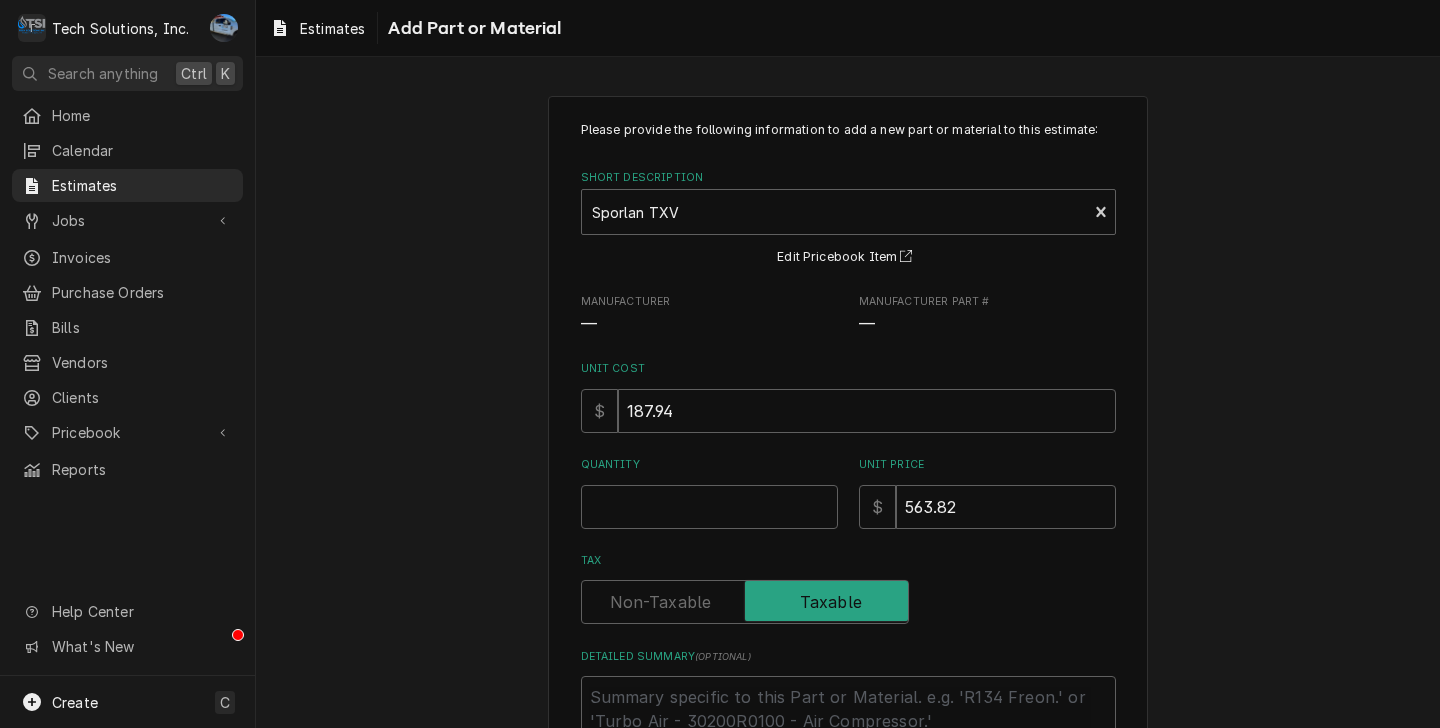 scroll, scrollTop: 163, scrollLeft: 0, axis: vertical 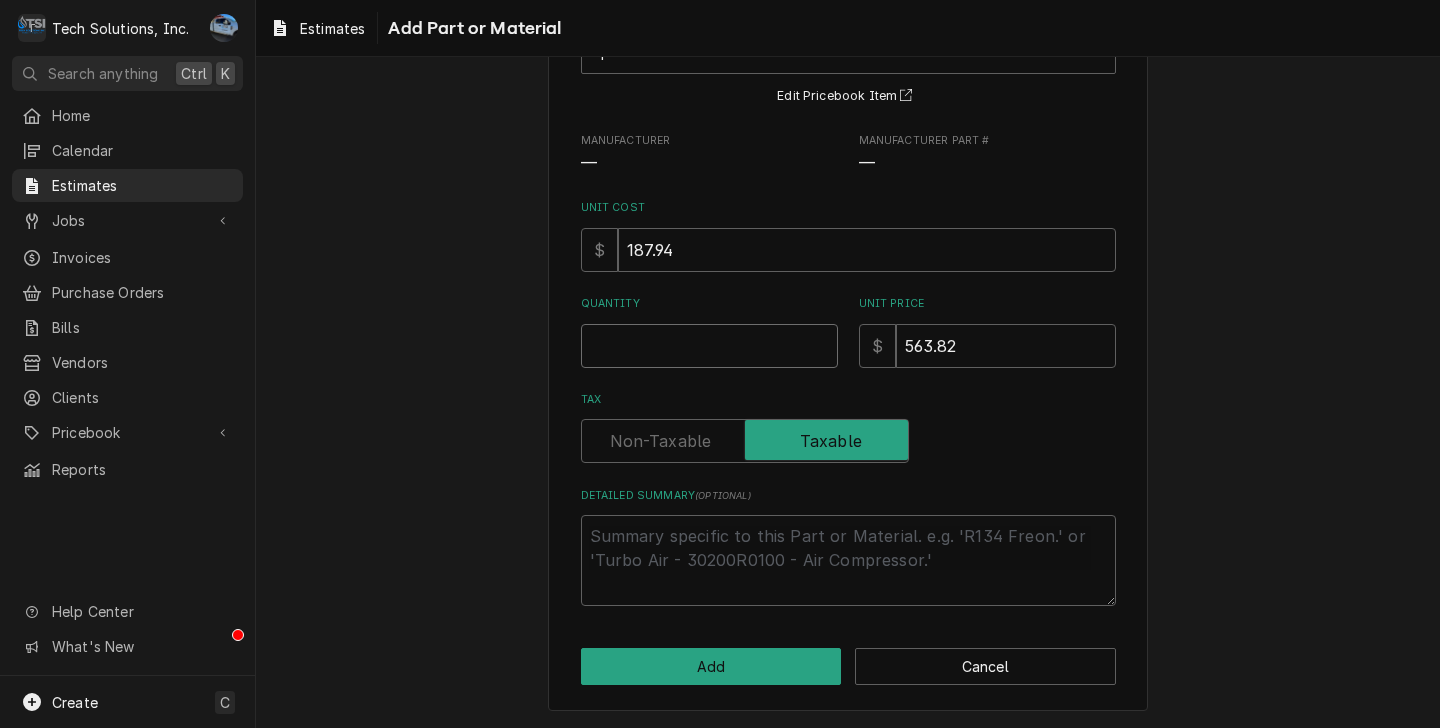 click on "Quantity" at bounding box center (709, 346) 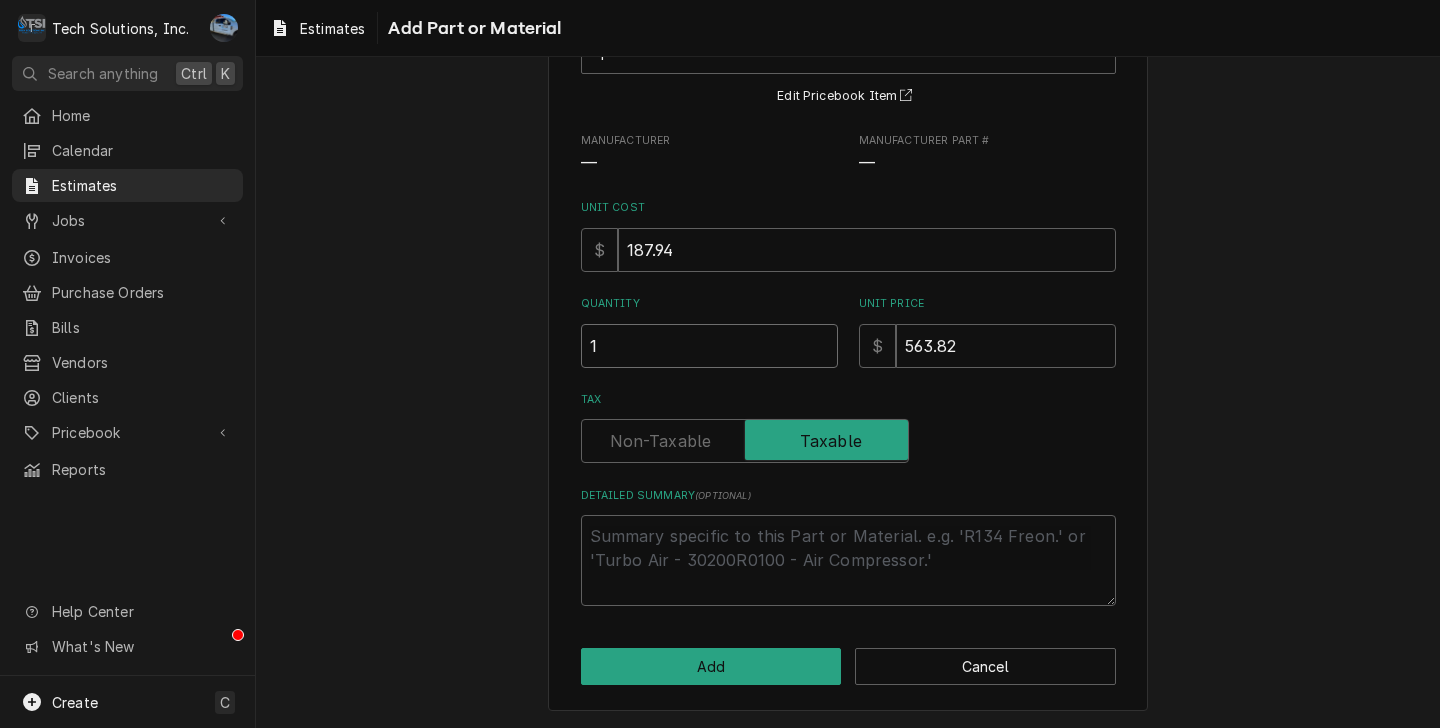 type on "x" 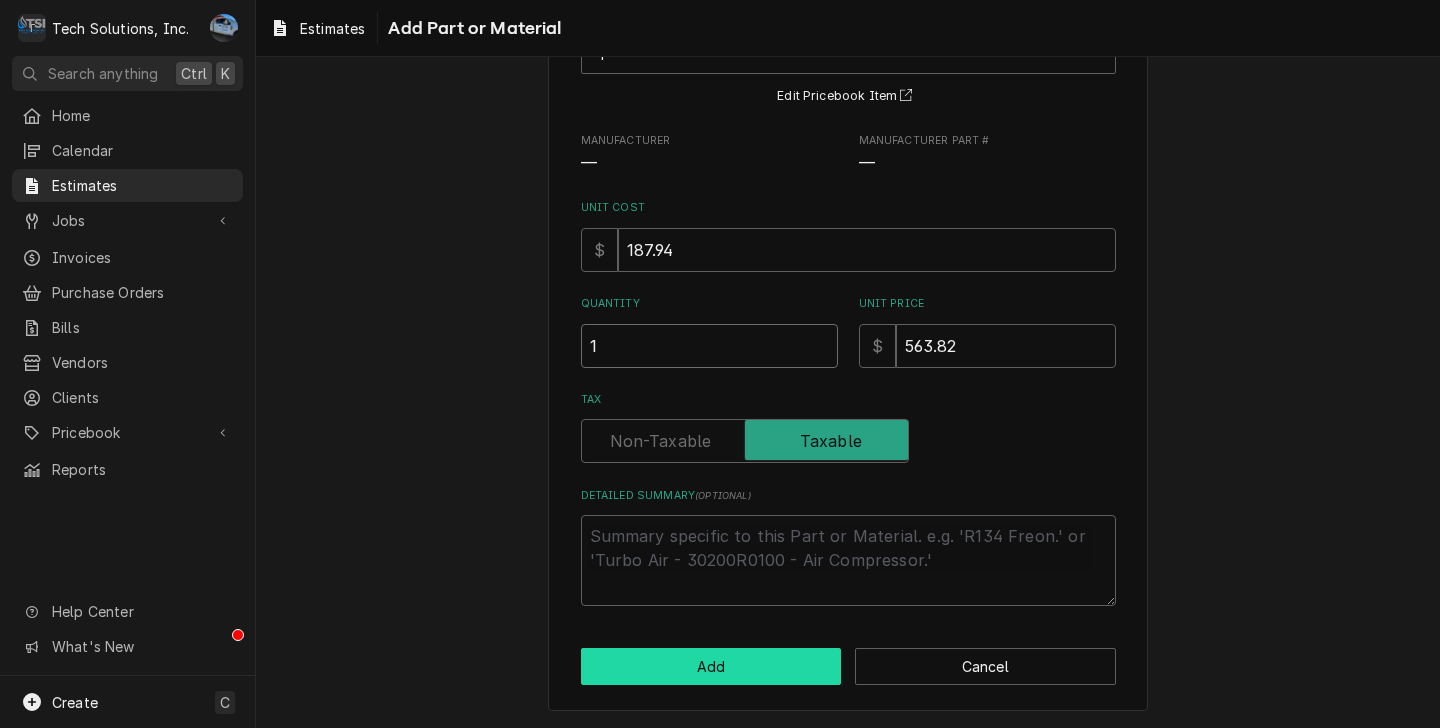 type on "1" 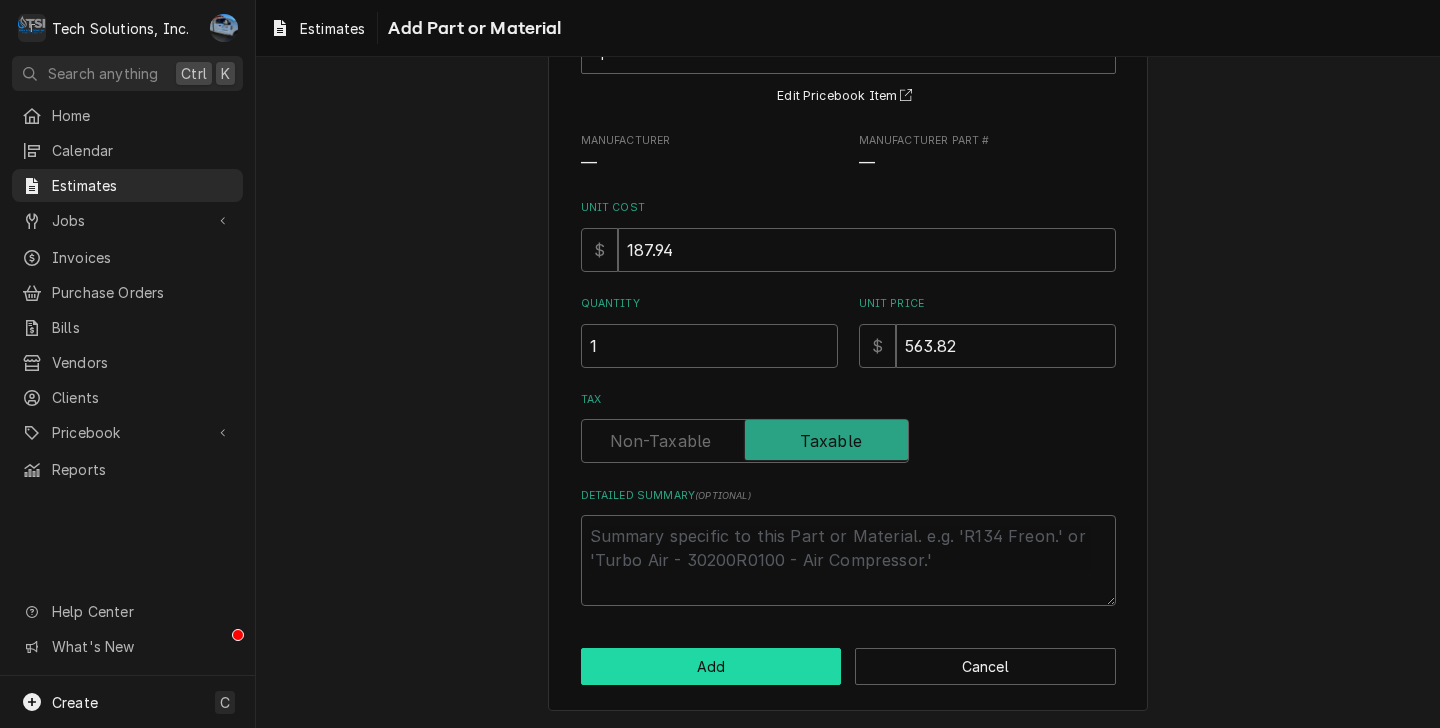 click on "Add" at bounding box center [711, 666] 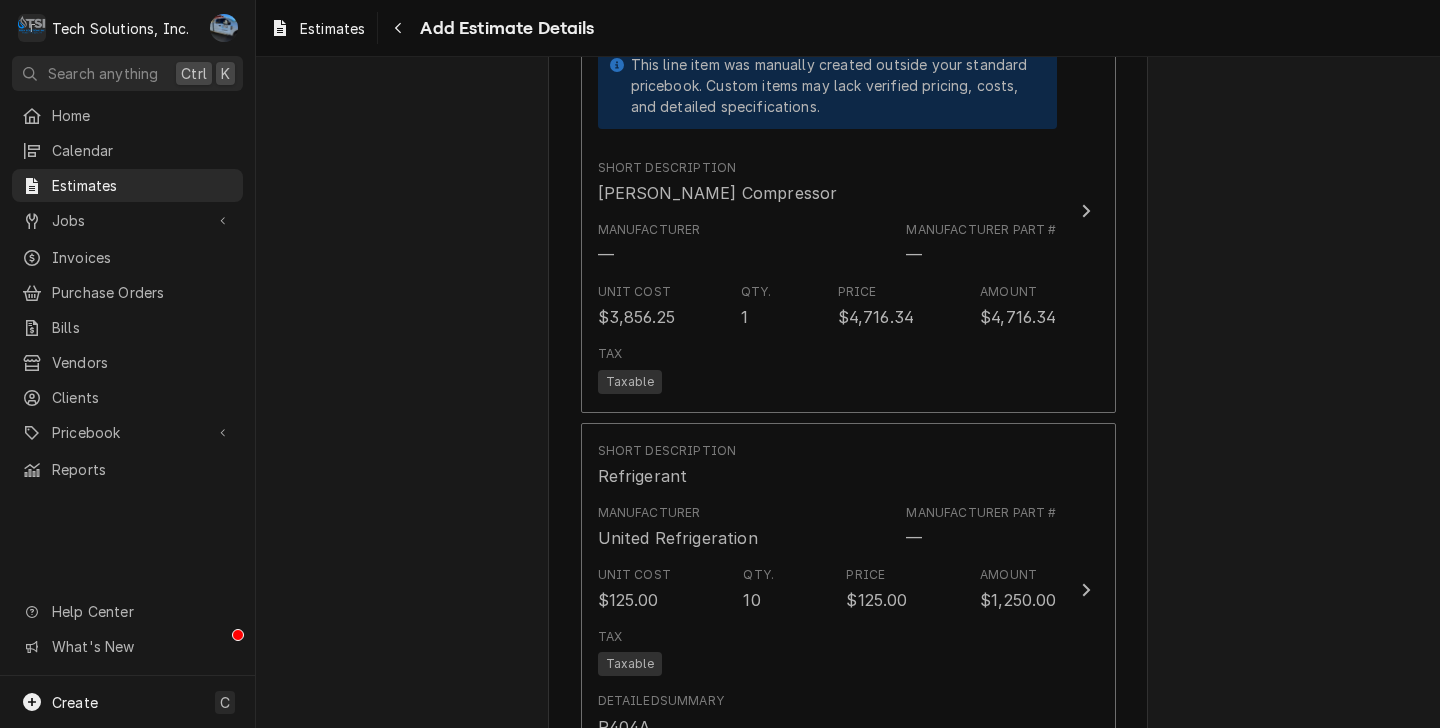 scroll, scrollTop: 2571, scrollLeft: 0, axis: vertical 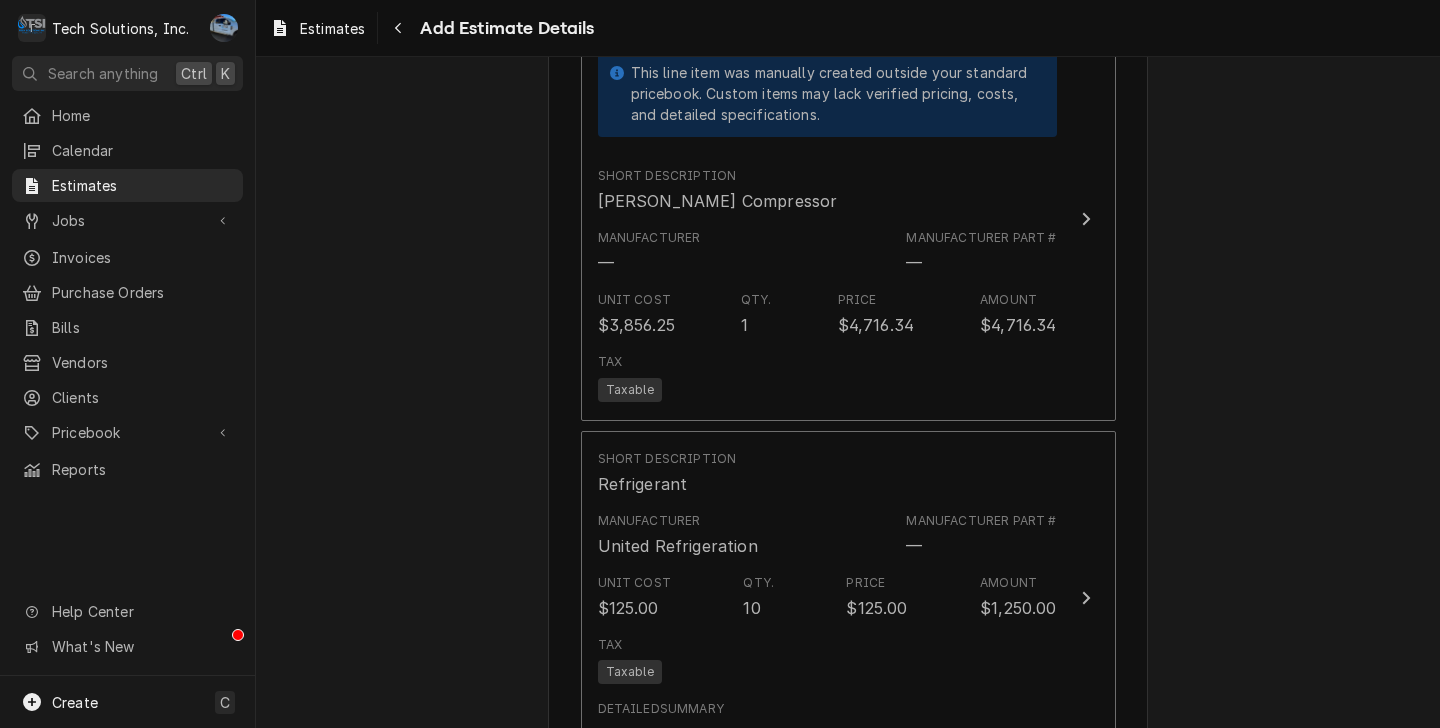 click on "Please provide the following information to create your estimate: Client Details Client Adventures on the Gorge-Aramark Destinations Estimate if over 750.00 Edit Client Client Notes Email all invoices to Jillianna Hughes: Aotg-ap@aramark.com
Brian Campbell -Cell: 304-640-7082 -Operations Manager - Food and Beverage Director
Email: Campbell-brian1@aramark.com
Executive Chef: Eric Brownlee's Email: brownlee-eric1@aramark.com
Eric Brownlee's Mobile:  843-860-8320
Jillianna Hughes -Accounts Payable and Purchasing Manager
Email: hughes-jillianna@aramark.com PH: 304-574-4446 Service Location Smokey's/Catering Location / 96 Canyon Rim Campus Road, Lansing, WV 25862 Edit Service Location Basic Details Service Type Walk-In Freezer Service Edit Service Type Reason For Call Compressor replacement Equipment  ( optional ) Search for Equipment... View/Edit Logged Equipment    Labels  ( optional ) Add Labels... Billing Address Same as service location Recipient, Attention To, etc.  ( if different ) Street Address City )" at bounding box center [848, 246] 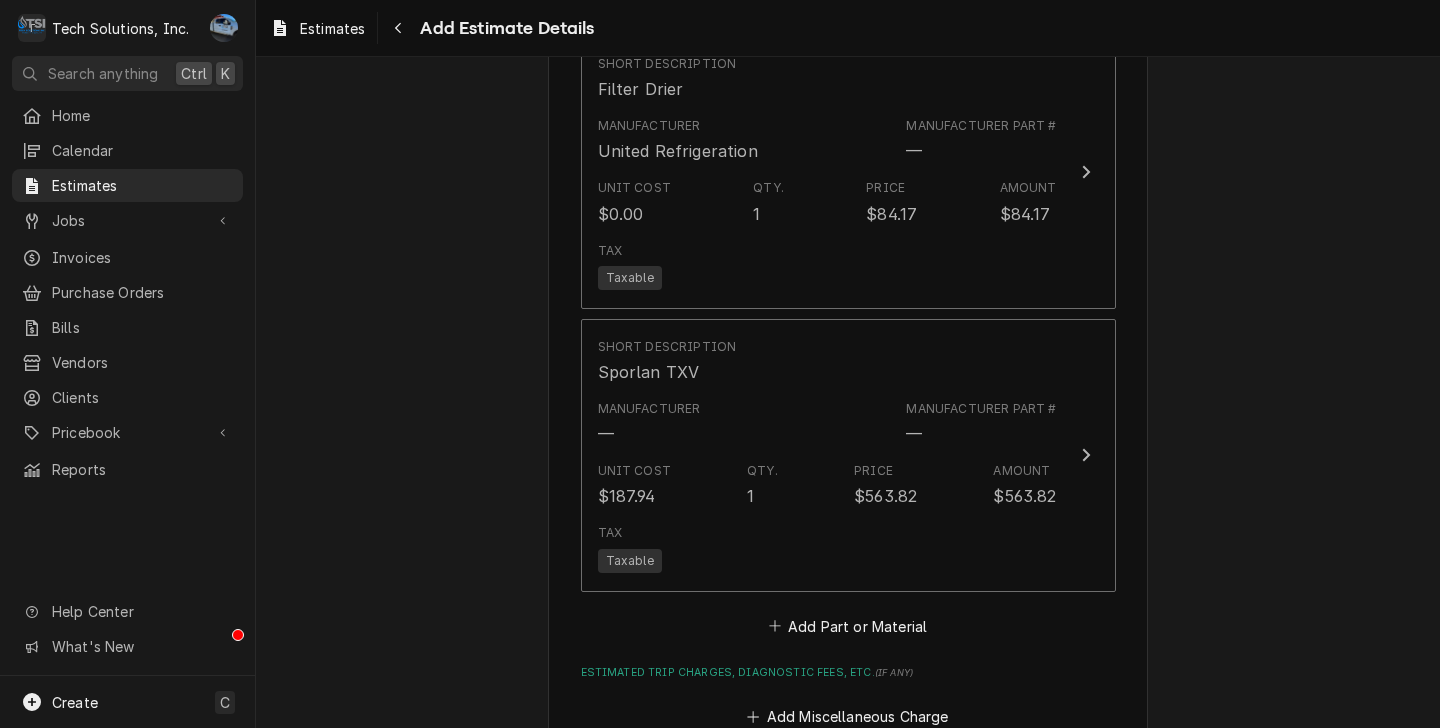 scroll, scrollTop: 3912, scrollLeft: 0, axis: vertical 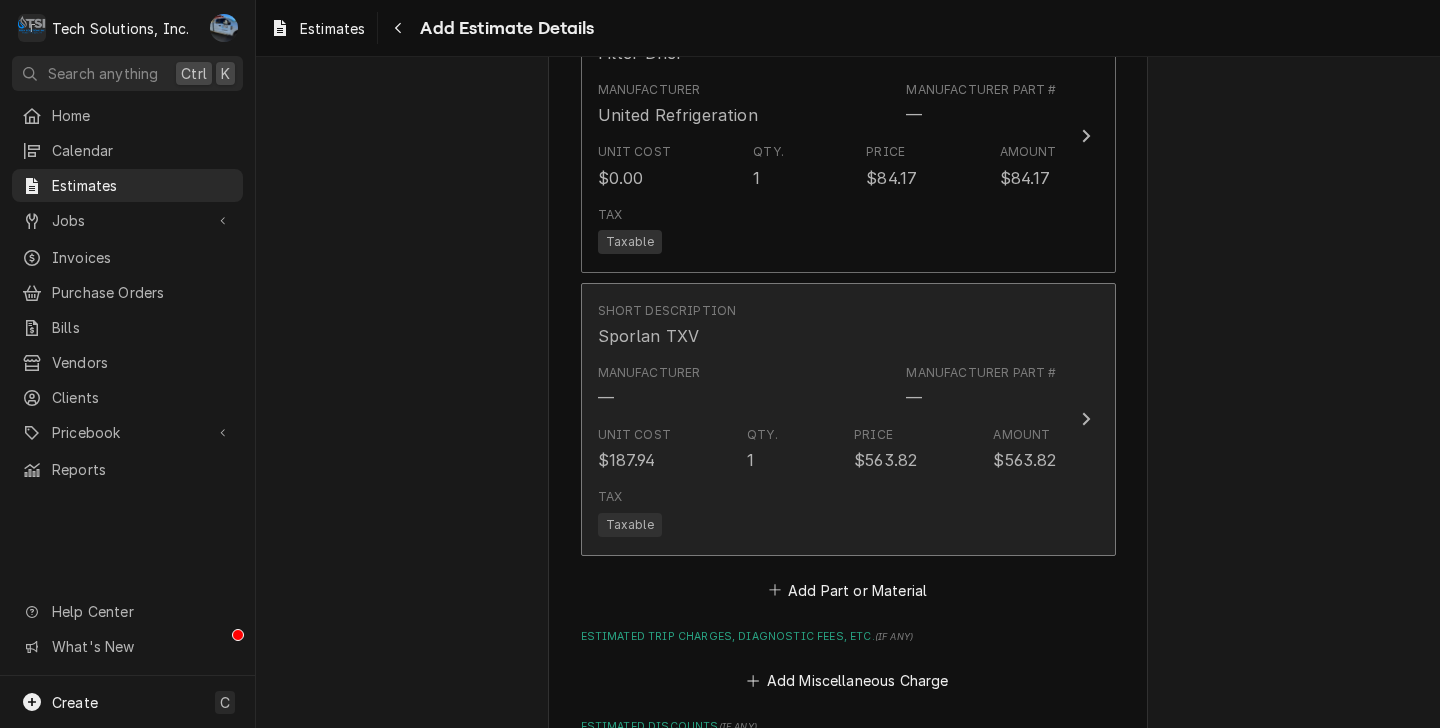 click at bounding box center (1086, 419) 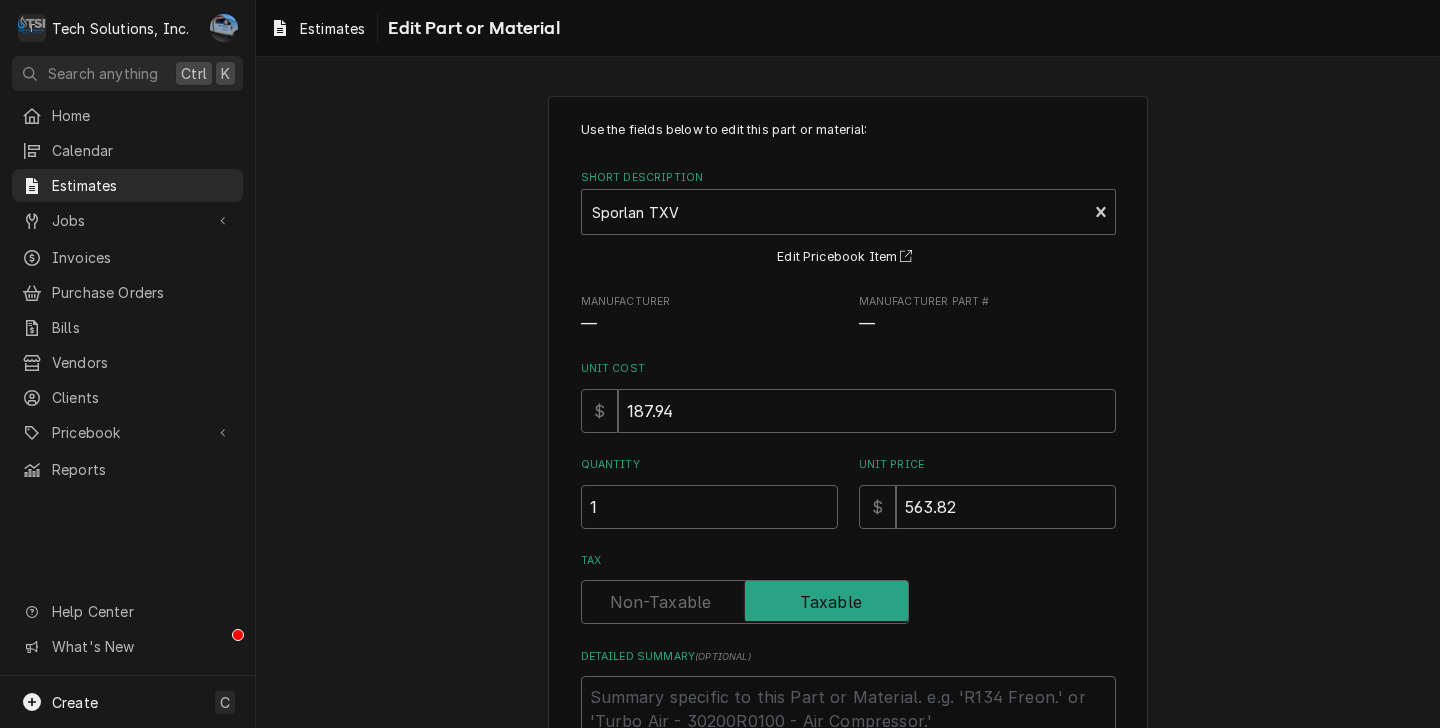 scroll, scrollTop: 215, scrollLeft: 0, axis: vertical 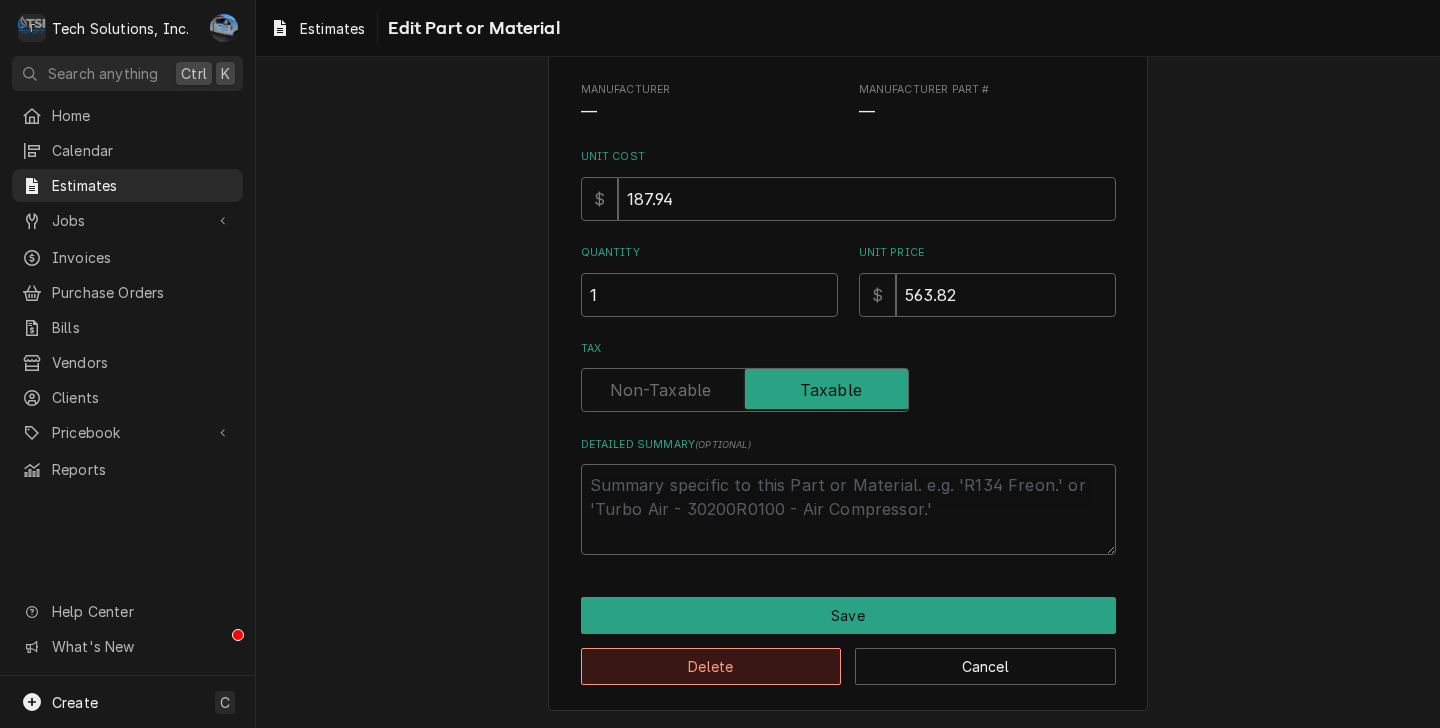 click on "Delete" at bounding box center (711, 666) 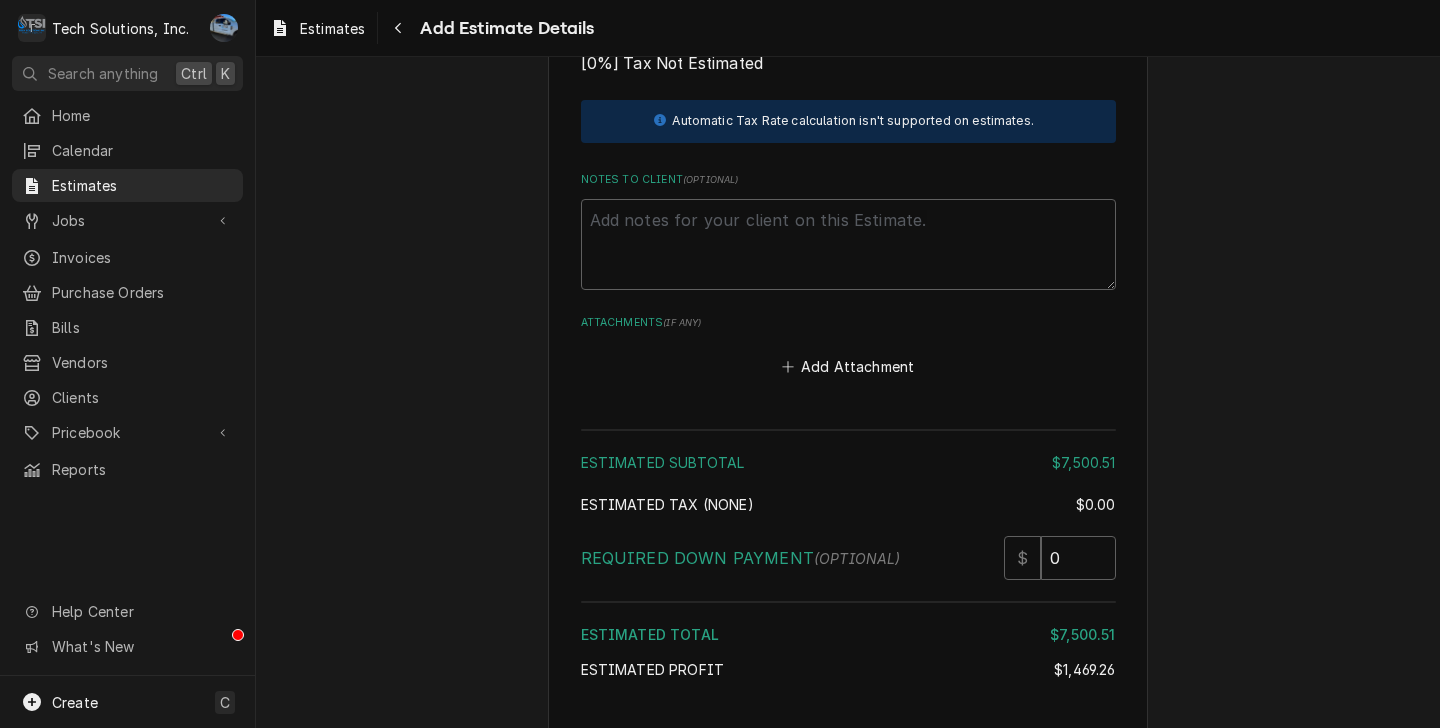 scroll, scrollTop: 4507, scrollLeft: 0, axis: vertical 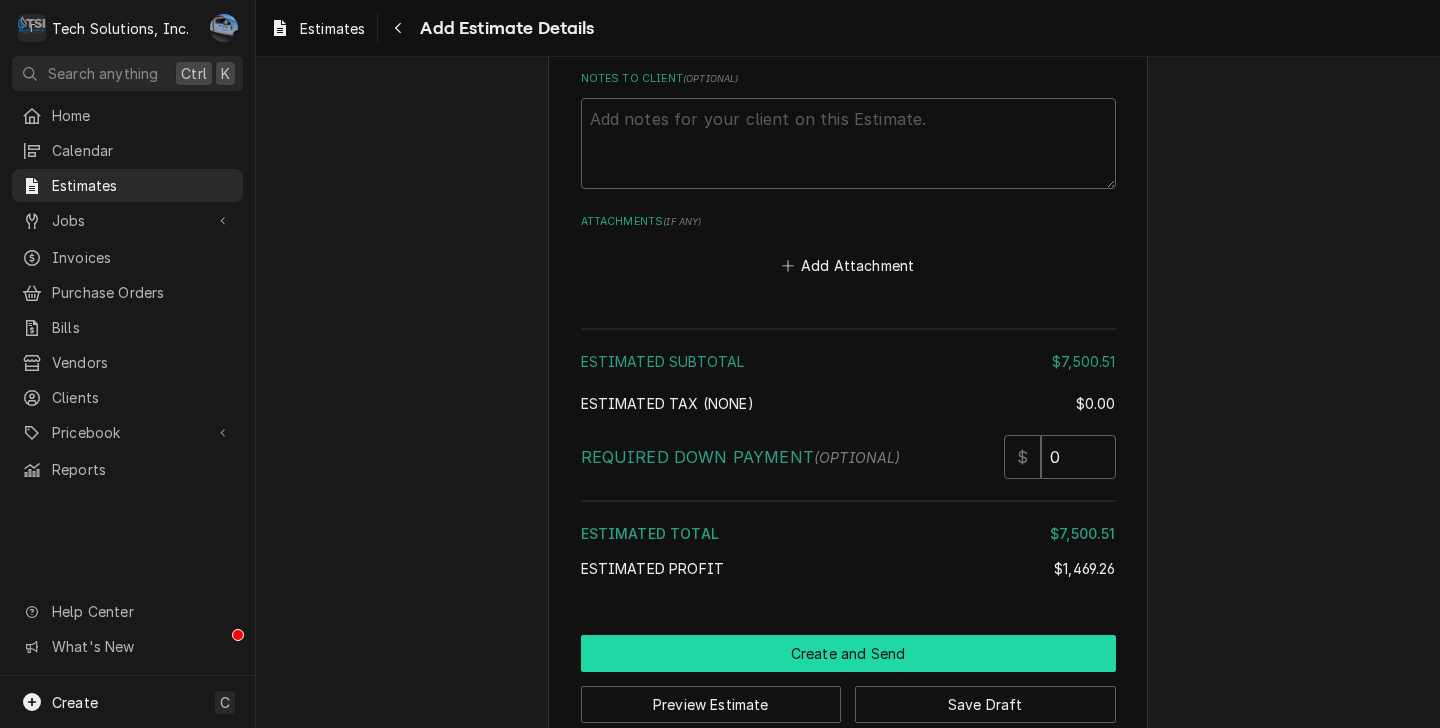 click on "Create and Send" at bounding box center [848, 653] 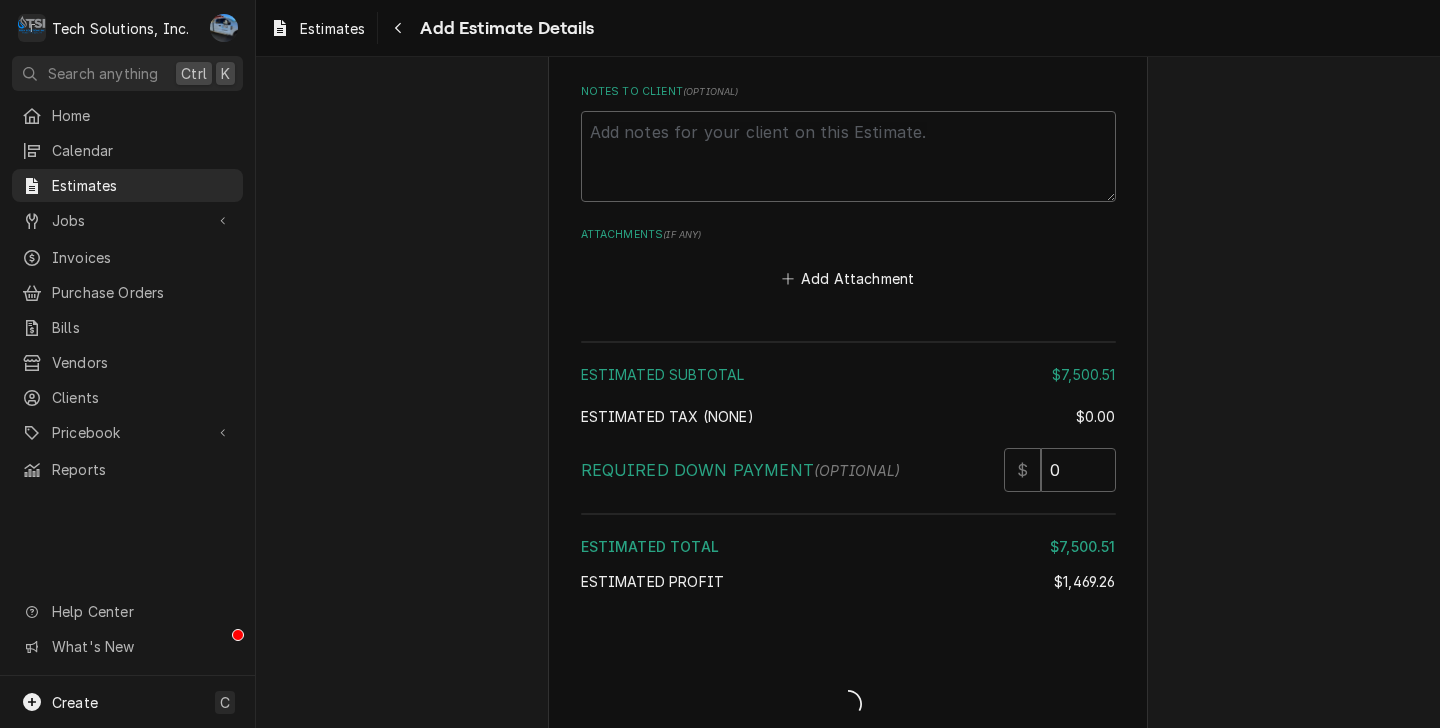 type on "x" 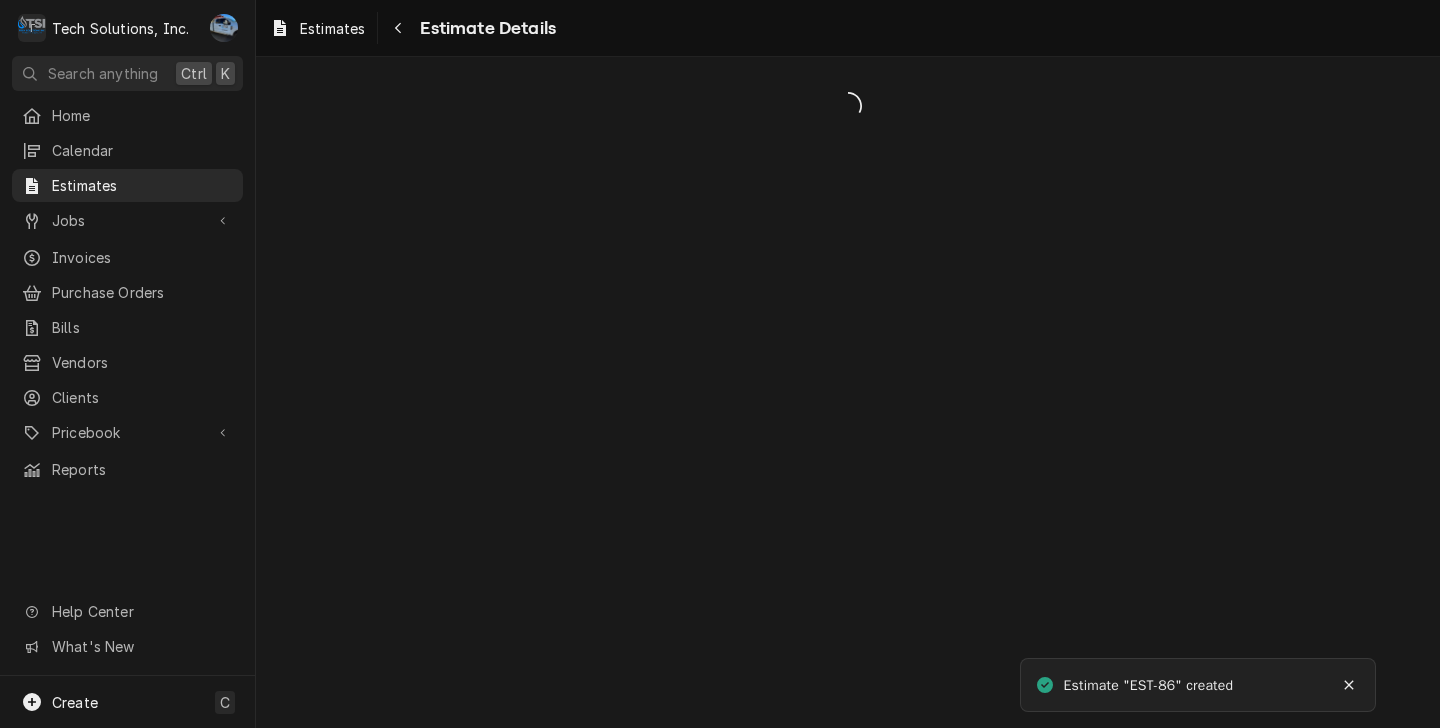 scroll, scrollTop: 0, scrollLeft: 0, axis: both 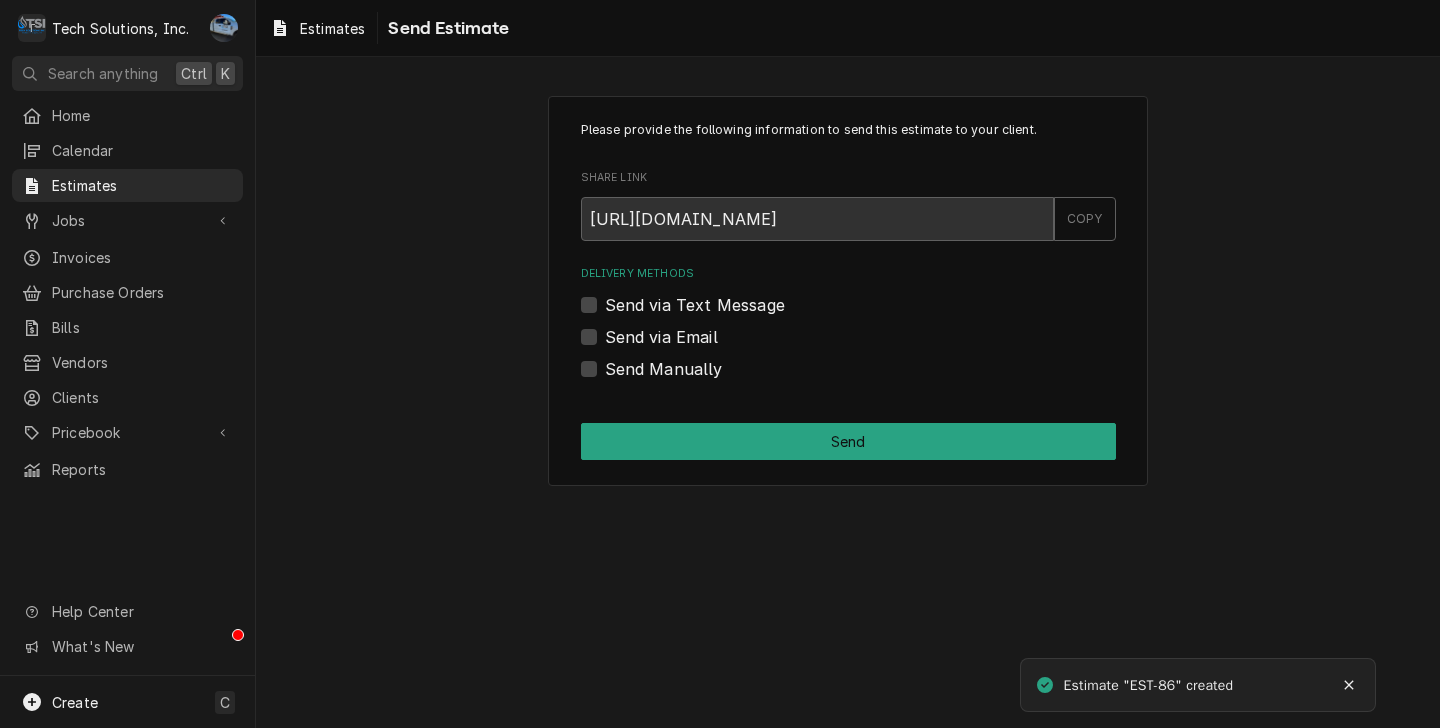 click on "Send via Email" at bounding box center [661, 337] 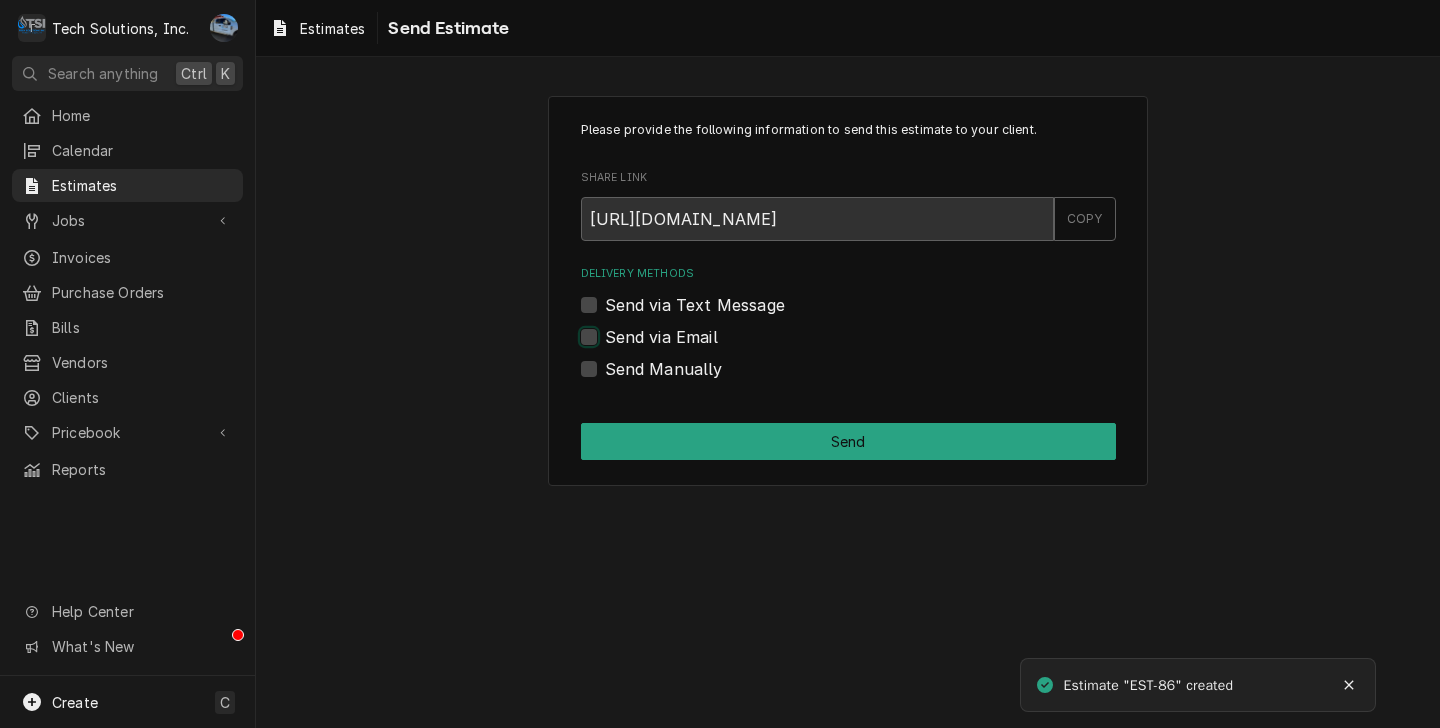 click on "Send via Email" at bounding box center [872, 347] 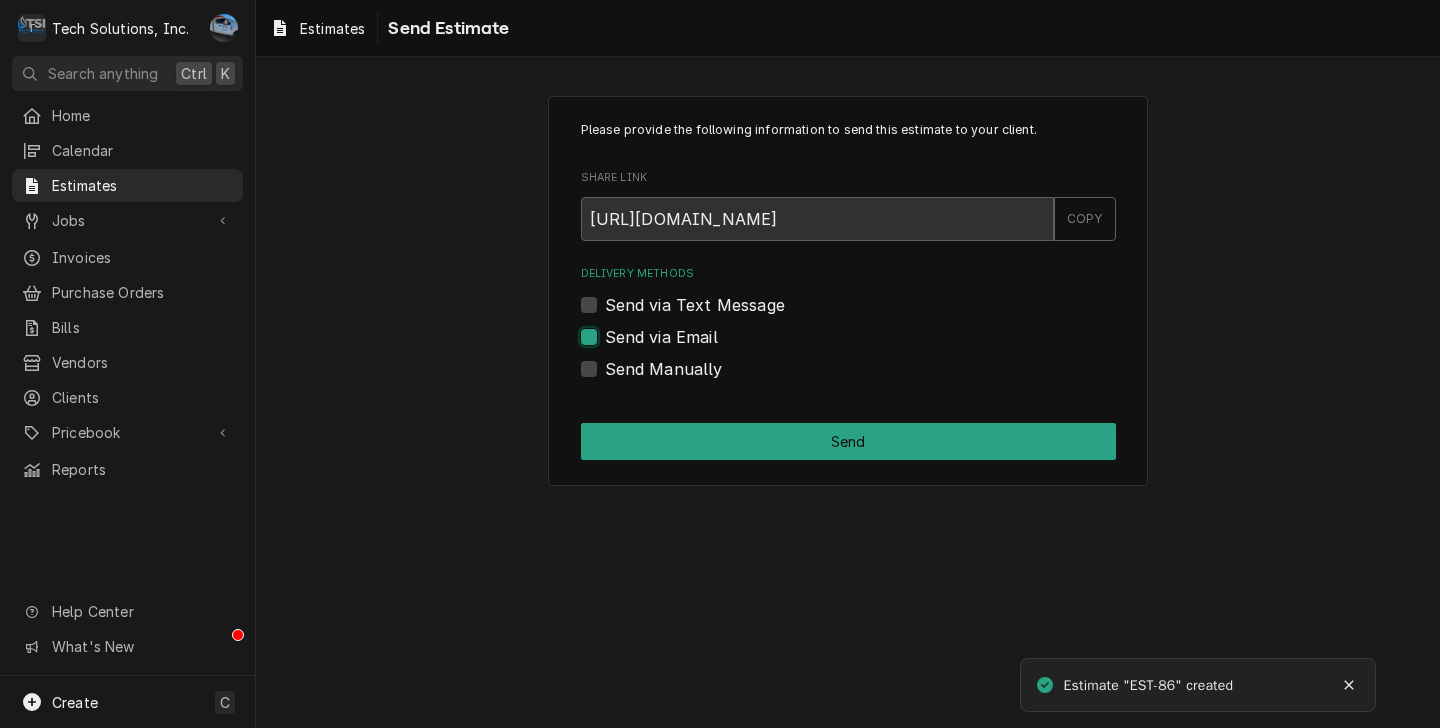 checkbox on "true" 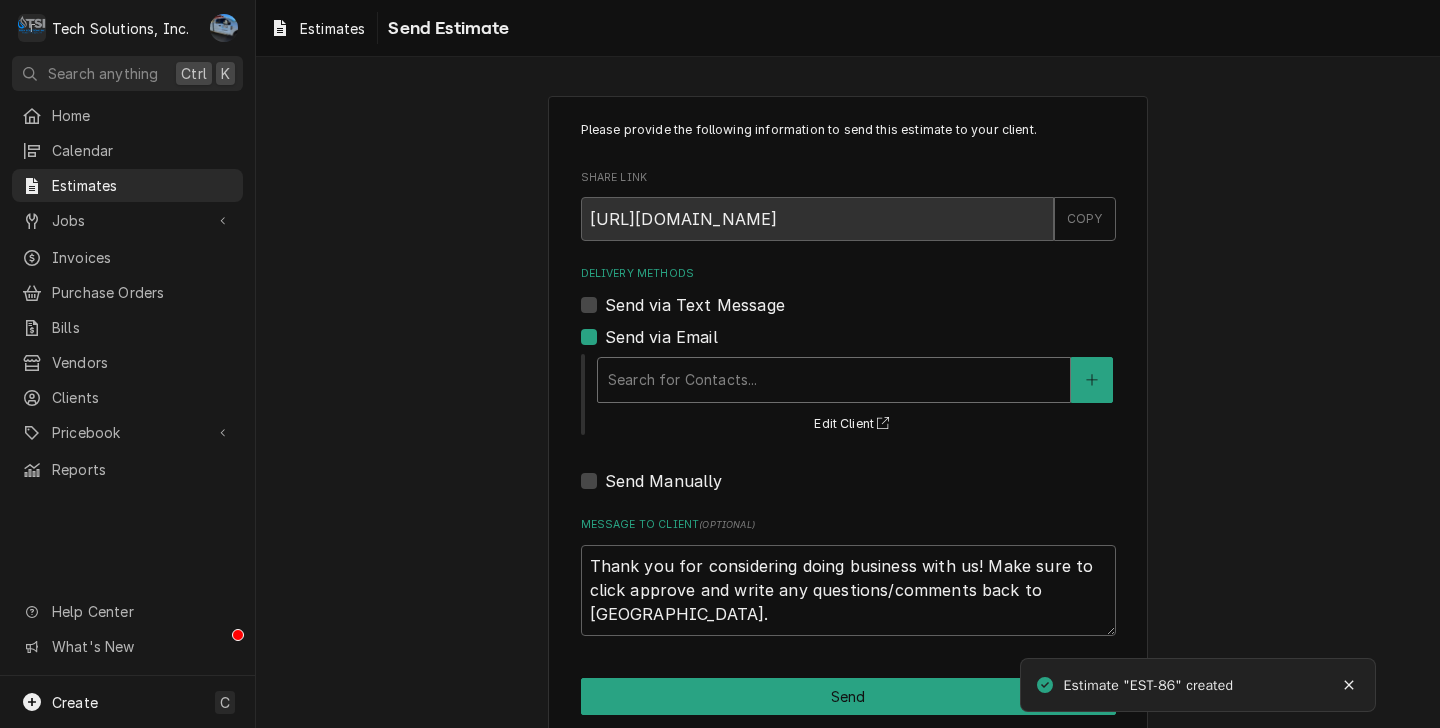 click at bounding box center (834, 380) 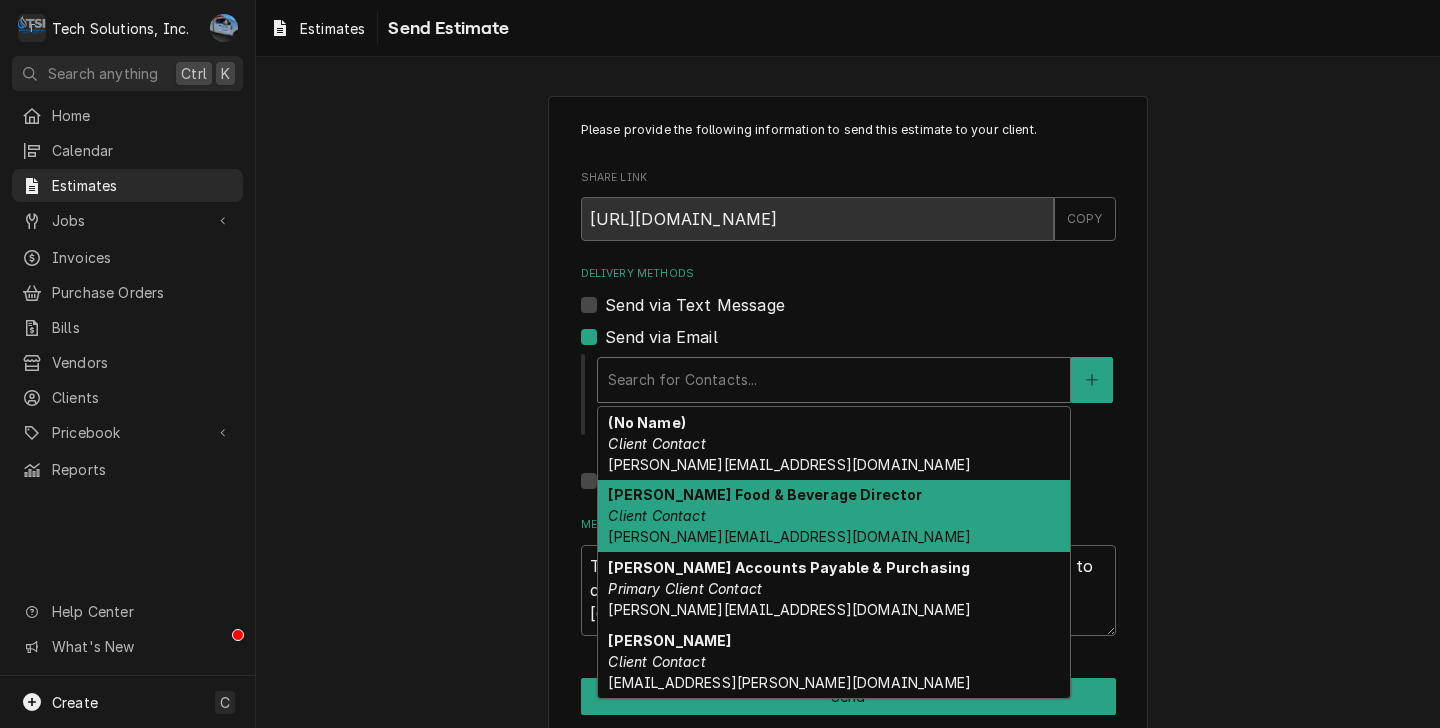 click on "[PERSON_NAME] Food & Beverage Director Client Contact [PERSON_NAME][EMAIL_ADDRESS][DOMAIN_NAME]" at bounding box center [834, 516] 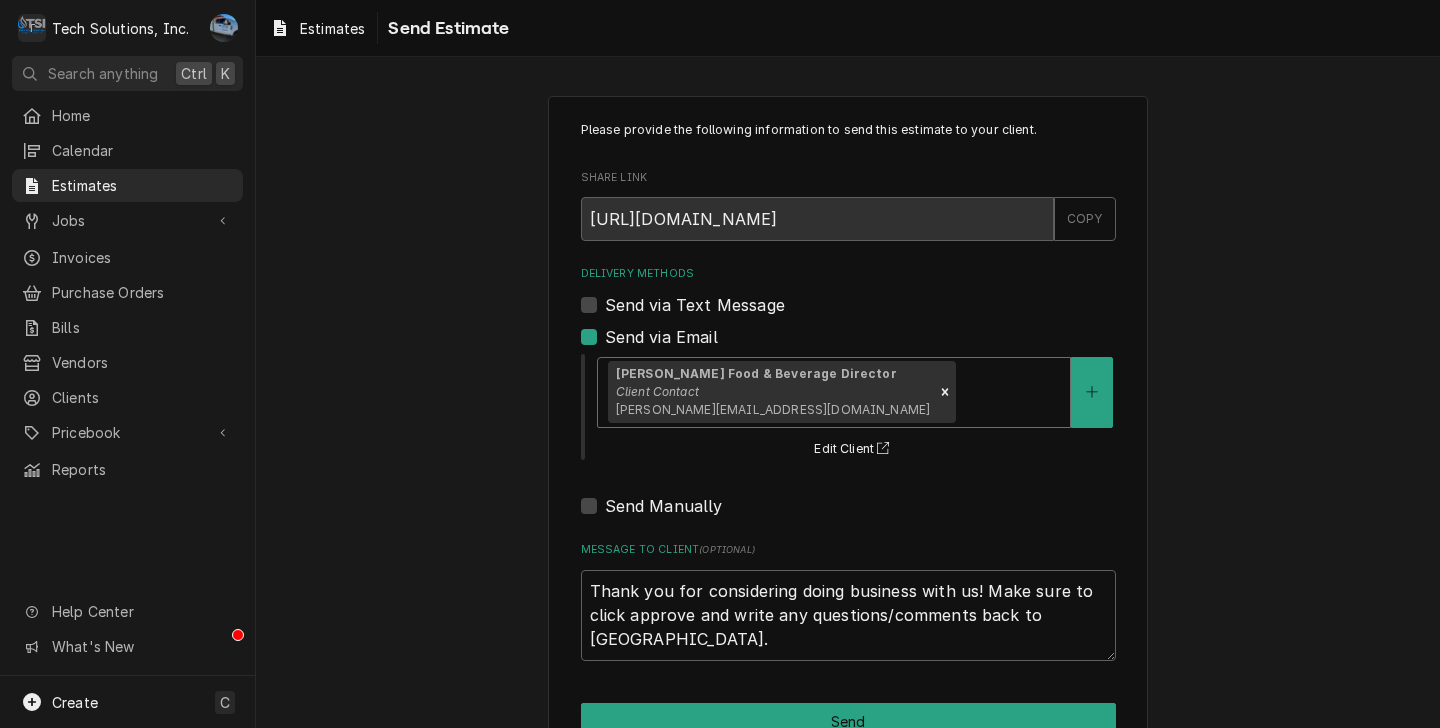 scroll, scrollTop: 56, scrollLeft: 0, axis: vertical 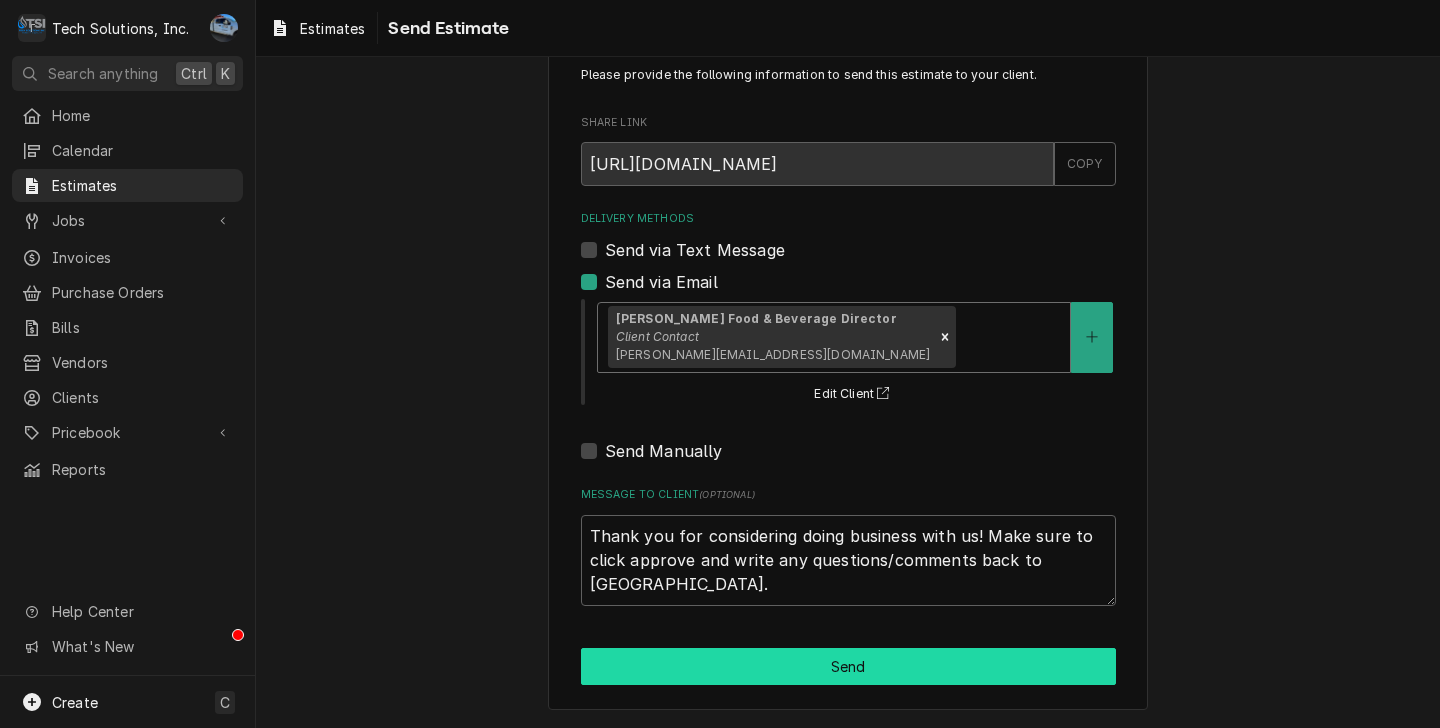 click on "Send" at bounding box center (848, 666) 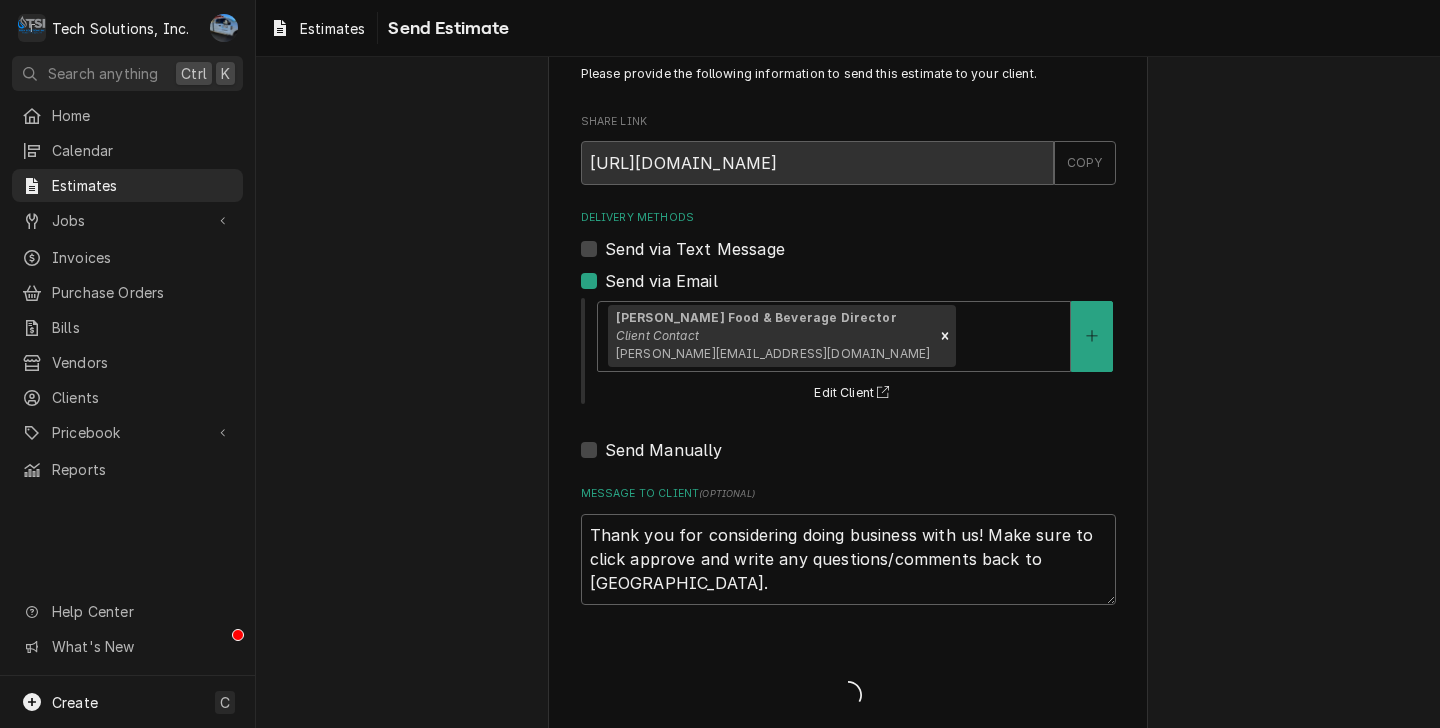 type on "x" 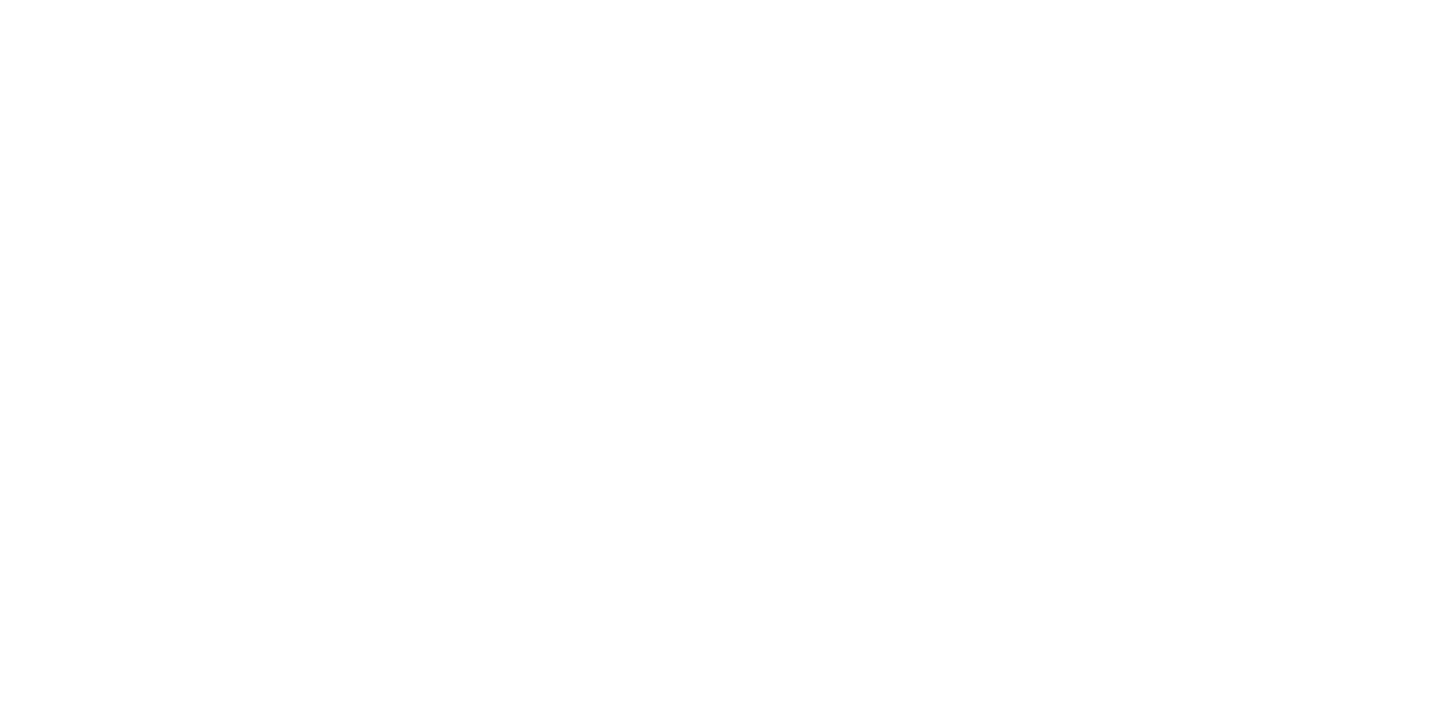 scroll, scrollTop: 0, scrollLeft: 0, axis: both 